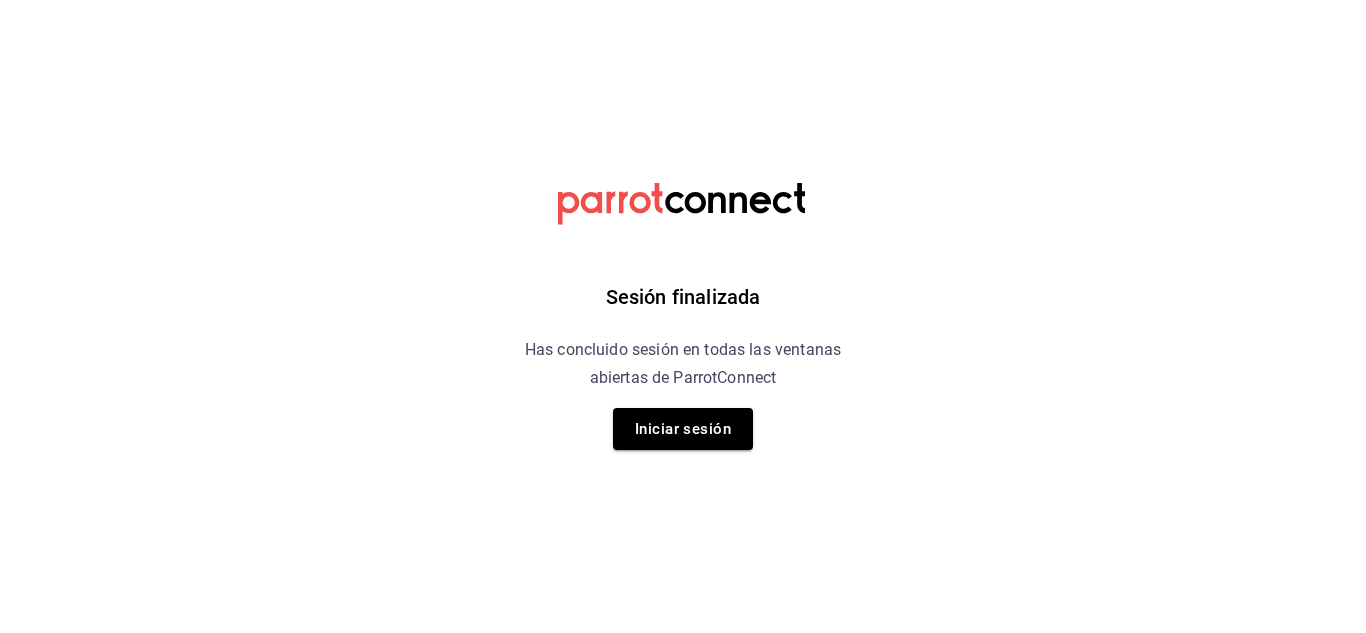 scroll, scrollTop: 0, scrollLeft: 0, axis: both 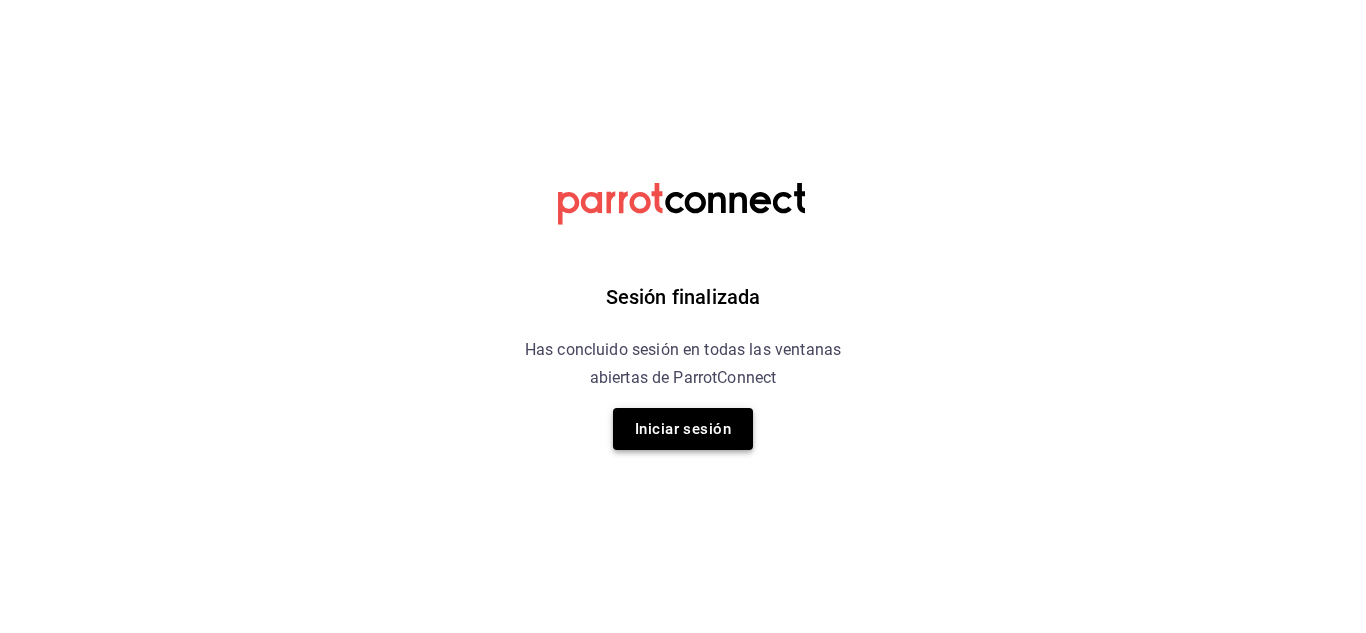 click on "Iniciar sesión" at bounding box center (683, 429) 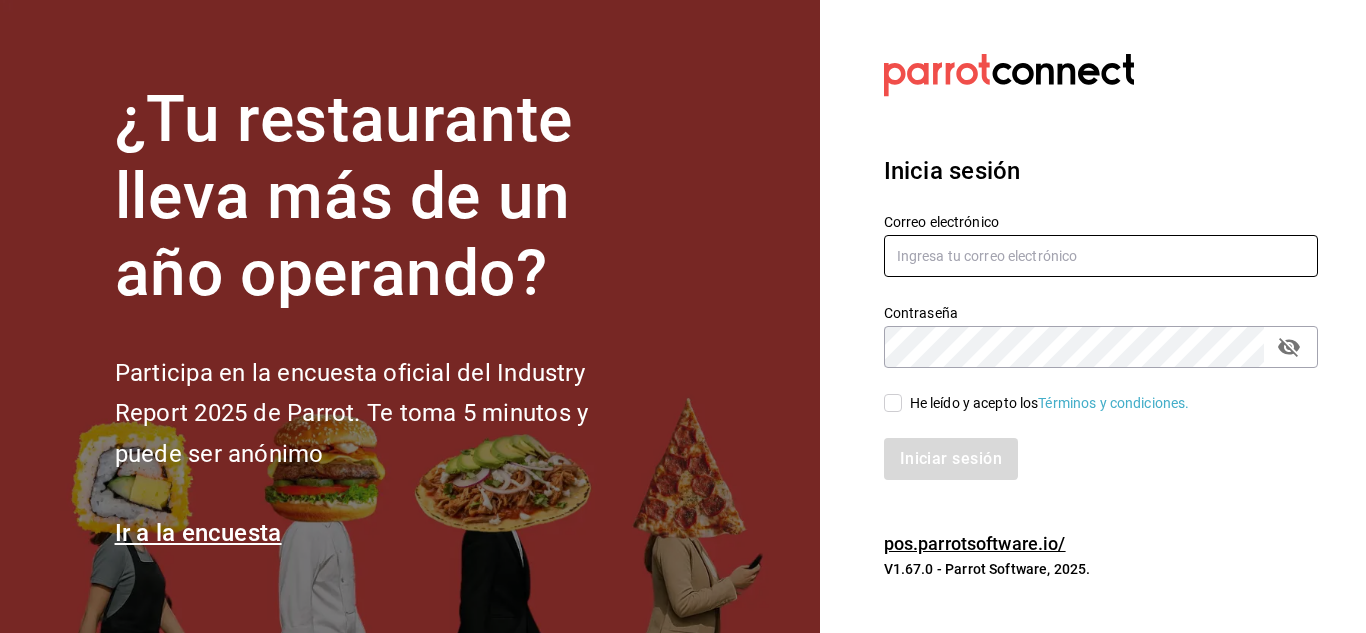 type on "[EMAIL]" 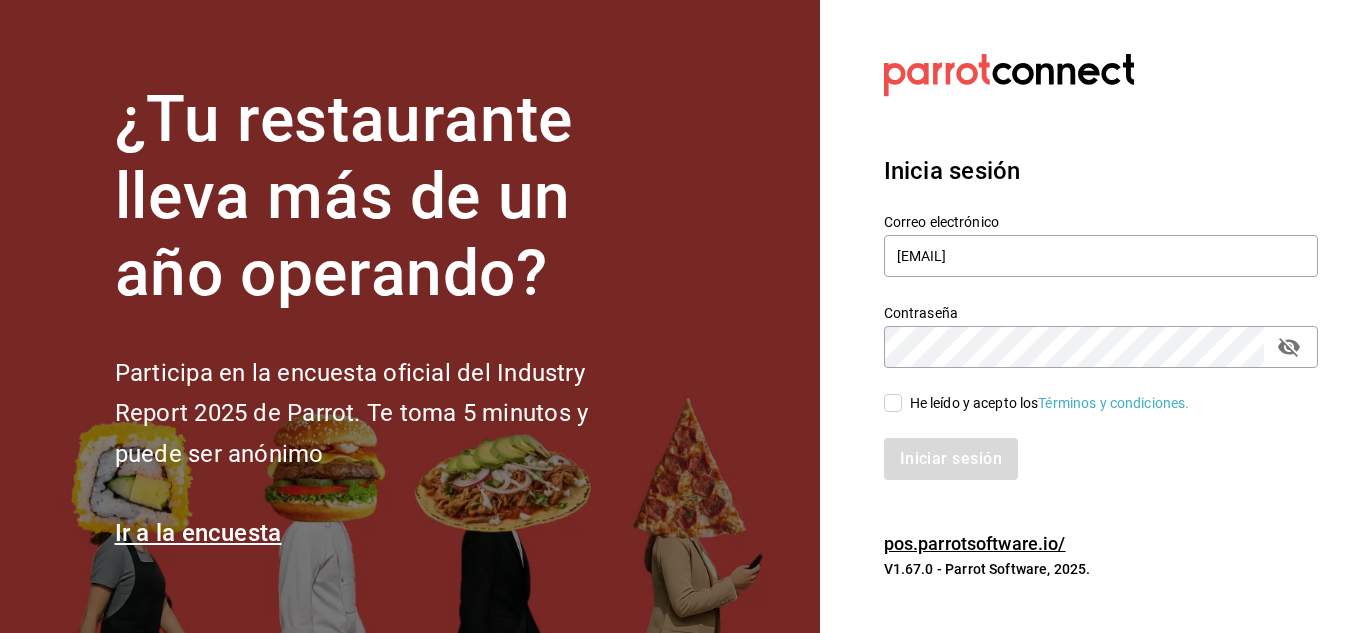 click on "He leído y acepto los  Términos y condiciones." at bounding box center (893, 403) 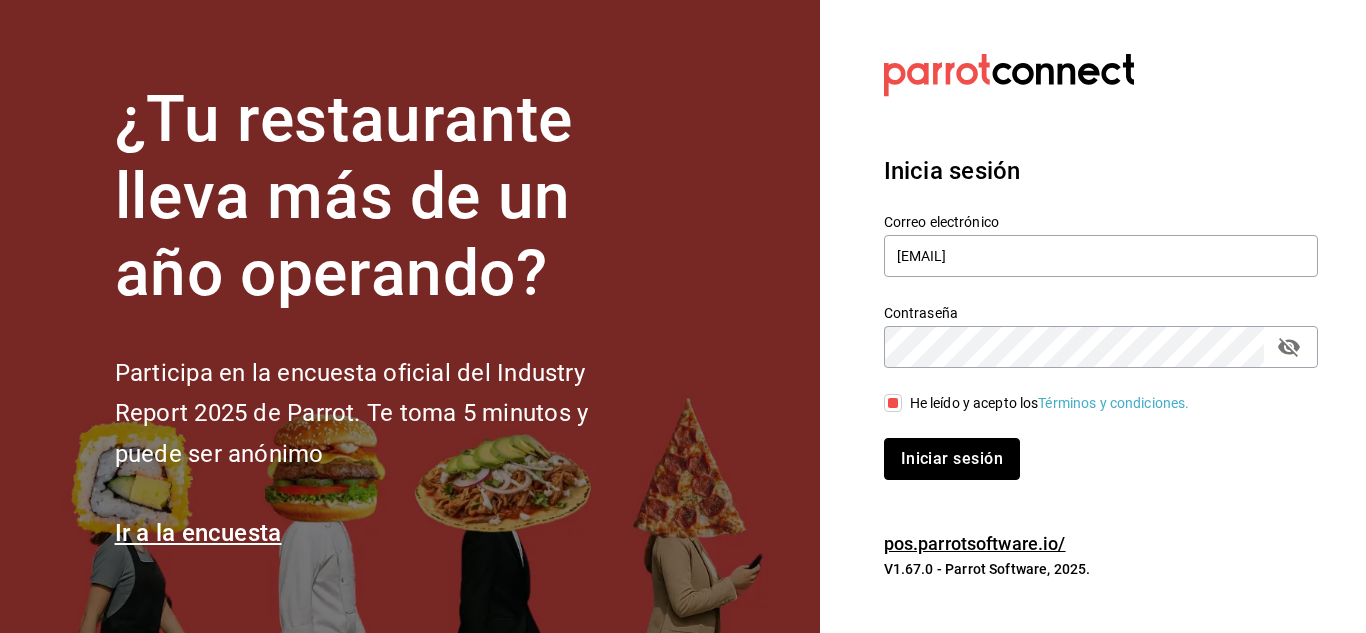 click on "Iniciar sesión" at bounding box center (952, 459) 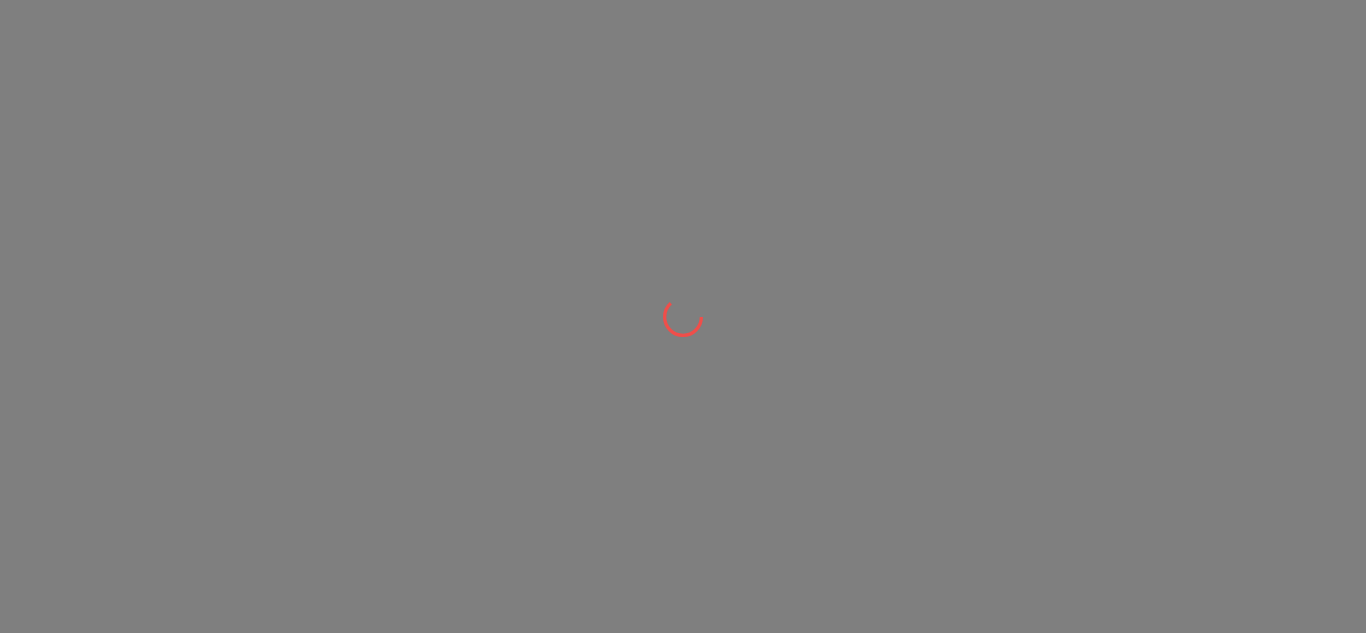 scroll, scrollTop: 0, scrollLeft: 0, axis: both 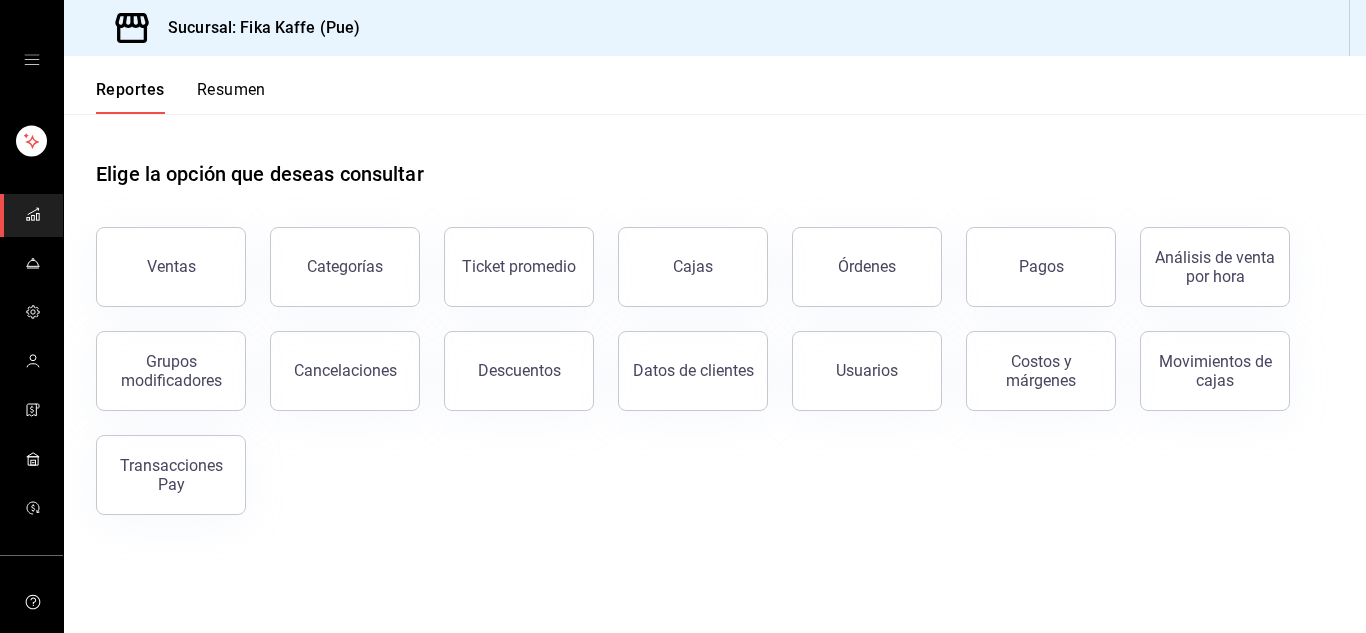 click on "Elige la opción que deseas consultar" at bounding box center (715, 158) 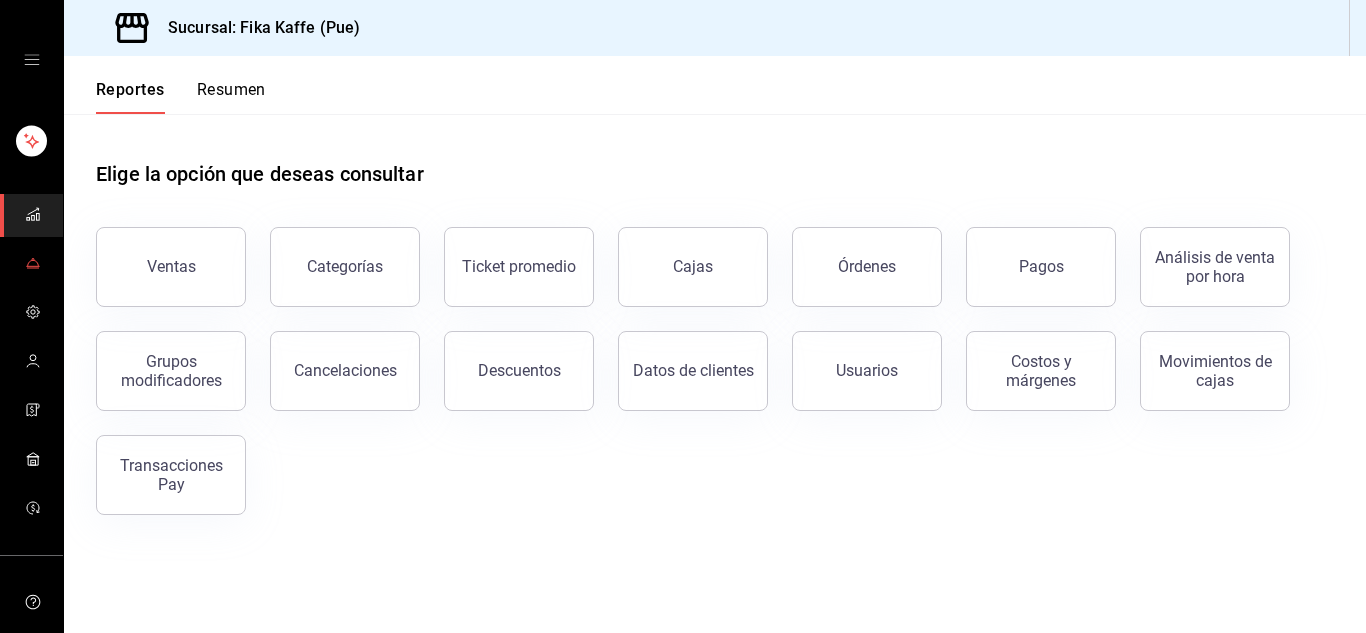 click at bounding box center [31, 264] 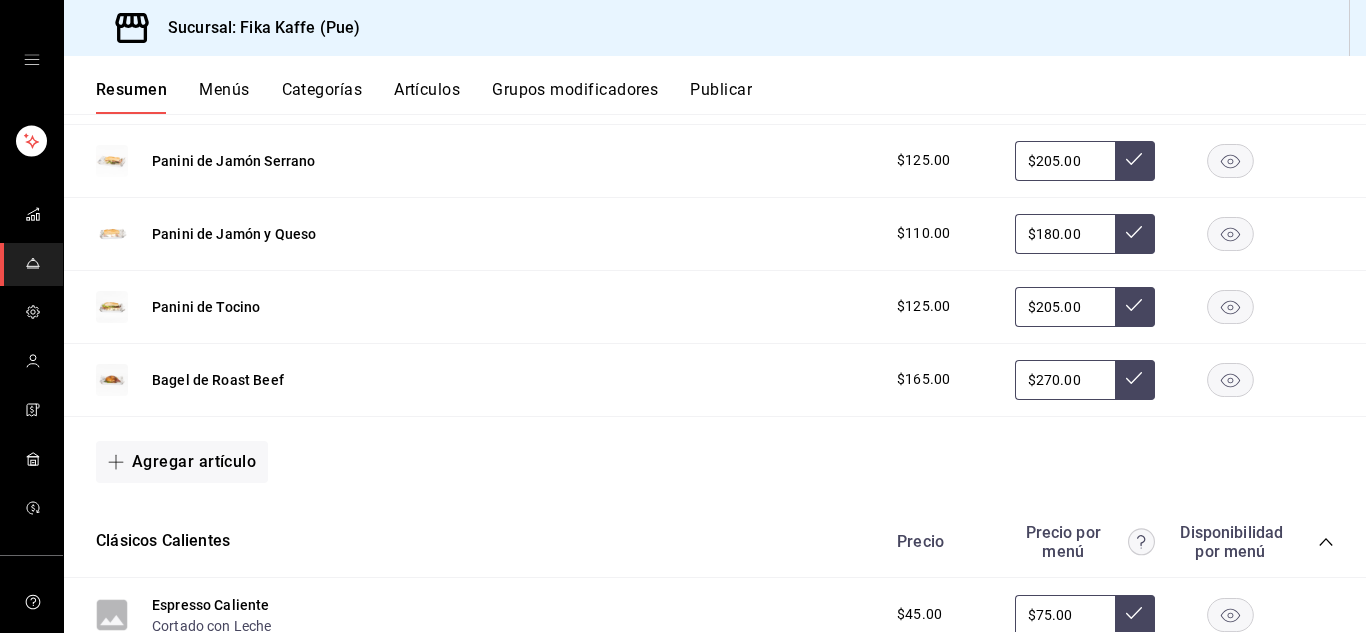 scroll, scrollTop: 0, scrollLeft: 0, axis: both 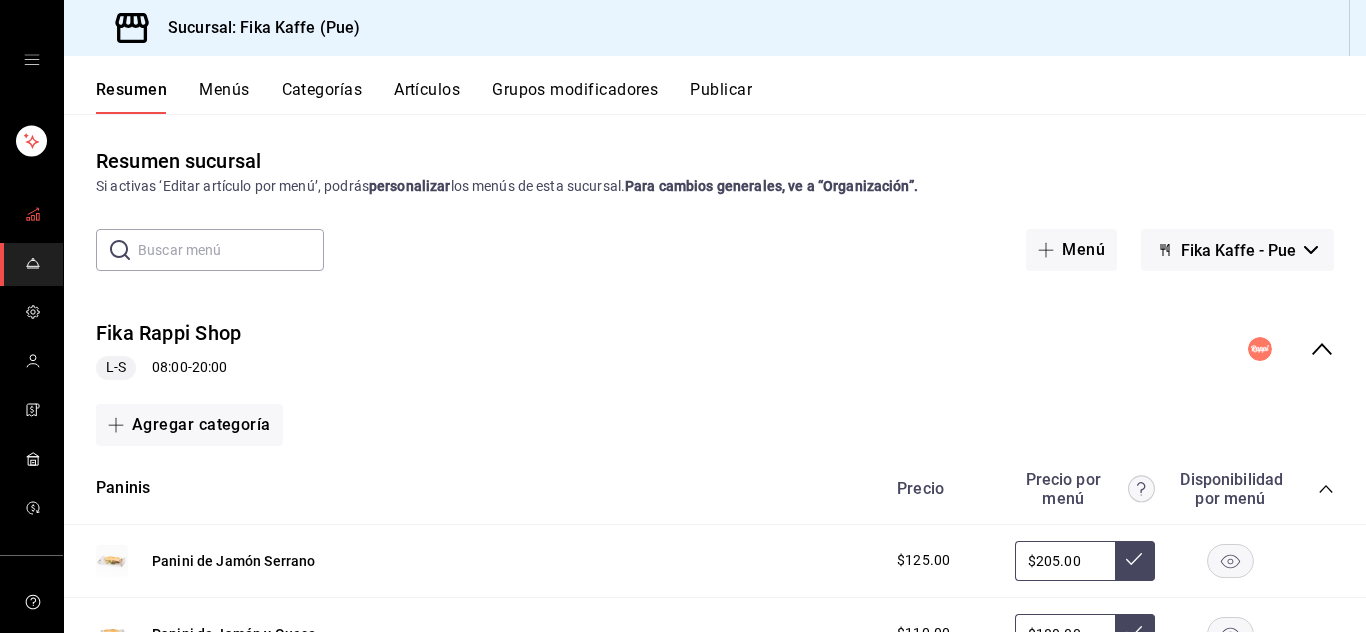 click at bounding box center (33, 215) 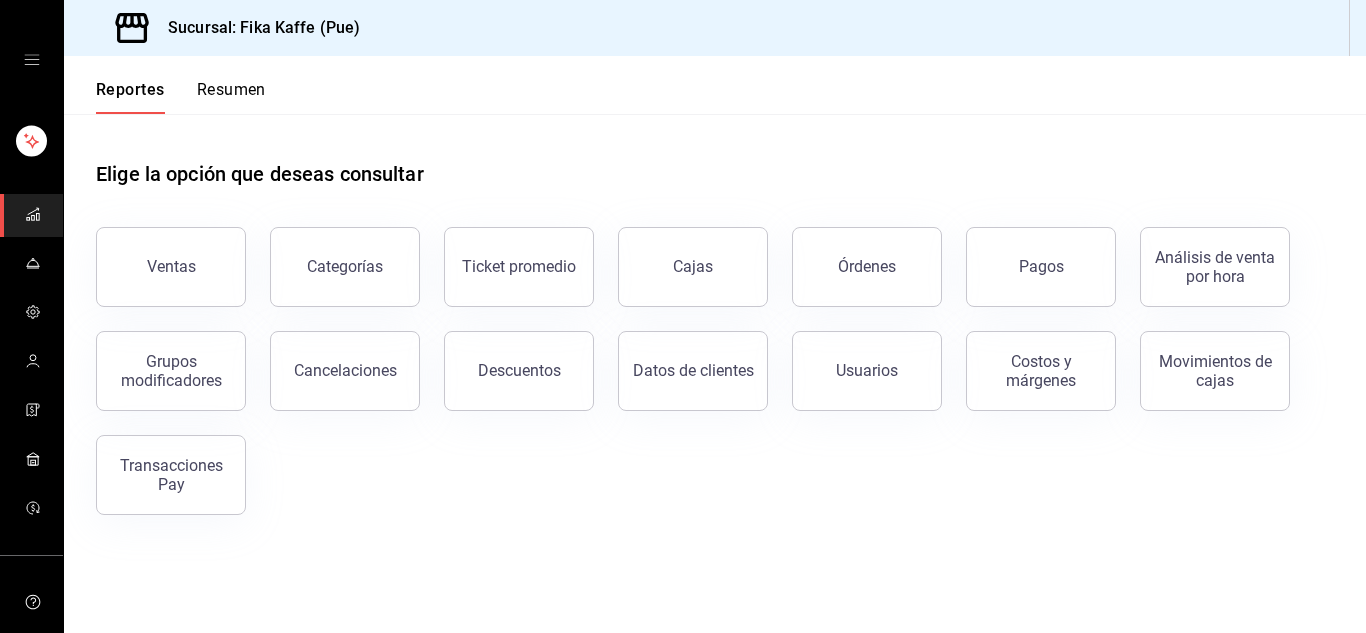 click 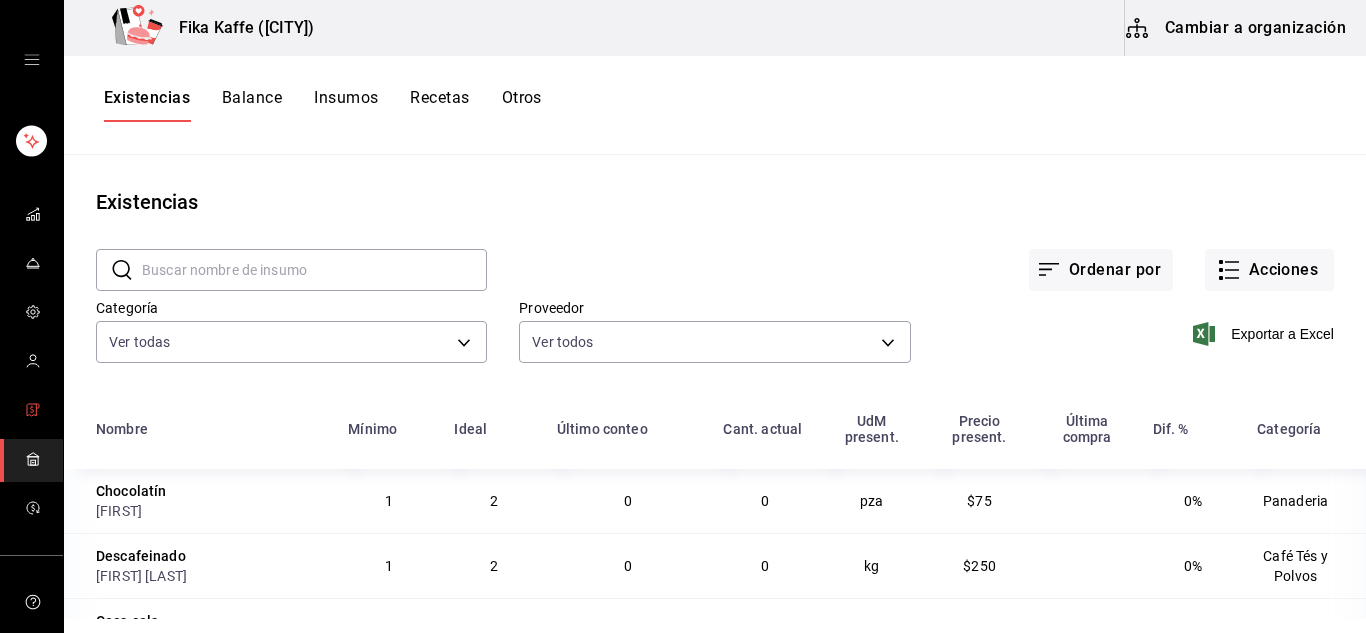 click at bounding box center [33, 411] 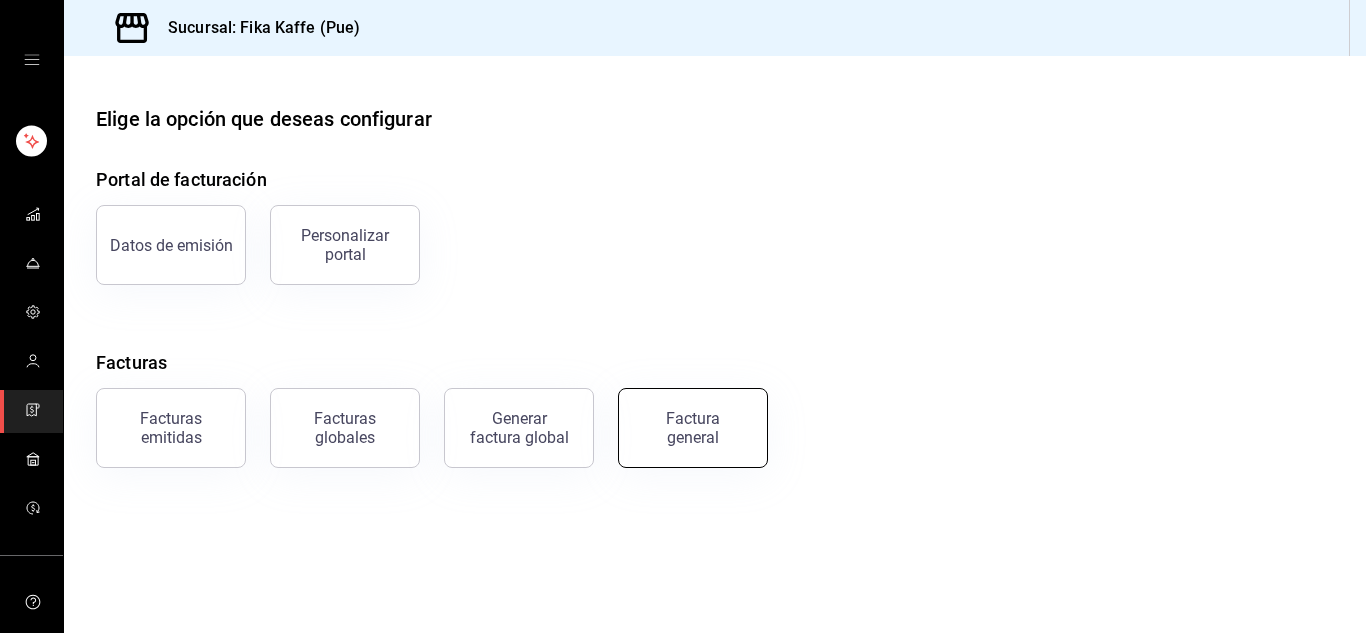 click on "Factura general" at bounding box center [693, 428] 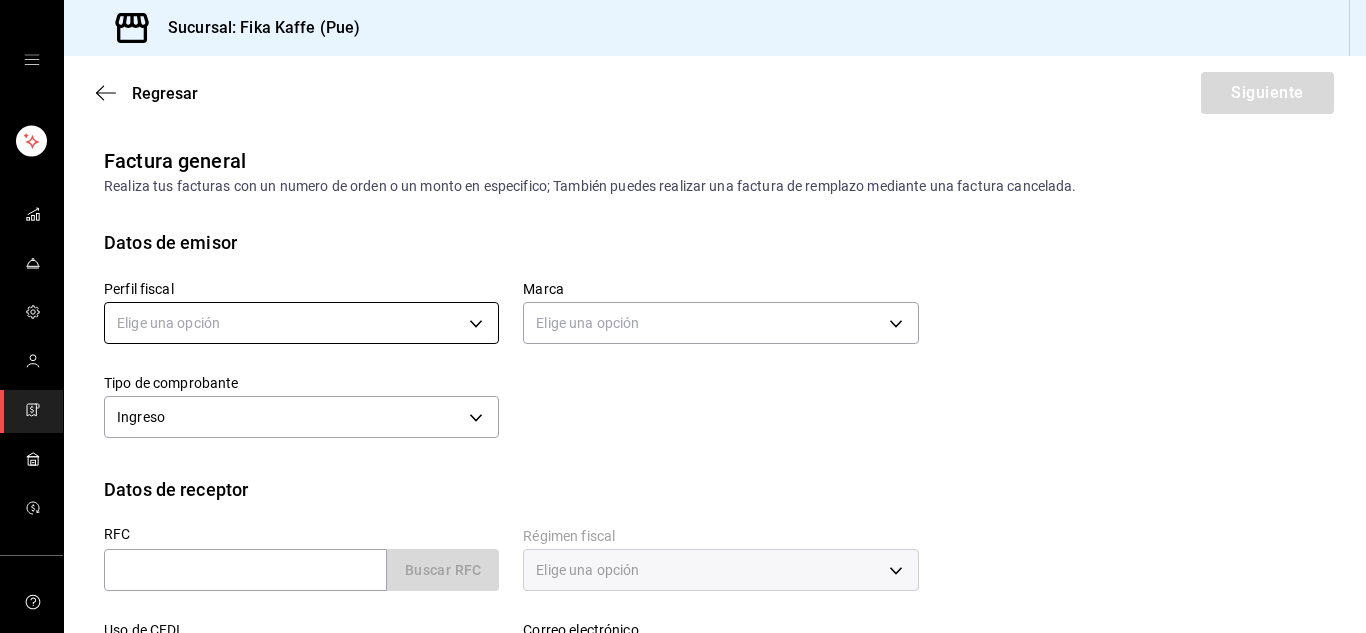 click on "Sucursal: Fika Kaffe (Pue) Regresar Siguiente Factura general Realiza tus facturas con un numero de orden o un monto en especifico; También puedes realizar una factura de remplazo mediante una factura cancelada. Datos de emisor Perfil fiscal Elige una opción Marca Elige una opción Tipo de comprobante Ingreso I Datos de receptor RFC Buscar RFC Régimen fiscal Elige una opción Uso de CFDI Elige una opción Correo electrónico Dirección Calle # exterior # interior Código postal Estado ​ Municipio ​ Colonia ​ GANA 1 MES GRATIS EN TU SUSCRIPCIÓN AQUÍ ¿Recuerdas cómo empezó tu restaurante?
Hoy puedes ayudar a un colega a tener el mismo cambio que tú viviste.
Recomienda Parrot directamente desde tu Portal Administrador.
Es fácil y rápido.
🎁 Por cada restaurante que se una, ganas 1 mes gratis. Visitar centro de ayuda (81) 2046 6363 soporte@parrotsoftware.io Visitar centro de ayuda (81) 2046 6363 soporte@parrotsoftware.io" at bounding box center [683, 316] 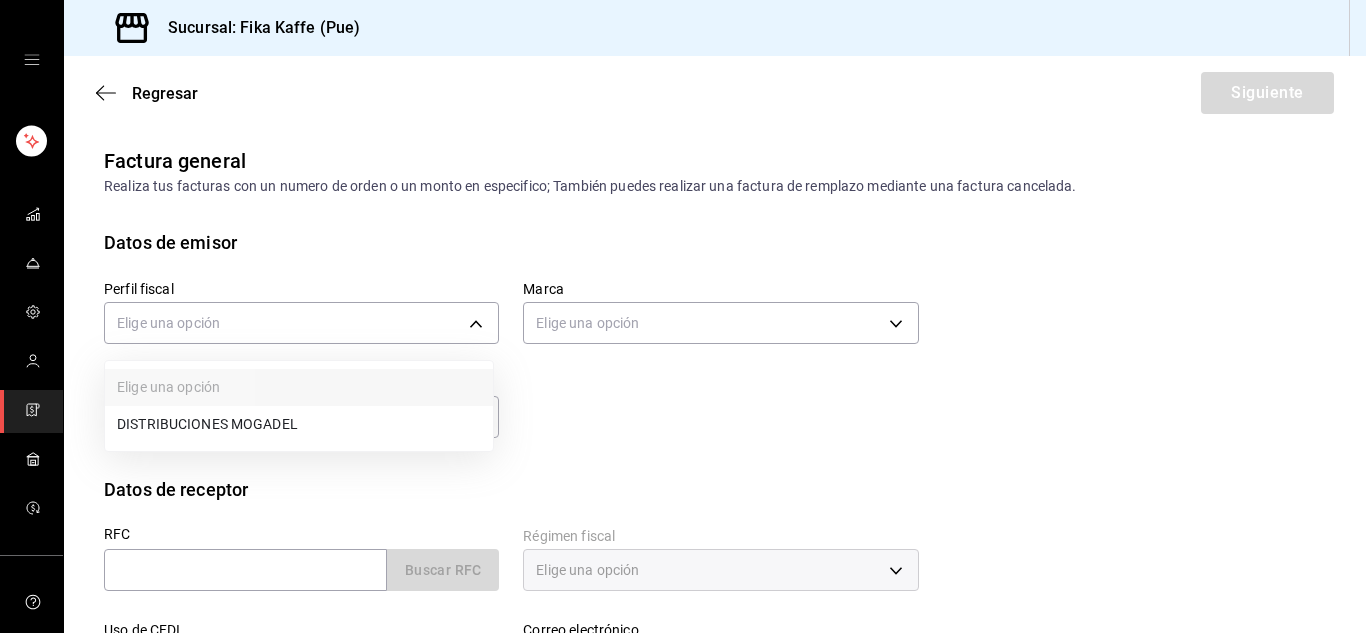click on "DISTRIBUCIONES MOGADEL" at bounding box center [299, 424] 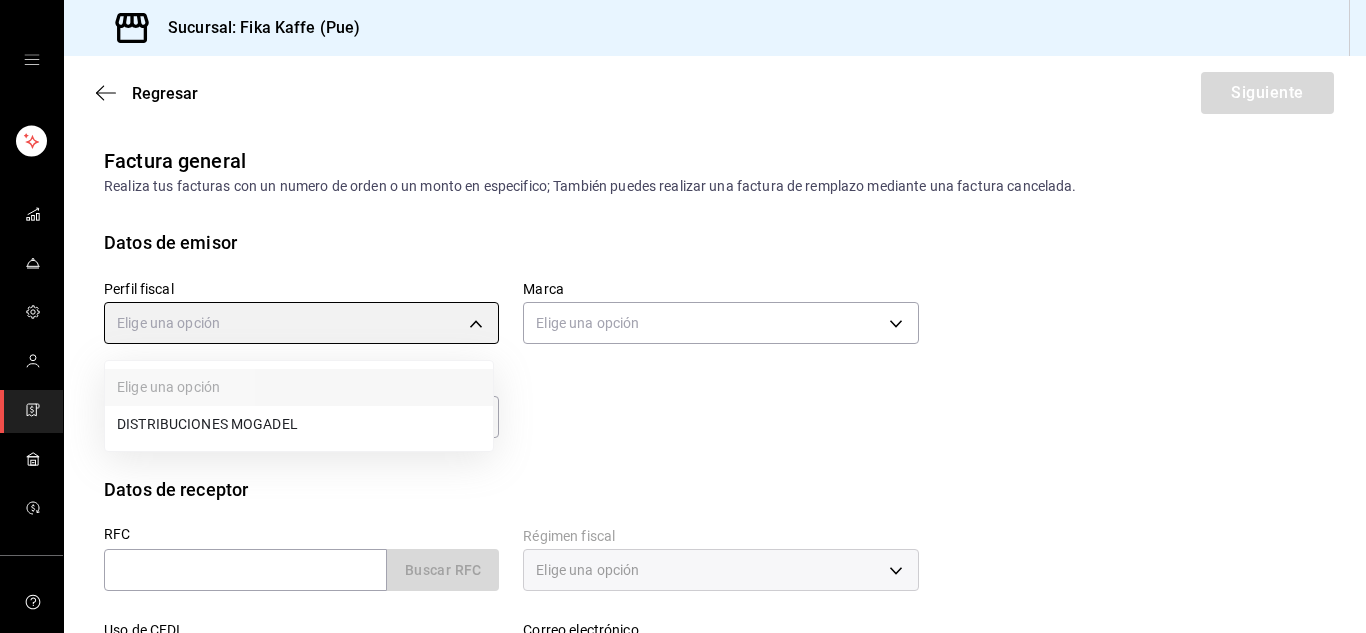 type on "7b073cd3-efc3-4cc0-81bd-dcd3264472e9" 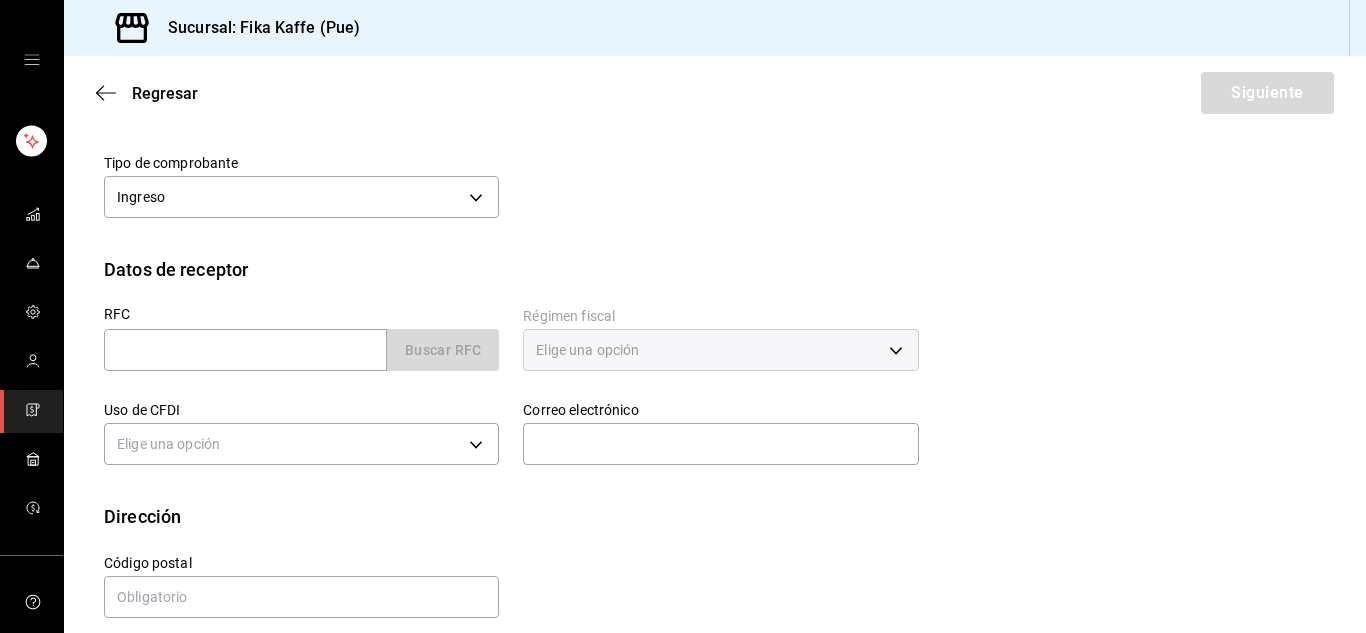 scroll, scrollTop: 240, scrollLeft: 0, axis: vertical 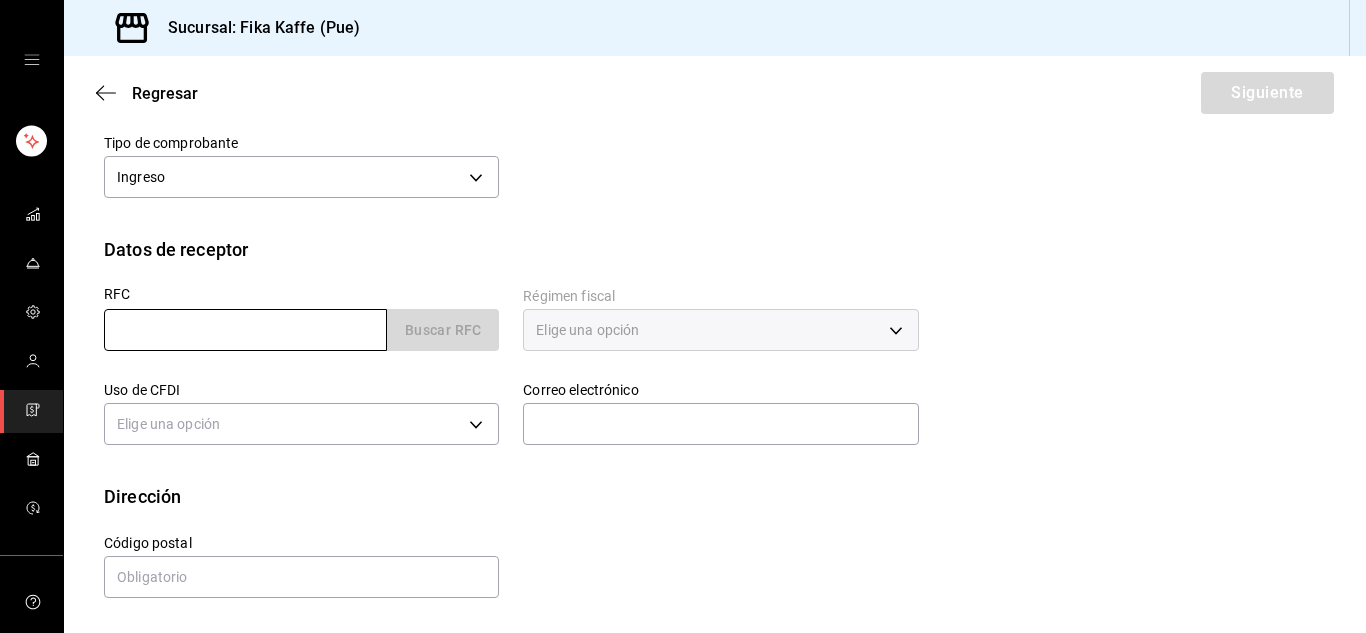click at bounding box center (245, 330) 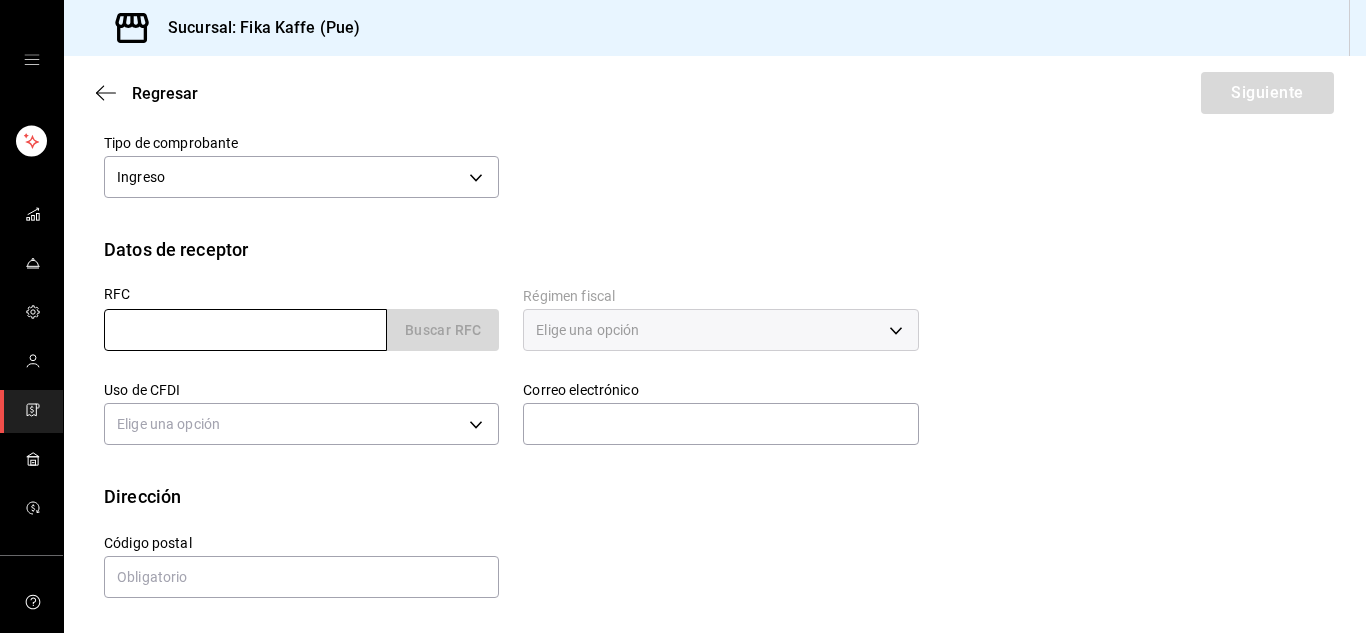 paste on "CJF950204TL0" 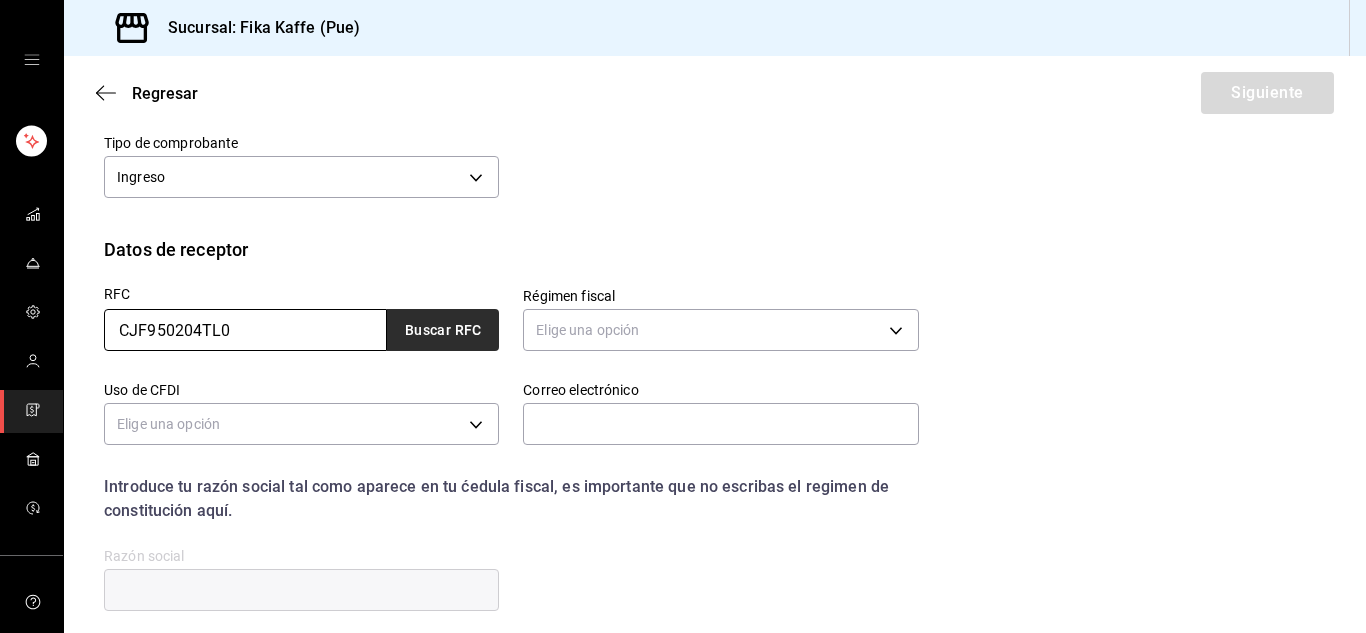 type on "CJF950204TL0" 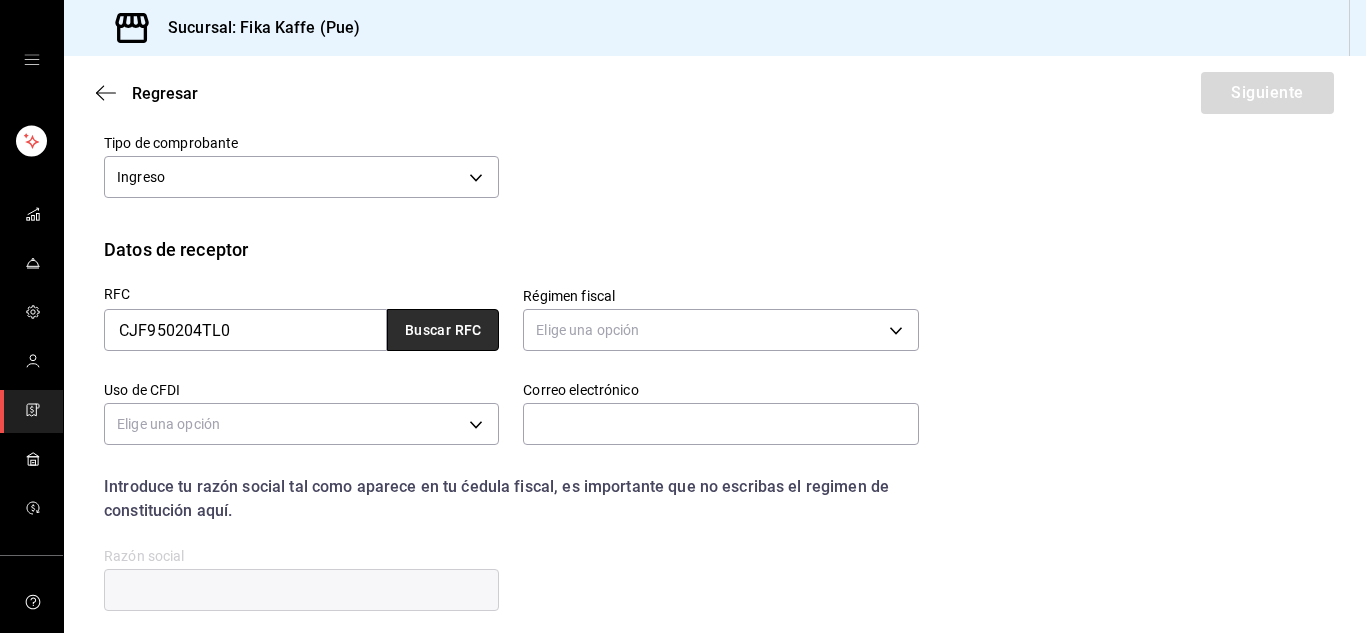click on "Buscar RFC" at bounding box center (443, 330) 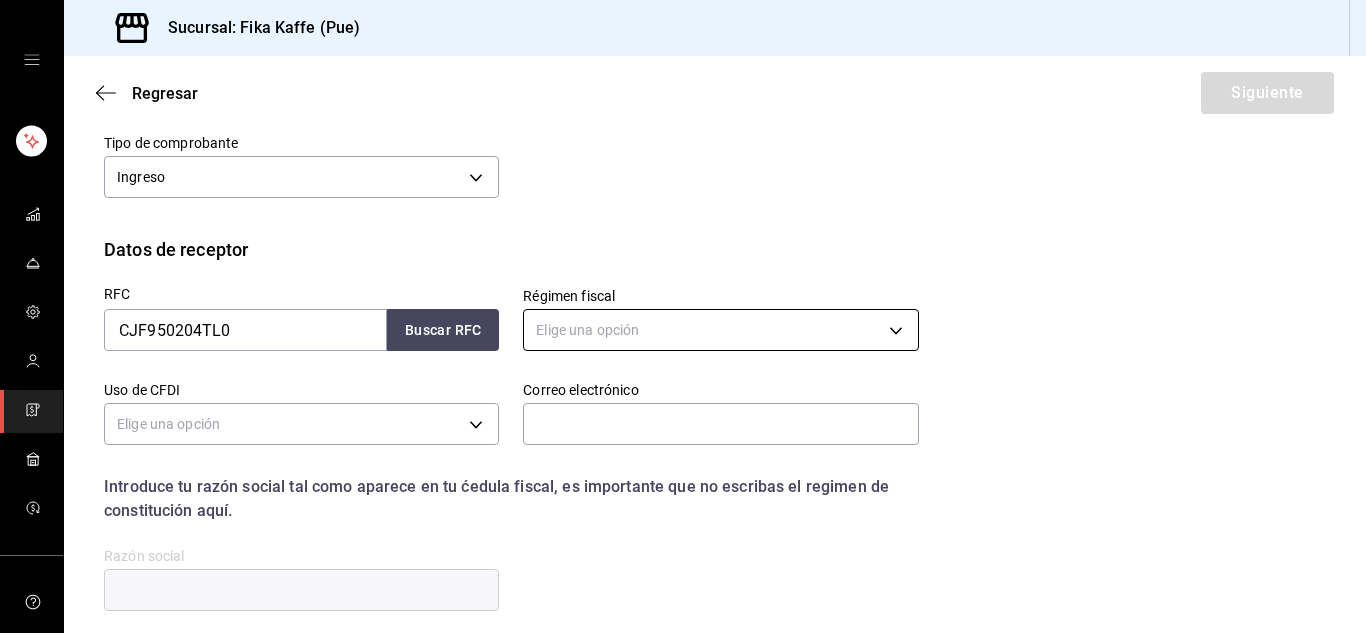 click on "Sucursal: Fika Kaffe (Pue) Regresar Siguiente Factura general Realiza tus facturas con un numero de orden o un monto en especifico; También puedes realizar una factura de remplazo mediante una factura cancelada. Datos de emisor Perfil fiscal DISTRIBUCIONES MOGADEL 7b073cd3-efc3-4cc0-81bd-dcd3264472e9 Marca Fika Kaffe - Pue 34ad27b6-2ad7-4e09-8c47-bff0ca000e3b Tipo de comprobante Ingreso I Datos de receptor RFC CJF950204TL0 Buscar RFC Régimen fiscal Elige una opción Uso de CFDI Elige una opción Correo electrónico Introduce tu razón social tal como aparece en tu ćedula fiscal, es importante que no escribas el regimen de constitución aquí. company Razón social Dirección Calle # exterior # interior Código postal Estado ​ Municipio ​ Colonia ​ GANA 1 MES GRATIS EN TU SUSCRIPCIÓN AQUÍ Visitar centro de ayuda (81) 2046 6363 soporte@parrotsoftware.io Visitar centro de ayuda (81) 2046 6363 soporte@parrotsoftware.io" at bounding box center [683, 316] 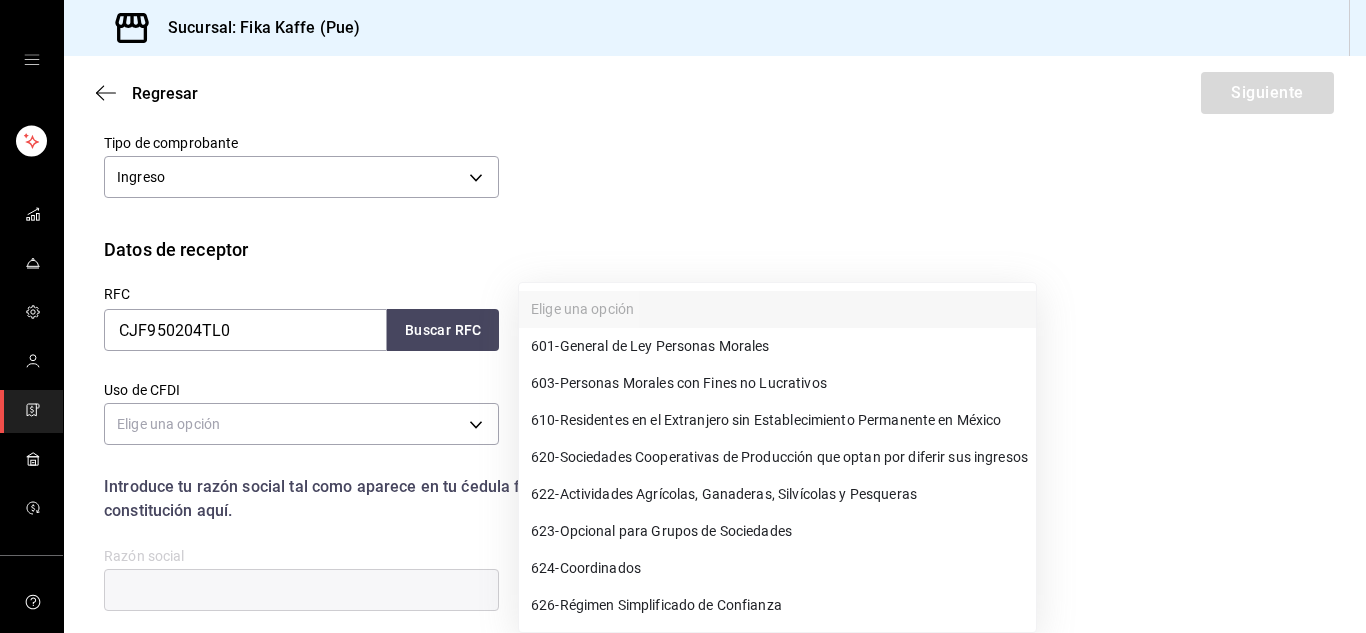 click on "603  -  Personas Morales con Fines no Lucrativos" at bounding box center [679, 383] 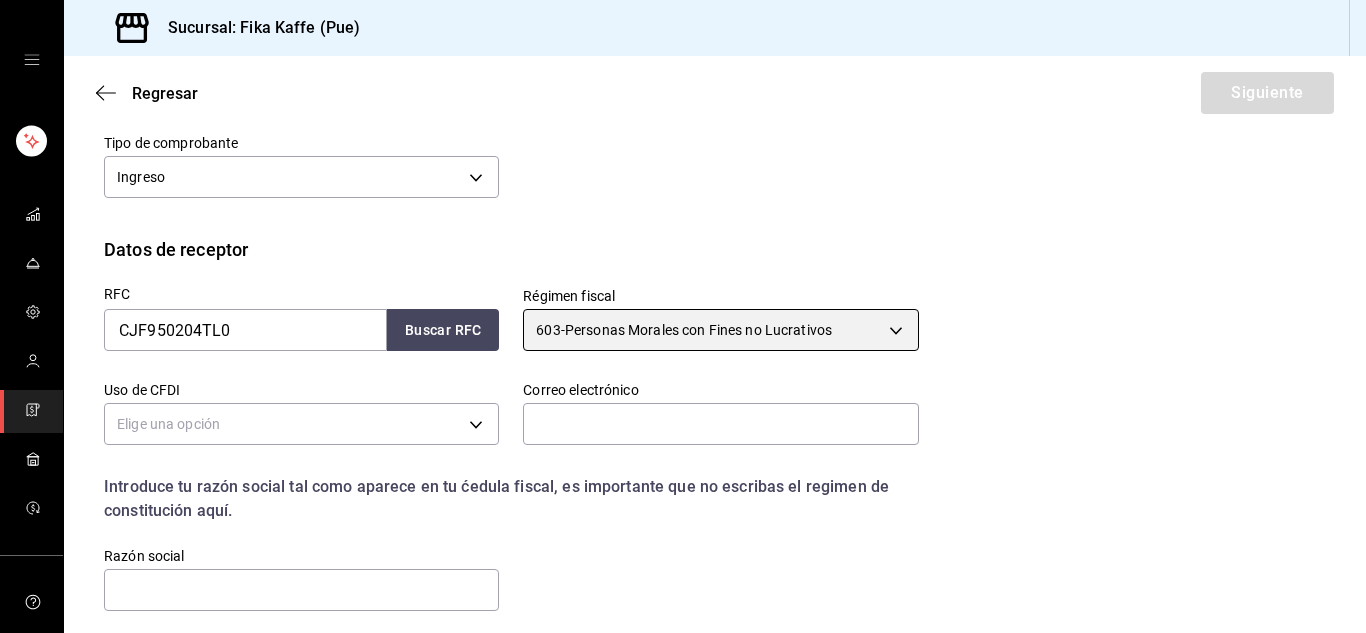 scroll, scrollTop: 340, scrollLeft: 0, axis: vertical 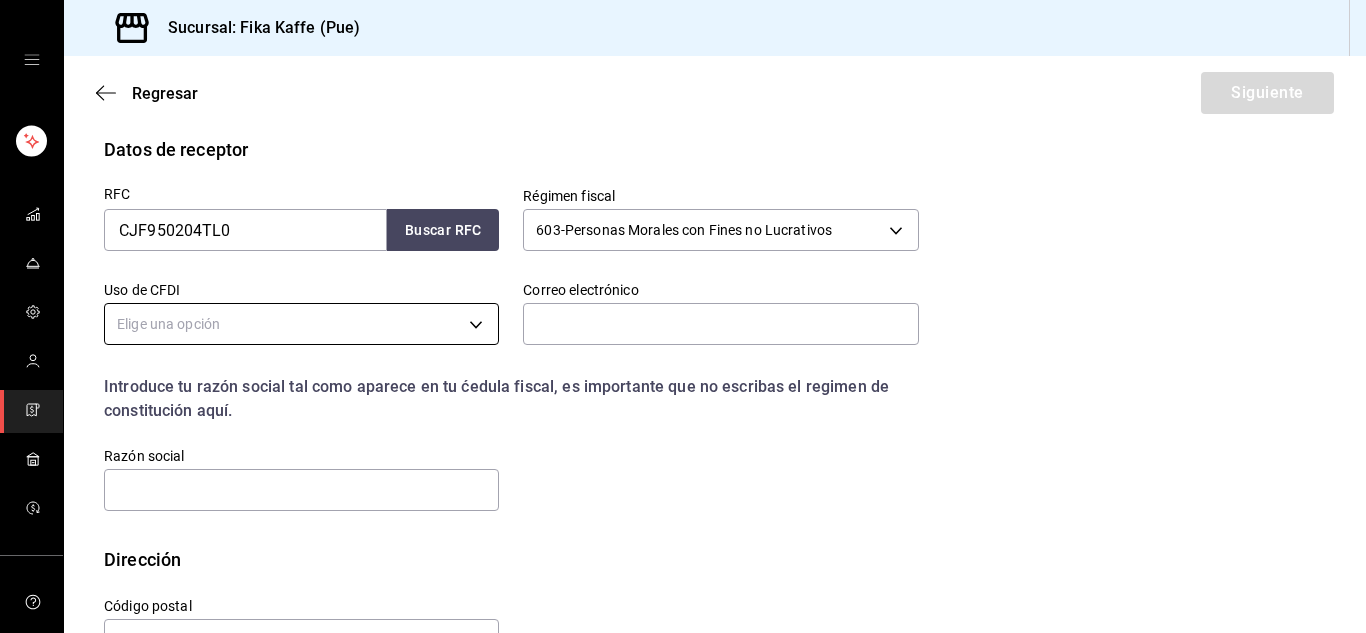 click on "Sucursal: Fika Kaffe (Pue) Regresar Siguiente Factura general Realiza tus facturas con un numero de orden o un monto en especifico; También puedes realizar una factura de remplazo mediante una factura cancelada. Datos de emisor Perfil fiscal DISTRIBUCIONES MOGADEL 7b073cd3-efc3-4cc0-81bd-dcd3264472e9 Marca Fika Kaffe - Pue 34ad27b6-2ad7-4e09-8c47-bff0ca000e3b Tipo de comprobante Ingreso I Datos de receptor RFC CJF950204TL0 Buscar RFC Régimen fiscal 603  -  Personas Morales con Fines no Lucrativos 603 Uso de CFDI Elige una opción Correo electrónico Introduce tu razón social tal como aparece en tu ćedula fiscal, es importante que no escribas el regimen de constitución aquí. company Razón social Dirección Calle # exterior # interior Código postal Estado ​ Municipio ​ Colonia ​ GANA 1 MES GRATIS EN TU SUSCRIPCIÓN AQUÍ Visitar centro de ayuda (81) 2046 6363 soporte@parrotsoftware.io Visitar centro de ayuda (81) 2046 6363 soporte@parrotsoftware.io" at bounding box center (683, 316) 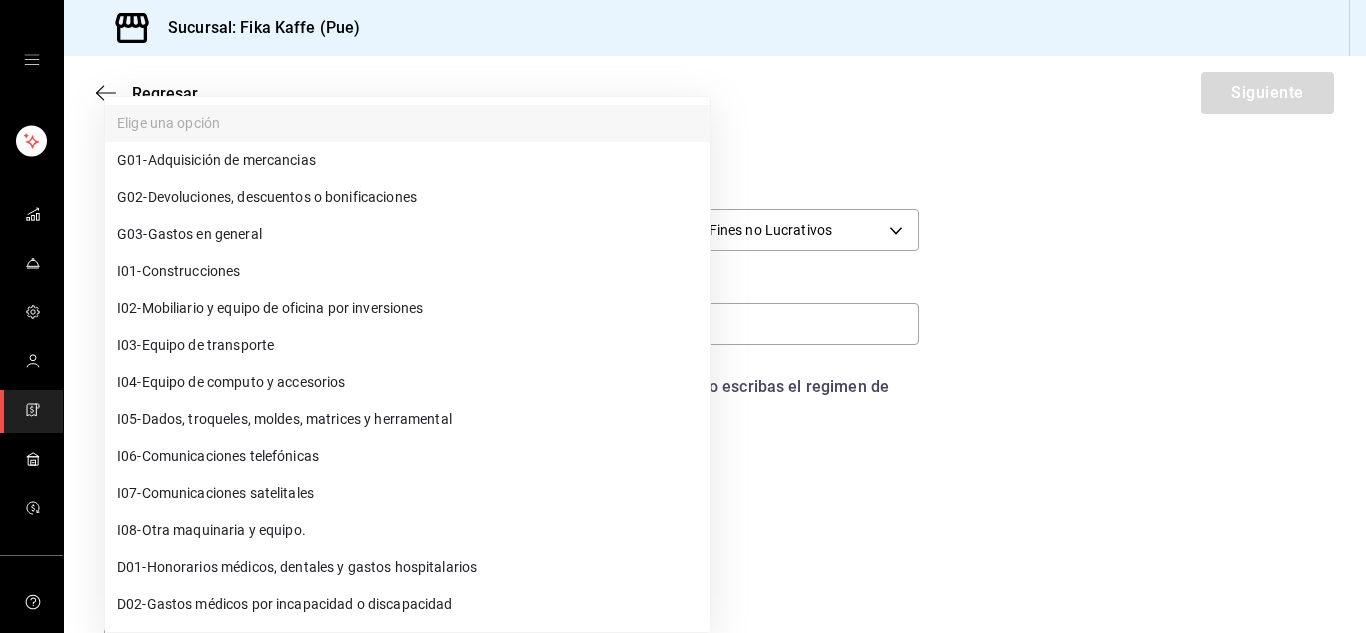 click on "G03  -  Gastos en general" at bounding box center (189, 234) 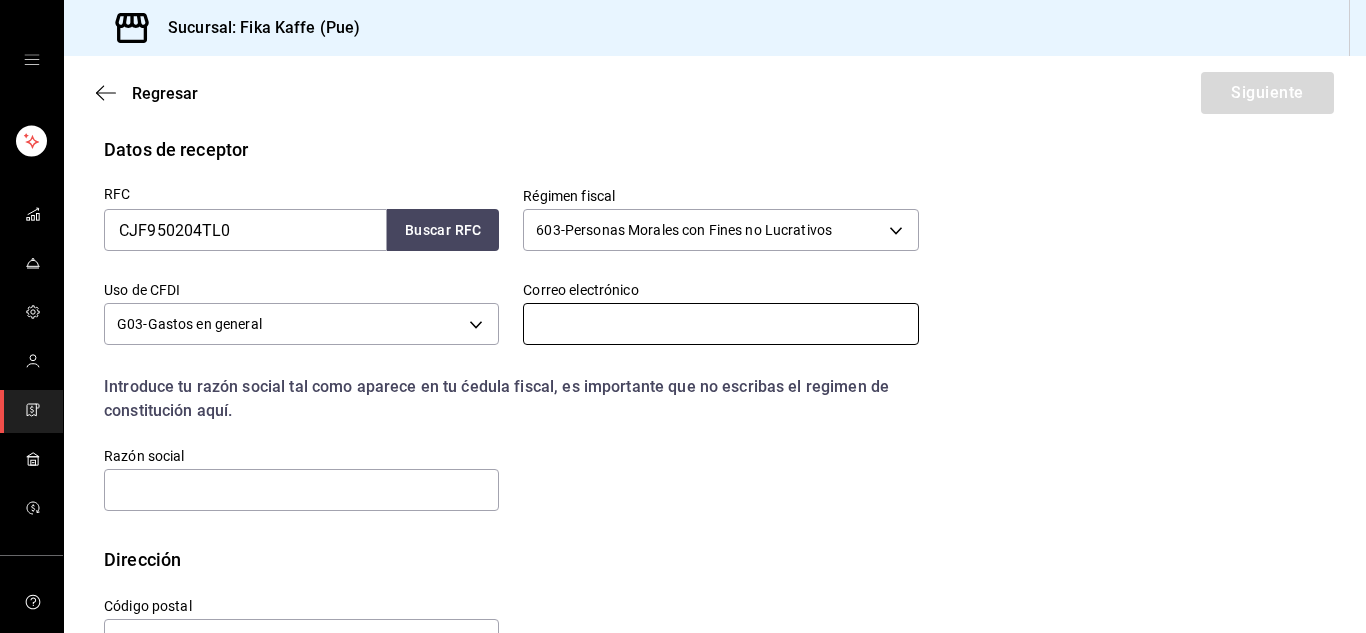 click at bounding box center [720, 324] 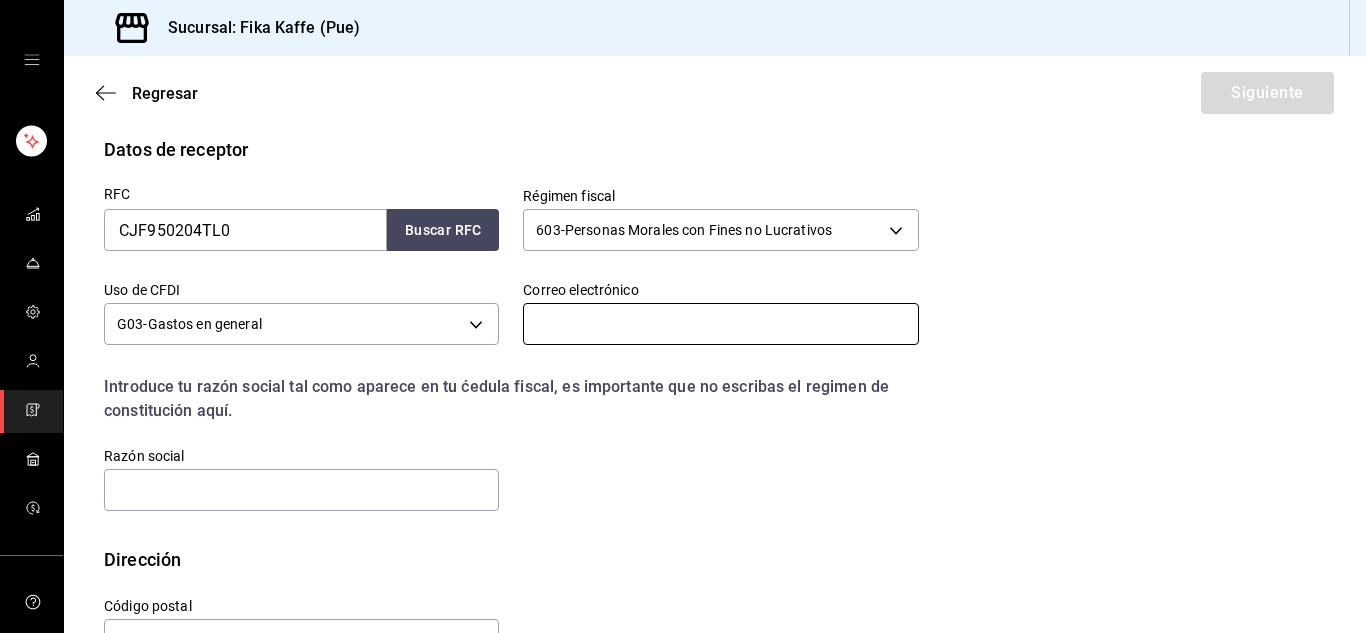 click at bounding box center (720, 324) 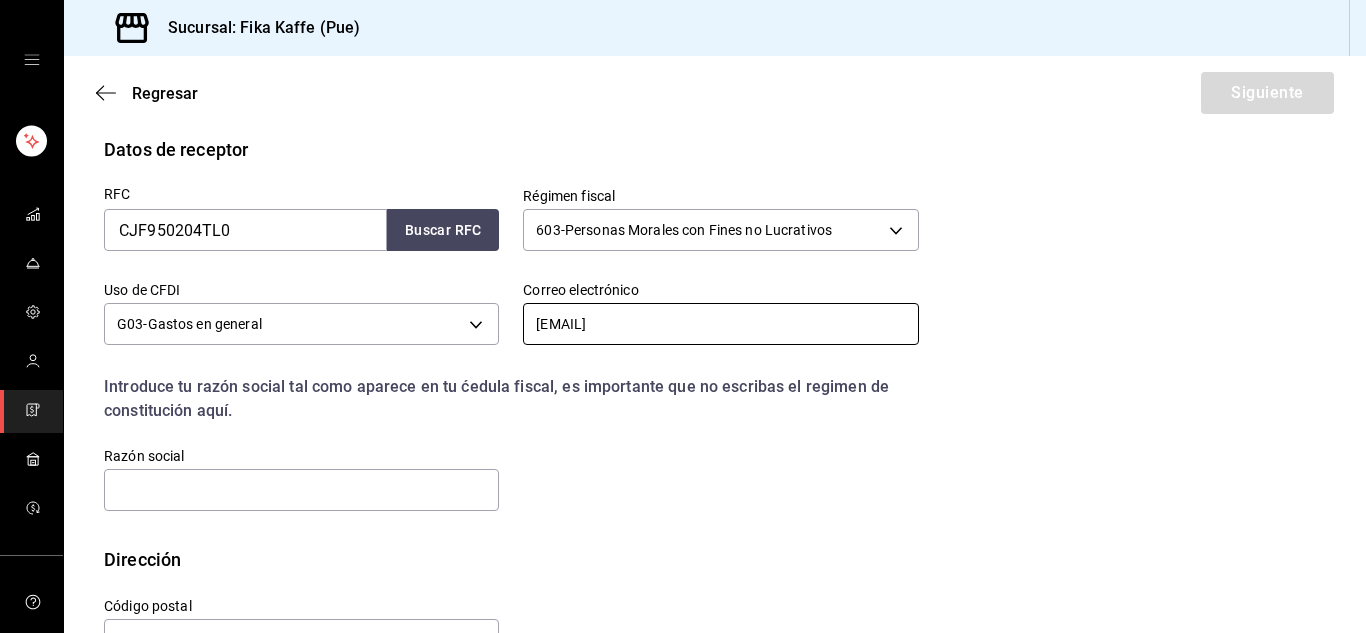 scroll, scrollTop: 403, scrollLeft: 0, axis: vertical 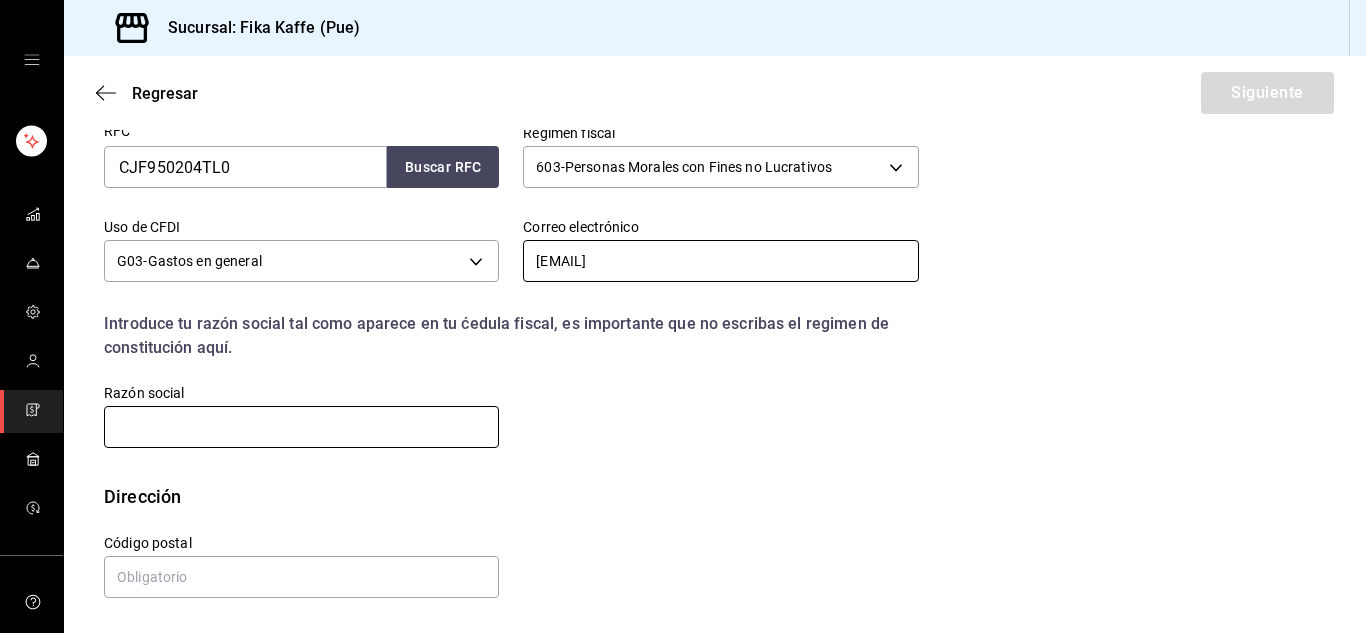 type on "1raultriatlon@gmail.com" 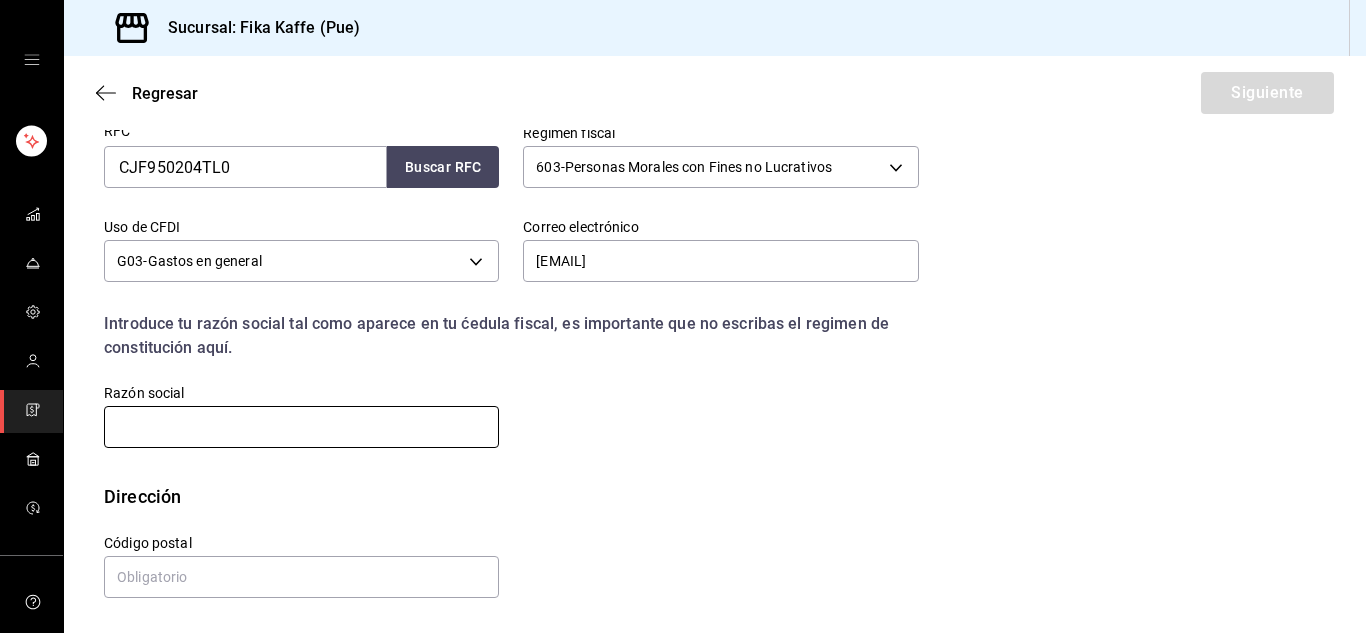 click at bounding box center [301, 427] 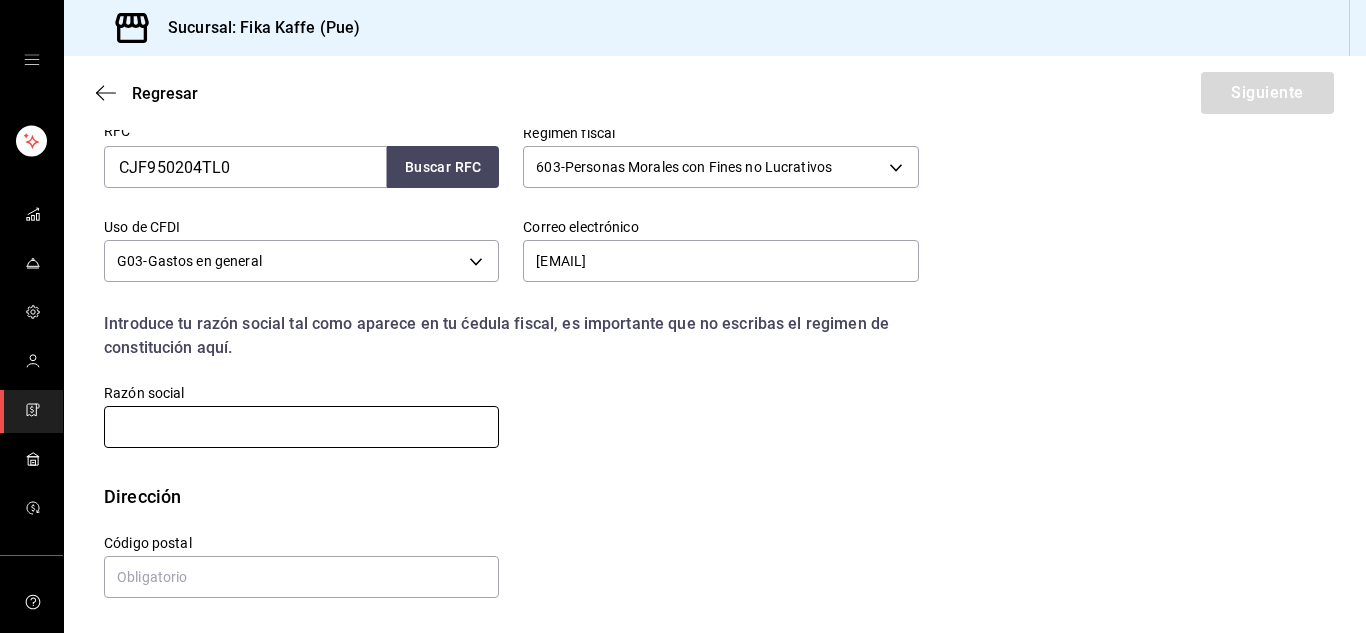 click at bounding box center (301, 427) 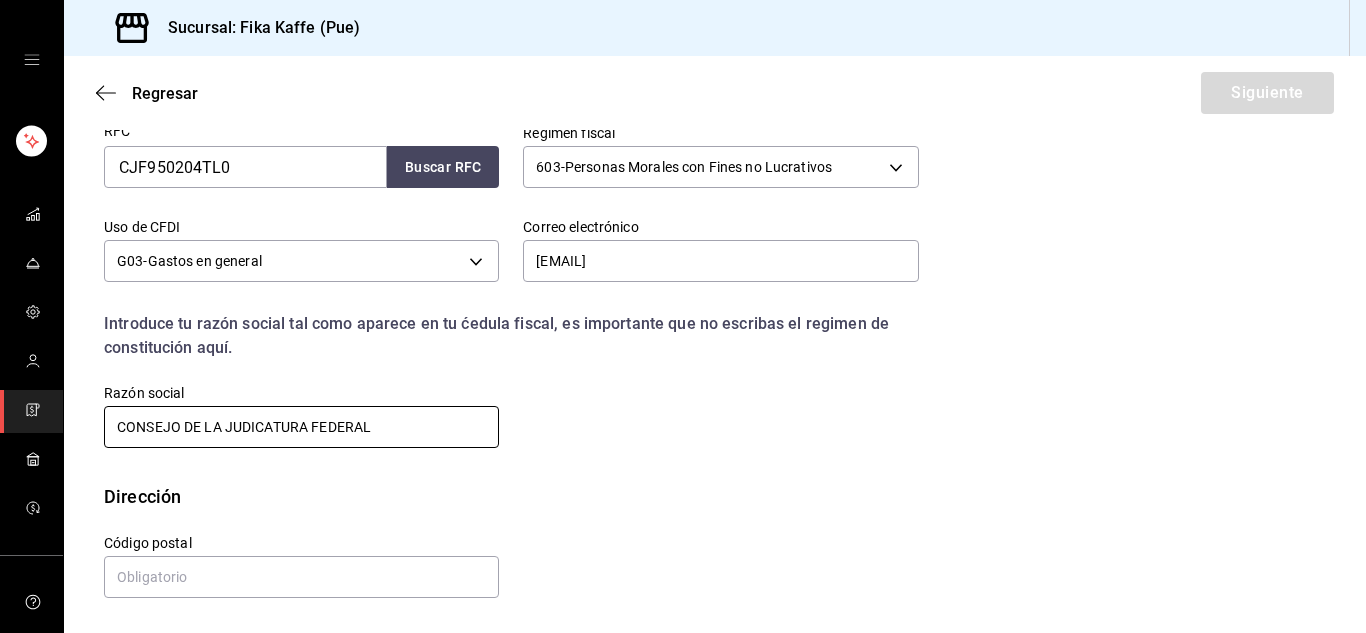 type on "CONSEJO DE LA JUDICATURA FEDERAL" 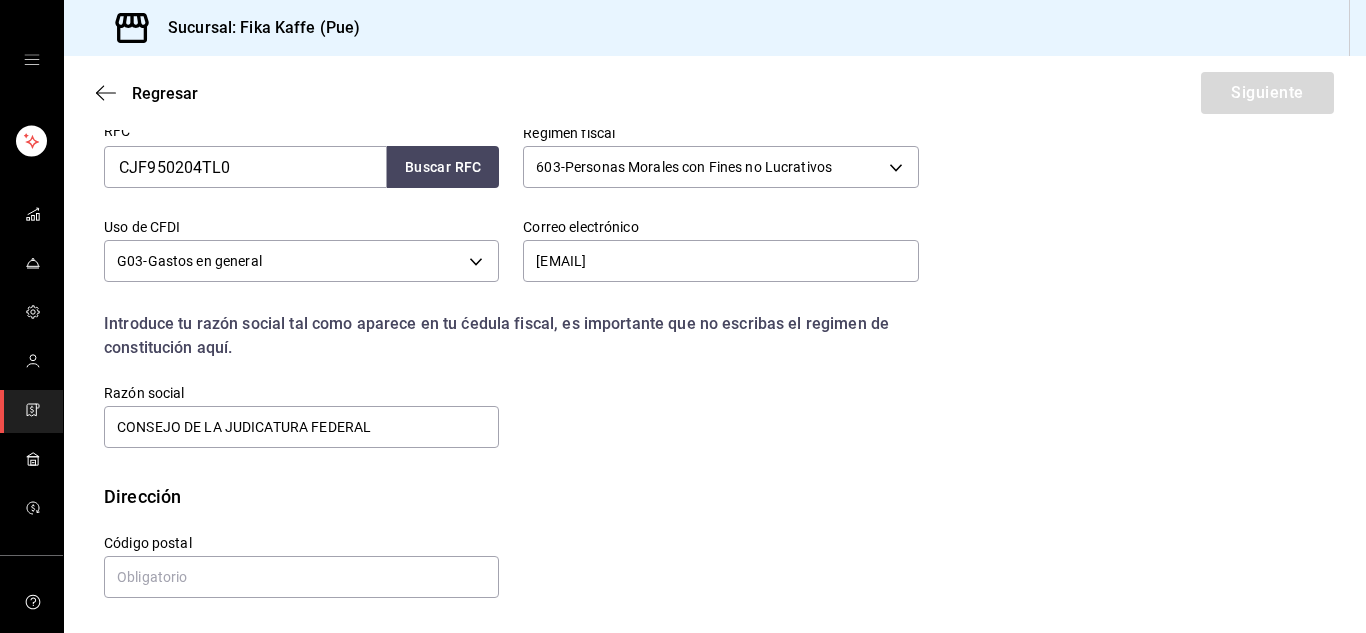 click on "RFC CJF950204TL0 Buscar RFC Régimen fiscal 603  -  Personas Morales con Fines no Lucrativos 603 Uso de CFDI G03  -  Gastos en general G03 Correo electrónico 1raultriatlon@gmail.com Introduce tu razón social tal como aparece en tu ćedula fiscal, es importante que no escribas el regimen de constitución aquí. company Razón social CONSEJO DE LA JUDICATURA FEDERAL" at bounding box center [715, 291] 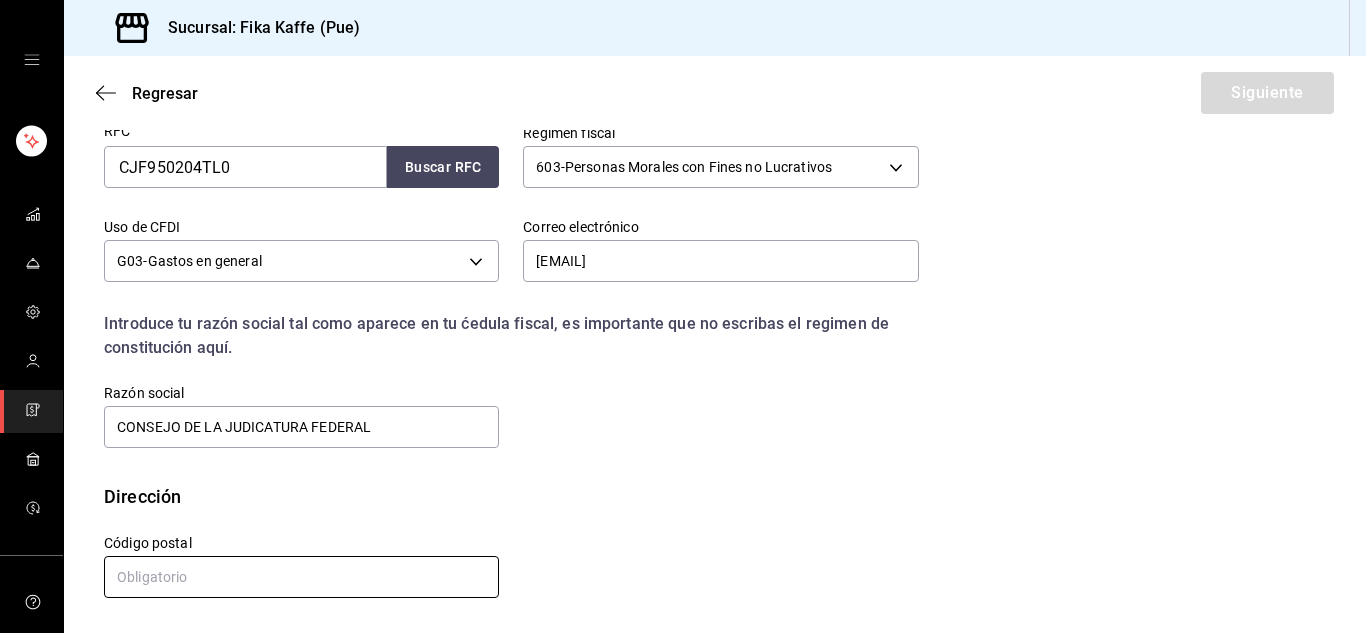click at bounding box center [301, 577] 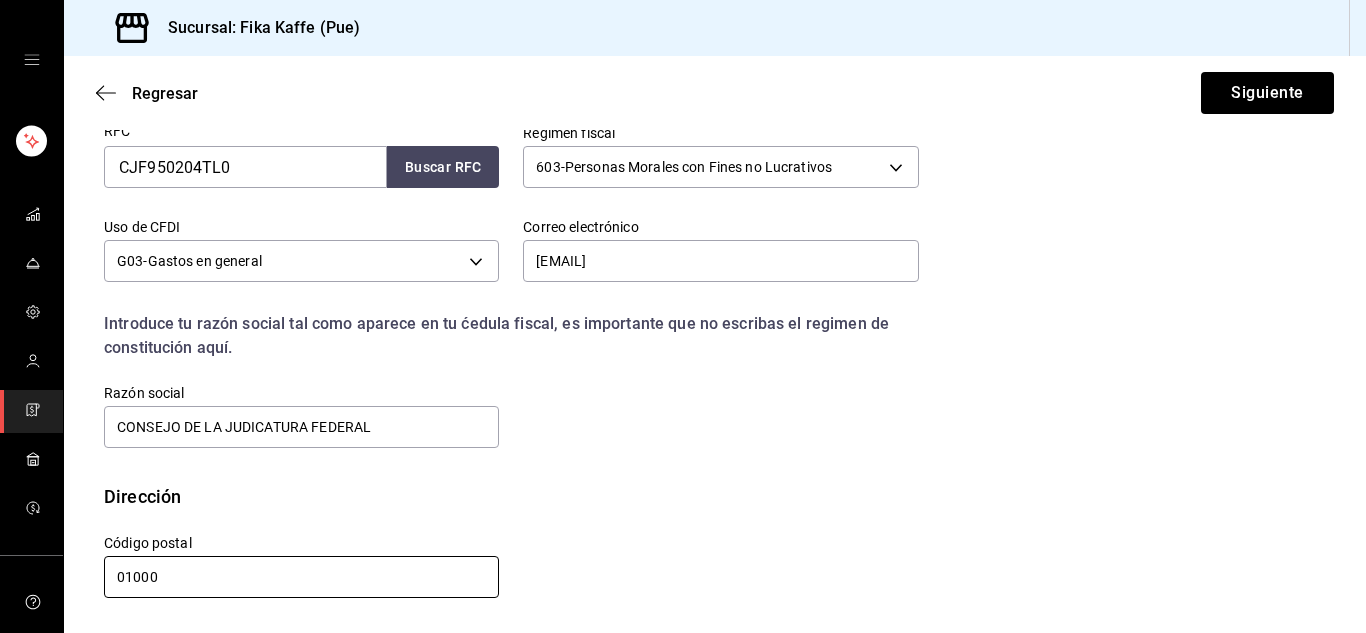 type on "01000" 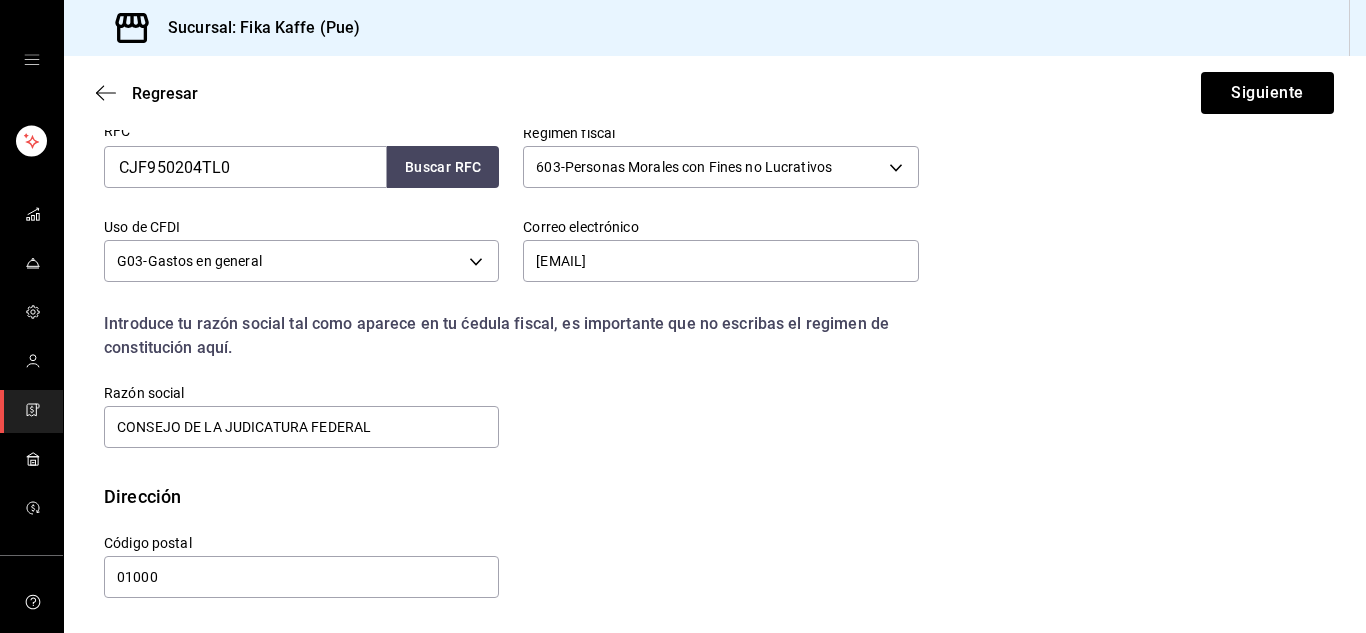 click on "Calle # exterior # interior Código postal 01000 Estado ​ Municipio ​ Colonia ​" at bounding box center [499, 555] 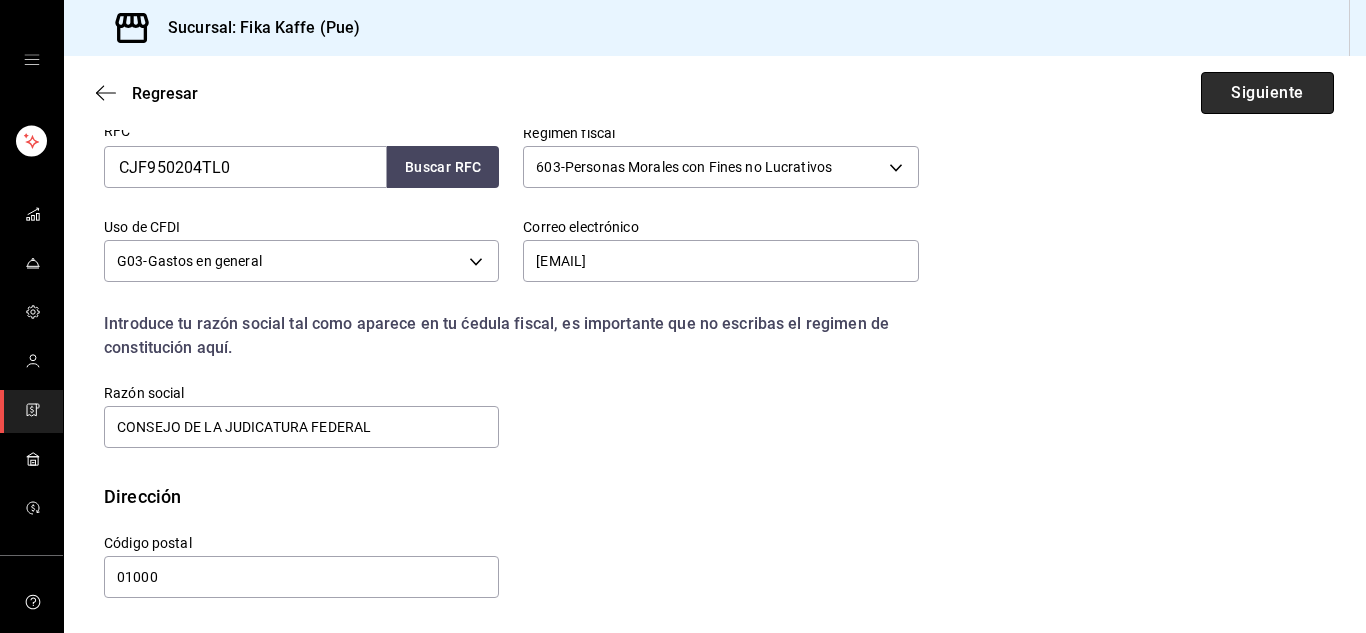 click on "Siguiente" at bounding box center (1267, 93) 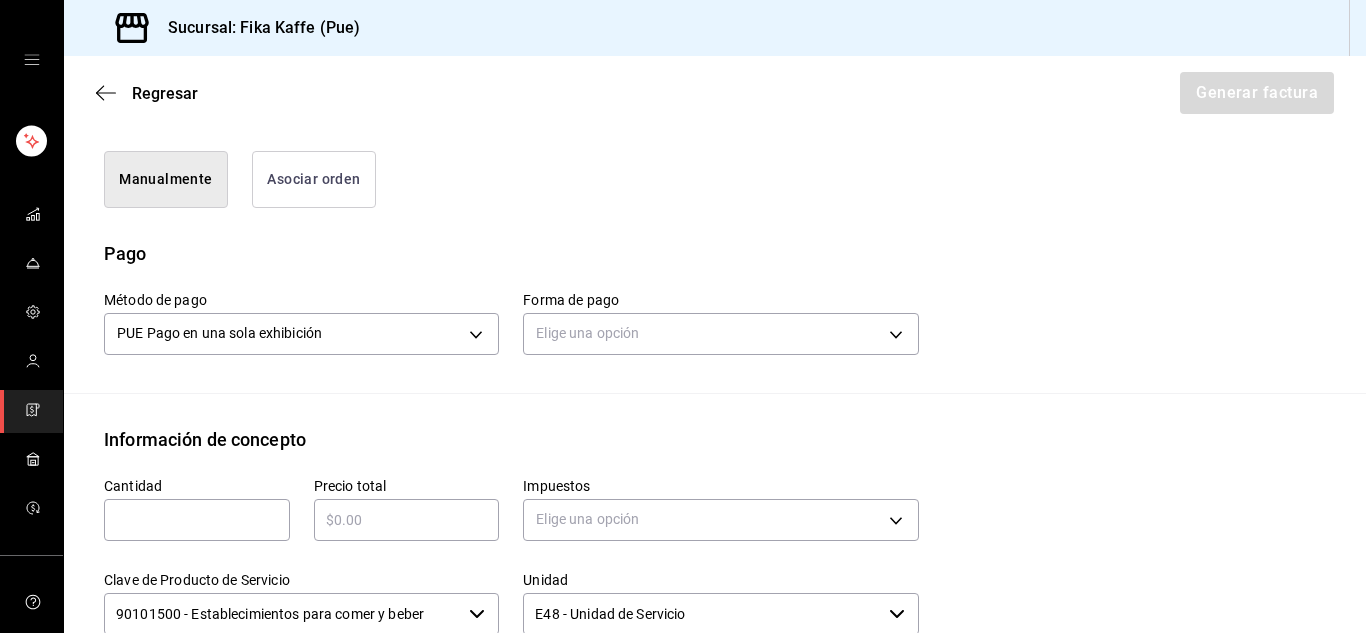 scroll, scrollTop: 503, scrollLeft: 0, axis: vertical 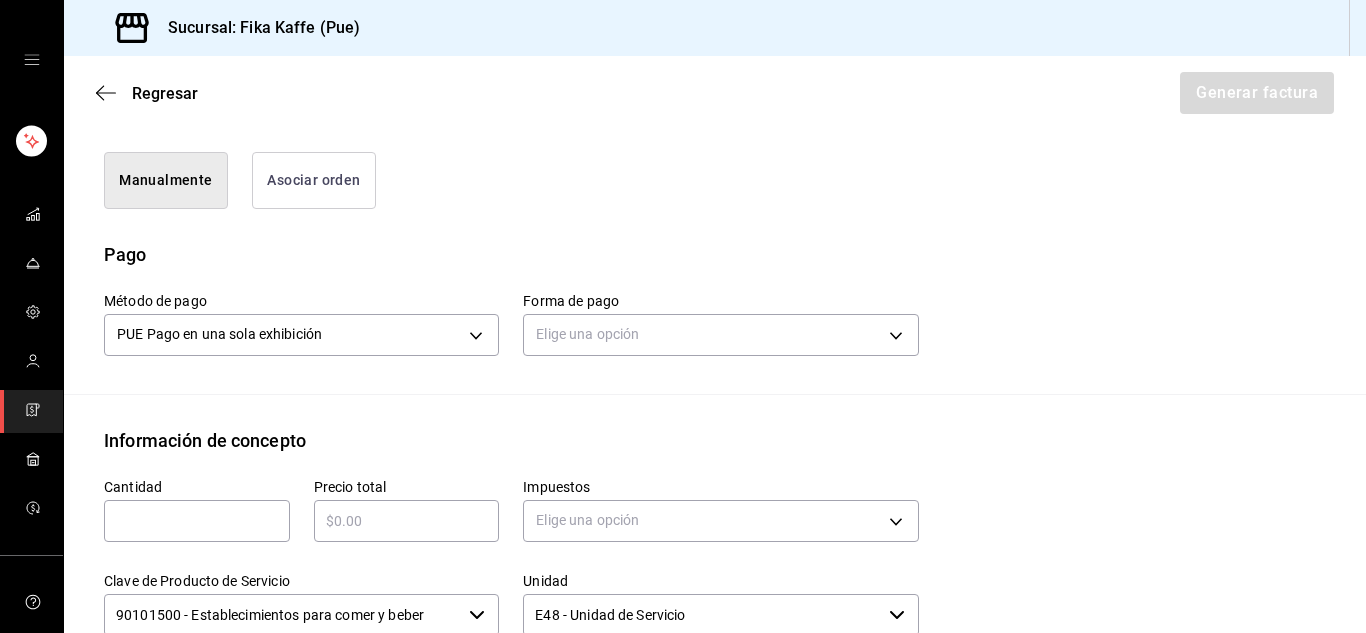 click on "Asociar orden" at bounding box center (314, 180) 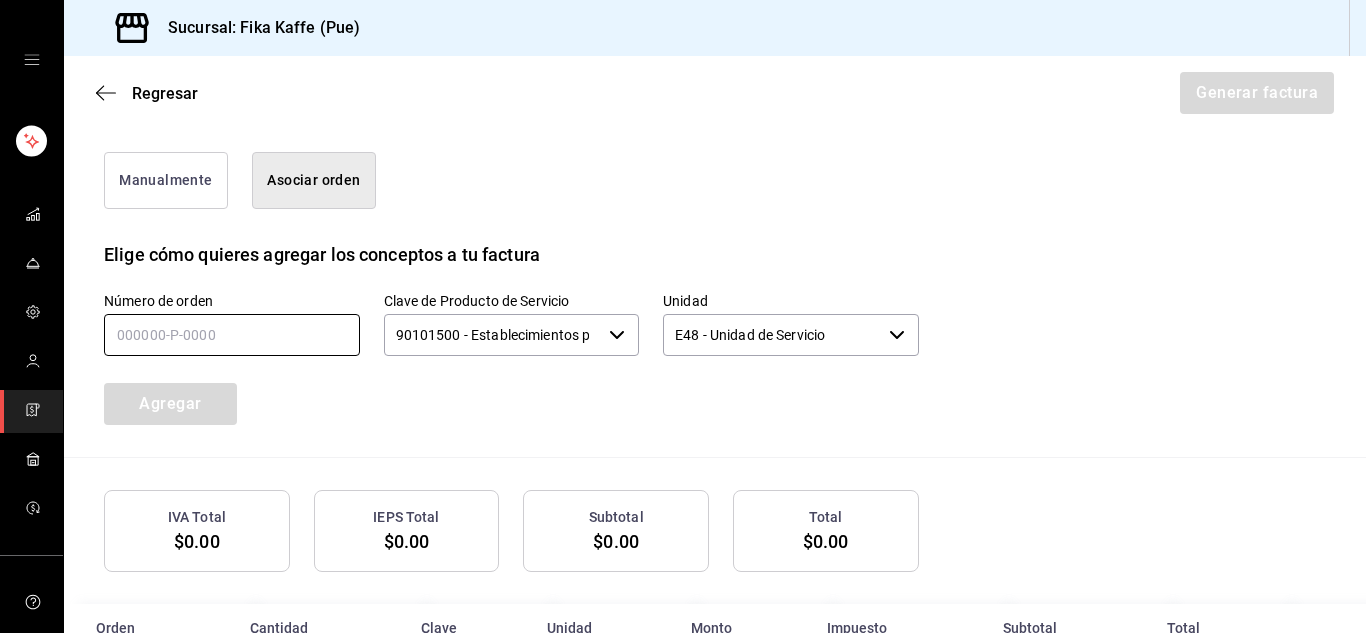 click at bounding box center [232, 335] 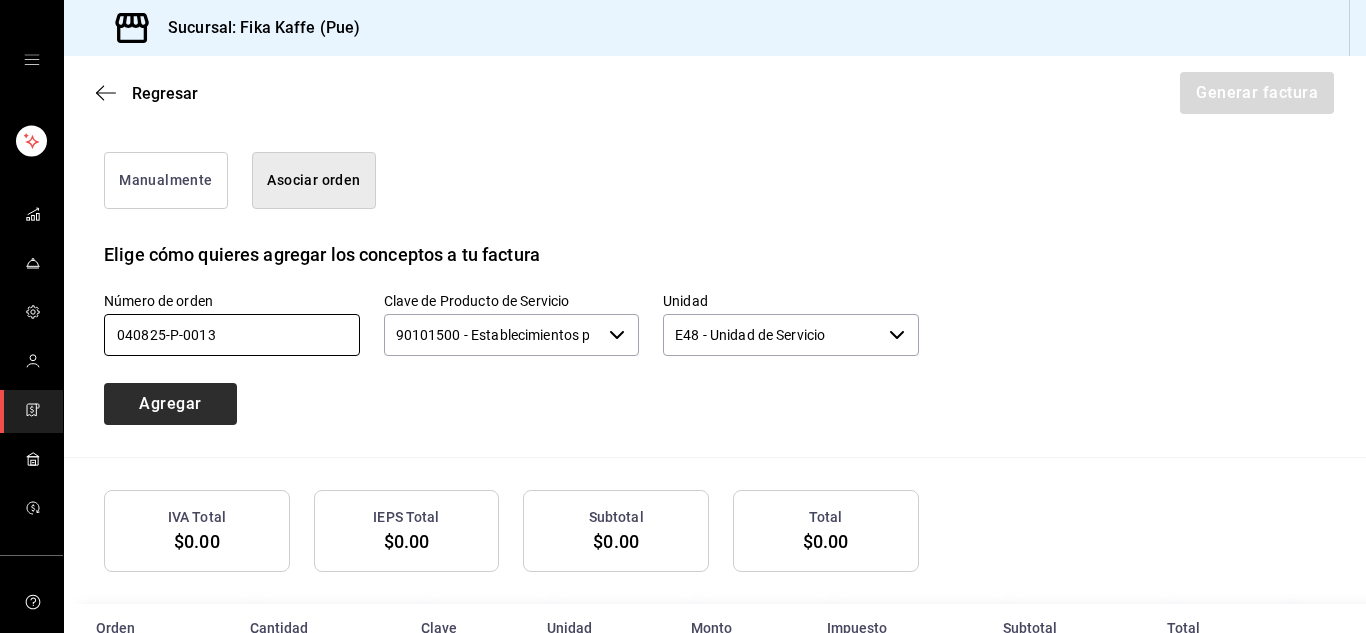 type on "040825-P-0013" 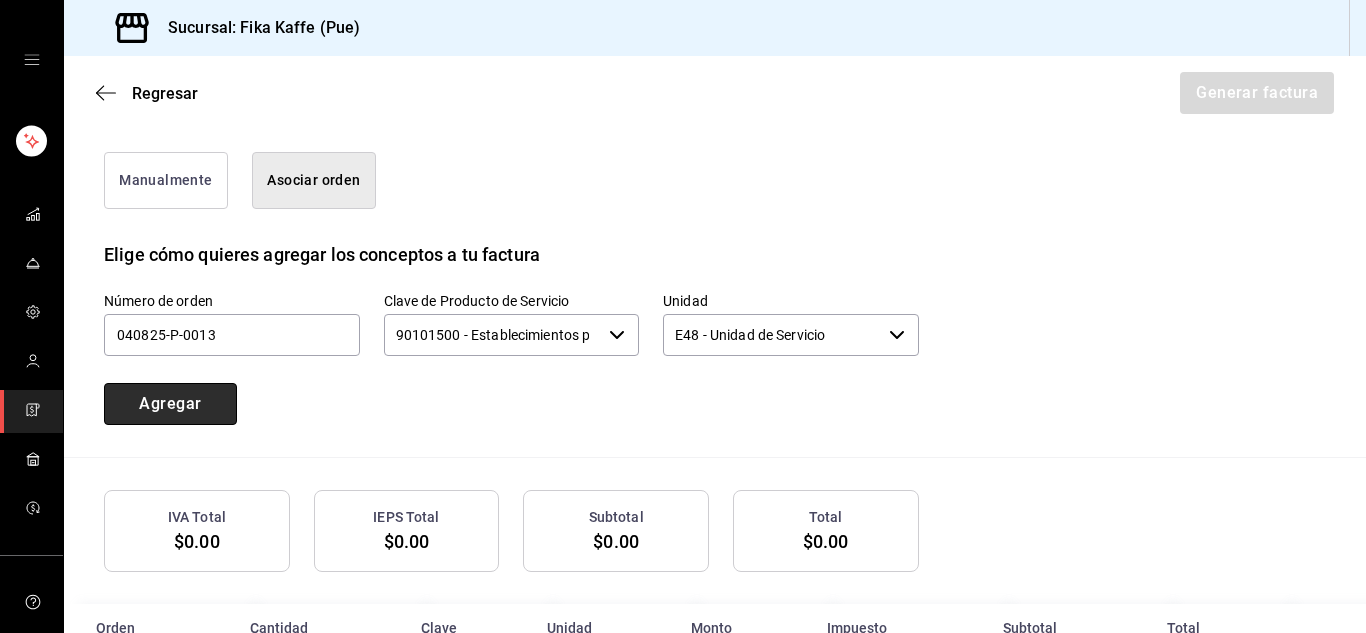 click on "Agregar" at bounding box center (170, 404) 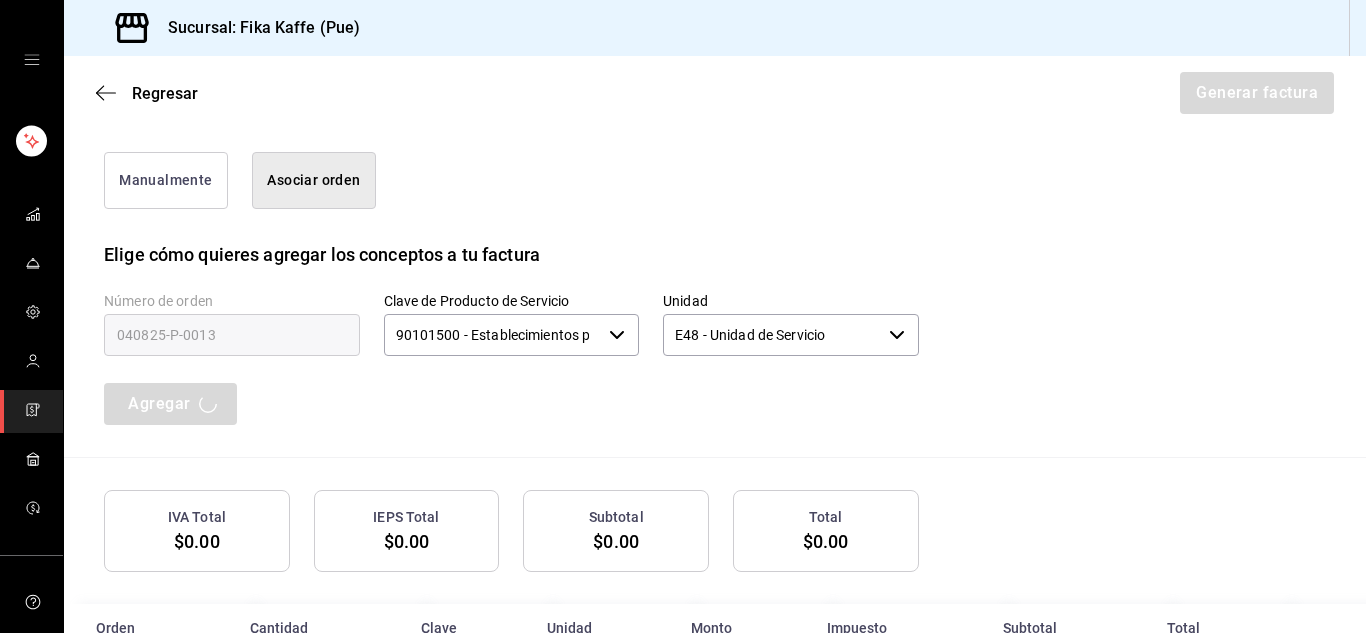 type 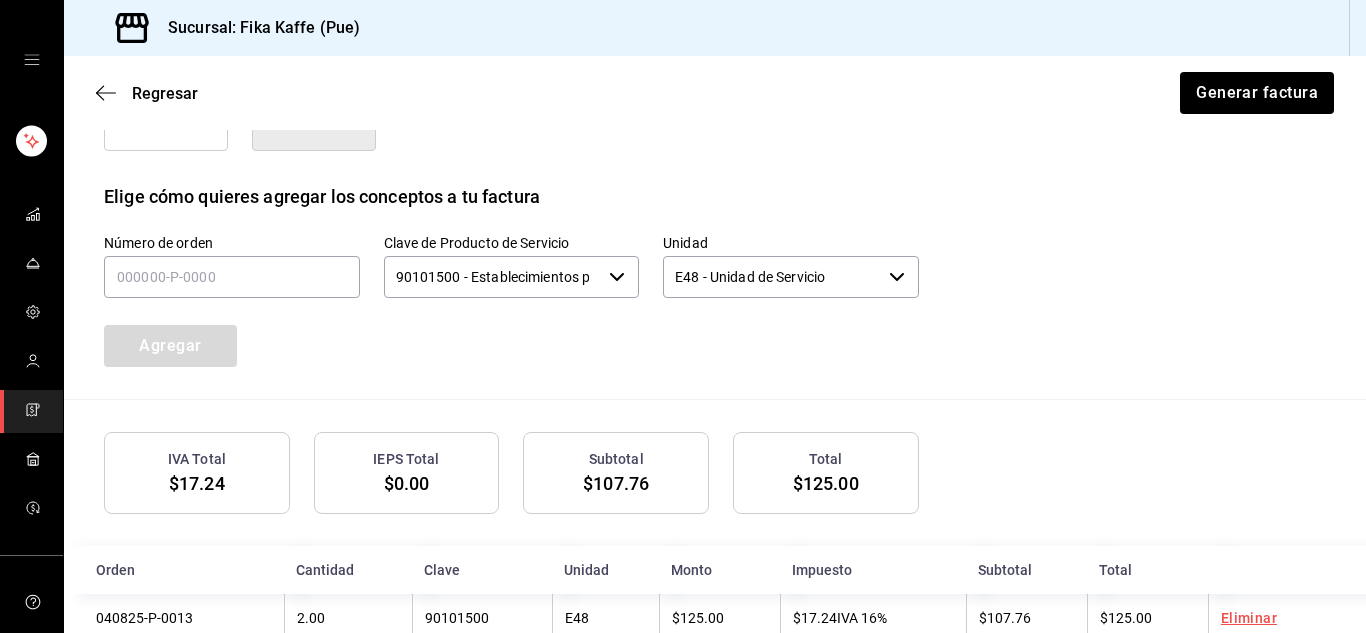 scroll, scrollTop: 613, scrollLeft: 0, axis: vertical 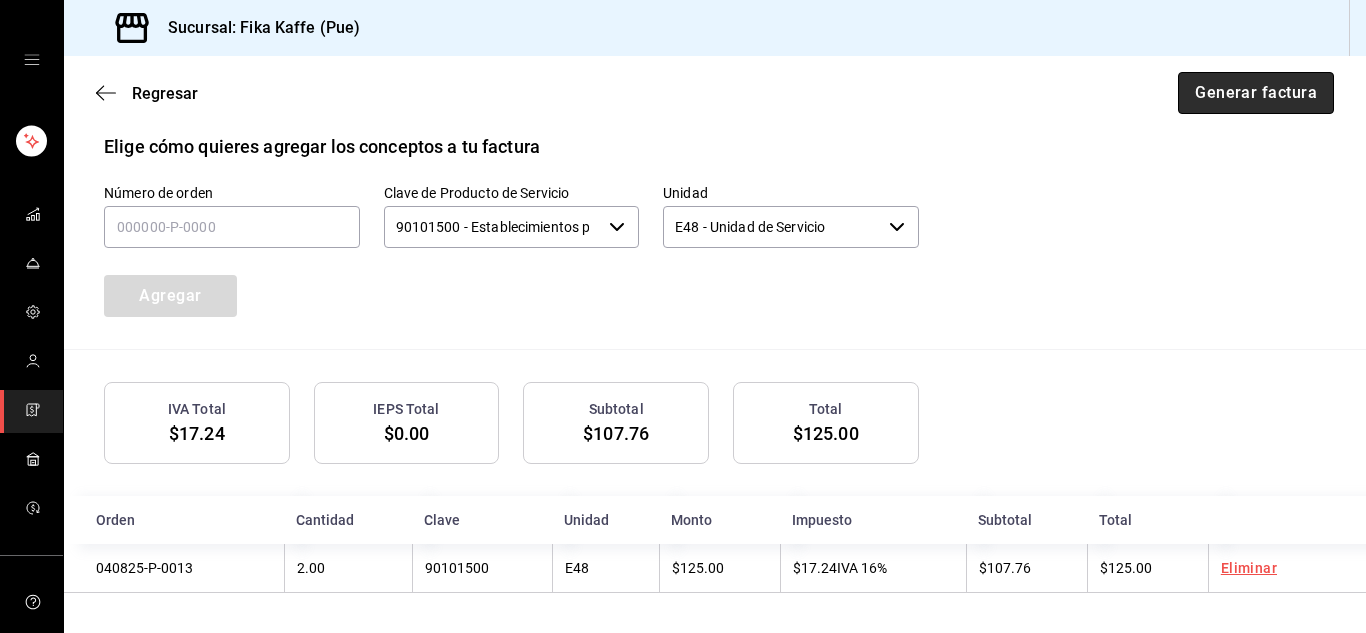 click on "Generar factura" at bounding box center [1256, 93] 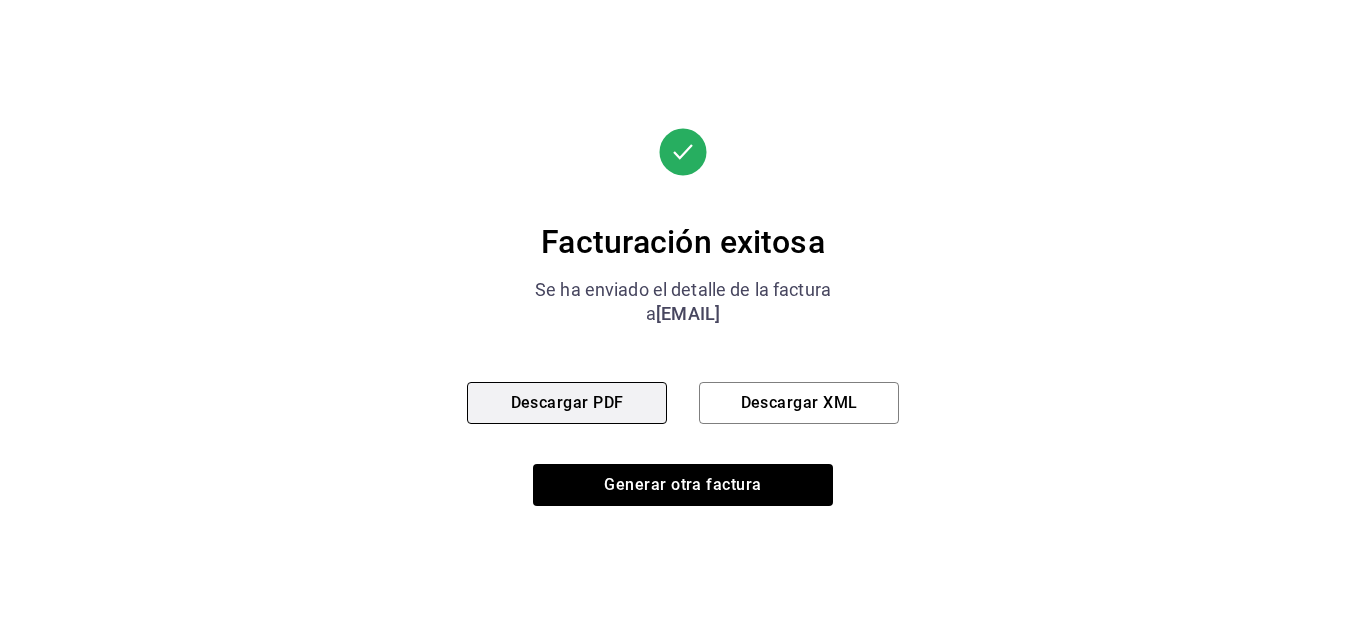 click on "Descargar PDF" at bounding box center [567, 403] 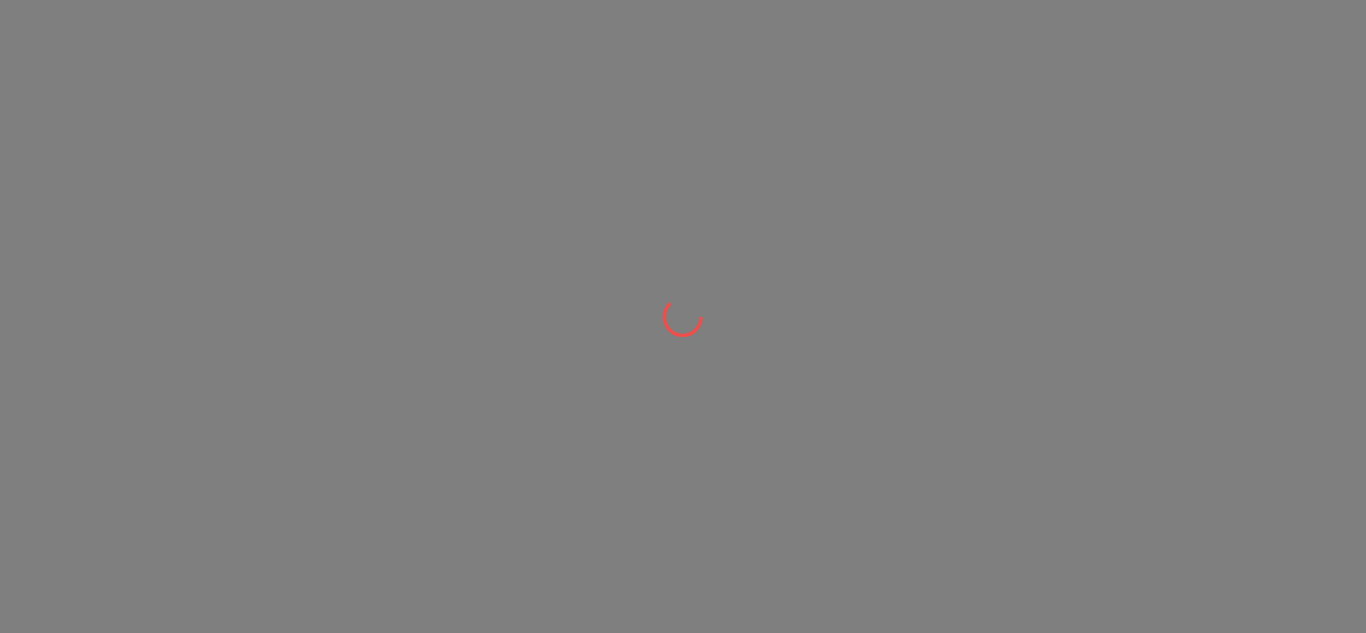 scroll, scrollTop: 0, scrollLeft: 0, axis: both 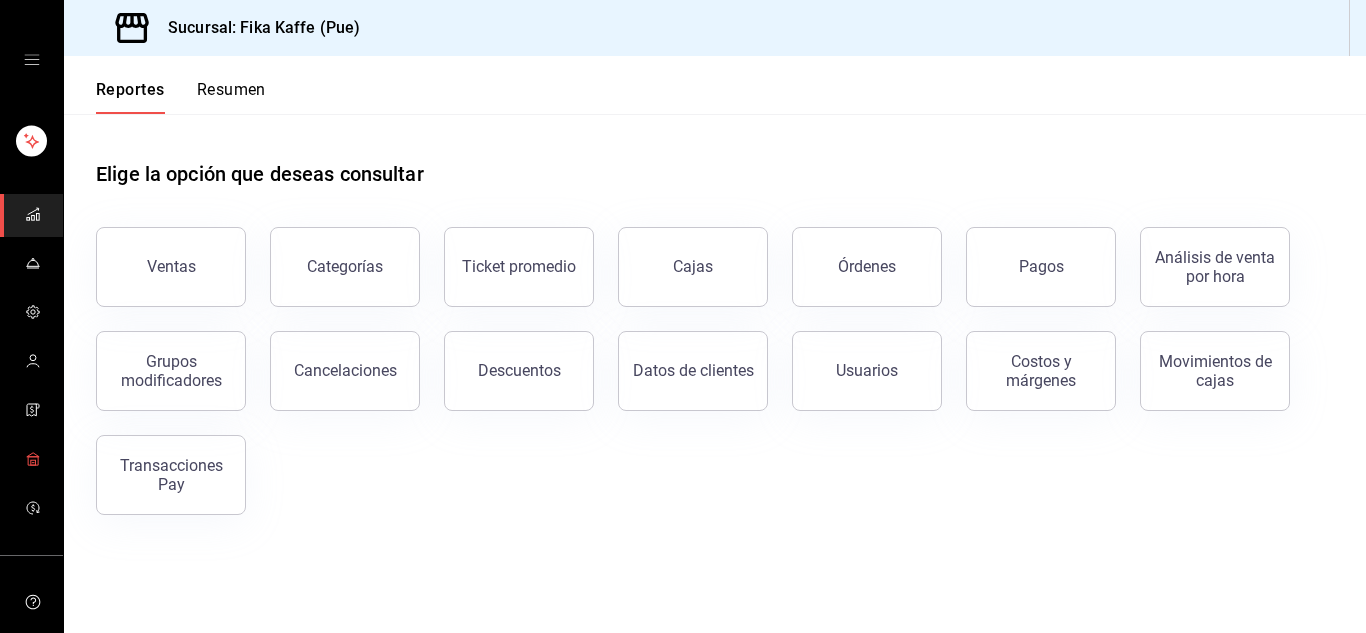 click 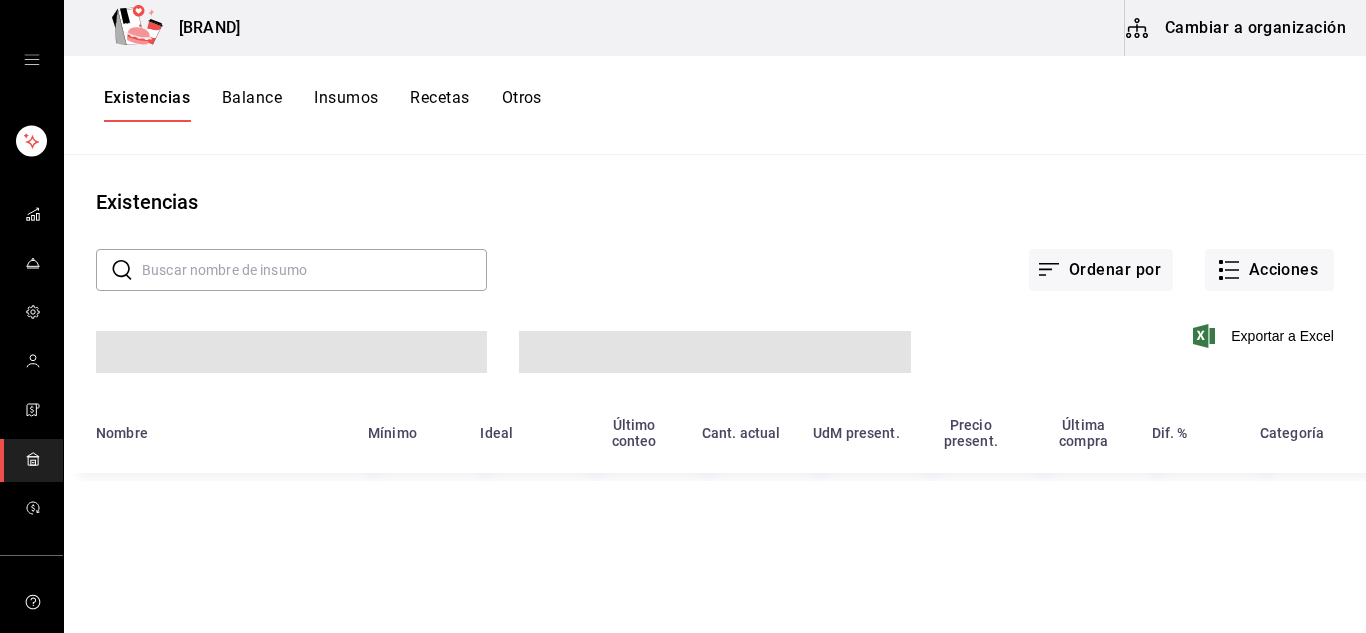 click at bounding box center (33, 411) 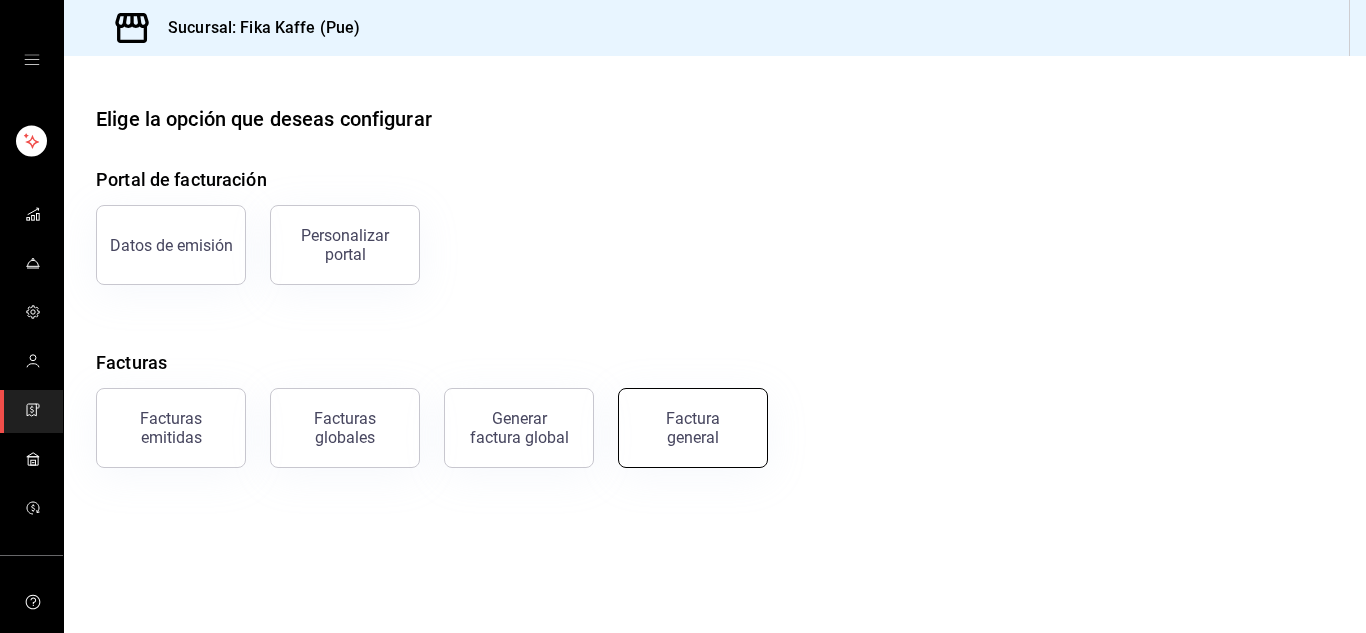 click on "Factura general" at bounding box center (693, 428) 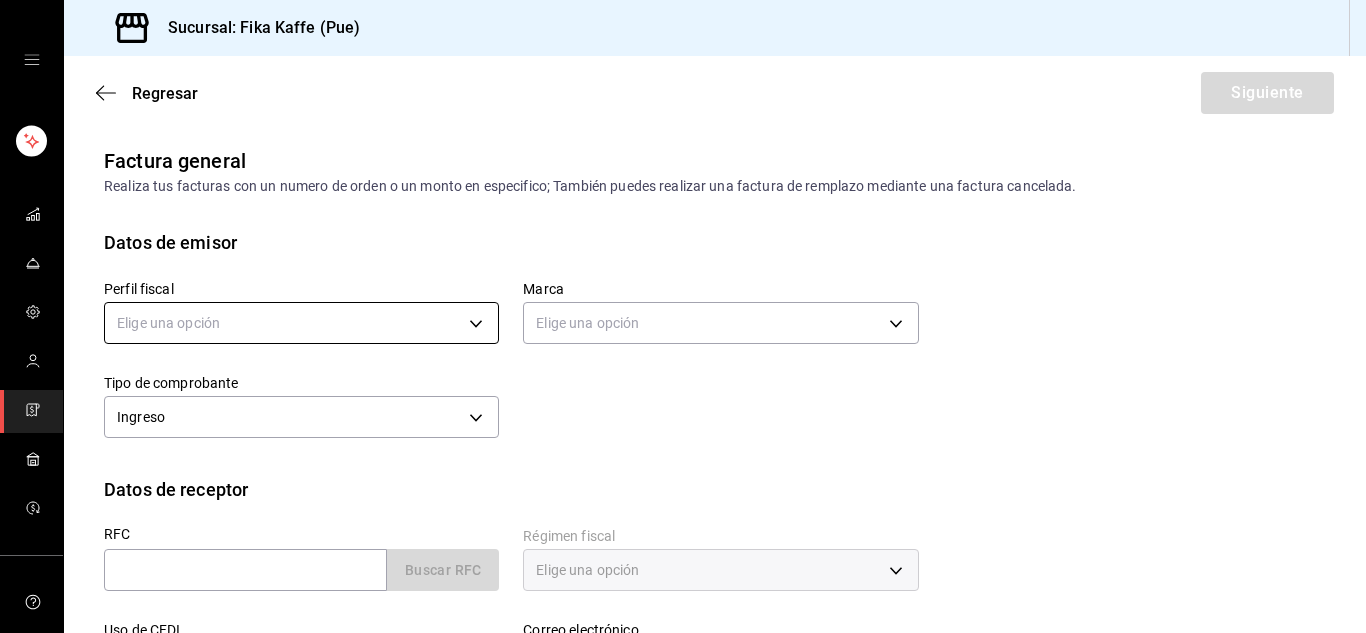 click on "Sucursal: Fika Kaffe (Pue) Regresar Siguiente Factura general Realiza tus facturas con un numero de orden o un monto en especifico; También puedes realizar una factura de remplazo mediante una factura cancelada. Datos de emisor Perfil fiscal Elige una opción Marca Elige una opción Tipo de comprobante Ingreso I Datos de receptor RFC Buscar RFC Régimen fiscal Elige una opción Uso de CFDI Elige una opción Correo electrónico Dirección Calle # exterior # interior Código postal Estado ​ Municipio ​ Colonia ​ GANA 1 MES GRATIS EN TU SUSCRIPCIÓN AQUÍ ¿Recuerdas cómo empezó tu restaurante?
Hoy puedes ayudar a un colega a tener el mismo cambio que tú viviste.
Recomienda Parrot directamente desde tu Portal Administrador.
Es fácil y rápido.
🎁 Por cada restaurante que se una, ganas 1 mes gratis. Visitar centro de ayuda (81) 2046 6363 soporte@parrotsoftware.io Visitar centro de ayuda (81) 2046 6363 soporte@parrotsoftware.io" at bounding box center [683, 316] 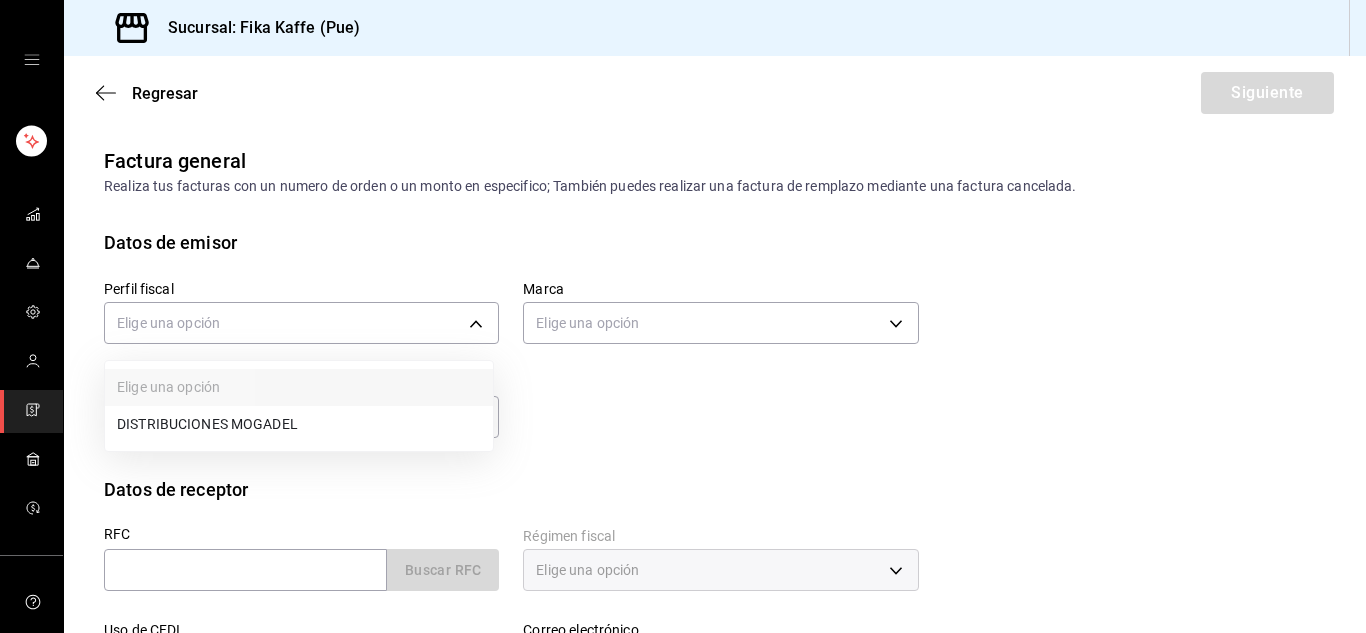 click on "DISTRIBUCIONES MOGADEL" at bounding box center [299, 424] 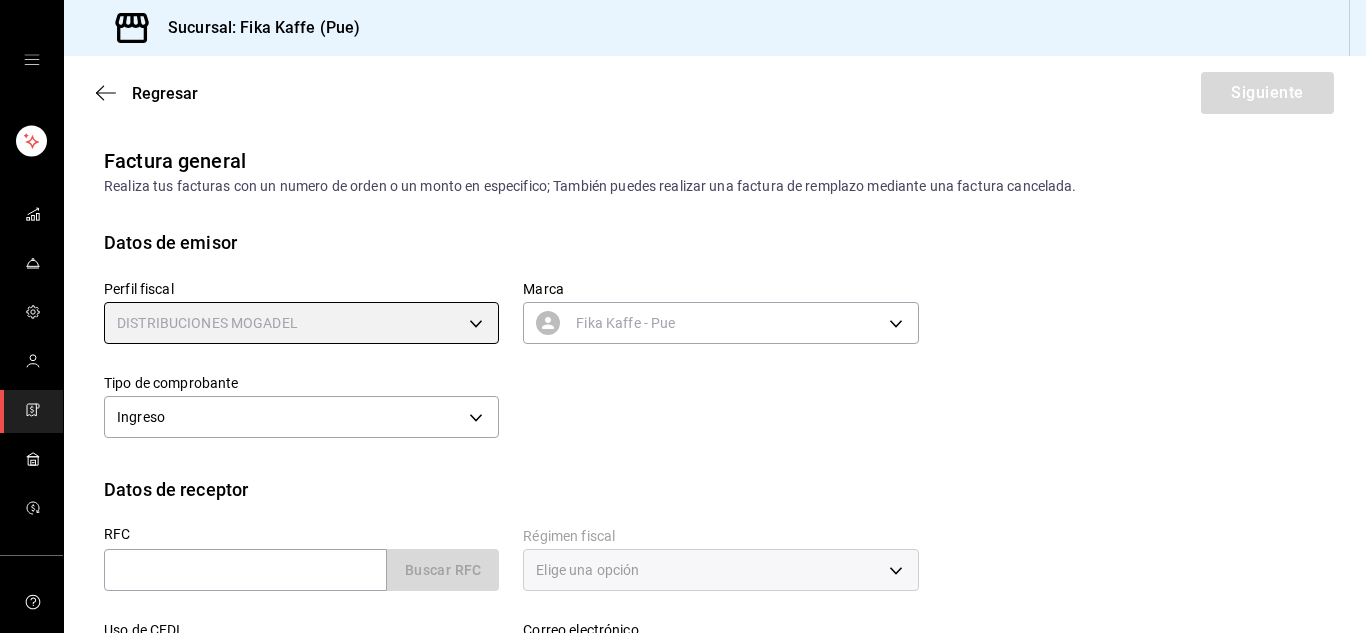 type on "7b073cd3-efc3-4cc0-81bd-dcd3264472e9" 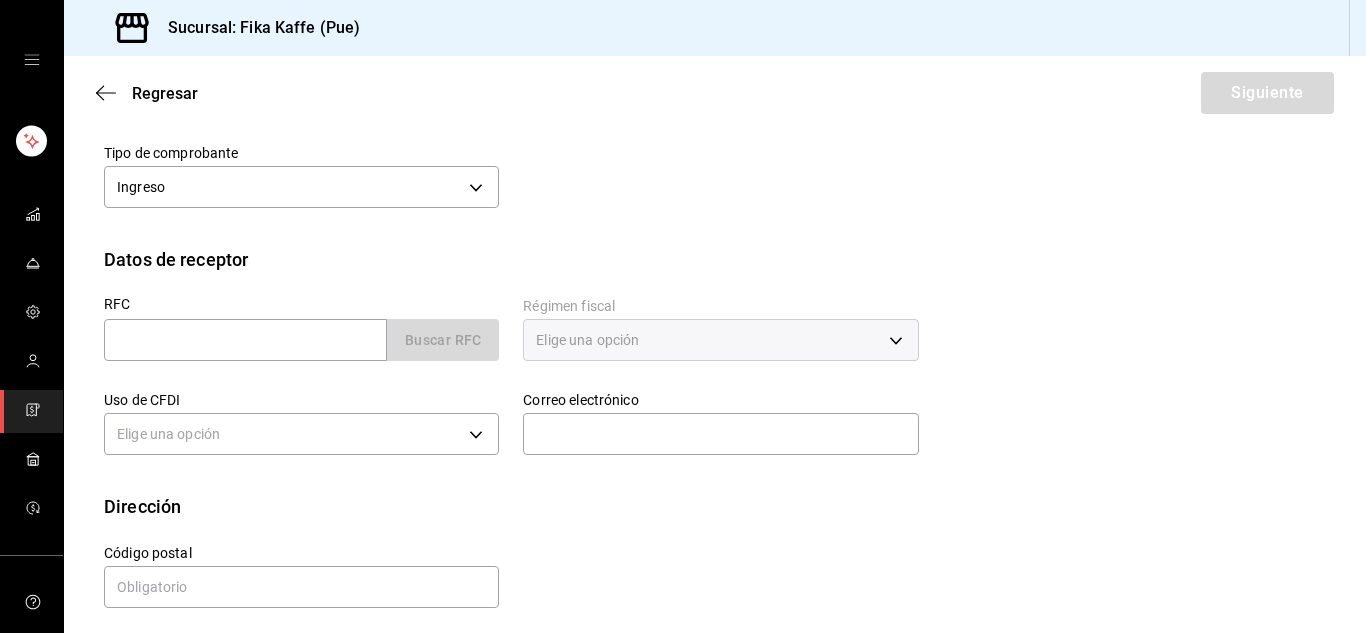 scroll, scrollTop: 240, scrollLeft: 0, axis: vertical 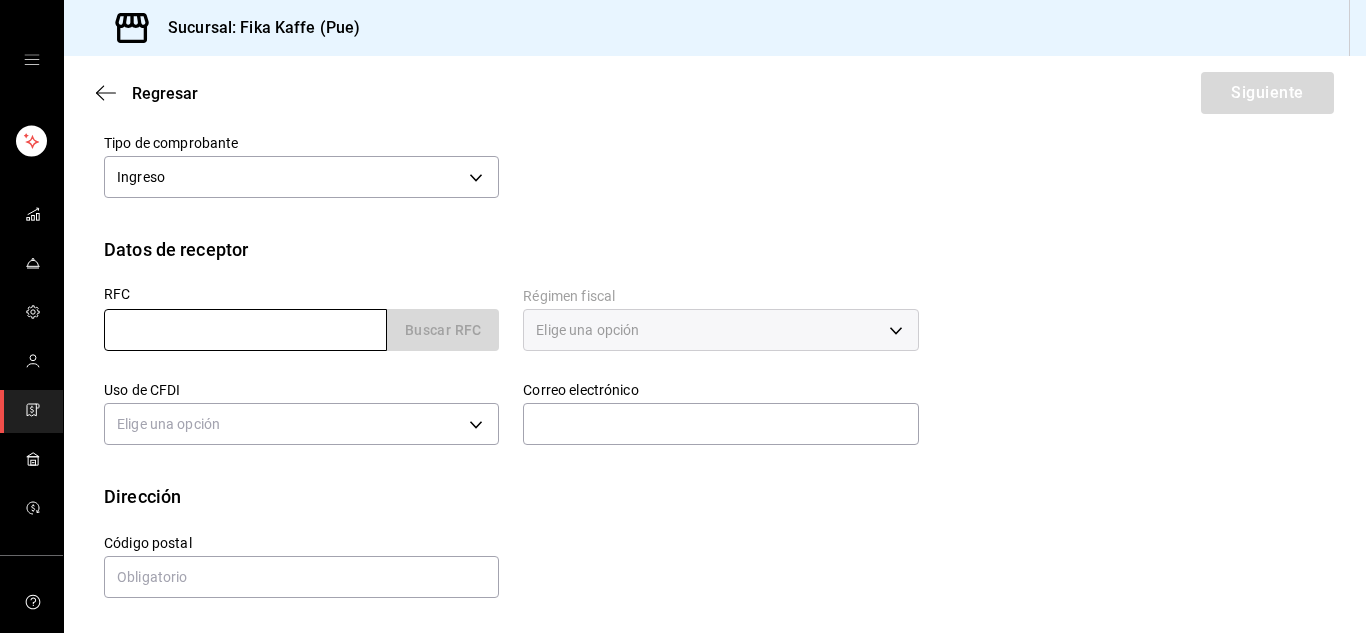 click at bounding box center (245, 330) 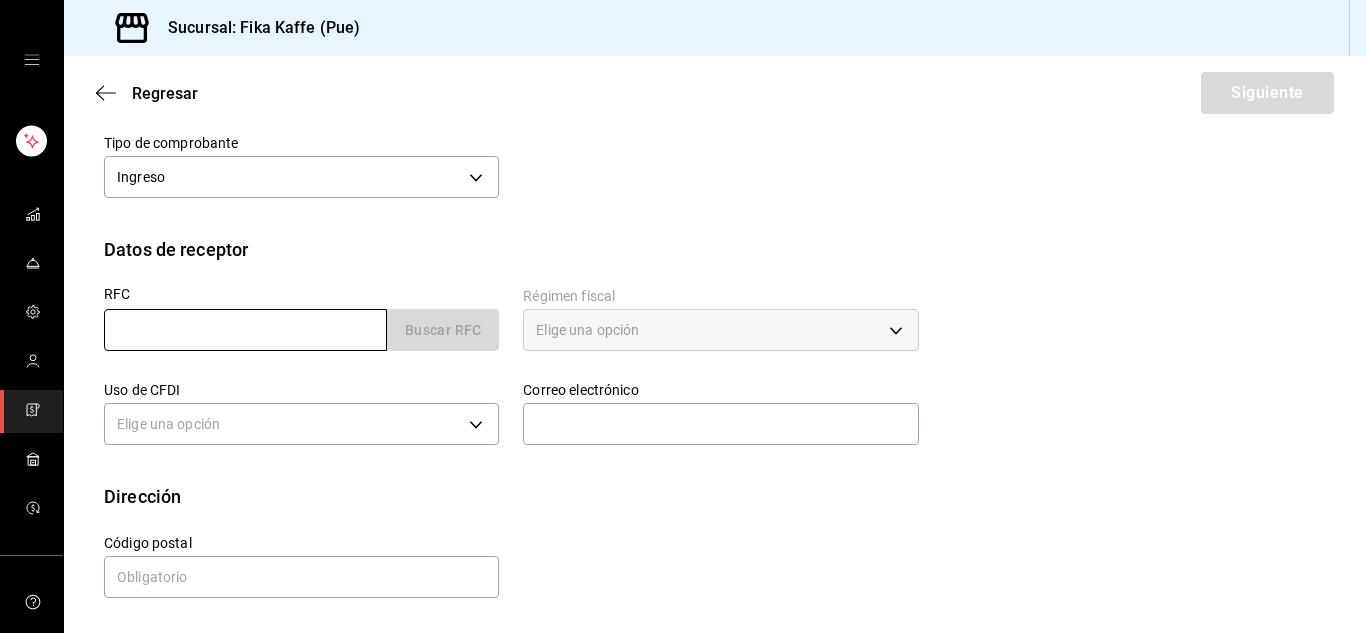 type on "SACG740528K4A" 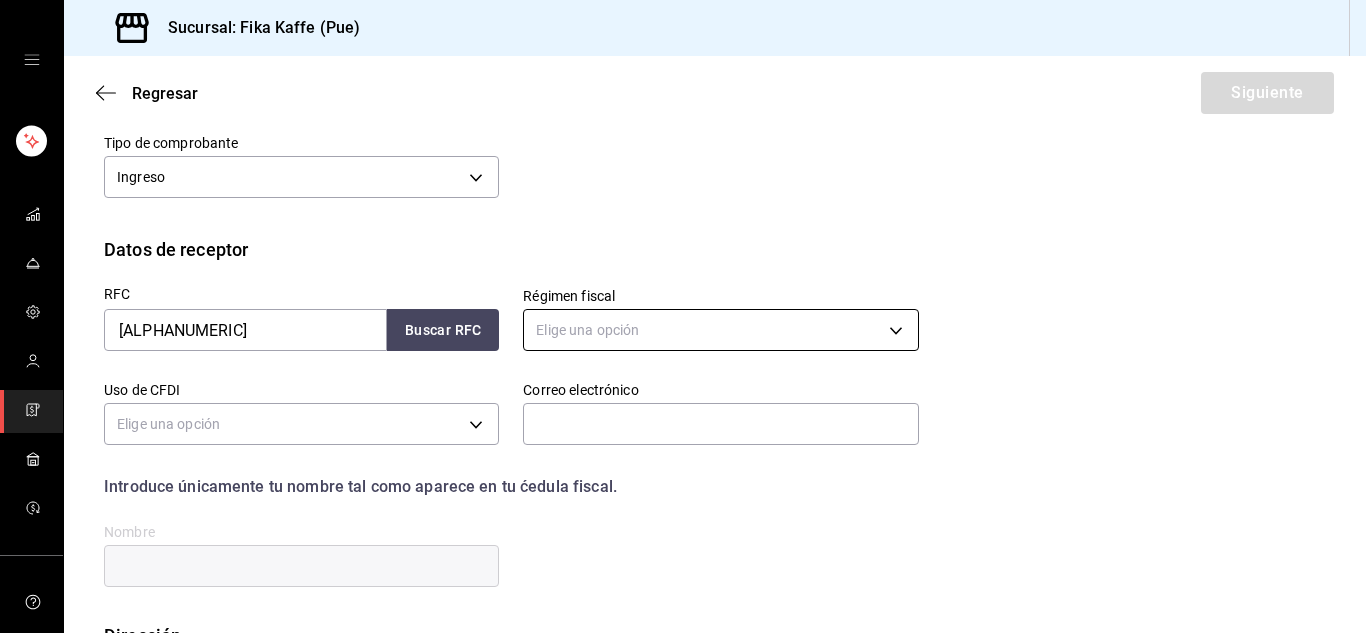 click on "Sucursal: Fika Kaffe (Pue) Regresar Siguiente Factura general Realiza tus facturas con un numero de orden o un monto en especifico; También puedes realizar una factura de remplazo mediante una factura cancelada. Datos de emisor Perfil fiscal DISTRIBUCIONES MOGADEL 7b073cd3-efc3-4cc0-81bd-dcd3264472e9 Marca Fika Kaffe - Pue 34ad27b6-2ad7-4e09-8c47-bff0ca000e3b Tipo de comprobante Ingreso I Datos de receptor RFC SACG740528K4A Buscar RFC Régimen fiscal Elige una opción Uso de CFDI Elige una opción Correo electrónico Introduce únicamente tu nombre tal como aparece en tu ćedula fiscal. person Nombre Dirección Calle # exterior # interior Código postal Estado ​ Municipio ​ Colonia ​ GANA 1 MES GRATIS EN TU SUSCRIPCIÓN AQUÍ ¿Recuerdas cómo empezó tu restaurante?
Hoy puedes ayudar a un colega a tener el mismo cambio que tú viviste.
Recomienda Parrot directamente desde tu Portal Administrador.
Es fácil y rápido.
🎁 Por cada restaurante que se una, ganas 1 mes gratis. Visitar centro de ayuda" at bounding box center (683, 316) 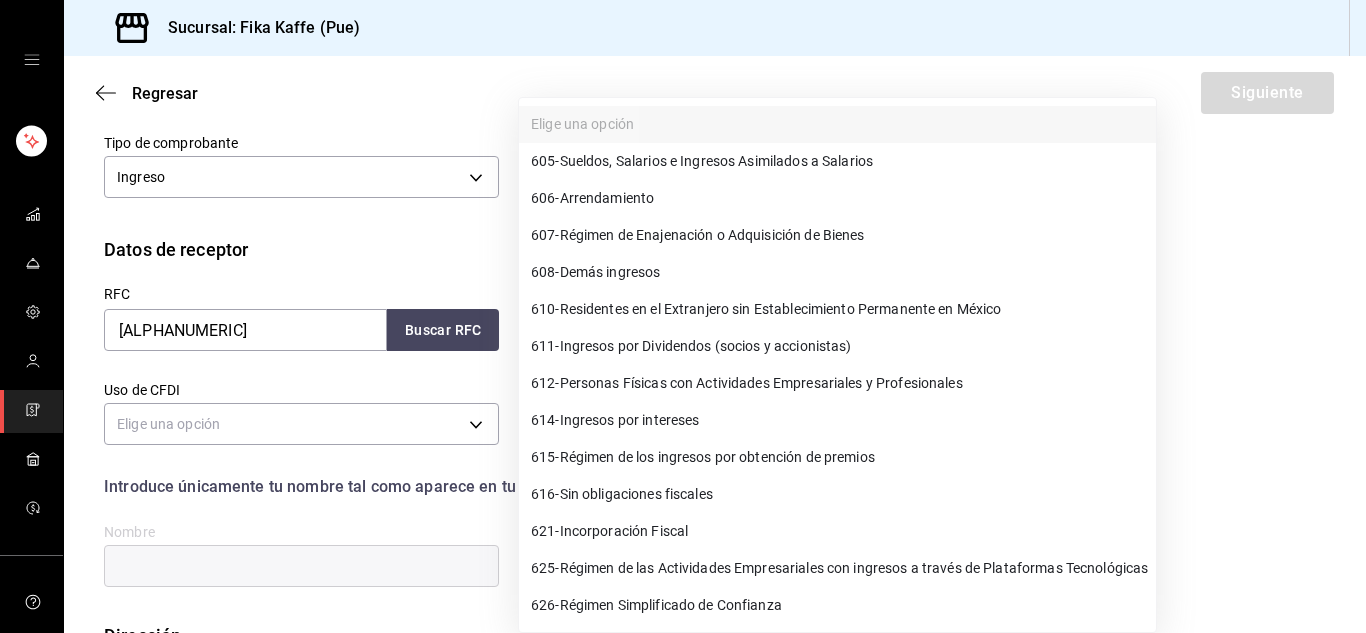 click at bounding box center [683, 316] 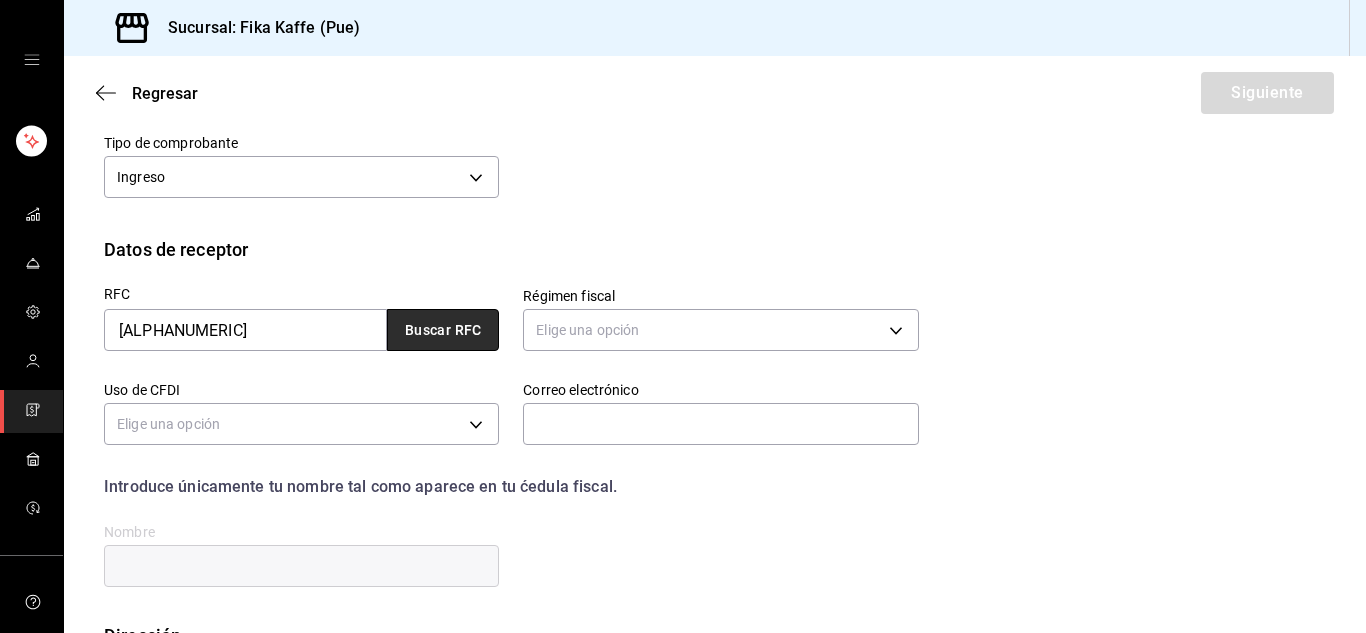 click on "Buscar RFC" at bounding box center (443, 330) 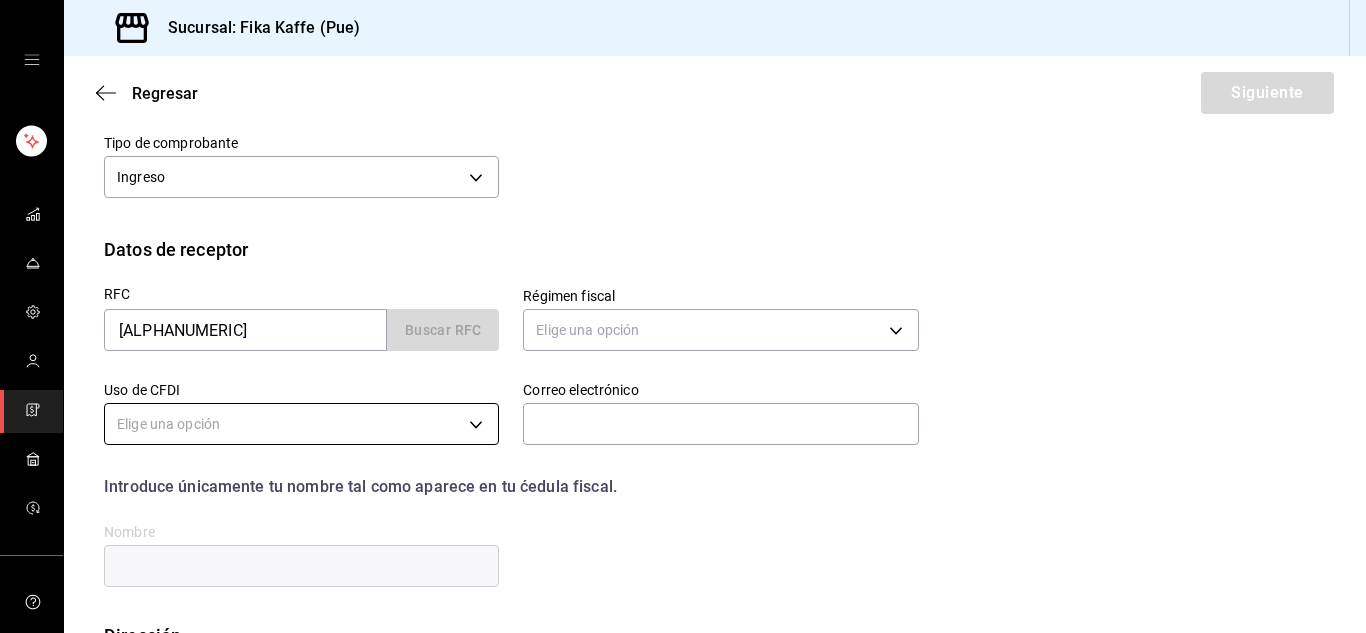 type on "612" 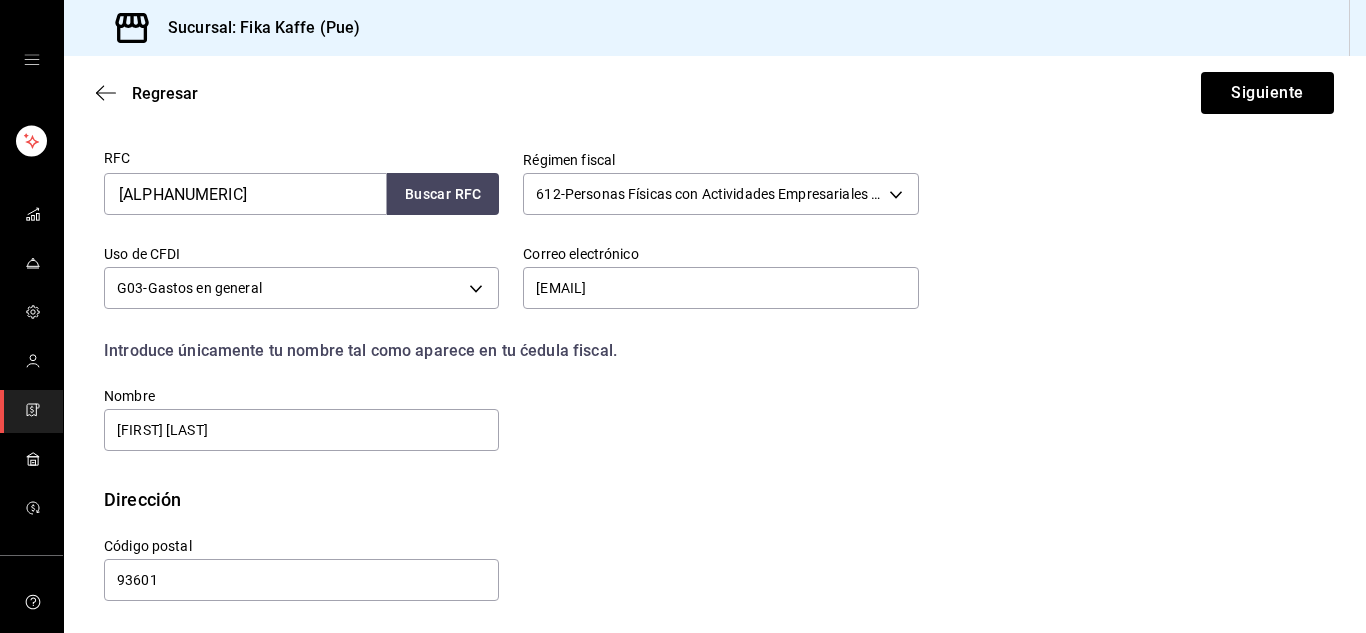 scroll, scrollTop: 379, scrollLeft: 0, axis: vertical 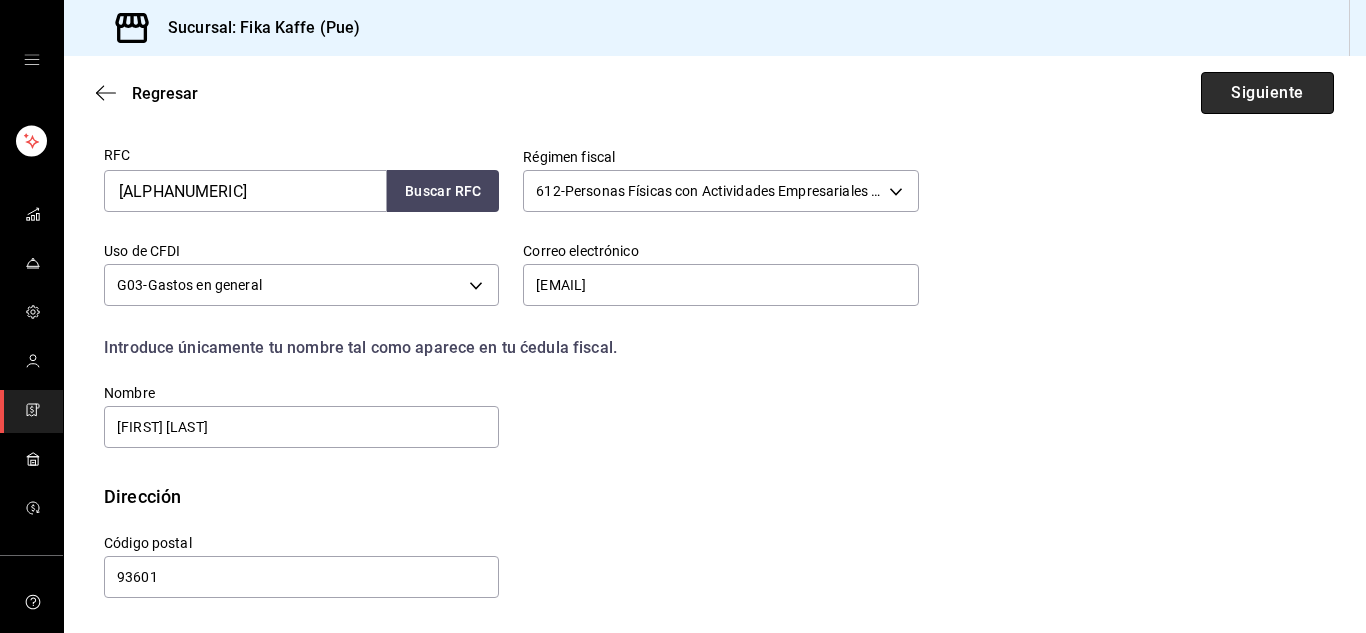 click on "Siguiente" at bounding box center [1267, 93] 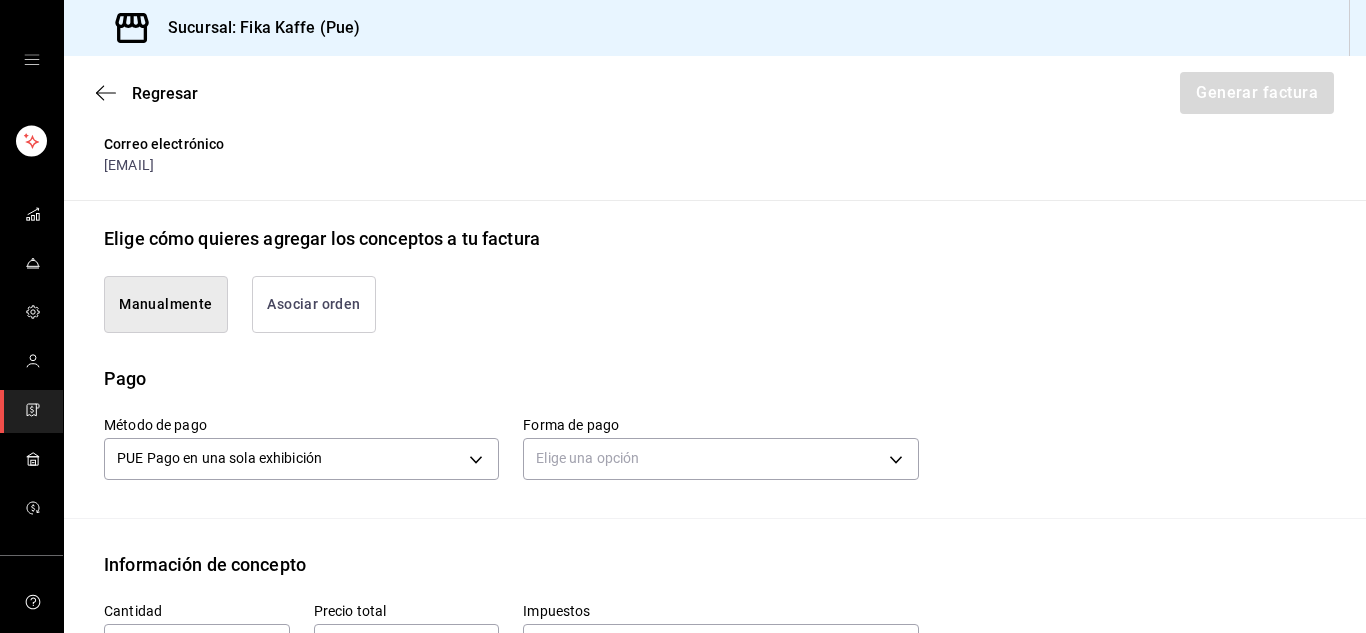 click on "Asociar orden" at bounding box center [314, 304] 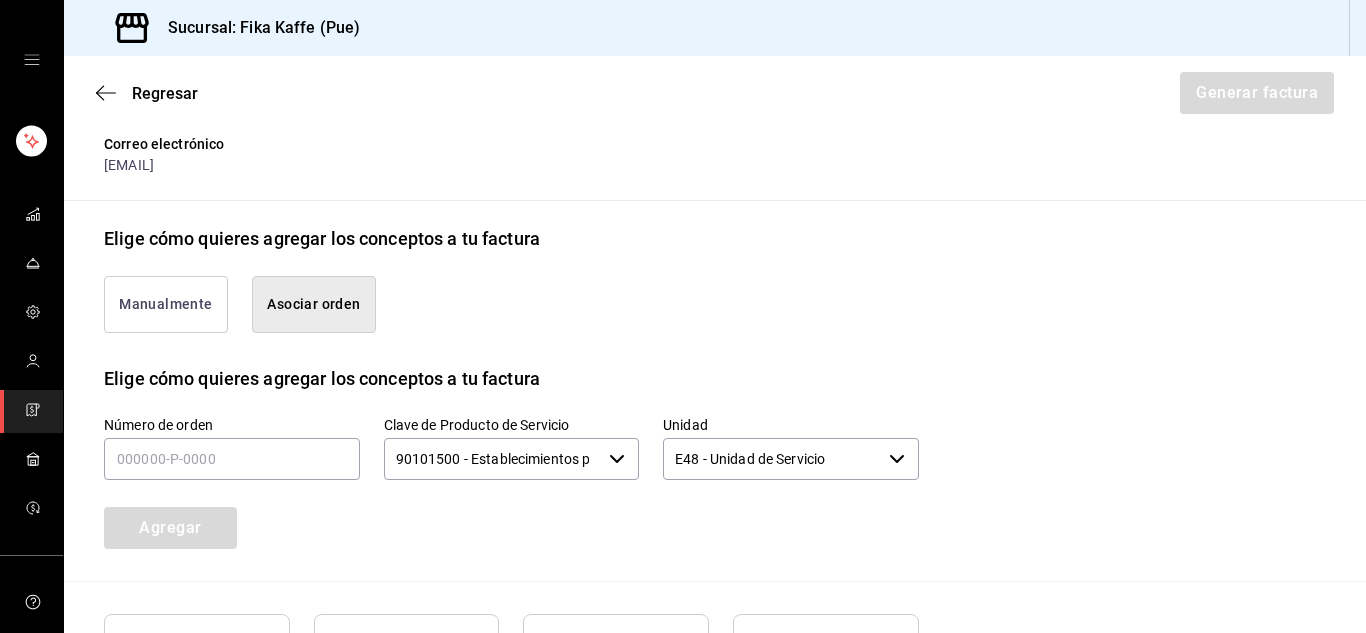 click on "Manualmente" at bounding box center [166, 304] 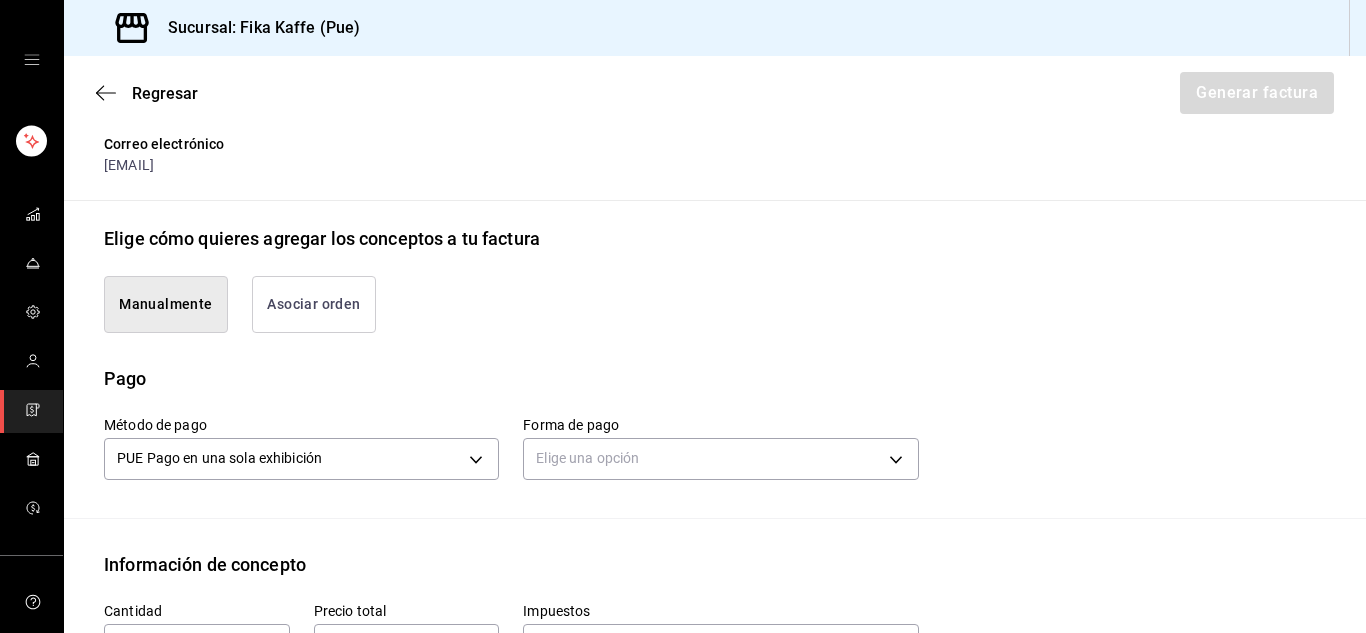 click on "Asociar orden" at bounding box center (314, 304) 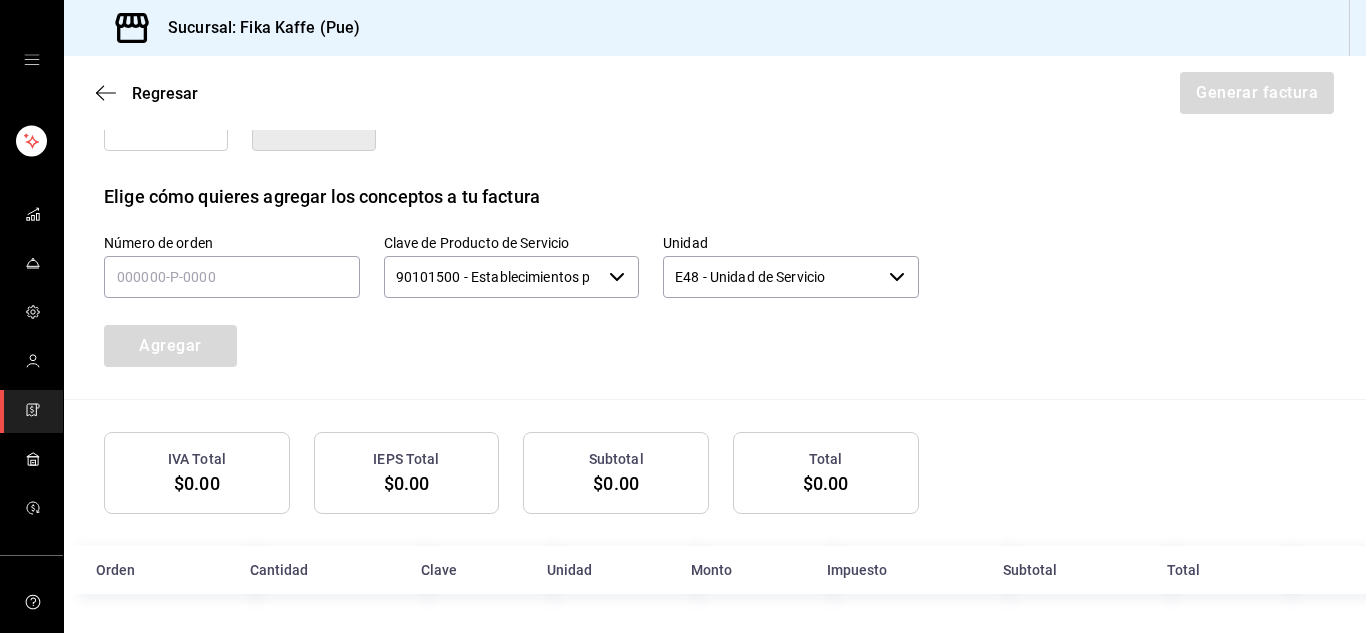 scroll, scrollTop: 563, scrollLeft: 0, axis: vertical 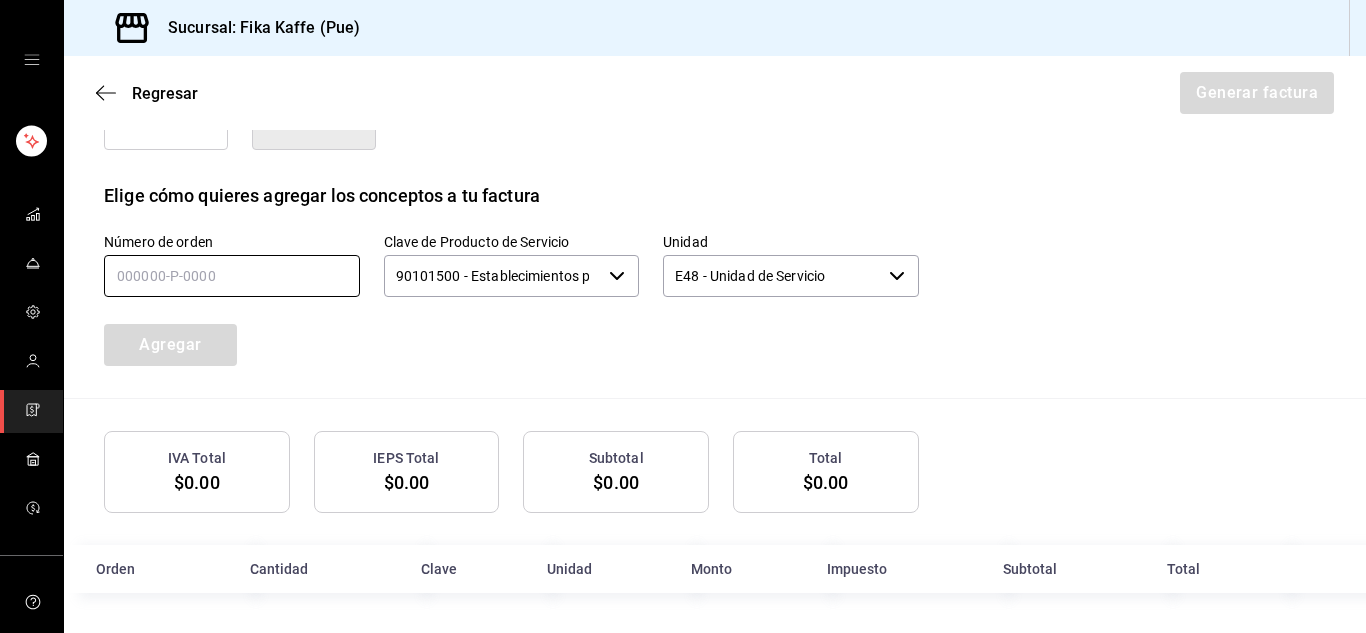 click at bounding box center (232, 276) 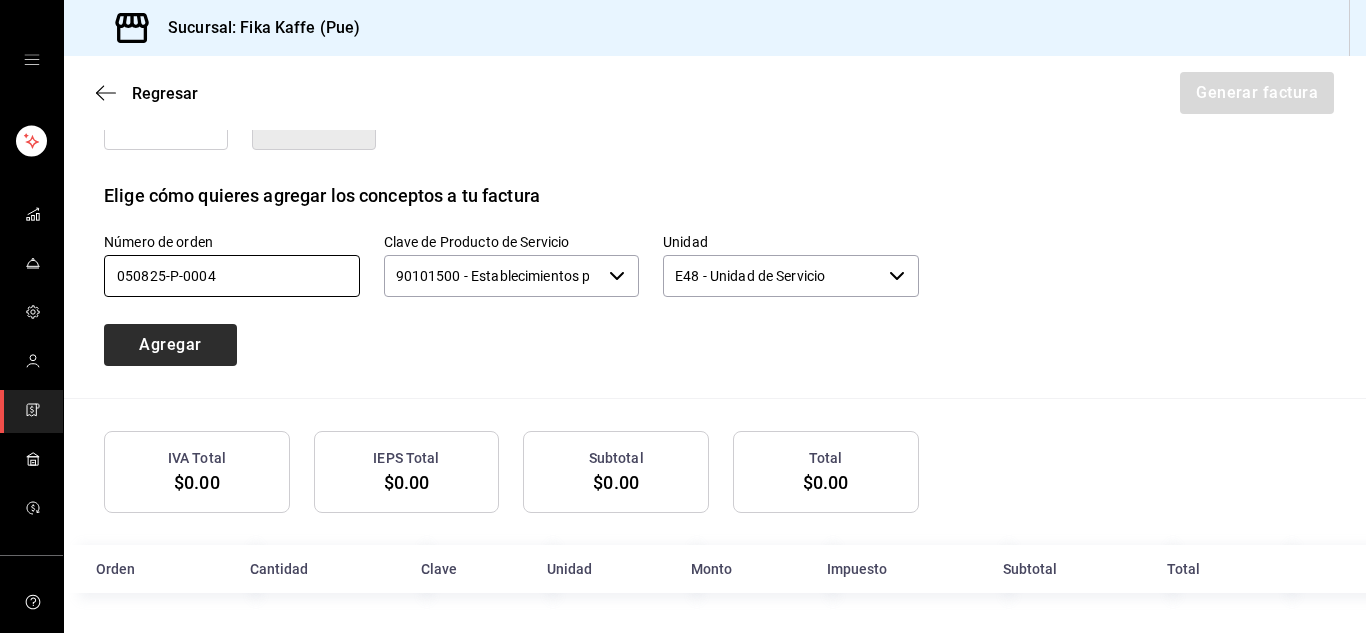 type on "050825-P-0004" 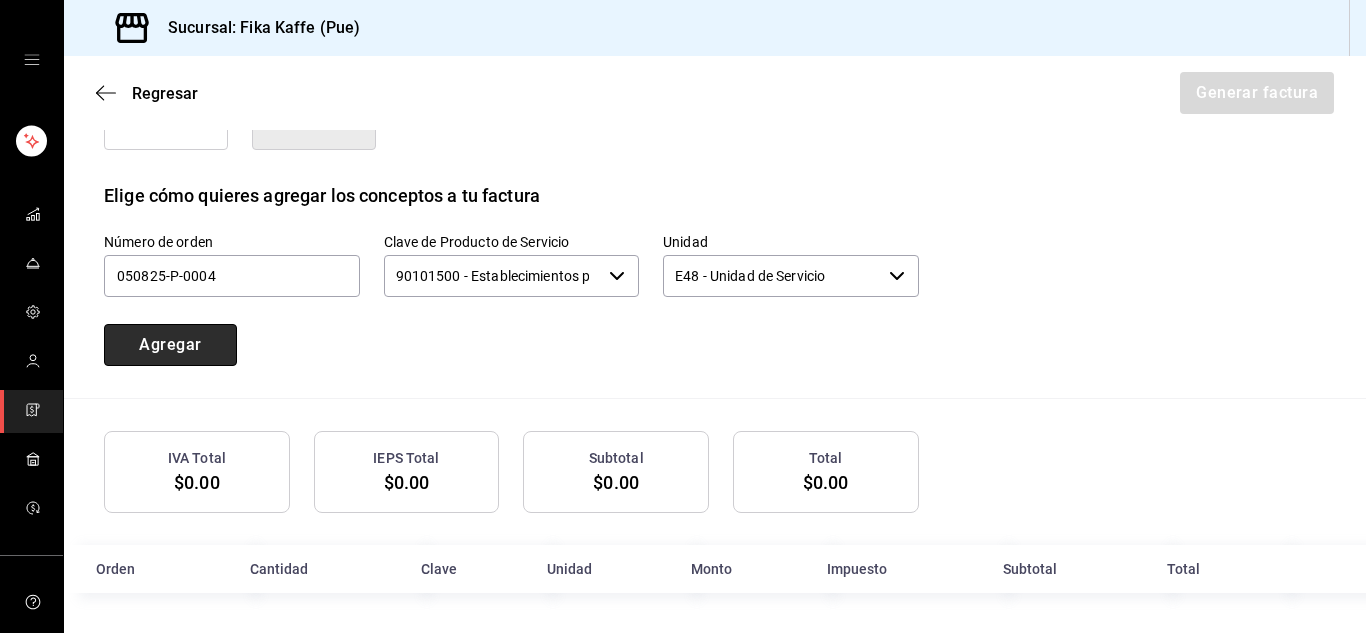 click on "Agregar" at bounding box center (170, 345) 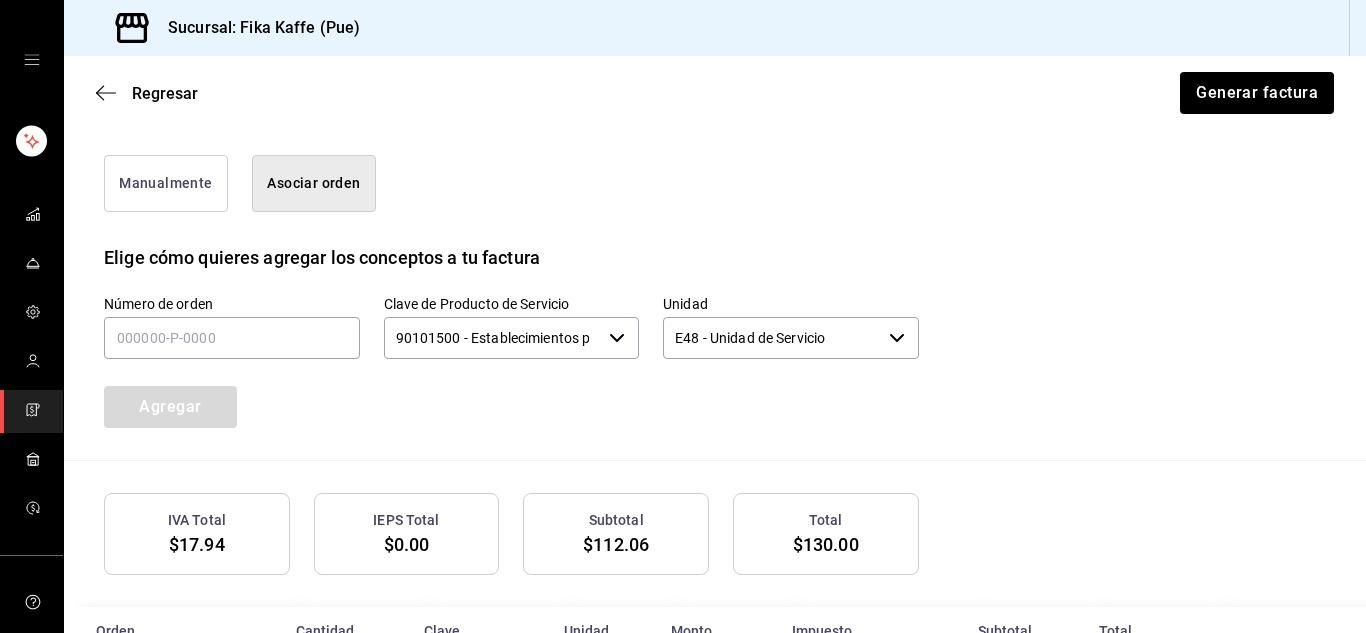 scroll, scrollTop: 600, scrollLeft: 0, axis: vertical 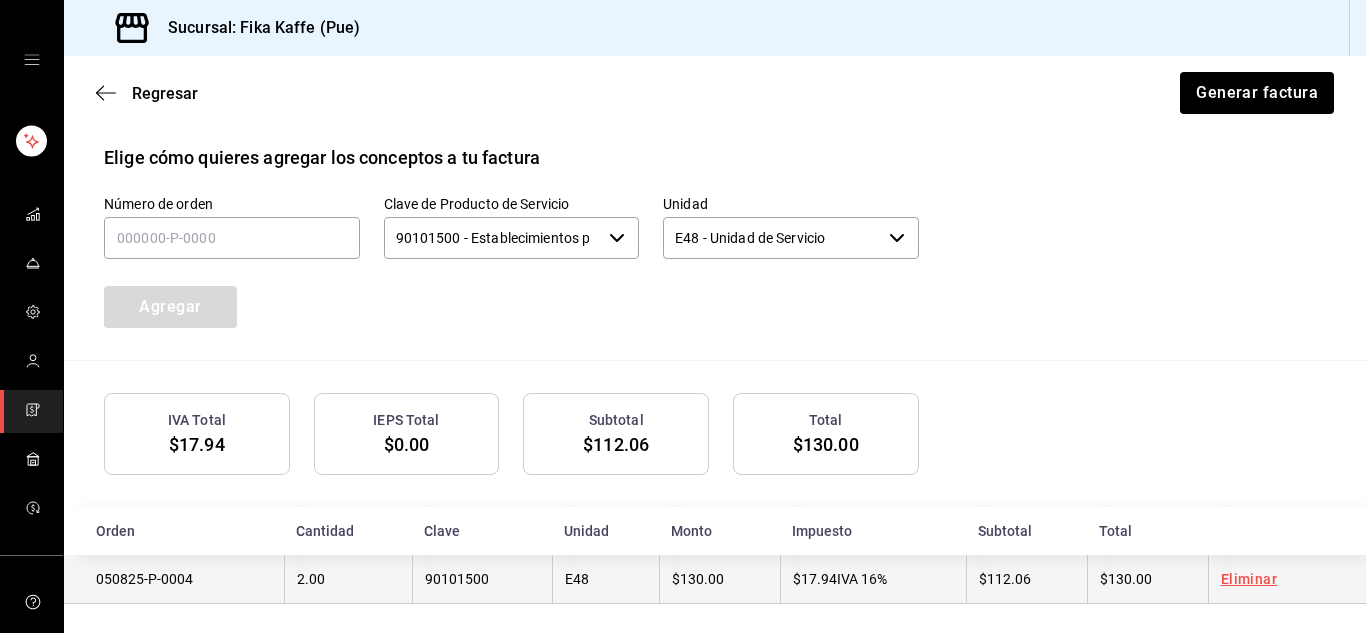 click on "Eliminar" at bounding box center [1249, 579] 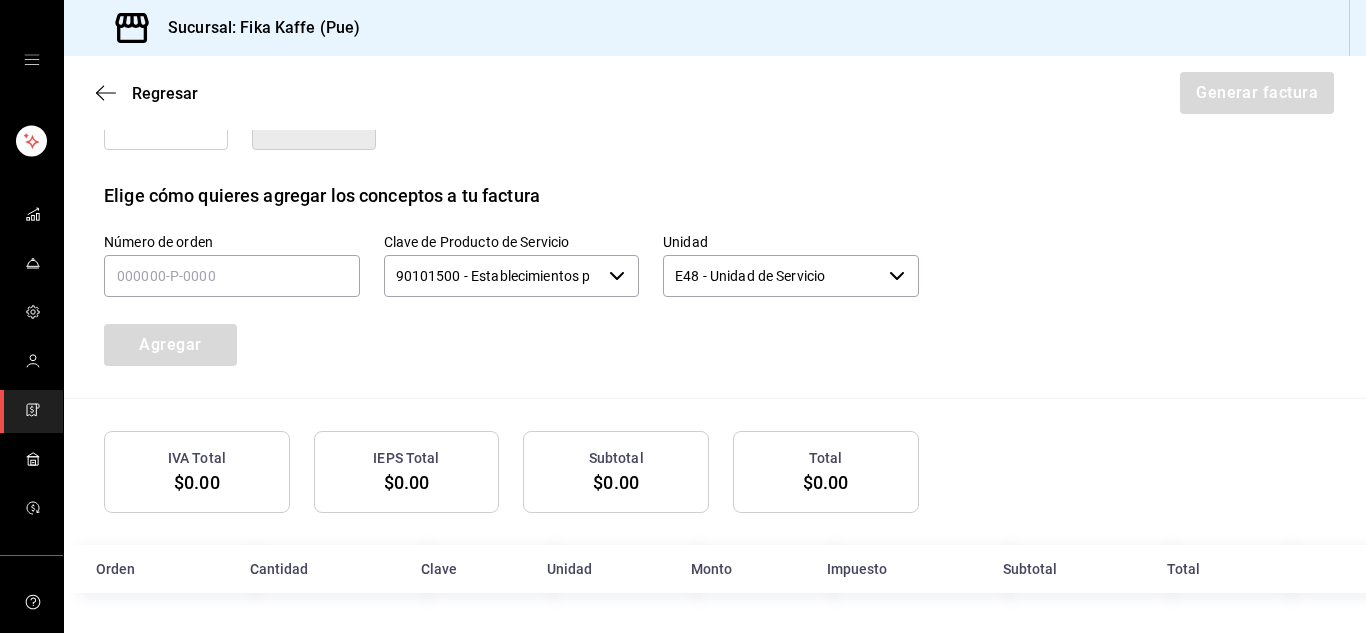 scroll, scrollTop: 563, scrollLeft: 0, axis: vertical 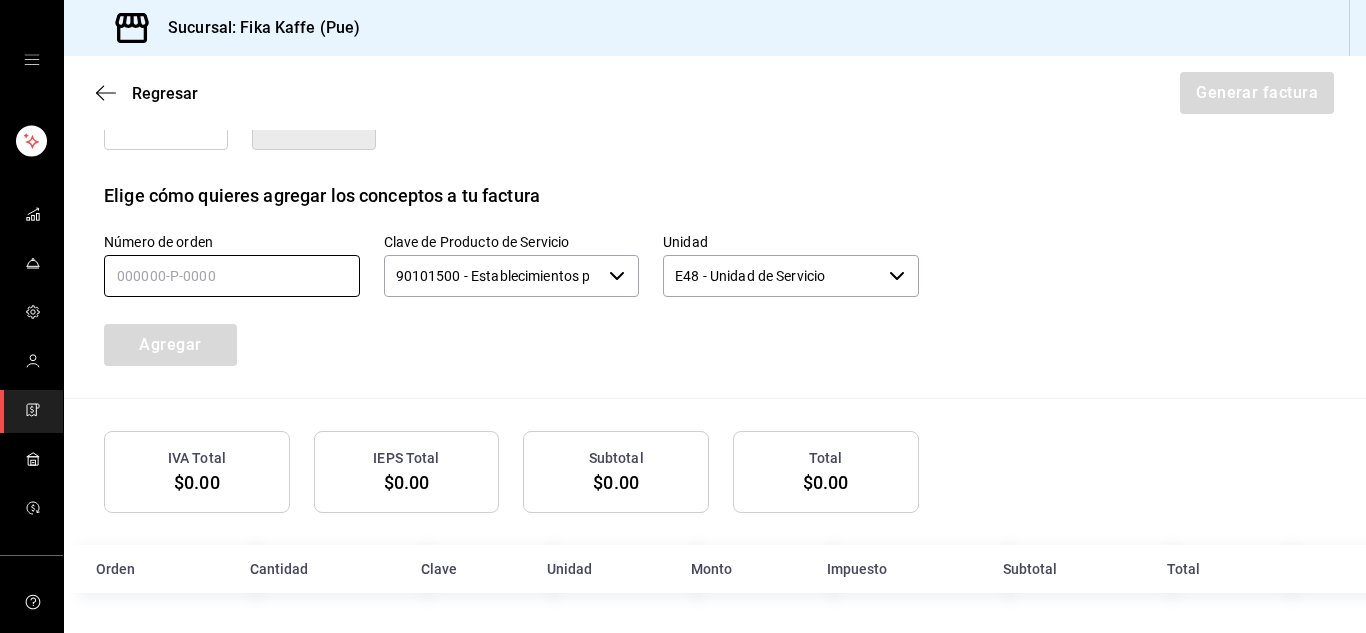 click at bounding box center [232, 276] 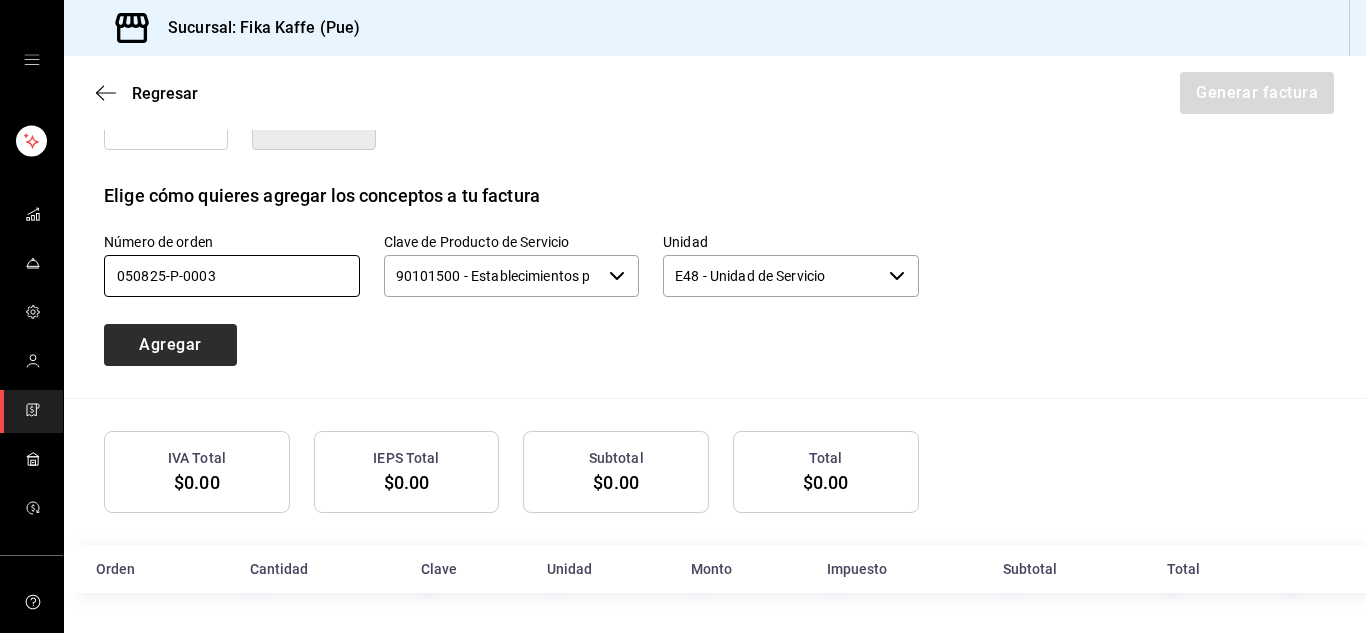 type on "050825-P-0003" 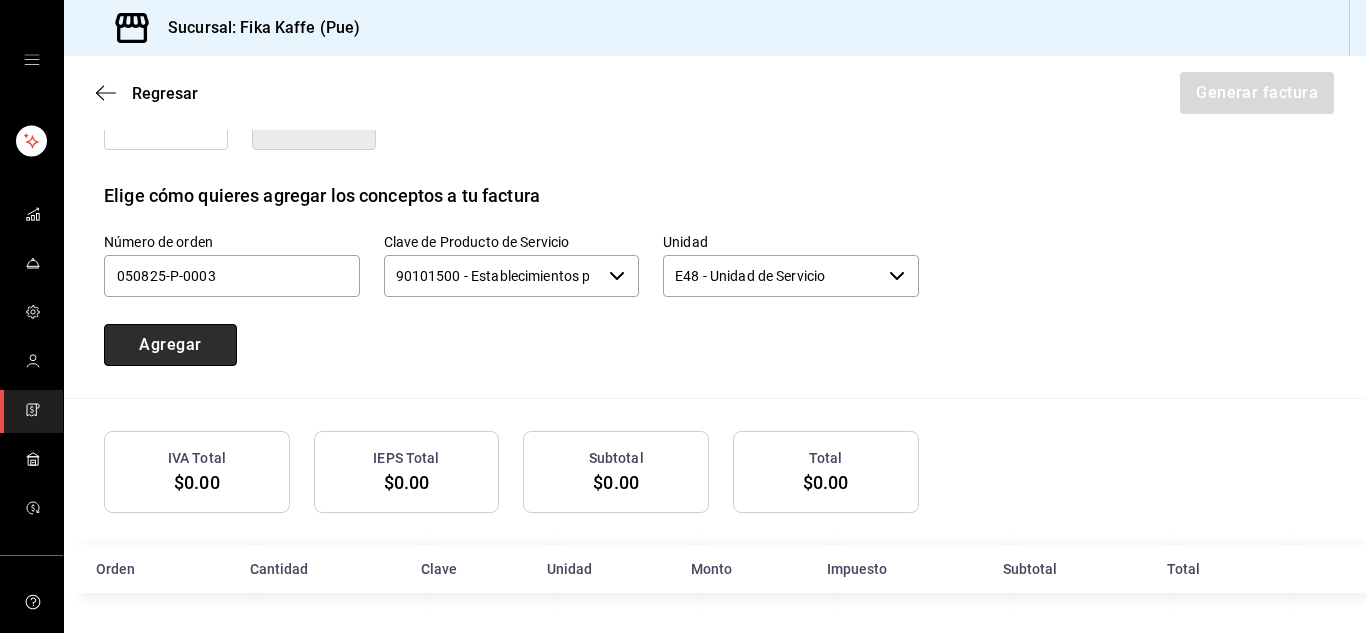 click on "Agregar" at bounding box center [170, 345] 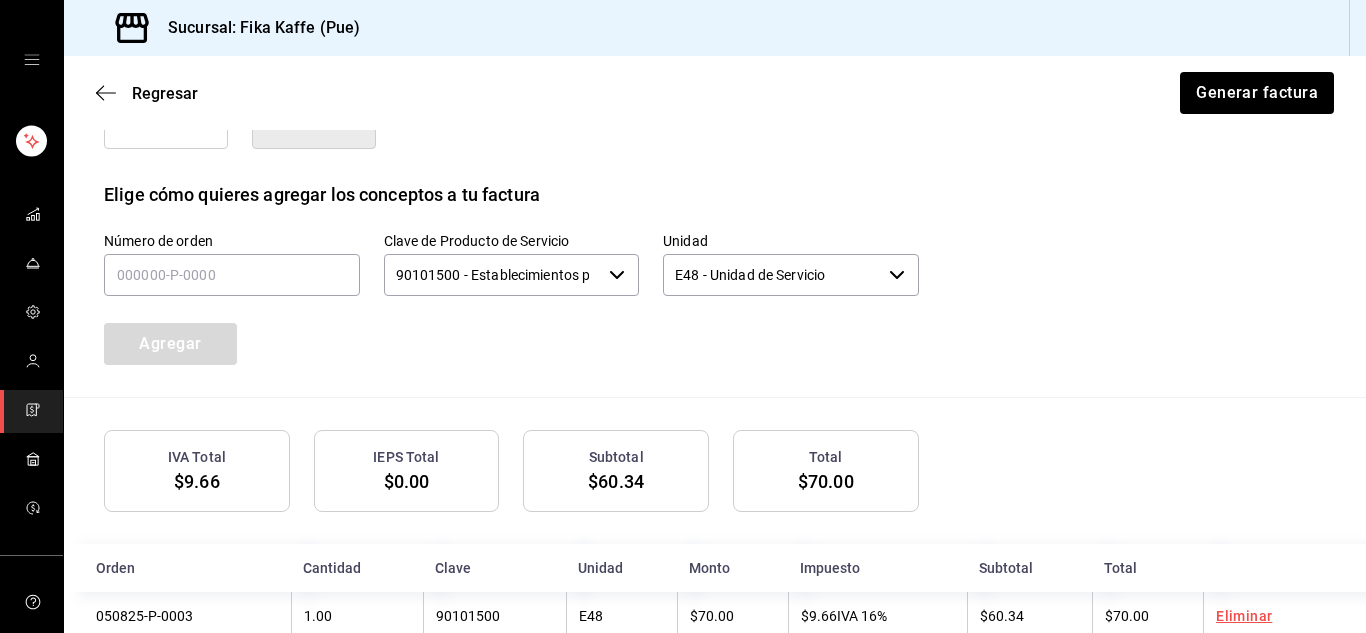 scroll, scrollTop: 613, scrollLeft: 0, axis: vertical 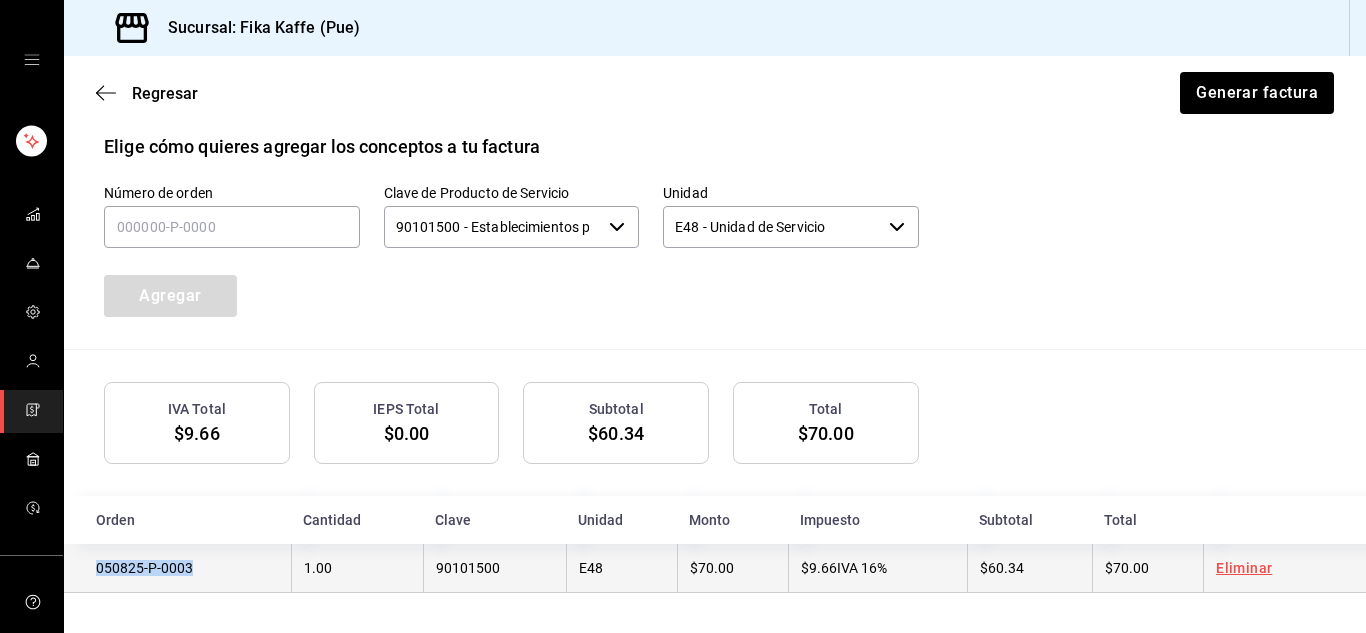 drag, startPoint x: 97, startPoint y: 562, endPoint x: 189, endPoint y: 576, distance: 93.05912 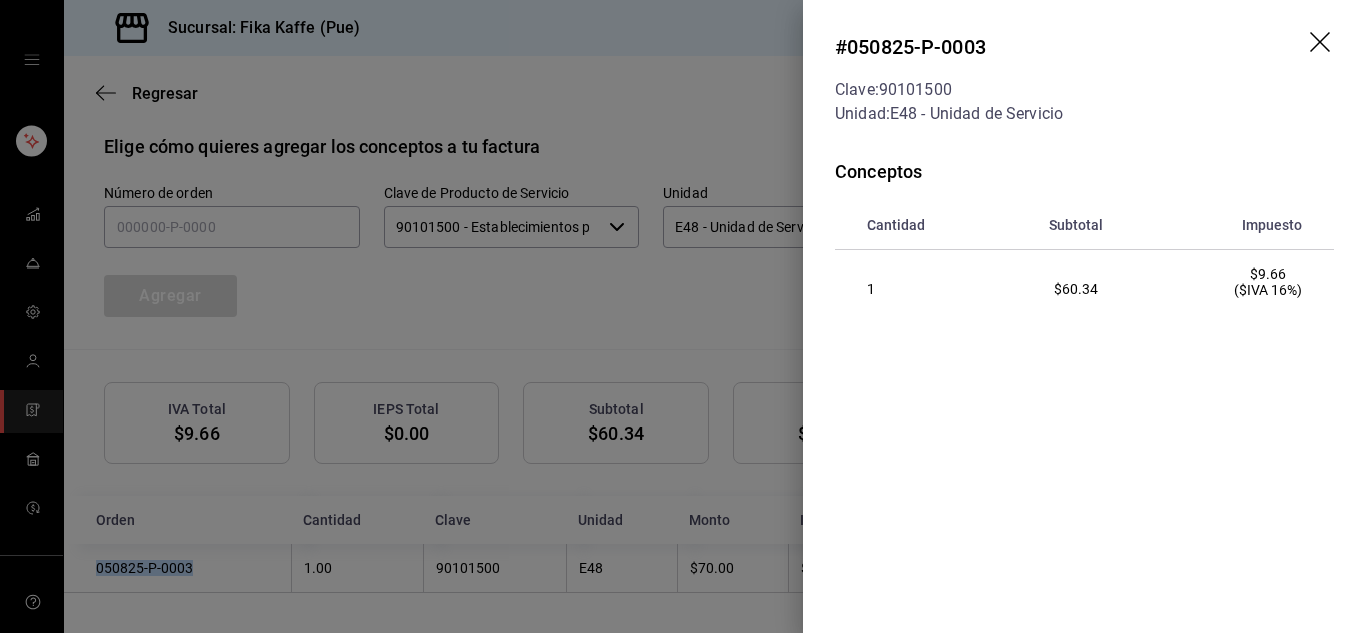 click 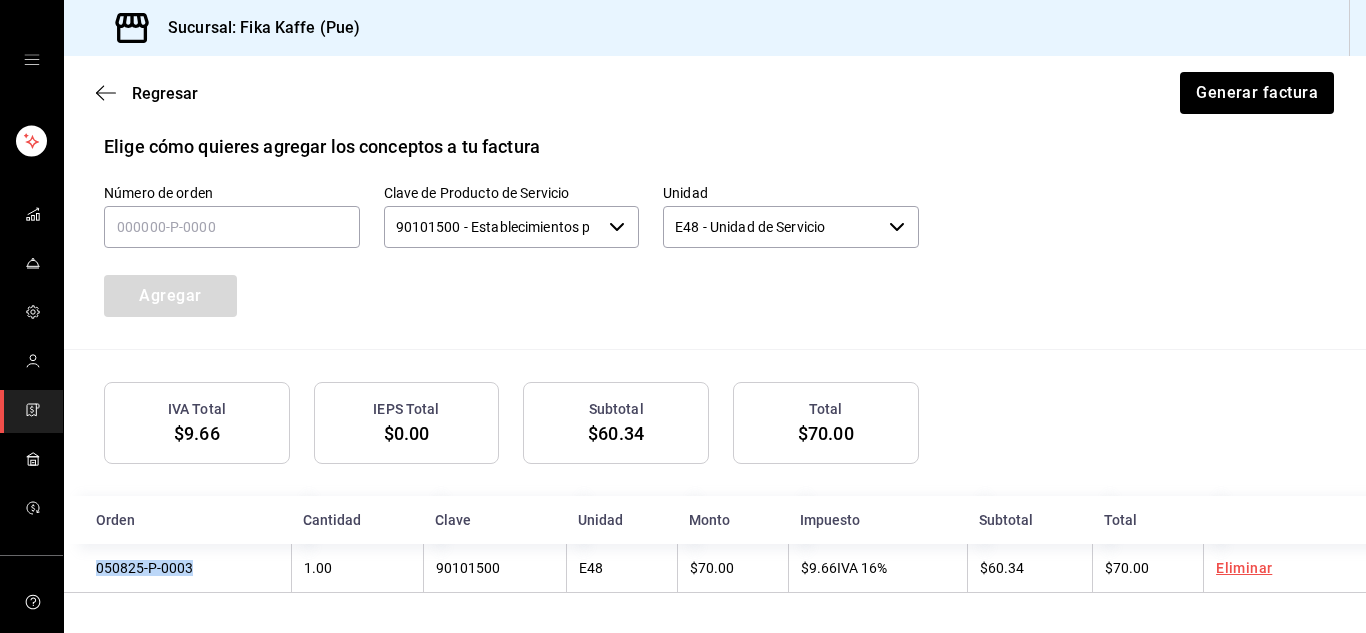 copy on "050825-P-0003" 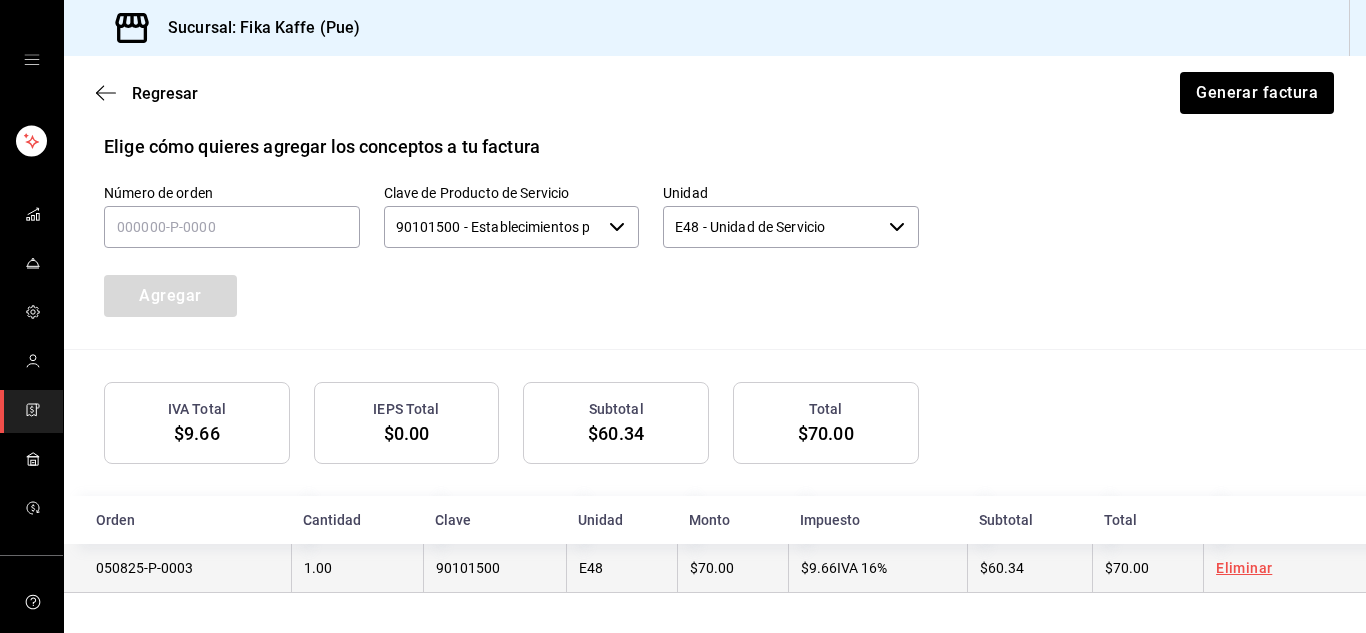 click on "Eliminar" at bounding box center (1244, 568) 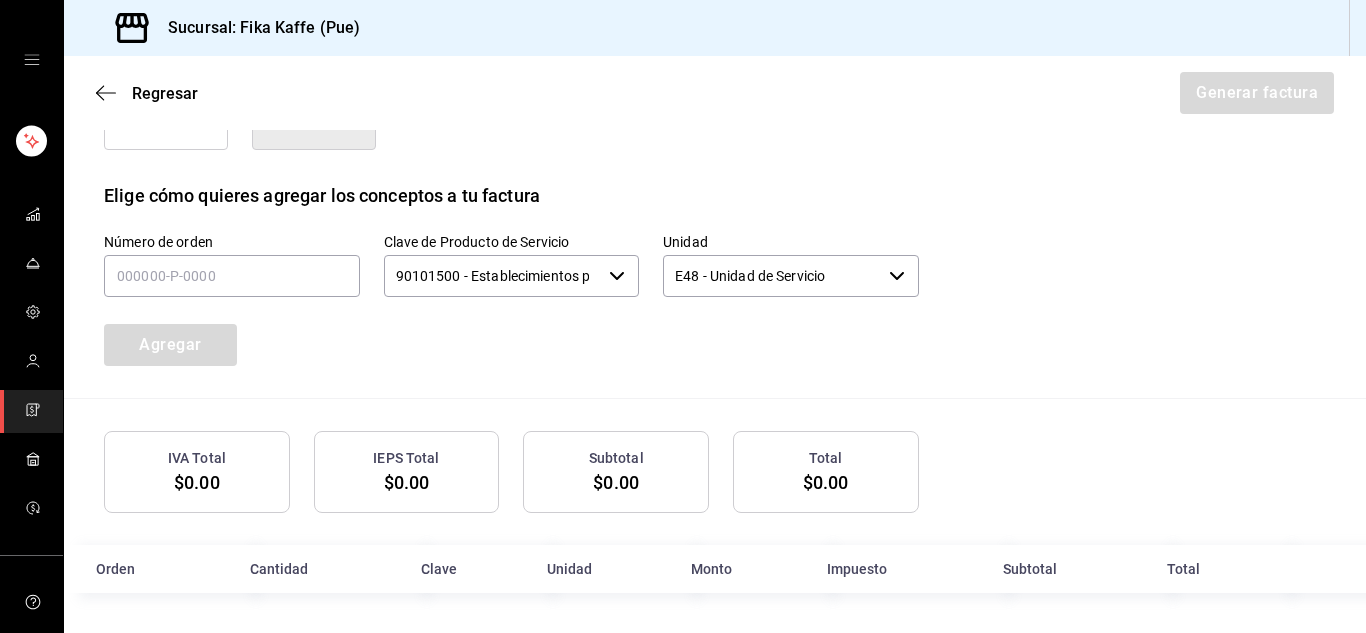 scroll, scrollTop: 563, scrollLeft: 0, axis: vertical 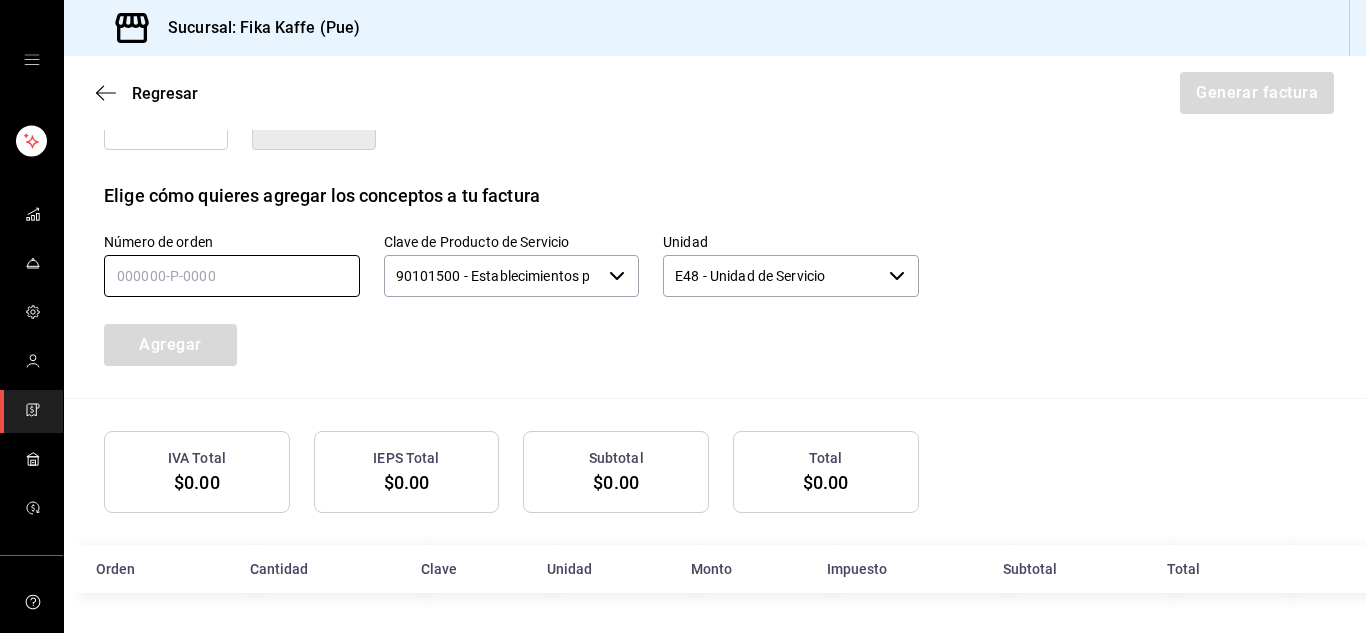 click at bounding box center [232, 276] 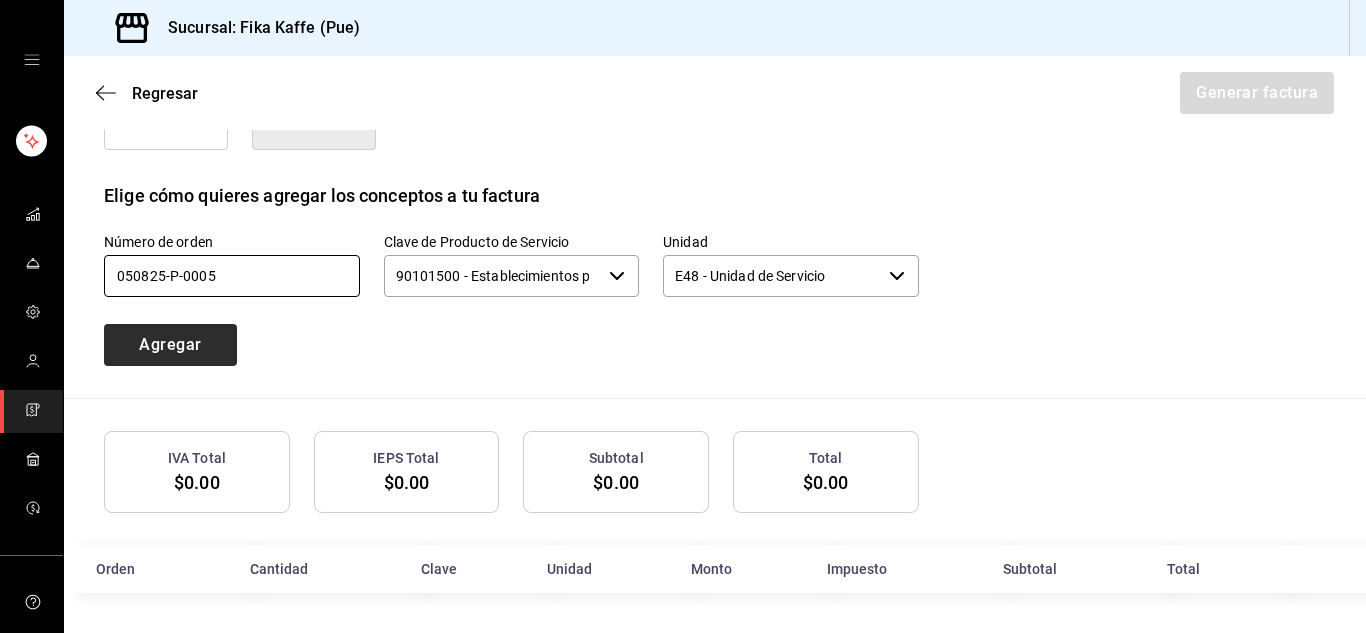 type on "050825-P-0005" 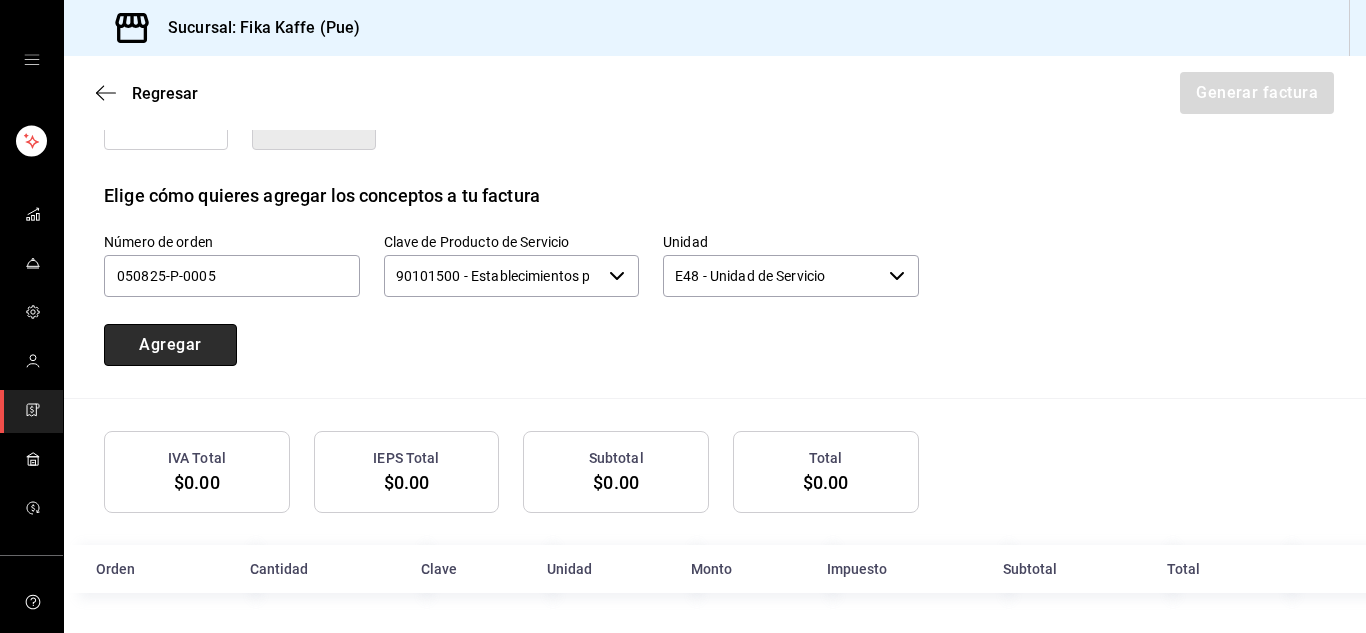 click on "Agregar" at bounding box center (170, 345) 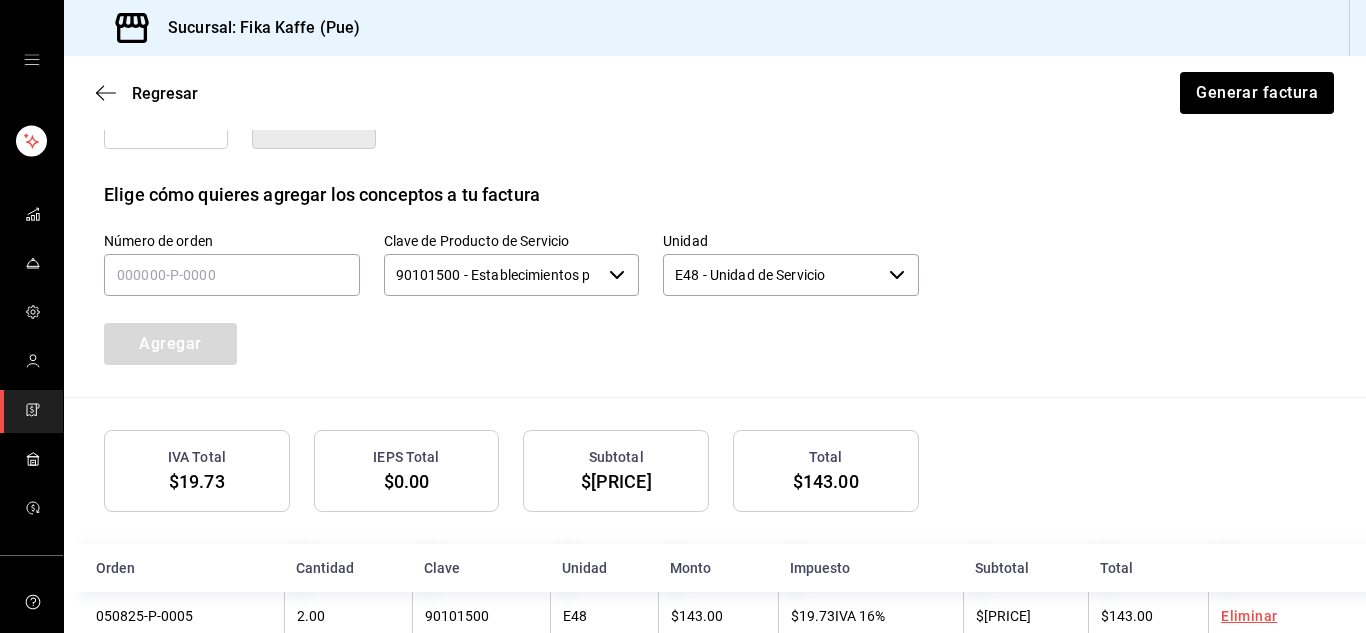 scroll, scrollTop: 613, scrollLeft: 0, axis: vertical 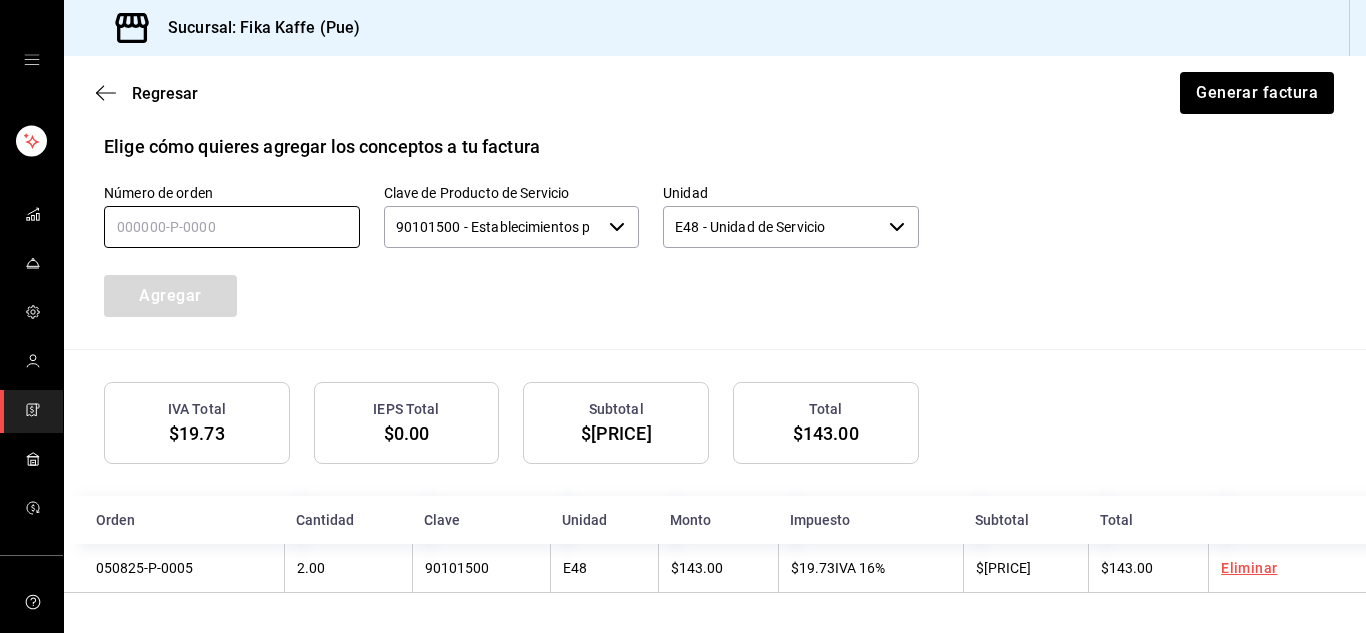 click at bounding box center [232, 227] 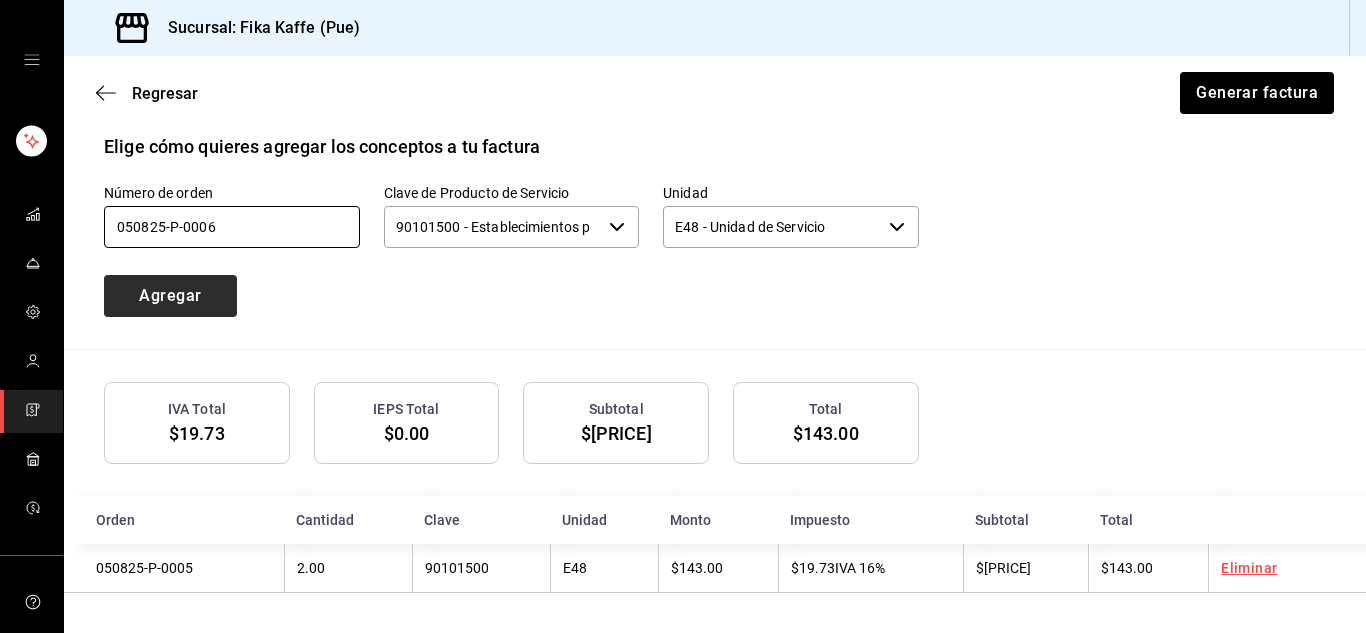 type on "050825-P-0006" 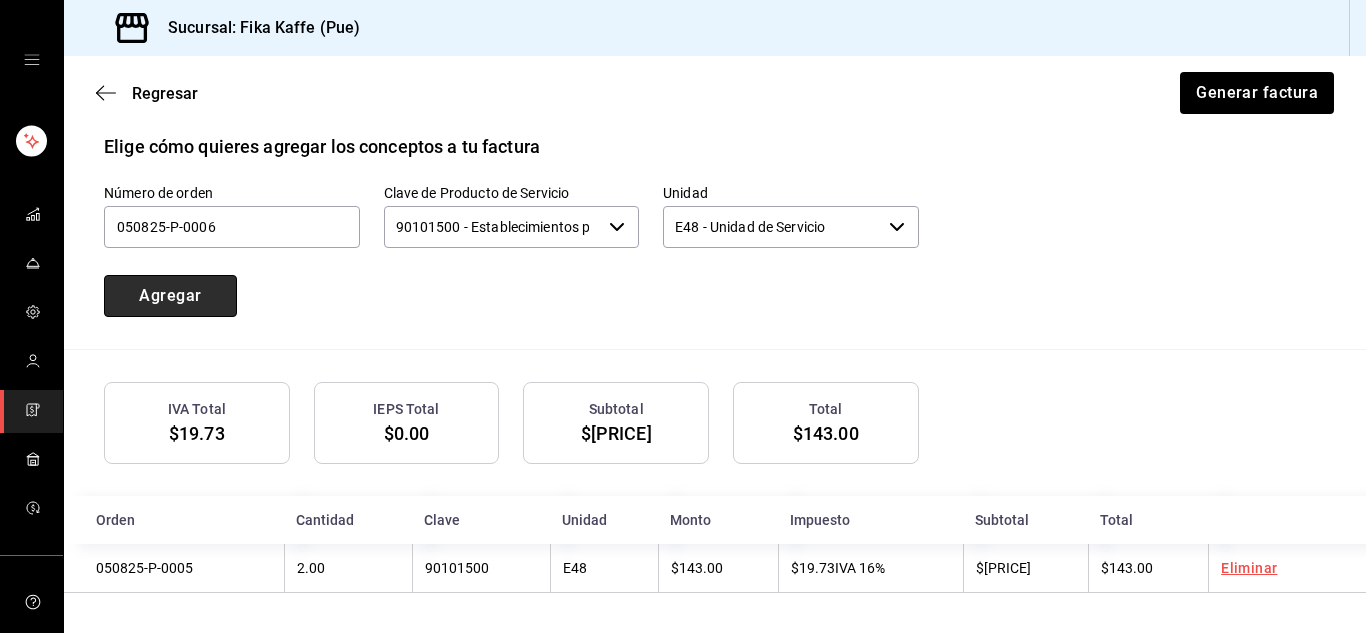 click on "Agregar" at bounding box center (170, 296) 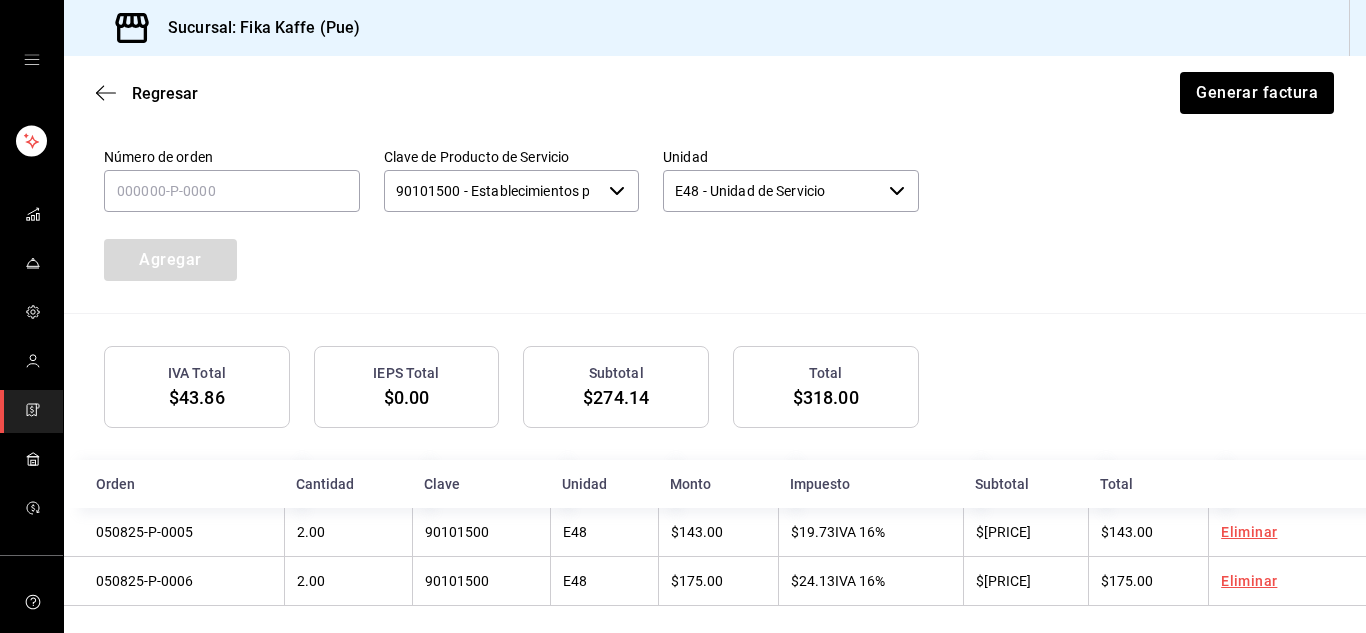 scroll, scrollTop: 663, scrollLeft: 0, axis: vertical 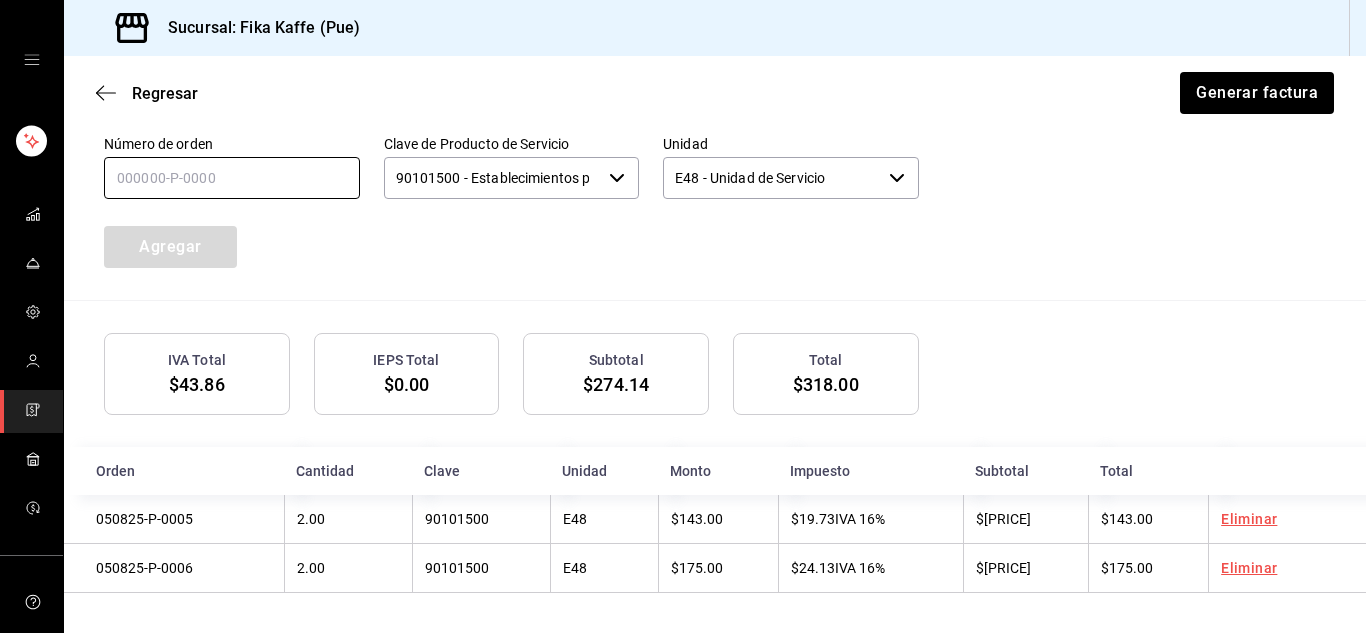 click at bounding box center (232, 178) 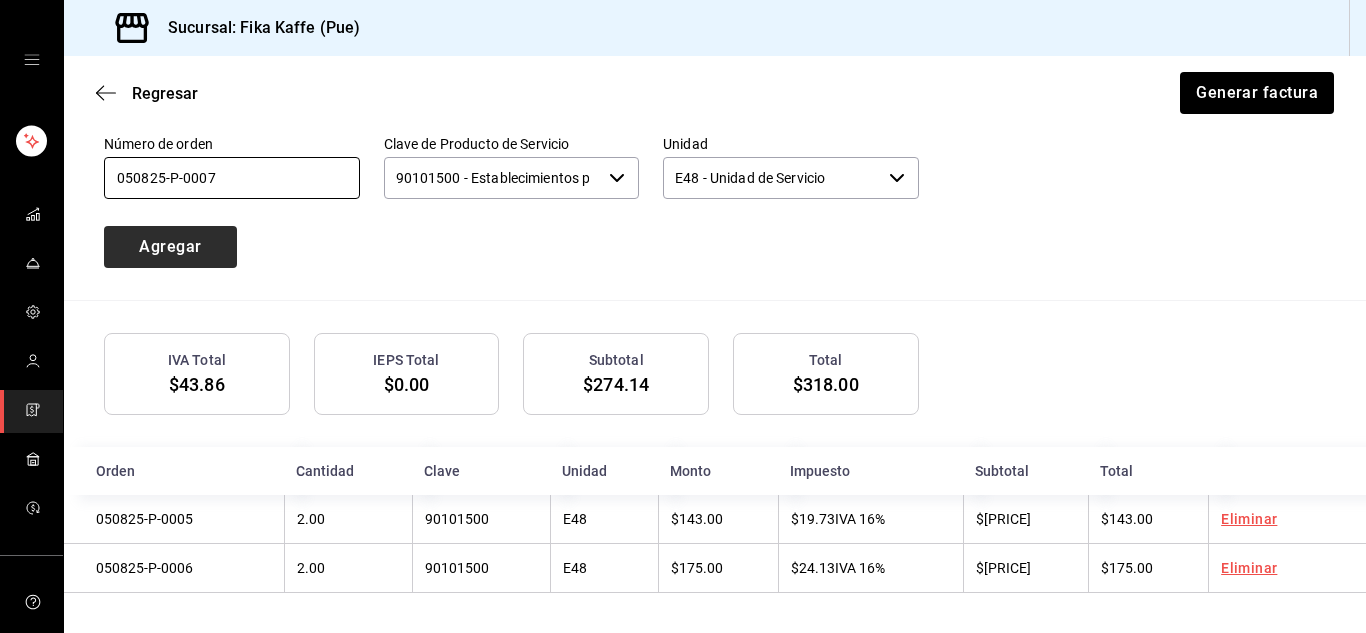 type on "050825-P-0007" 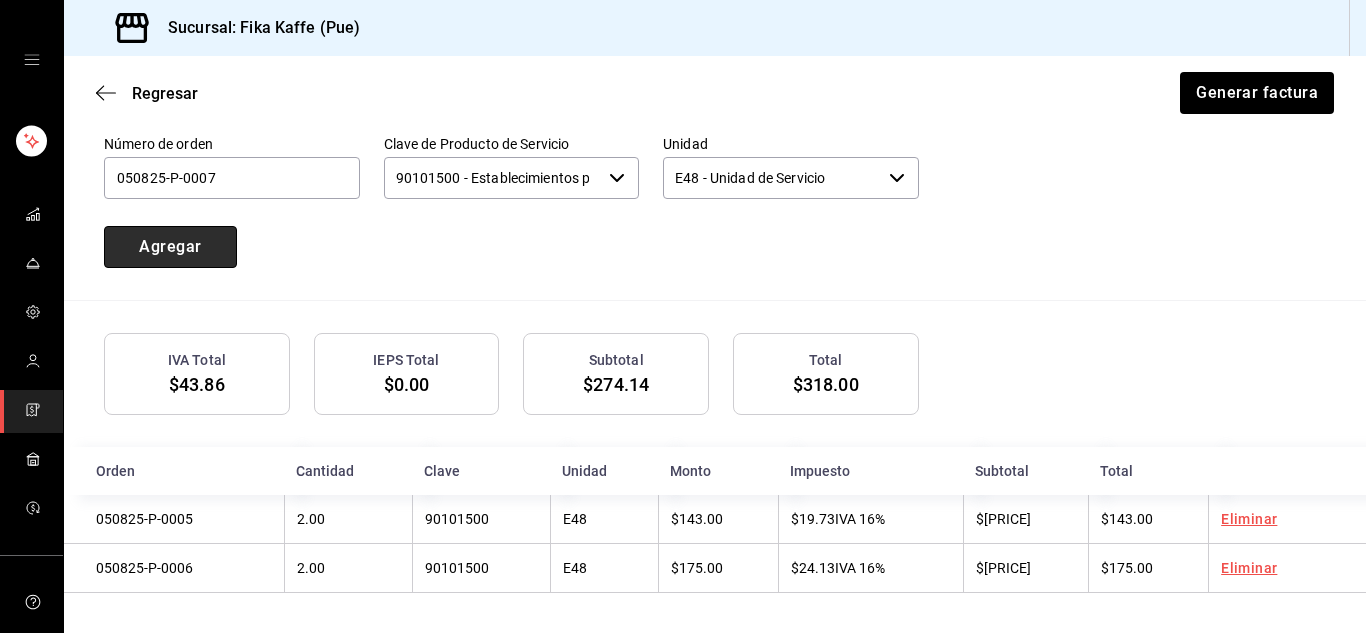 click on "Agregar" at bounding box center [170, 247] 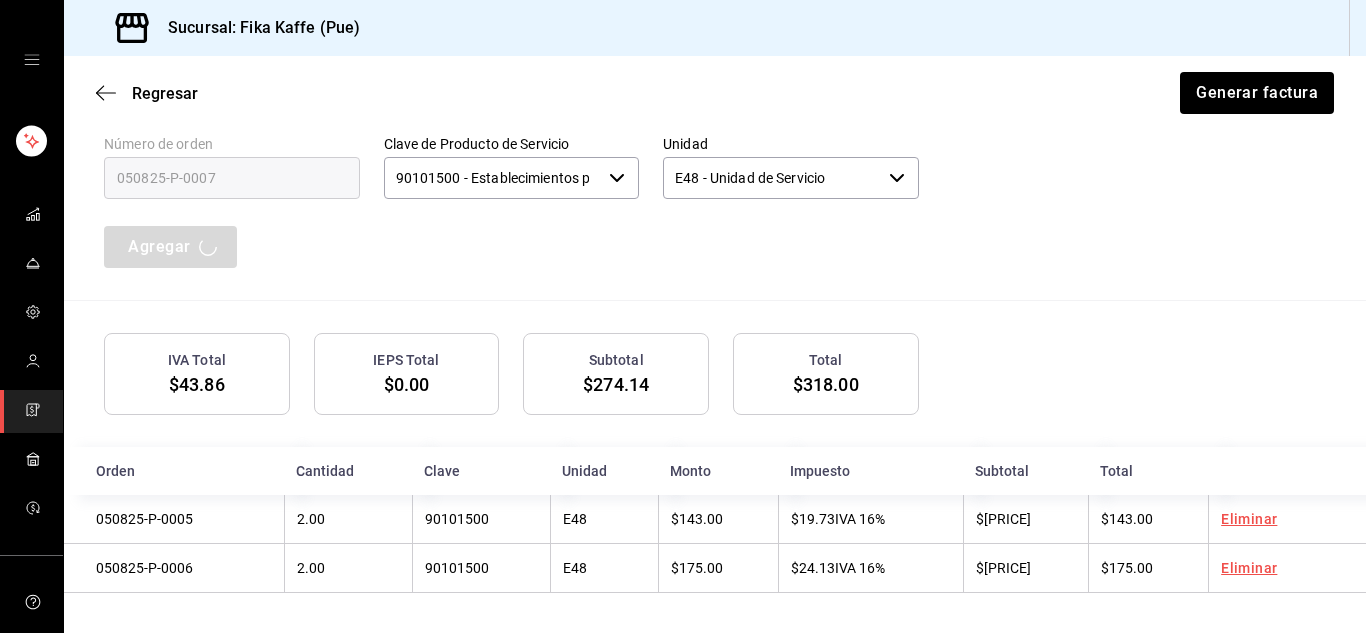 type 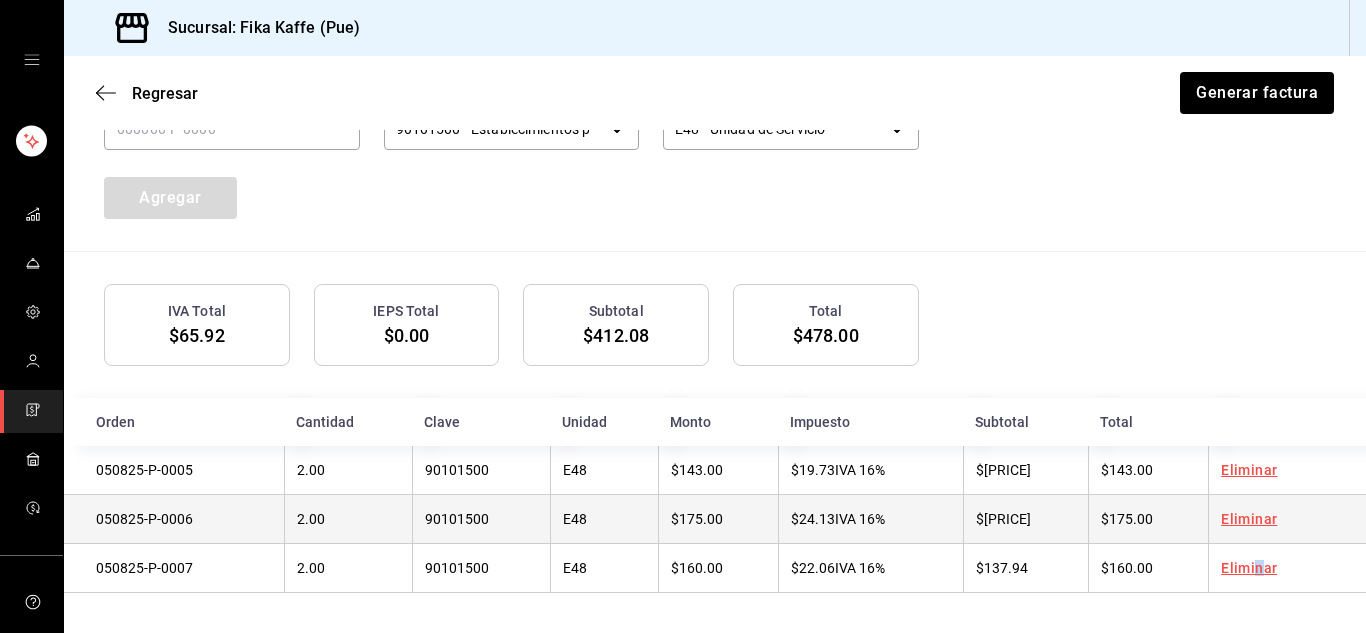 click on "Eliminar" at bounding box center [1249, 568] 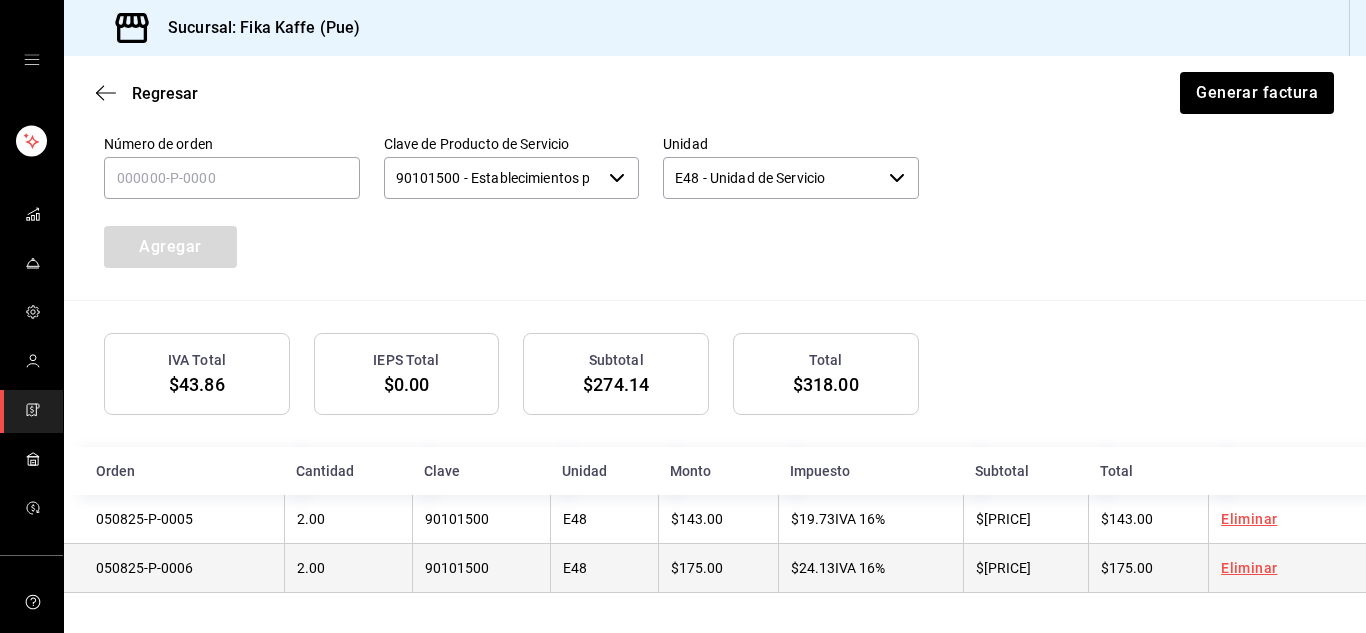 scroll, scrollTop: 663, scrollLeft: 0, axis: vertical 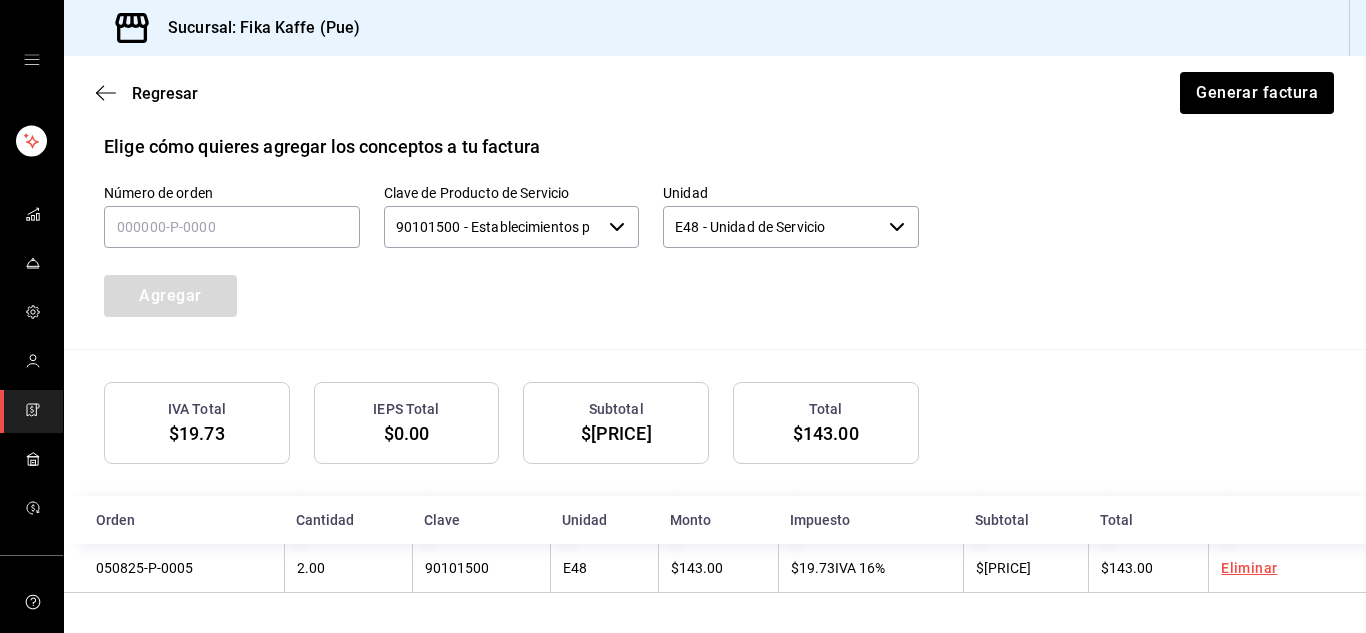 click on "IVA Total $19.73 IEPS Total $0.00 Subtotal $123.27 Total $143.00" at bounding box center [715, 423] 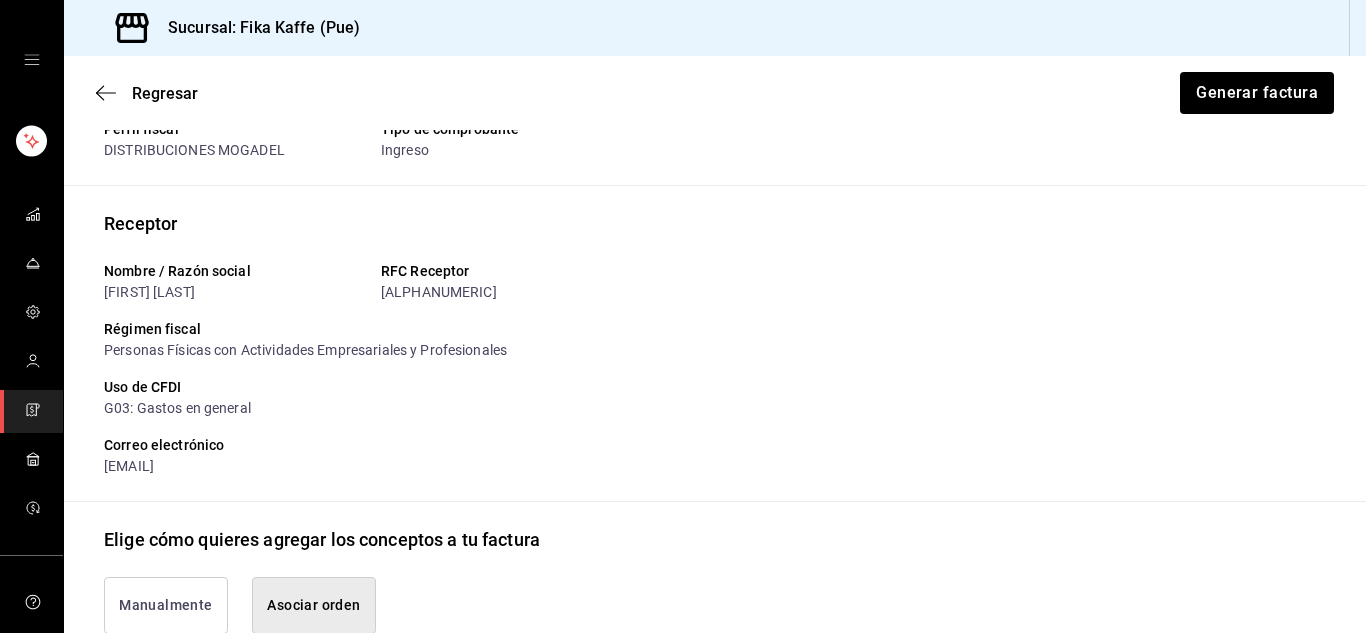 scroll, scrollTop: 0, scrollLeft: 0, axis: both 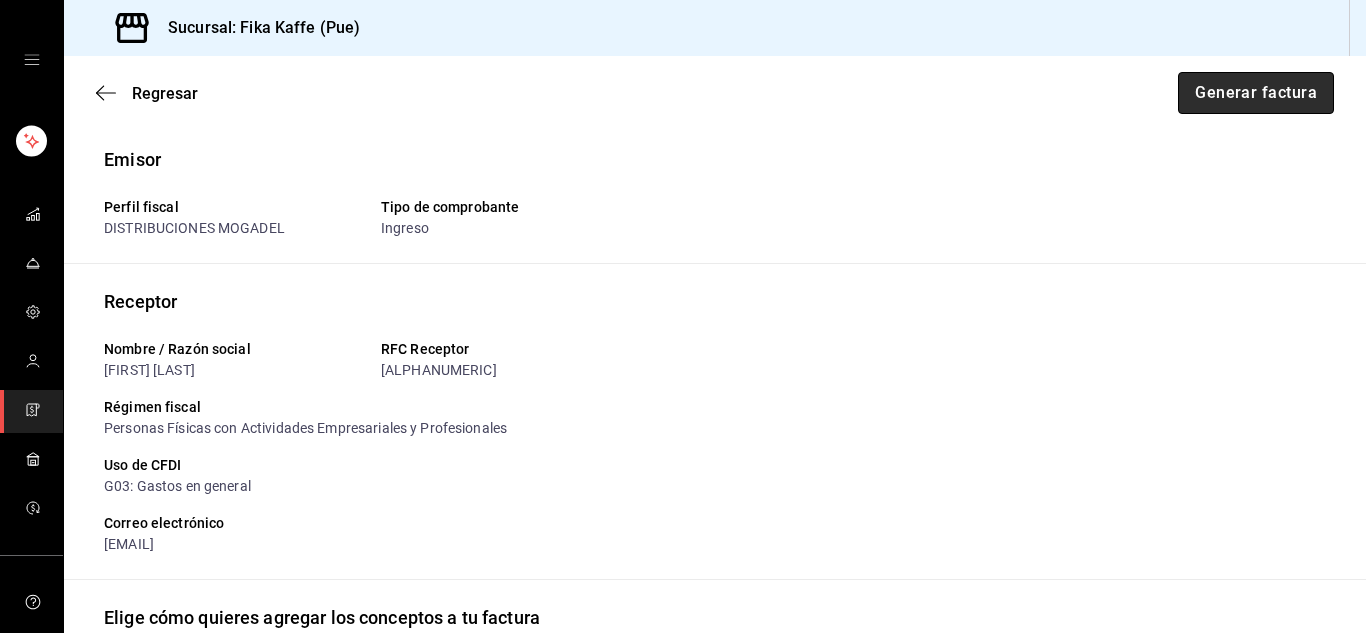 click on "Generar factura" at bounding box center (1256, 93) 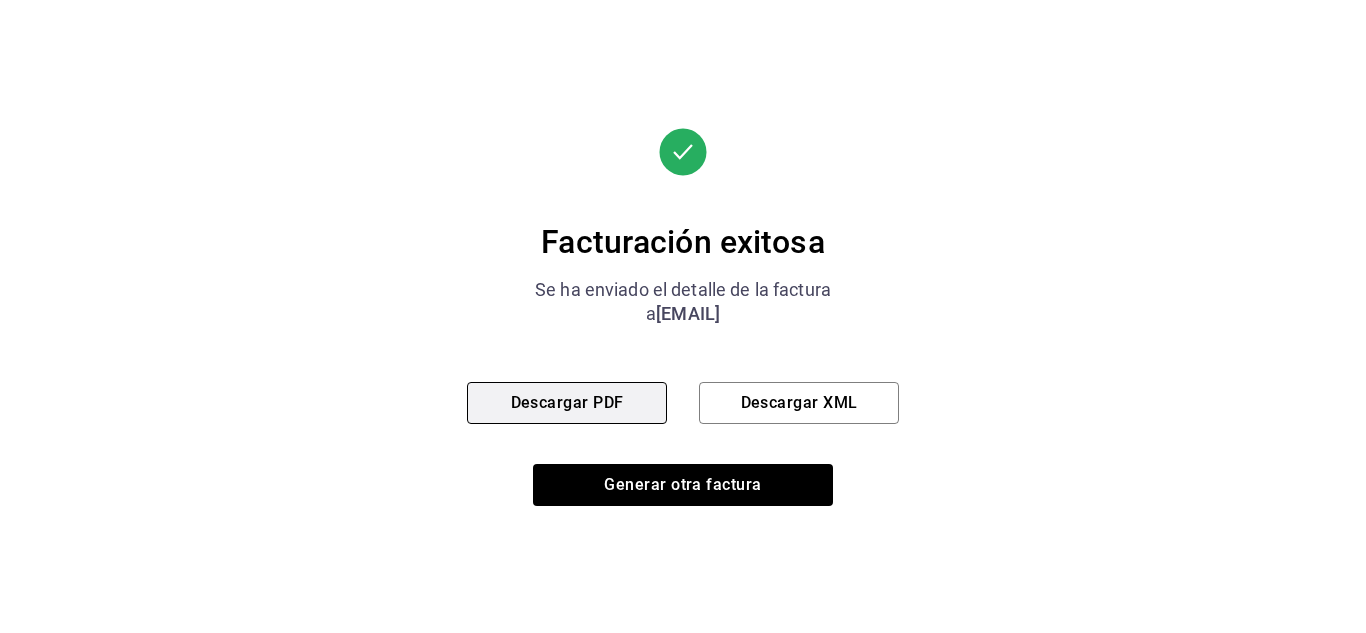 click on "Descargar PDF" at bounding box center [567, 403] 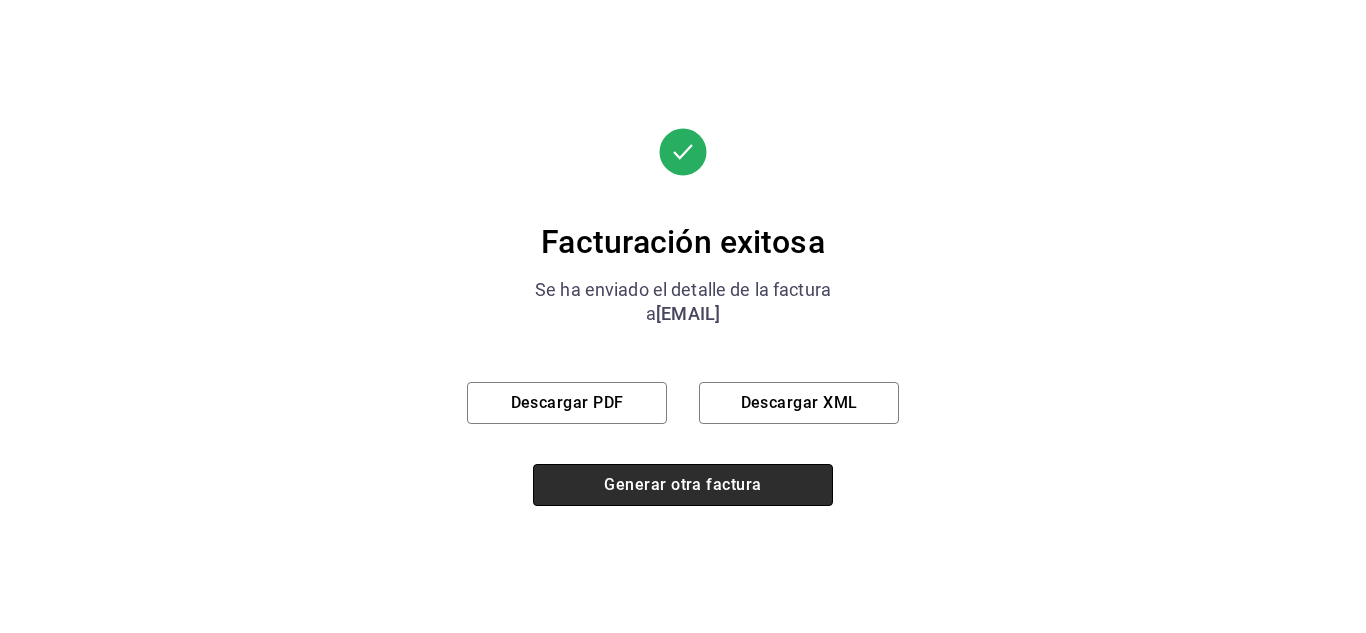 click on "Generar otra factura" at bounding box center (683, 485) 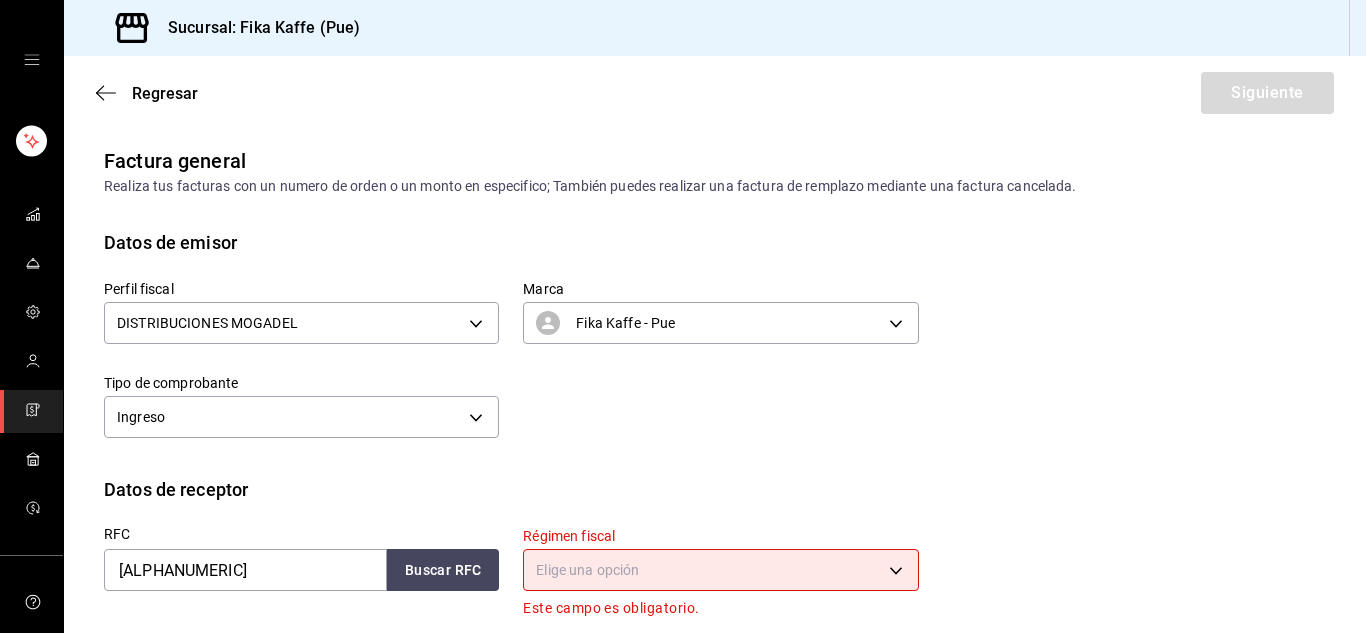 click at bounding box center [31, 362] 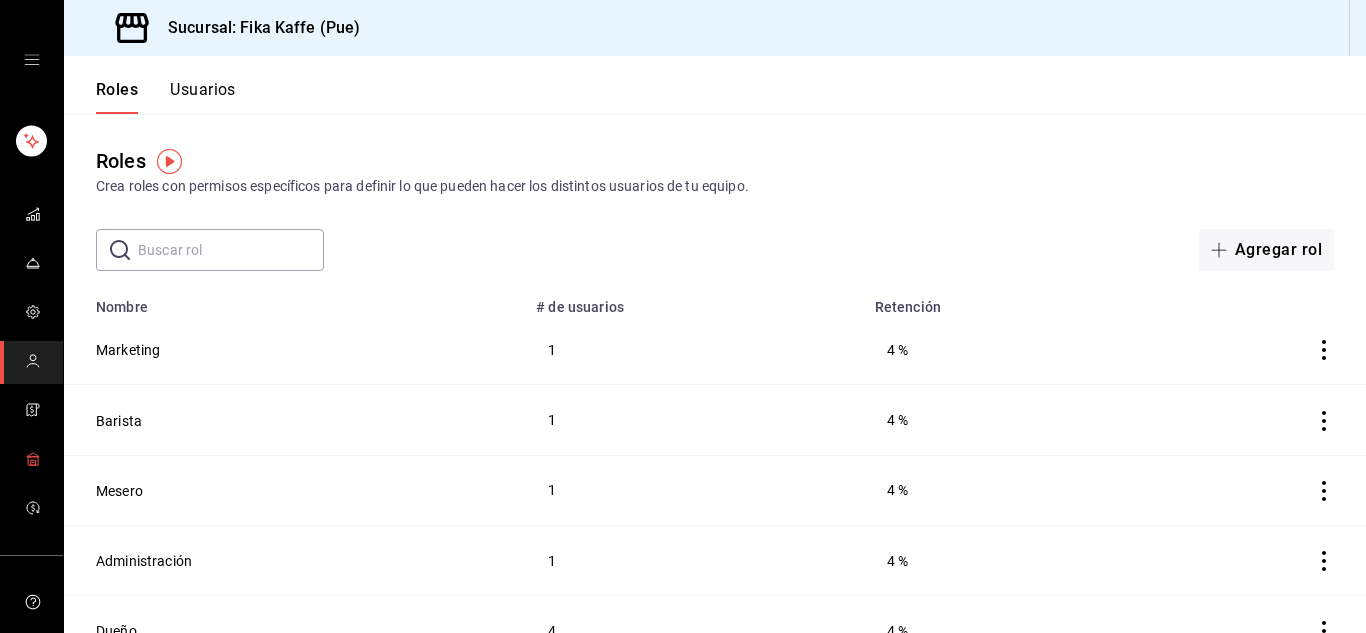 click at bounding box center (31, 460) 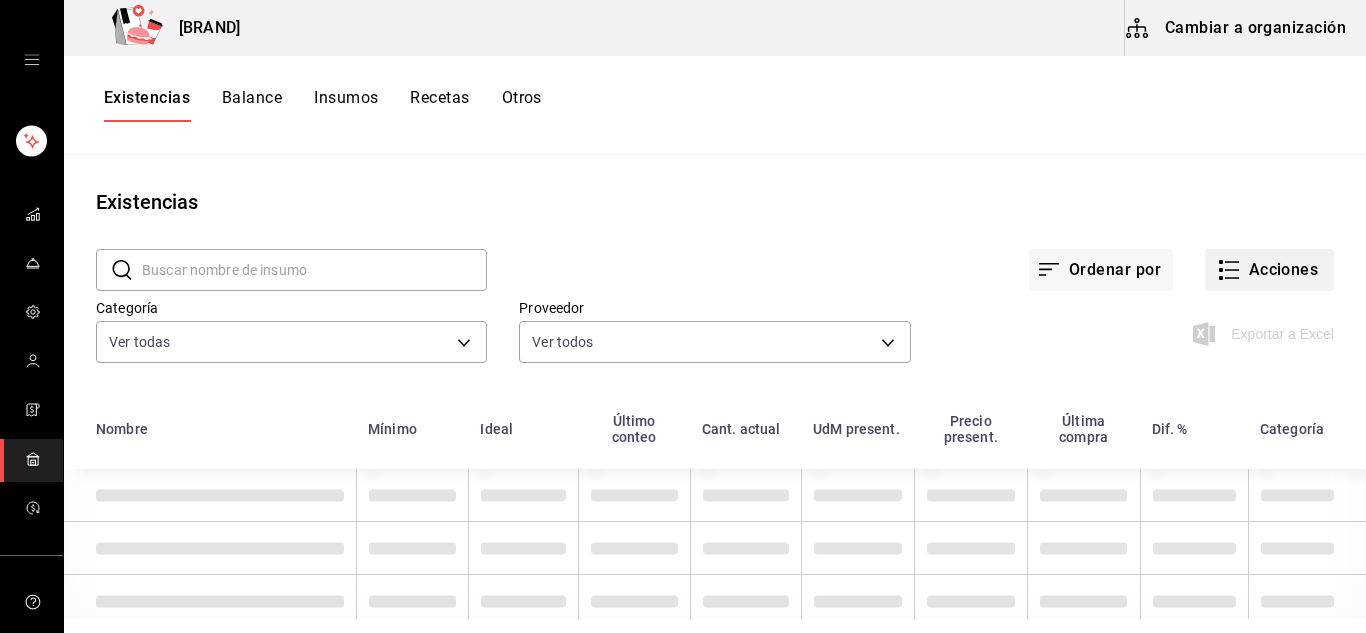 click on "Acciones" at bounding box center (1269, 270) 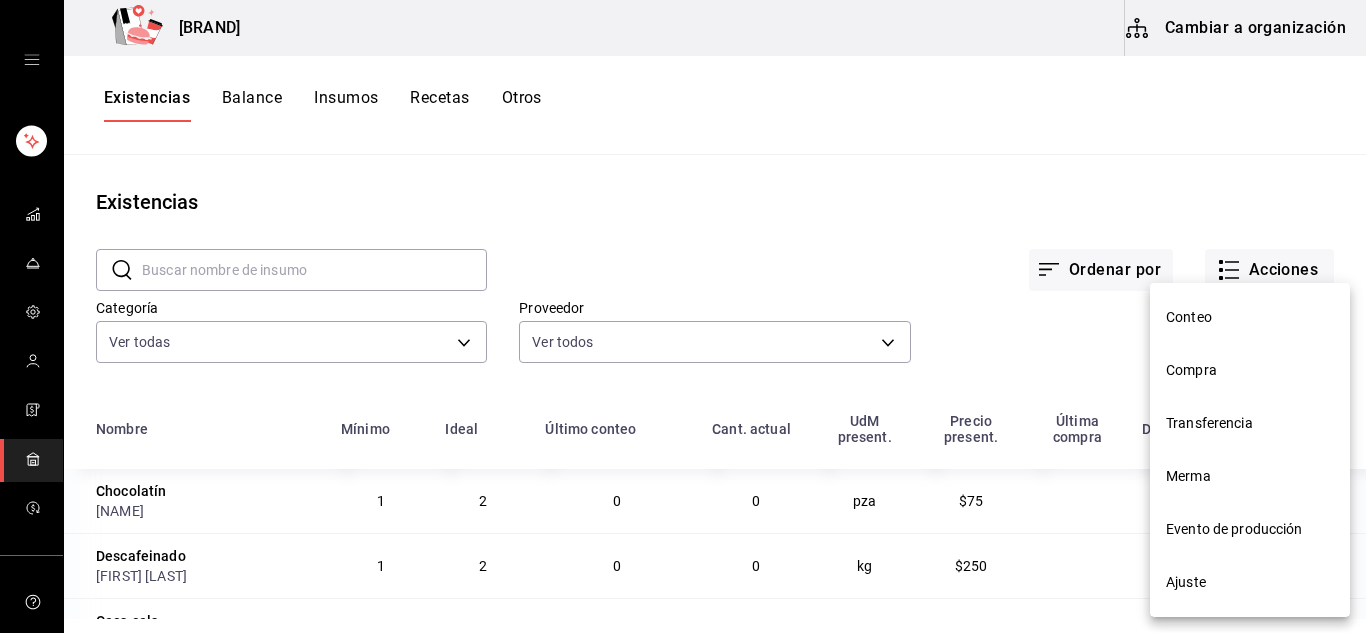 click on "Compra" at bounding box center (1250, 370) 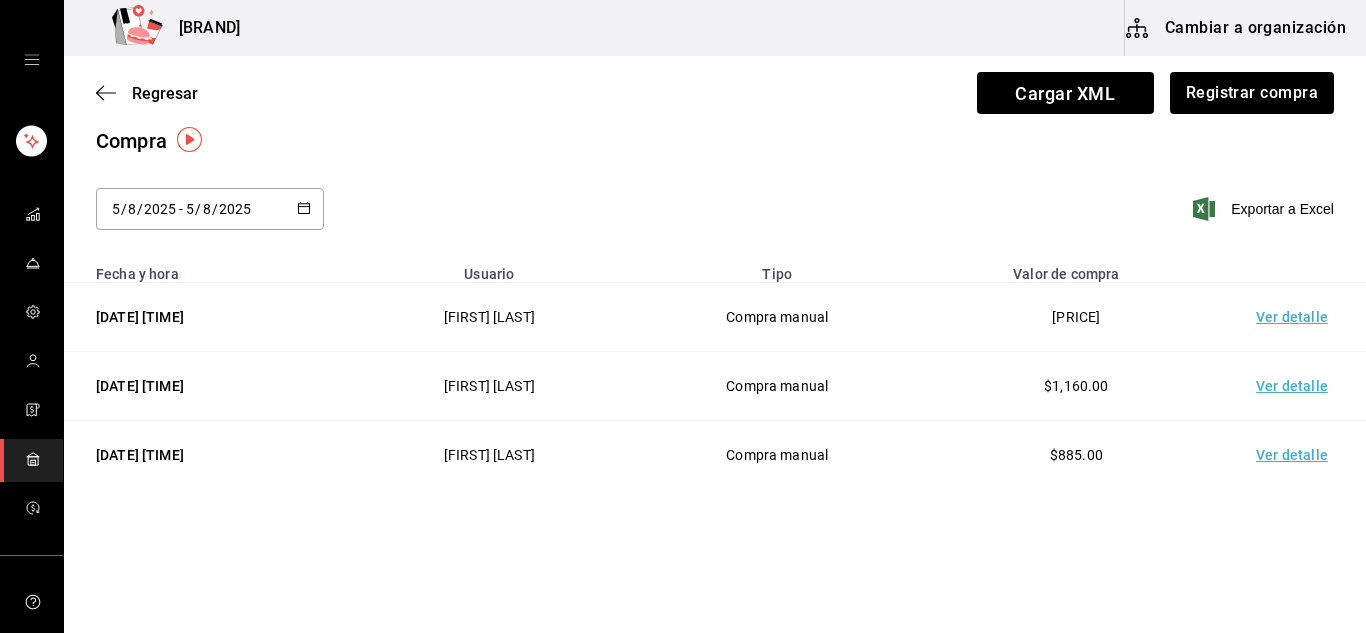 scroll, scrollTop: 22, scrollLeft: 0, axis: vertical 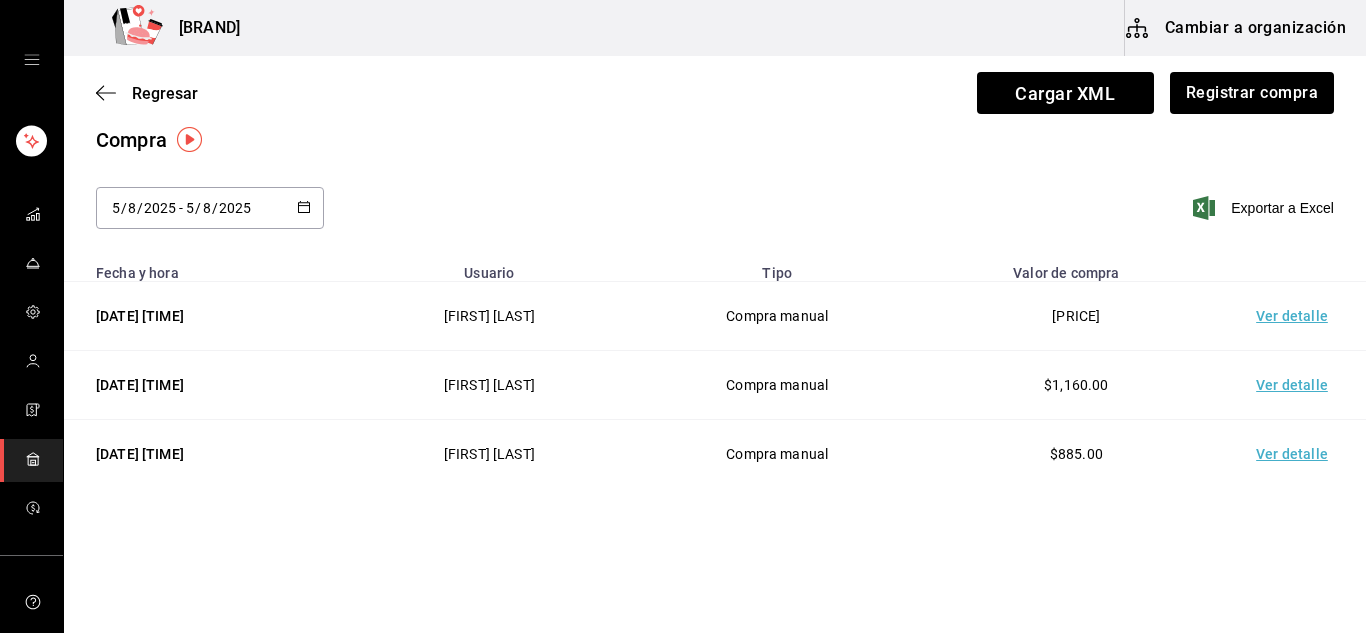 click on "Ver detalle" at bounding box center [1296, 385] 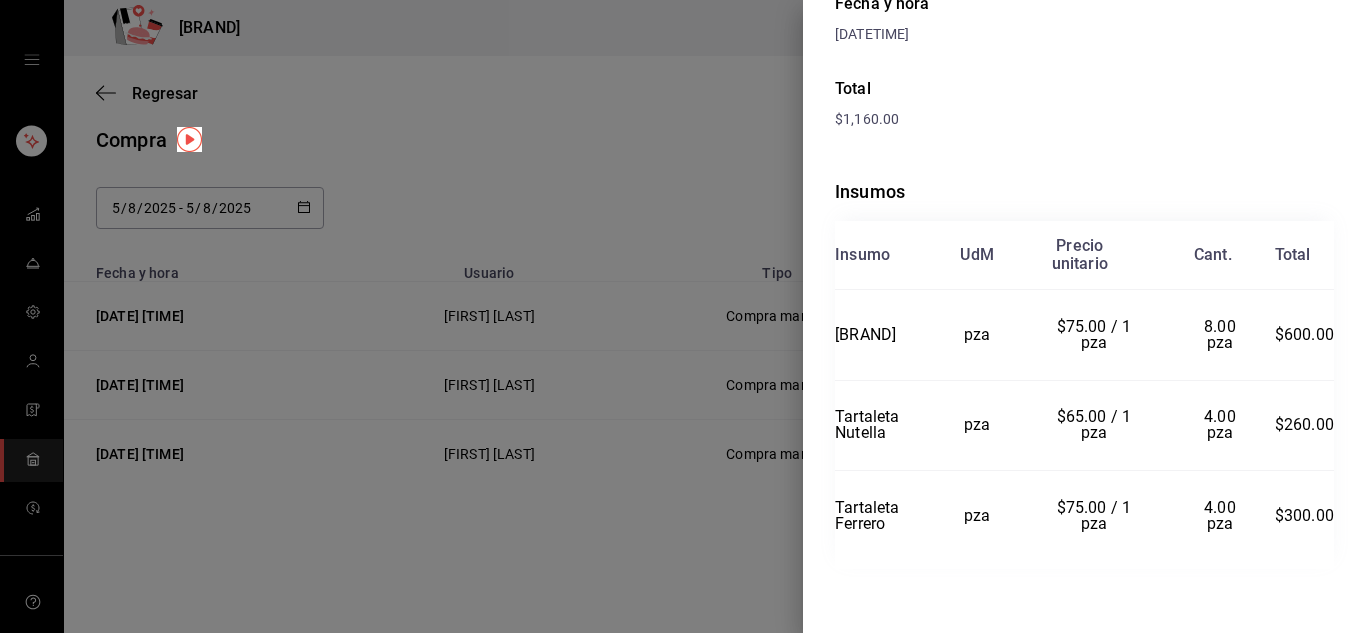 scroll, scrollTop: 0, scrollLeft: 0, axis: both 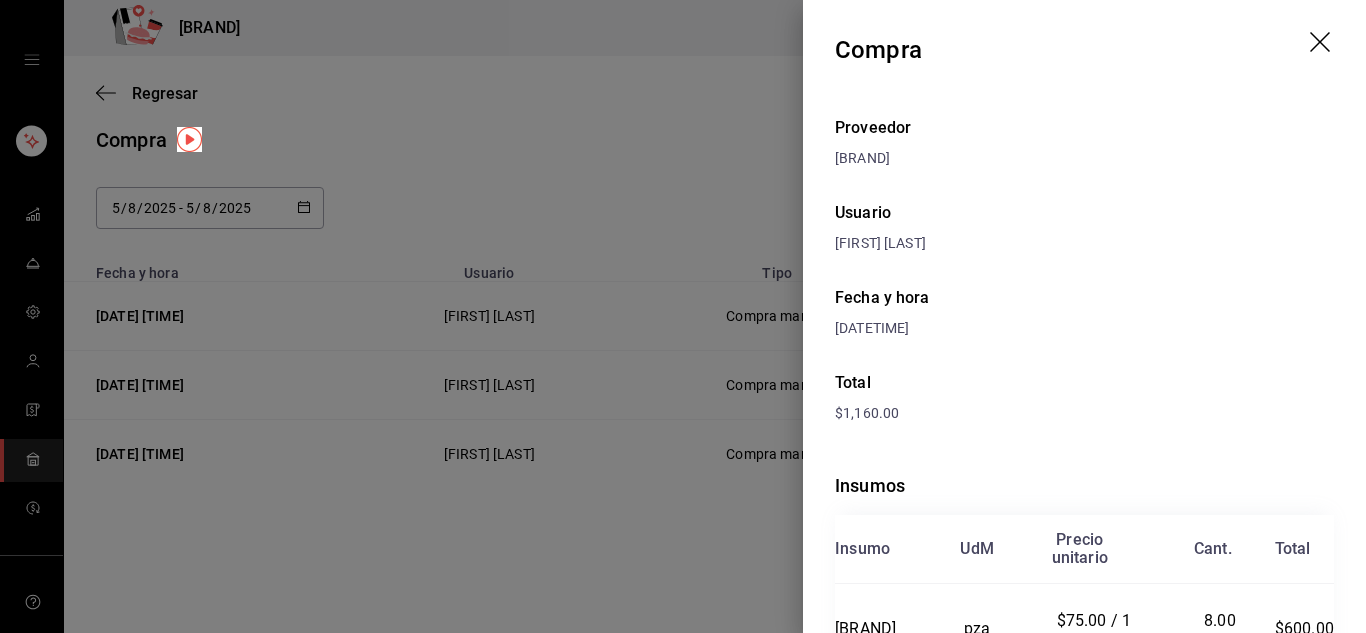click 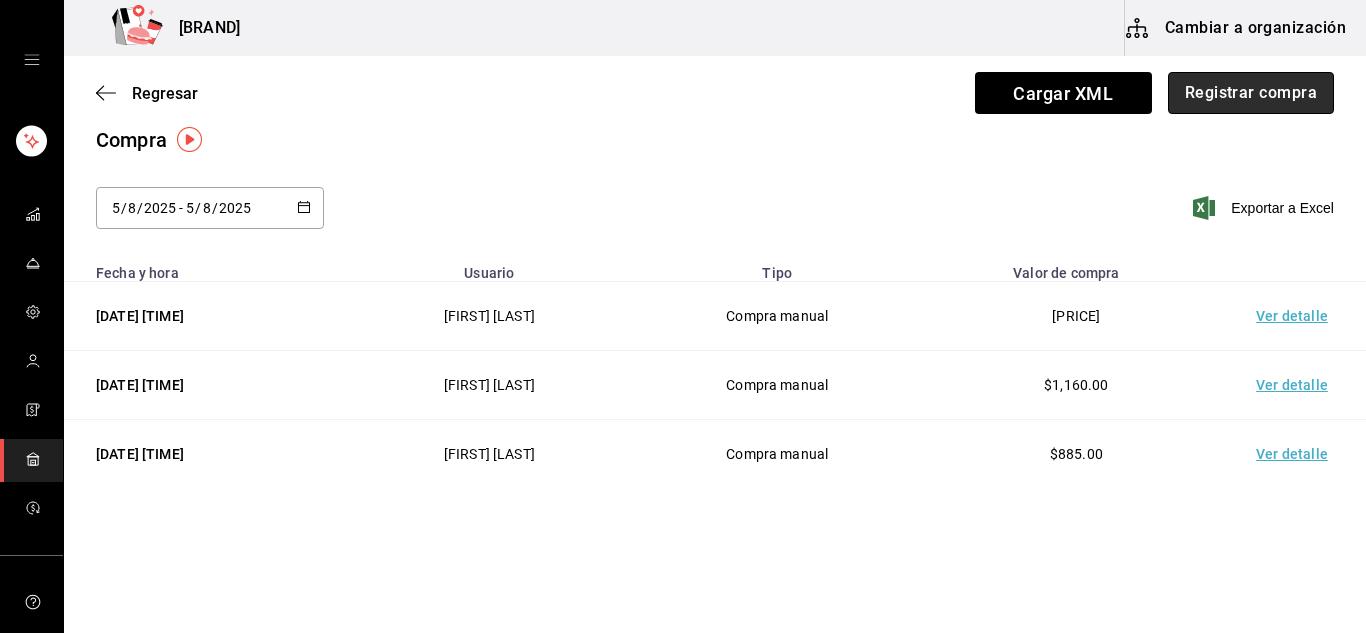 click on "Registrar compra" at bounding box center [1251, 93] 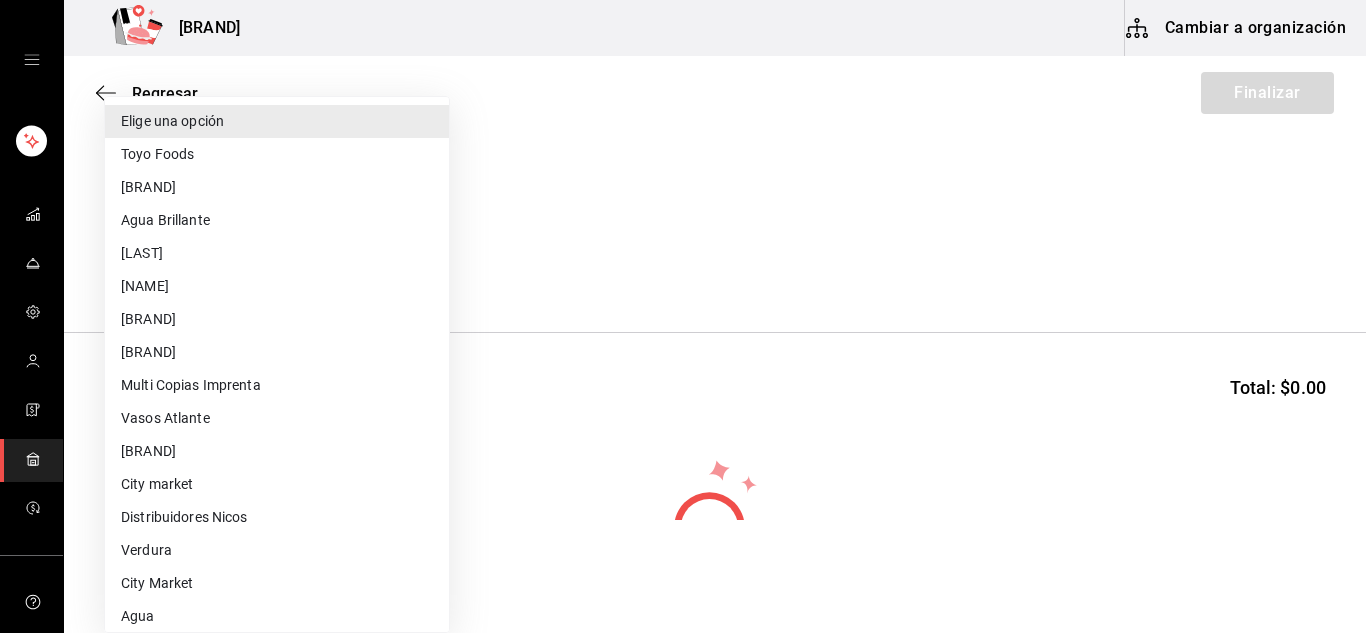 click on "Fika Kaffe (Pue) Cambiar a organización Regresar Finalizar Compra Proveedor Elige una opción default Buscar Total: $0.00 No hay insumos a mostrar. Busca un insumo para agregarlo a la lista GANA 1 MES GRATIS EN TU SUSCRIPCIÓN AQUÍ ¿Recuerdas cómo empezó tu restaurante?
Hoy puedes ayudar a un colega a tener el mismo cambio que tú viviste.
Recomienda Parrot directamente desde tu Portal Administrador.
Es fácil y rápido.
🎁 Por cada restaurante que se una, ganas 1 mes gratis. Ver video tutorial Ir a video Editar Eliminar Visitar centro de ayuda (81) 2046 6363 soporte@parrotsoftware.io Visitar centro de ayuda (81) 2046 6363 soporte@parrotsoftware.io Elige una opción Toyo Foods Magadán Agua Brillante Carballeda Raiza Susten Pack MAHA Multi Copias Imprenta Vasos Atlante Sweet Bliss Bakery City market Distribuidores Nicos Verdura City Market Agua Etrusca Walmart Frutas Sams Costco Sereno Moreno Molienda Sagrada Interno" at bounding box center [683, 260] 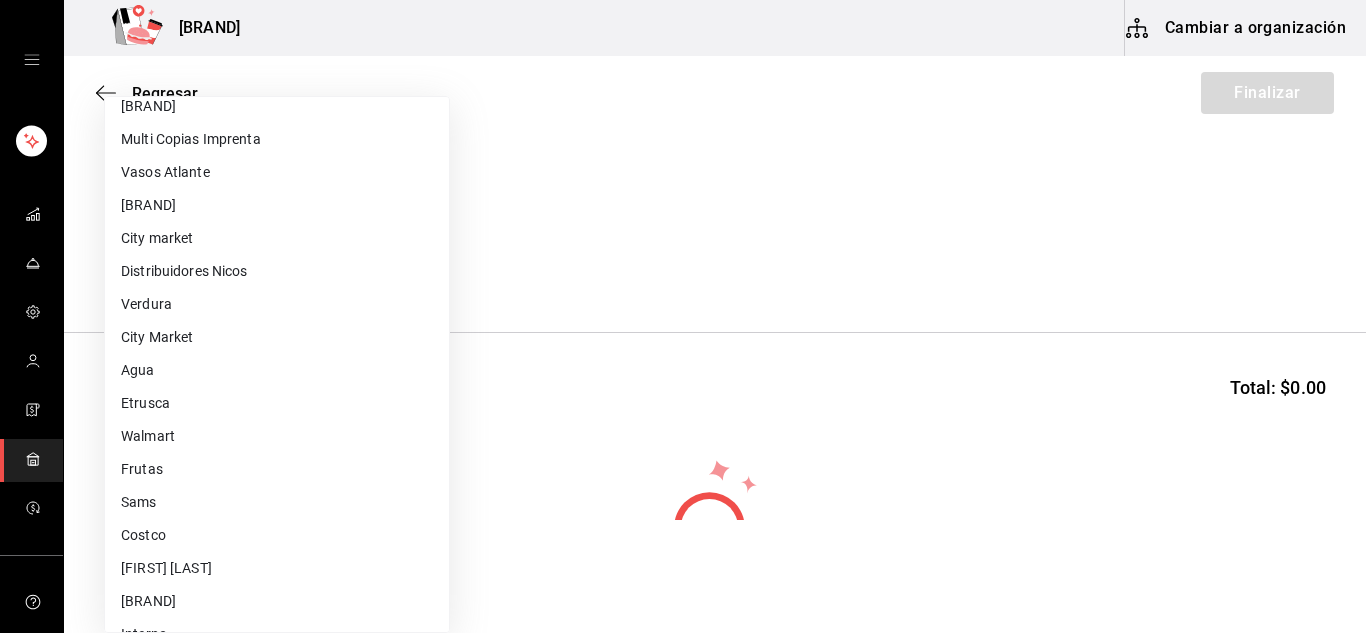 scroll, scrollTop: 273, scrollLeft: 0, axis: vertical 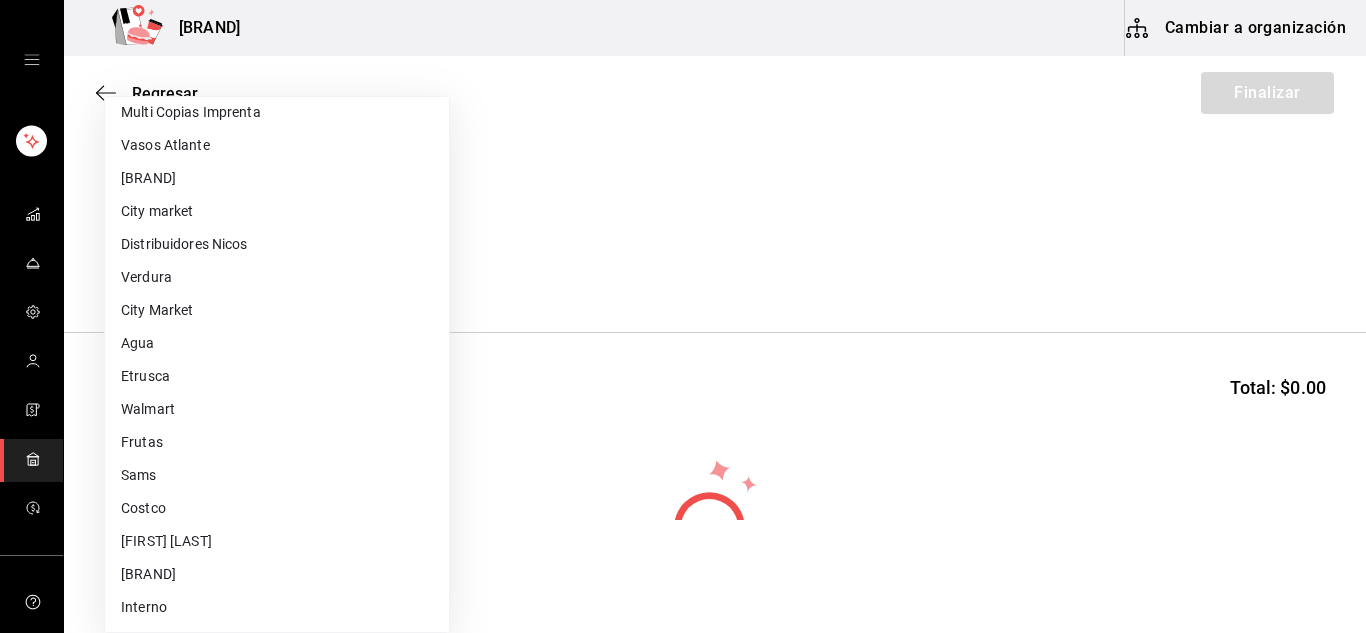 click on "Sams" at bounding box center [277, 475] 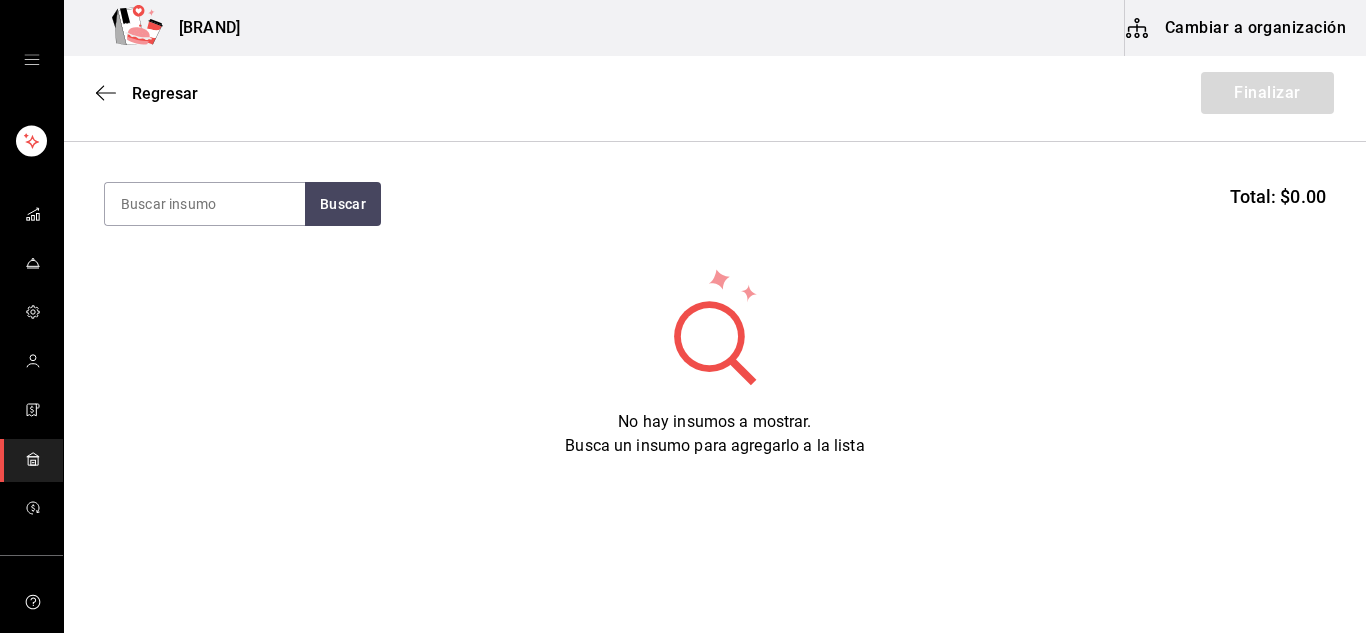 scroll, scrollTop: 193, scrollLeft: 0, axis: vertical 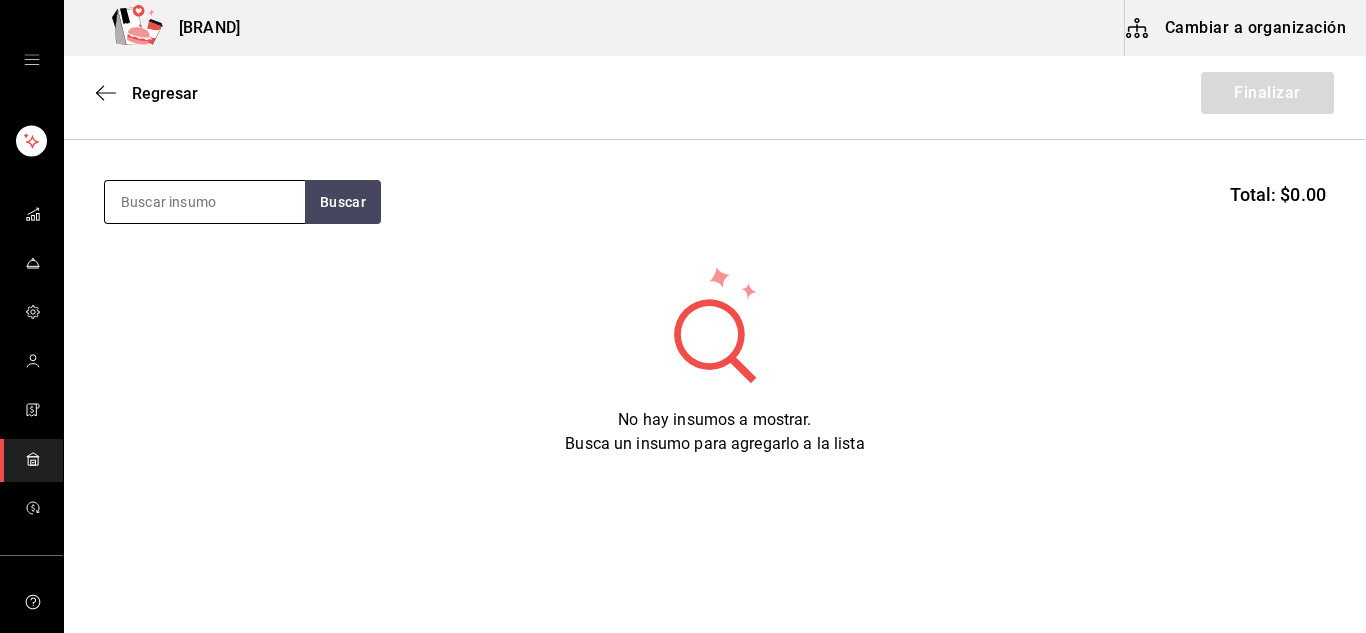 click at bounding box center (205, 202) 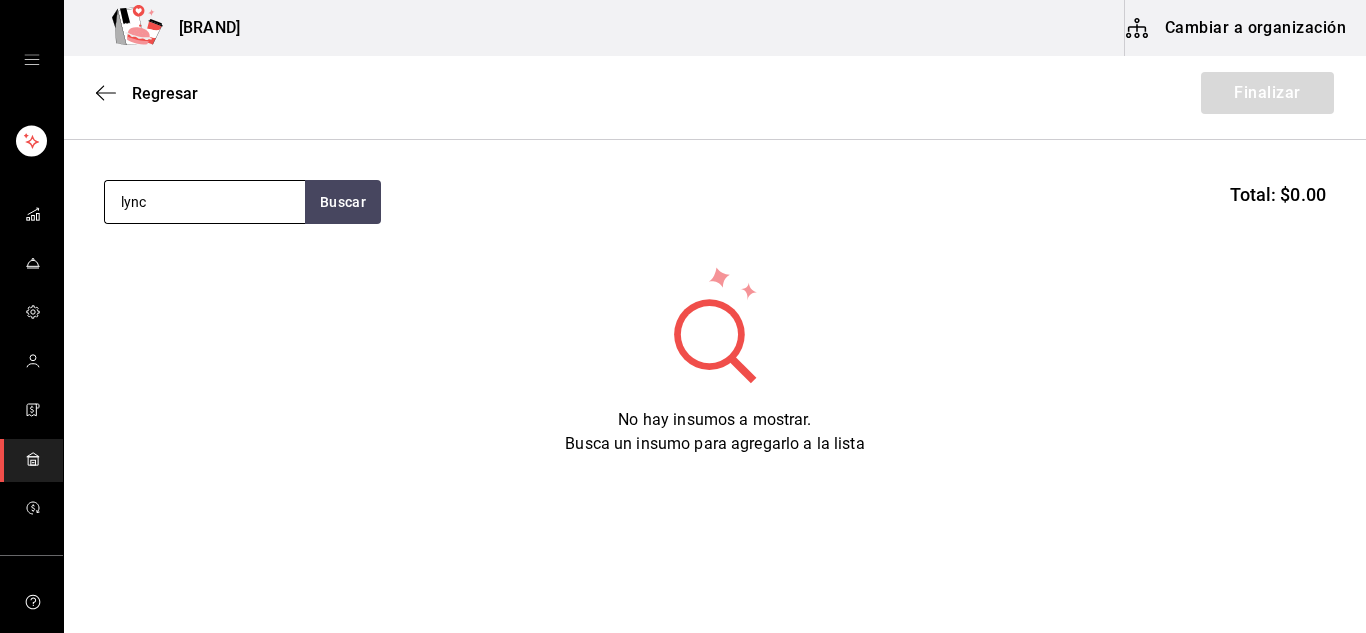 type on "lync" 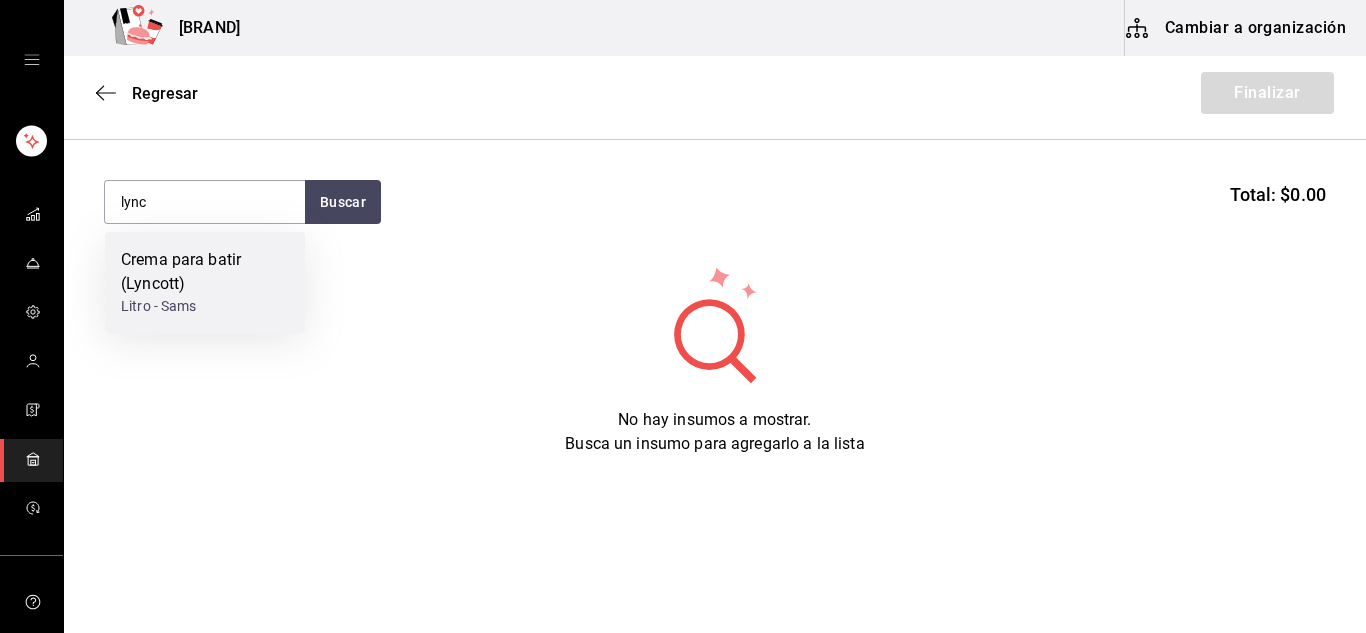 click on "Litro - Sams" at bounding box center [205, 306] 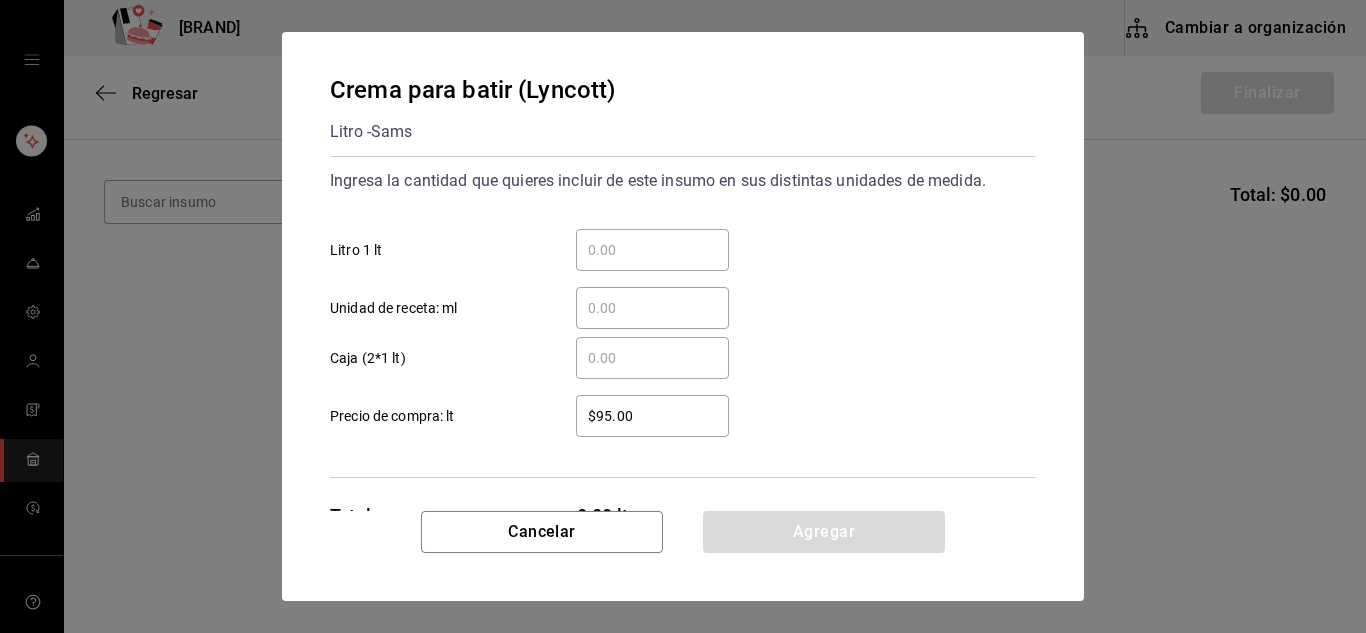 click on "​ Litro 1 lt" at bounding box center [652, 250] 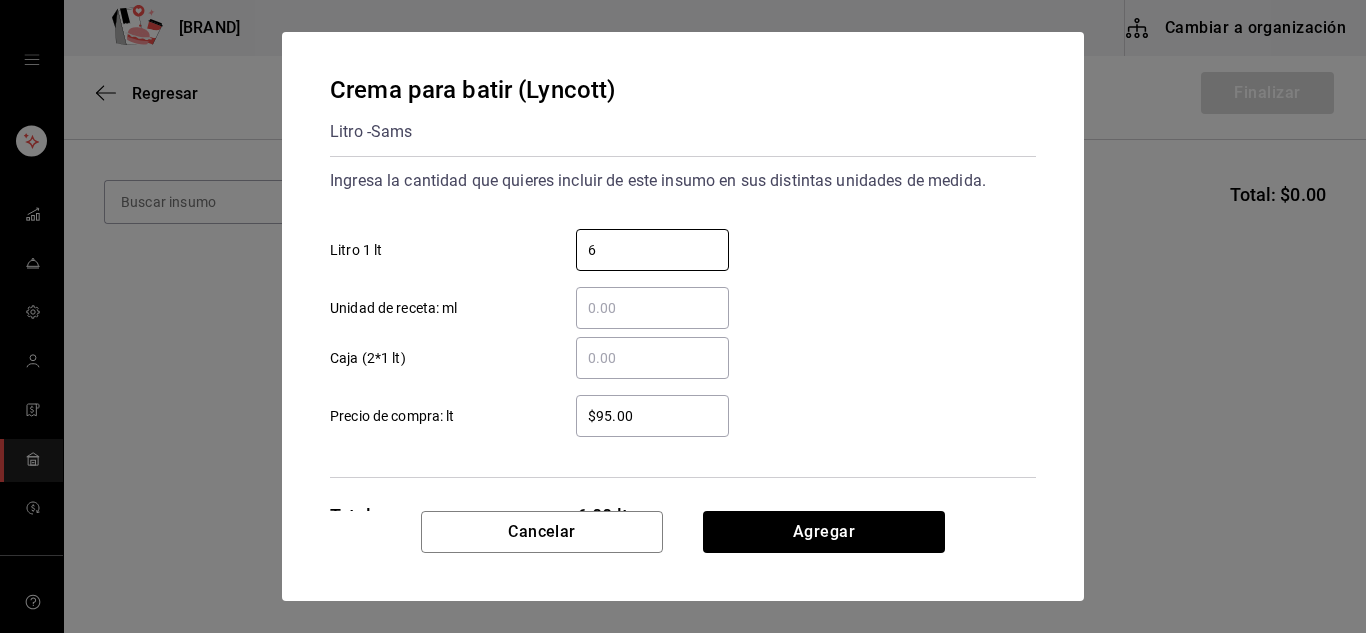 scroll, scrollTop: 74, scrollLeft: 0, axis: vertical 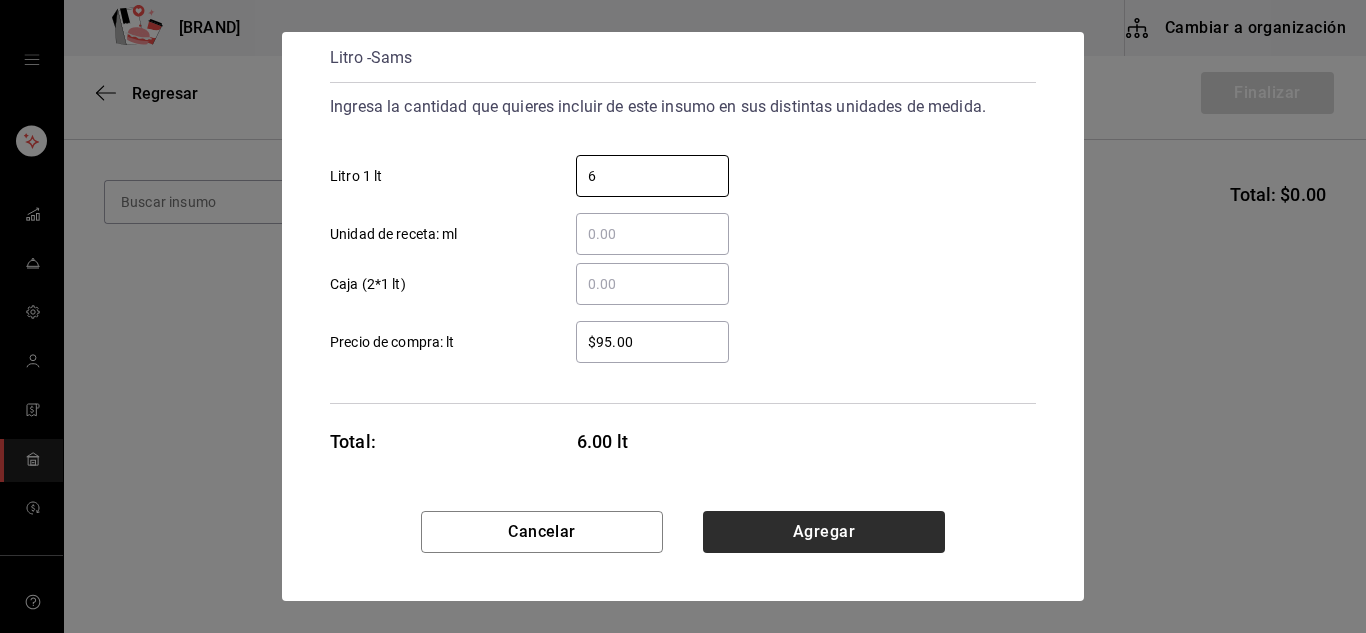 type on "6" 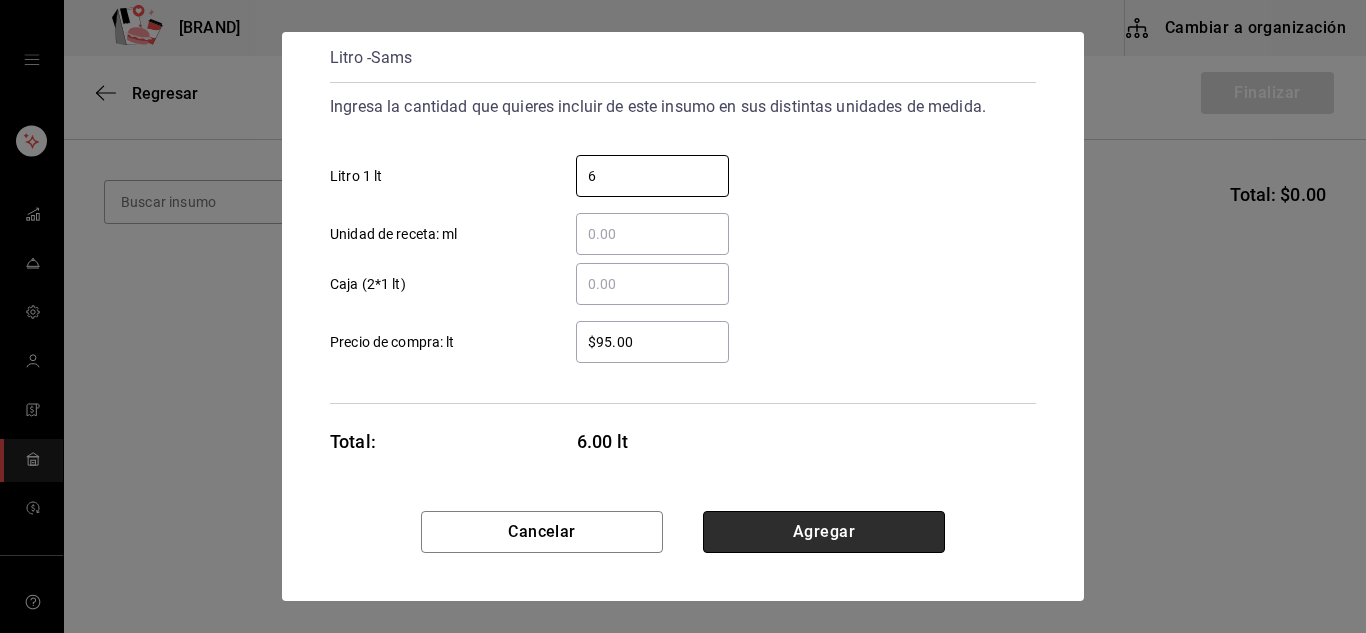 click on "Agregar" at bounding box center (824, 532) 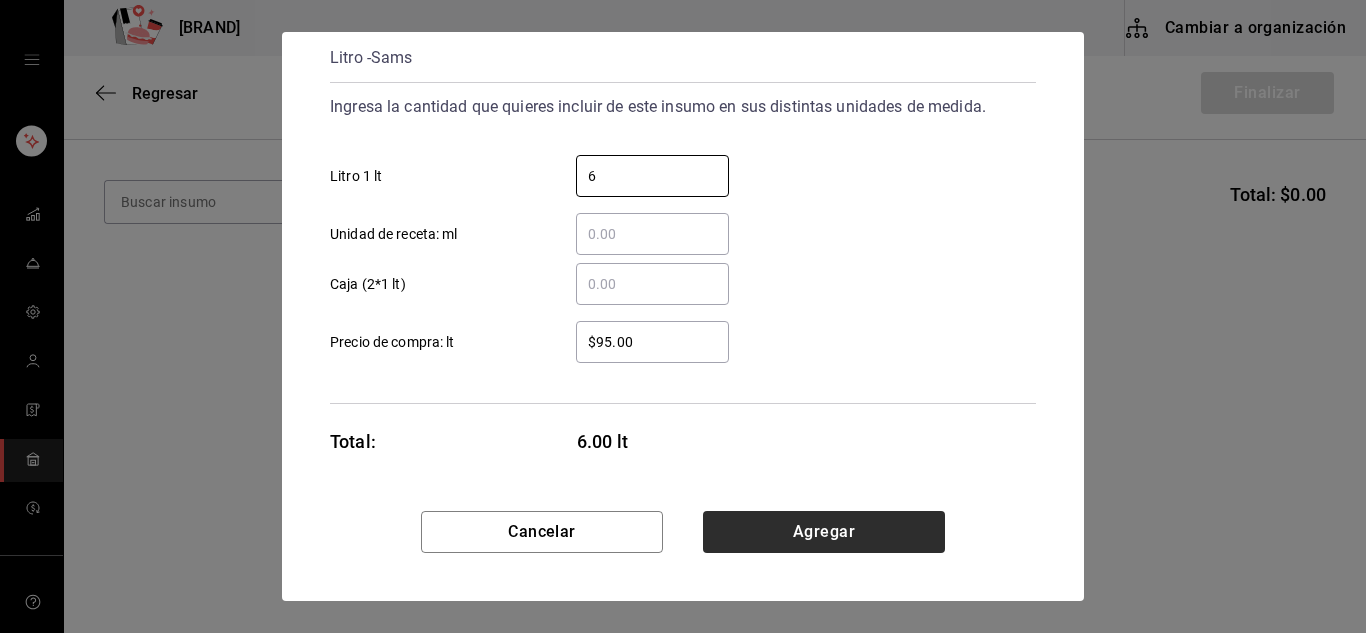 scroll, scrollTop: 99, scrollLeft: 0, axis: vertical 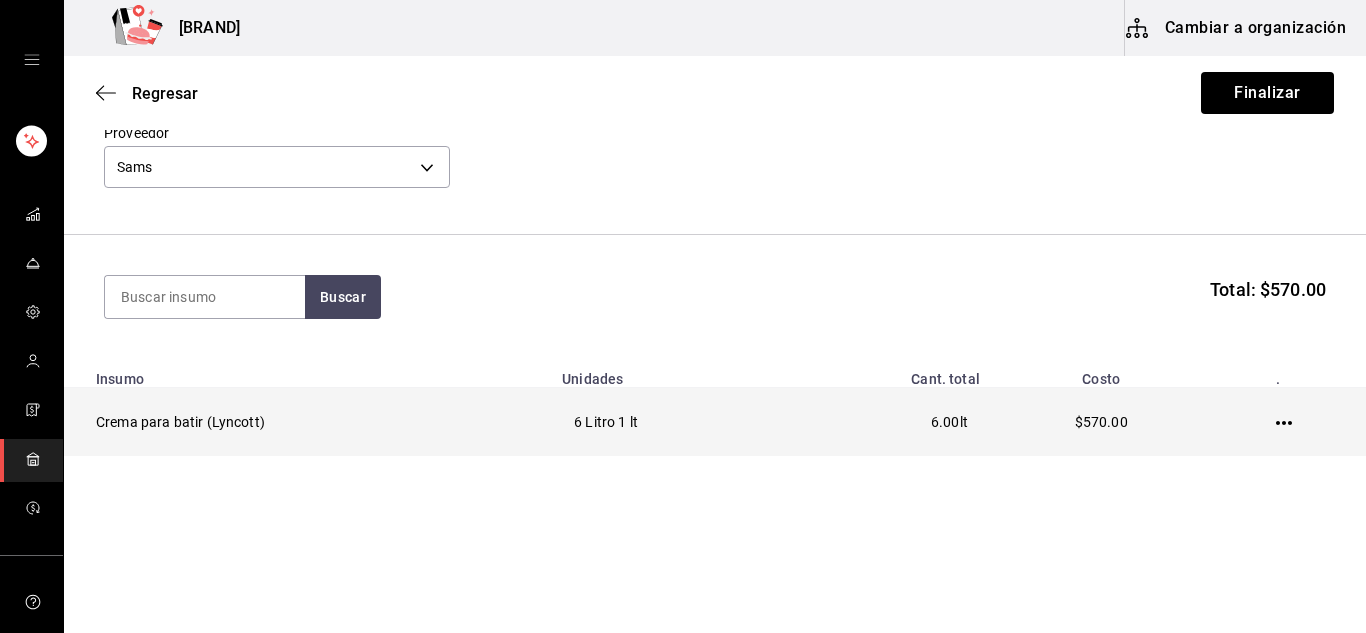 click on "$570.00" at bounding box center (1101, 422) 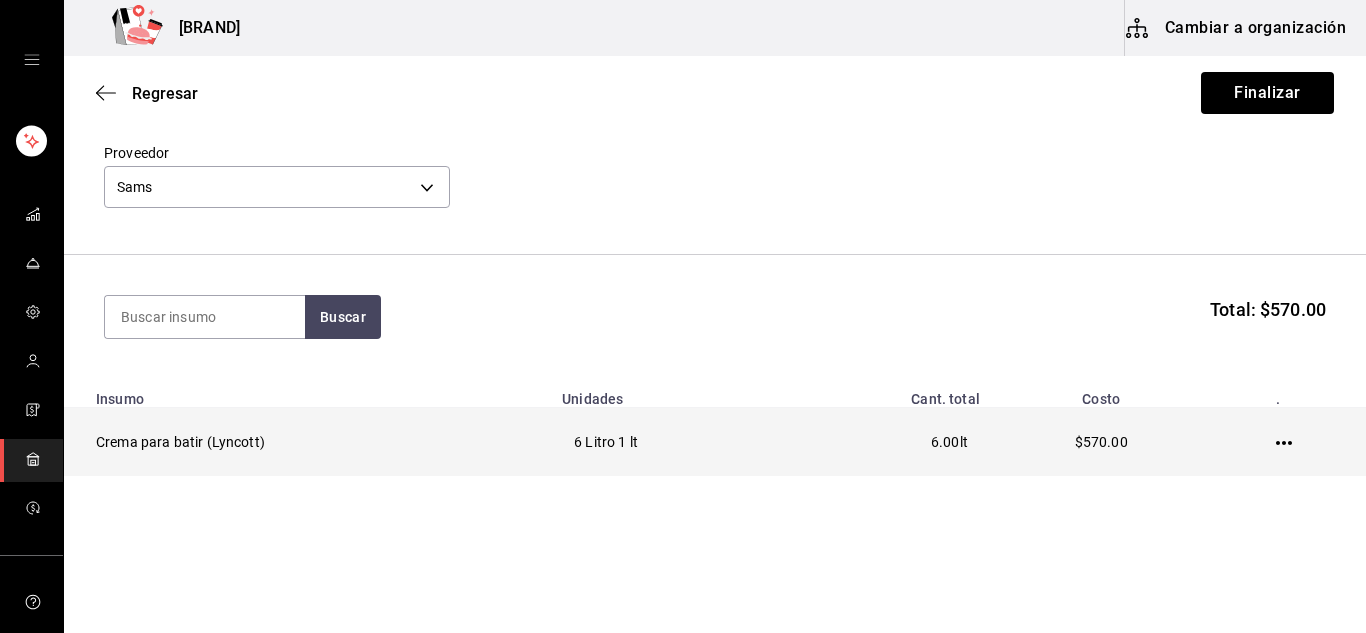 scroll, scrollTop: 99, scrollLeft: 0, axis: vertical 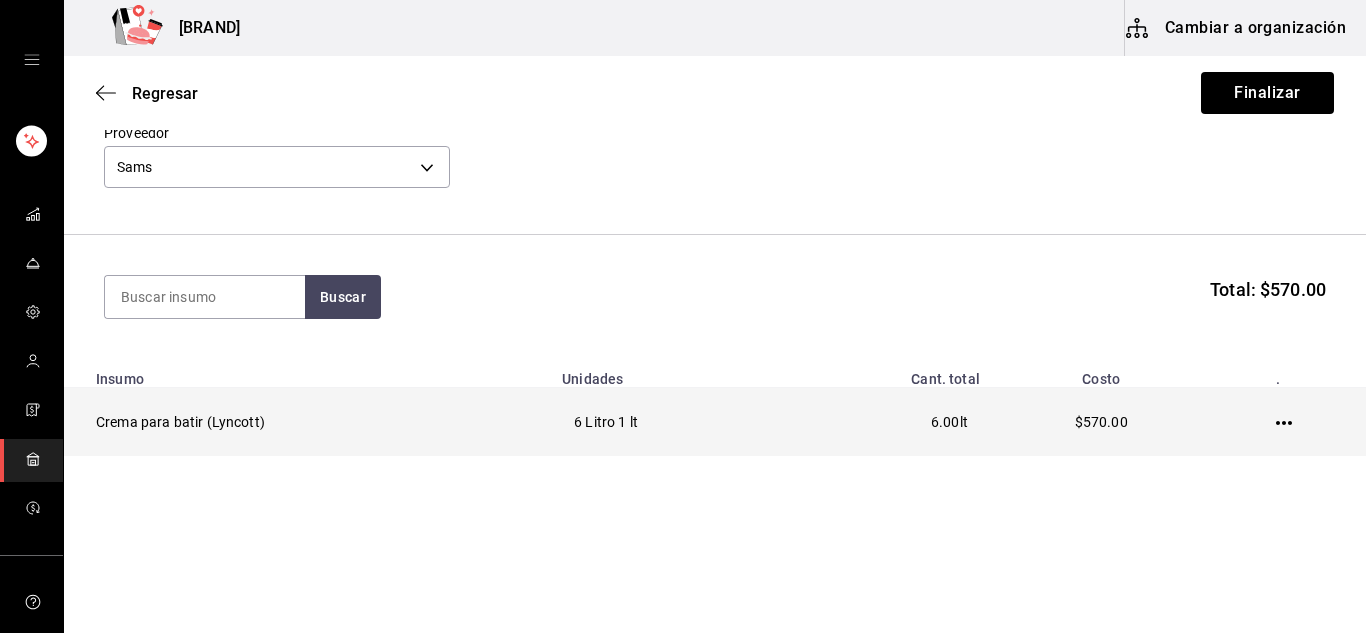 click 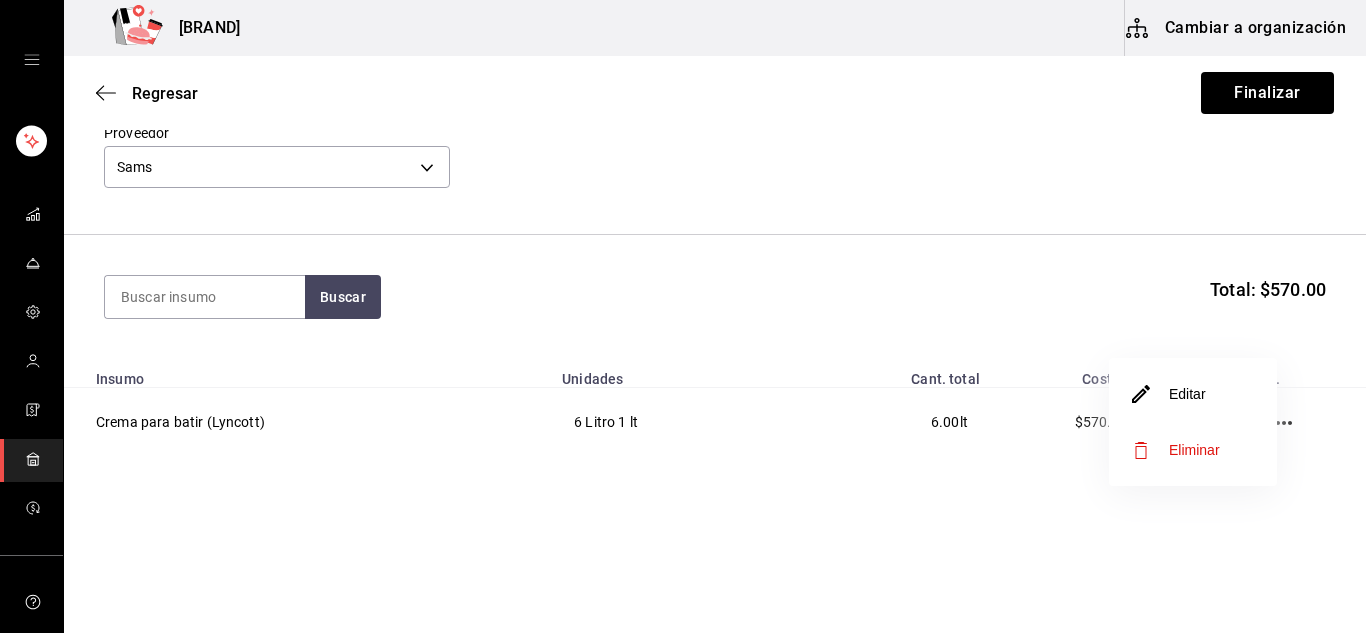 click on "Eliminar" at bounding box center (1194, 450) 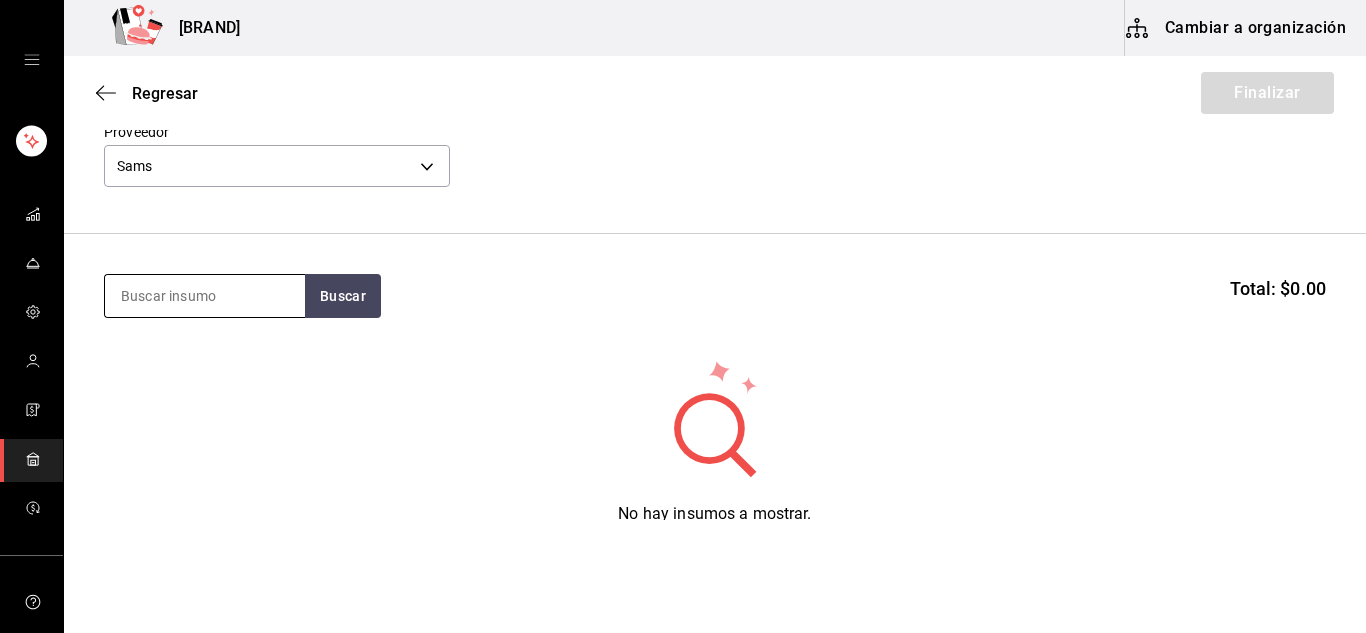 click at bounding box center (205, 296) 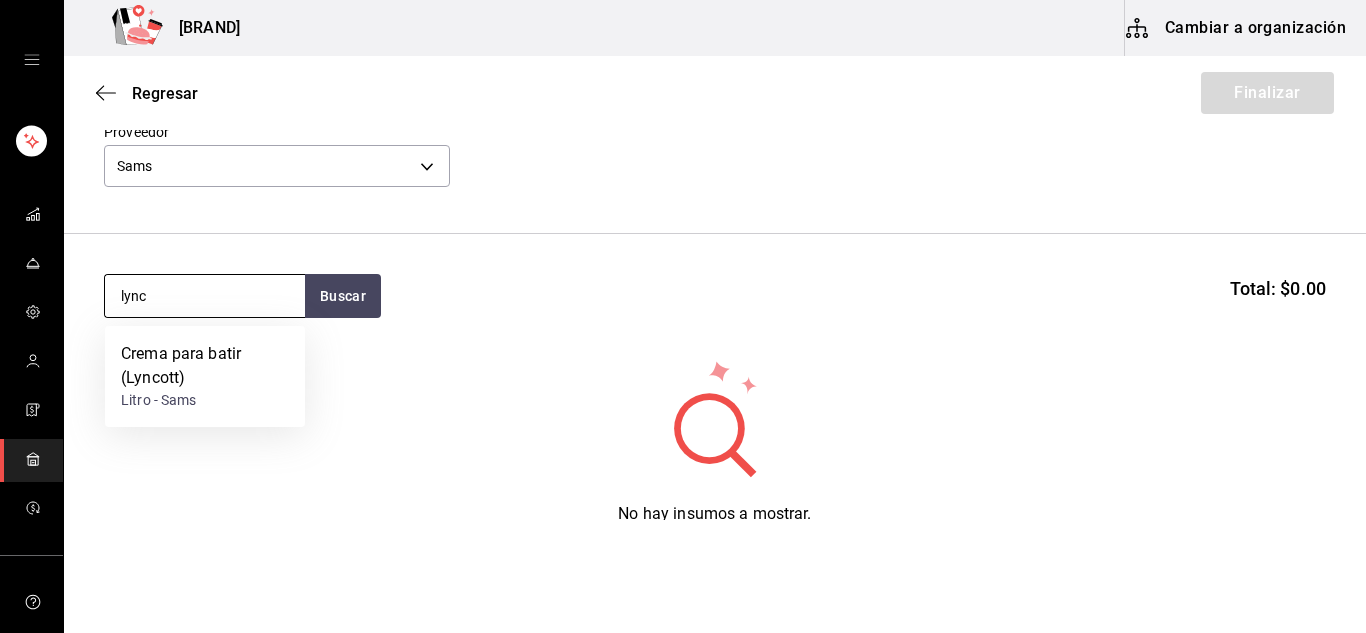 type on "lync" 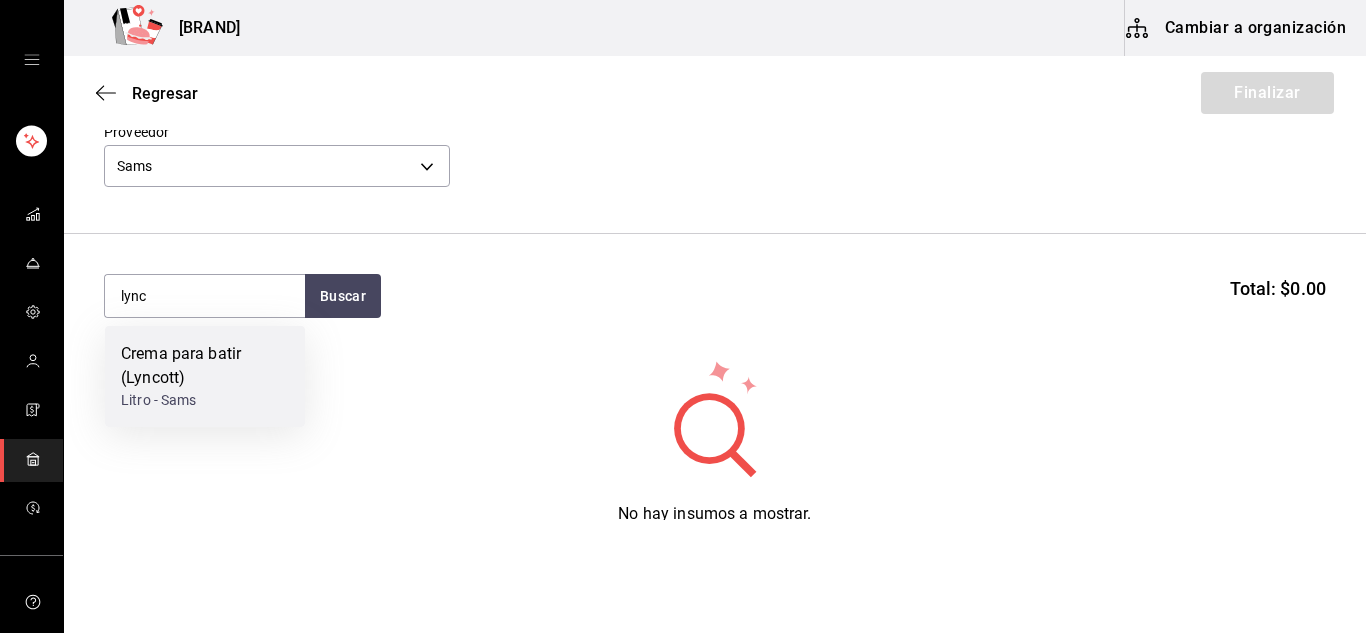 click on "Crema para batir (Lyncott)" at bounding box center (205, 366) 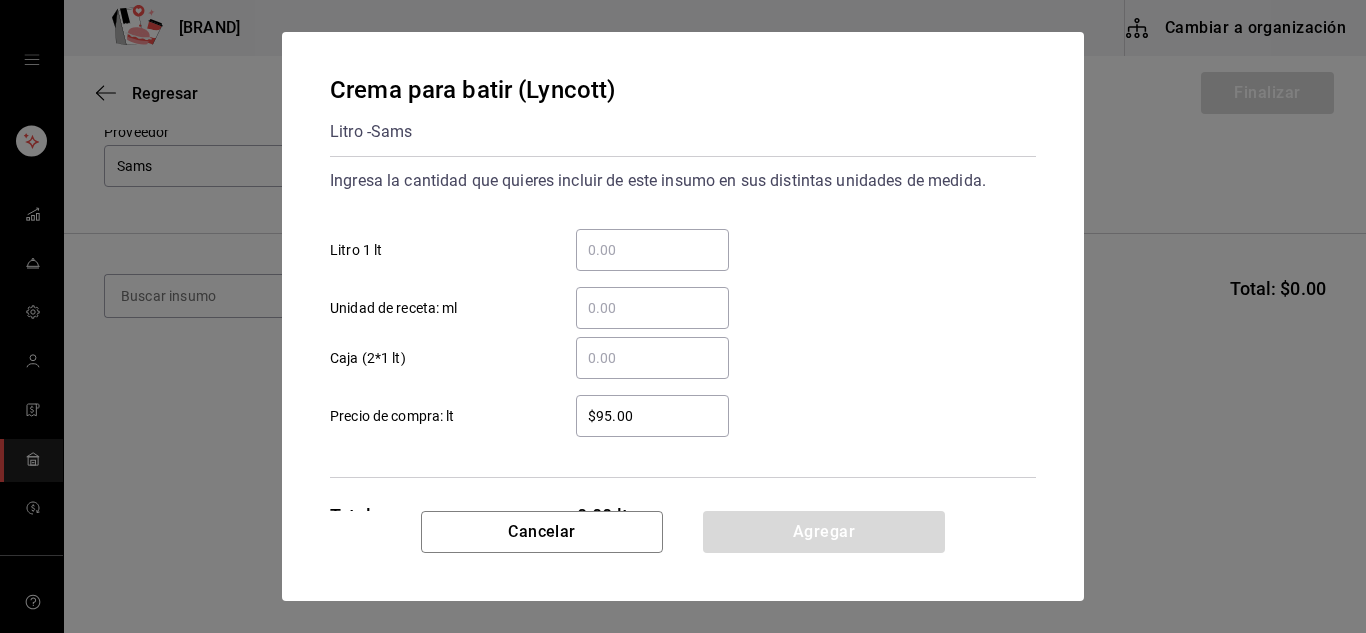 click on "​ Caja (2*1 lt)" at bounding box center (652, 358) 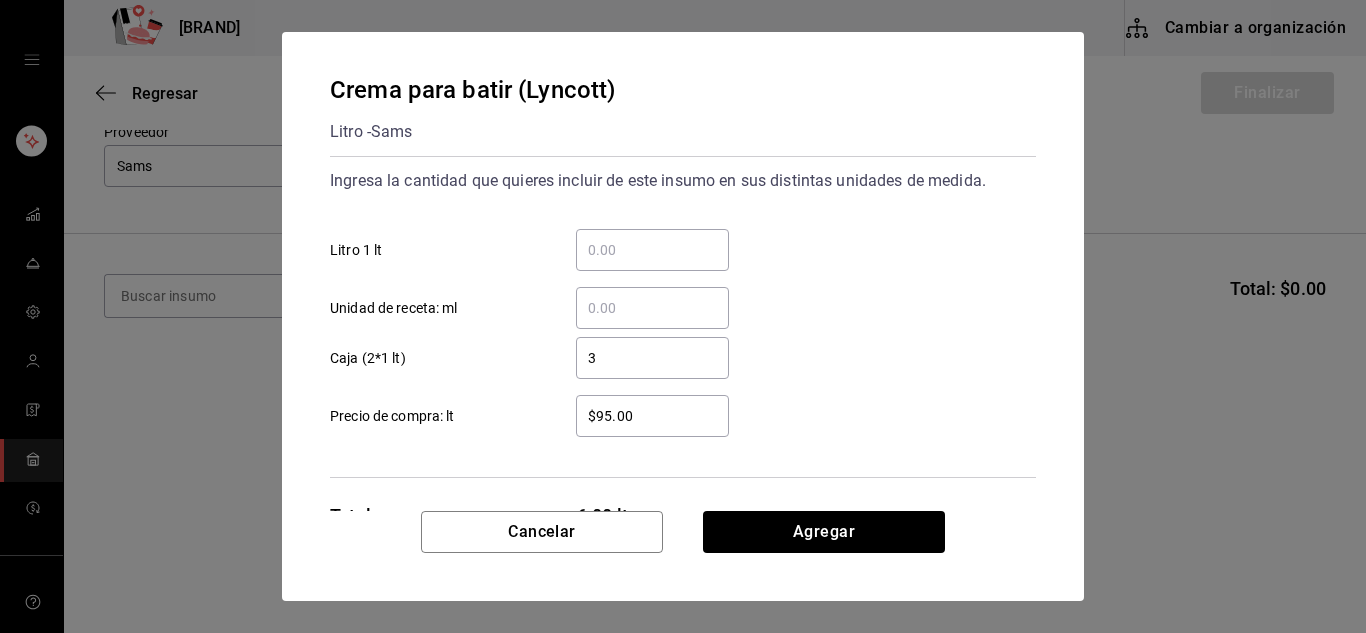 type 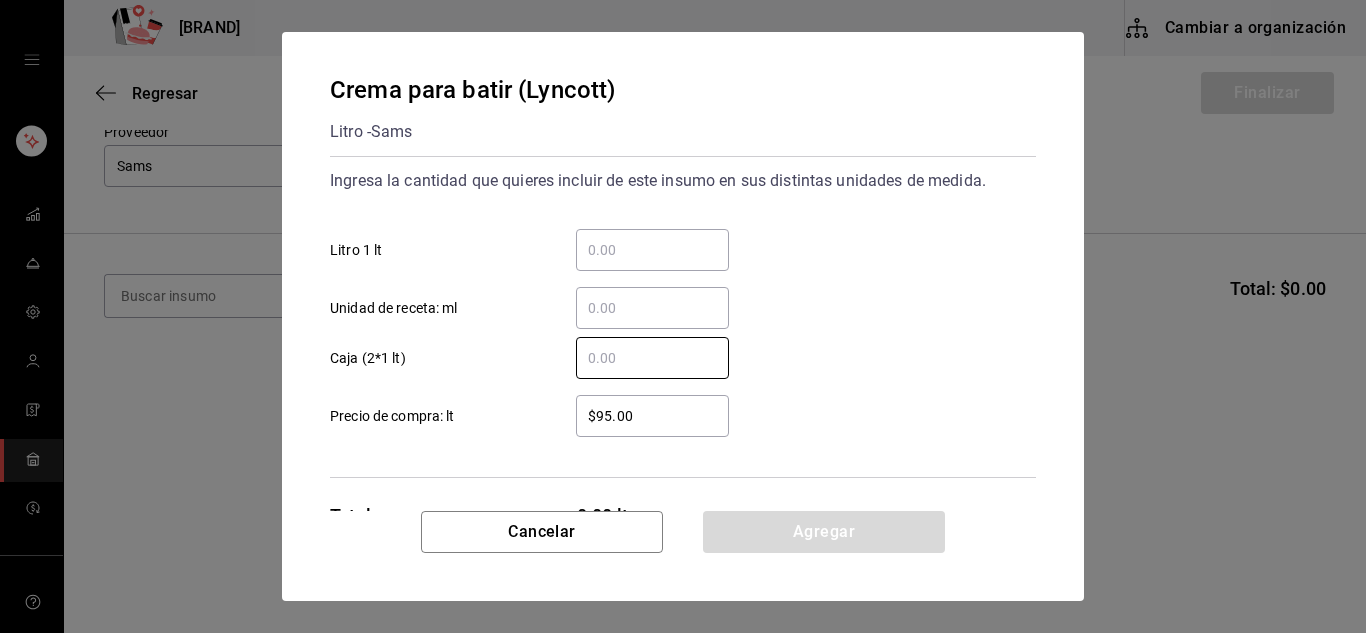 click on "​ Litro 1 lt" at bounding box center (652, 250) 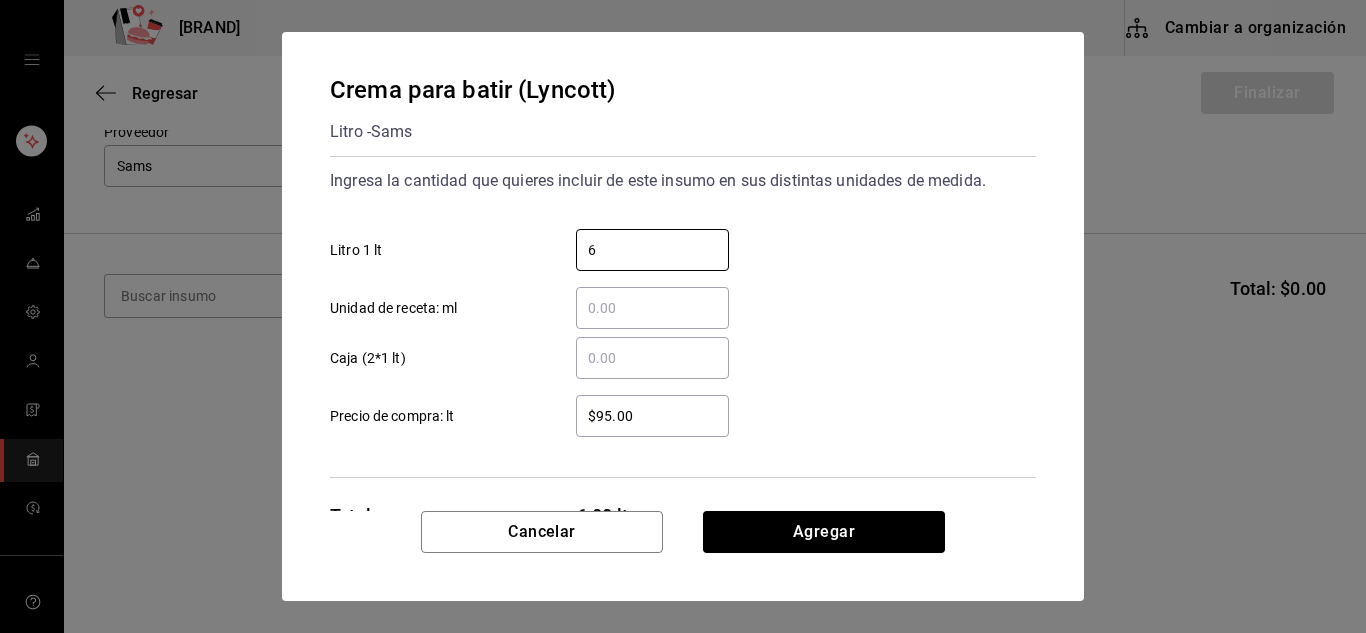 type on "6" 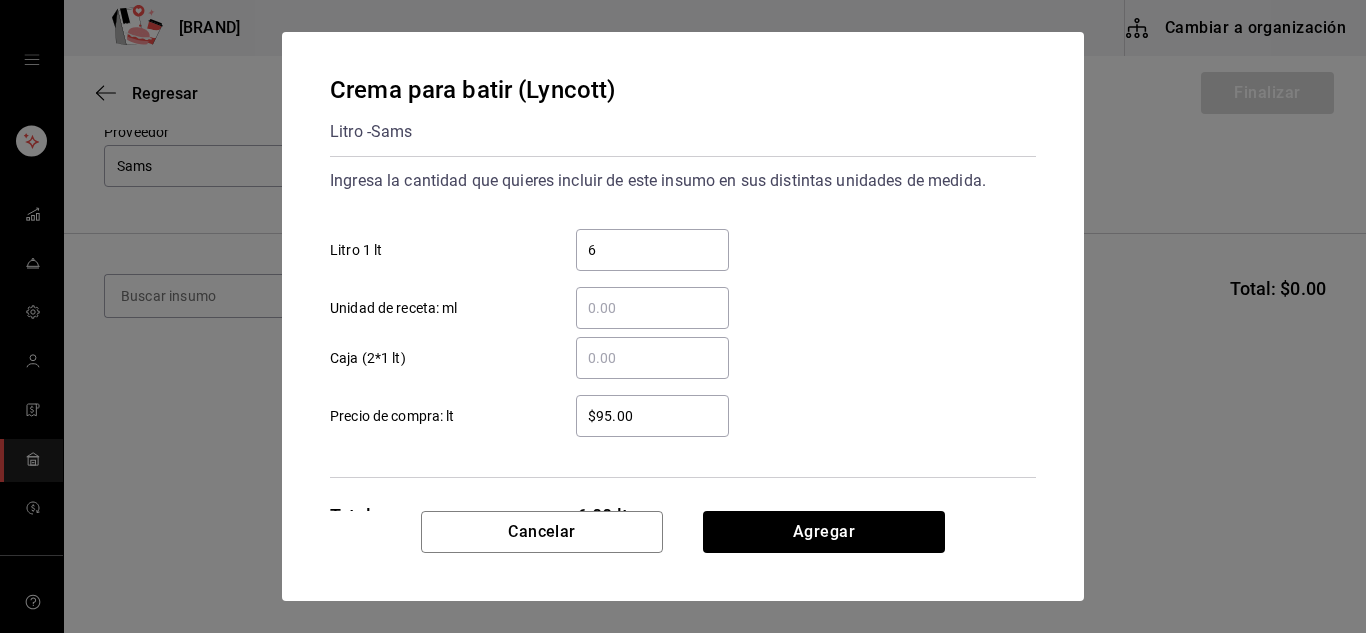 click on "$95.00" at bounding box center (652, 416) 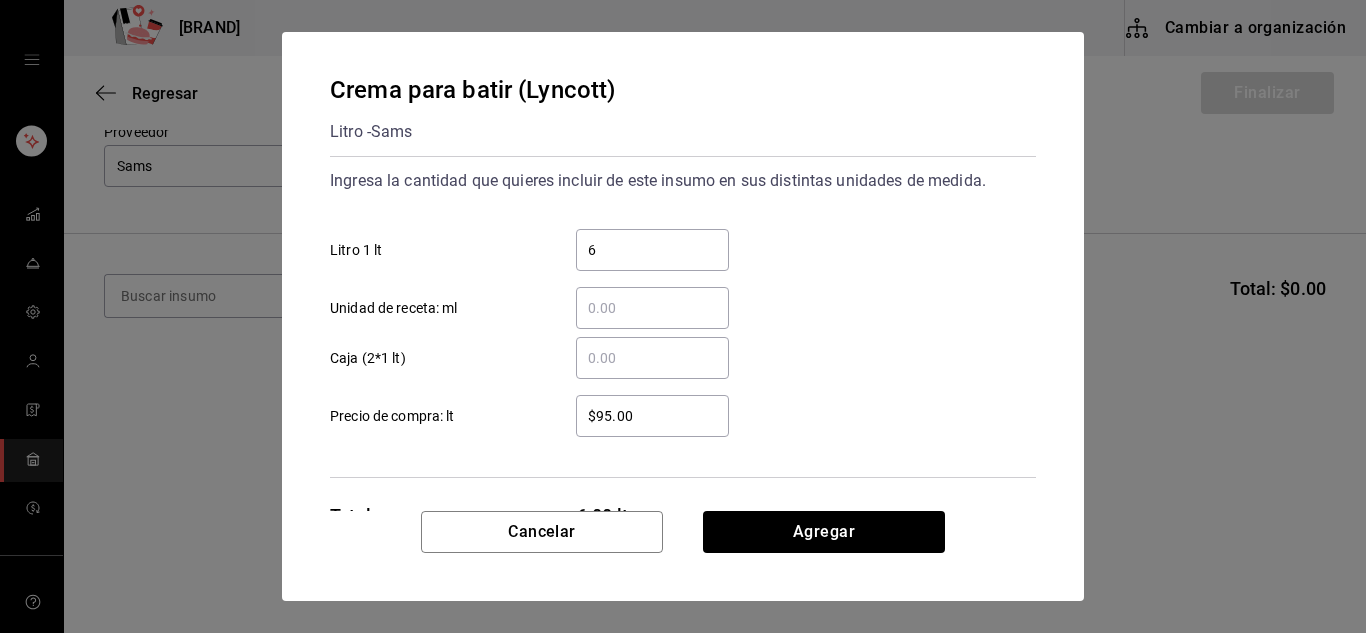 type on "$9.00" 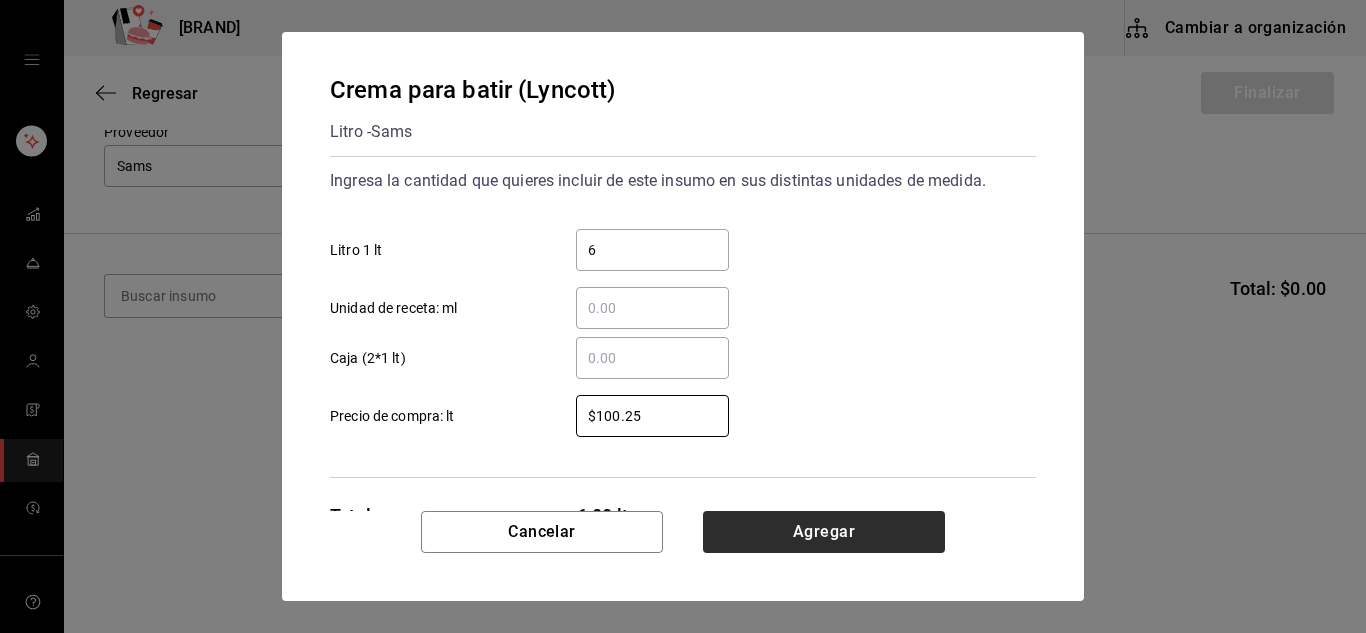 type on "$100.25" 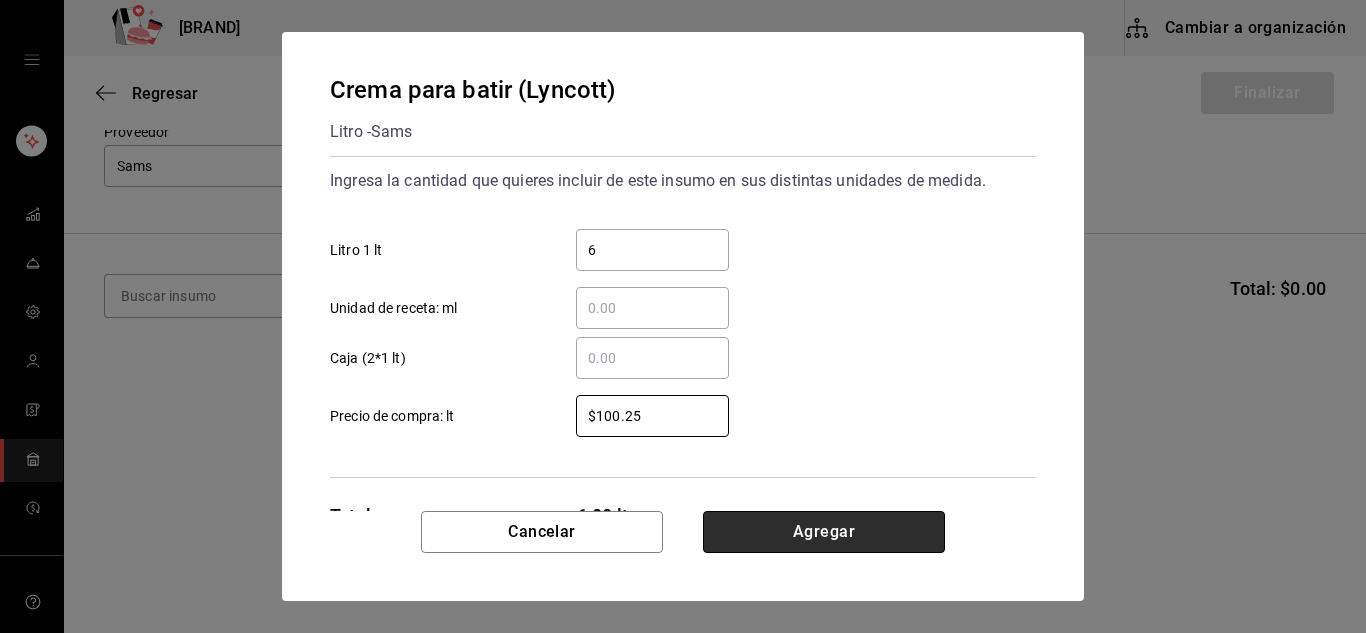 click on "Agregar" at bounding box center (824, 532) 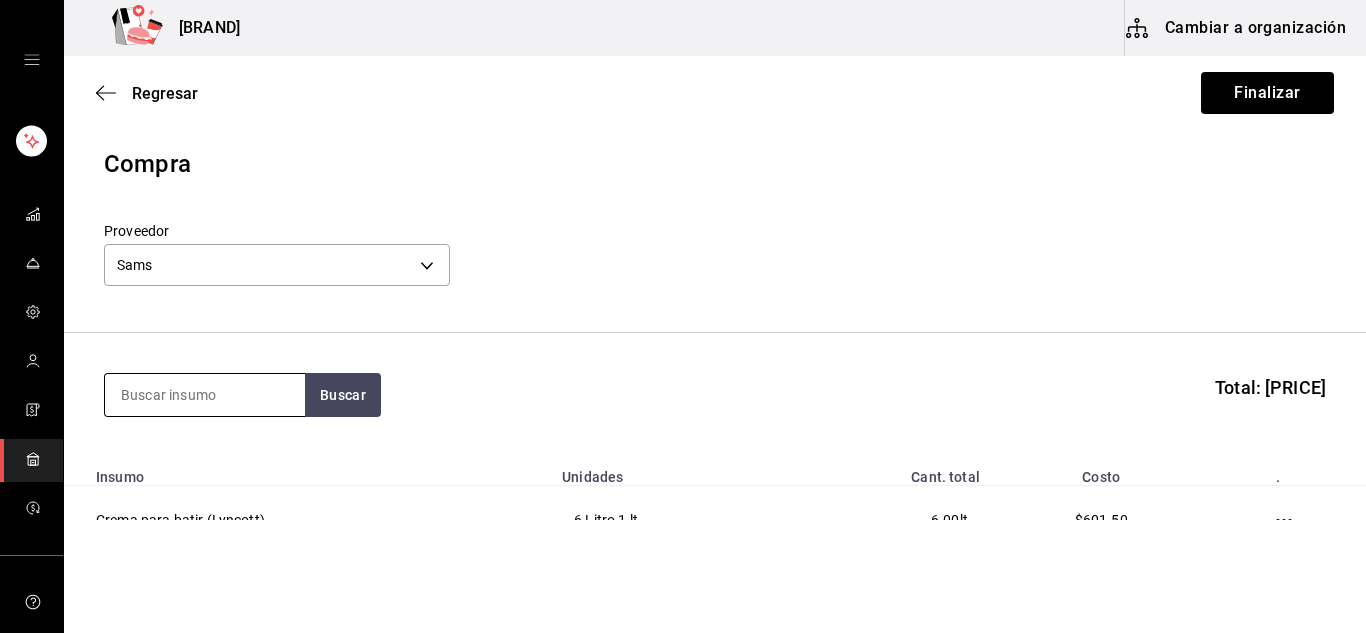 scroll, scrollTop: 99, scrollLeft: 0, axis: vertical 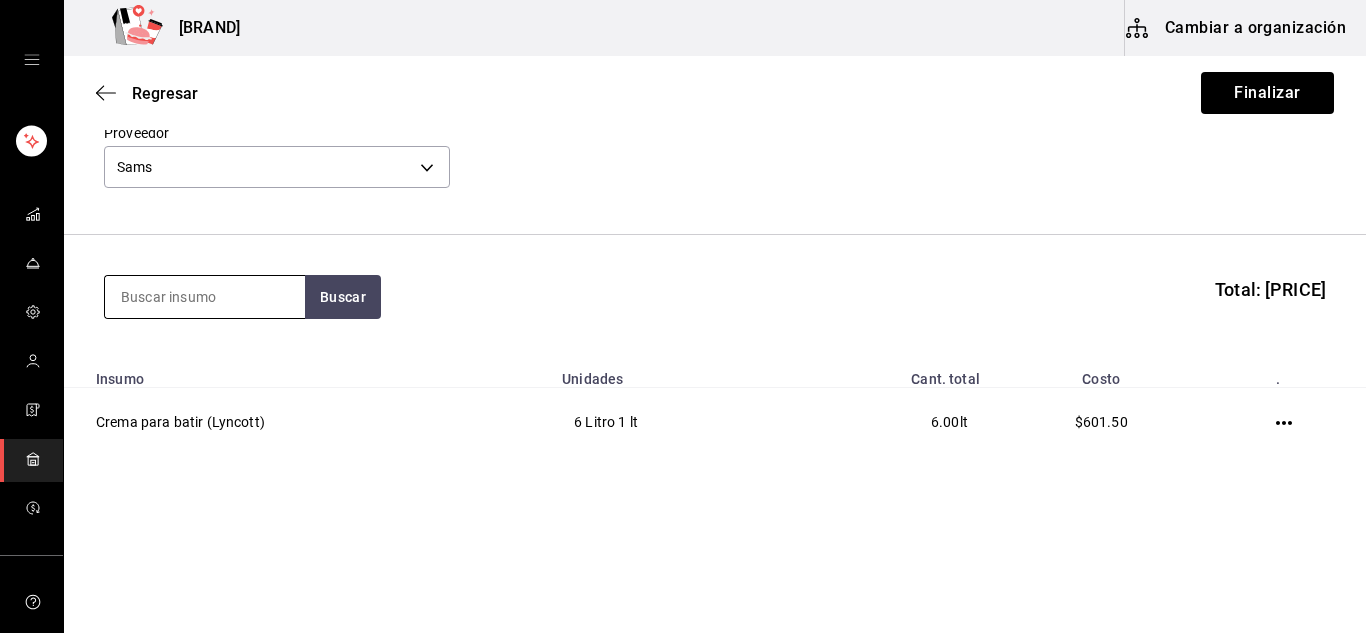 click at bounding box center (205, 297) 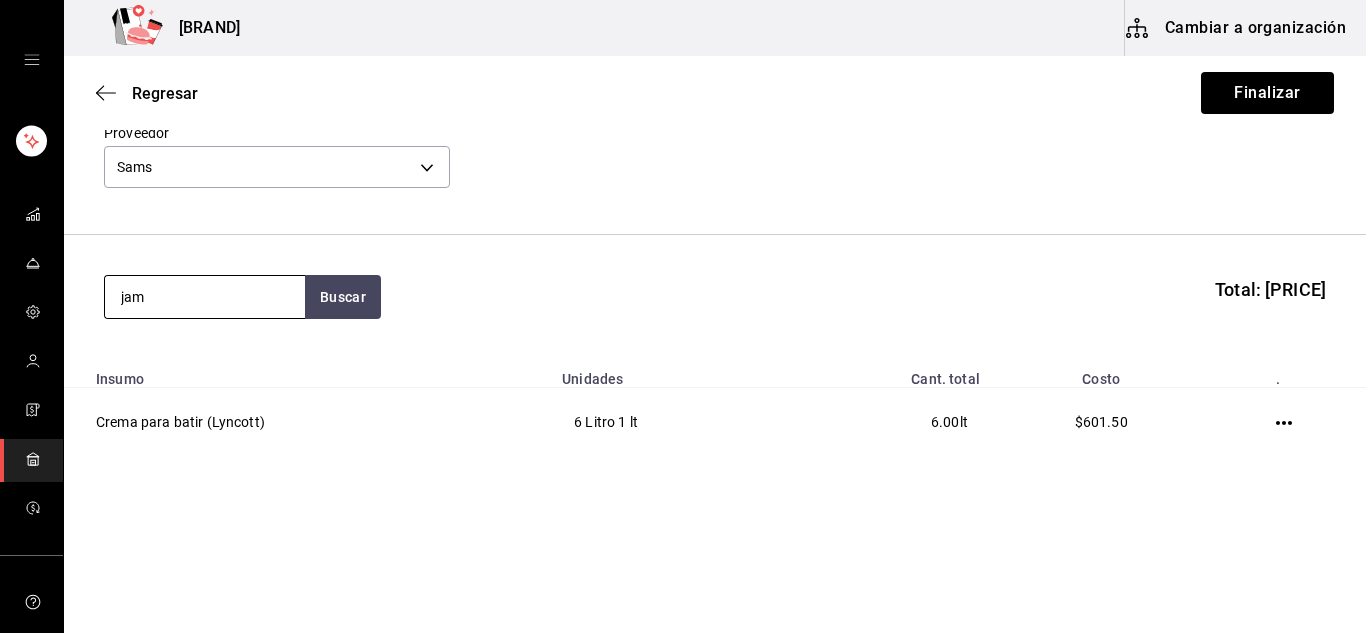 click on "jam" at bounding box center [205, 297] 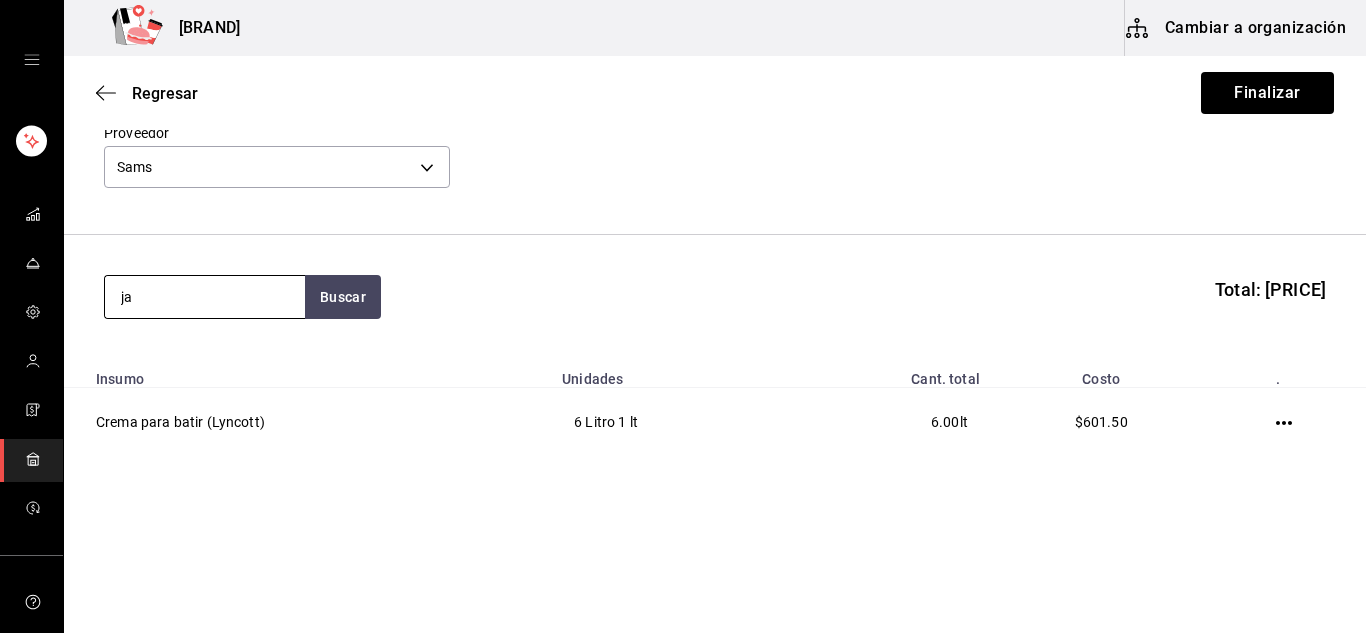 type on "j" 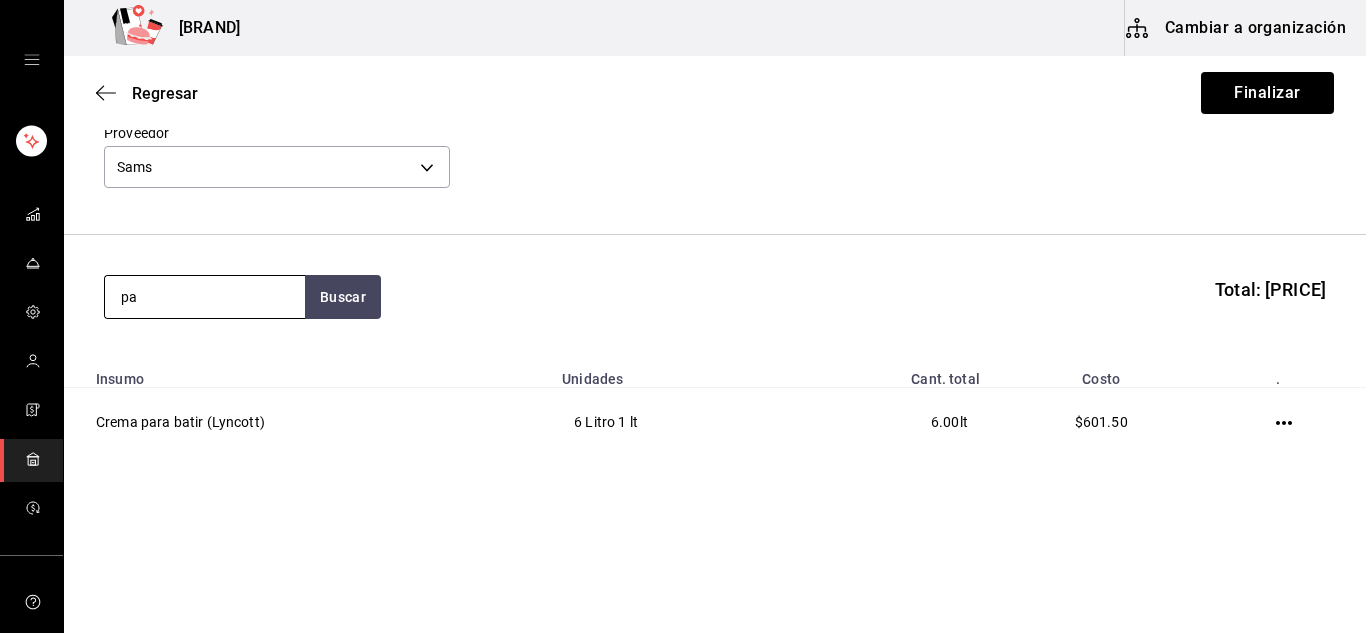 type on "p" 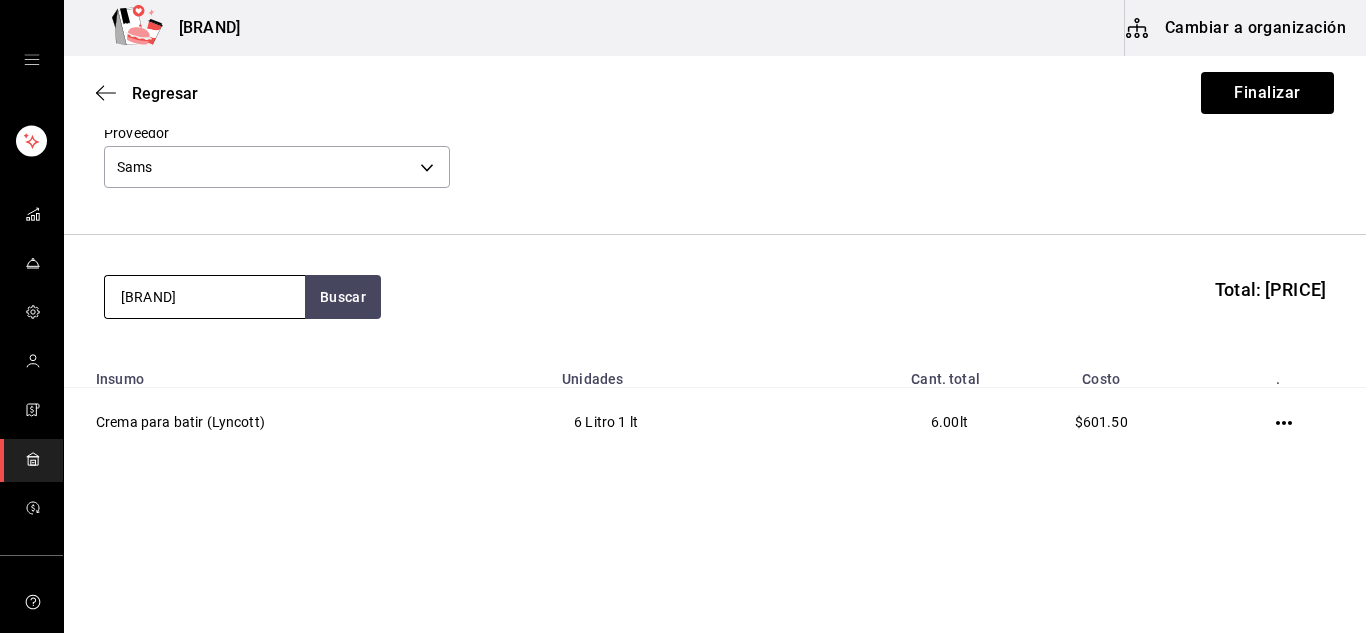type on "z" 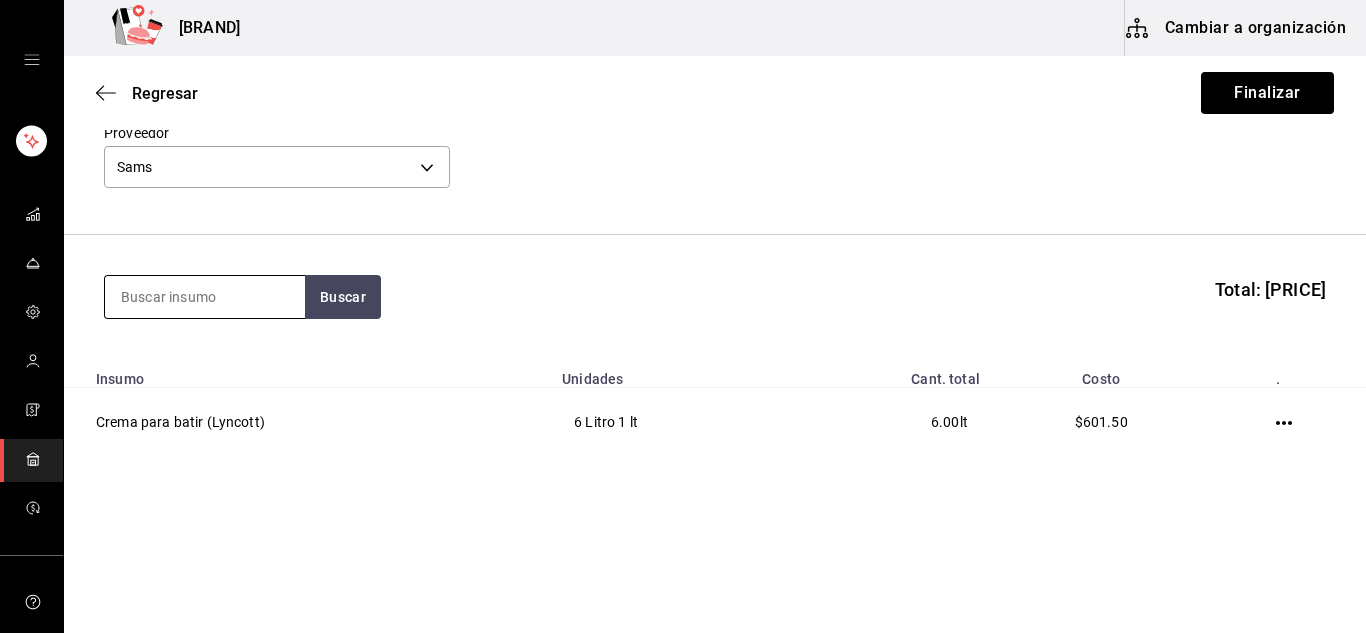 click at bounding box center [205, 297] 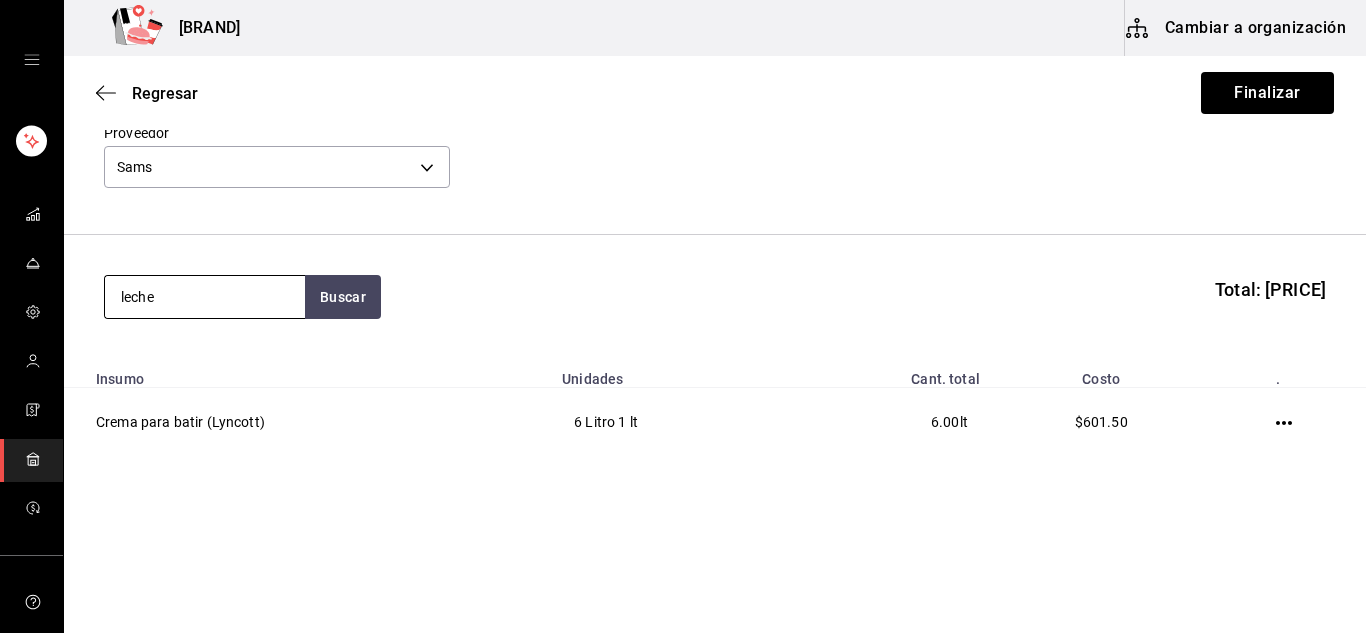 type on "leche" 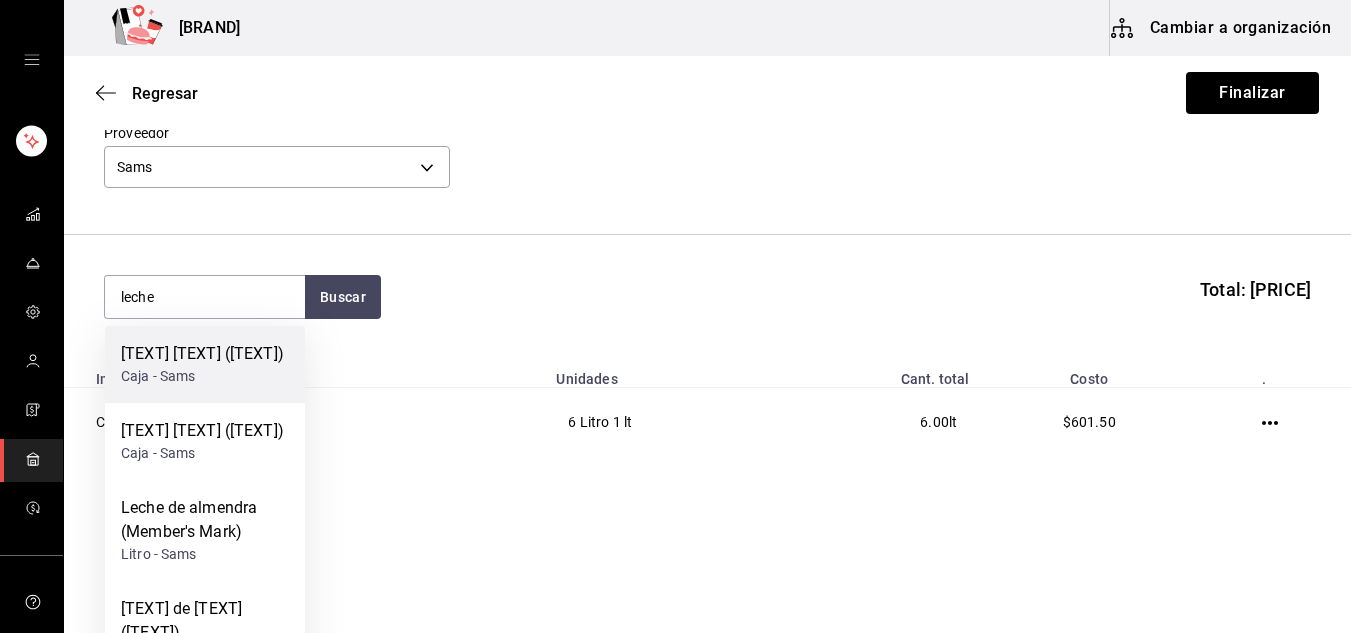 click on "Leche Entera (Member's Mark)" at bounding box center [202, 354] 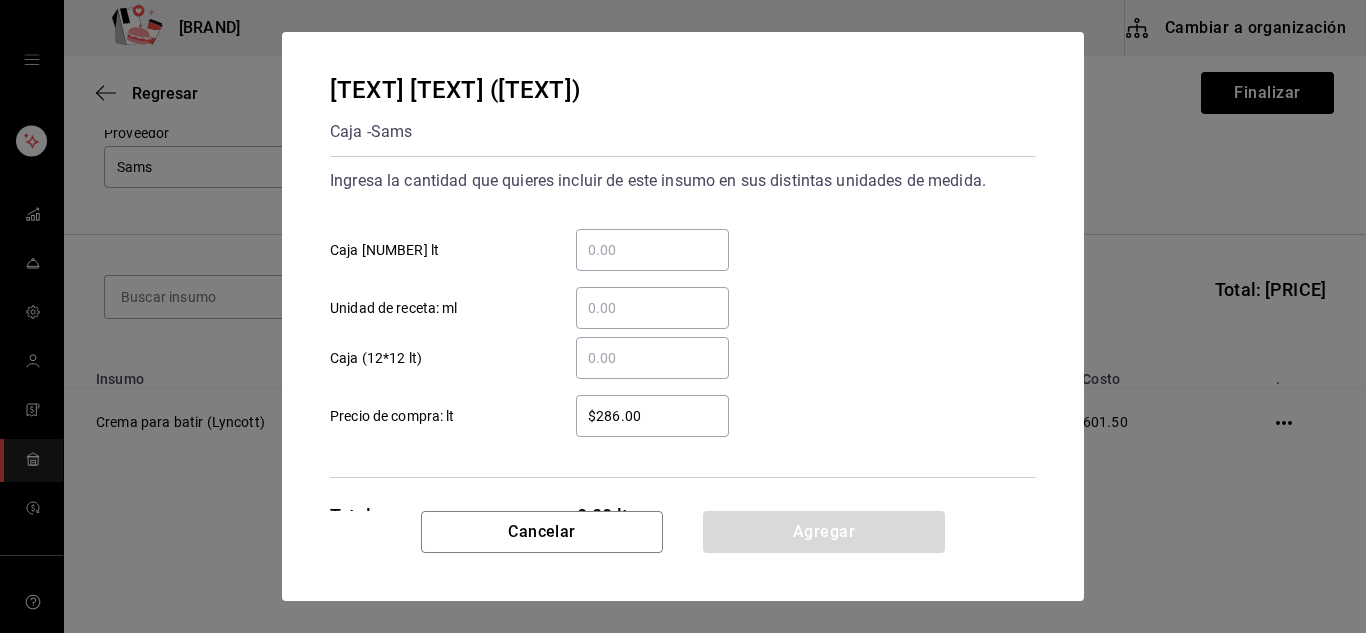 click on "​ Caja 12 lt" at bounding box center [652, 250] 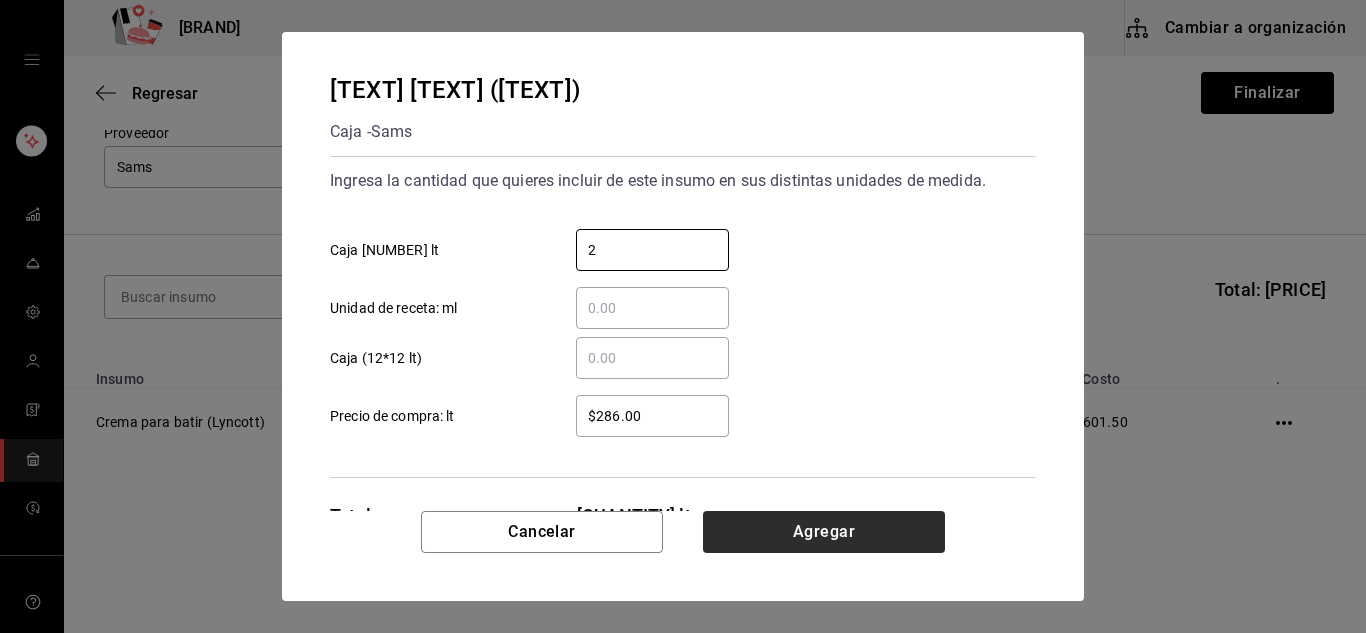 type on "2" 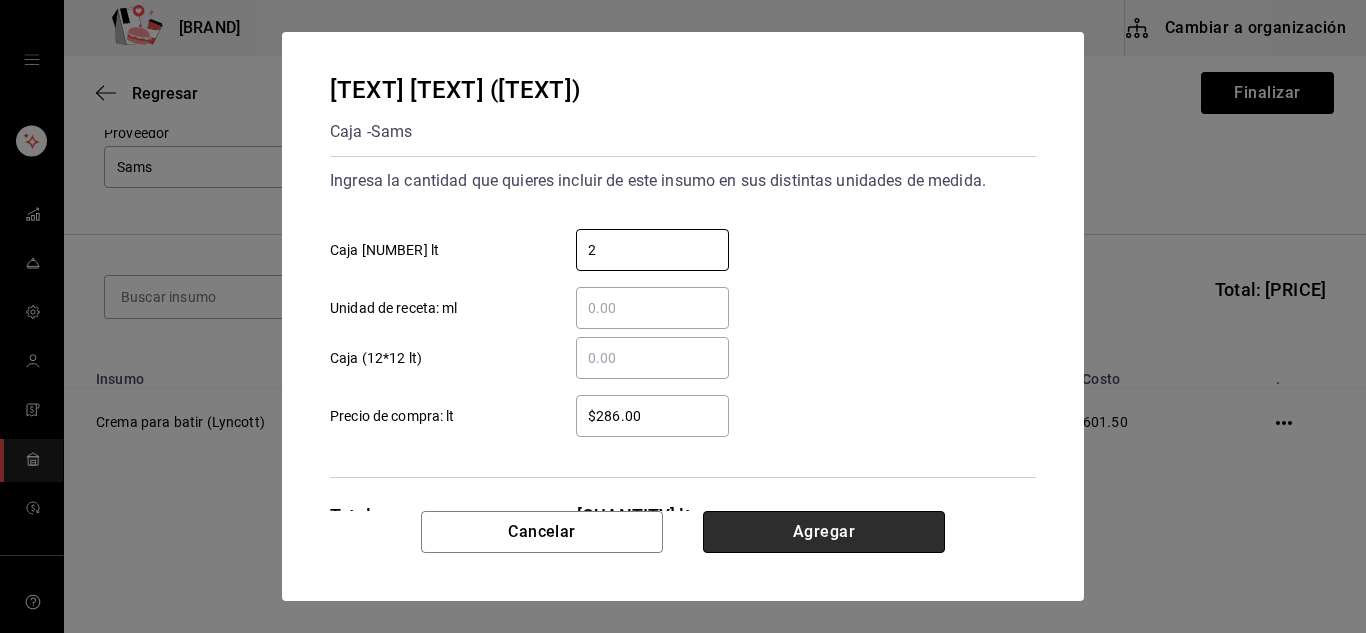click on "Agregar" at bounding box center (824, 532) 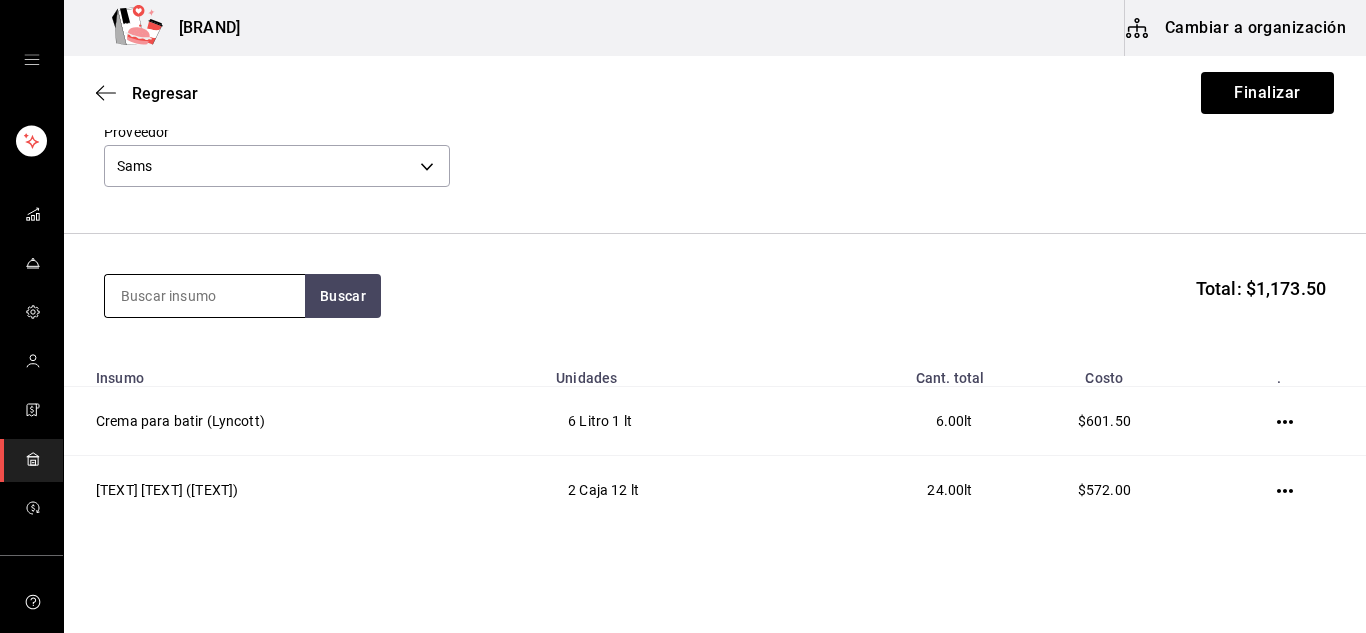 click at bounding box center [205, 296] 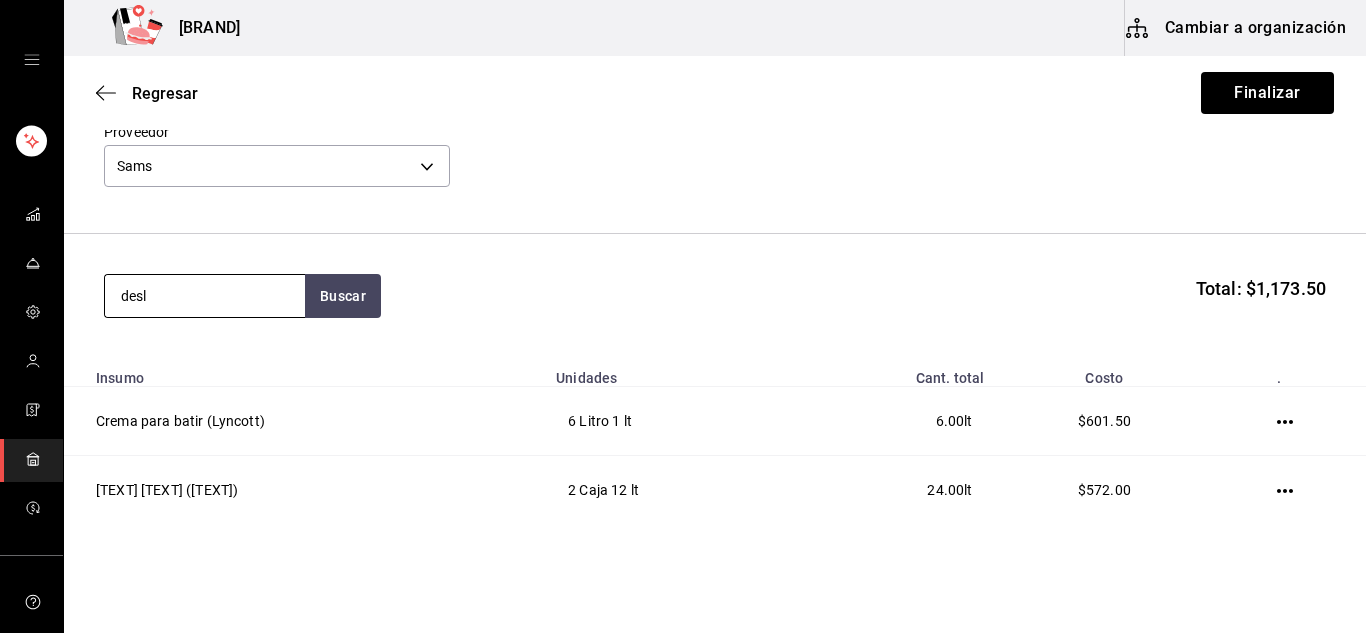 type on "desl" 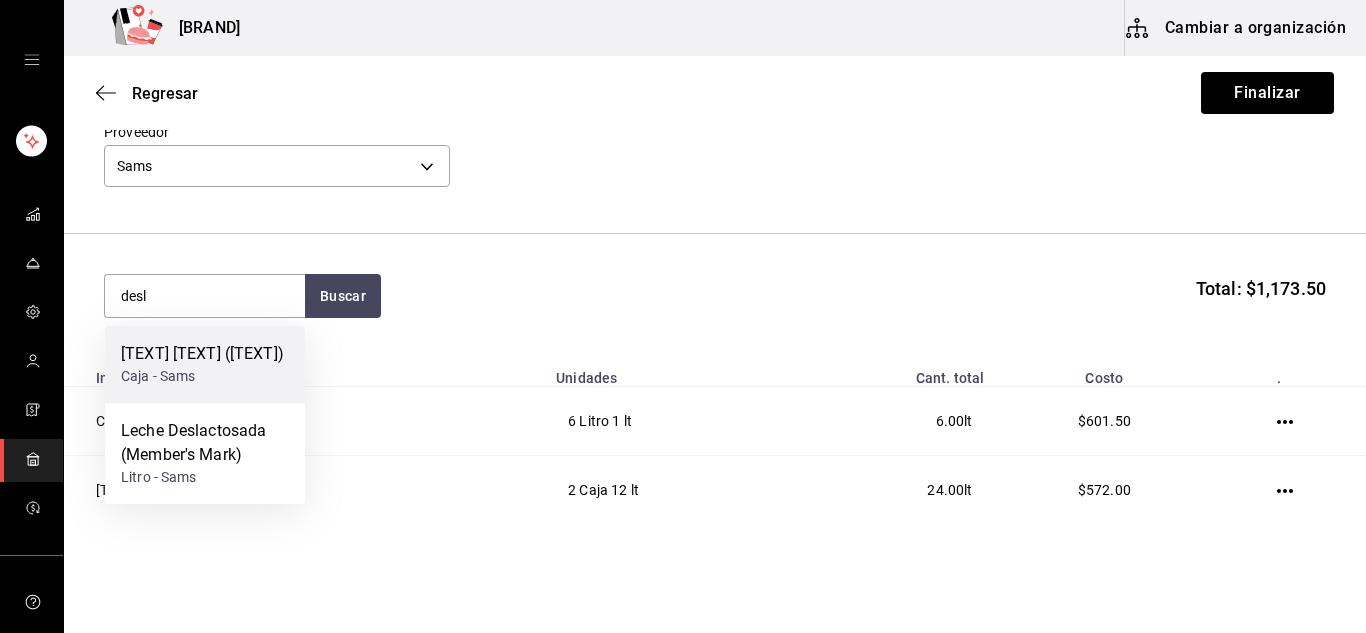 click on "Leche Deslactosada Light (Members Mark)" at bounding box center [202, 354] 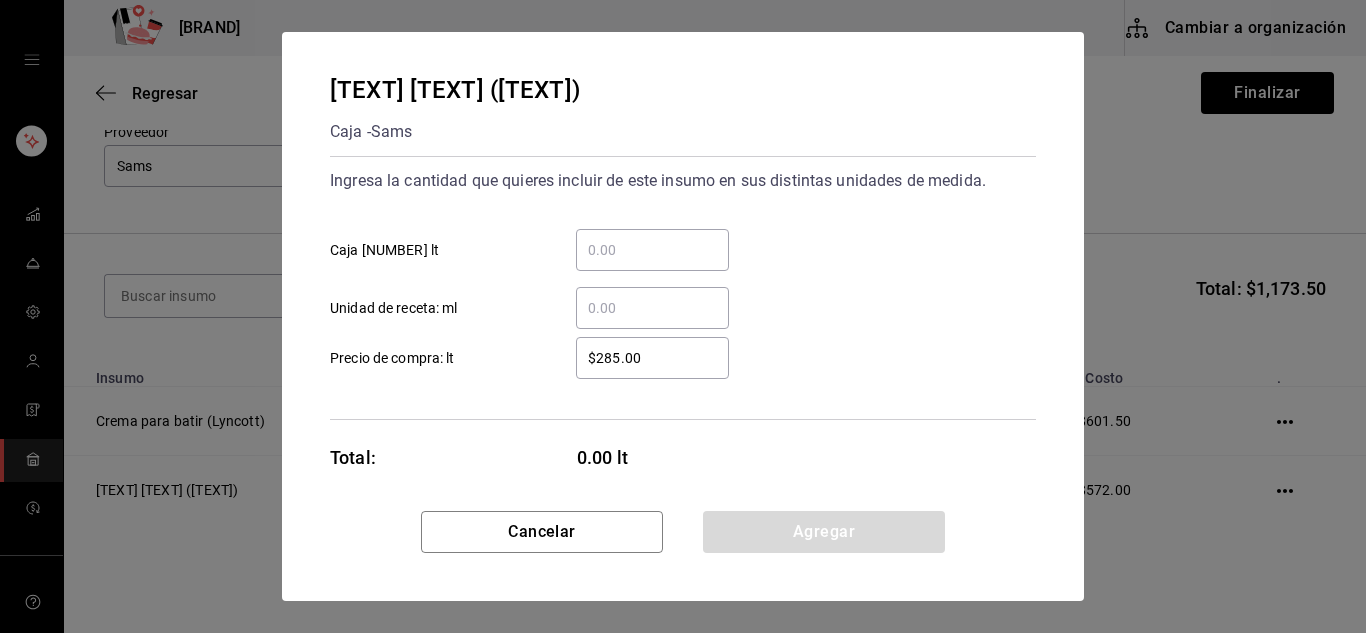 click on "​ Caja 12 lt" at bounding box center (652, 250) 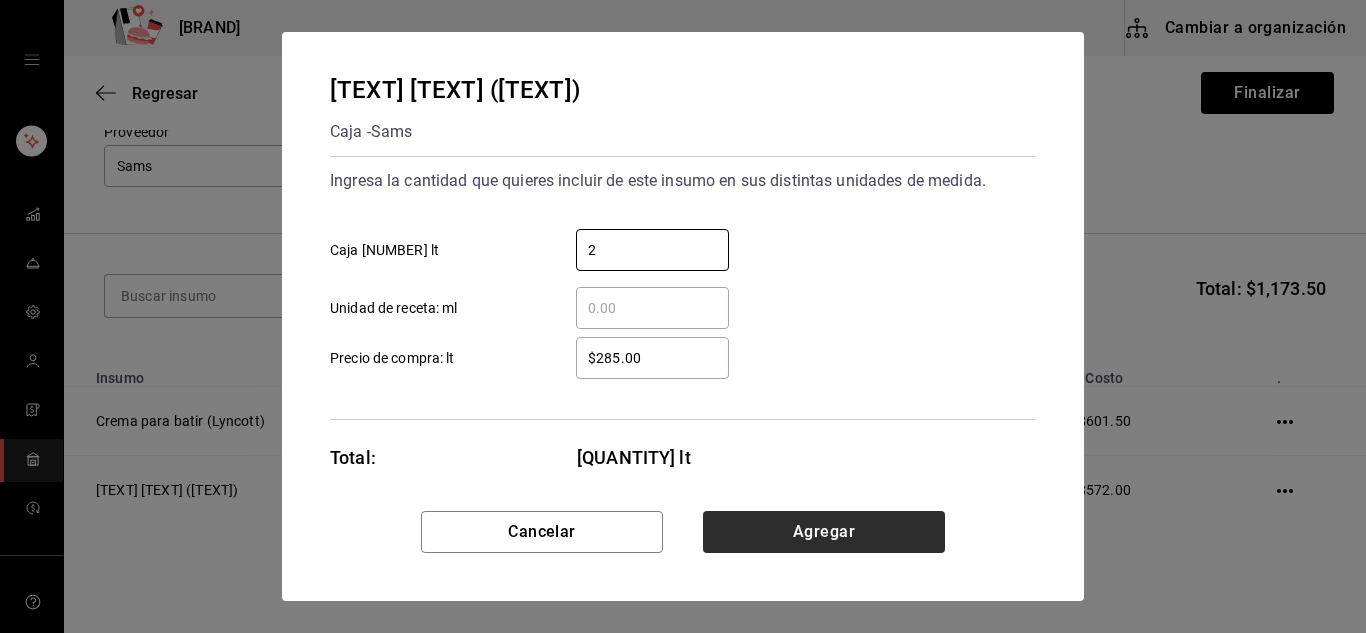 type on "2" 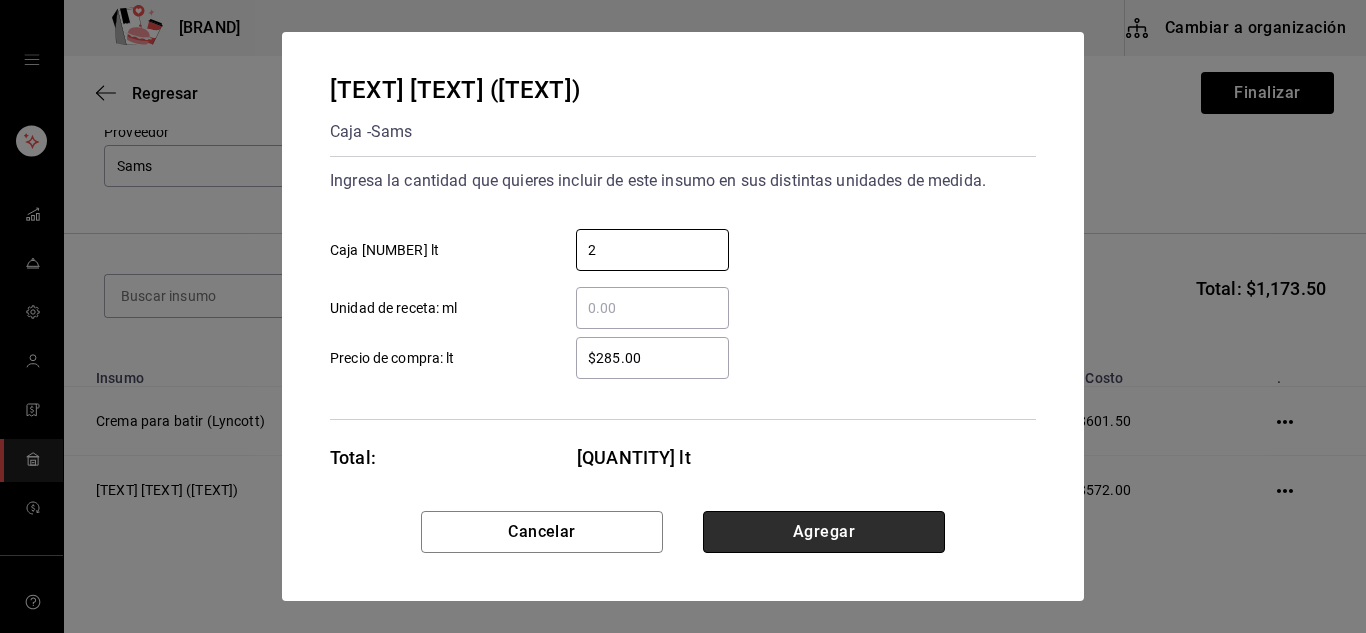 click on "Agregar" at bounding box center (824, 532) 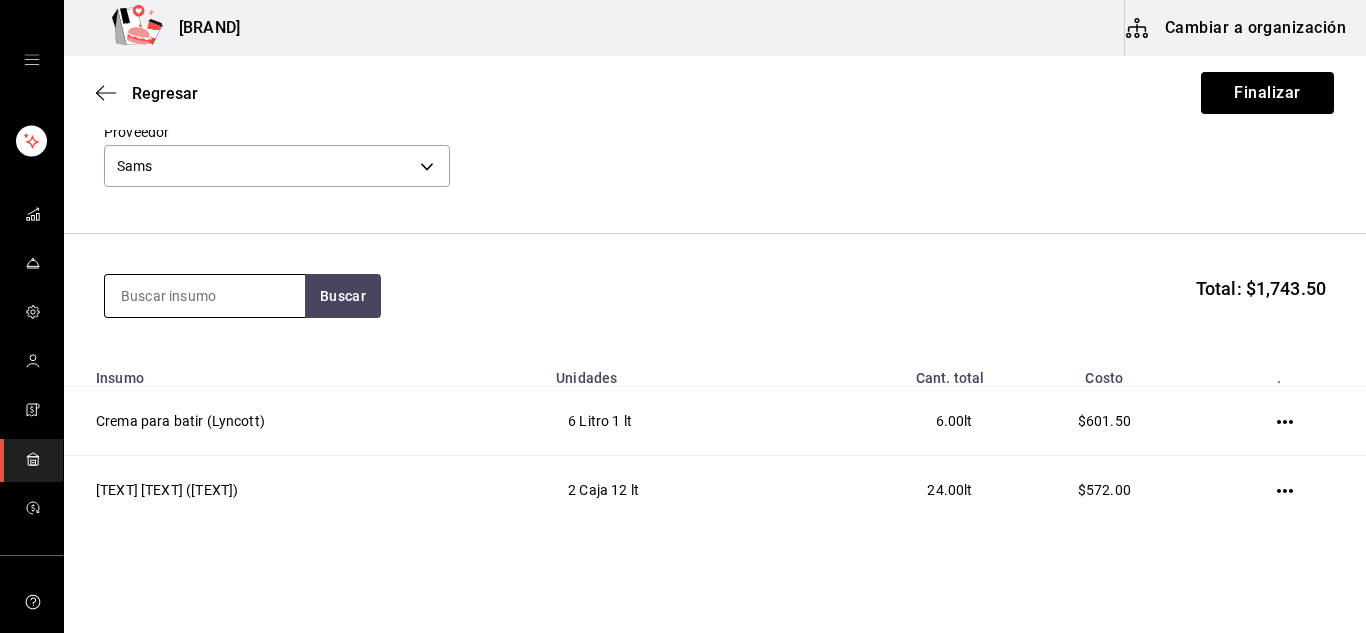 click at bounding box center [205, 296] 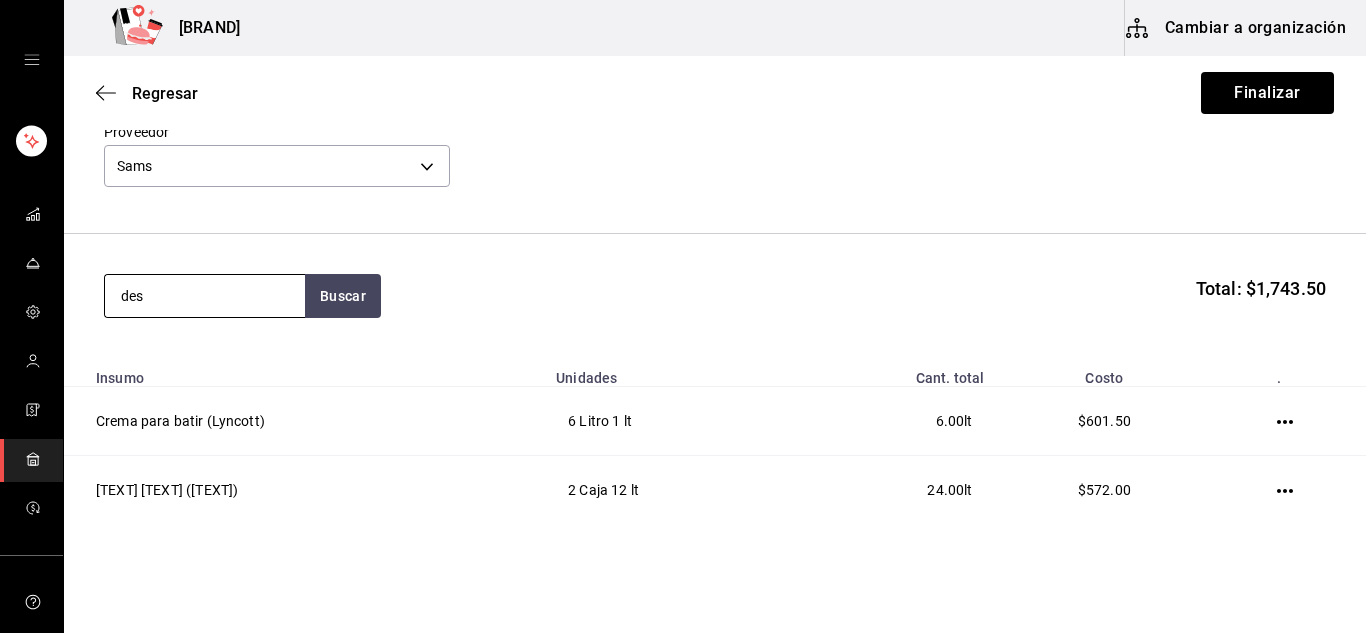 type on "des" 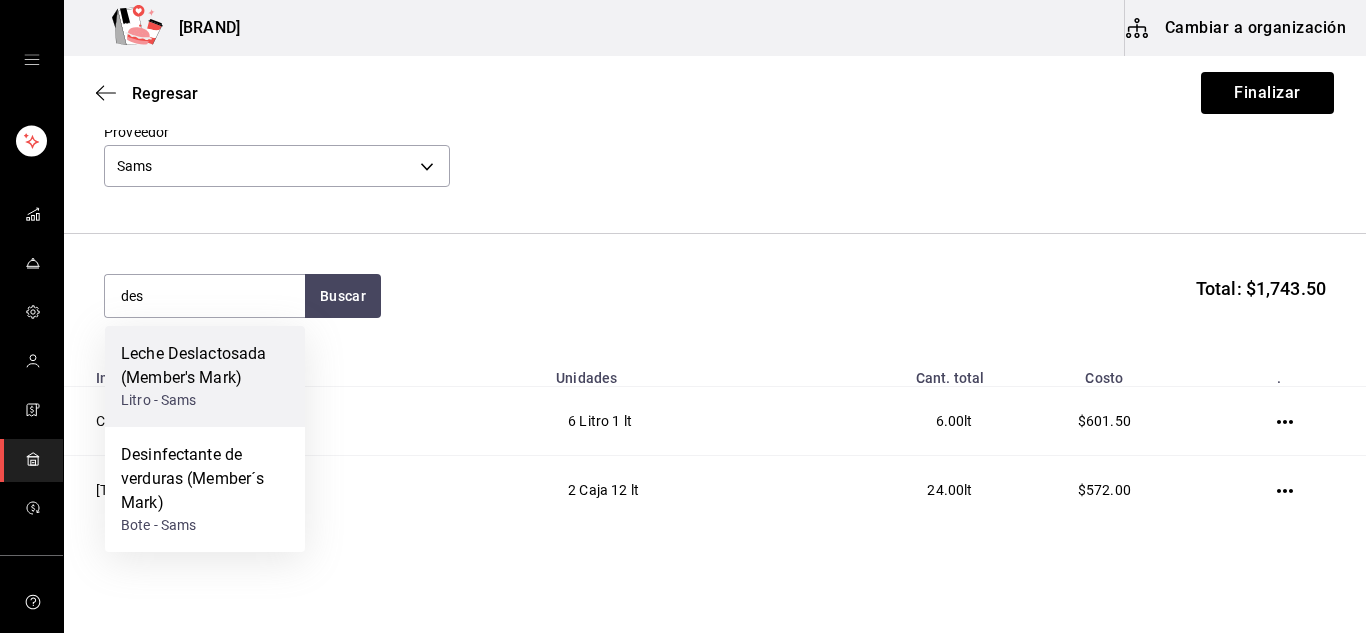 click on "Leche Deslactosada (Member's Mark)" at bounding box center [205, 366] 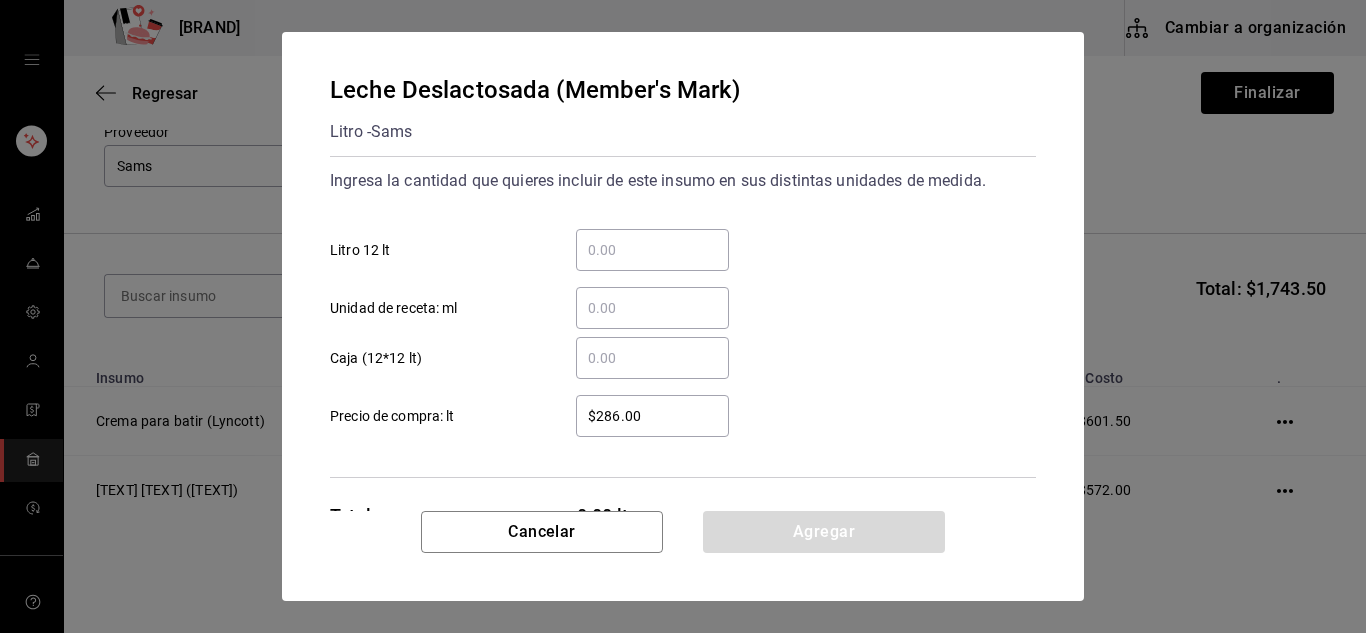 click on "​ Litro 12 lt" at bounding box center [652, 250] 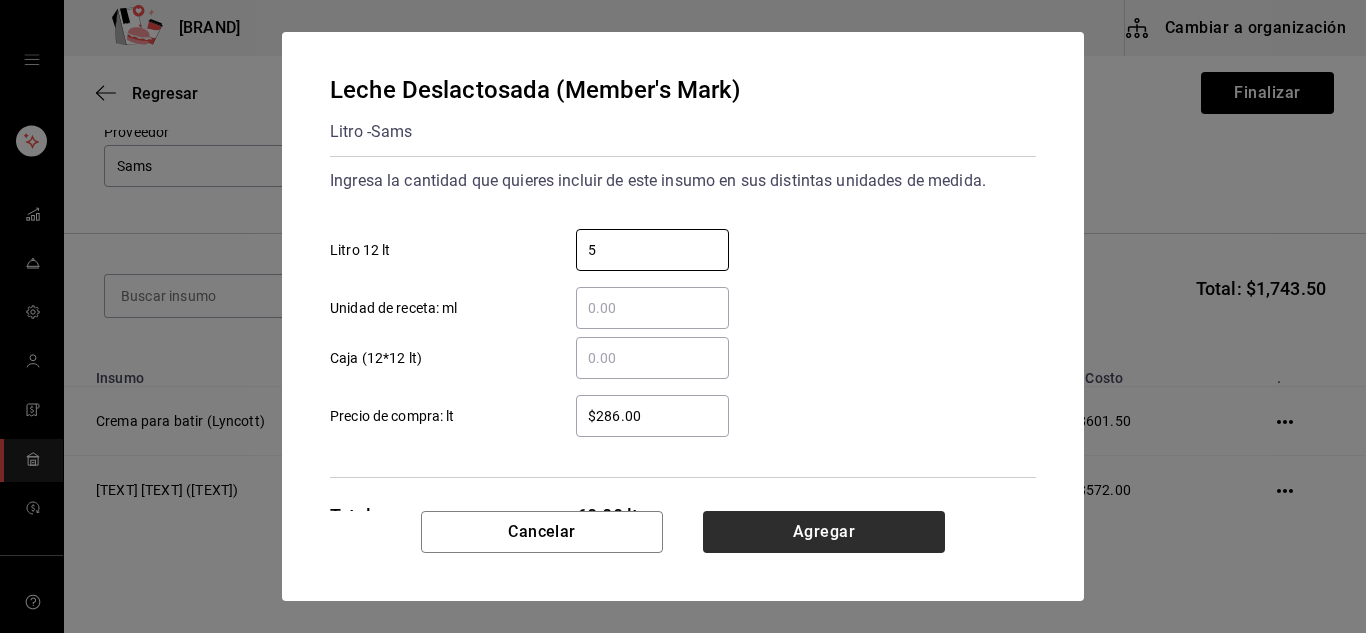 type on "5" 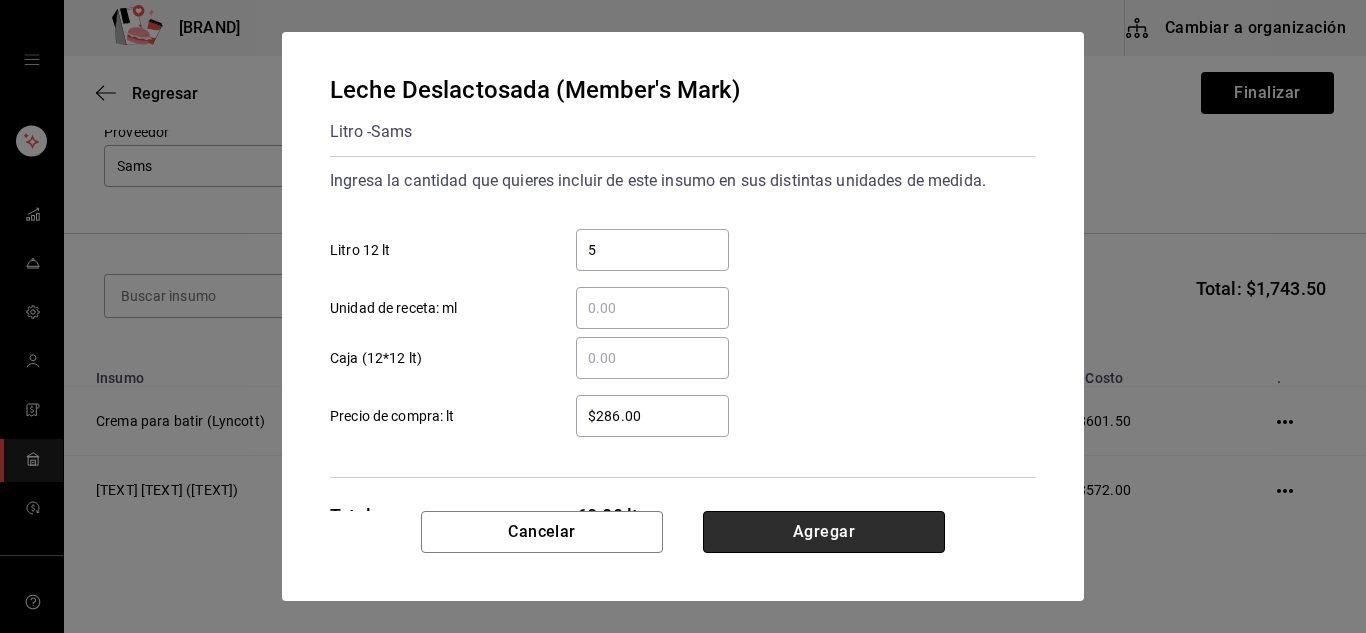 click on "Agregar" at bounding box center [824, 532] 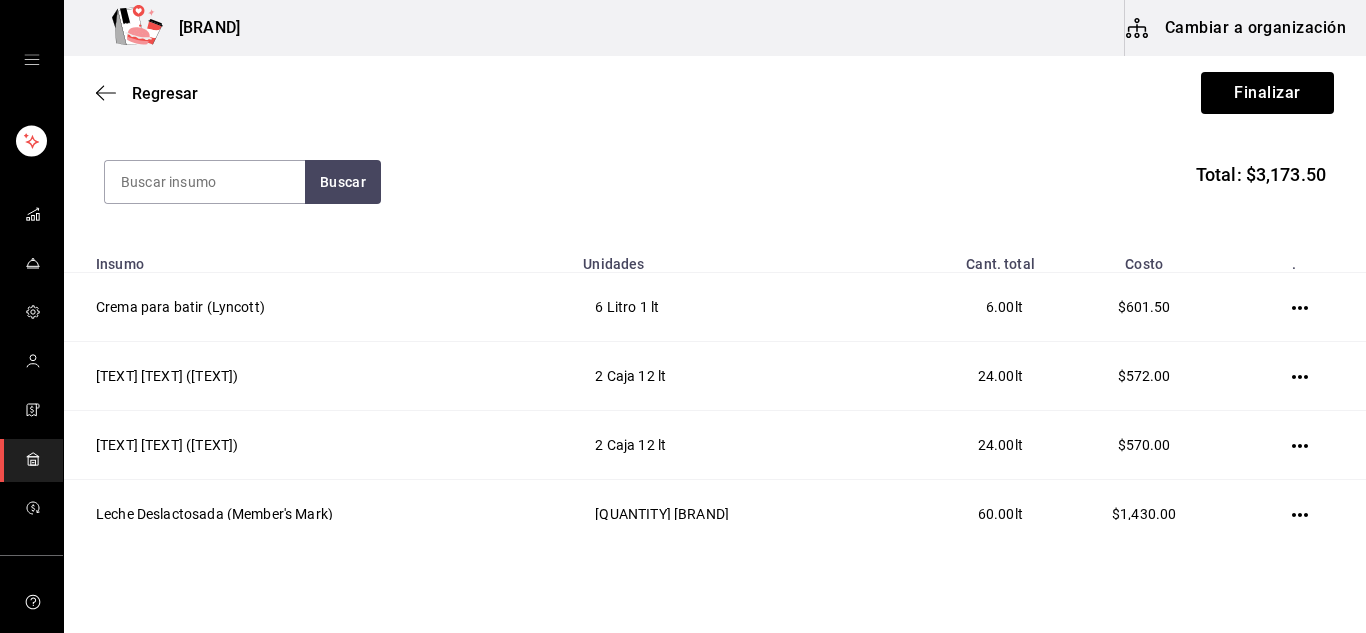 scroll, scrollTop: 0, scrollLeft: 0, axis: both 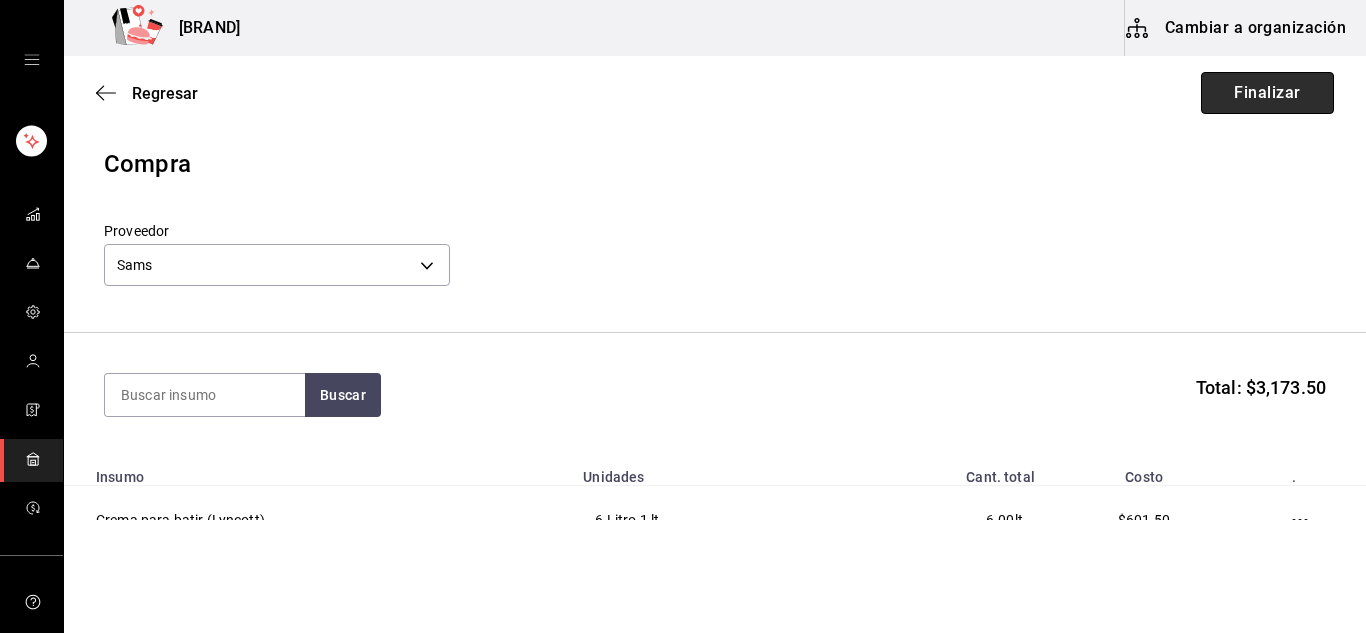 click on "Finalizar" at bounding box center [1267, 93] 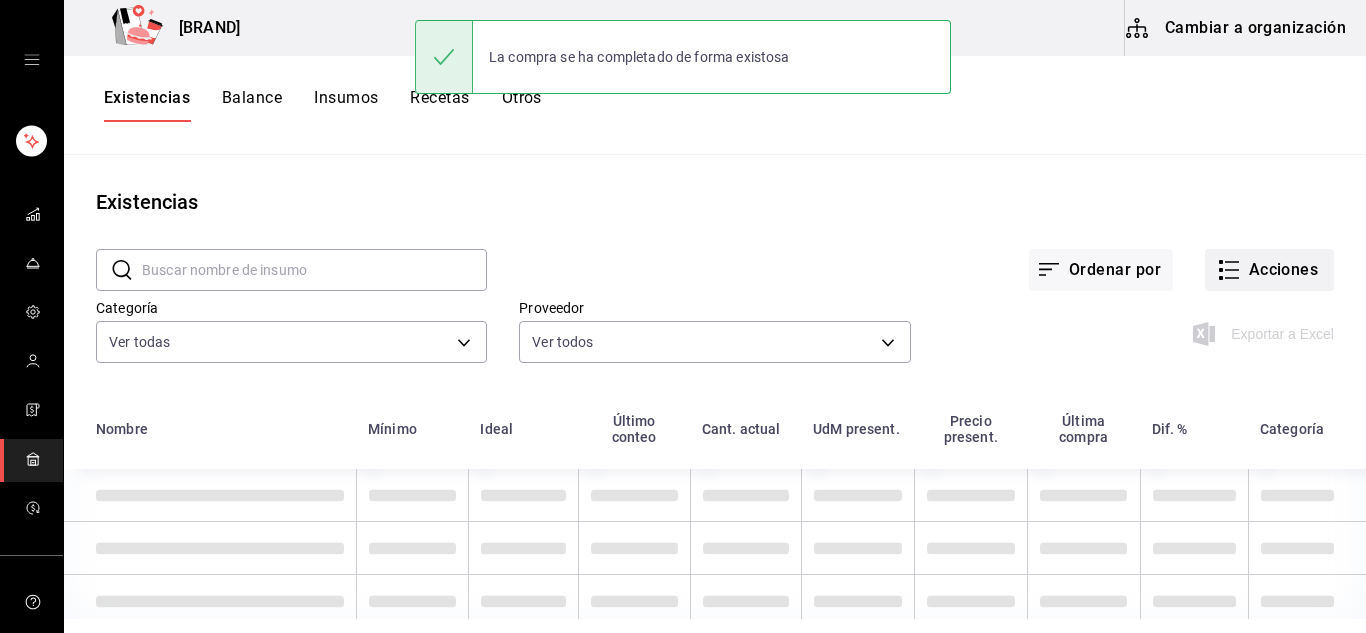 click on "Acciones" at bounding box center (1269, 270) 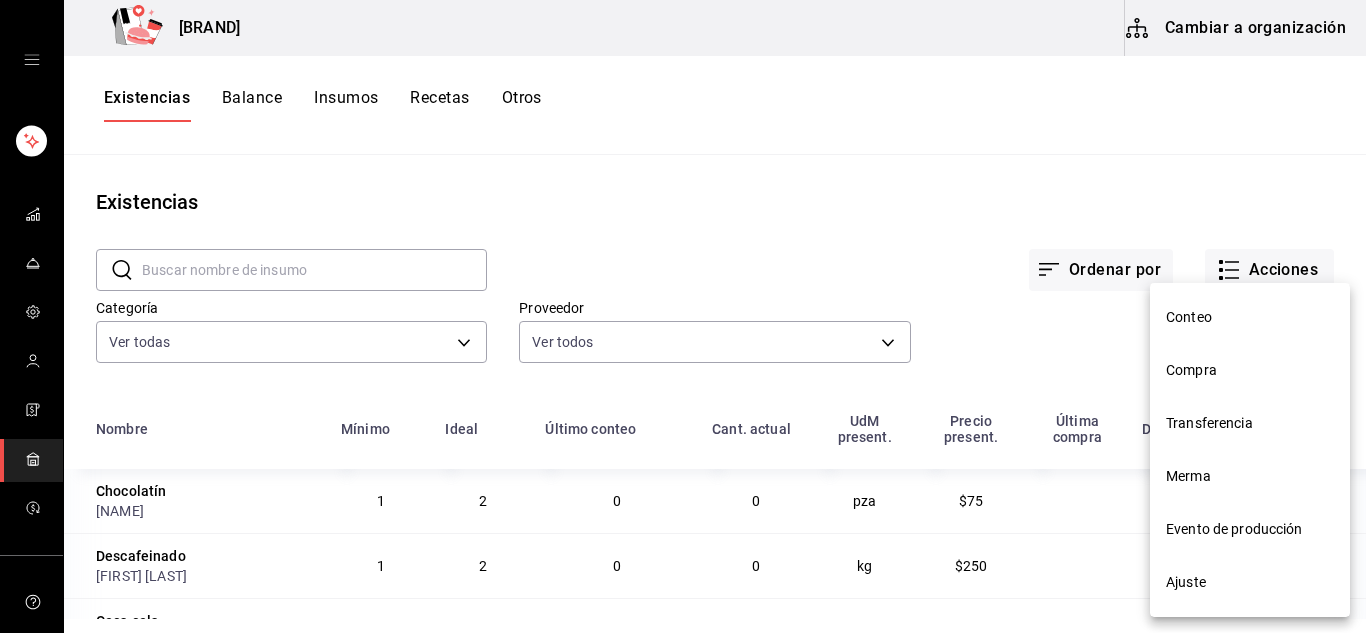 click on "Compra" at bounding box center (1250, 370) 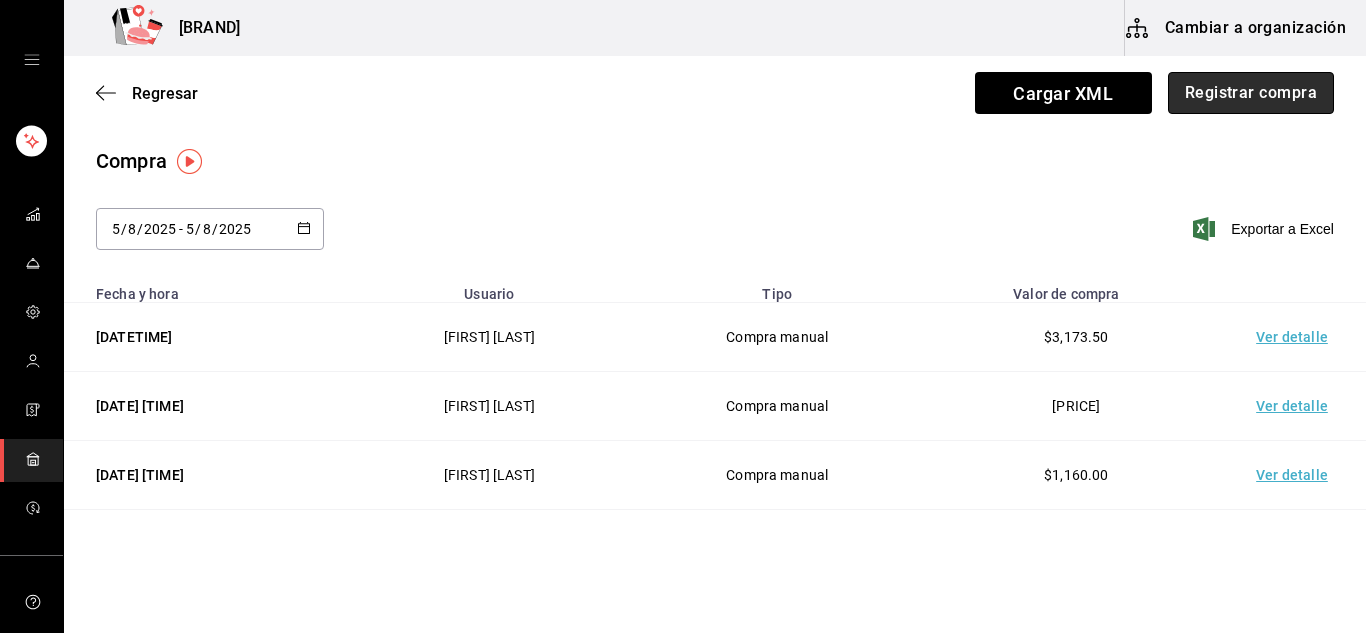 click on "Registrar compra" at bounding box center [1251, 93] 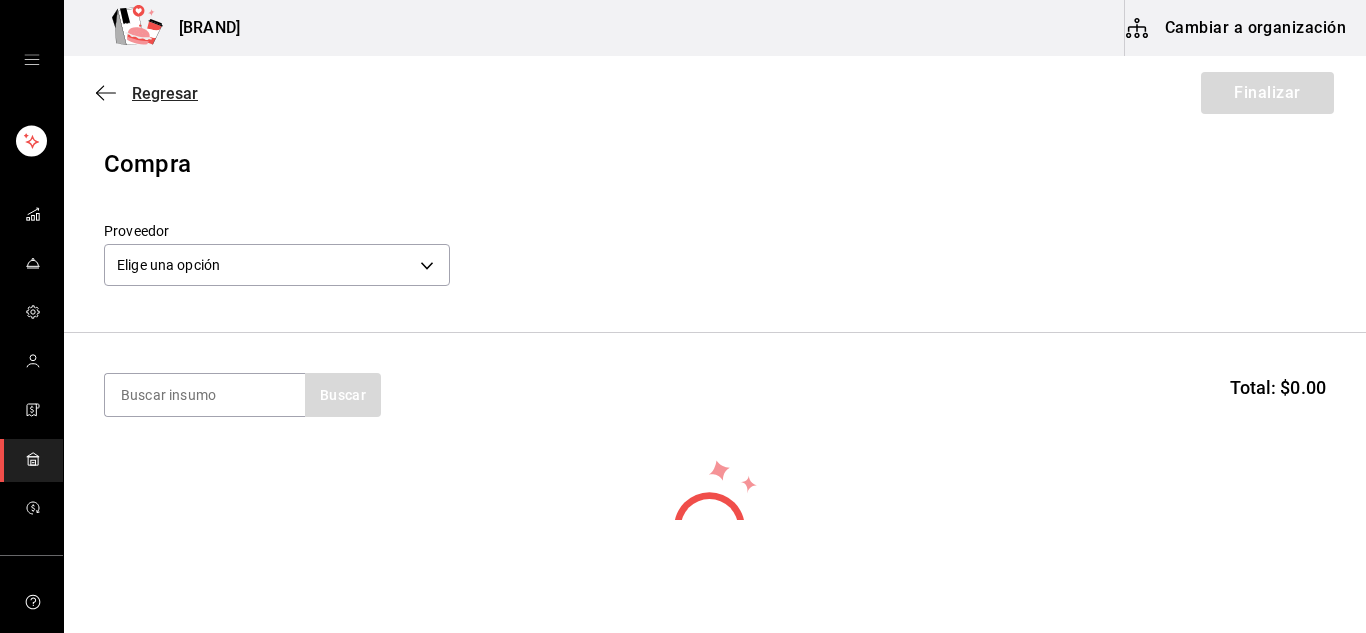 click 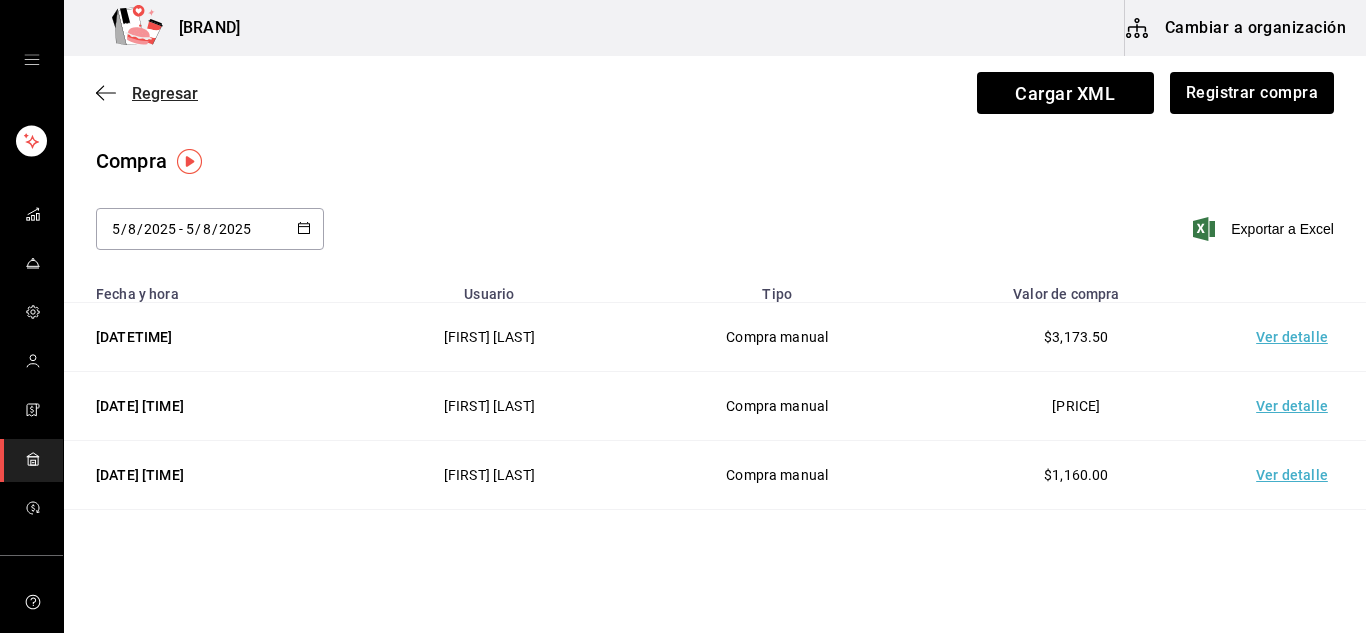 click 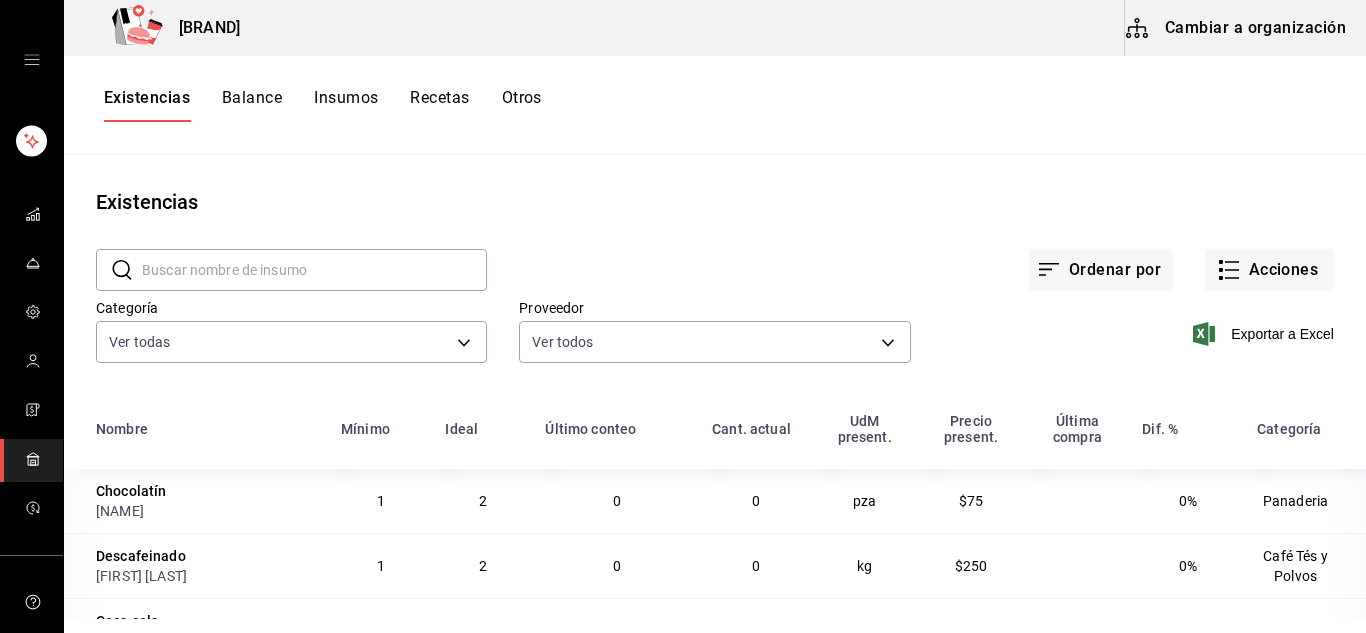 drag, startPoint x: 25, startPoint y: 452, endPoint x: 457, endPoint y: 182, distance: 509.43497 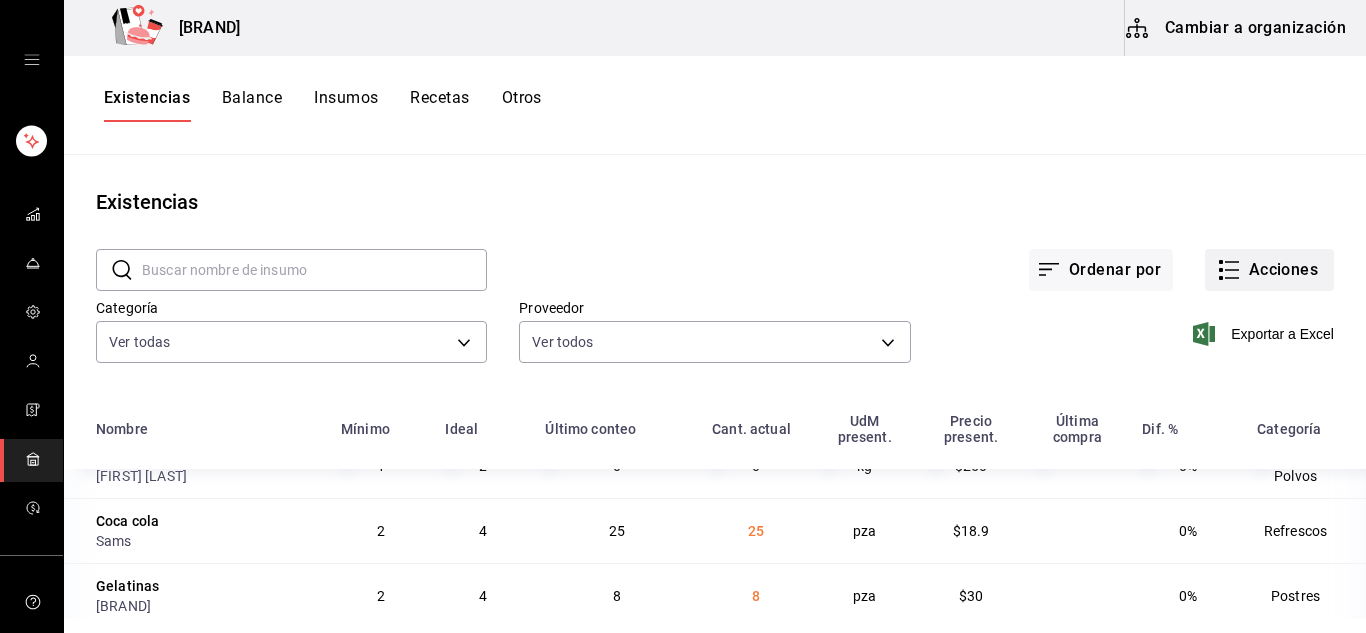 click on "Acciones" at bounding box center (1269, 270) 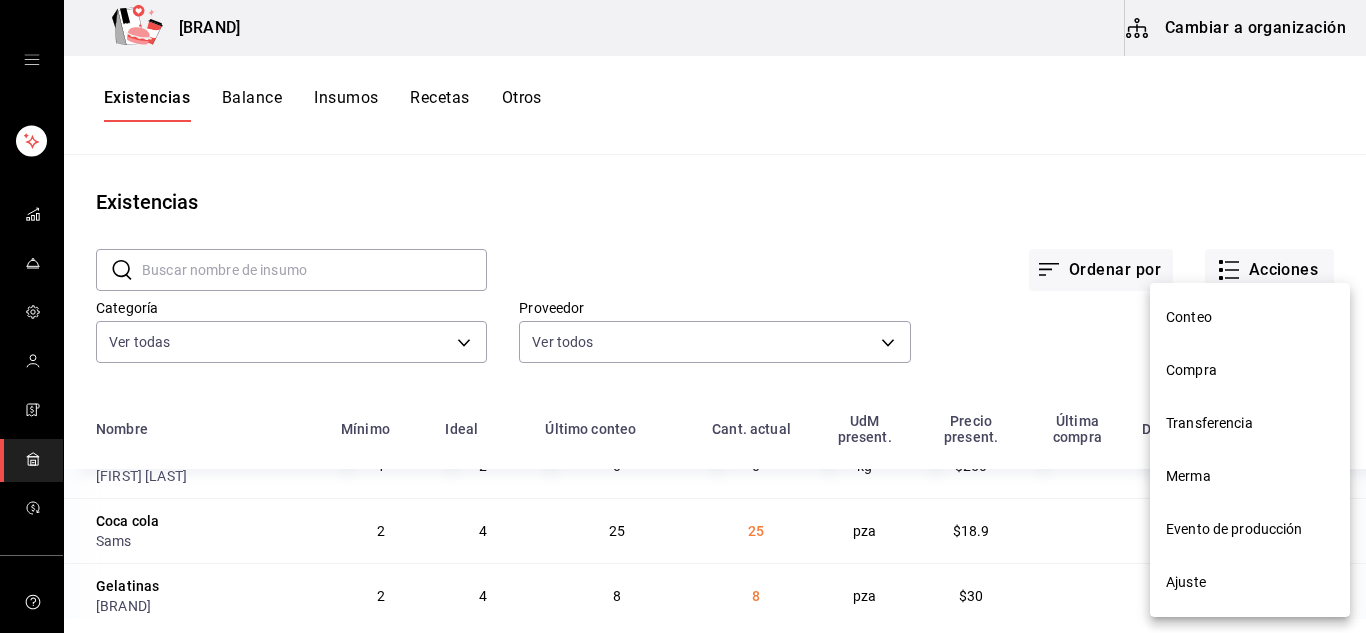 click on "Compra" at bounding box center [1250, 370] 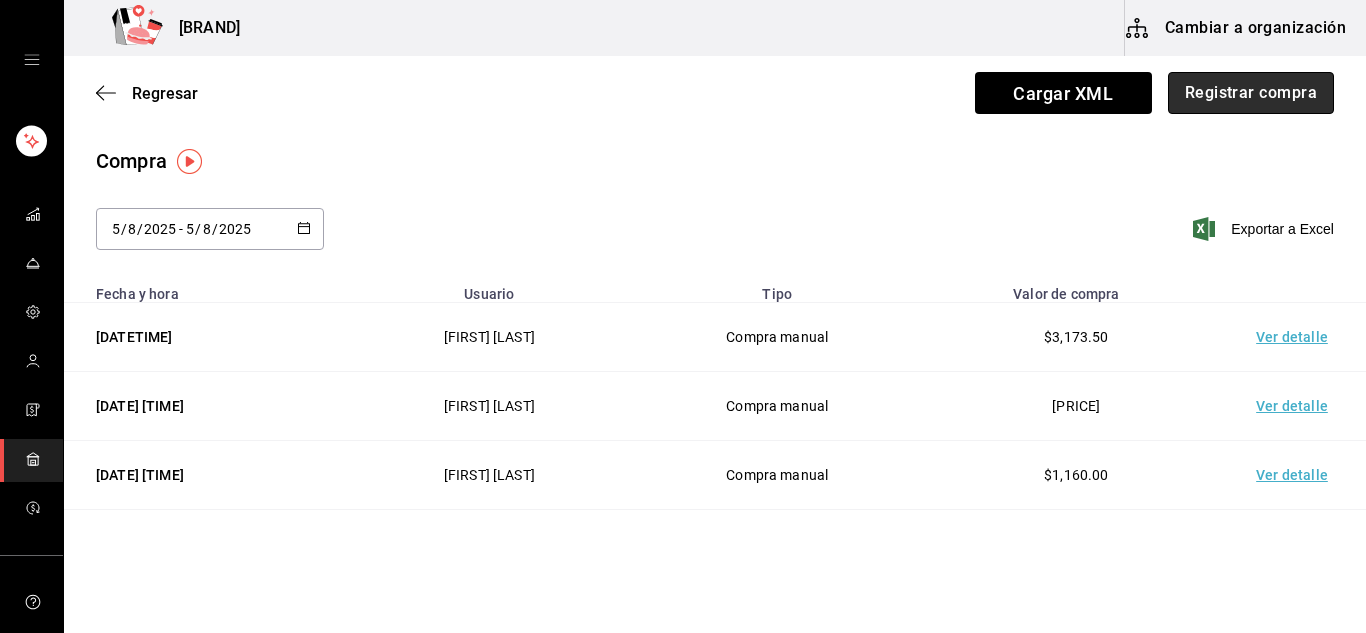 click on "Registrar compra" at bounding box center (1251, 93) 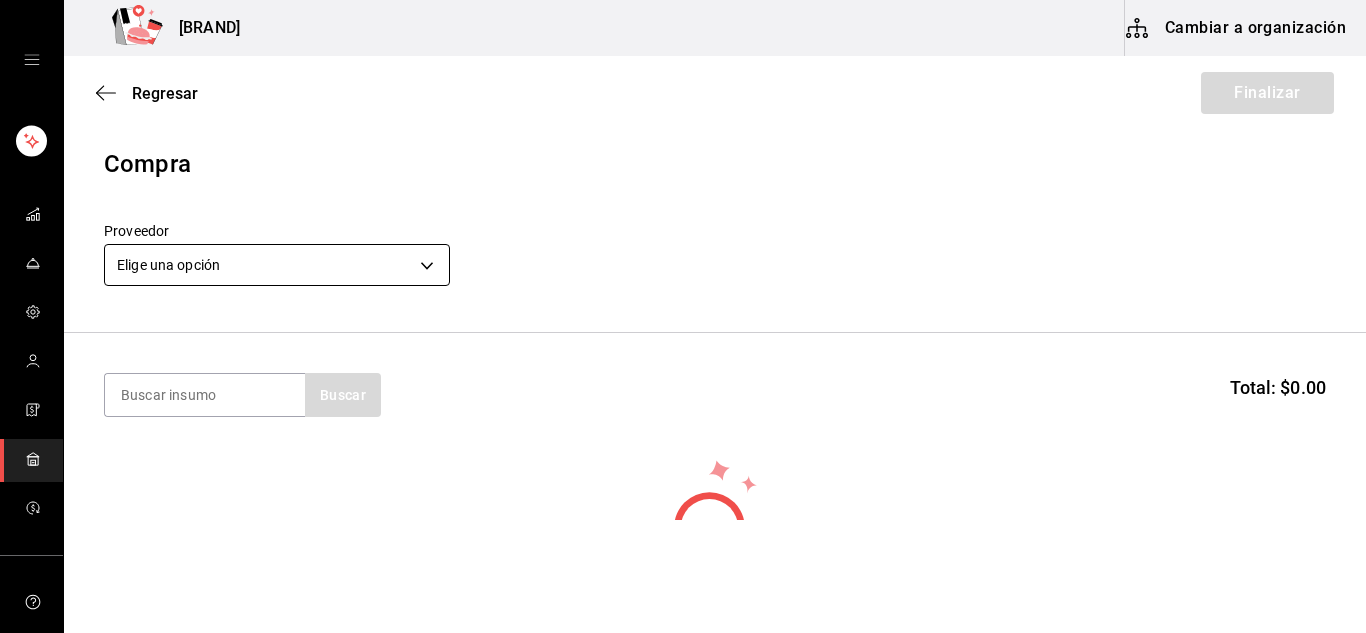 click on "Fika Kaffe (Pue) Cambiar a organización Regresar Finalizar Compra Proveedor Elige una opción default Buscar Total: $0.00 No hay insumos a mostrar. Busca un insumo para agregarlo a la lista GANA 1 MES GRATIS EN TU SUSCRIPCIÓN AQUÍ ¿Recuerdas cómo empezó tu restaurante?
Hoy puedes ayudar a un colega a tener el mismo cambio que tú viviste.
Recomienda Parrot directamente desde tu Portal Administrador.
Es fácil y rápido.
🎁 Por cada restaurante que se una, ganas 1 mes gratis. Ver video tutorial Ir a video Visitar centro de ayuda (81) 2046 6363 soporte@parrotsoftware.io Visitar centro de ayuda (81) 2046 6363 soporte@parrotsoftware.io Editar Eliminar" at bounding box center [683, 260] 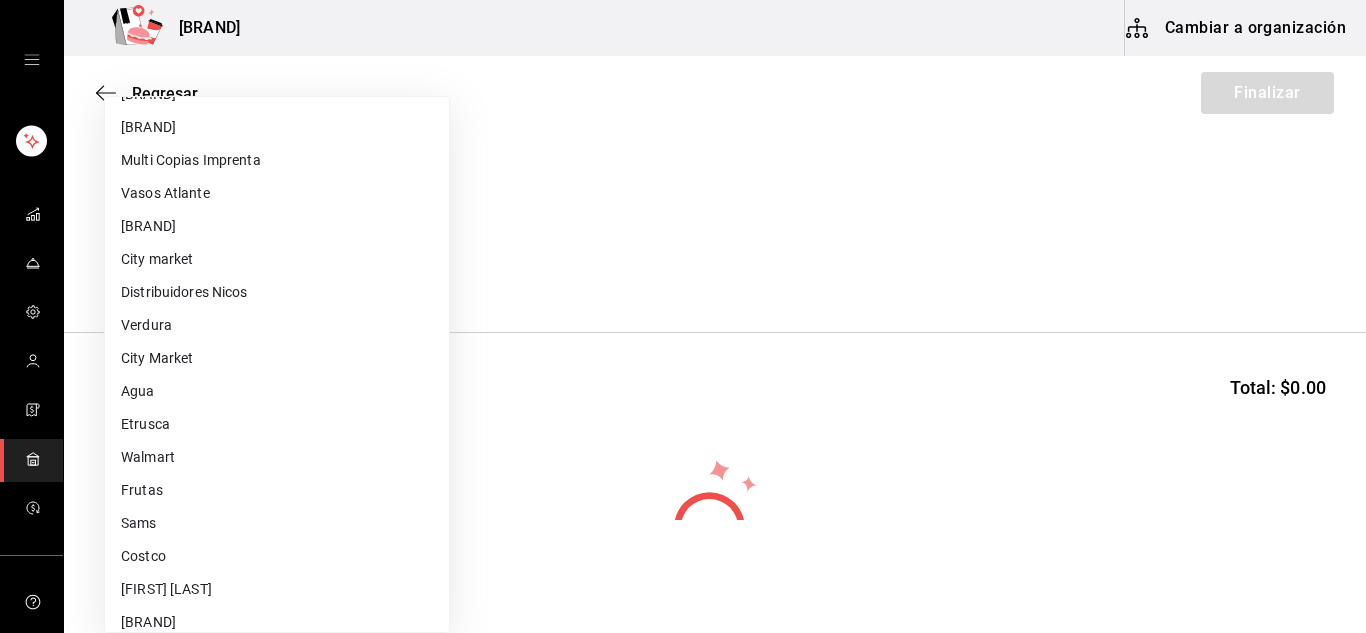 scroll, scrollTop: 273, scrollLeft: 0, axis: vertical 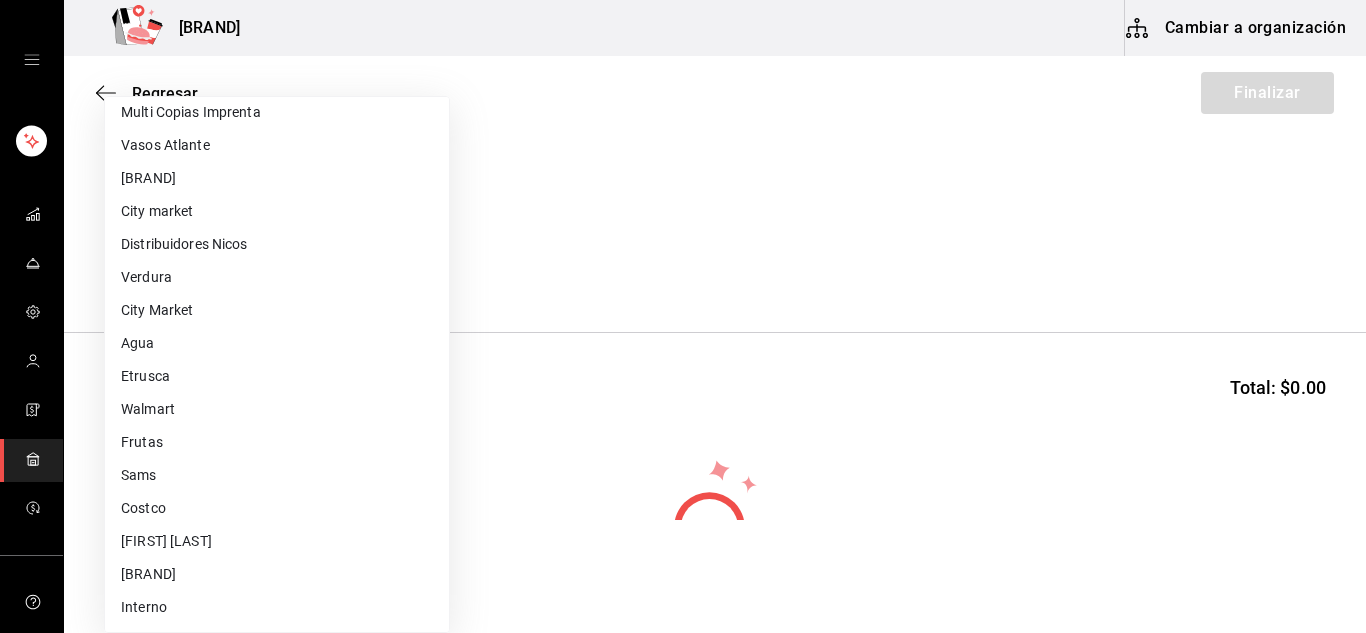 click on "Sams" at bounding box center (277, 475) 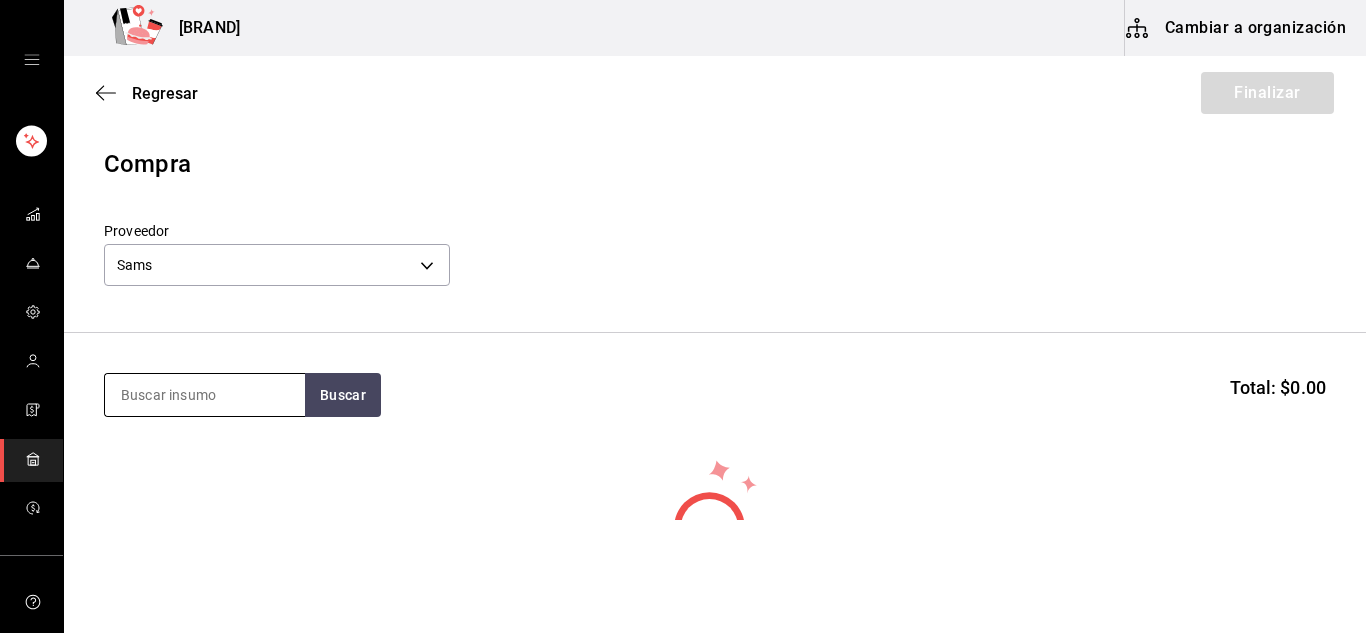 click at bounding box center [205, 395] 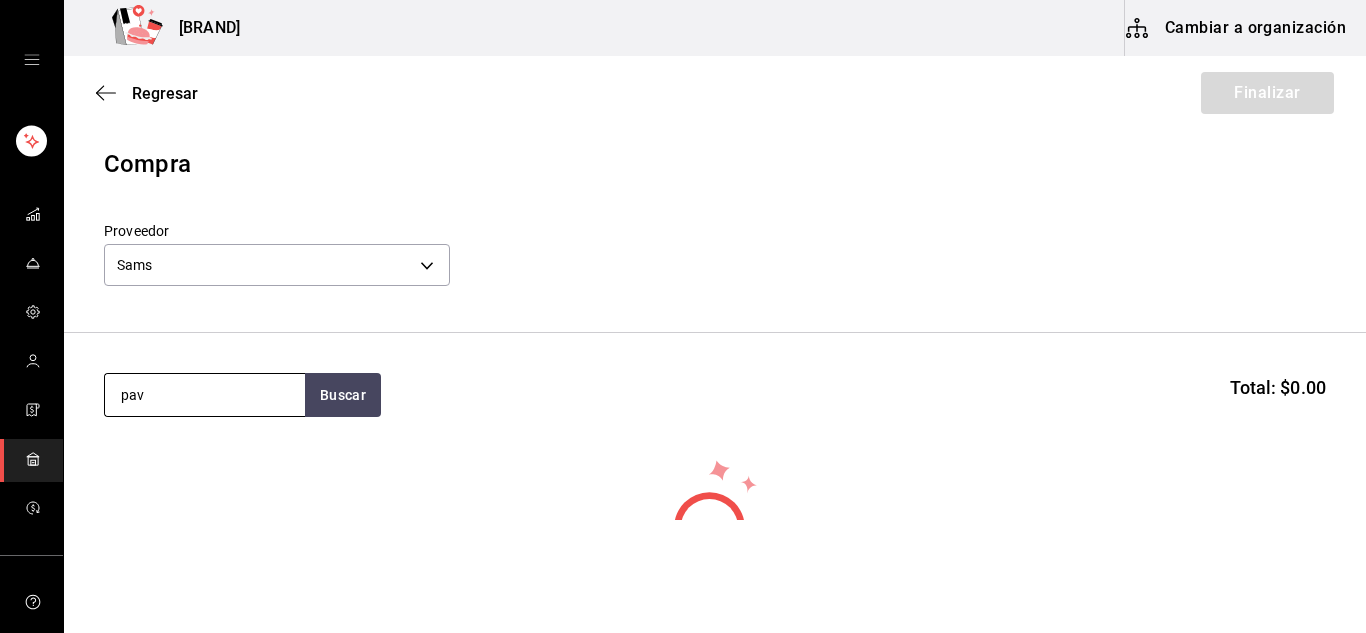 type on "pav" 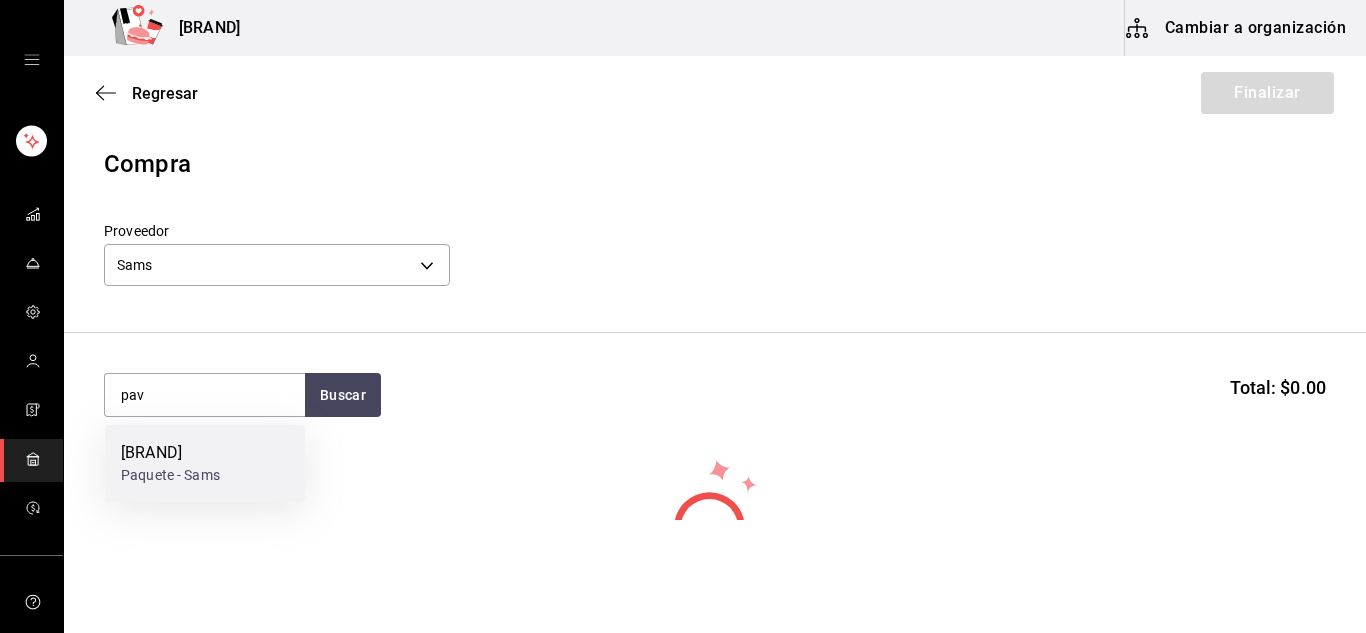 click on "Jamón Pavo (Zwan)" at bounding box center (170, 453) 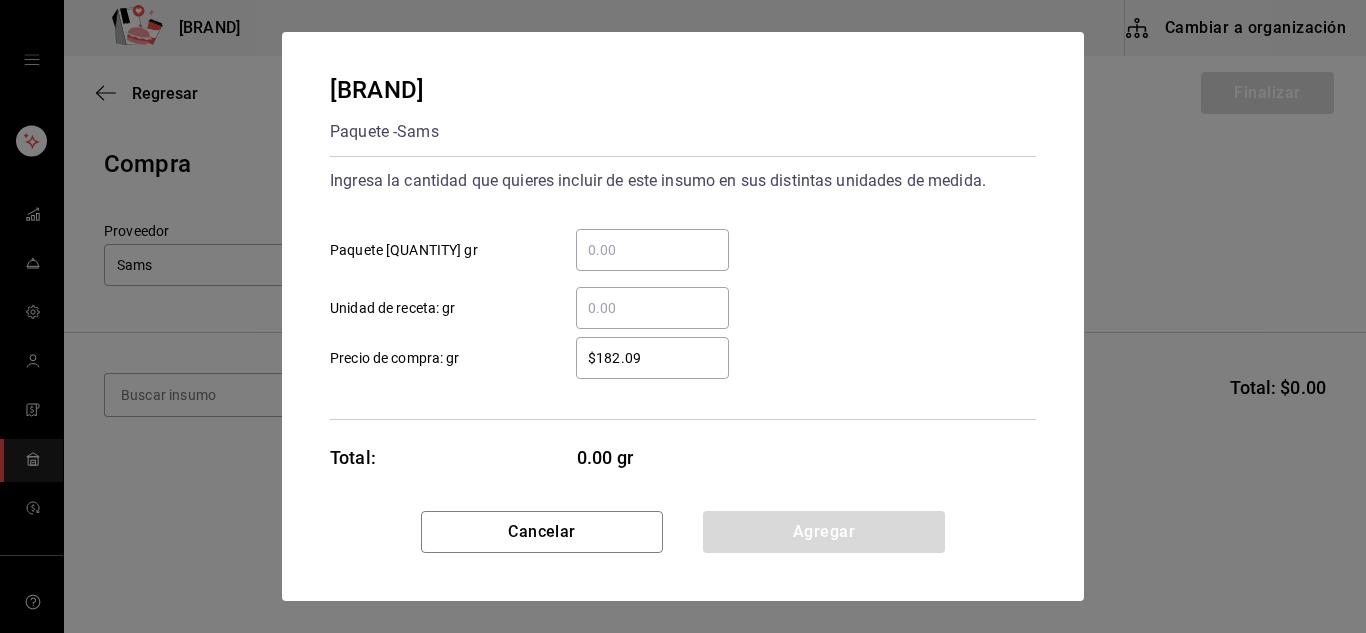 click on "​ Paquete 1,000 gr" at bounding box center (652, 250) 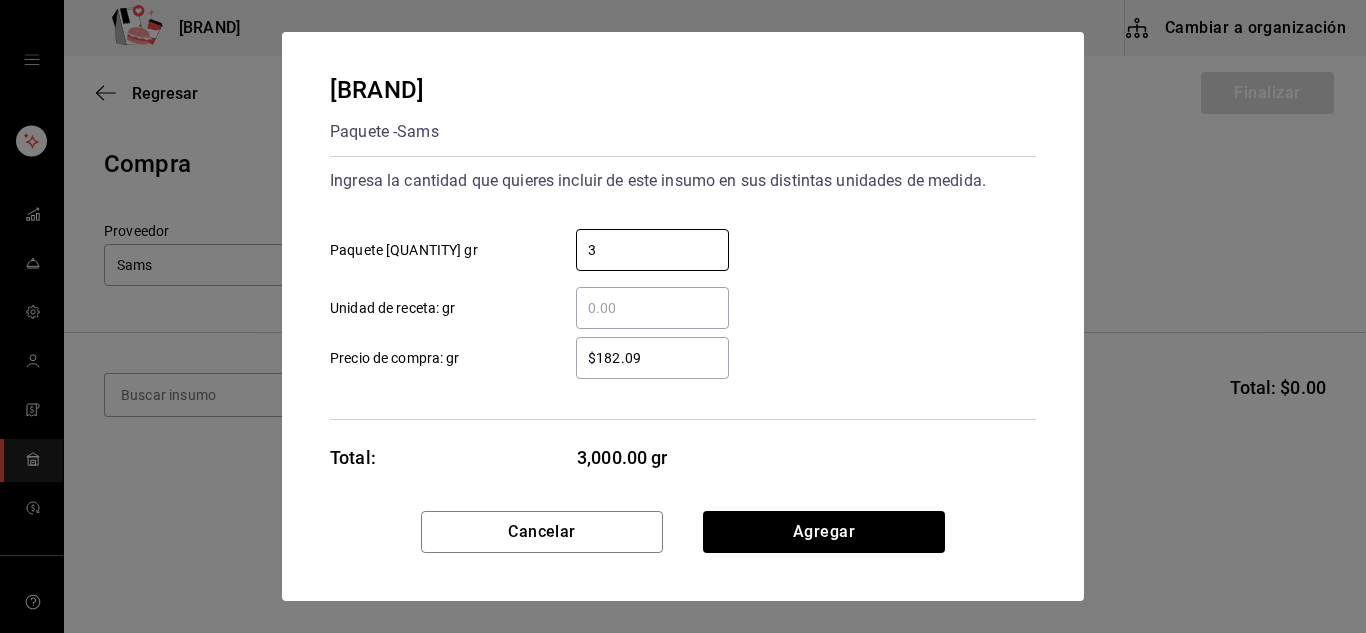 type on "3" 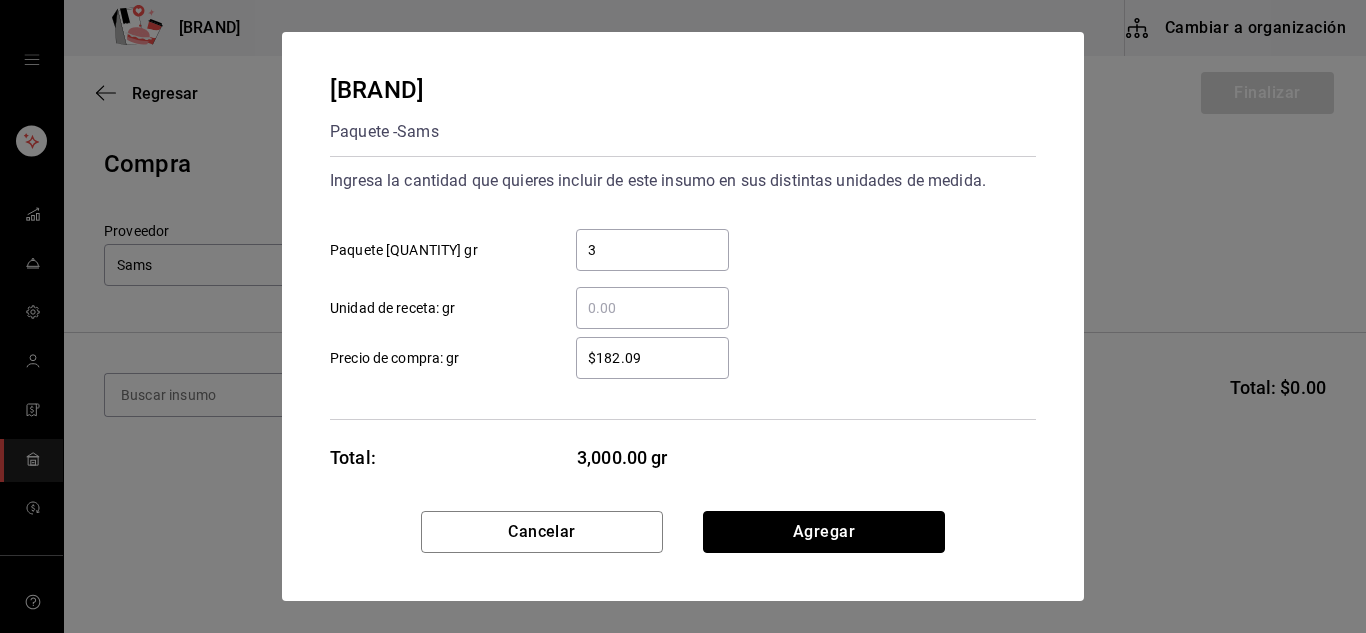 click on "Agregar" at bounding box center (824, 532) 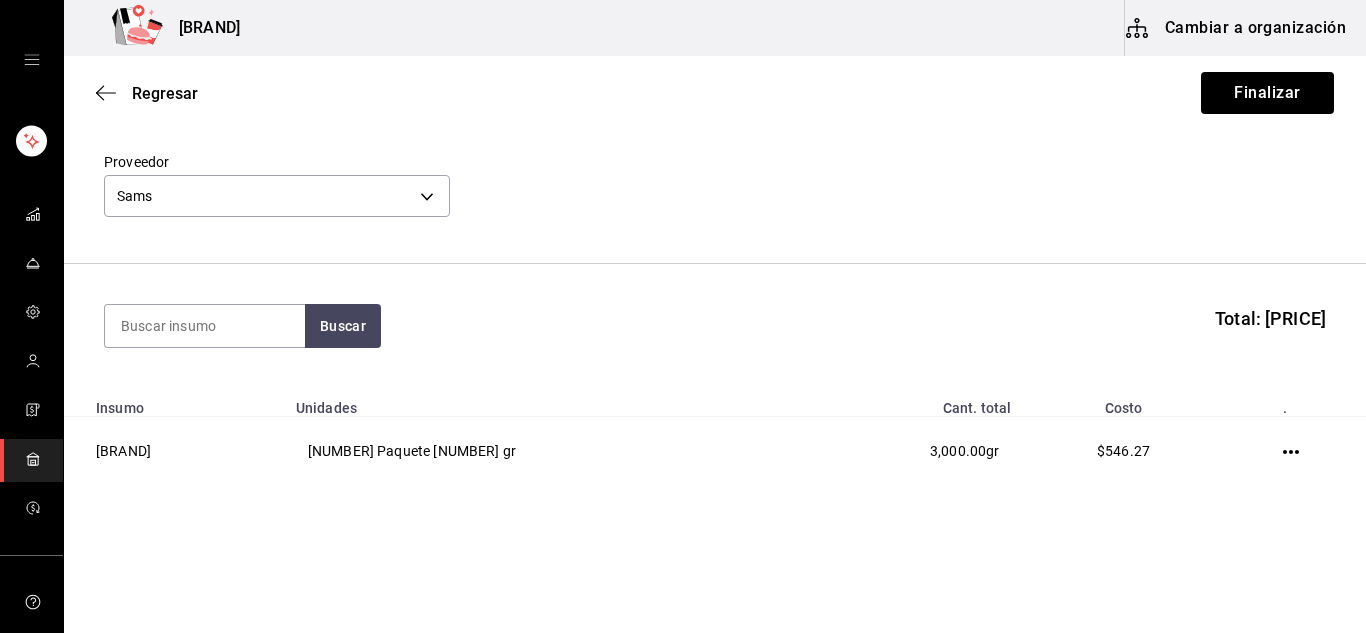 scroll, scrollTop: 99, scrollLeft: 0, axis: vertical 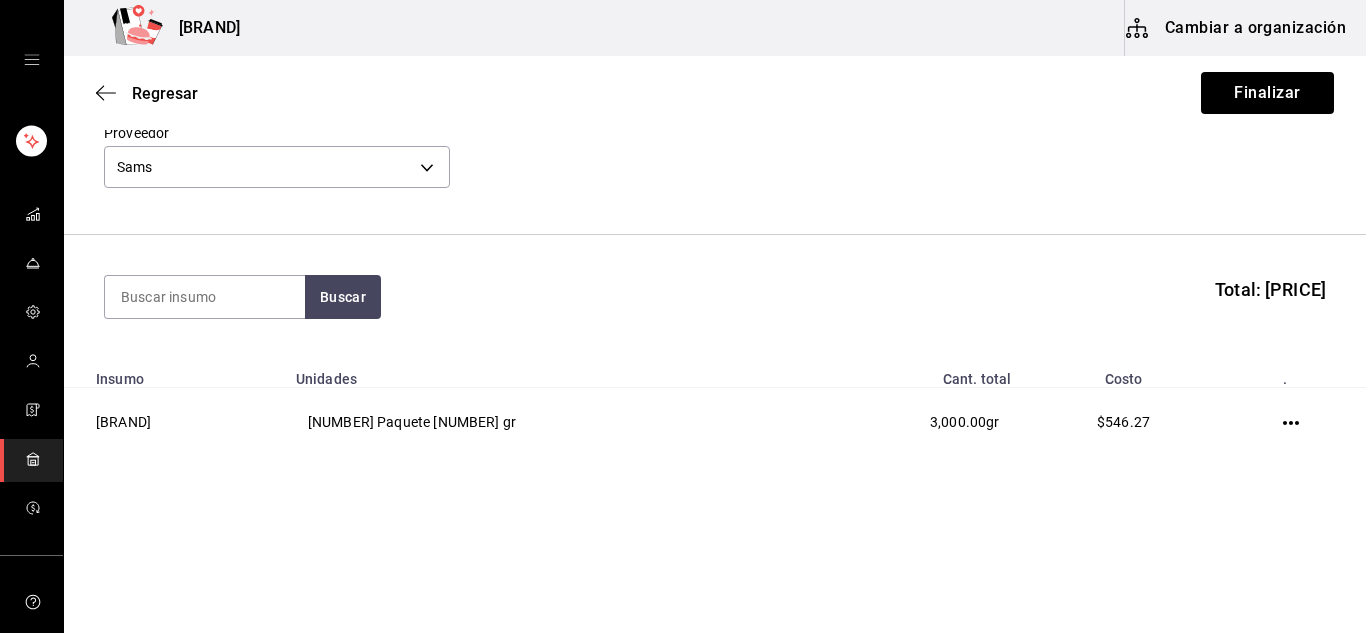 click on "Regresar Finalizar" at bounding box center (715, 93) 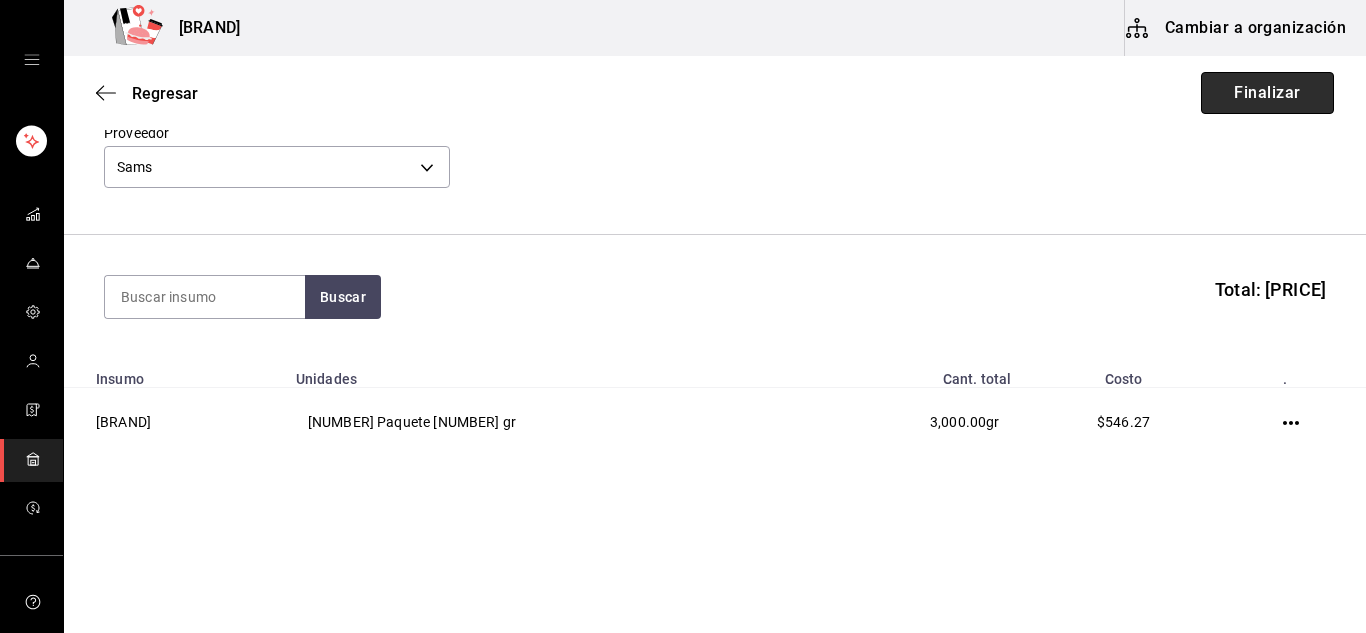 click on "Finalizar" at bounding box center (1267, 93) 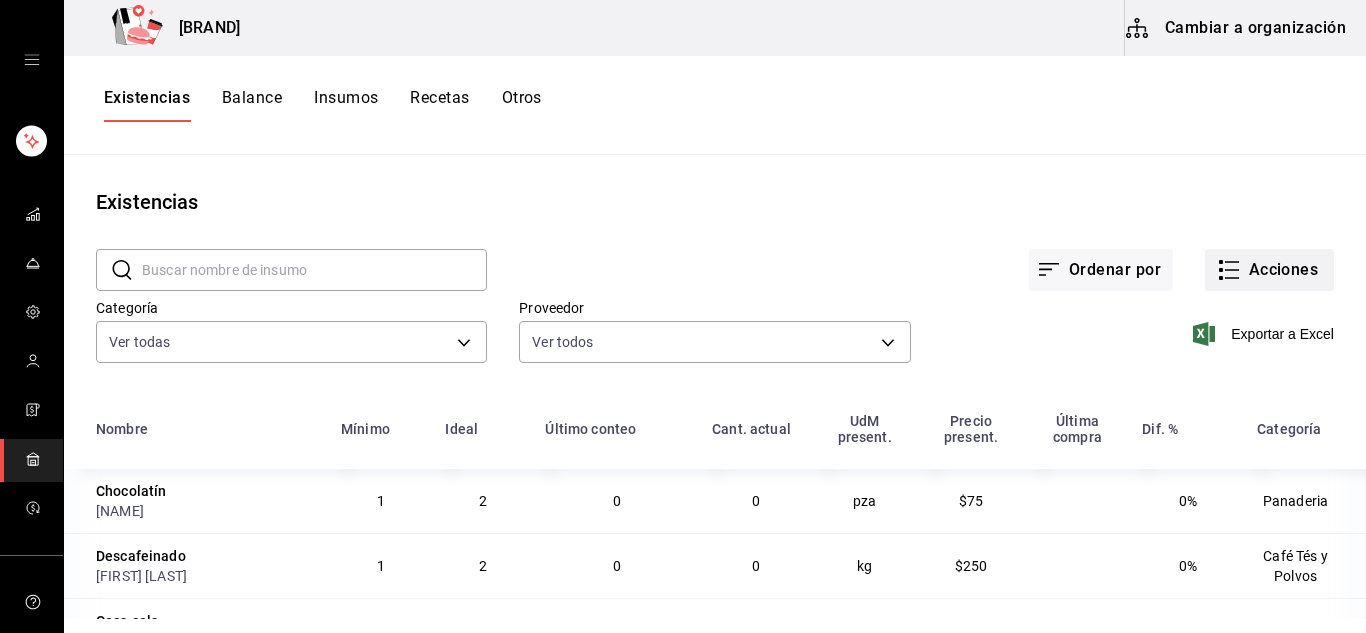 click on "Acciones" at bounding box center (1269, 270) 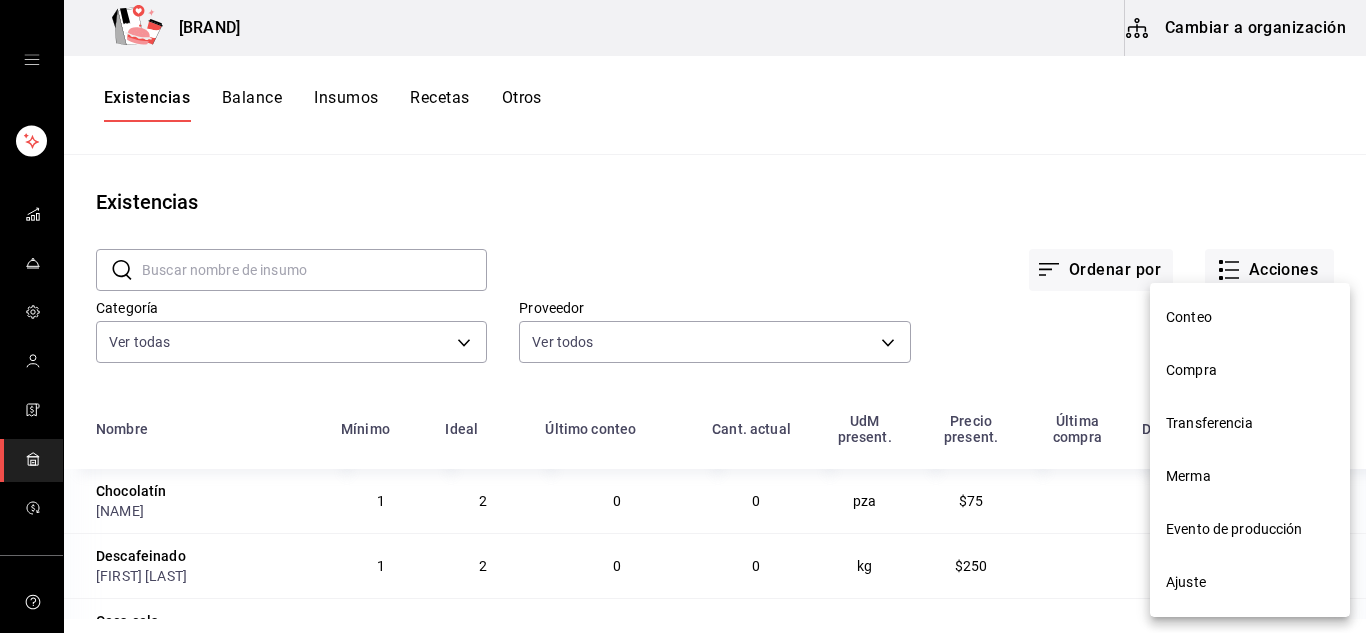 click on "Compra" at bounding box center (1250, 370) 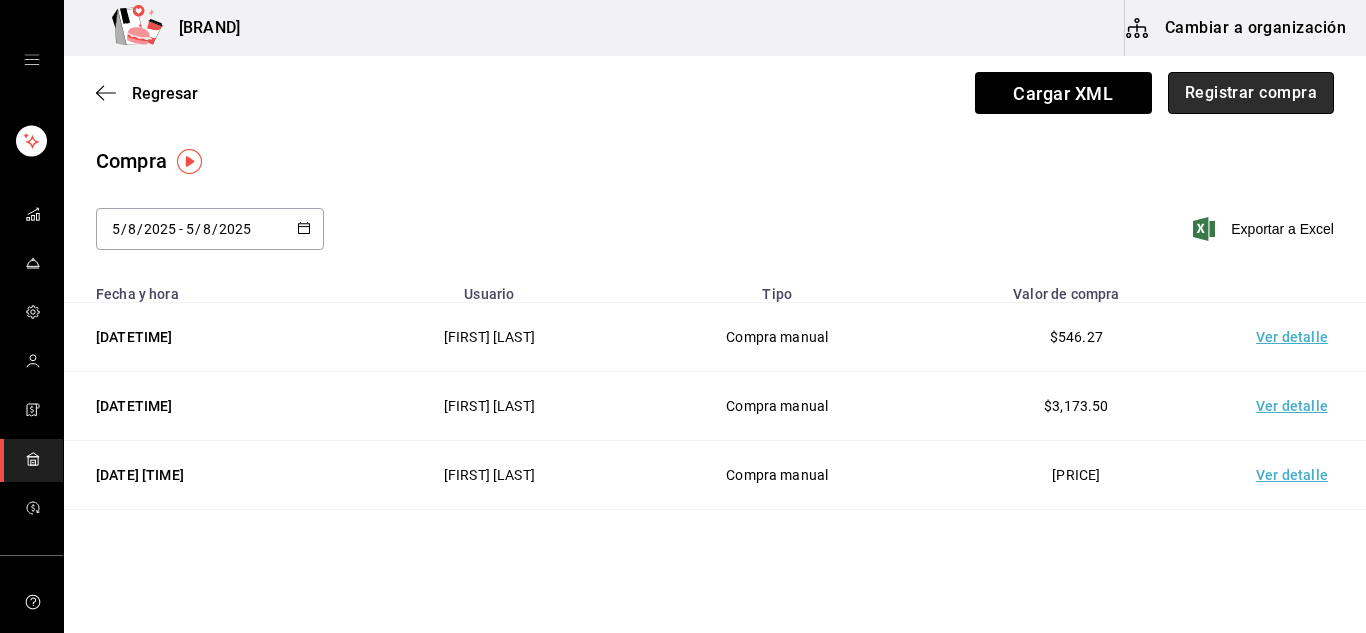 click on "Registrar compra" at bounding box center [1251, 93] 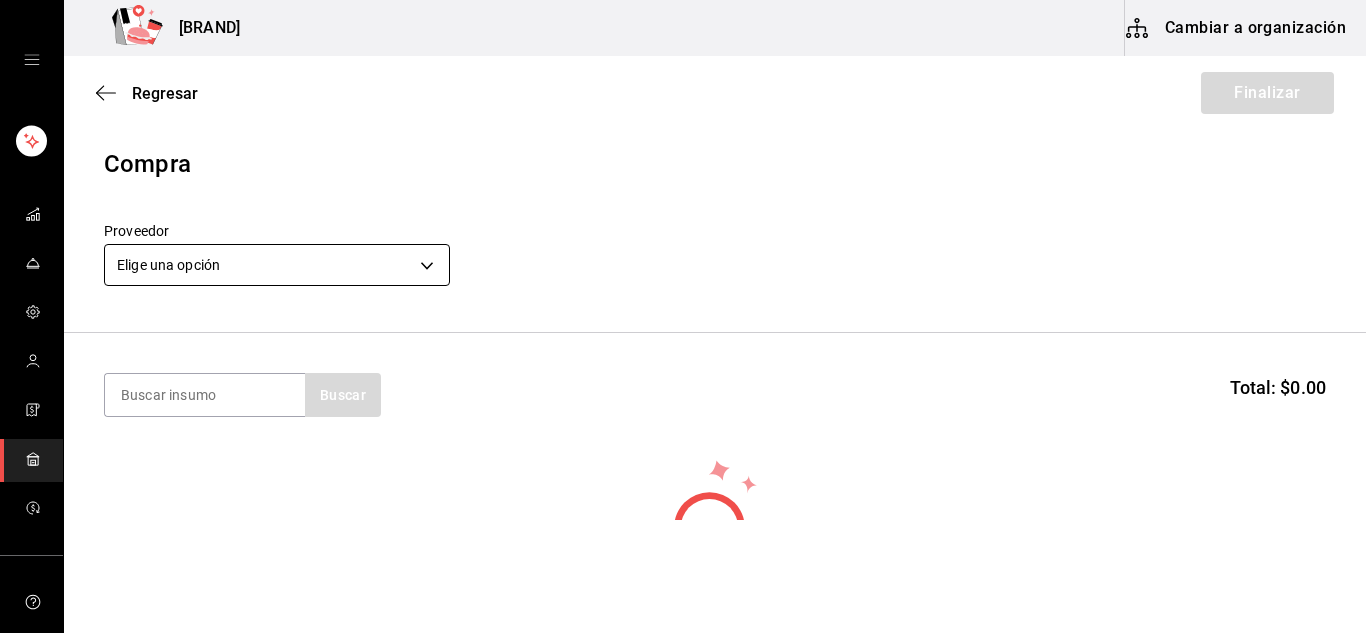 click on "Fika Kaffe (Pue) Cambiar a organización Regresar Finalizar Compra Proveedor Elige una opción default Buscar Total: $0.00 No hay insumos a mostrar. Busca un insumo para agregarlo a la lista GANA 1 MES GRATIS EN TU SUSCRIPCIÓN AQUÍ ¿Recuerdas cómo empezó tu restaurante?
Hoy puedes ayudar a un colega a tener el mismo cambio que tú viviste.
Recomienda Parrot directamente desde tu Portal Administrador.
Es fácil y rápido.
🎁 Por cada restaurante que se una, ganas 1 mes gratis. Ver video tutorial Ir a video Editar Eliminar Visitar centro de ayuda (81) 2046 6363 soporte@parrotsoftware.io Visitar centro de ayuda (81) 2046 6363 soporte@parrotsoftware.io" at bounding box center (683, 260) 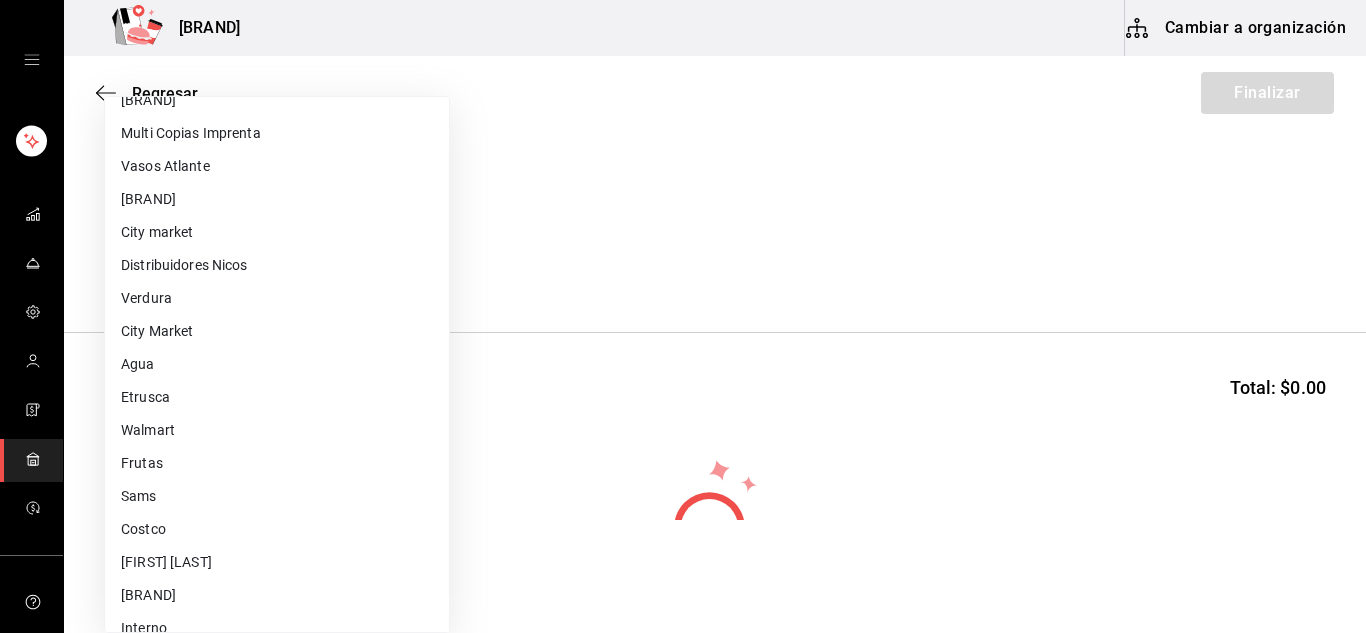 scroll, scrollTop: 273, scrollLeft: 0, axis: vertical 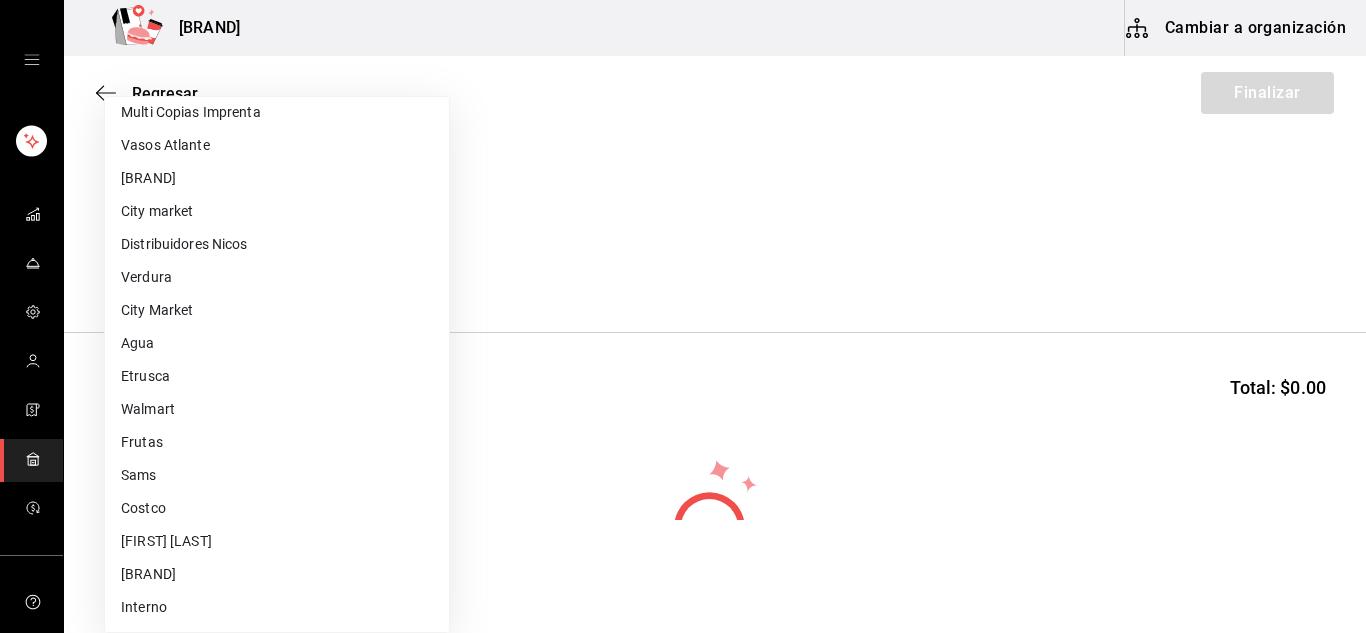 click on "Etrusca" at bounding box center (277, 376) 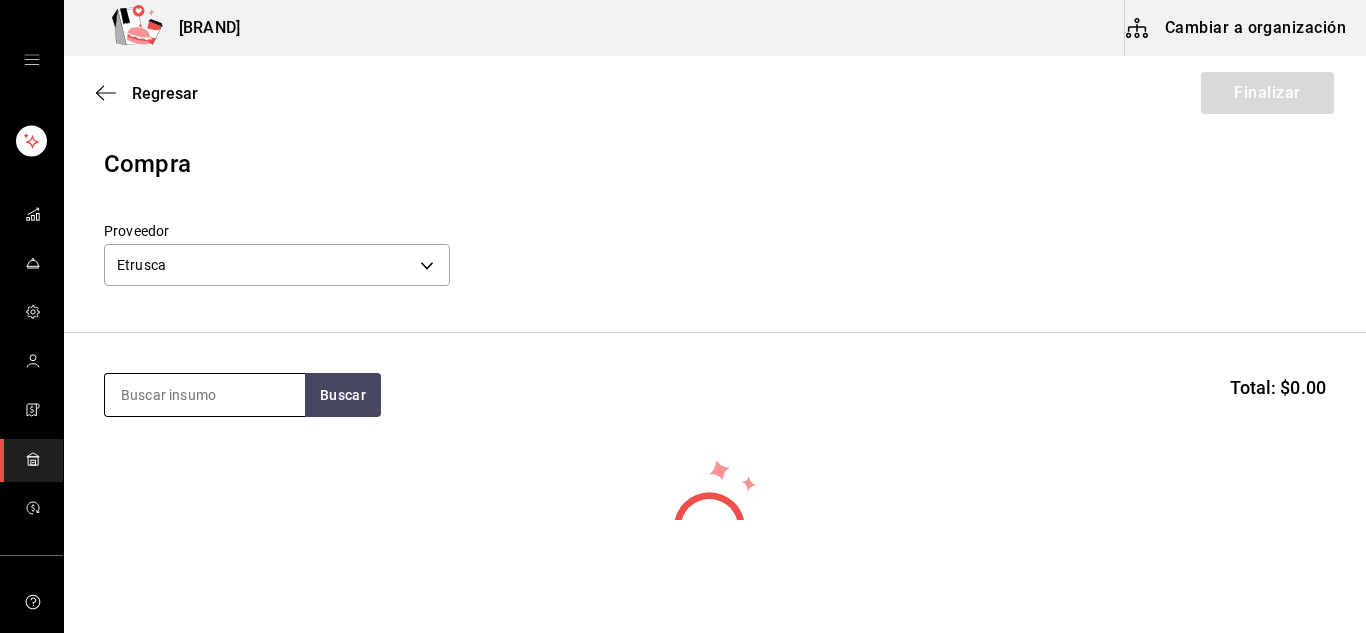 click at bounding box center (205, 395) 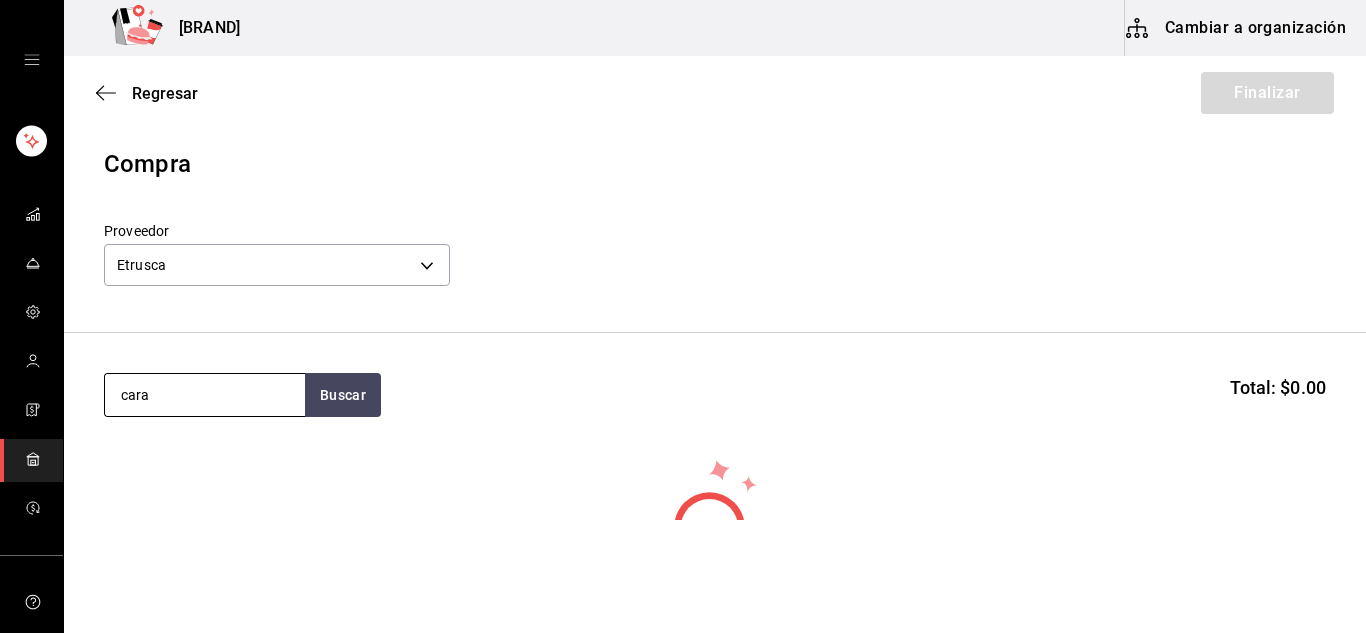 type on "cara" 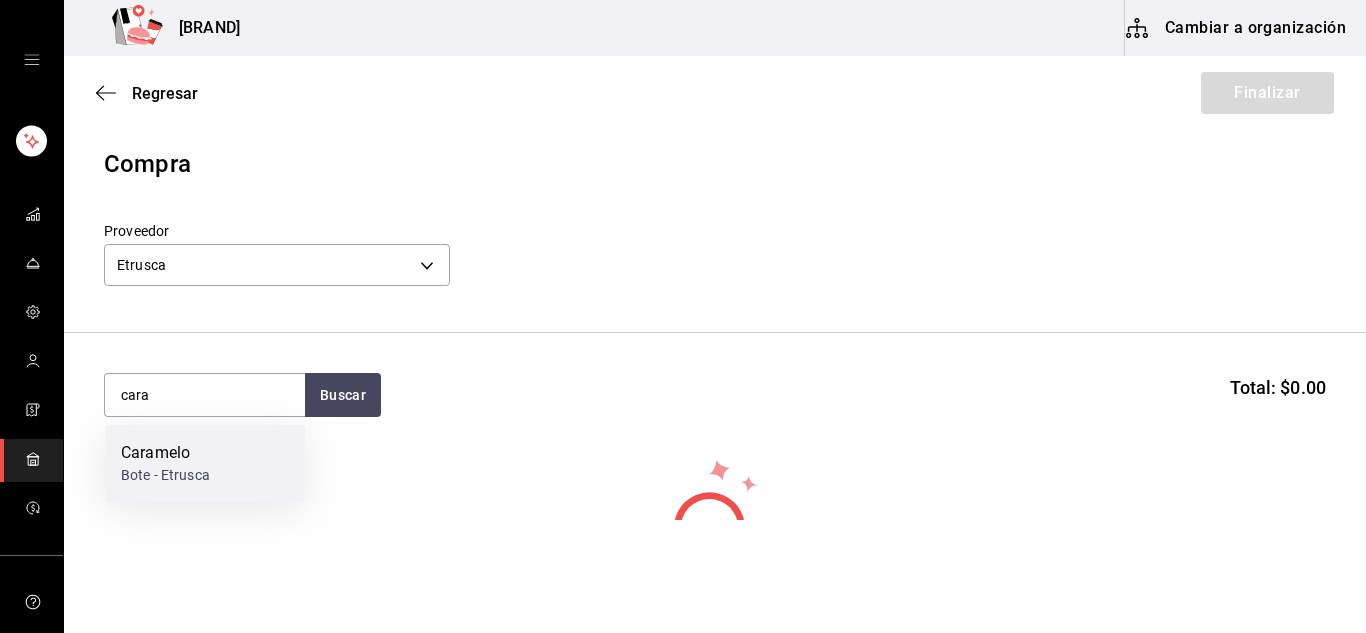 click on "Bote - Etrusca" at bounding box center [165, 475] 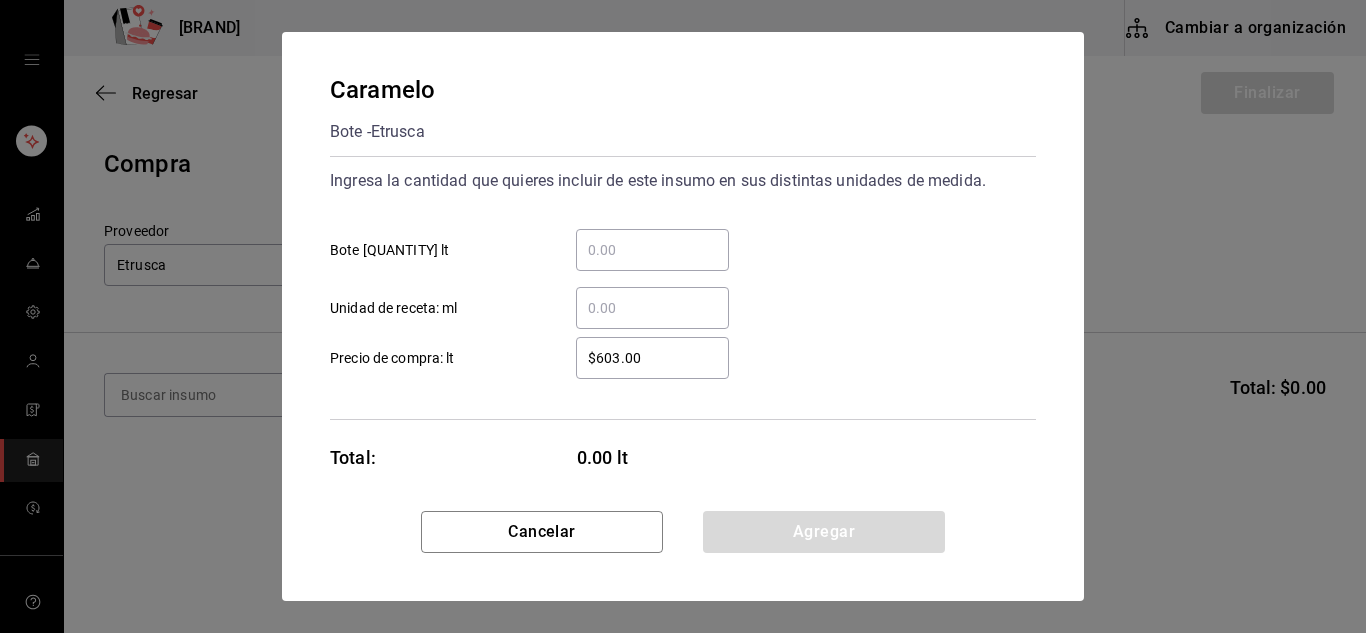 click on "​ Bote 1.89 lt" at bounding box center (652, 250) 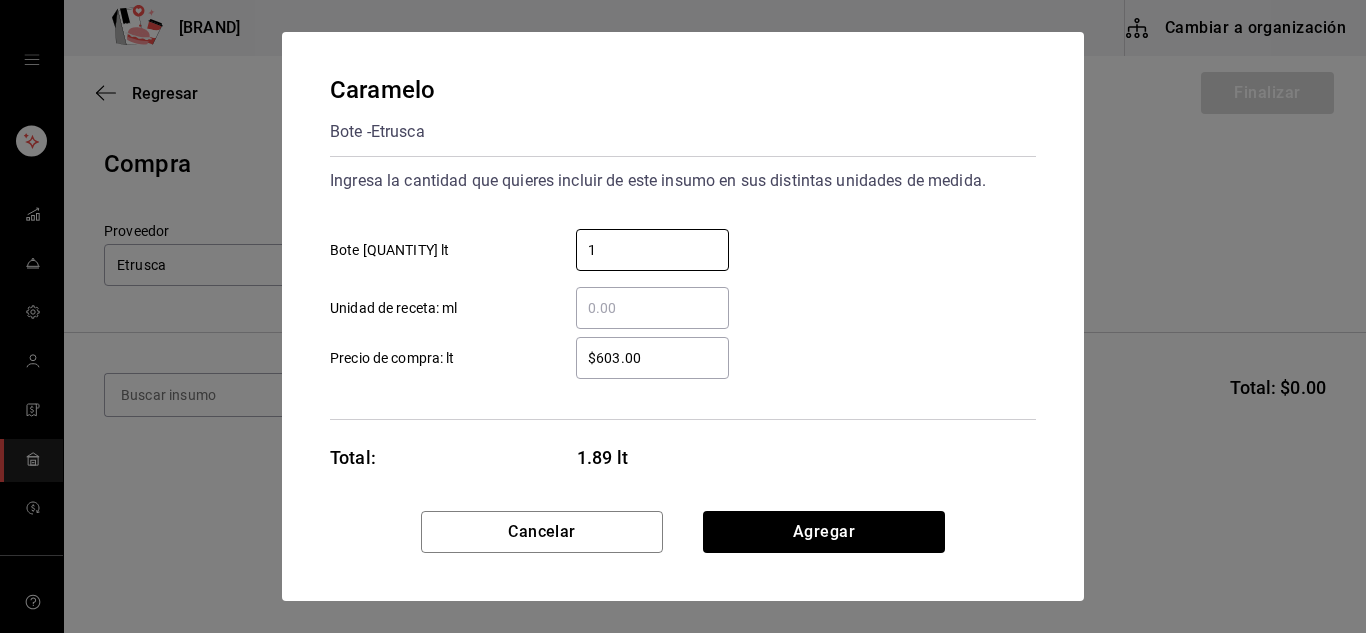 type on "1" 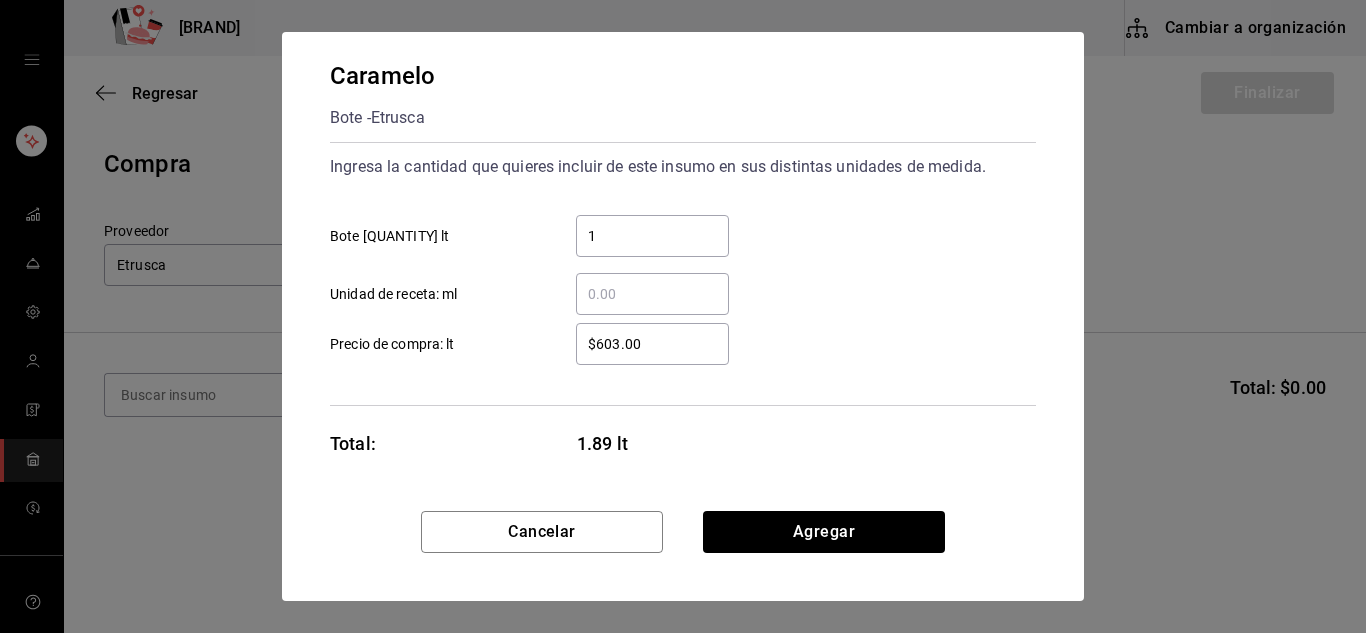 scroll, scrollTop: 16, scrollLeft: 0, axis: vertical 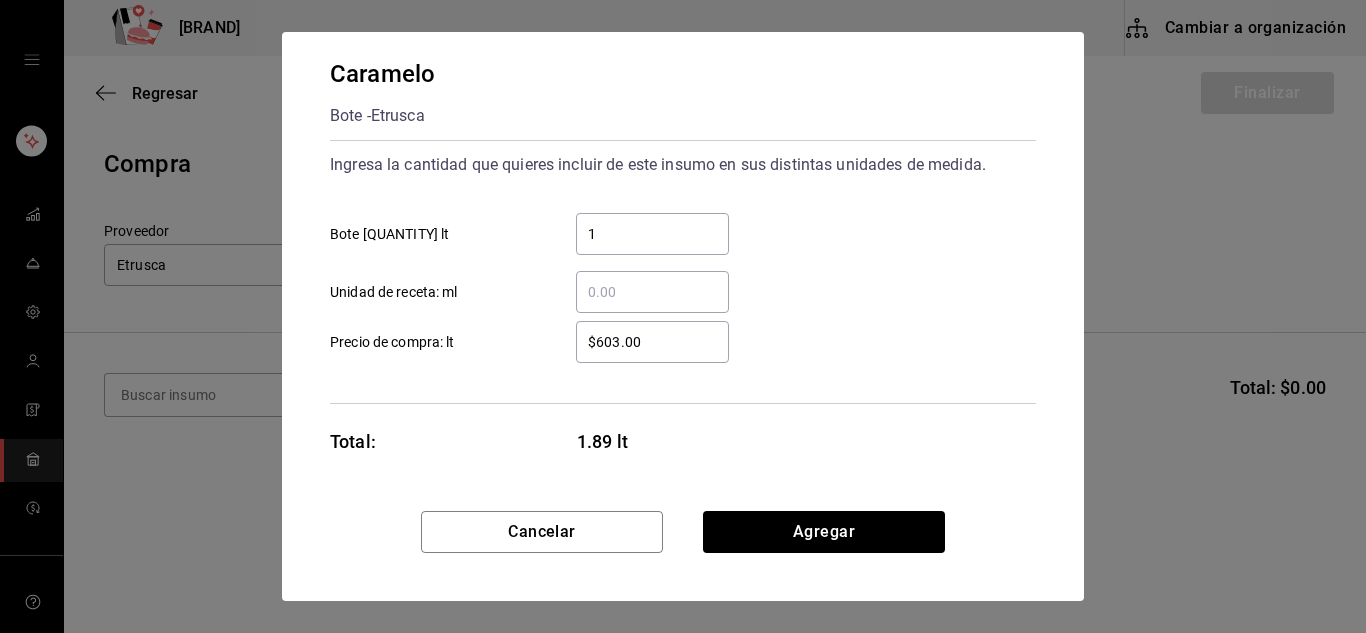 drag, startPoint x: 644, startPoint y: 344, endPoint x: 593, endPoint y: 347, distance: 51.088158 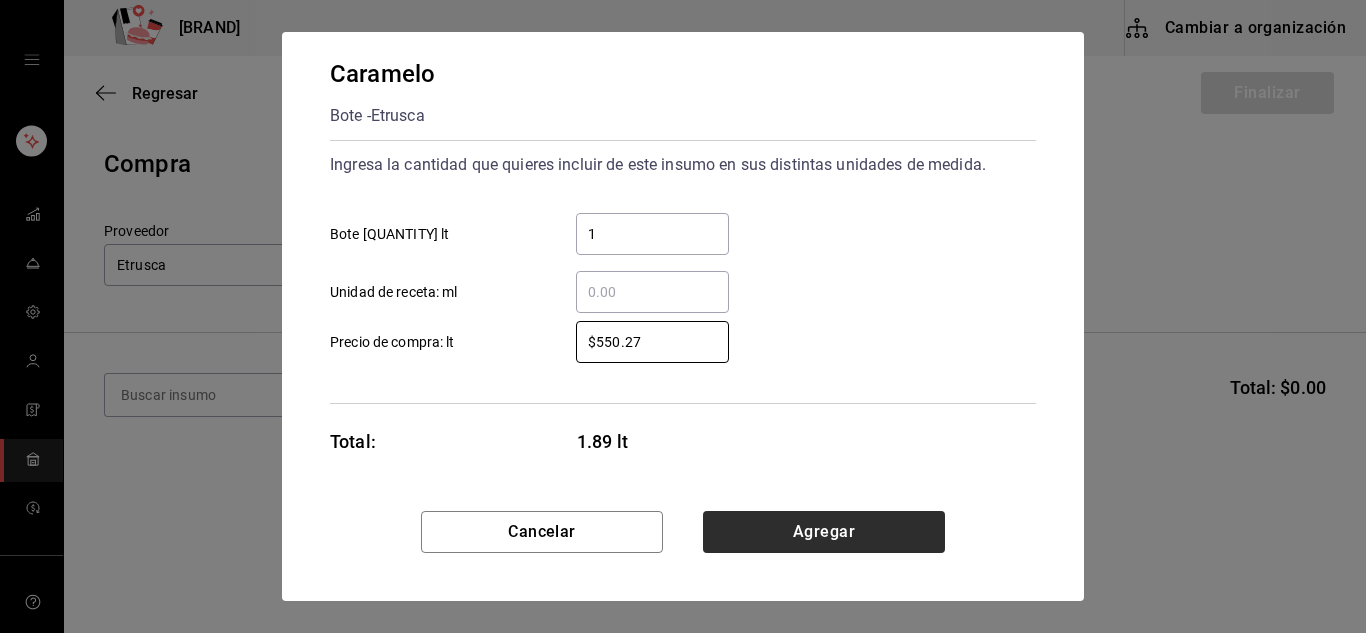 type on "$550.27" 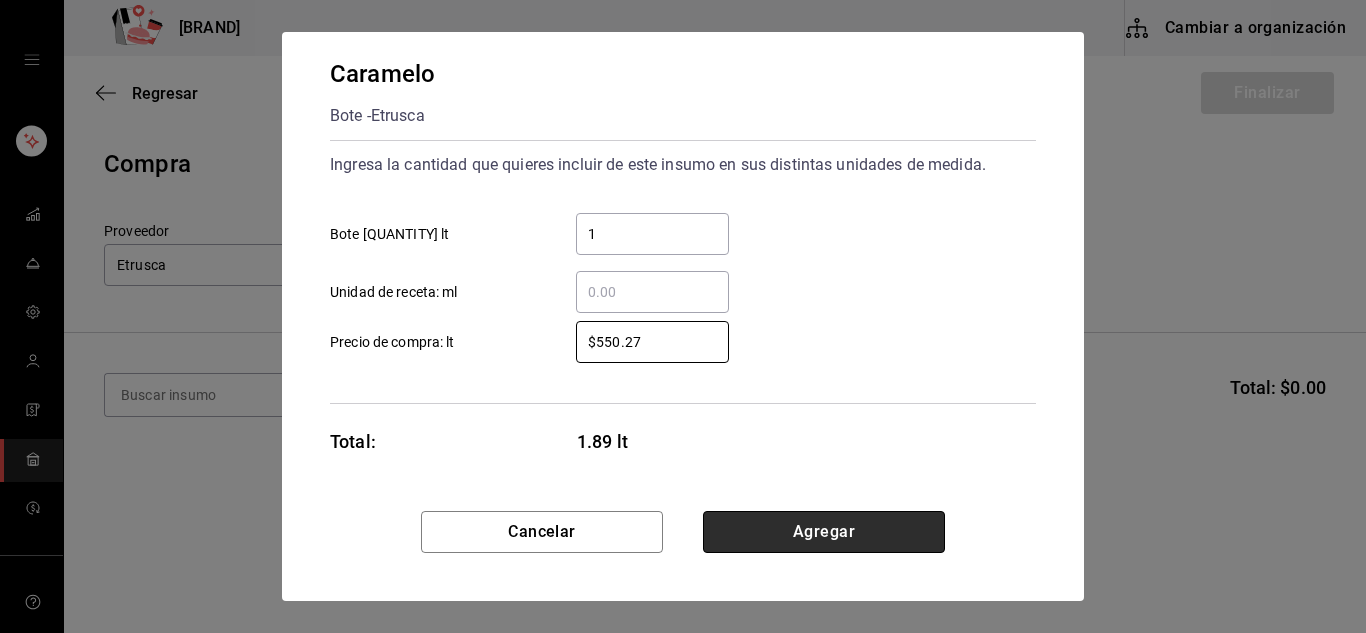 click on "Agregar" at bounding box center [824, 532] 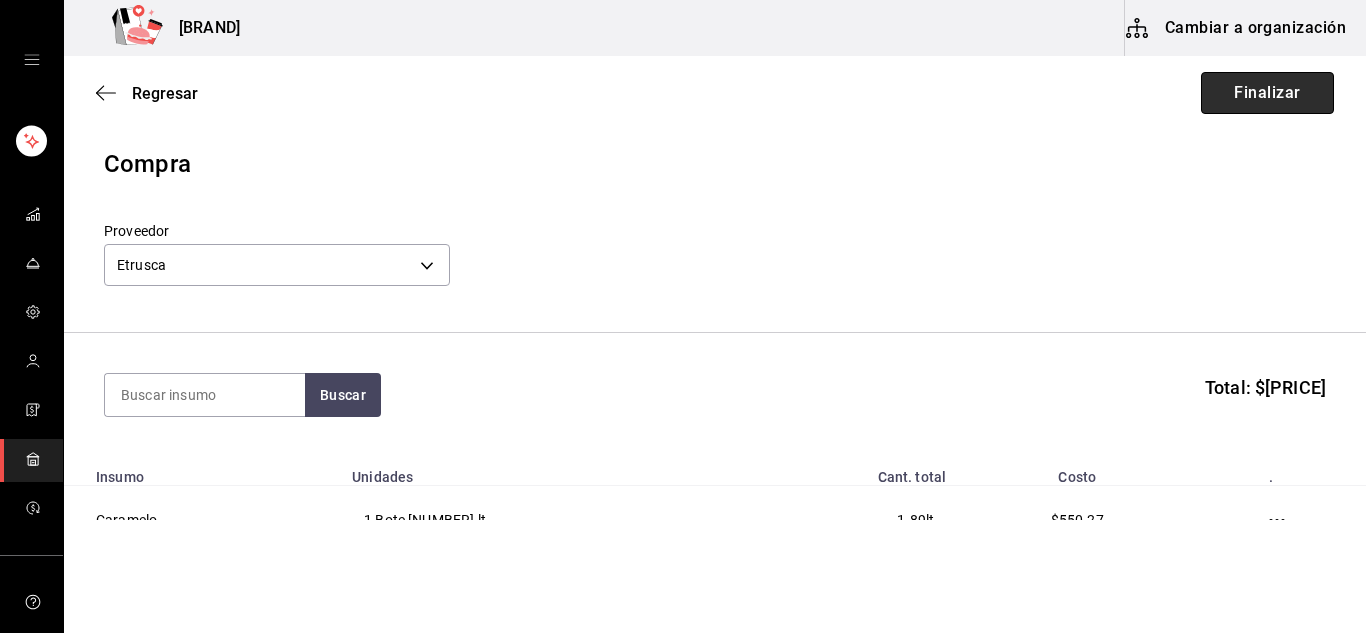 click on "Finalizar" at bounding box center [1267, 93] 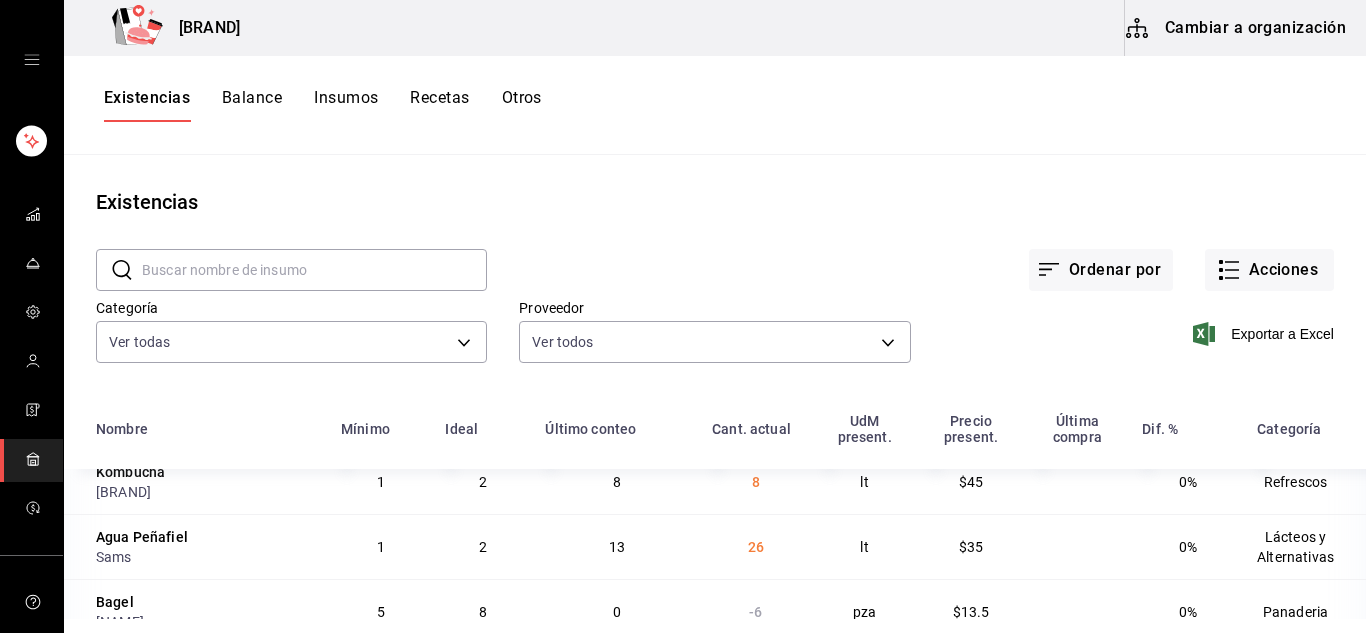 scroll, scrollTop: 0, scrollLeft: 0, axis: both 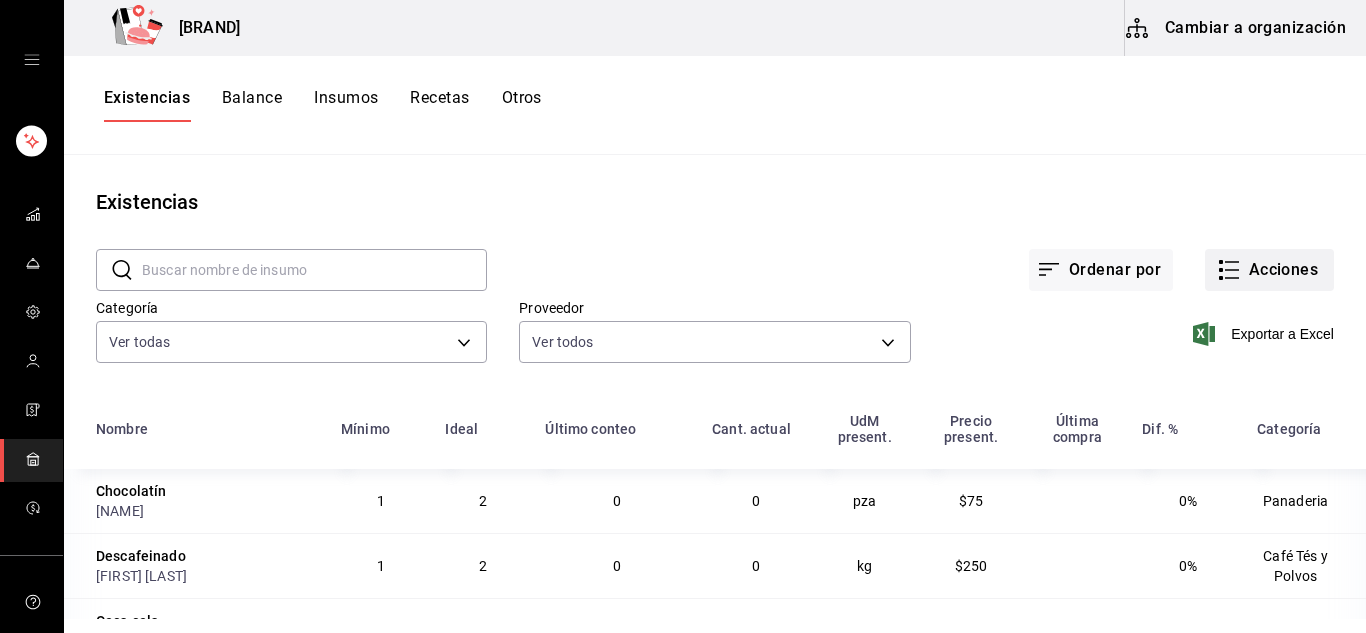 click on "Acciones" at bounding box center (1269, 270) 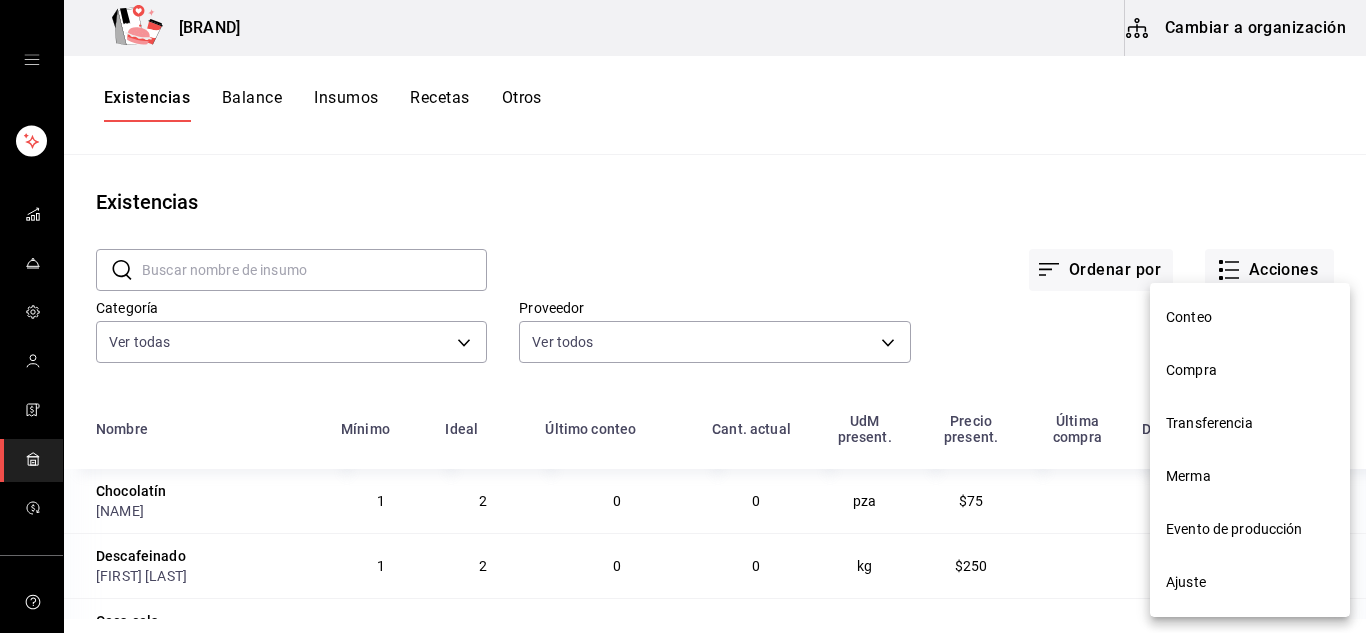 click on "Compra" at bounding box center (1250, 370) 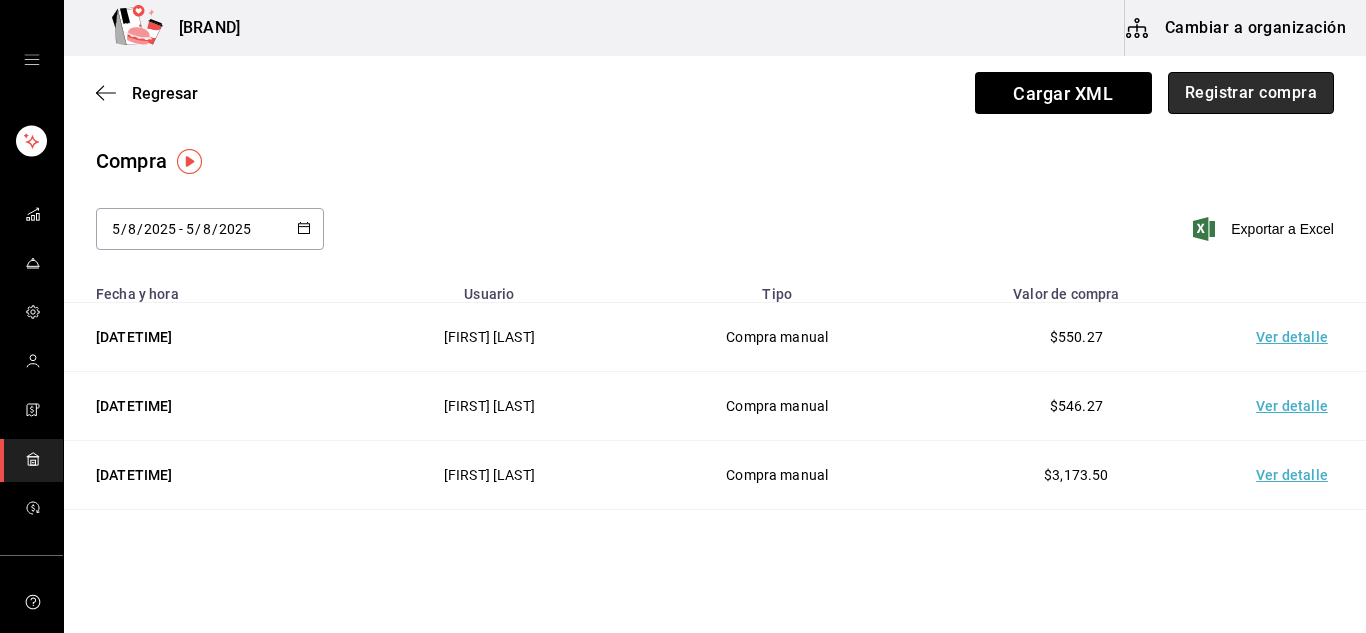 click on "Registrar compra" at bounding box center (1251, 93) 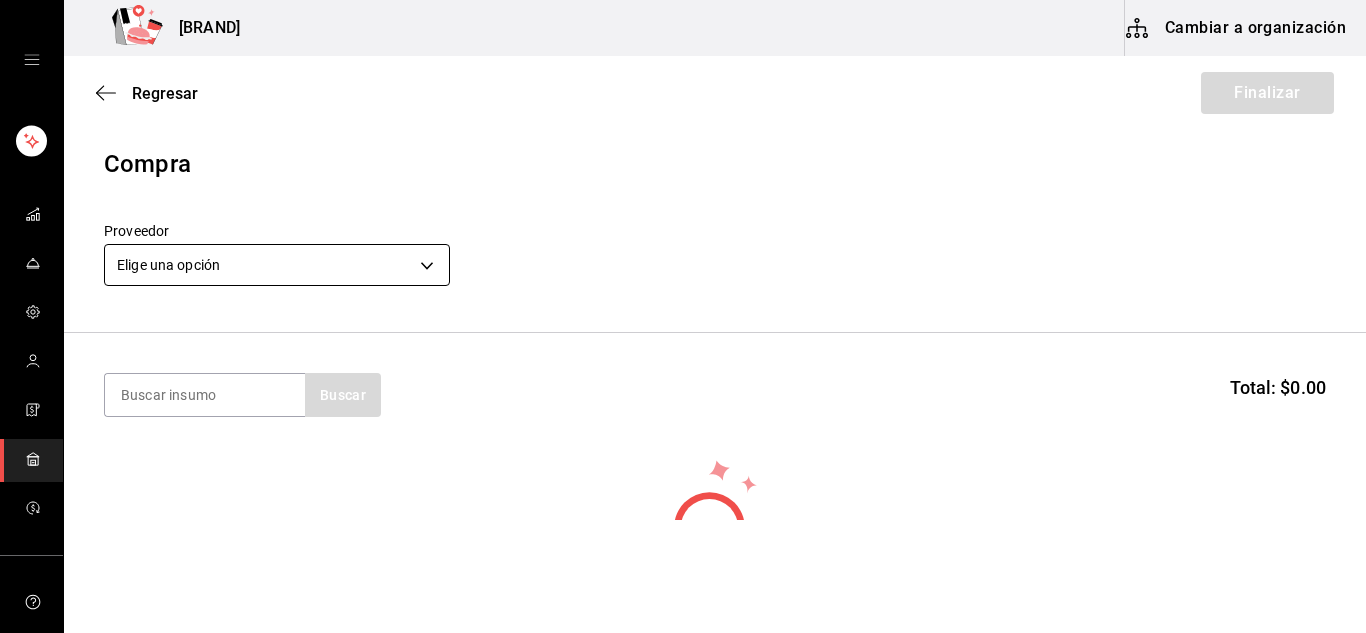 click on "Fika Kaffe (Pue) Cambiar a organización Regresar Finalizar Compra Proveedor Elige una opción default Buscar Total: $0.00 No hay insumos a mostrar. Busca un insumo para agregarlo a la lista GANA 1 MES GRATIS EN TU SUSCRIPCIÓN AQUÍ ¿Recuerdas cómo empezó tu restaurante?
Hoy puedes ayudar a un colega a tener el mismo cambio que tú viviste.
Recomienda Parrot directamente desde tu Portal Administrador.
Es fácil y rápido.
🎁 Por cada restaurante que se una, ganas 1 mes gratis. Ver video tutorial Ir a video Editar Eliminar Visitar centro de ayuda (81) 2046 6363 soporte@parrotsoftware.io Visitar centro de ayuda (81) 2046 6363 soporte@parrotsoftware.io" at bounding box center [683, 260] 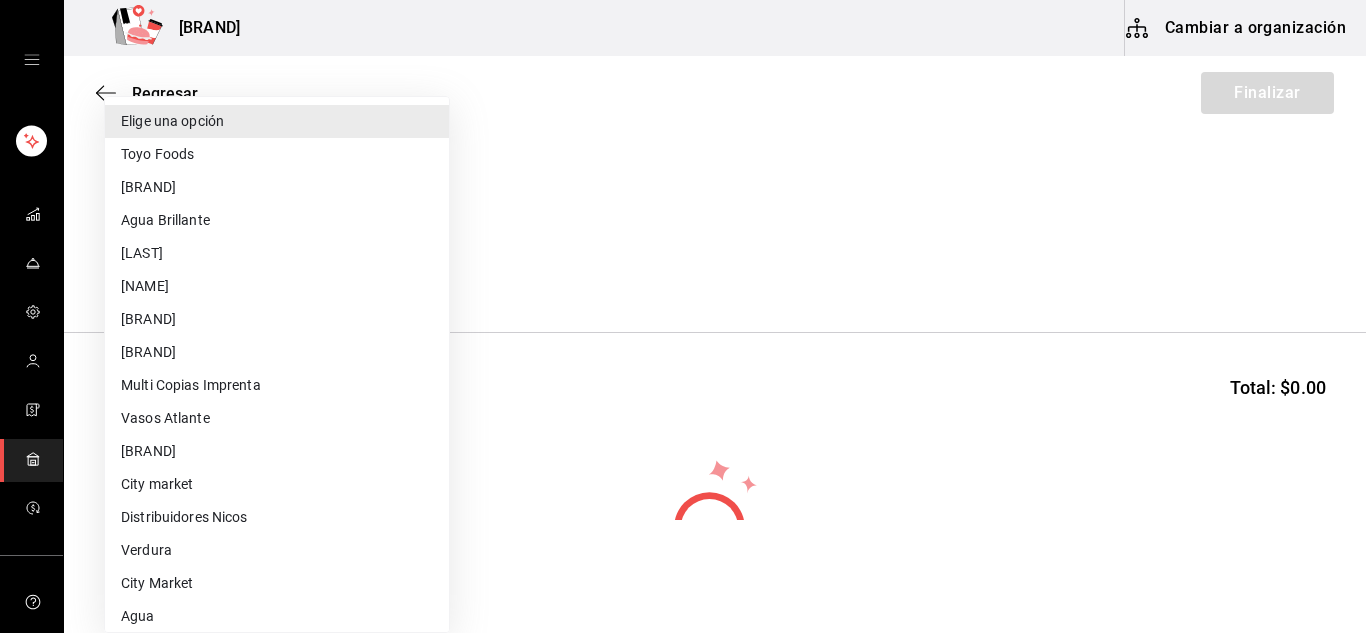 click on "[FIRST]" at bounding box center (277, 286) 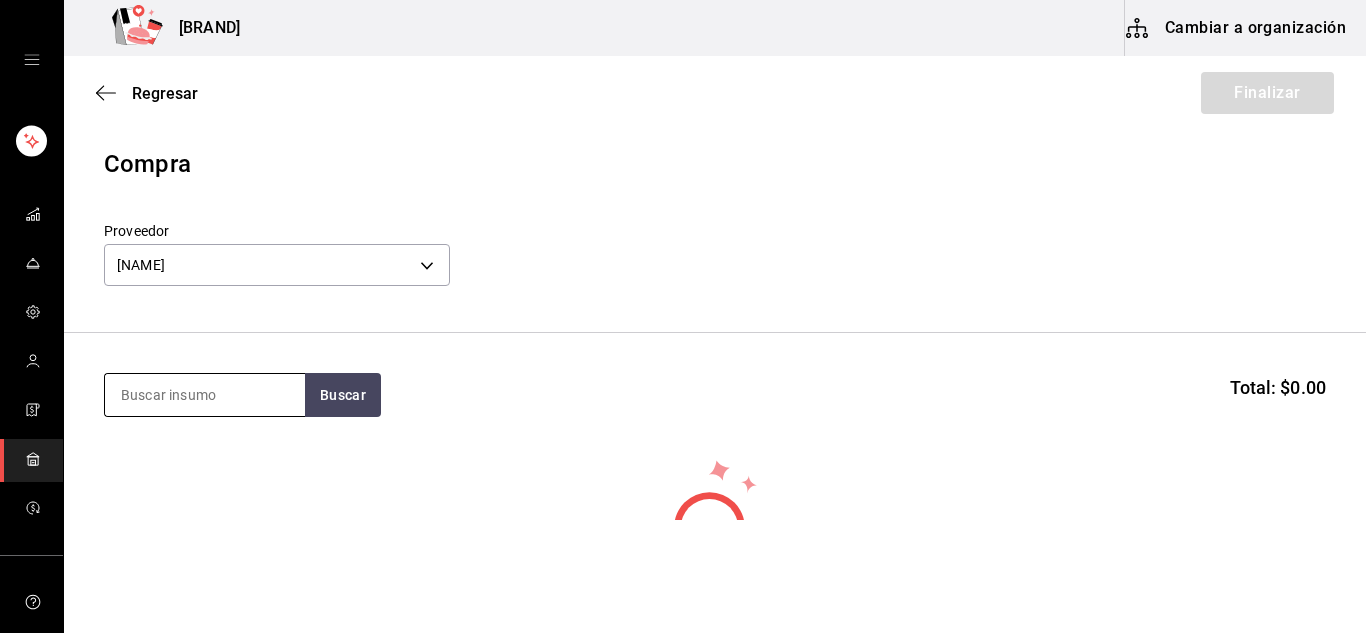 click at bounding box center [205, 395] 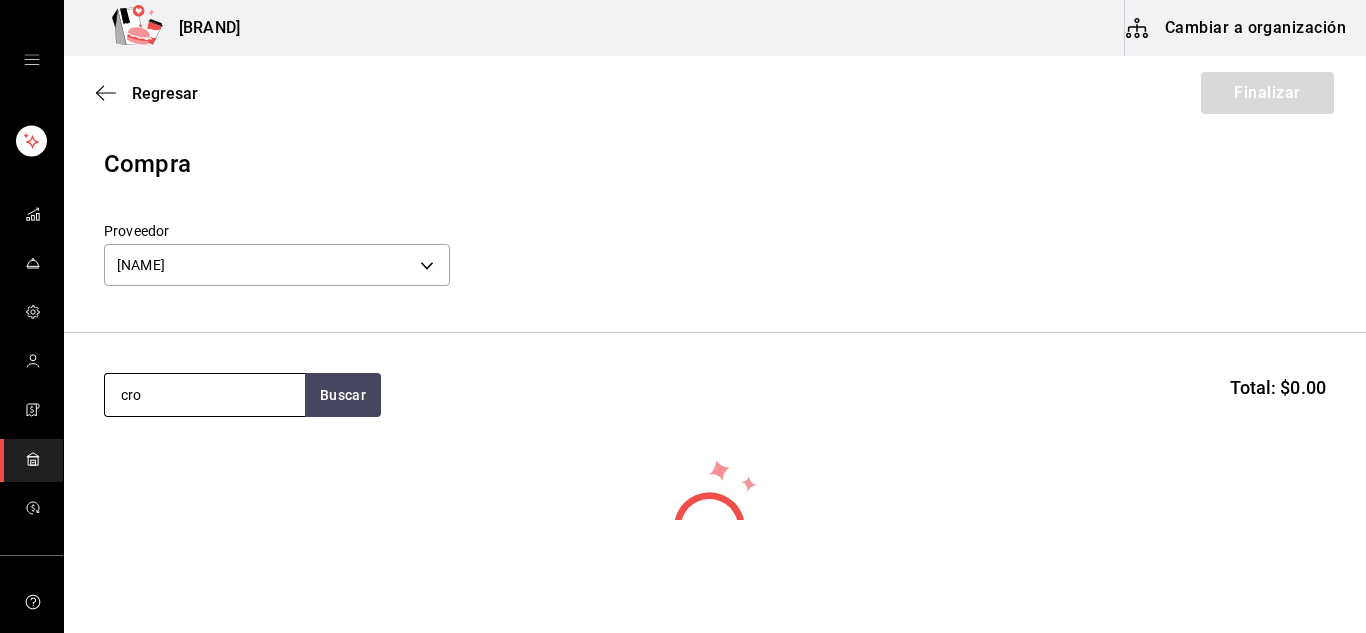 type on "cro" 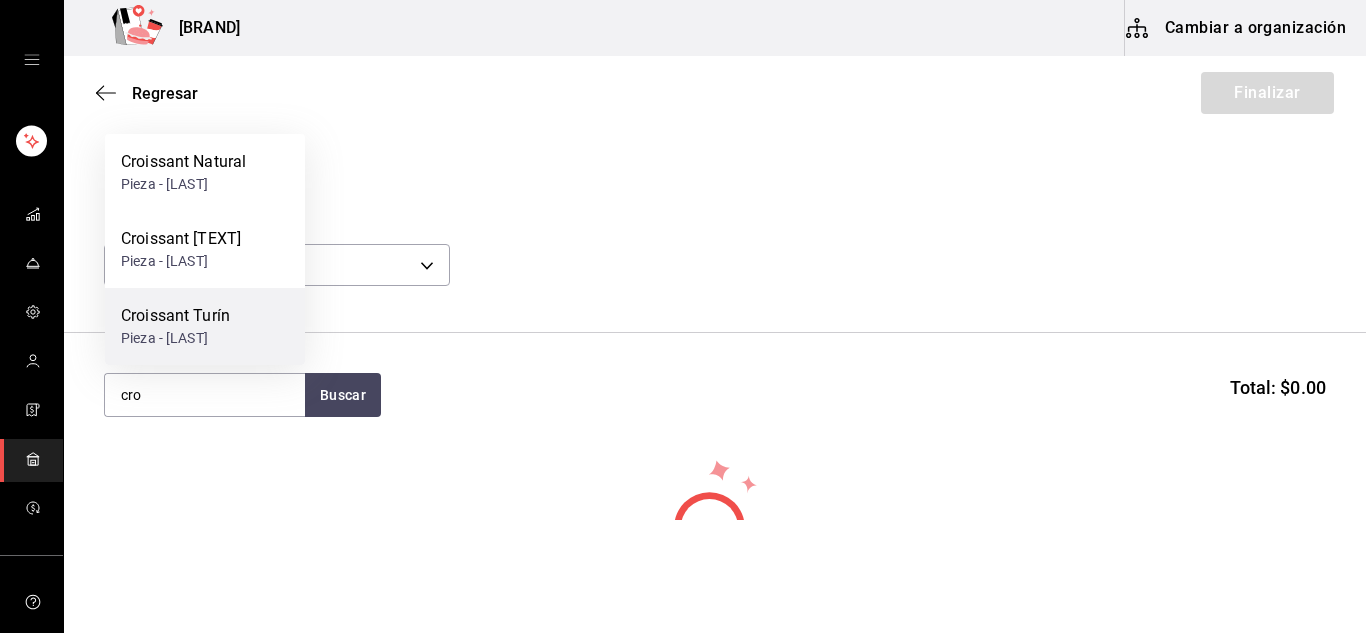 click on "Croissant Turín" at bounding box center [175, 316] 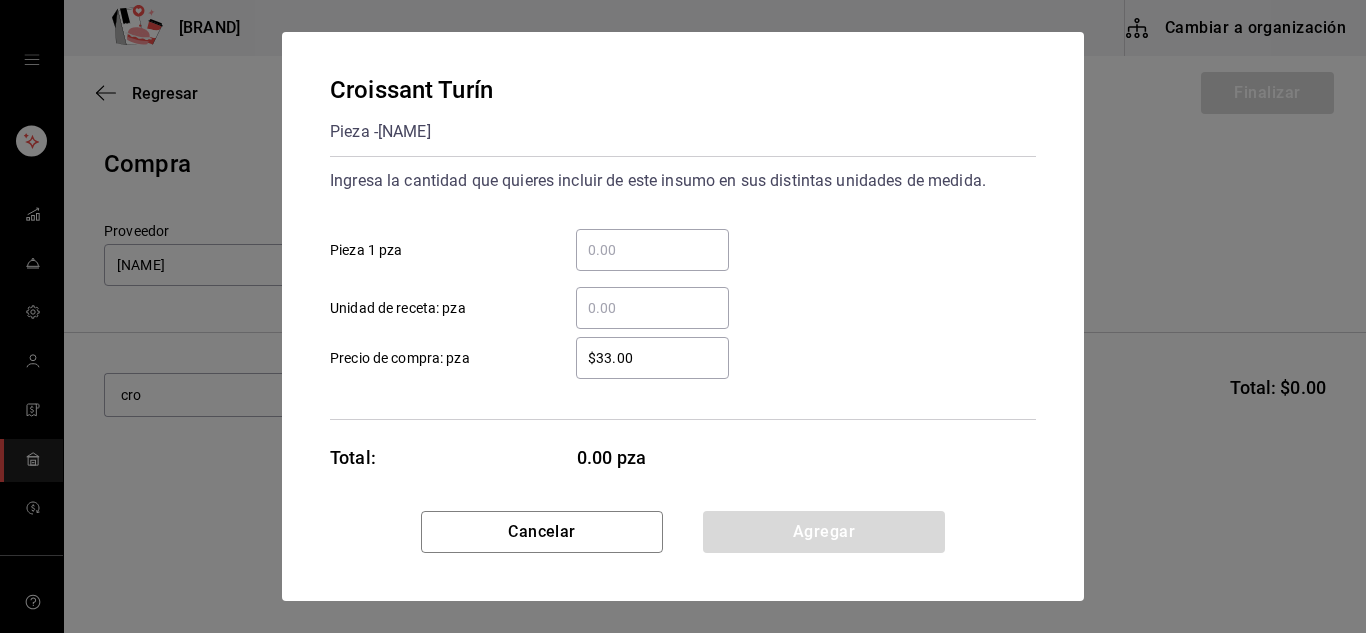 type 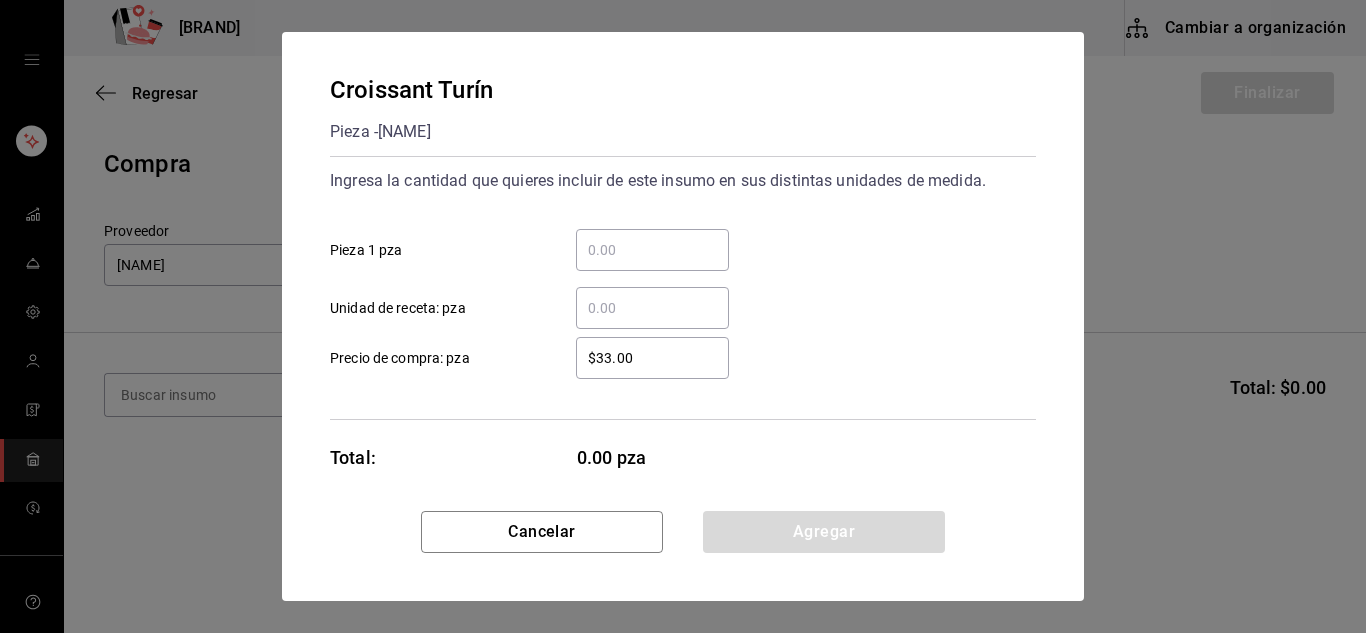 click on "​ Pieza 1 pza" at bounding box center [652, 250] 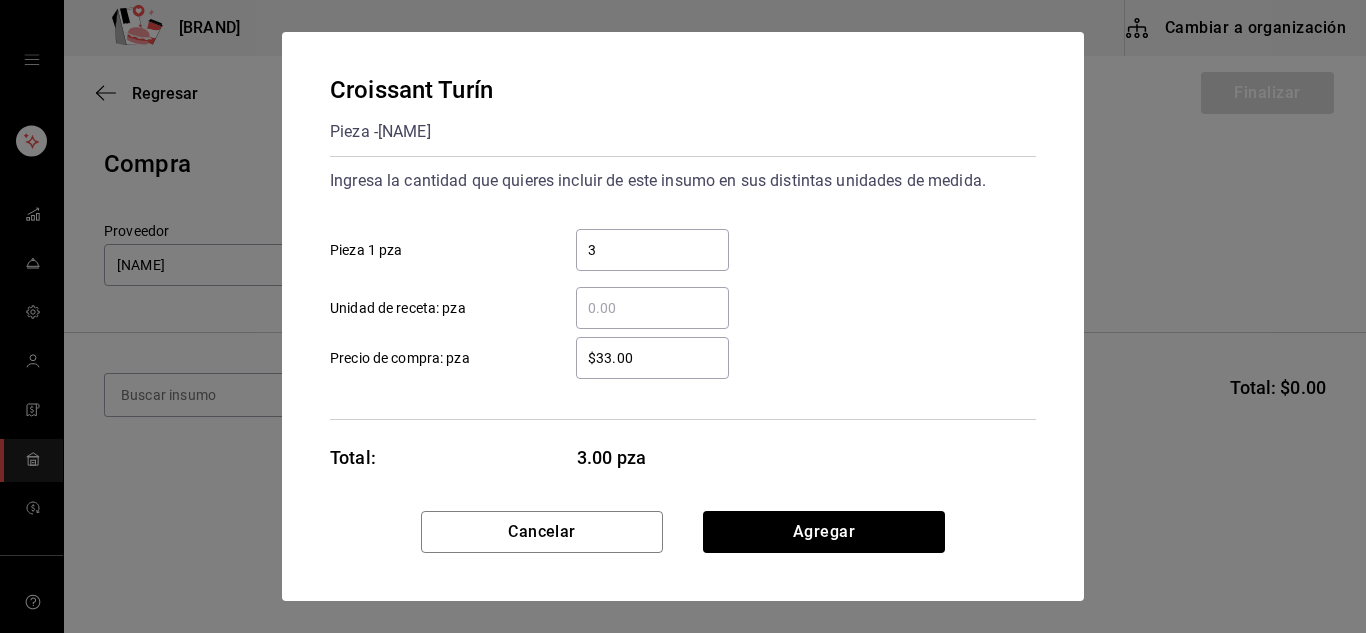 type on "3" 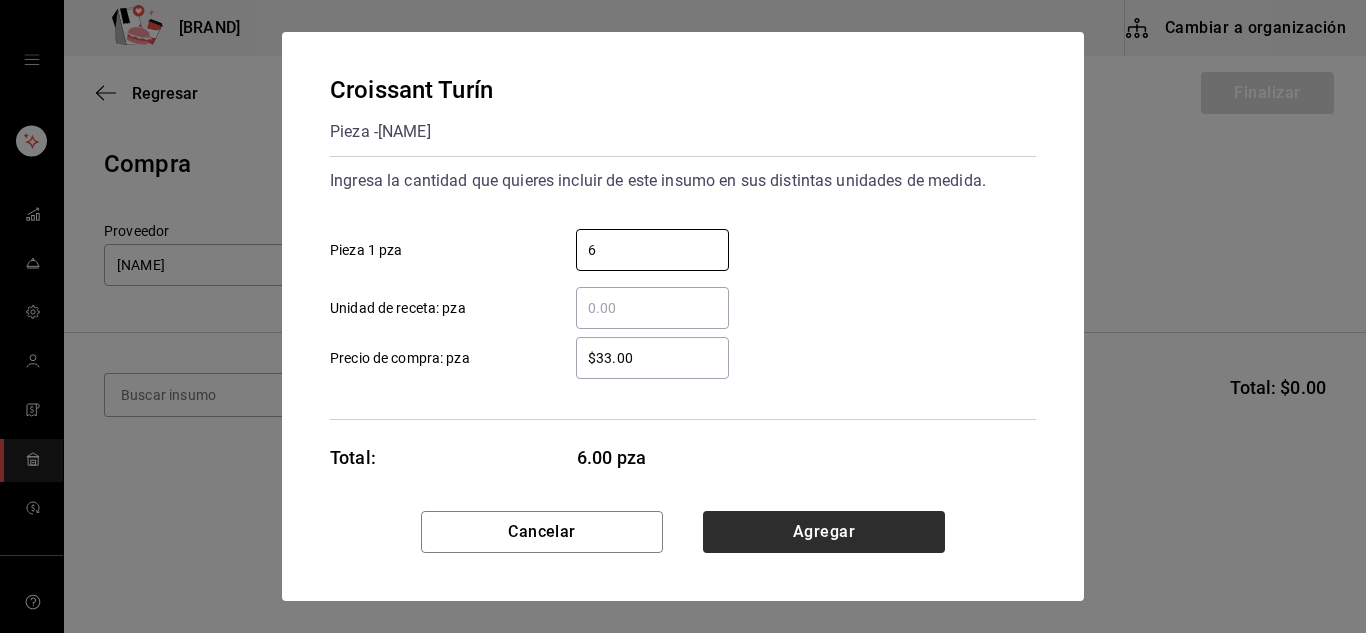 type on "6" 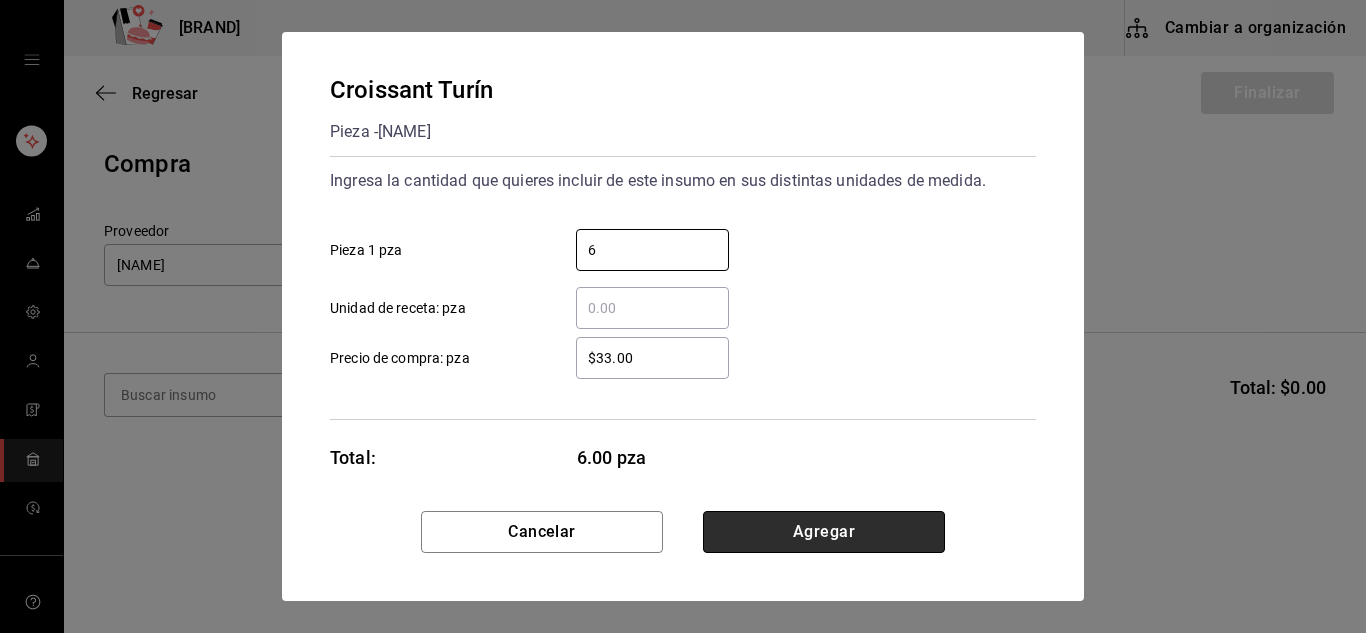 click on "Agregar" at bounding box center (824, 532) 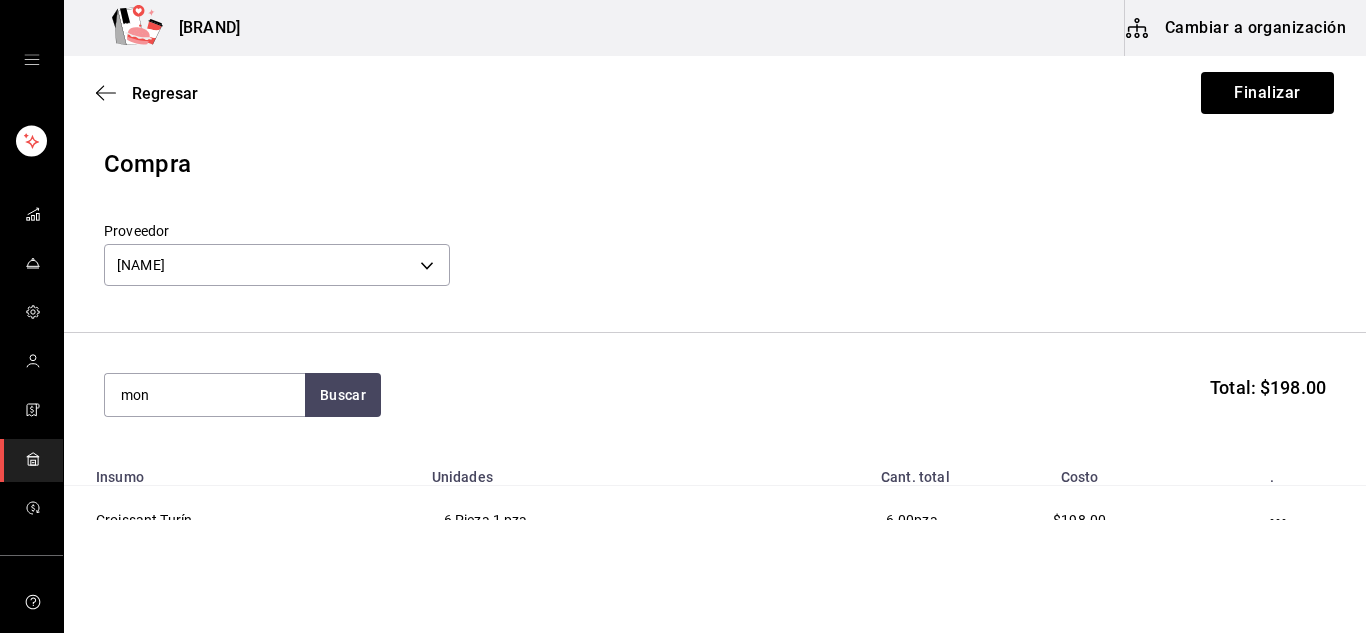 type on "mon" 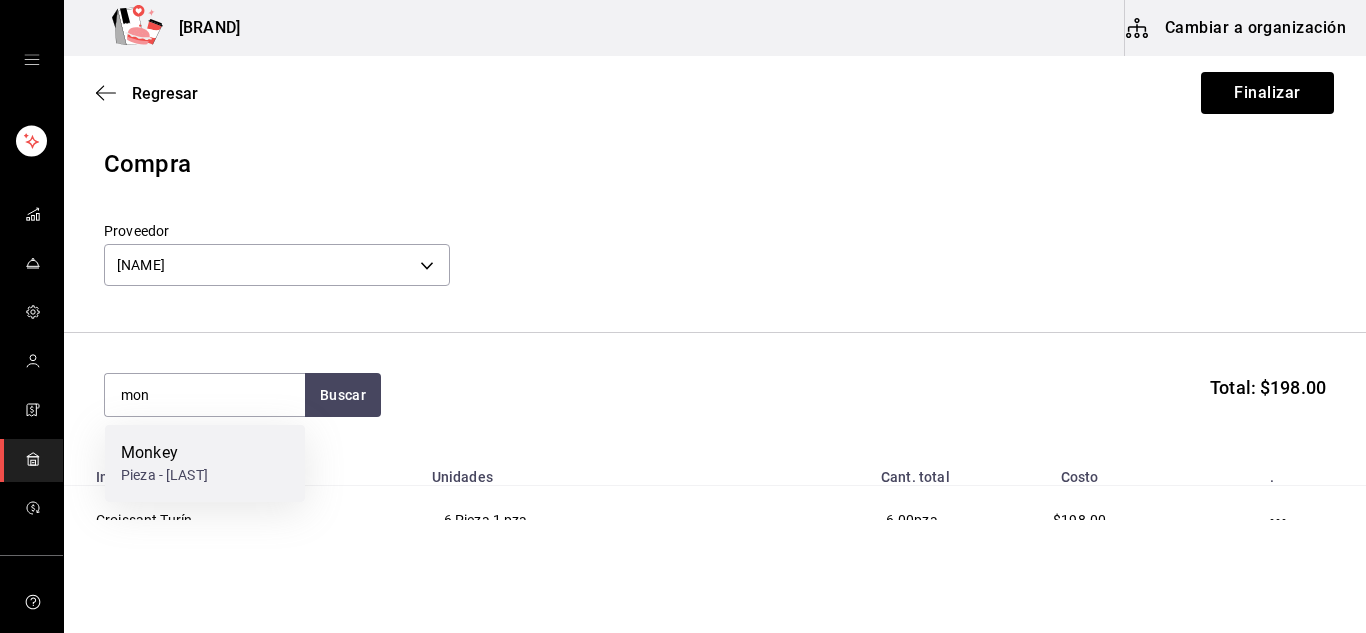 click on "Monkey" at bounding box center [164, 453] 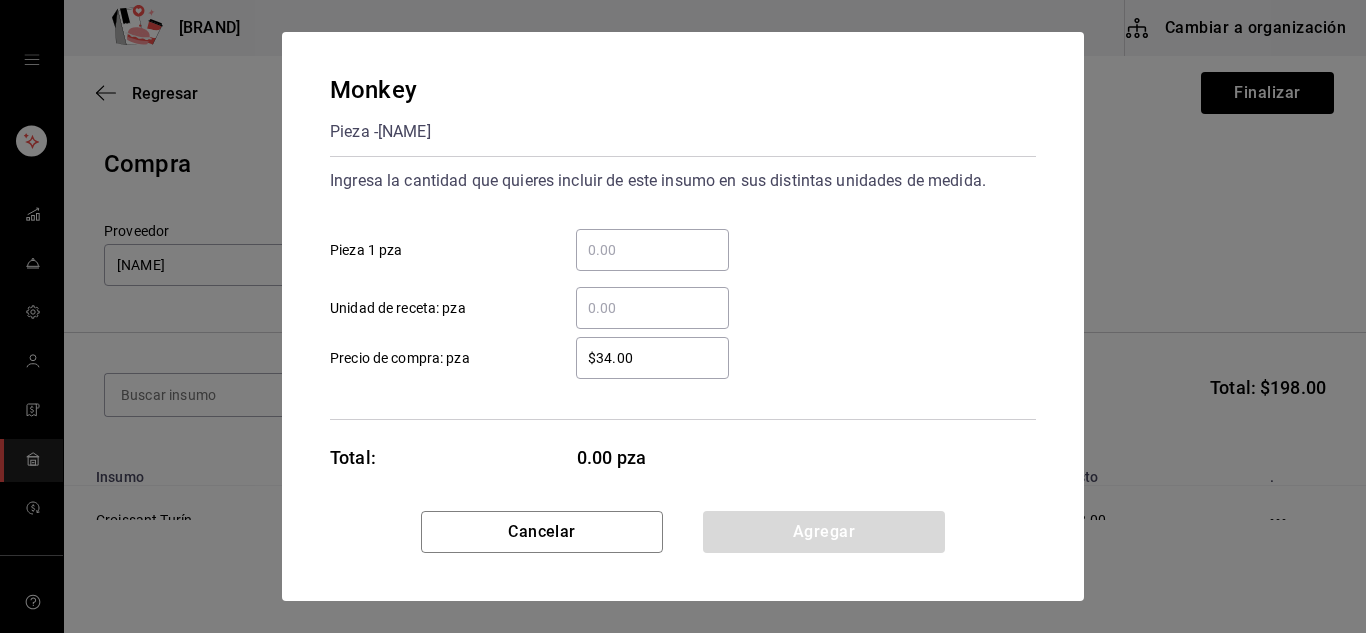 click on "​ Pieza 1 pza" at bounding box center [652, 250] 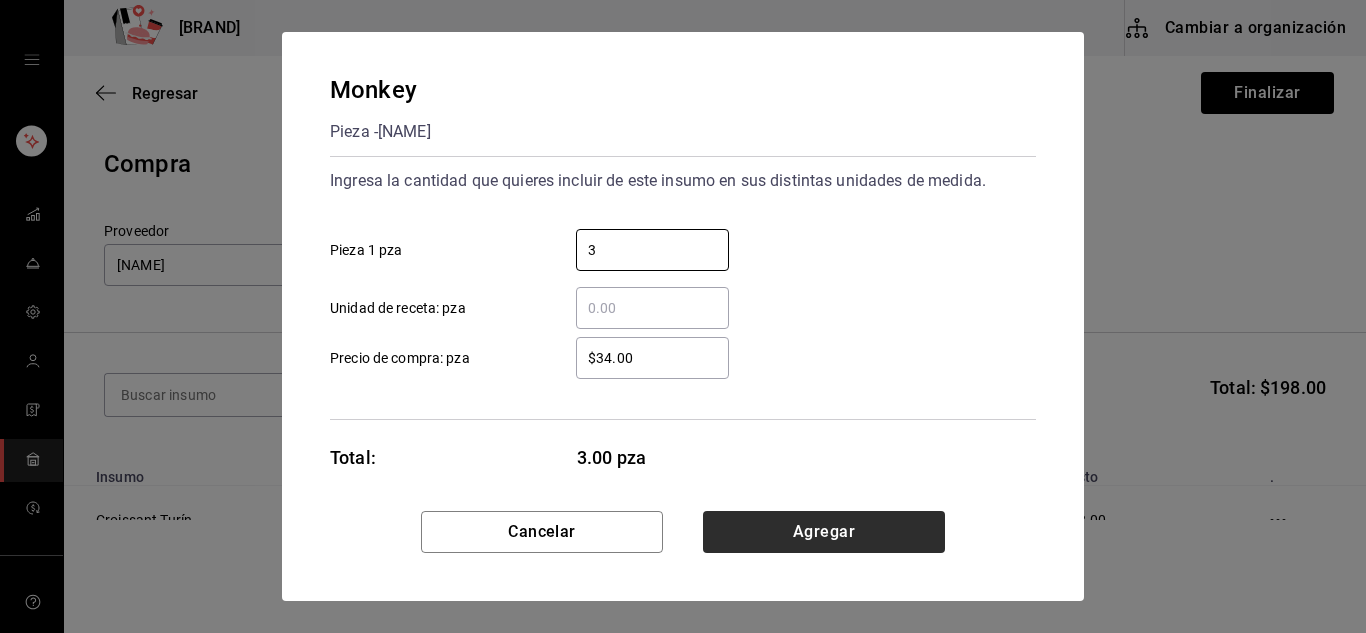 type on "3" 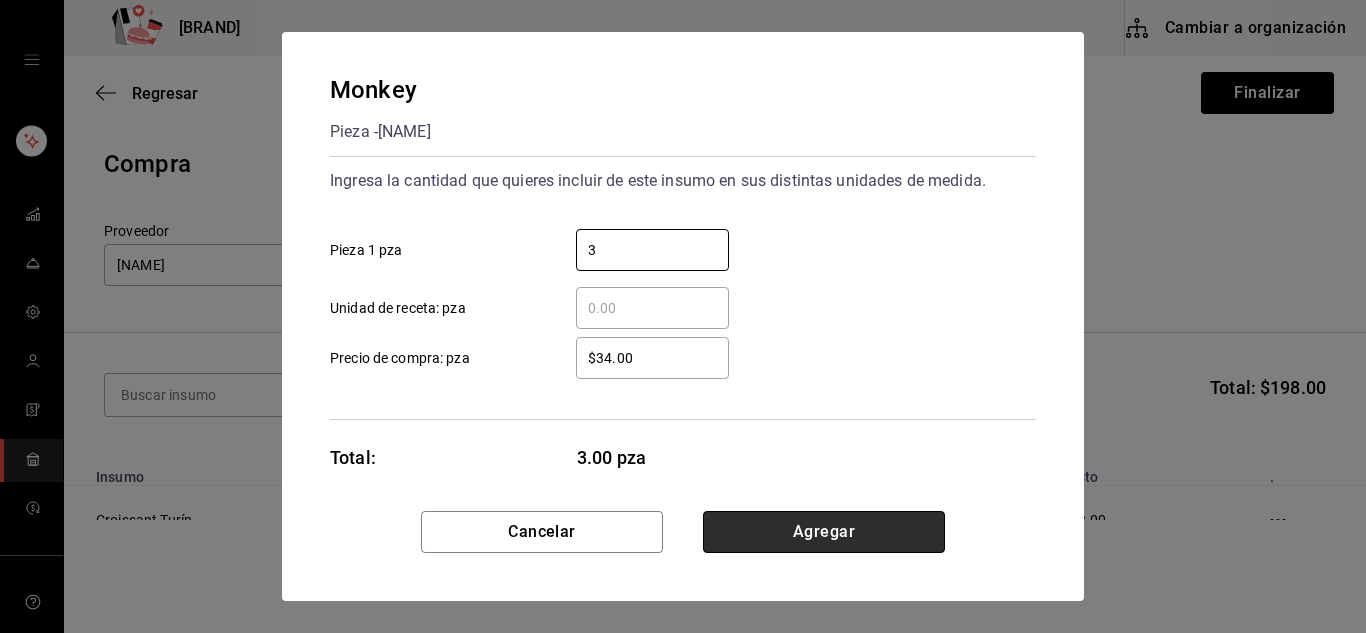 click on "Agregar" at bounding box center (824, 532) 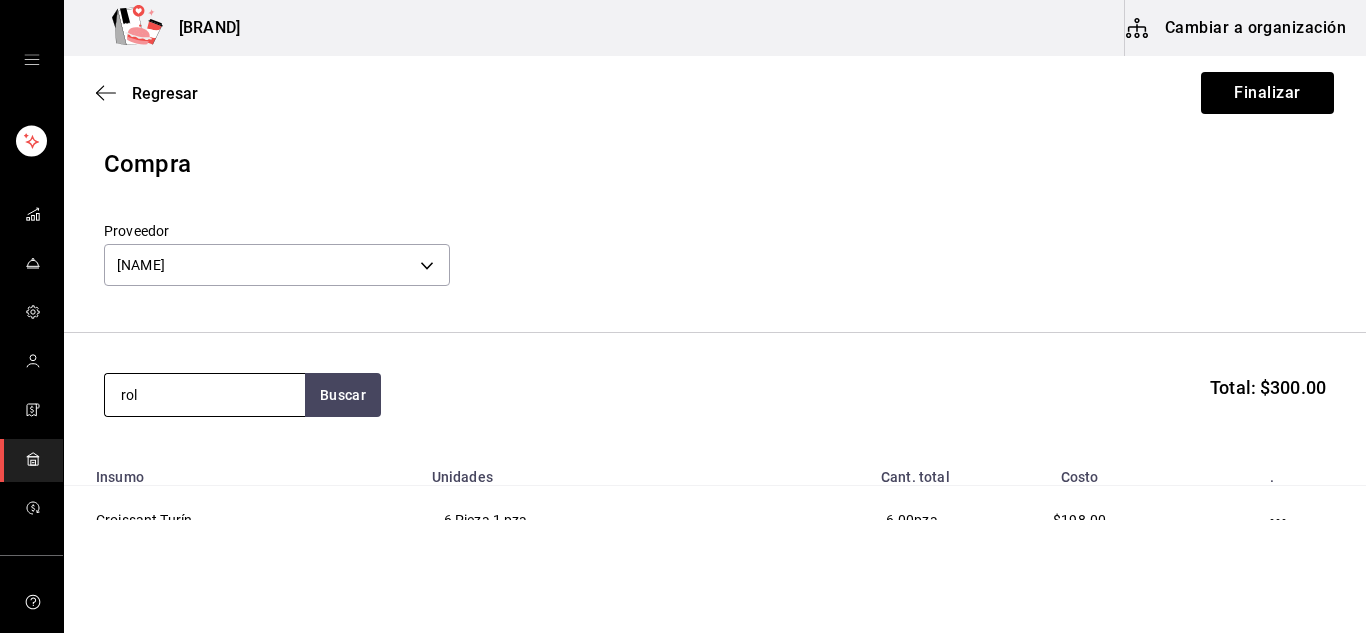 type on "rol" 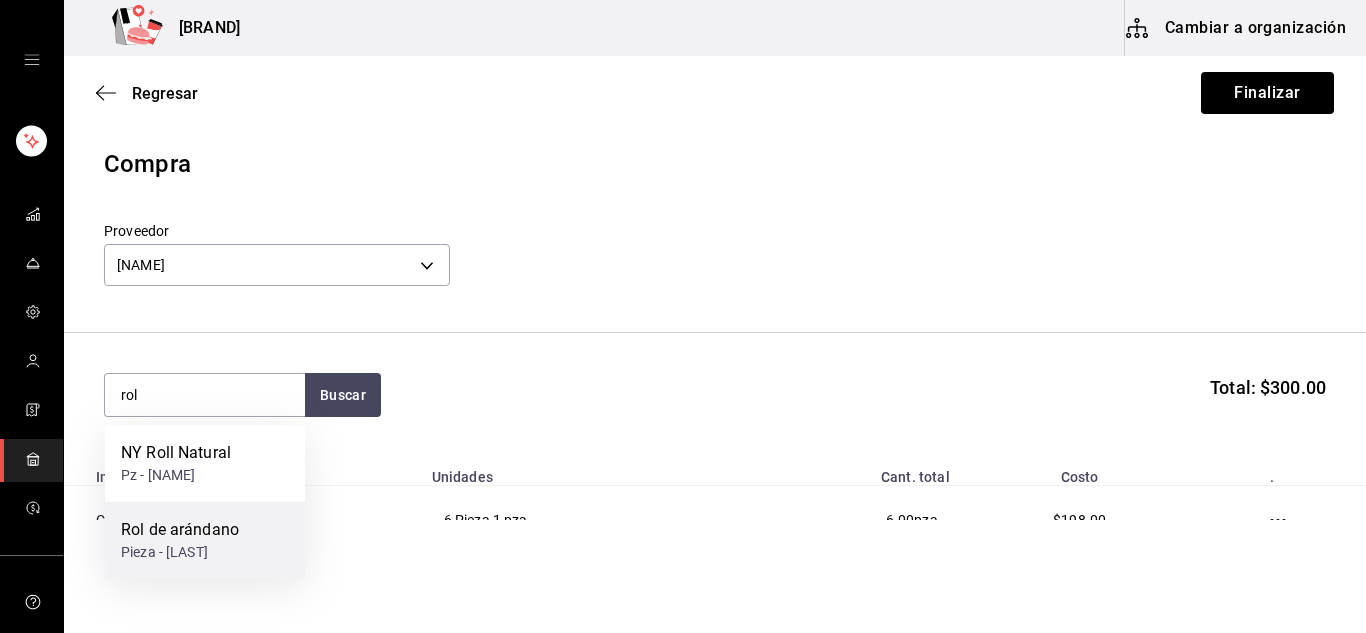 click on "Pieza - Raiza" at bounding box center [180, 552] 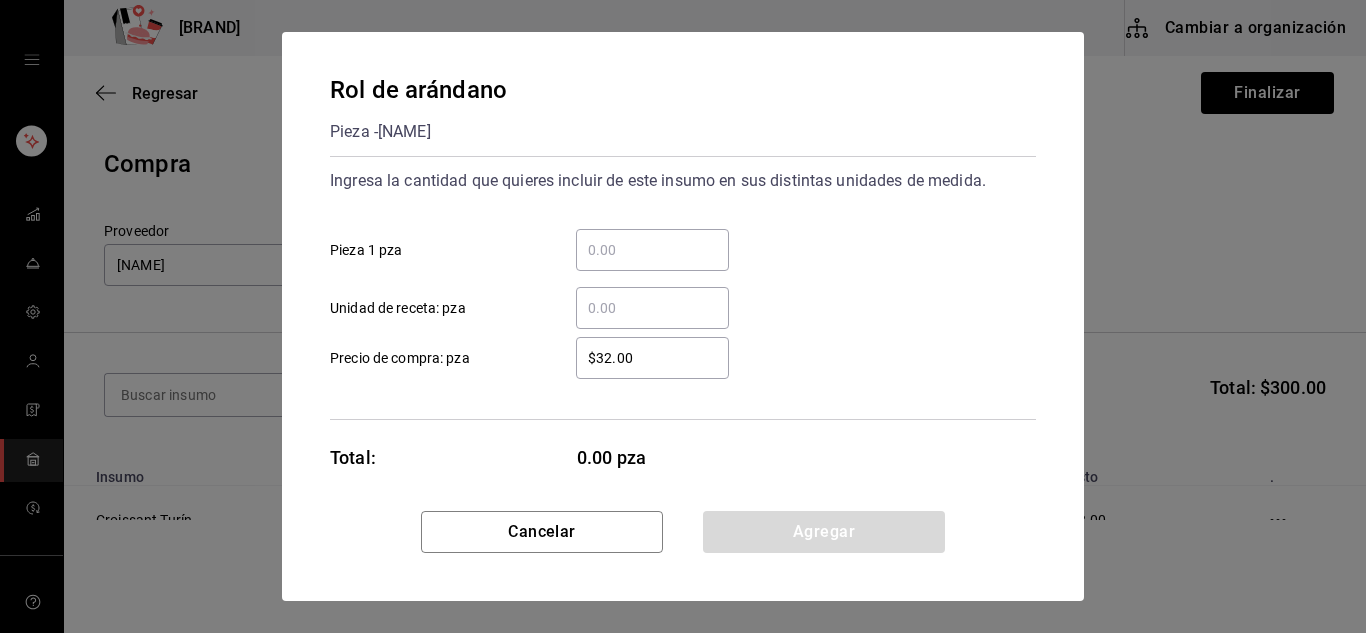 click on "​ Pieza 1 pza" at bounding box center (652, 250) 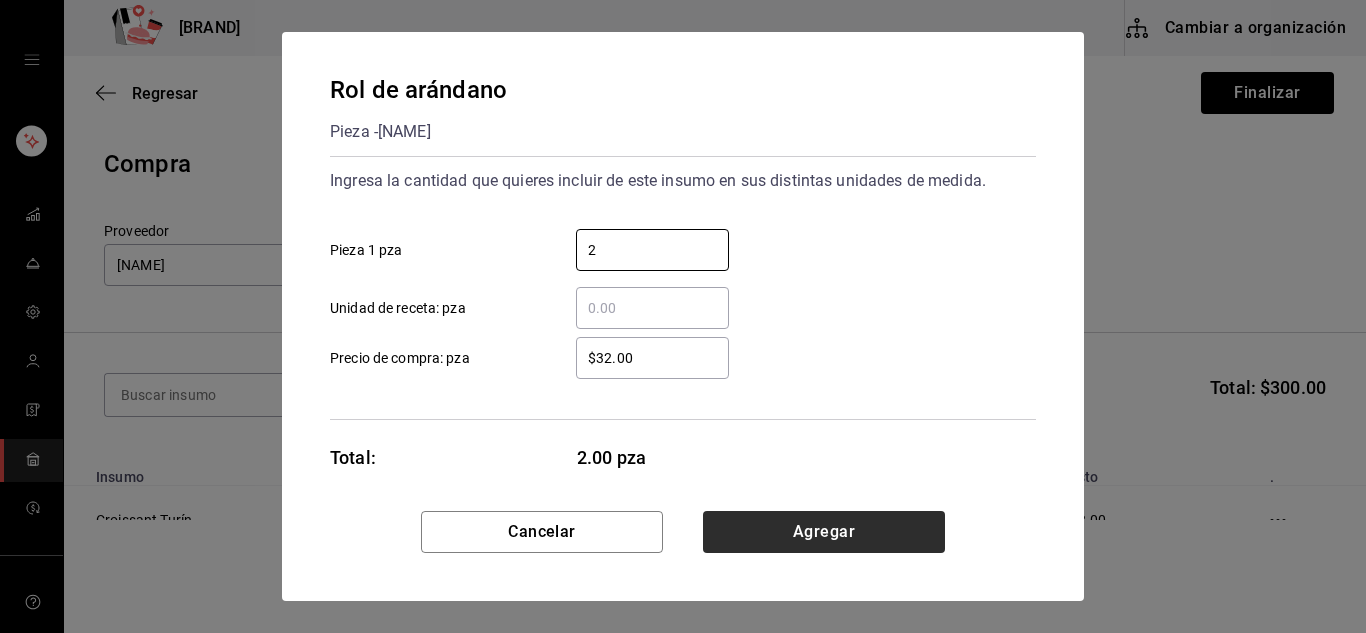 type on "2" 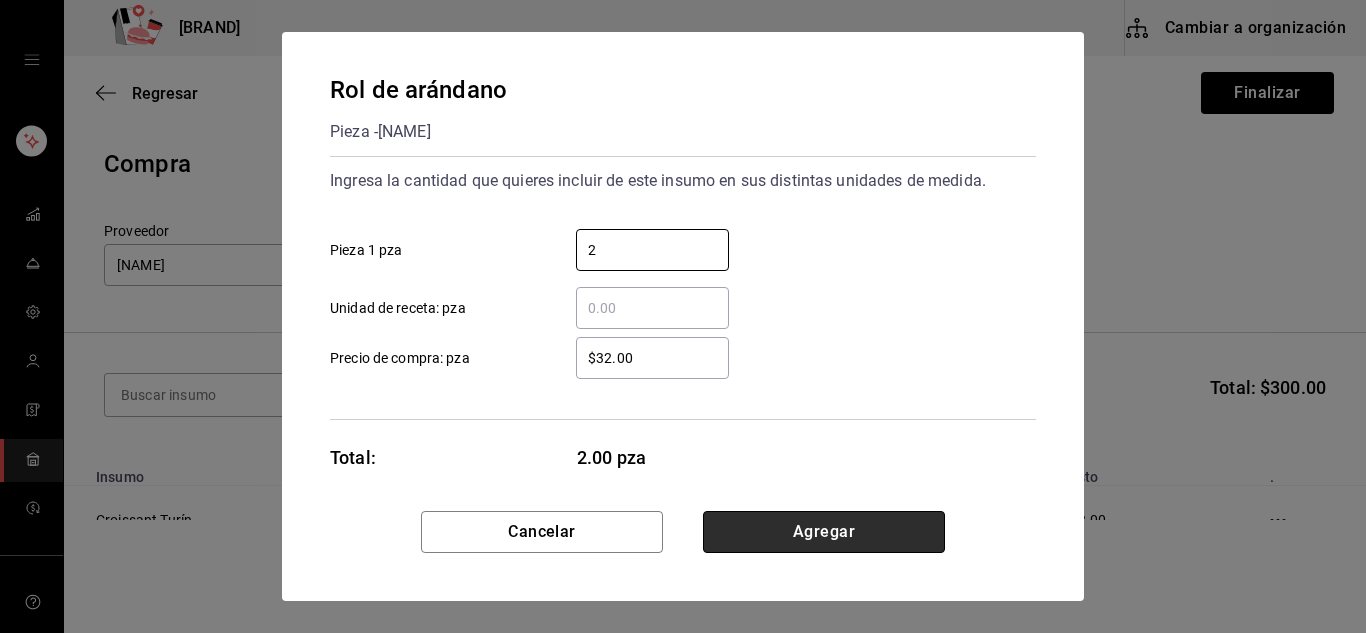 click on "Agregar" at bounding box center (824, 532) 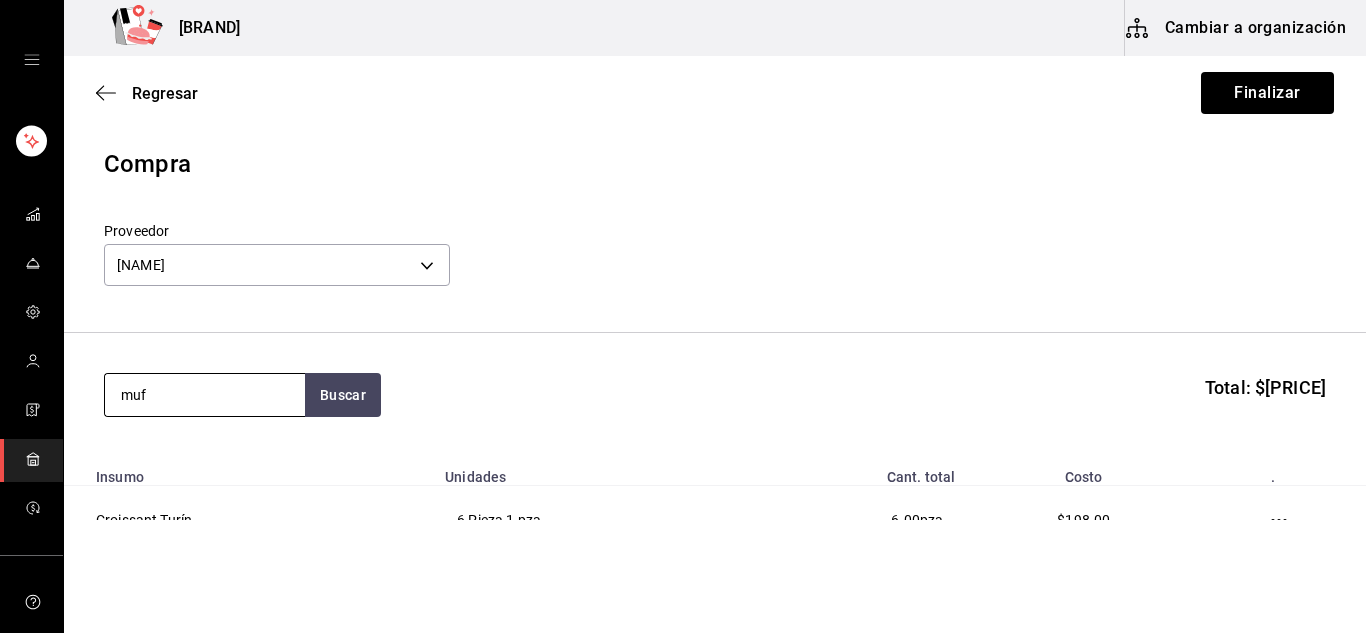 type on "muf" 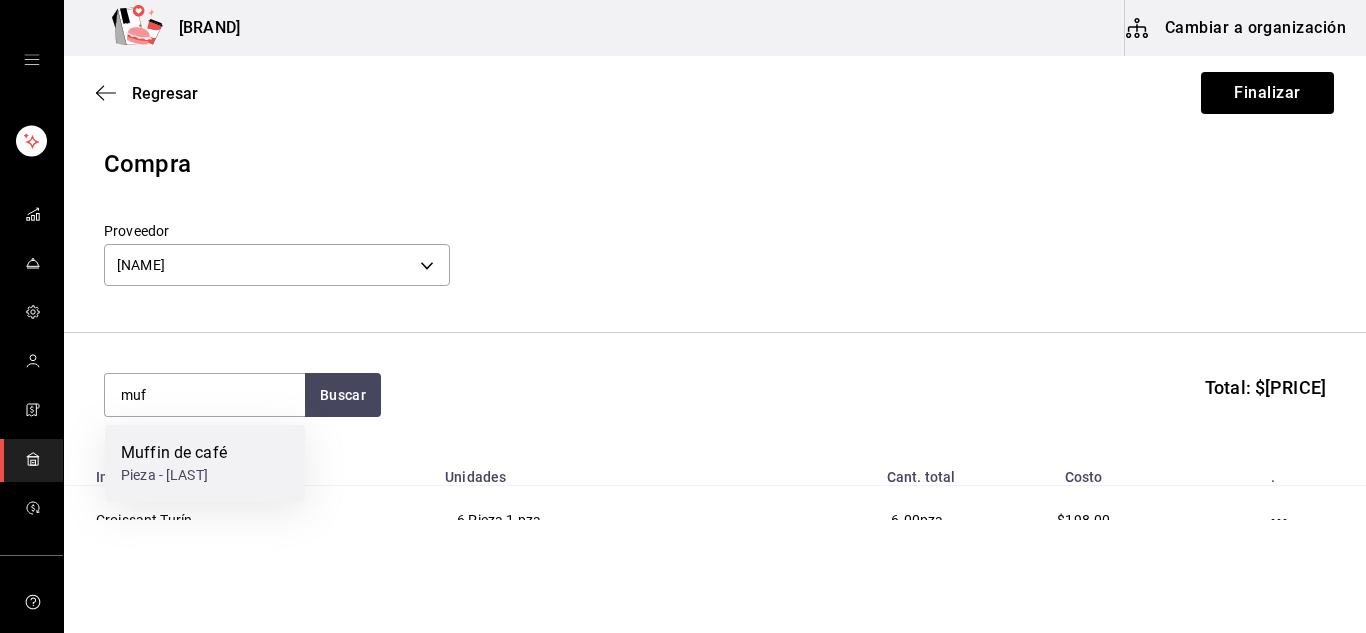 click on "Pieza - Raiza" at bounding box center (174, 475) 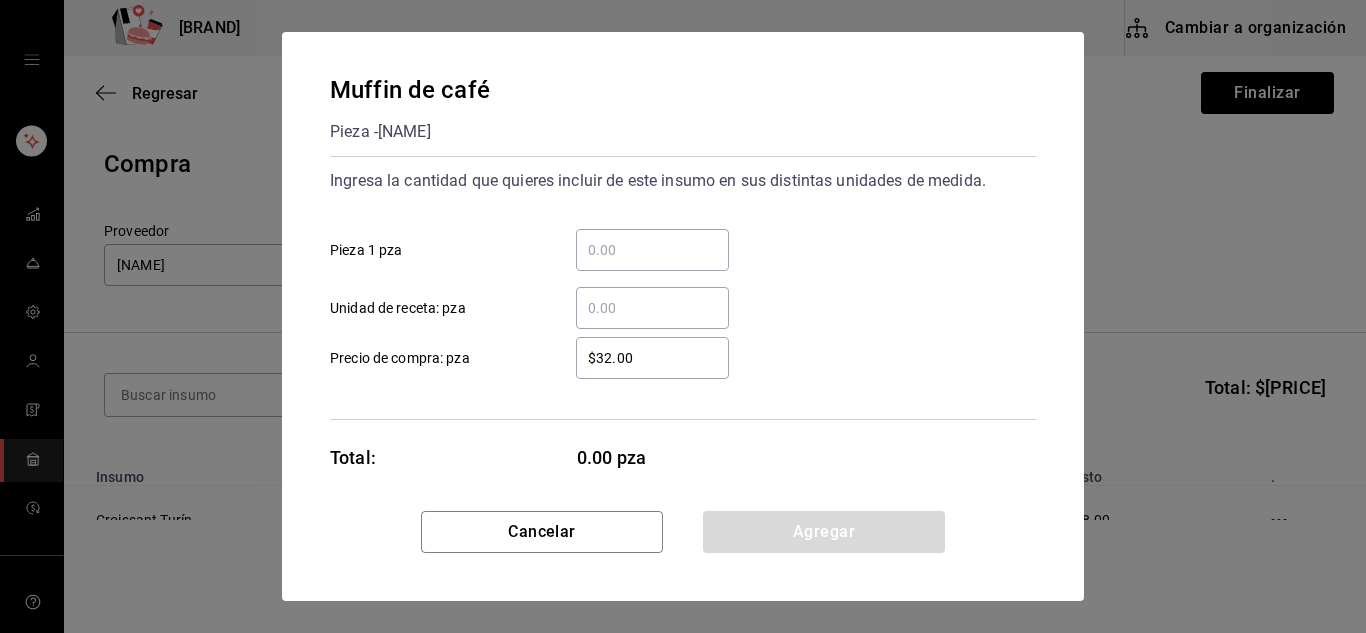 click on "​" at bounding box center (652, 250) 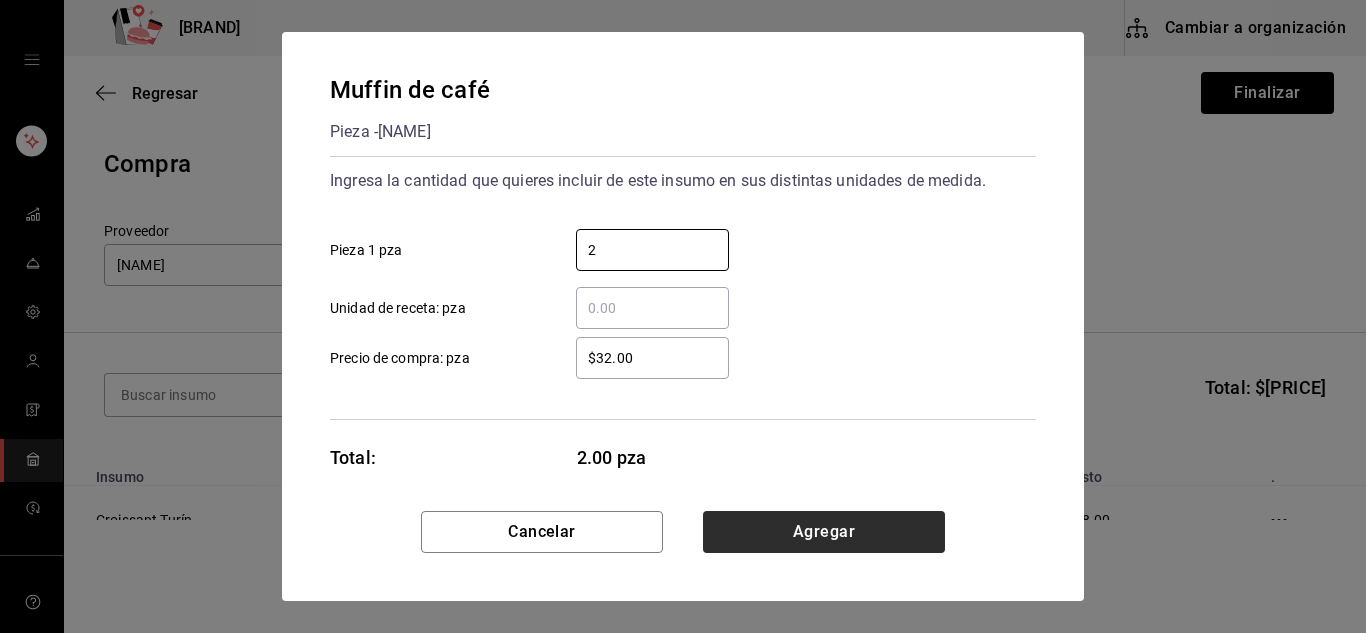 type on "2" 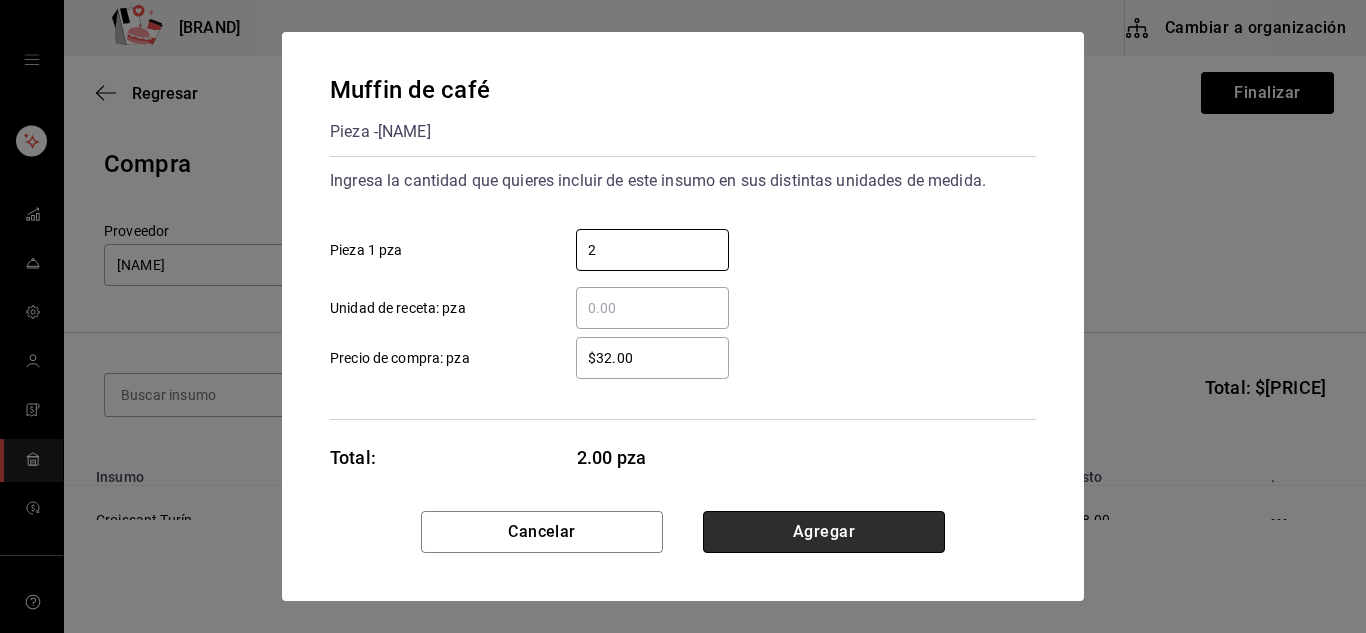 click on "Agregar" at bounding box center (824, 532) 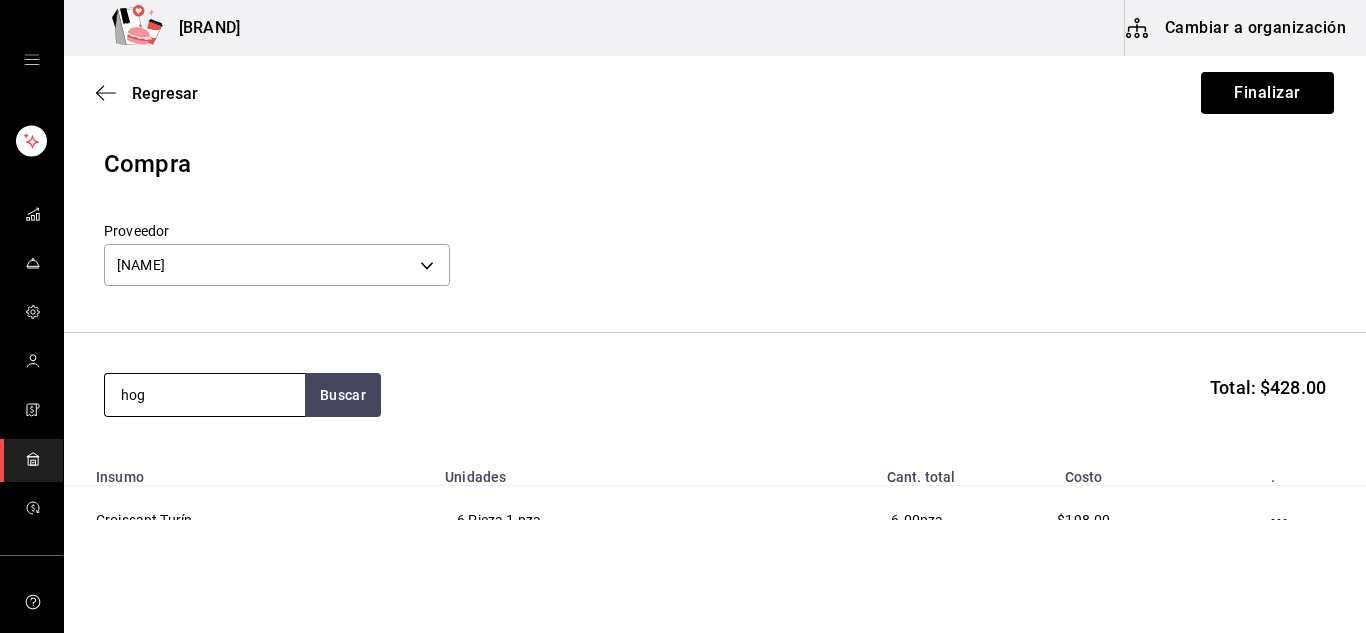 type on "hog" 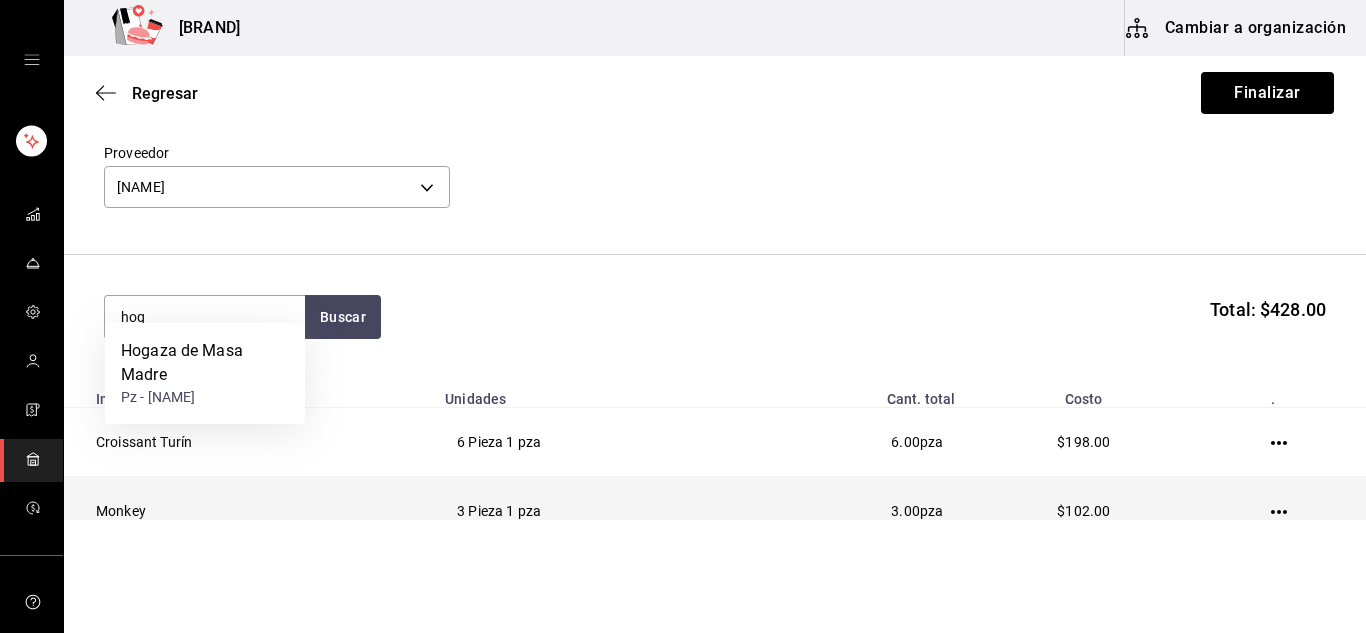 scroll, scrollTop: 200, scrollLeft: 0, axis: vertical 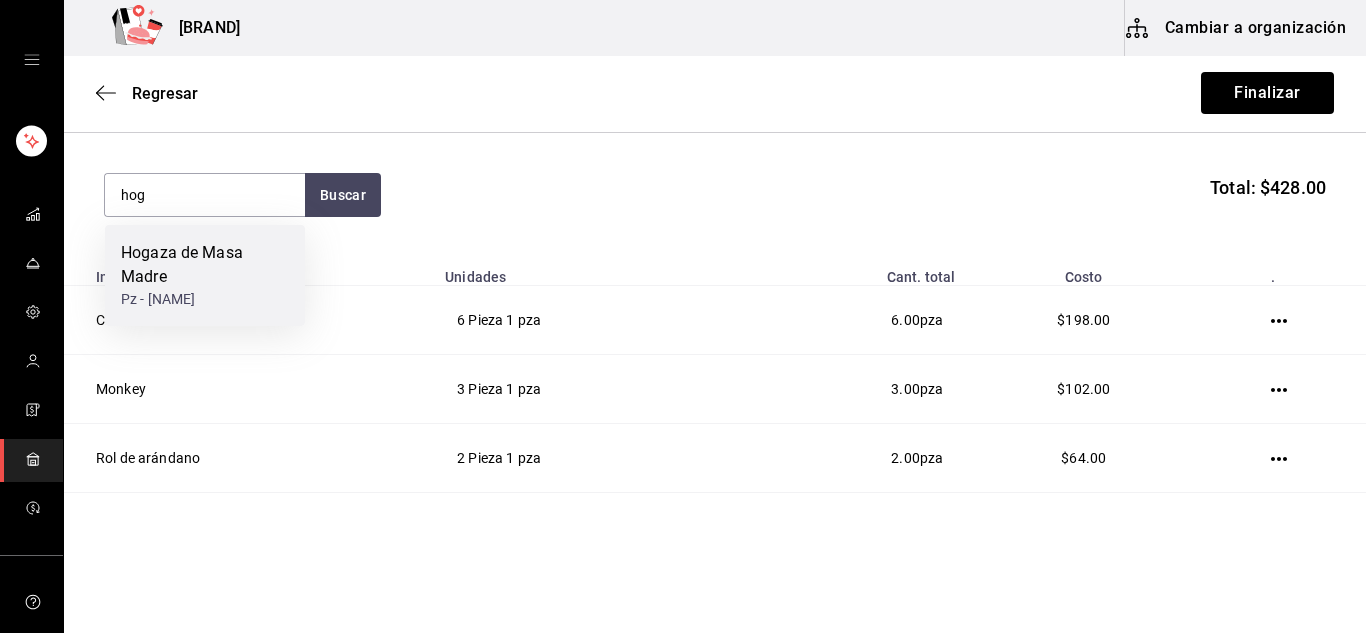 click on "Hogaza de Masa Madre" at bounding box center (205, 265) 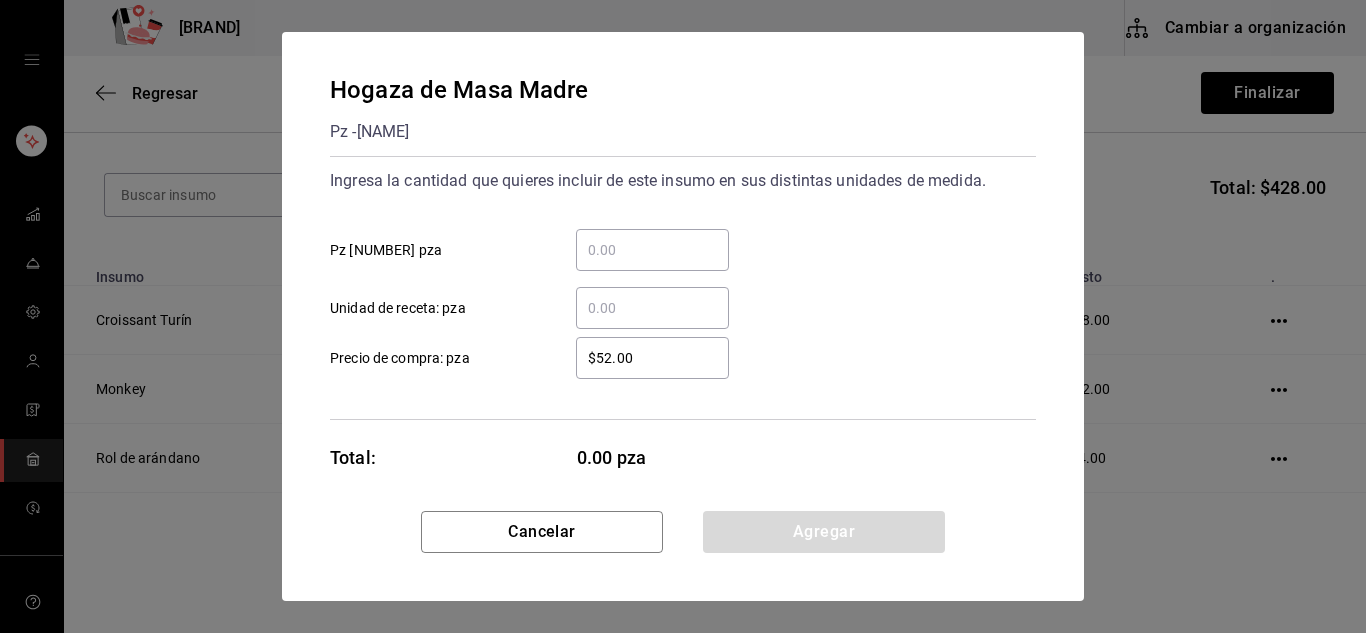 click on "​" at bounding box center [652, 250] 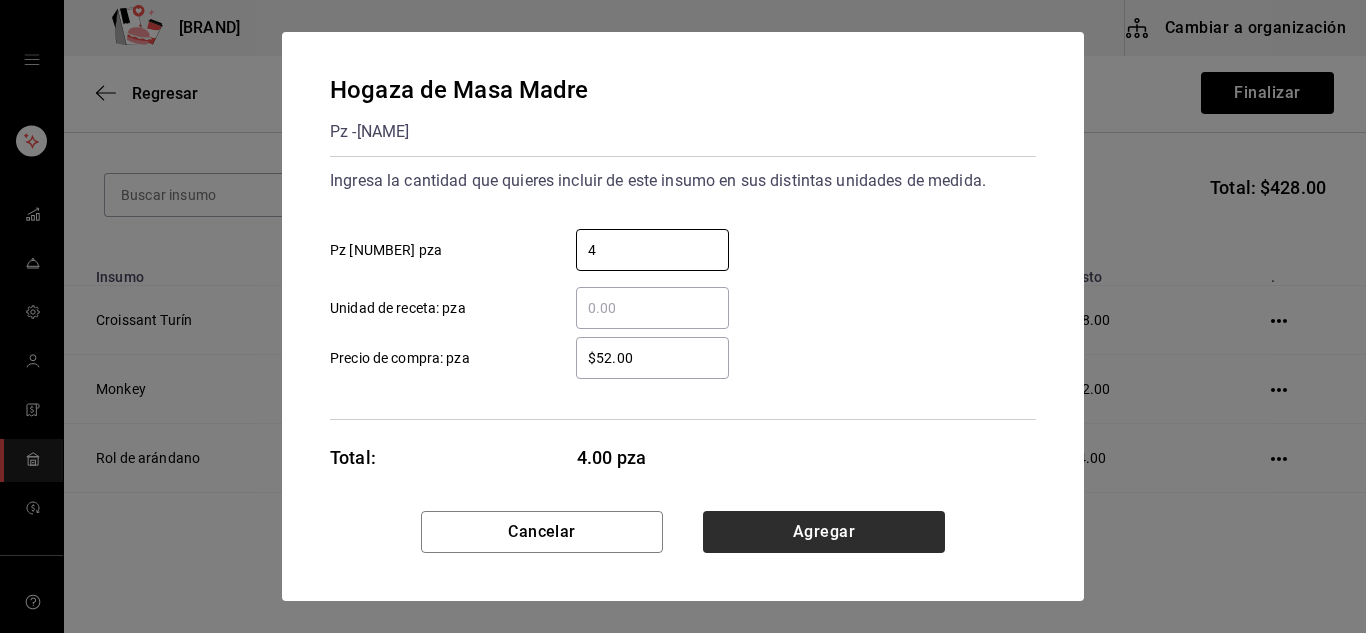 type on "4" 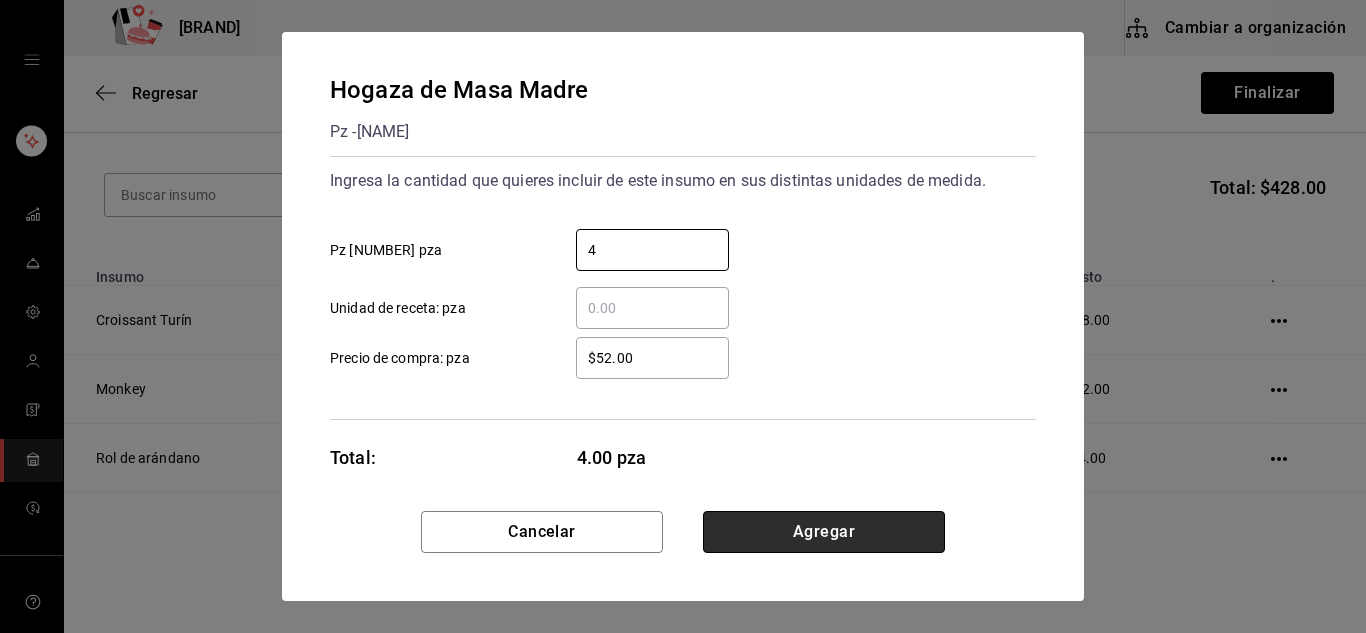 click on "Agregar" at bounding box center [824, 532] 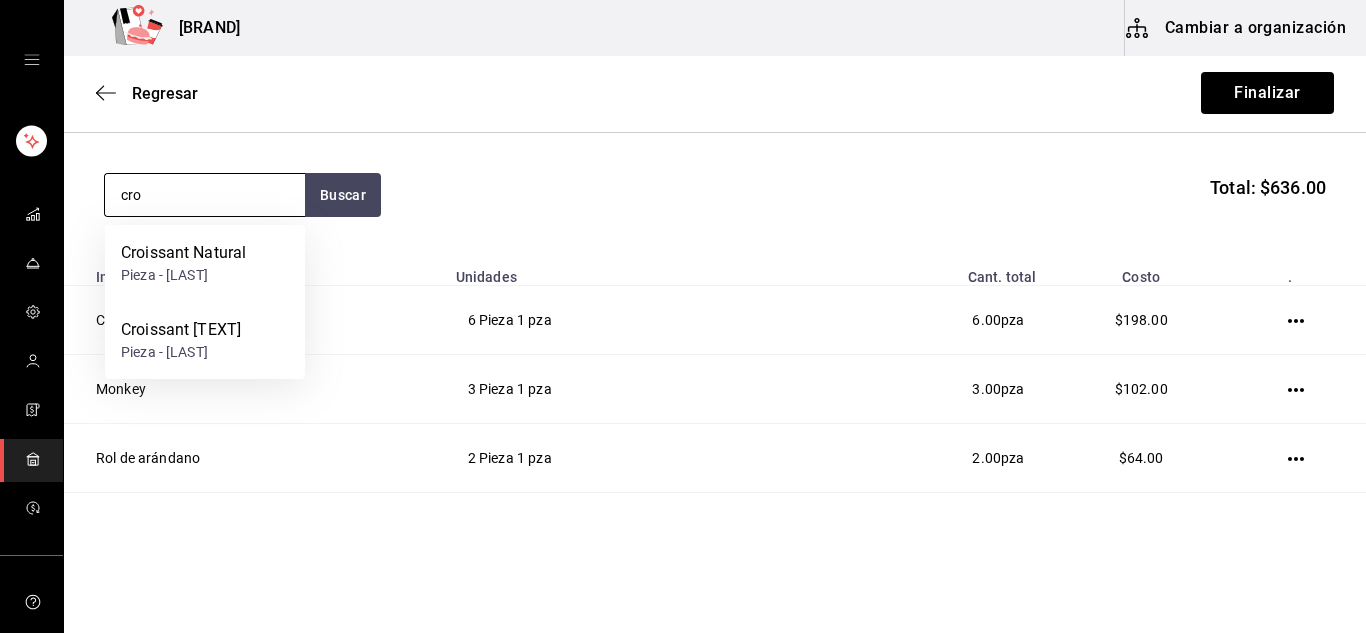 type on "cro" 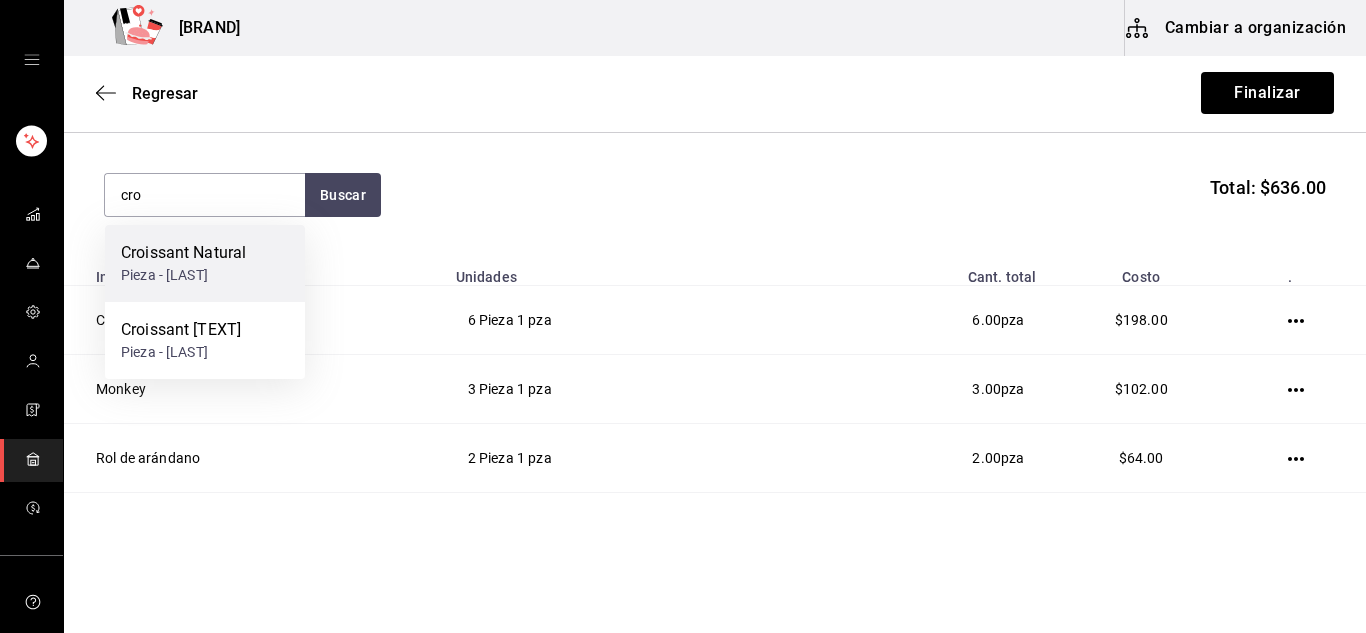 click on "Pieza - Raiza" at bounding box center [183, 275] 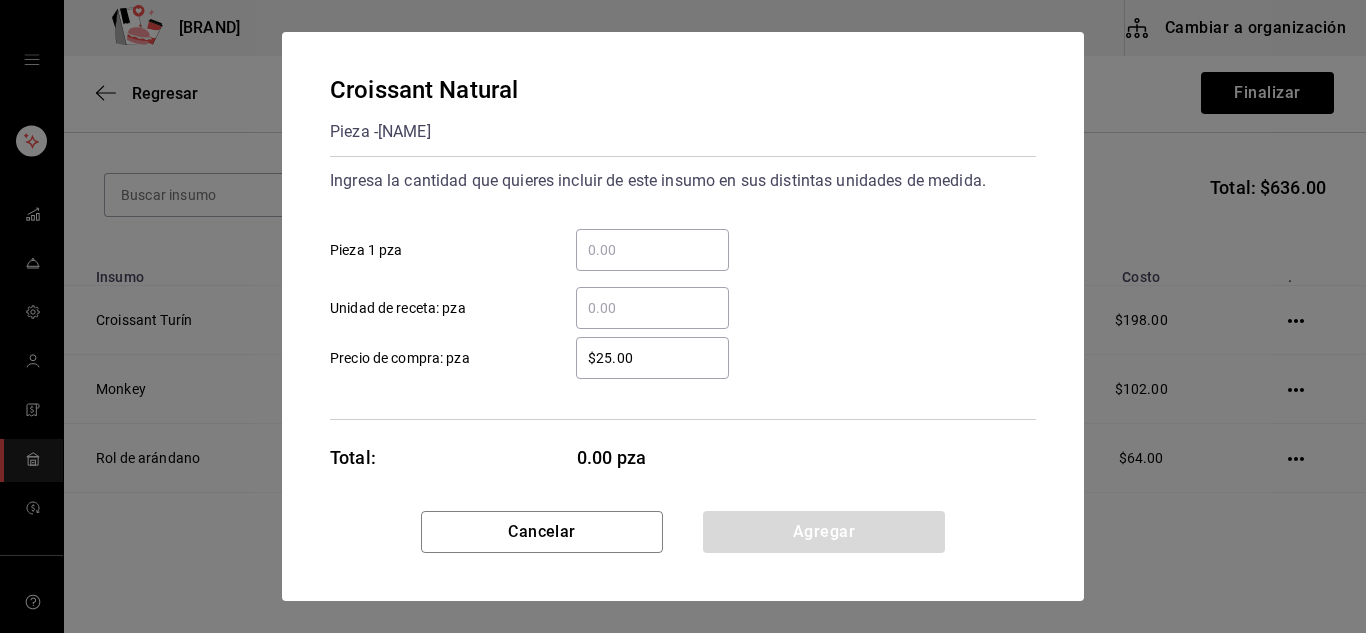 click on "​ Pieza 1 pza" at bounding box center (652, 250) 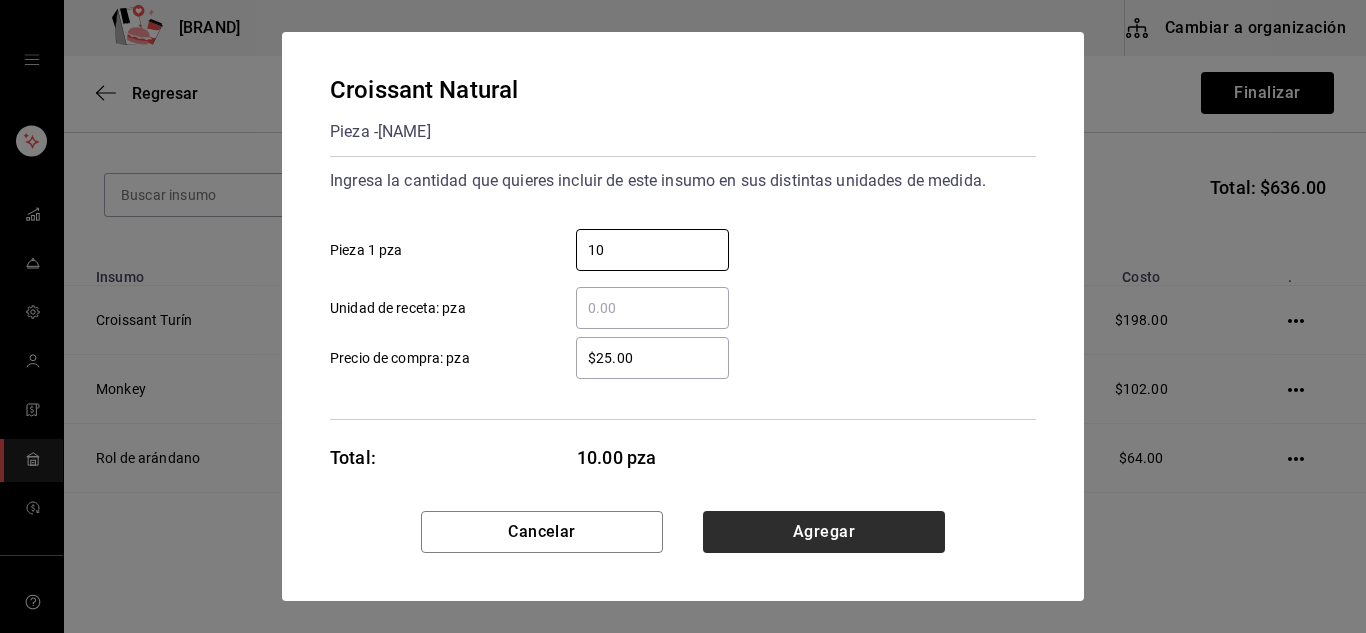 type on "10" 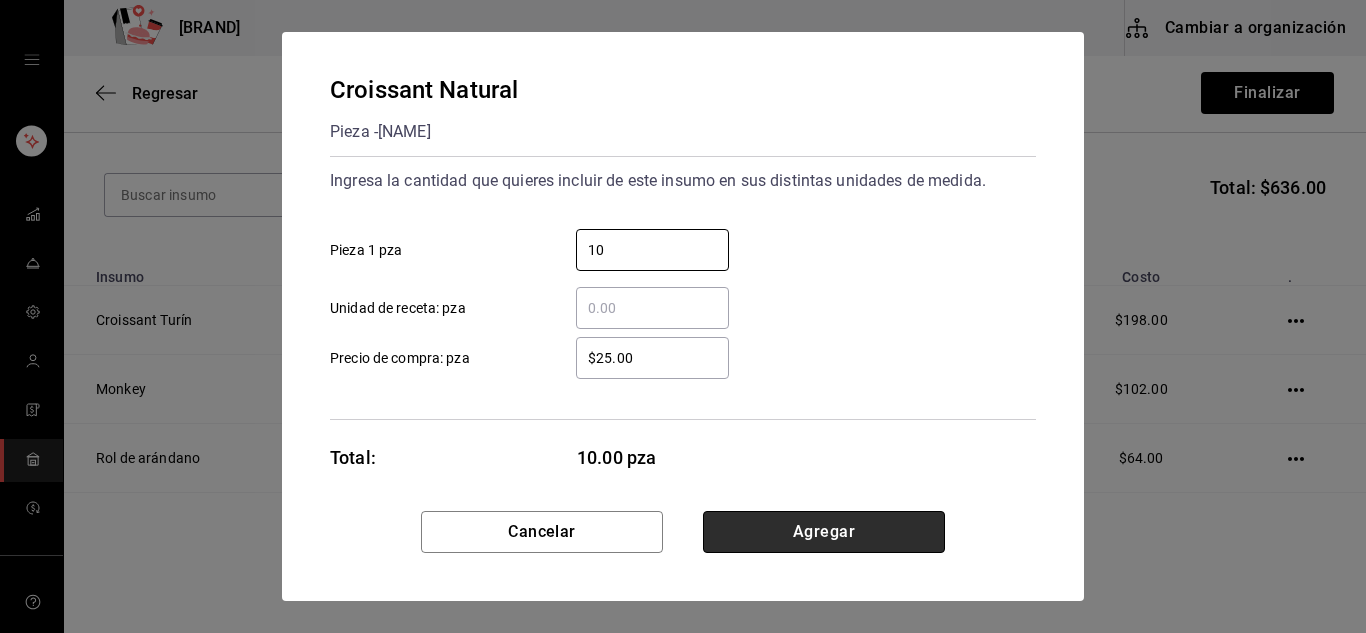 click on "Agregar" at bounding box center [824, 532] 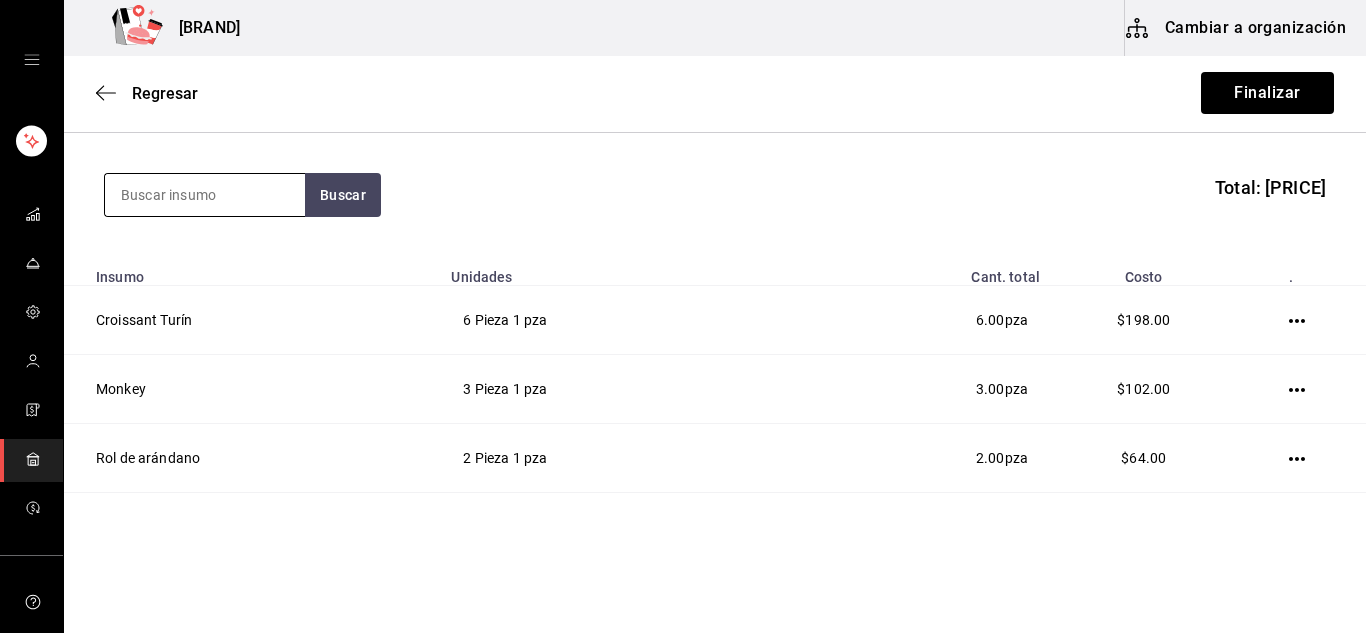 click at bounding box center (205, 195) 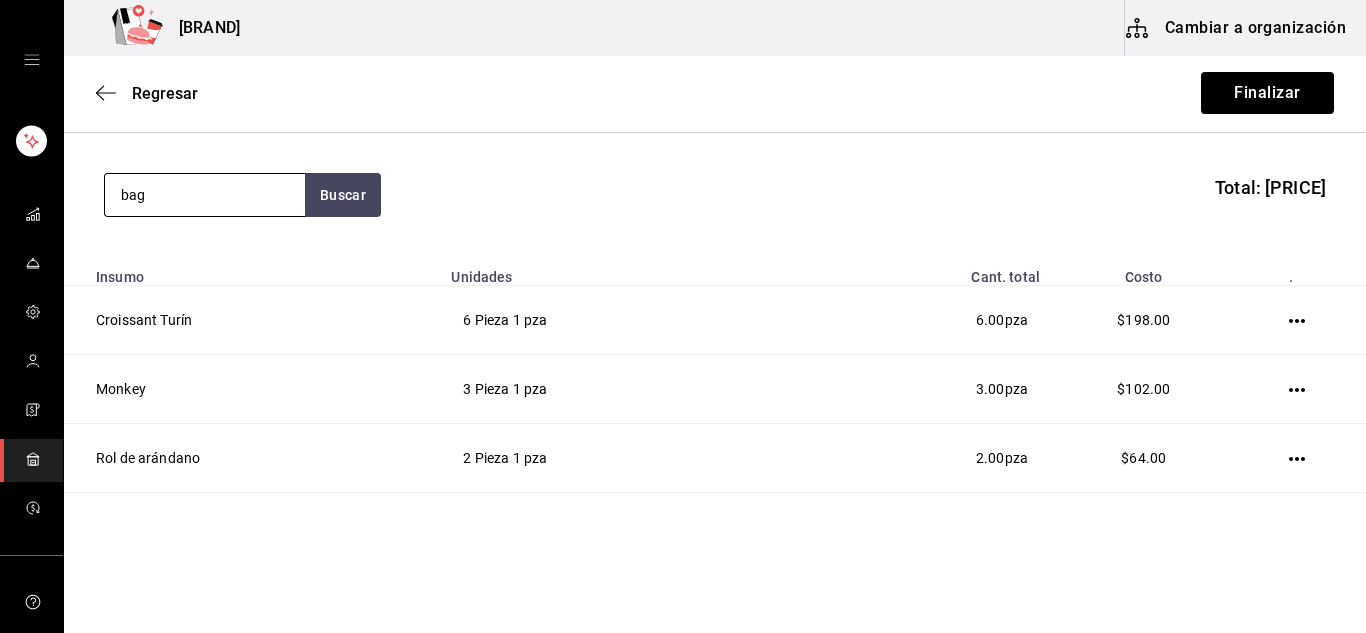 type on "bag" 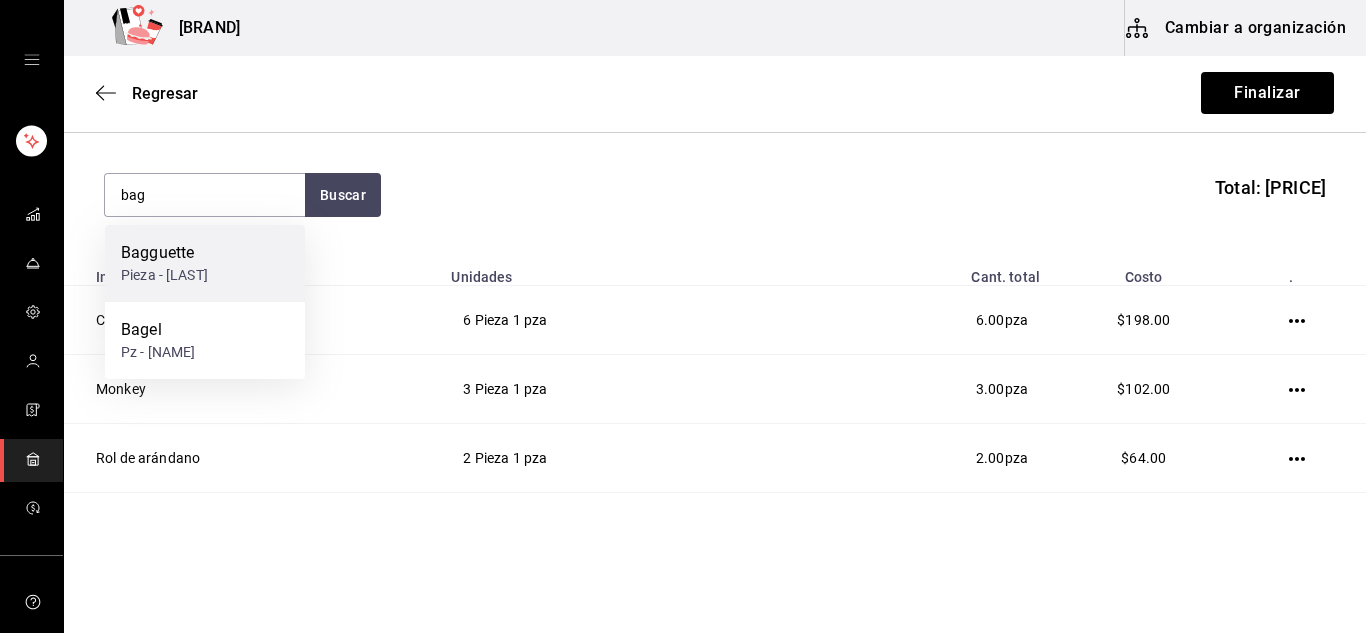 click on "Bagguette" at bounding box center [164, 253] 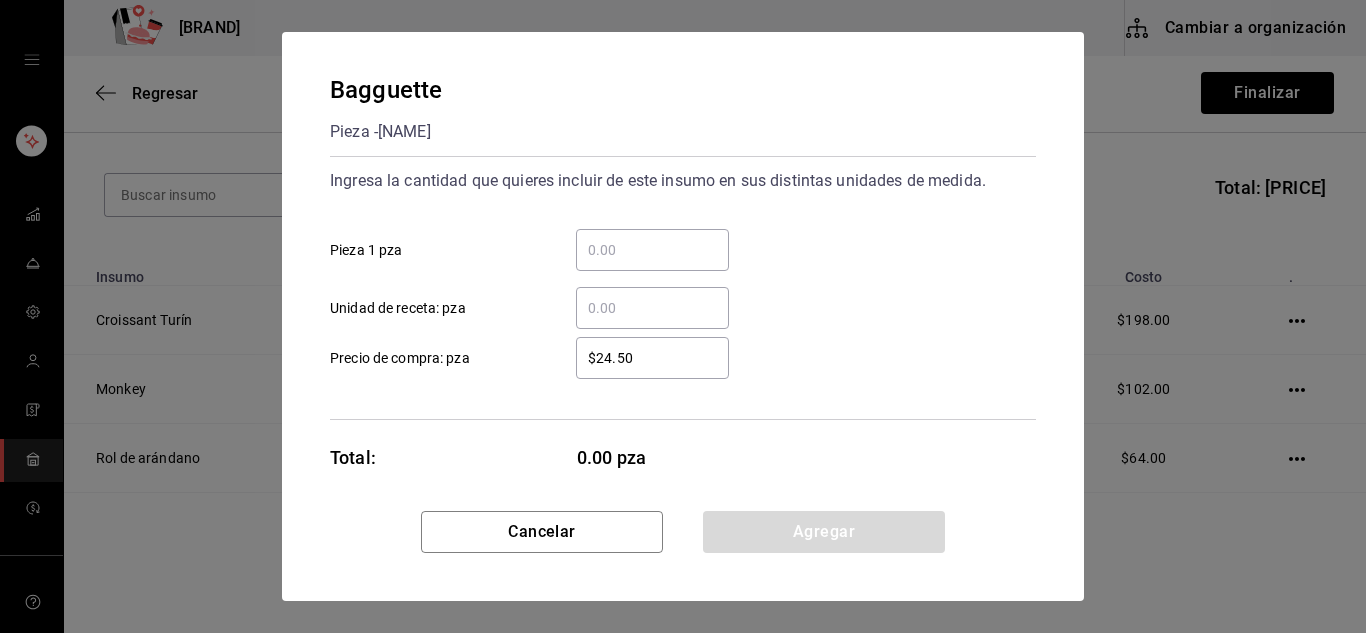 click on "​ Pieza 1 pza" at bounding box center (652, 250) 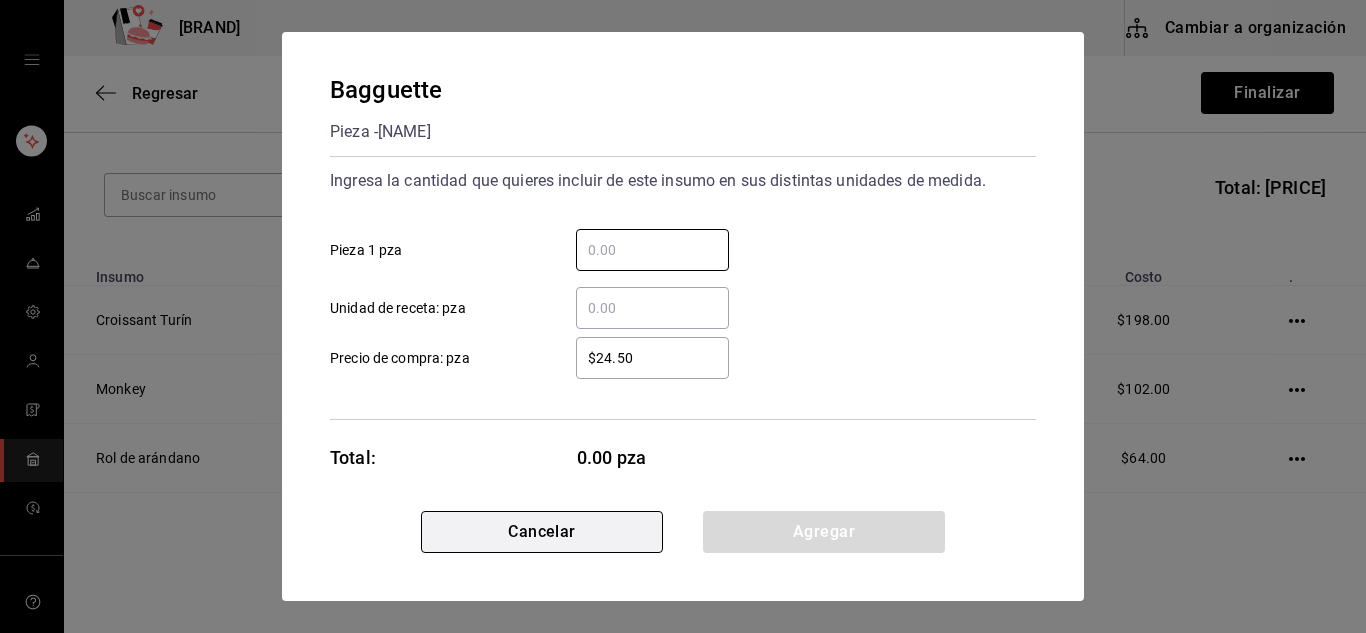 click on "Cancelar" at bounding box center (542, 532) 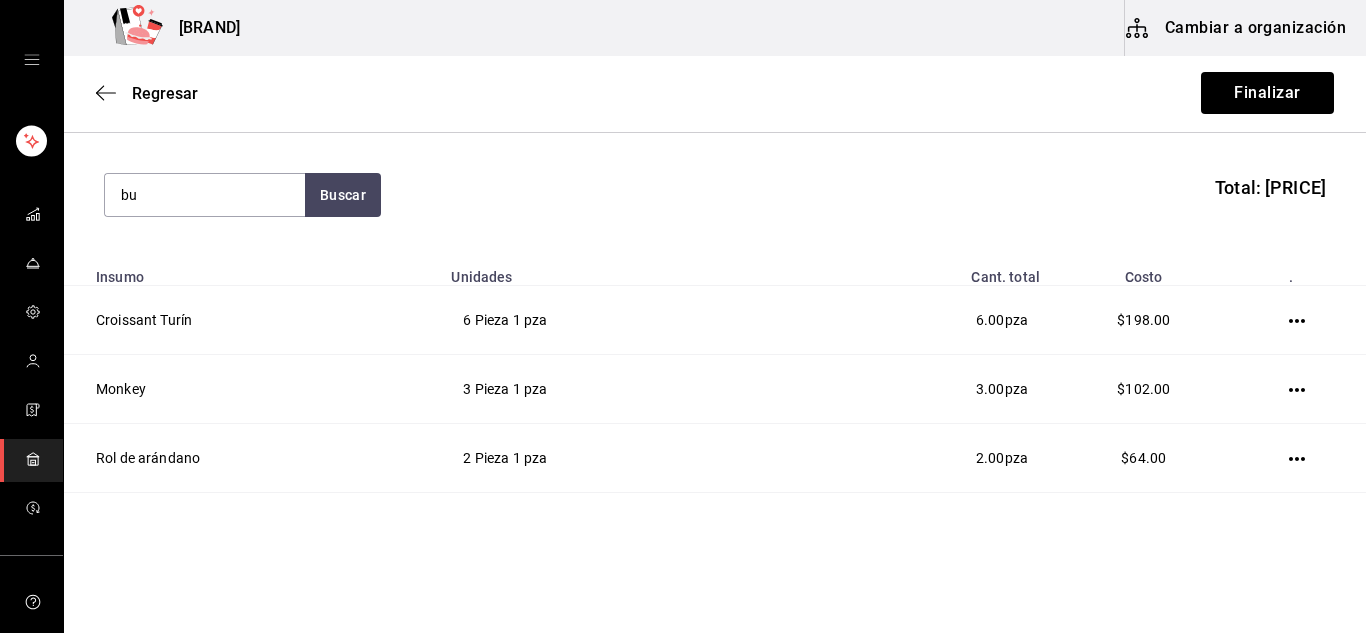 type on "b" 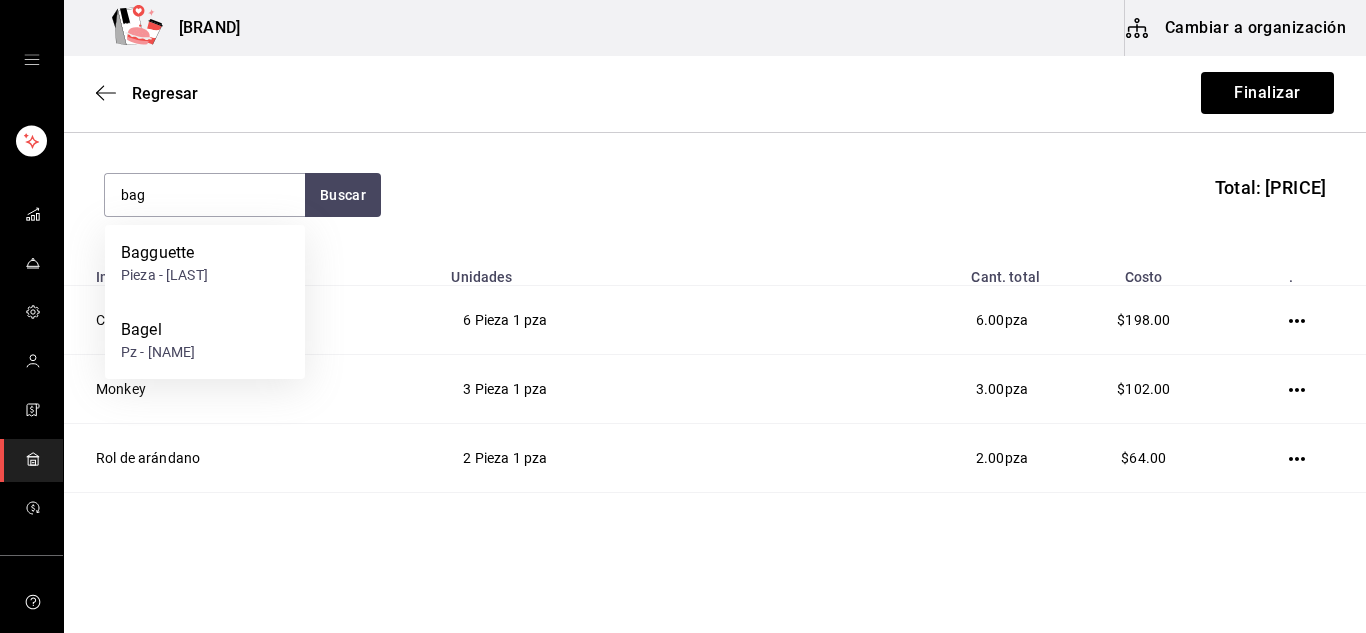 type on "bag" 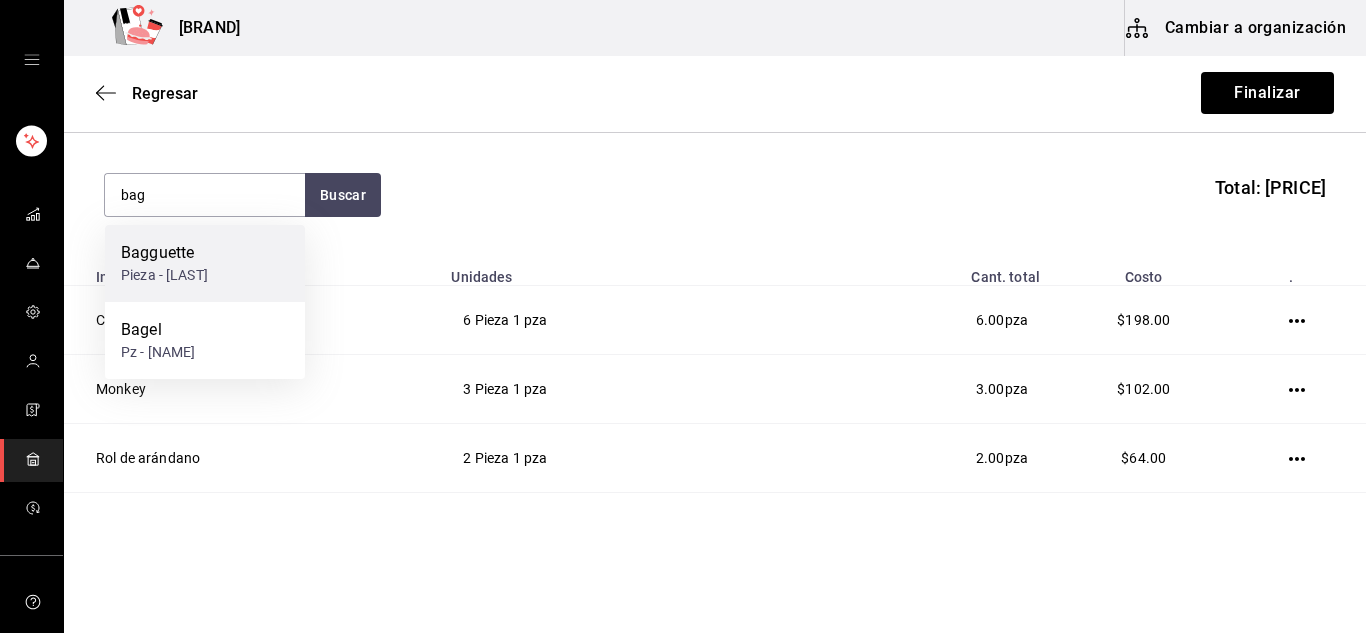 click on "Bagguette Pieza - Raiza" at bounding box center (205, 263) 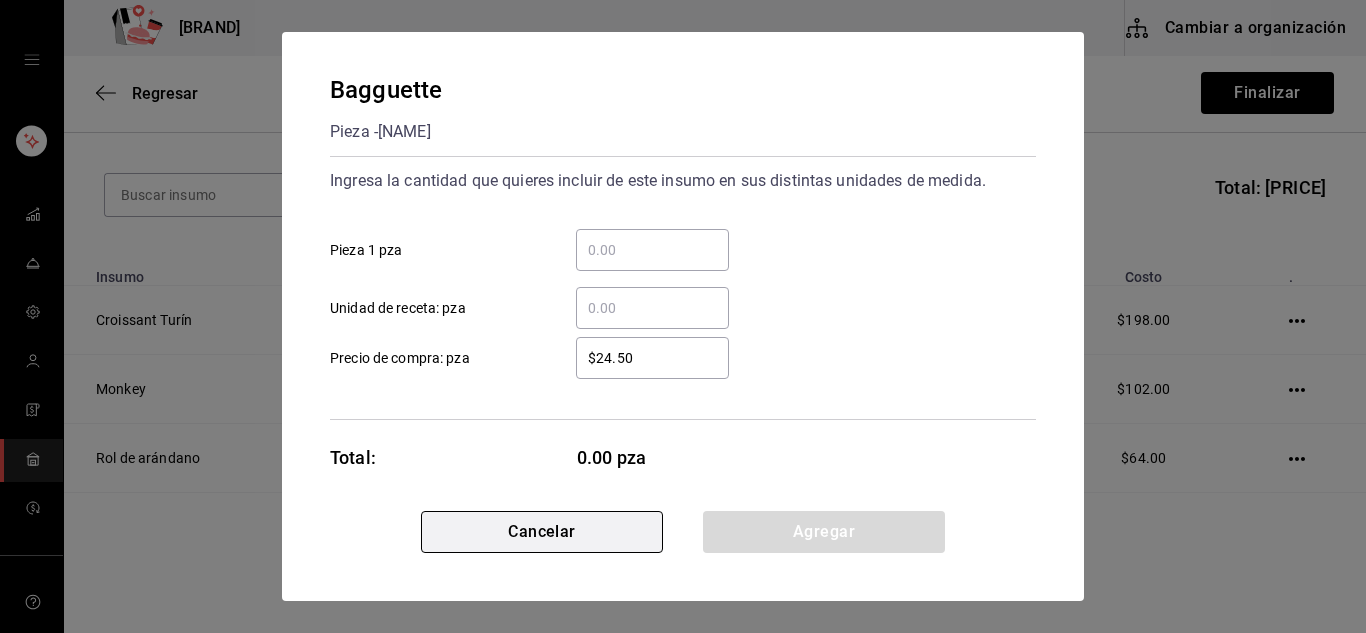 click on "Cancelar" at bounding box center (542, 532) 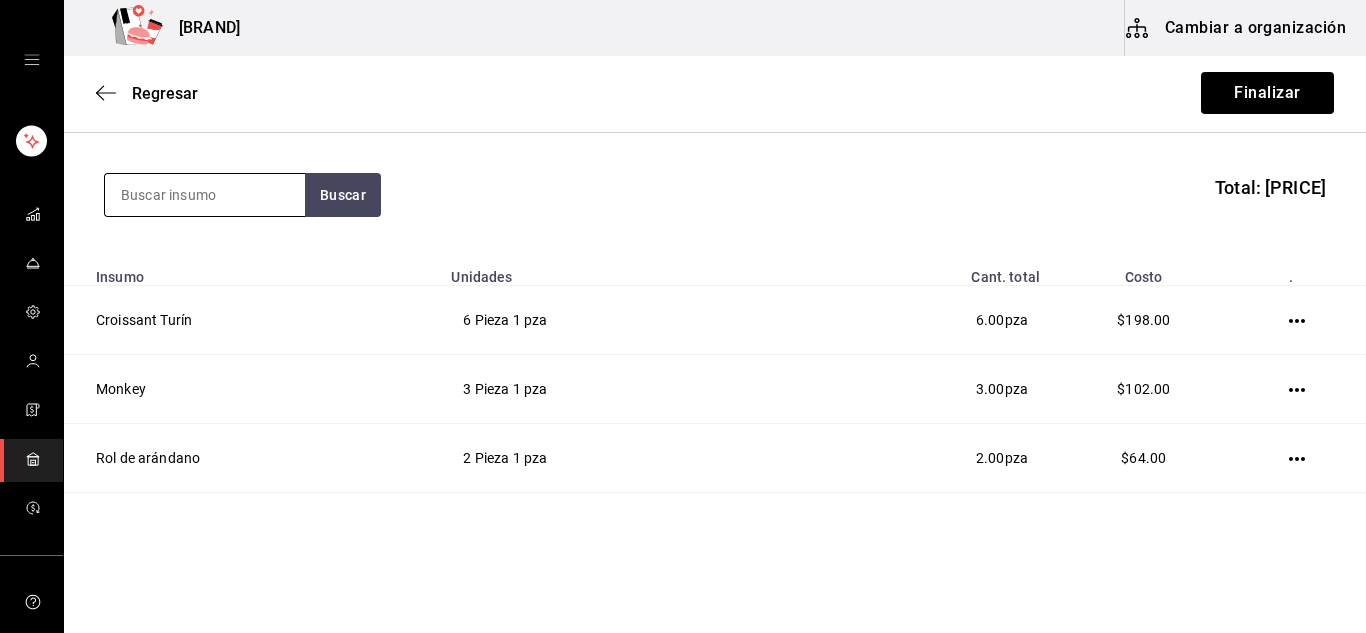 click at bounding box center (205, 195) 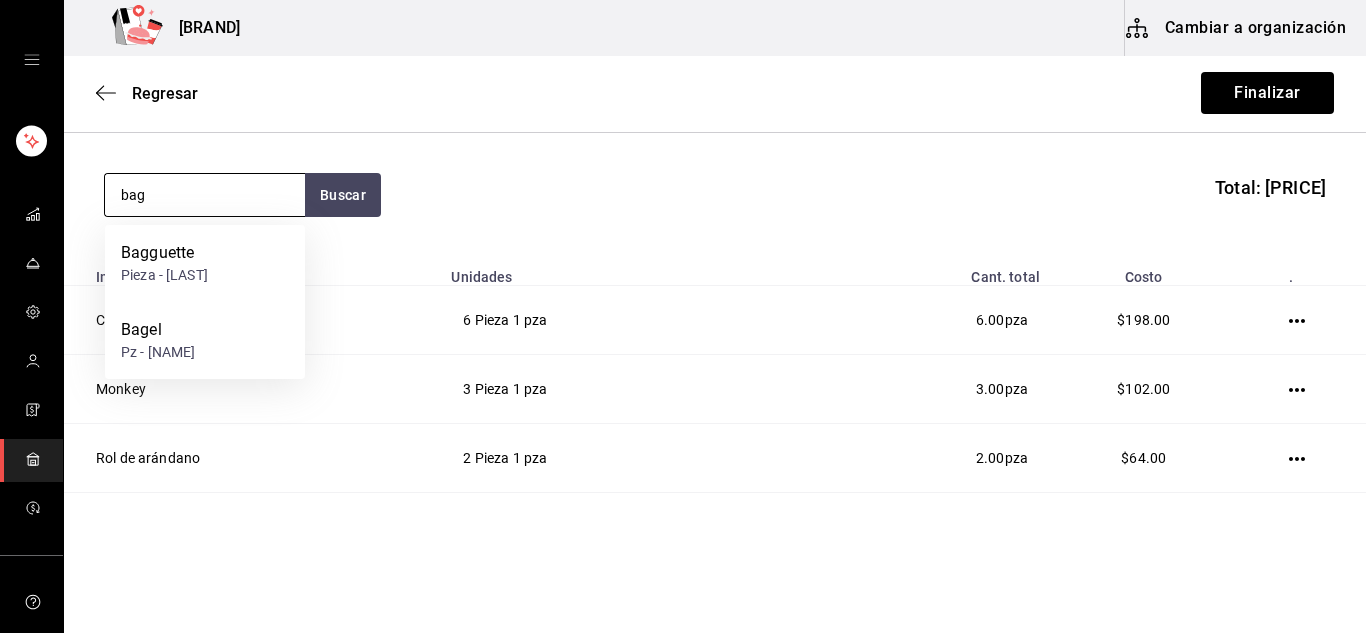 type on "bag" 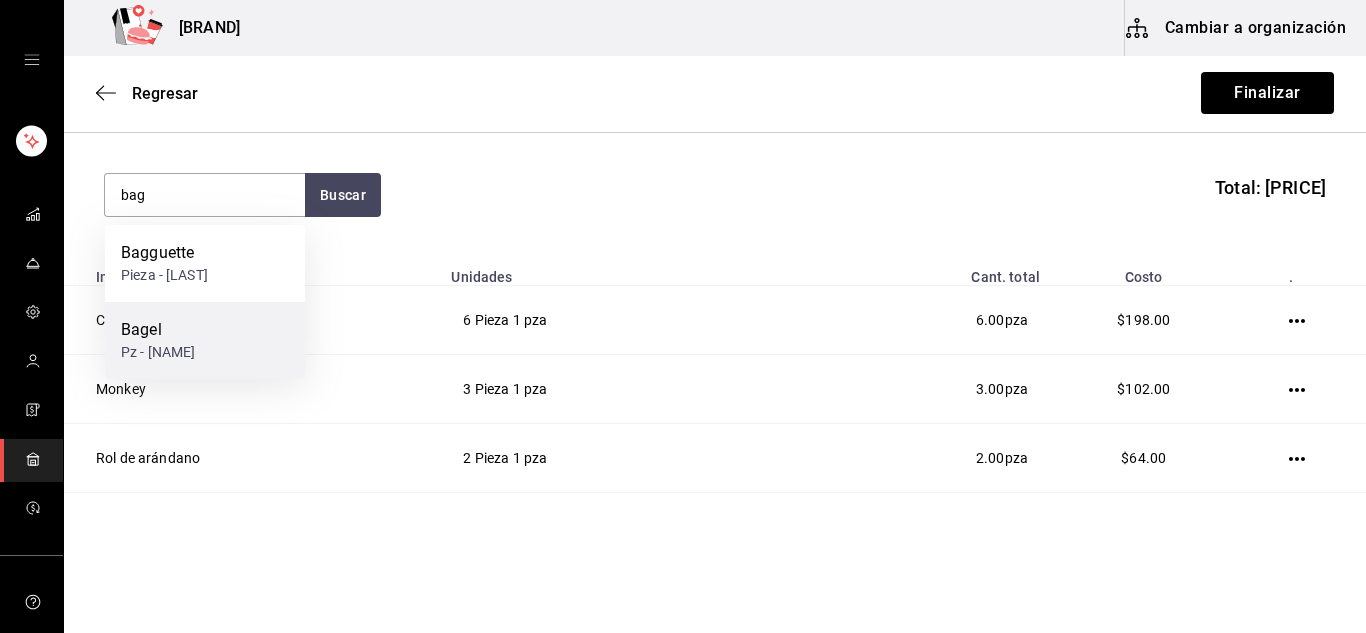 click on "Bagel Pz - Raiza" at bounding box center [205, 340] 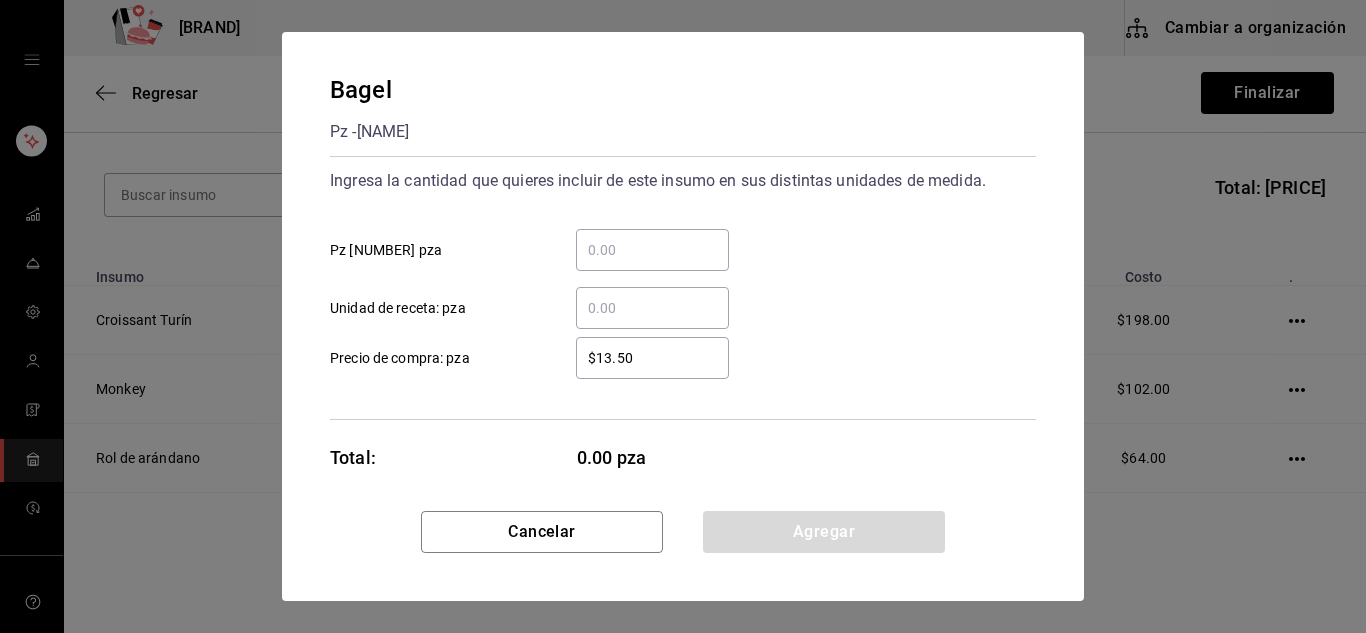 click on "​ Pz 1 pza" at bounding box center (652, 250) 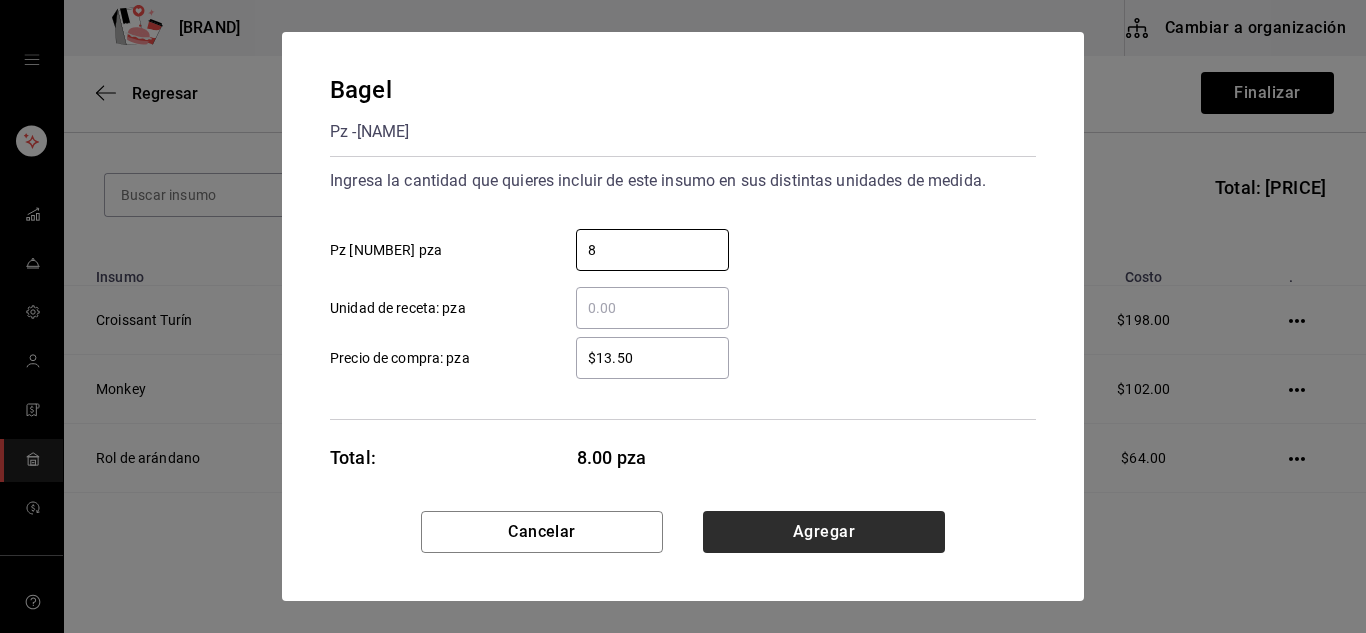type on "8" 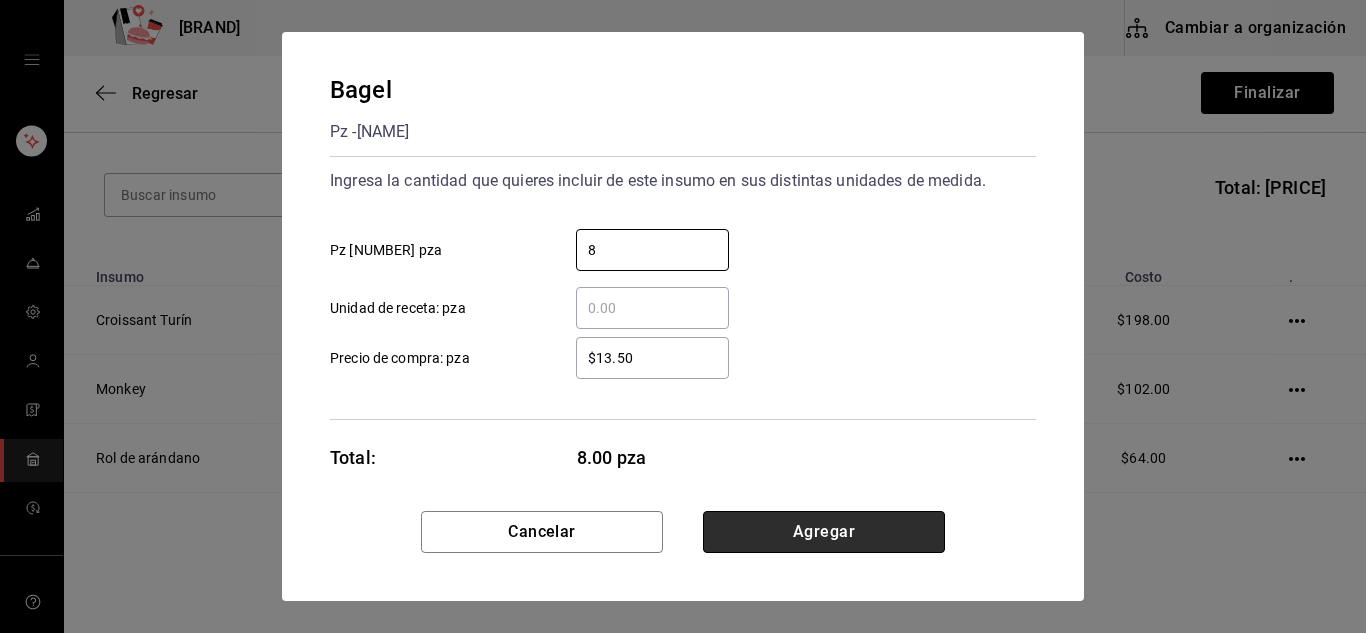 click on "Agregar" at bounding box center [824, 532] 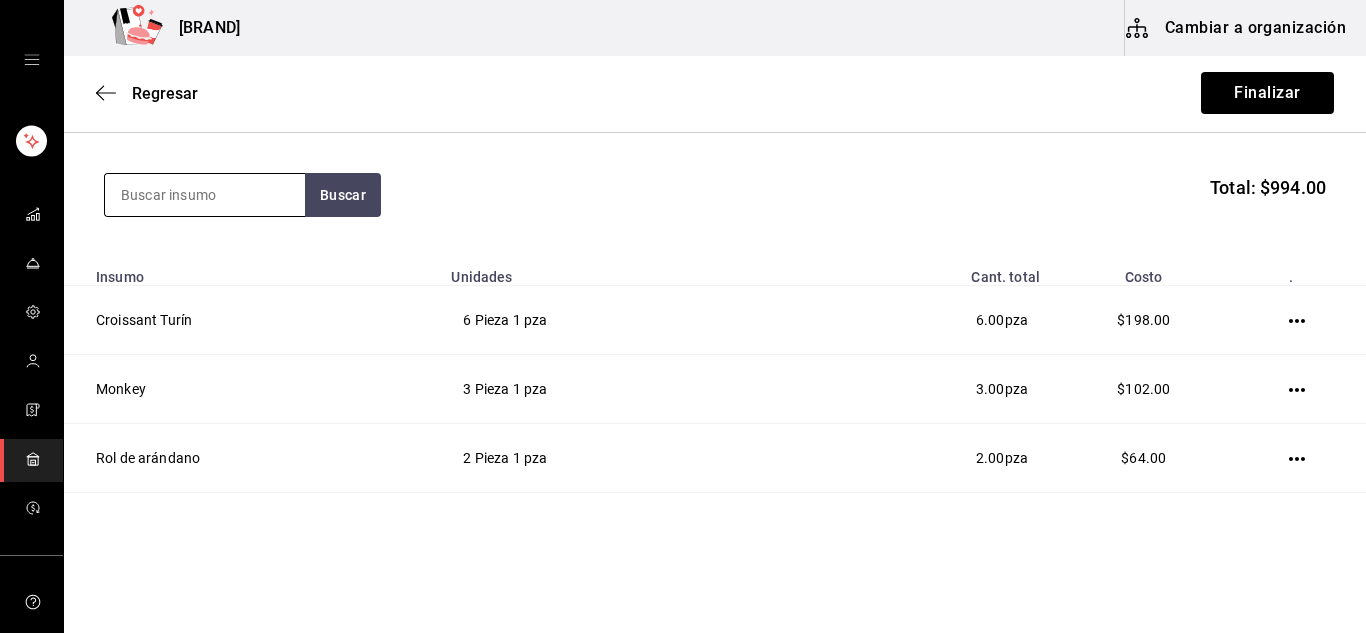 click at bounding box center [205, 195] 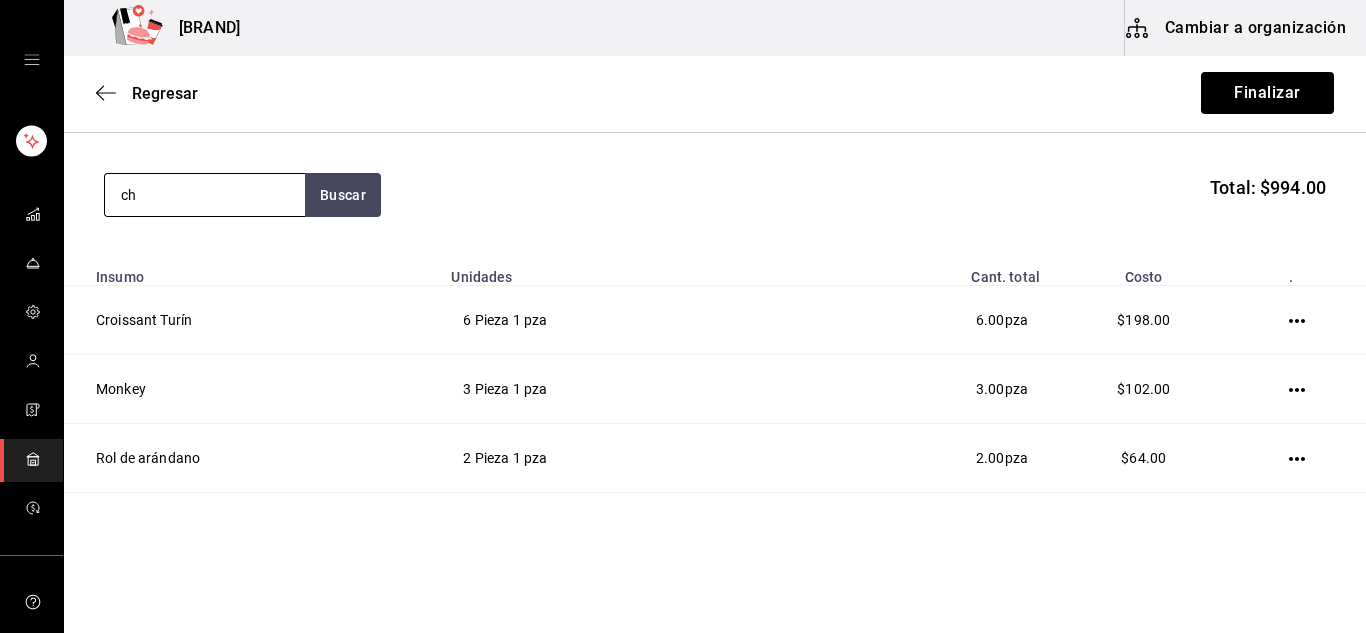 type on "c" 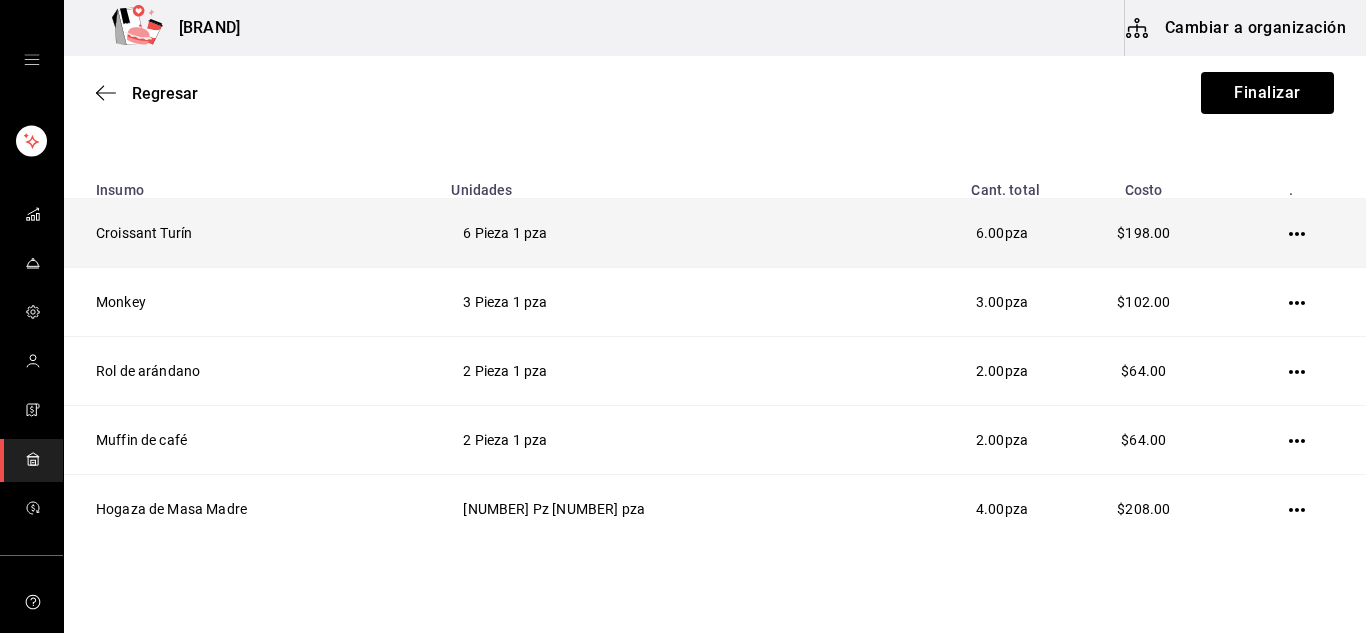scroll, scrollTop: 113, scrollLeft: 0, axis: vertical 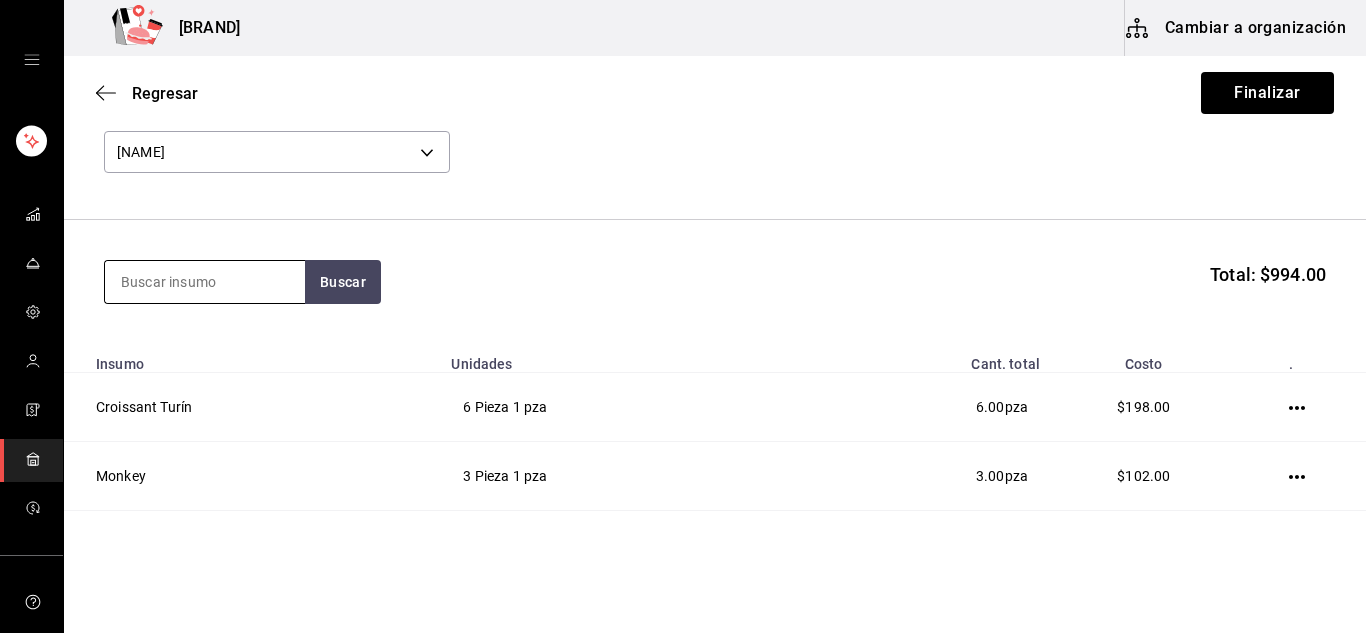 click at bounding box center (205, 282) 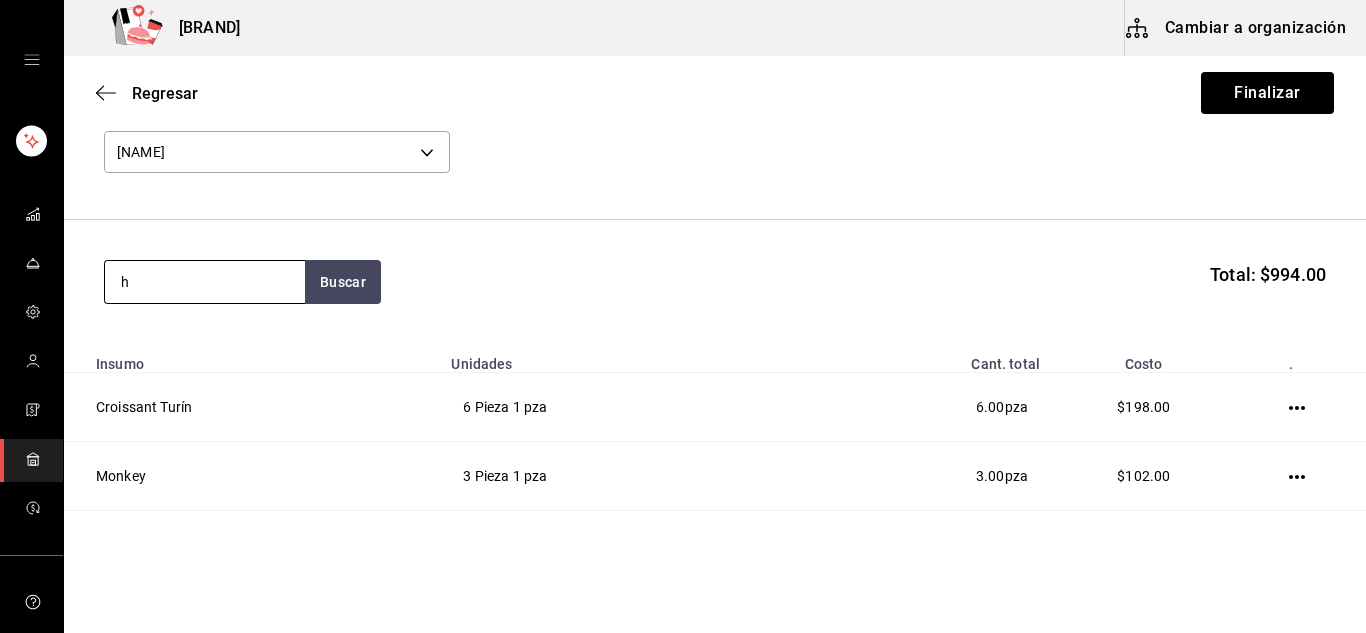 type on "h" 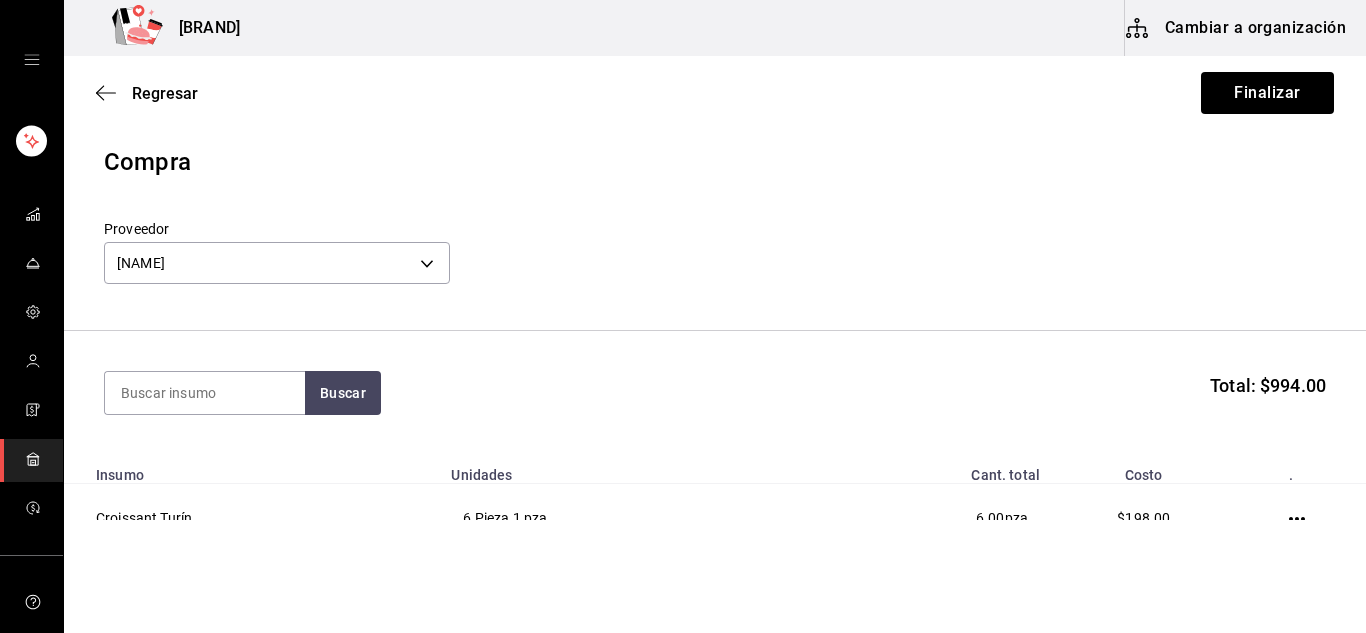 scroll, scrollTop: 0, scrollLeft: 0, axis: both 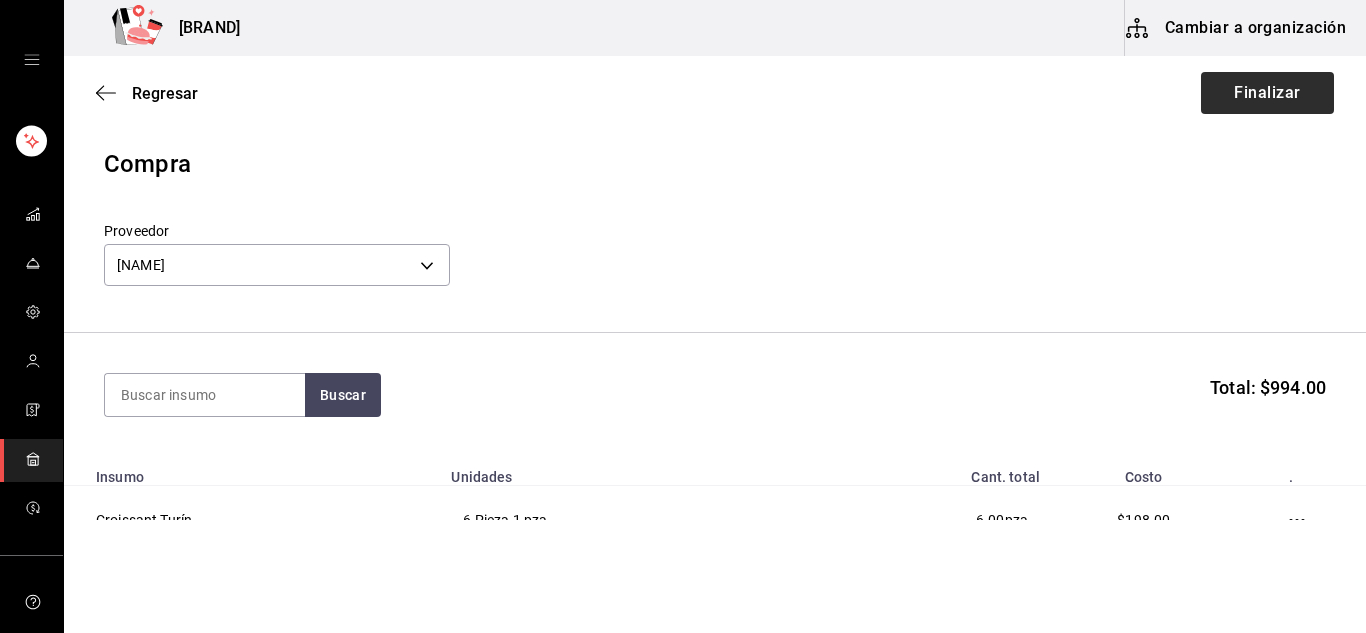 type 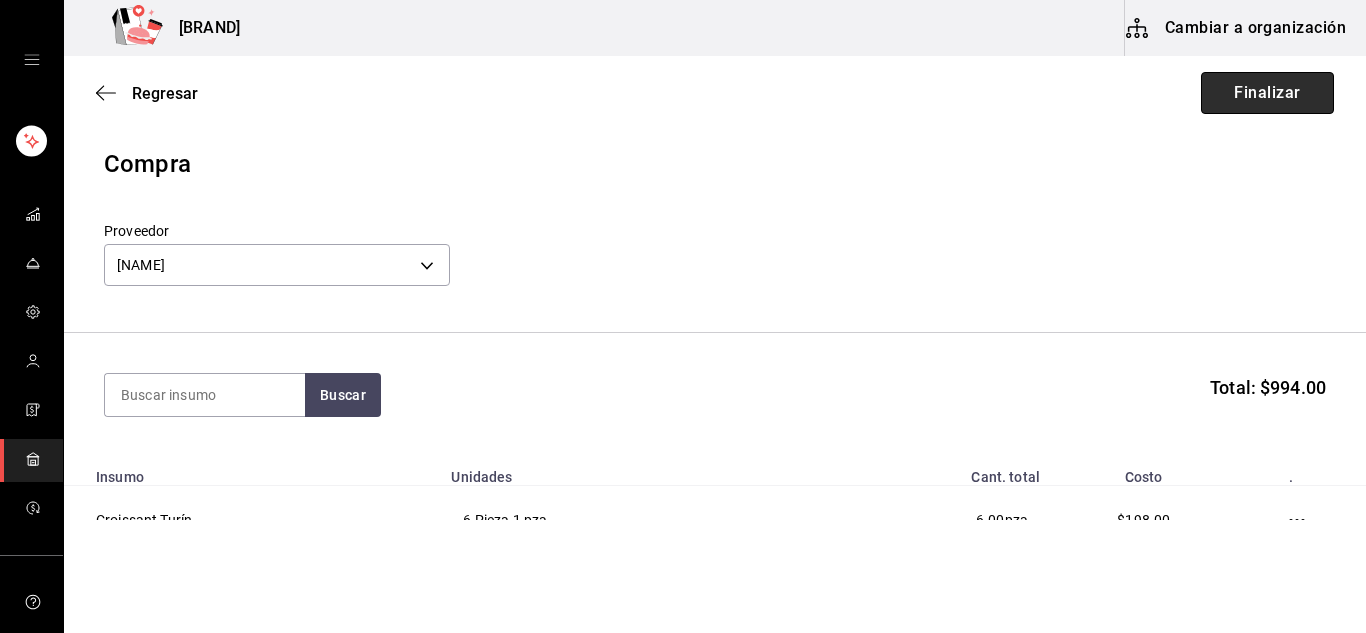 click on "Finalizar" at bounding box center [1267, 93] 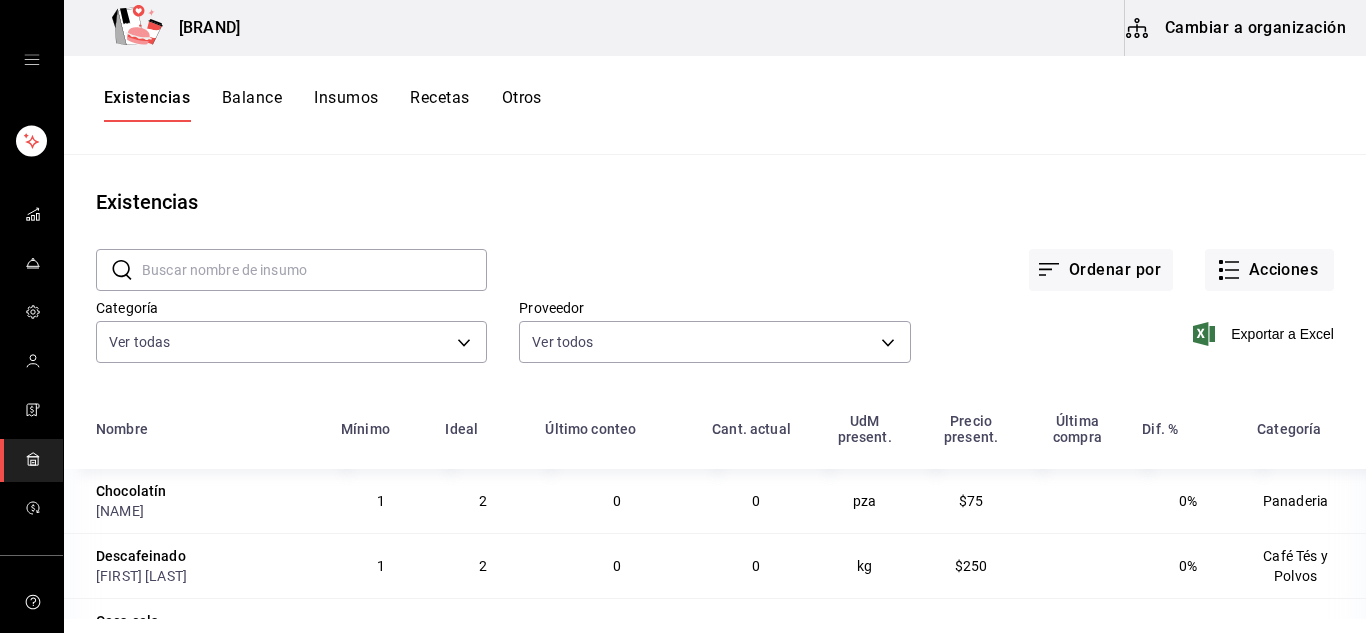 click on "Insumos" at bounding box center [346, 105] 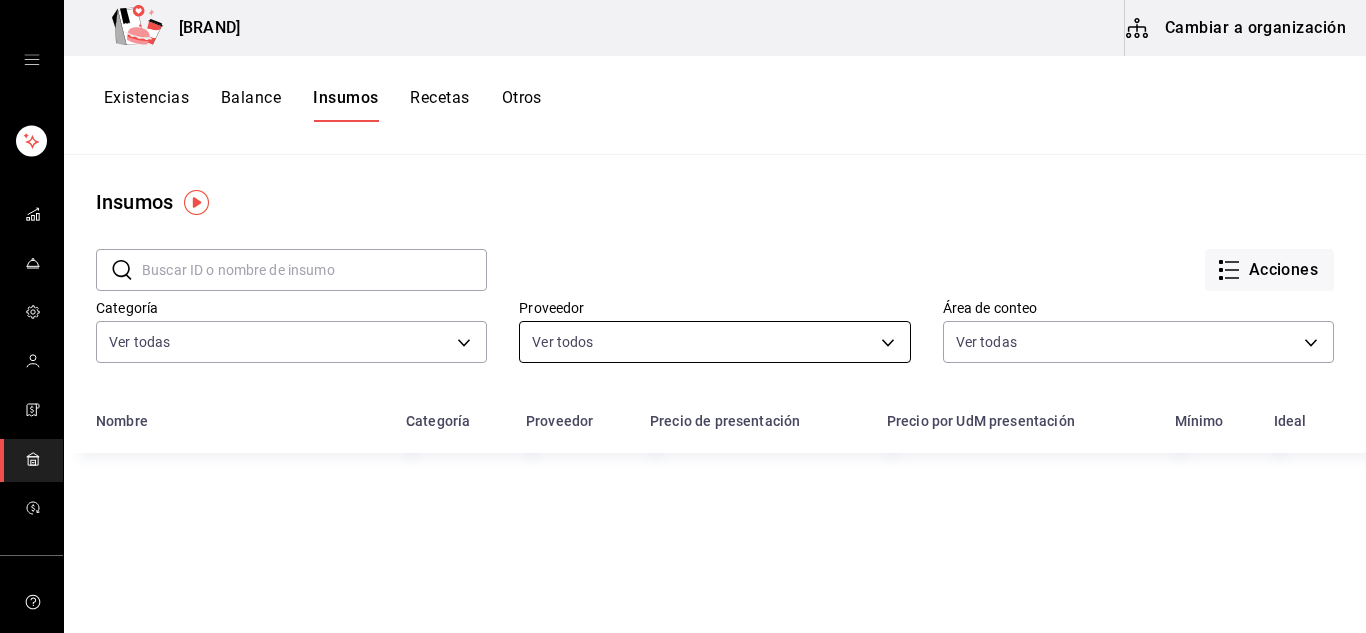 click on "Fika Kaffe (Pue) Cambiar a organización Existencias Balance Insumos Recetas Otros Insumos ​ ​ Acciones Categoría Ver todas 51f0f99b-899e-4cff-9629-202776100529,b37ca7bb-8244-42d0-9473-bb263f4576d0,e585125a-5614-4de4-95d7-6706ad48232c,dcc5b722-3f79-4b46-9839-403f77a29792,304727f7-514b-4751-924f-2e1dbc0ba2ce,ec3023bb-595c-4d53-b659-b7651c7c5c73,3c310d1e-8039-46e0-85c1-0526b9e79b52,cb751332-debb-4230-9fe6-415d63dd6978,bdea93bd-abcb-4904-85e0-355d91c308bc,281780db-58e8-45d0-966f-a2c2918a74b4,04c29409-c803-4a25-a34c-5f7be5b5a469 Proveedor Ver todos Área de conteo Ver todas faf5ff24-c4c9-4f77-9ddc-7da98938424d,ea19e9c0-12a5-4284-bf49-f39785f7bd96,1bf2d4c5-139c-4c32-ae0b-8bc876da2b1c Nombre Categoría Proveedor Precio de presentación Precio por UdM presentación Mínimo Ideal GANA 1 MES GRATIS EN TU SUSCRIPCIÓN AQUÍ Ver video tutorial Ir a video Eliminar Importar lista de insumos  Exportar lista de insumos Visitar centro de ayuda (81) 2046 6363 soporte@parrotsoftware.io Visitar centro de ayuda" at bounding box center [683, 309] 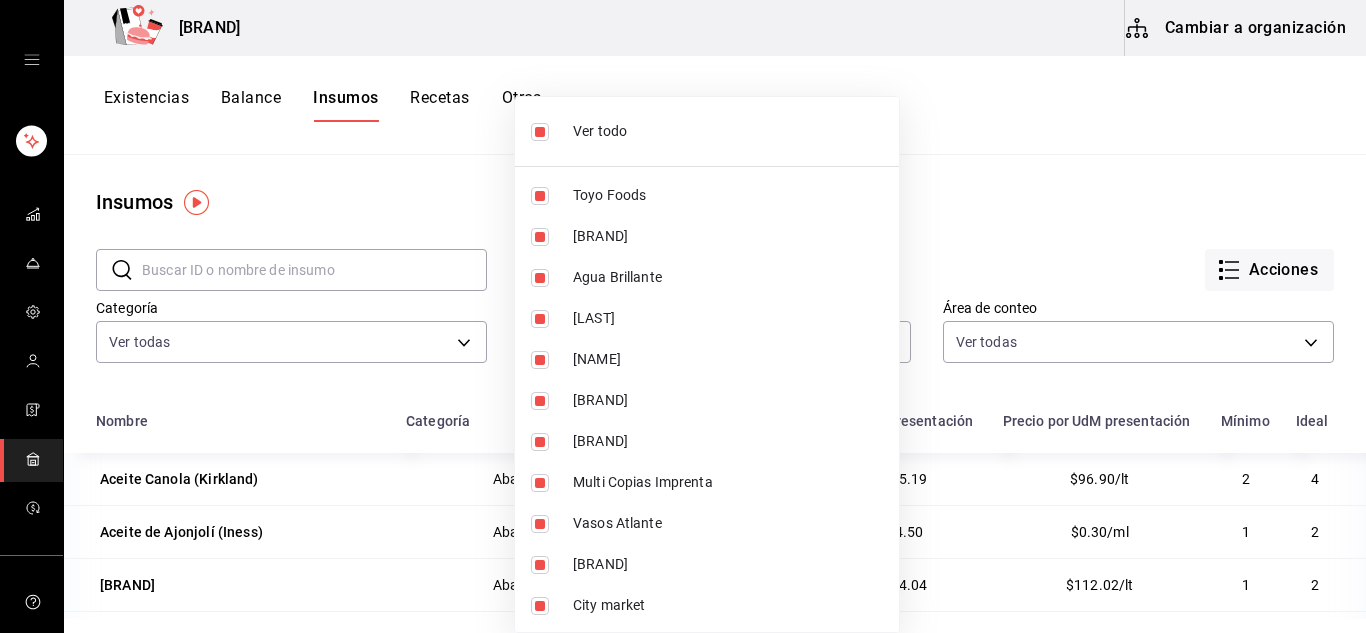 click on "[FIRST]" at bounding box center (728, 359) 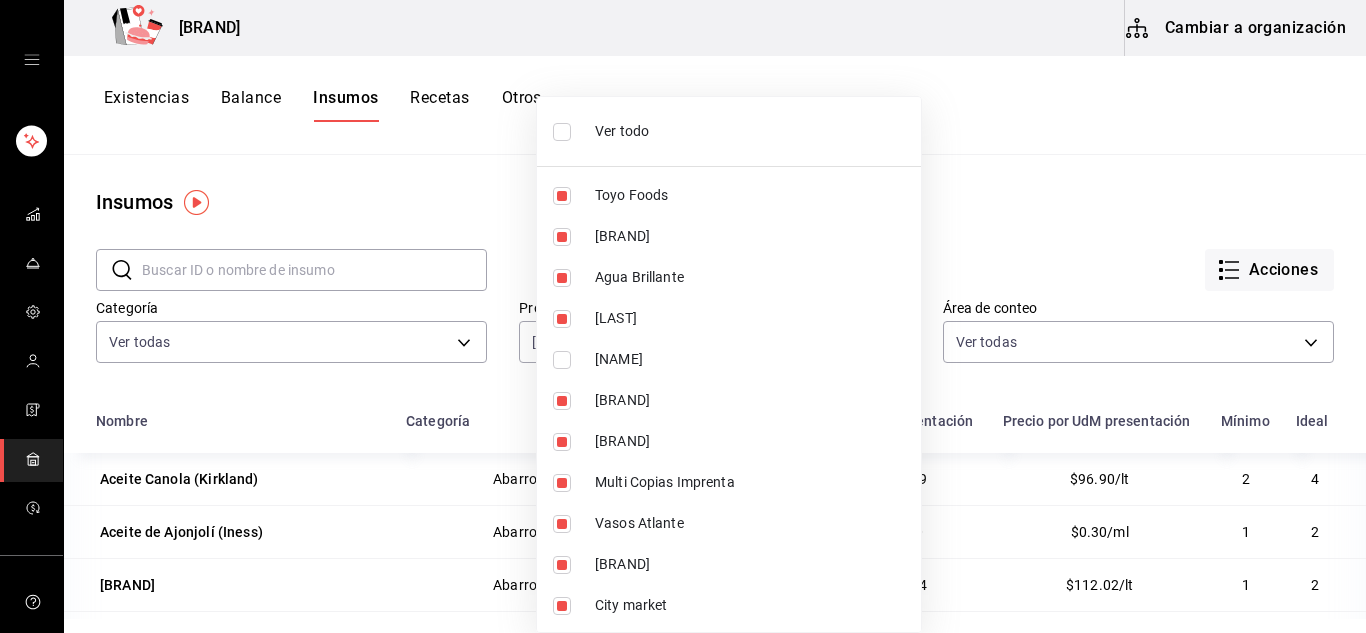 type on "ebce530e-8f62-4da8-934c-21244ad4f9e4,b13e082f-8d84-4226-b0a9-6fdd38b147cd,3824f75b-2816-4306-9d5a-cacb31e8b516,8bce2166-6de5-42ac-ad57-9472cac3604c,24f088e4-f1e2-4775-a380-d3a8dcf139fb,2bb2166e-b1d7-4991-b21b-0c8172616ac8,0d97497b-307d-450e-a72f-d5731e54757b,88861081-ba9f-4ad5-97fa-ea5d602f48fb,d1ba12cc-e706-4a3d-b905-a614212e7fea,314fa5bd-9dd0-4df6-ad9f-872da43280de,2802b8ae-a722-458c-a328-548fd6fe560a,5709dc1a-a48e-40dd-b3eb-be144cf4e5d2,5714ffa1-3f5d-4cbc-8c96-0cebe6f84dc3,24816aba-e3ea-4551-ac3e-2fb6883fe62c,d867074d-bf83-4ed7-8c49-862af5971f49,1ea6a71e-87b5-4883-85f8-17b94a2474f9,01d75977-c918-4af2-bd79-c0f78080f717,f92d2db6-9e54-45d4-9926-8b7097af9c08,0f835b56-3103-4a62-ba49-d7ebab2ae791,be1b4113-f3e5-4a72-9545-84d30f1c2e4c,932dd265-2697-4893-bb5c-28db588d4803,c0c47509-8604-4b1b-bef9-3c885eac3edb" 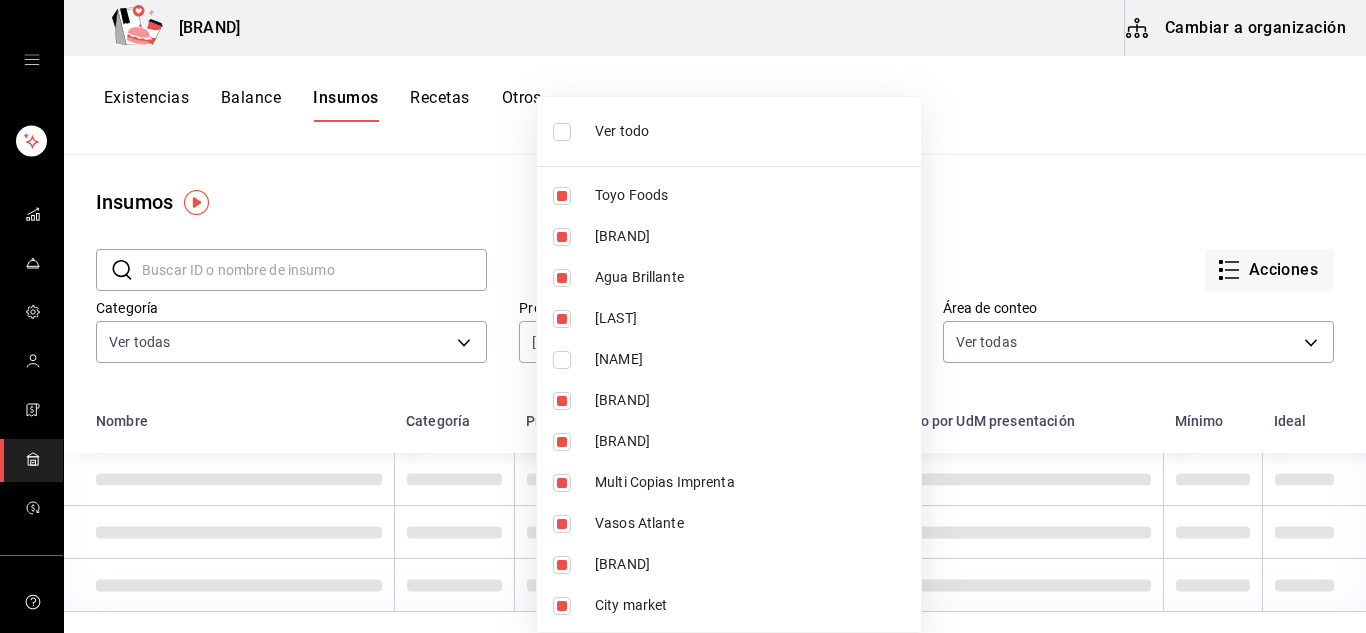 click on "Ver todo" at bounding box center (750, 131) 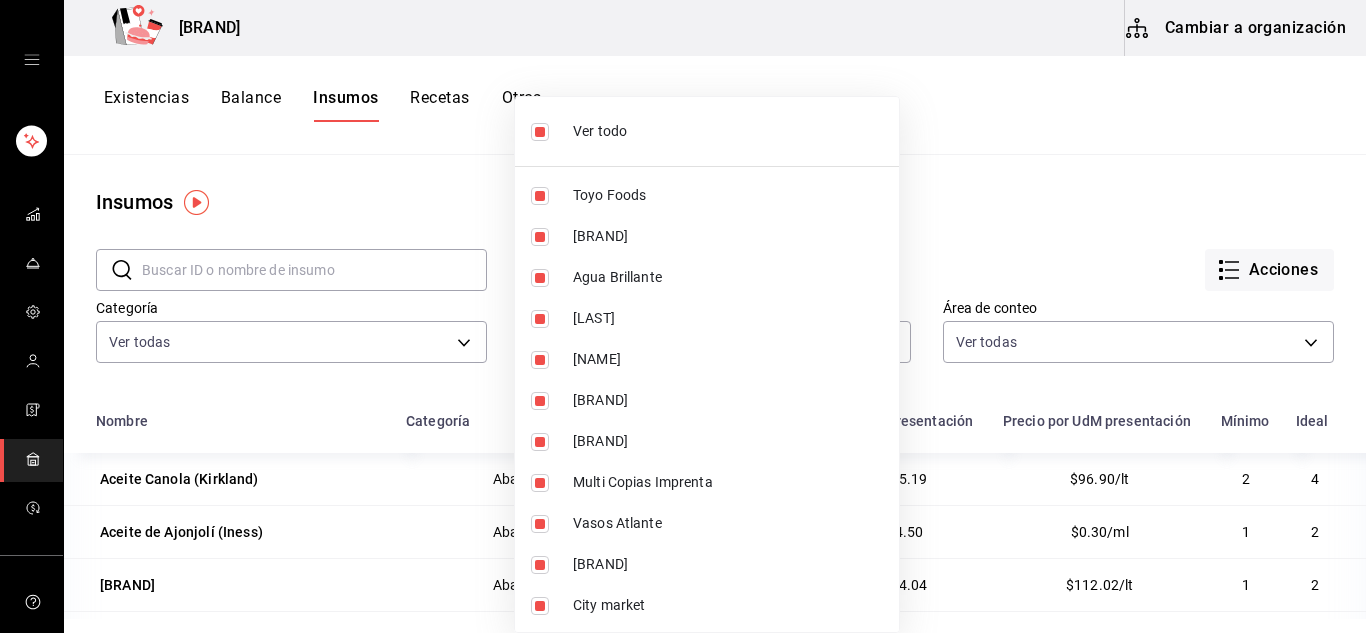 type on "ebce530e-8f62-4da8-934c-21244ad4f9e4,b13e082f-8d84-4226-b0a9-6fdd38b147cd,3824f75b-2816-4306-9d5a-cacb31e8b516,8bce2166-6de5-42ac-ad57-9472cac3604c,fe1cc653-6853-4f73-9aca-5a2fc12381cf,24f088e4-f1e2-4775-a380-d3a8dcf139fb,2bb2166e-b1d7-4991-b21b-0c8172616ac8,0d97497b-307d-450e-a72f-d5731e54757b,88861081-ba9f-4ad5-97fa-ea5d602f48fb,d1ba12cc-e706-4a3d-b905-a614212e7fea,314fa5bd-9dd0-4df6-ad9f-872da43280de,2802b8ae-a722-458c-a328-548fd6fe560a,5709dc1a-a48e-40dd-b3eb-be144cf4e5d2,5714ffa1-3f5d-4cbc-8c96-0cebe6f84dc3,24816aba-e3ea-4551-ac3e-2fb6883fe62c,d867074d-bf83-4ed7-8c49-862af5971f49,1ea6a71e-87b5-4883-85f8-17b94a2474f9,01d75977-c918-4af2-bd79-c0f78080f717,f92d2db6-9e54-45d4-9926-8b7097af9c08,0f835b56-3103-4a62-ba49-d7ebab2ae791,be1b4113-f3e5-4a72-9545-84d30f1c2e4c,932dd265-2697-4893-bb5c-28db588d4803,c0c47509-8604-4b1b-bef9-3c885eac3edb" 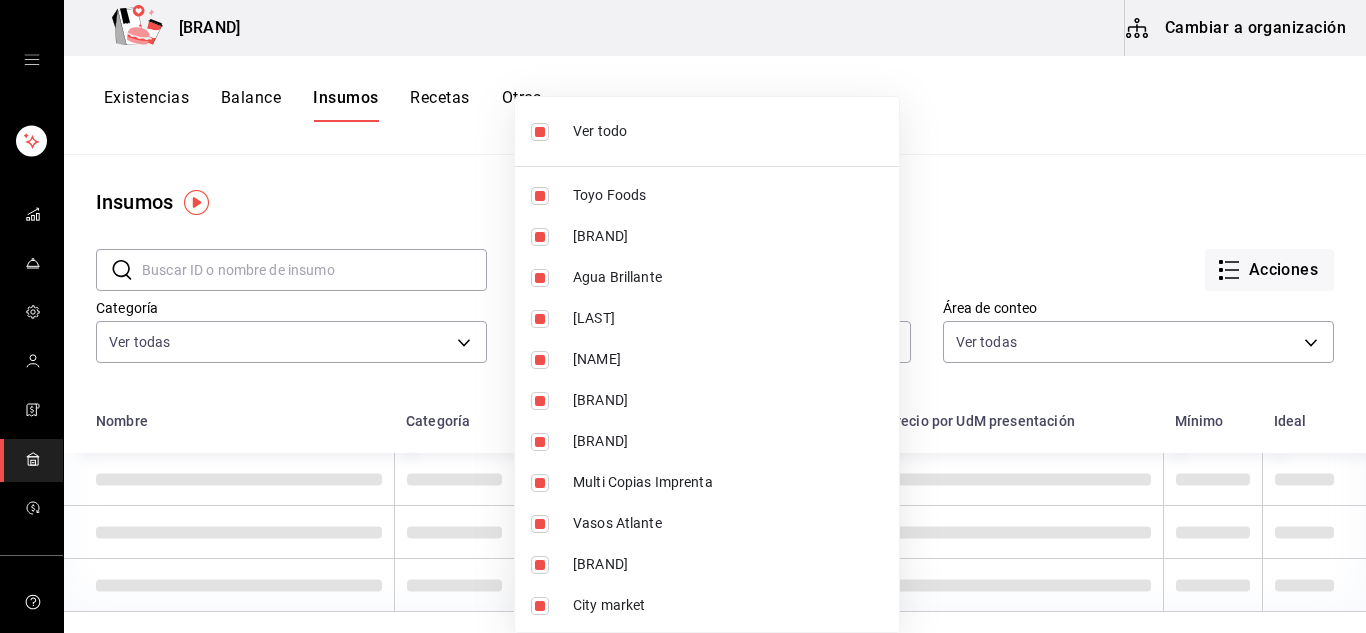 click on "Ver todo" at bounding box center [728, 131] 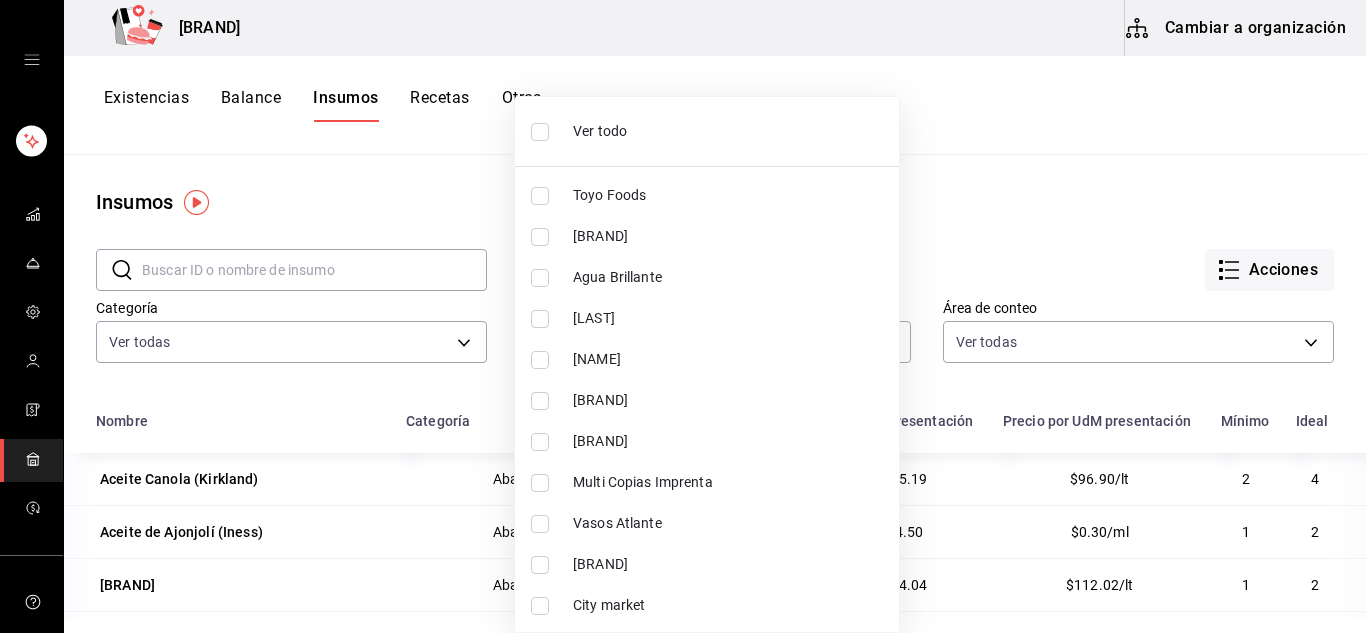 click on "[FIRST]" at bounding box center [728, 359] 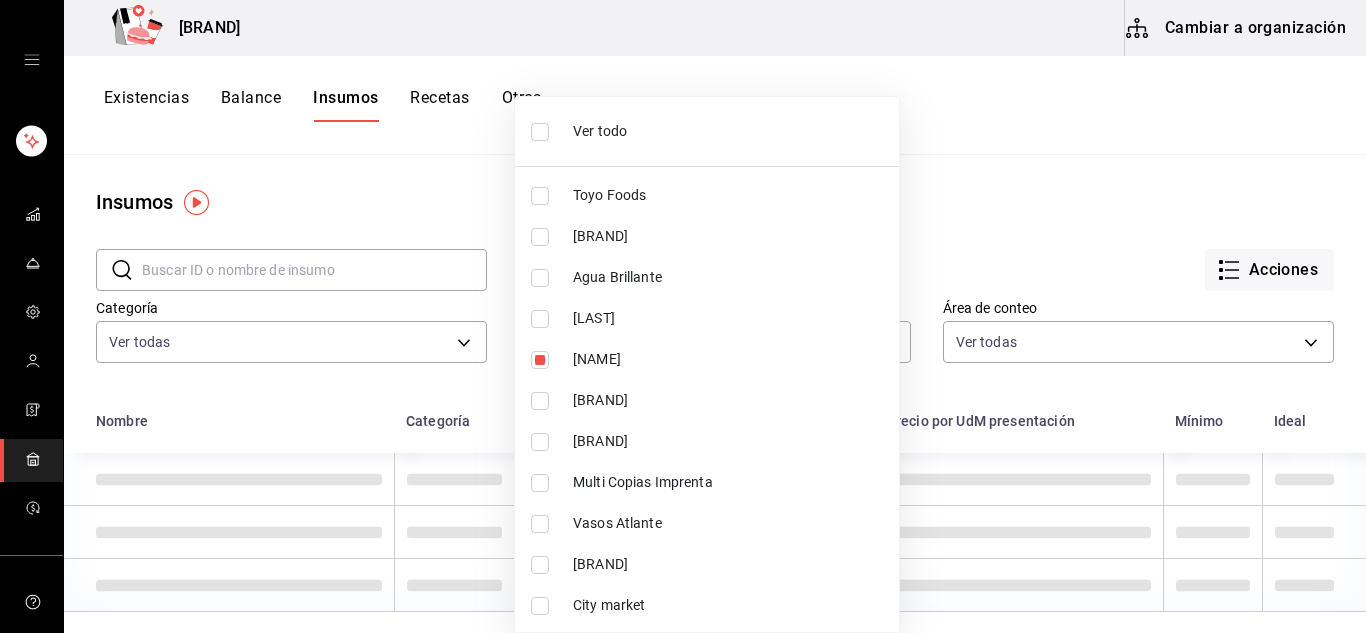 click at bounding box center (683, 316) 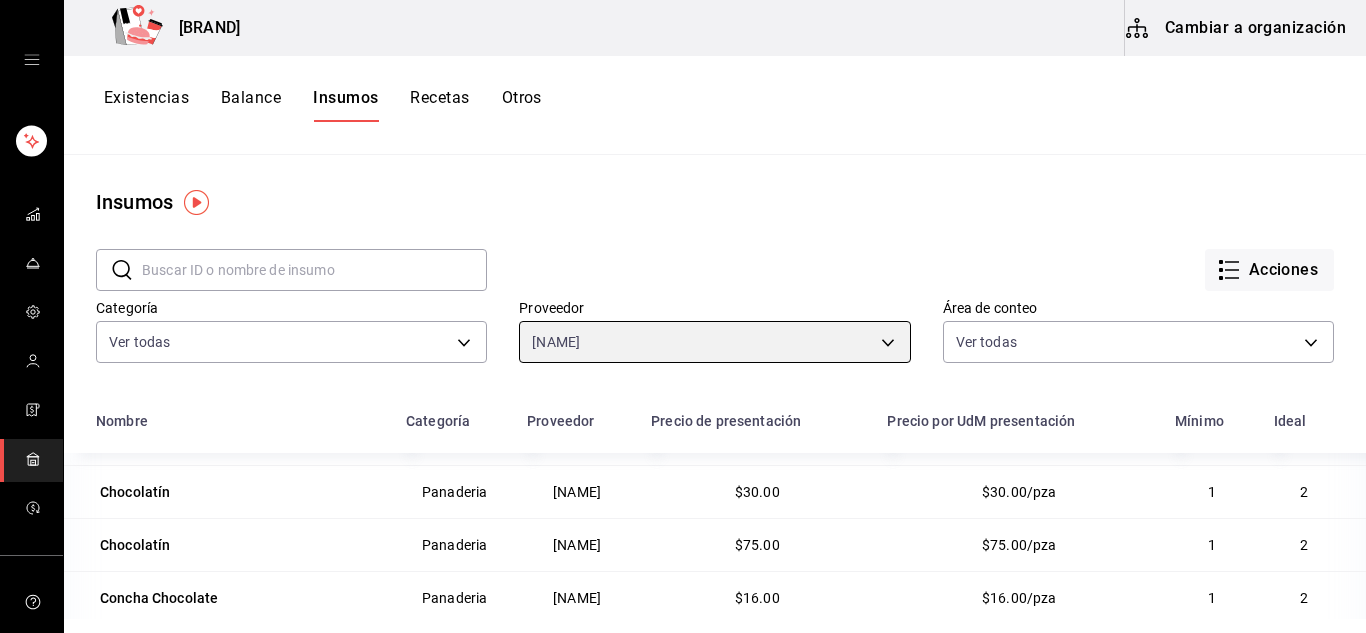 scroll, scrollTop: 0, scrollLeft: 0, axis: both 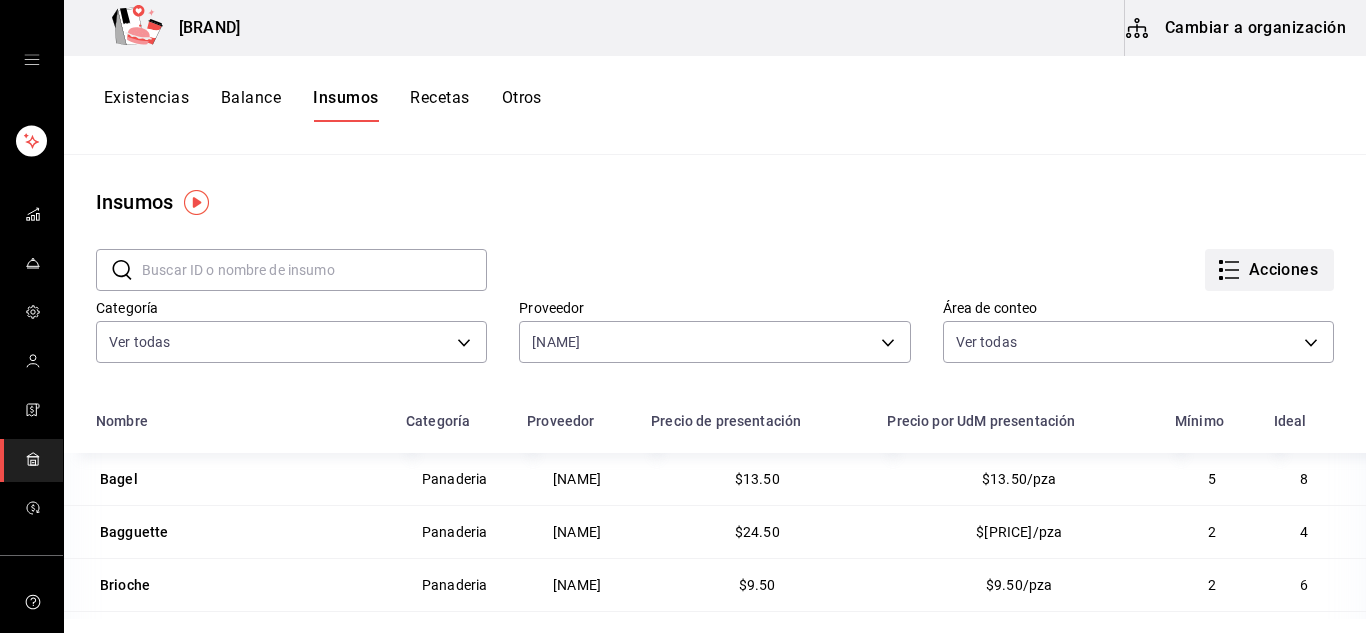 click on "Acciones" at bounding box center [1269, 270] 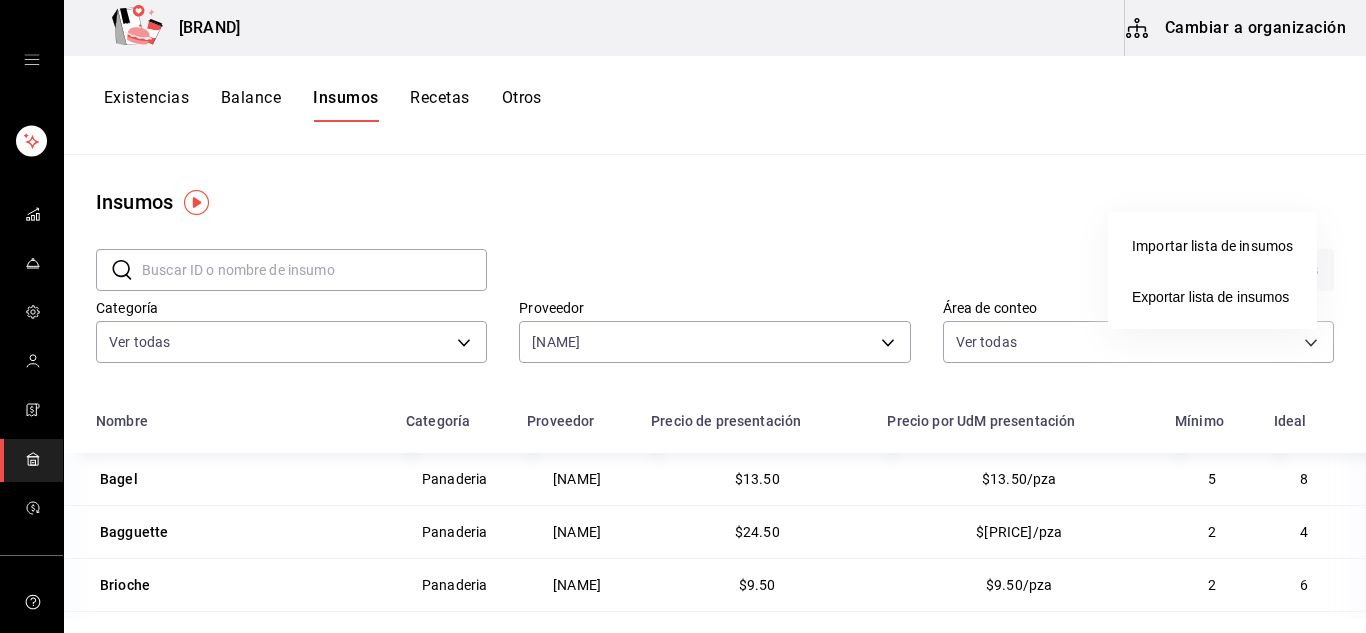 click at bounding box center [683, 316] 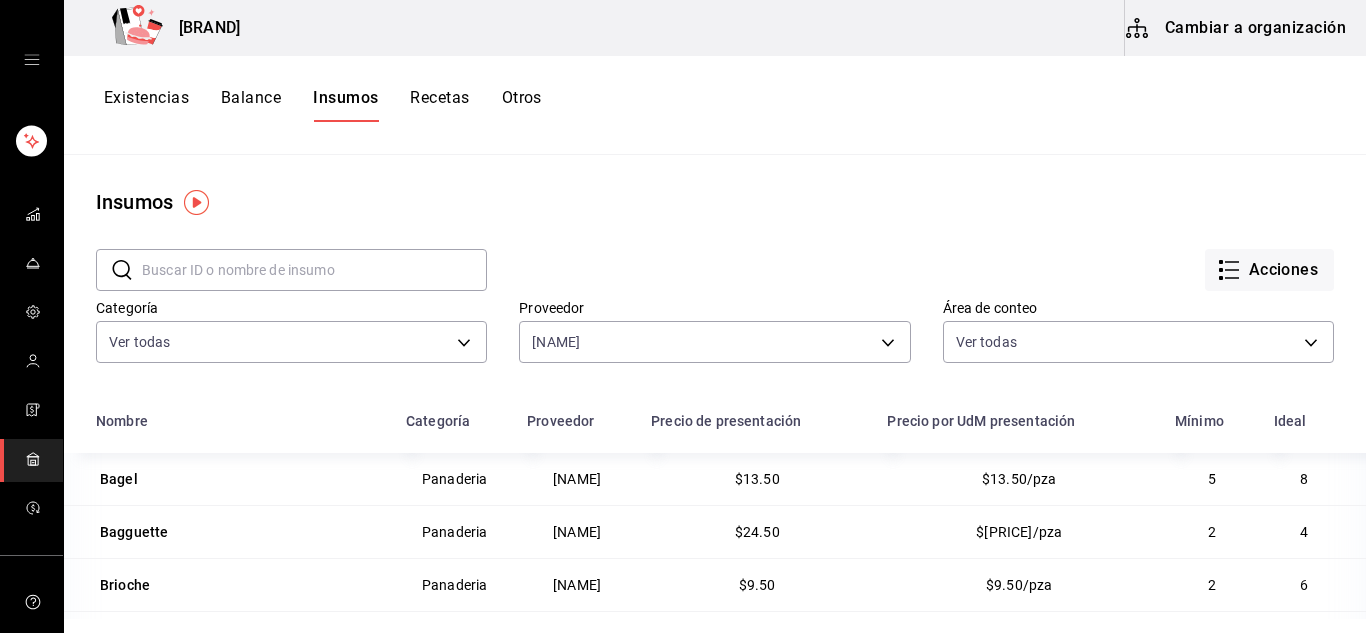 click on "Existencias" at bounding box center (146, 105) 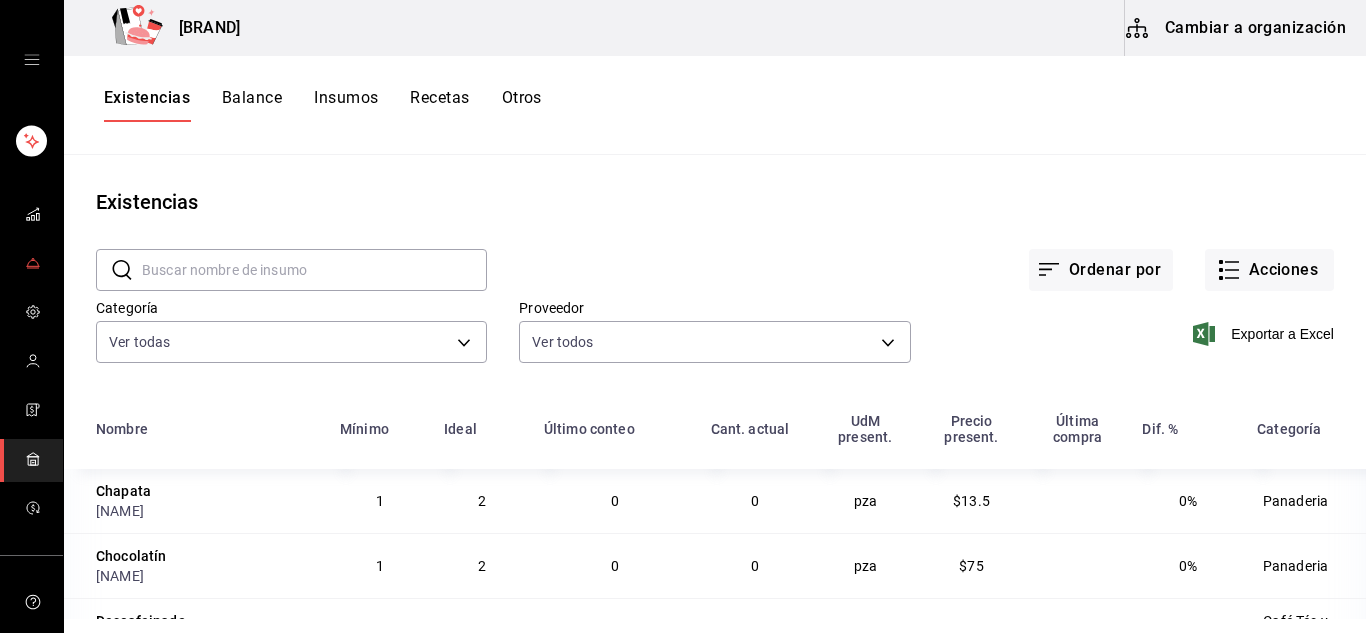 click 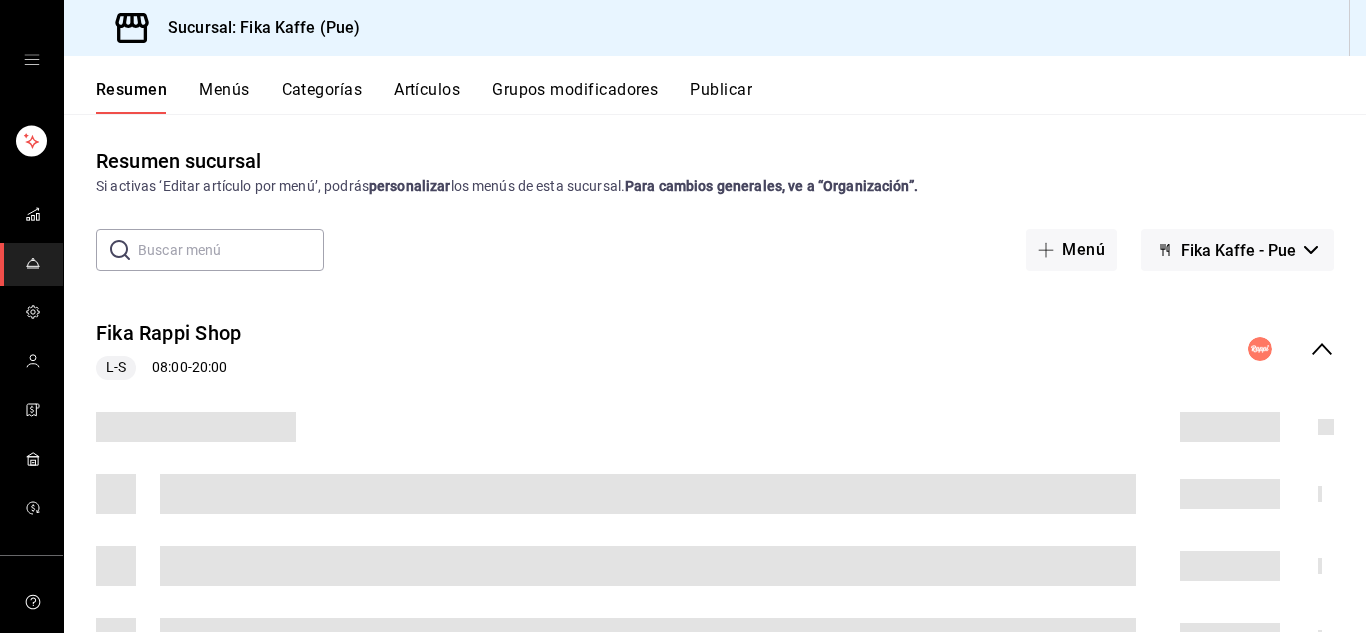 click on "Artículos" at bounding box center [427, 97] 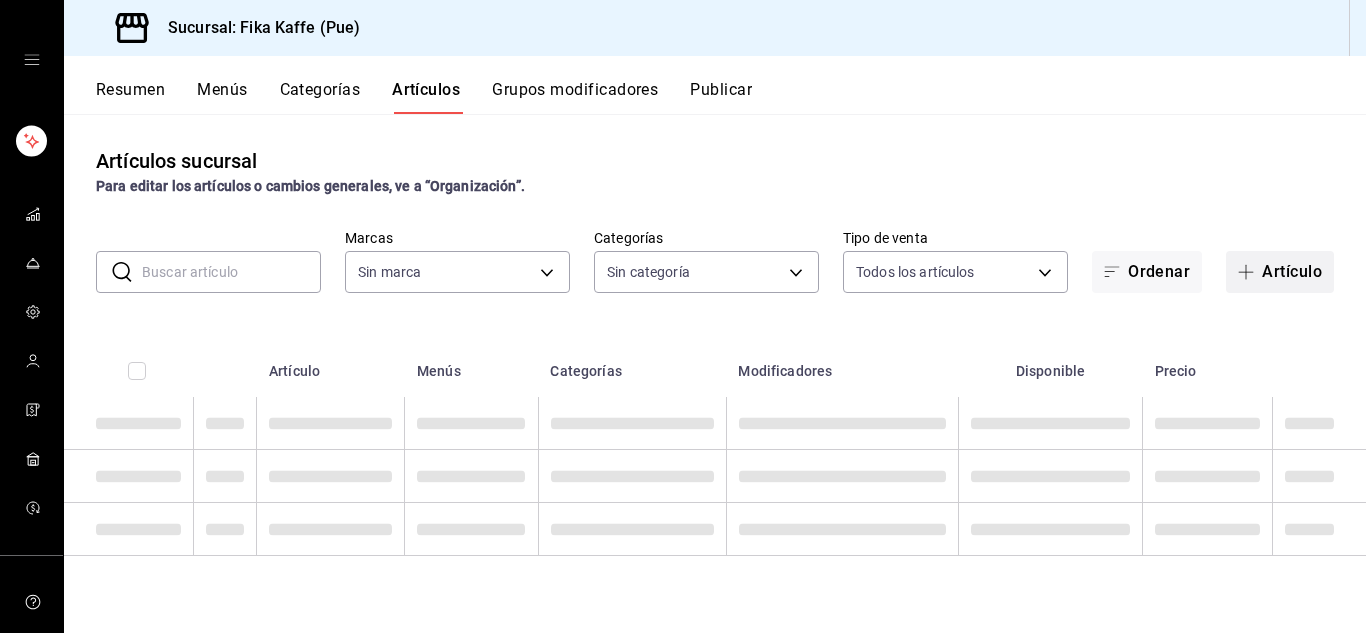 click on "Artículo" at bounding box center [1280, 272] 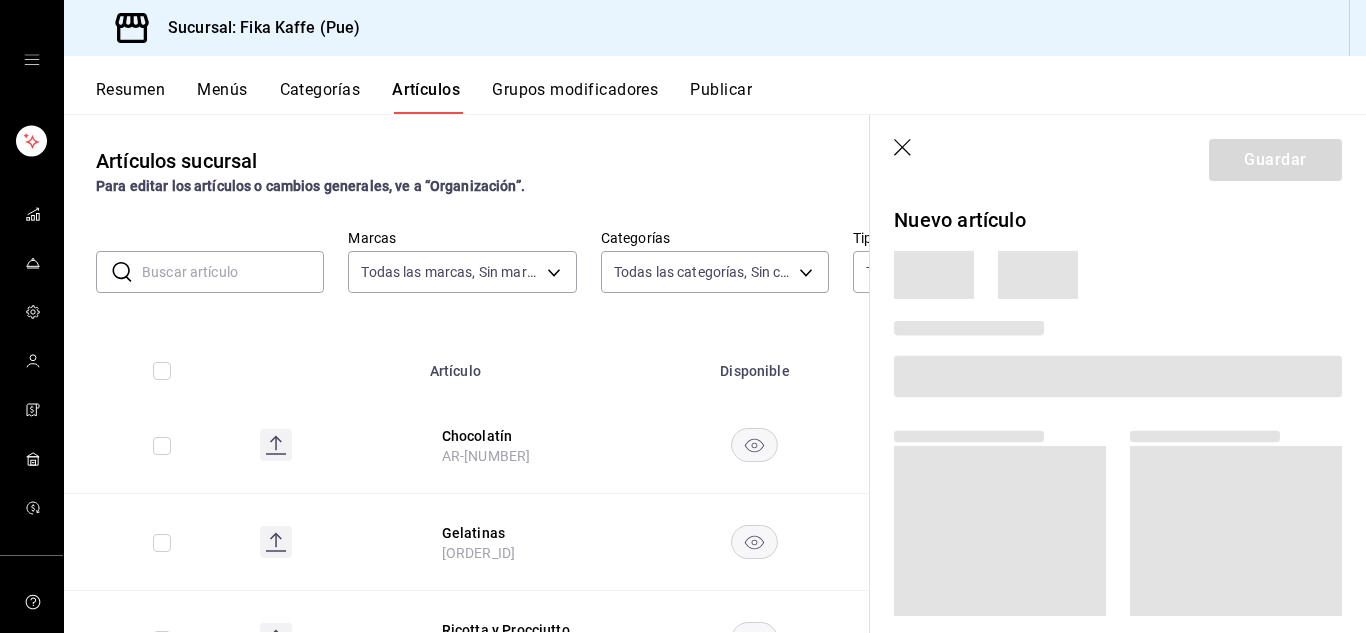 type on "34ad27b6-2ad7-4e09-8c47-bff0ca000e3b" 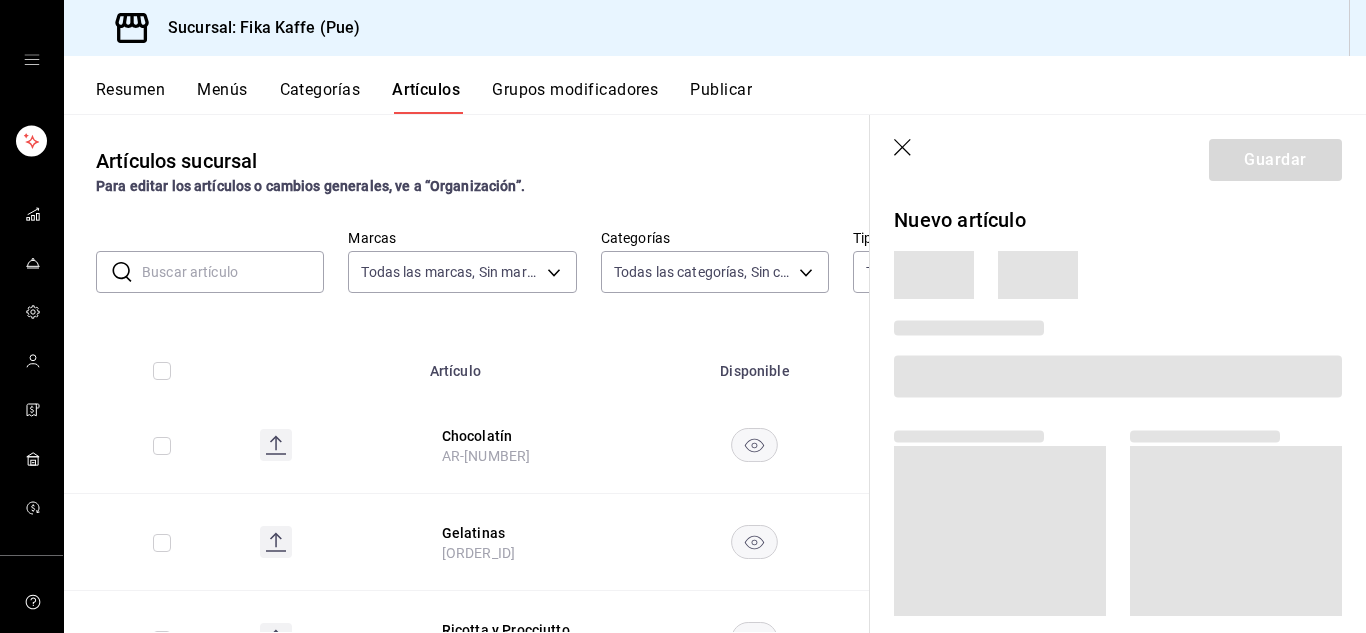 type on "1994366c-f11a-4cbd-94a1-eb9715e73b61,3590a760-77bb-4674-8d3f-47f28e8156f8,11cd441c-fe7d-4a32-a4f0-78fe97126edd,bbae90fa-ccf0-4c0f-a9f6-34cbd5b6986f,9cb326df-78ab-4135-8aa5-1599be20fca9,044a3309-0280-4acc-81f2-c727bf4cd97c,fa52712d-ba54-408d-ac07-16f7766b2296,493bc733-f83d-4087-add6-d11b5c273c3f,8bc6011c-8e1b-4b68-bc53-463cef084bc9,034b95a4-4cb0-49a5-83f1-b2d88123b5ea,86daaf9a-ce63-494f-817c-d6f13f643dcc,d658dfb2-c10c-47e2-859e-e34835ab979a,302a63d3-18de-4d28-8d09-cff5502976d4,16cab295-8386-4177-99d0-9185c5c08a46,49431abd-882b-4a3e-8790-e26880bafd65,b64ea330-2103-49a1-93be-e1b2817620c5" 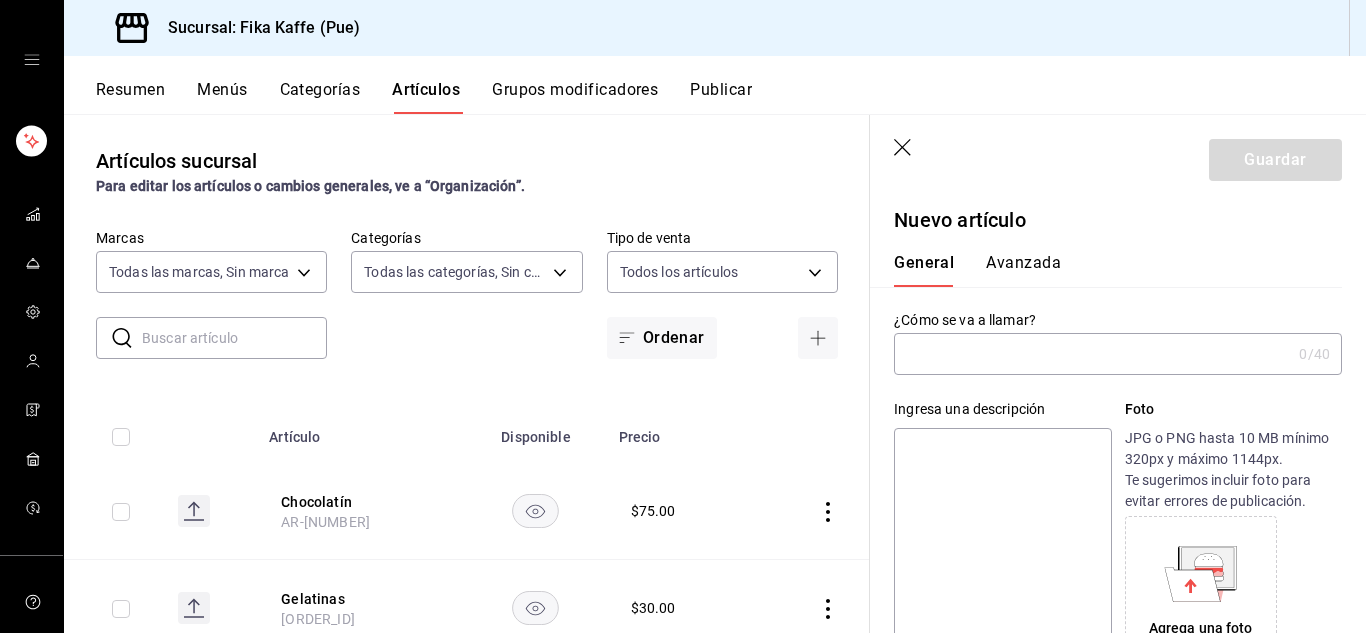scroll, scrollTop: 100, scrollLeft: 0, axis: vertical 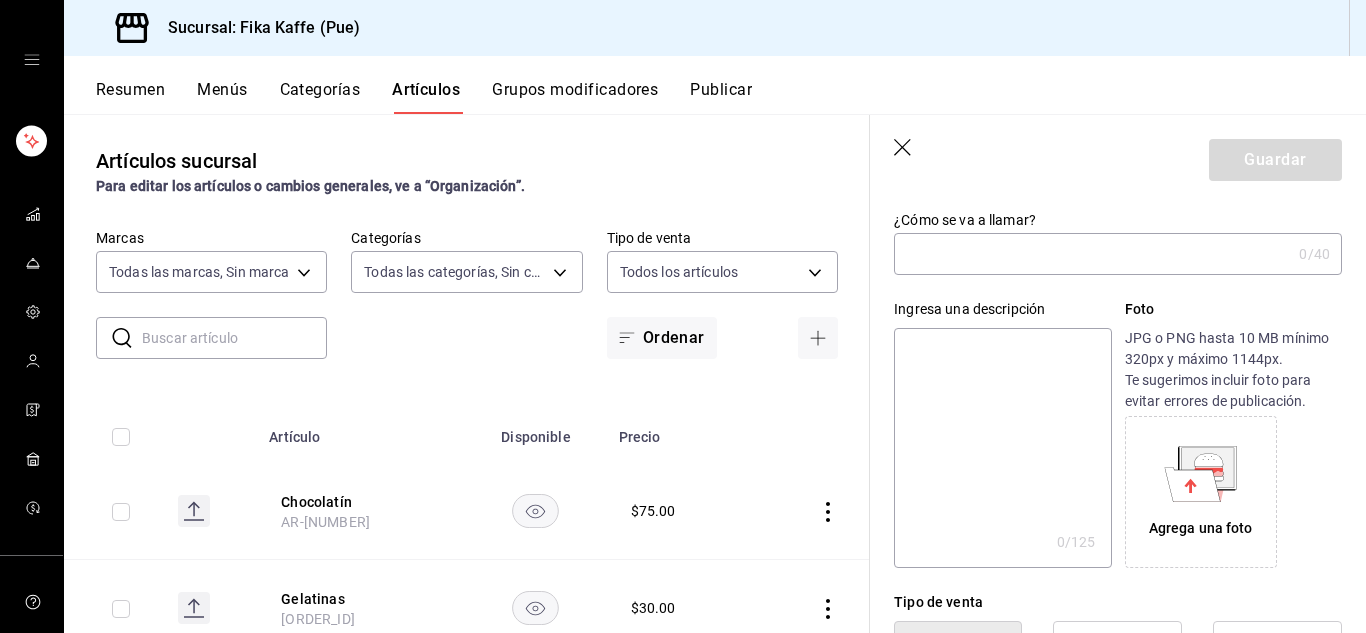 type on "R" 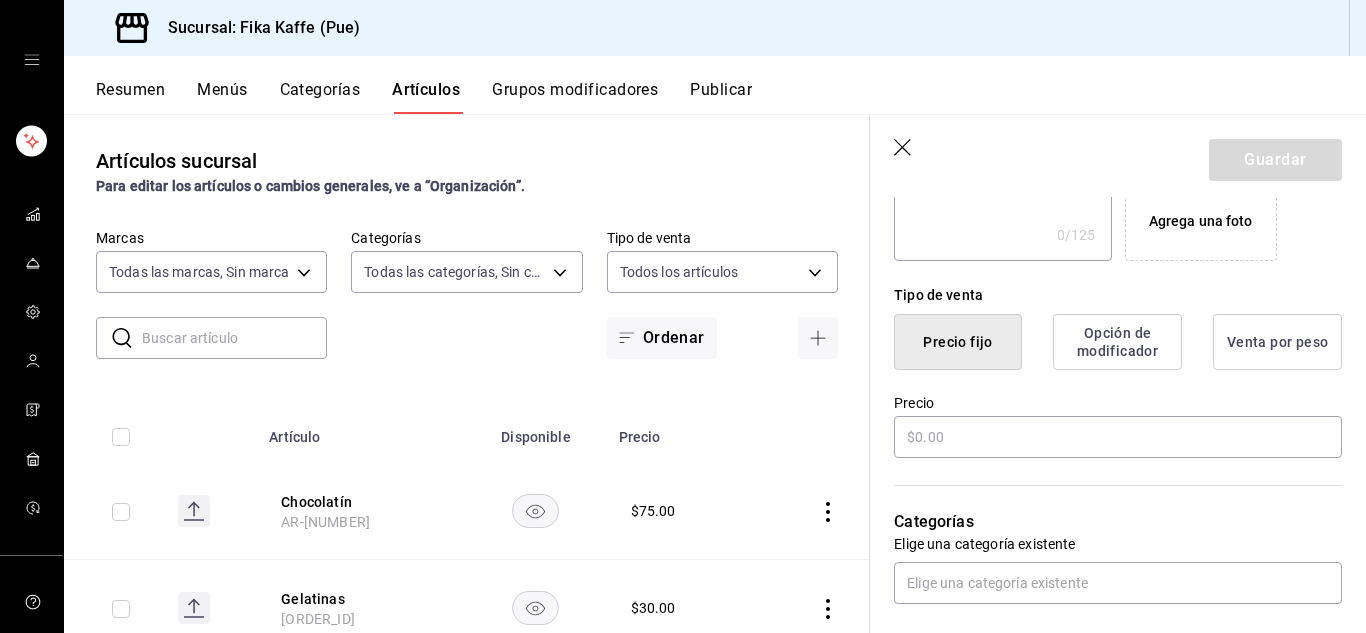 scroll, scrollTop: 600, scrollLeft: 0, axis: vertical 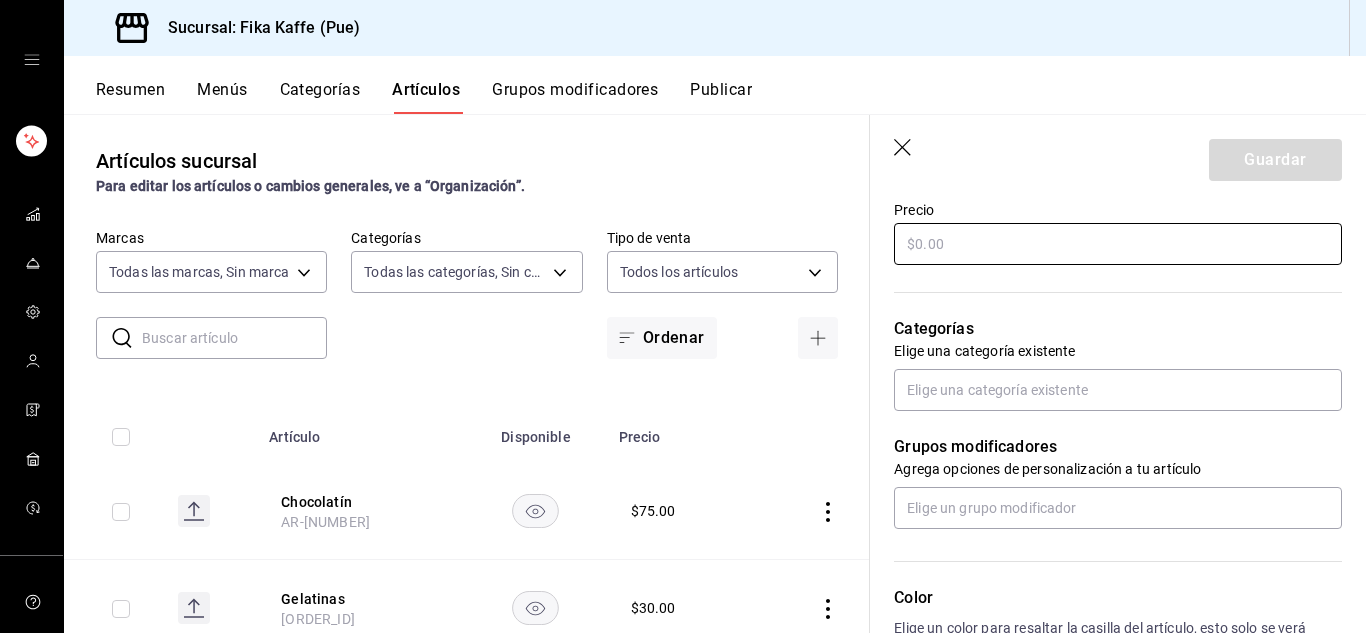 type on "Tosta Roast Beef" 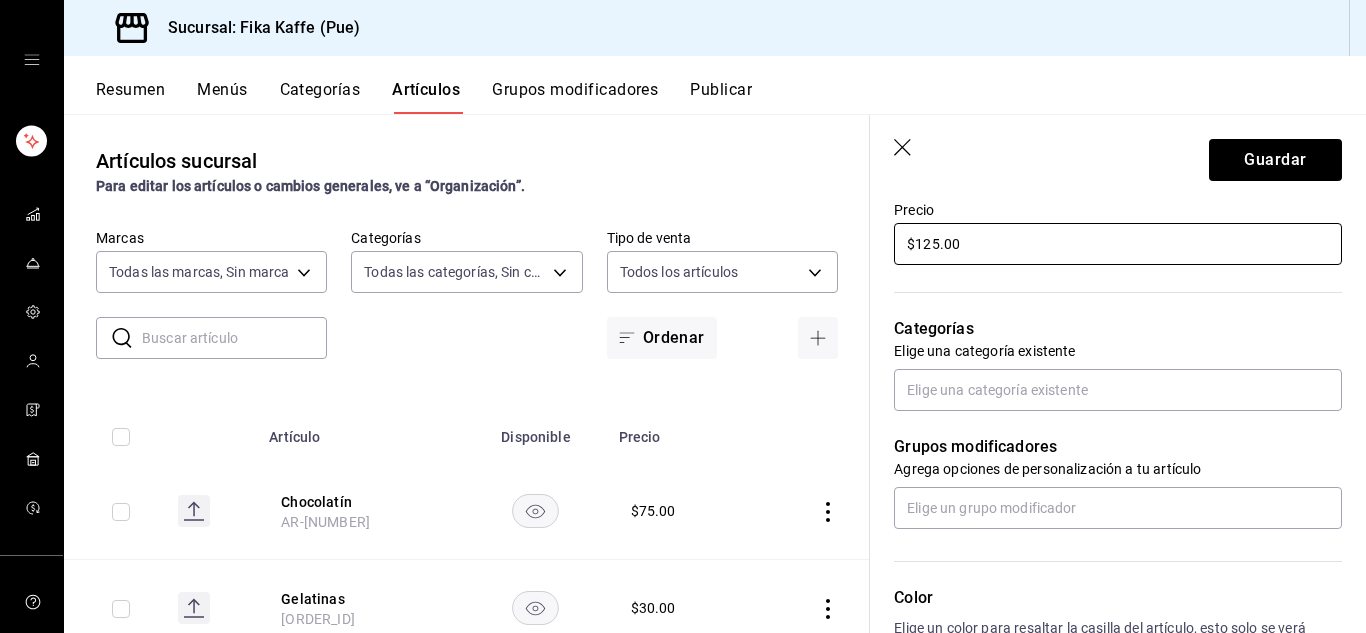 type on "$125.00" 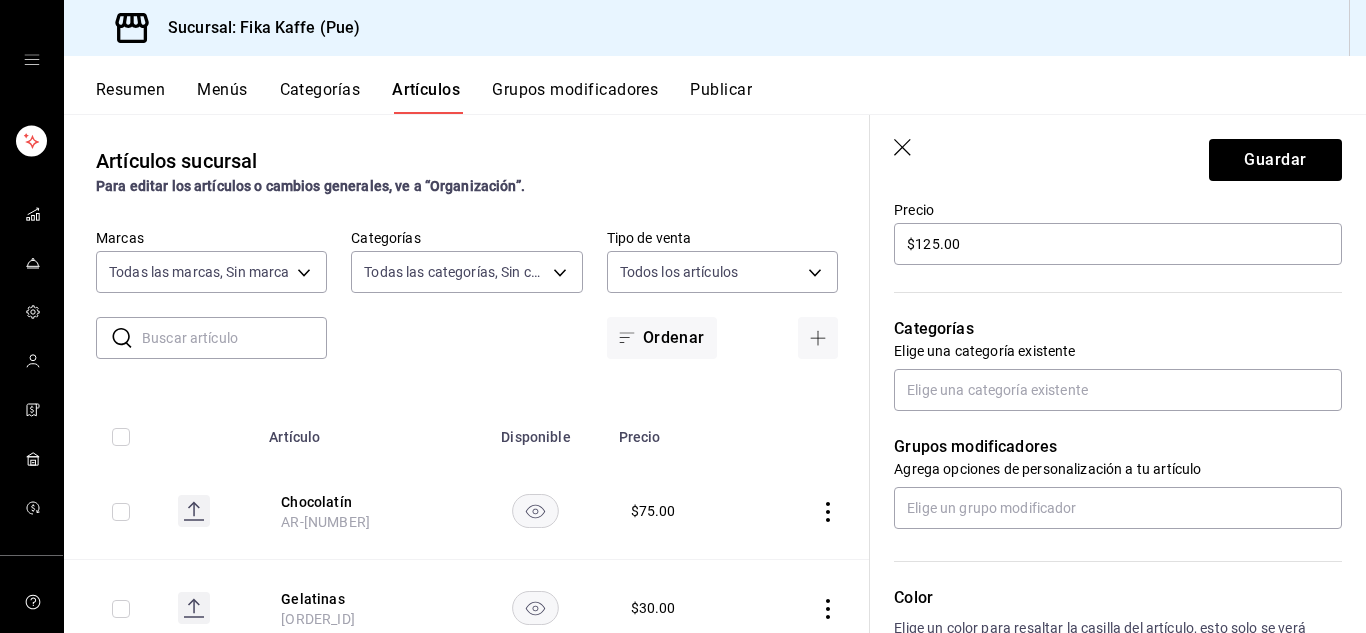click on "Categorías Elige una categoría existente" at bounding box center (1106, 339) 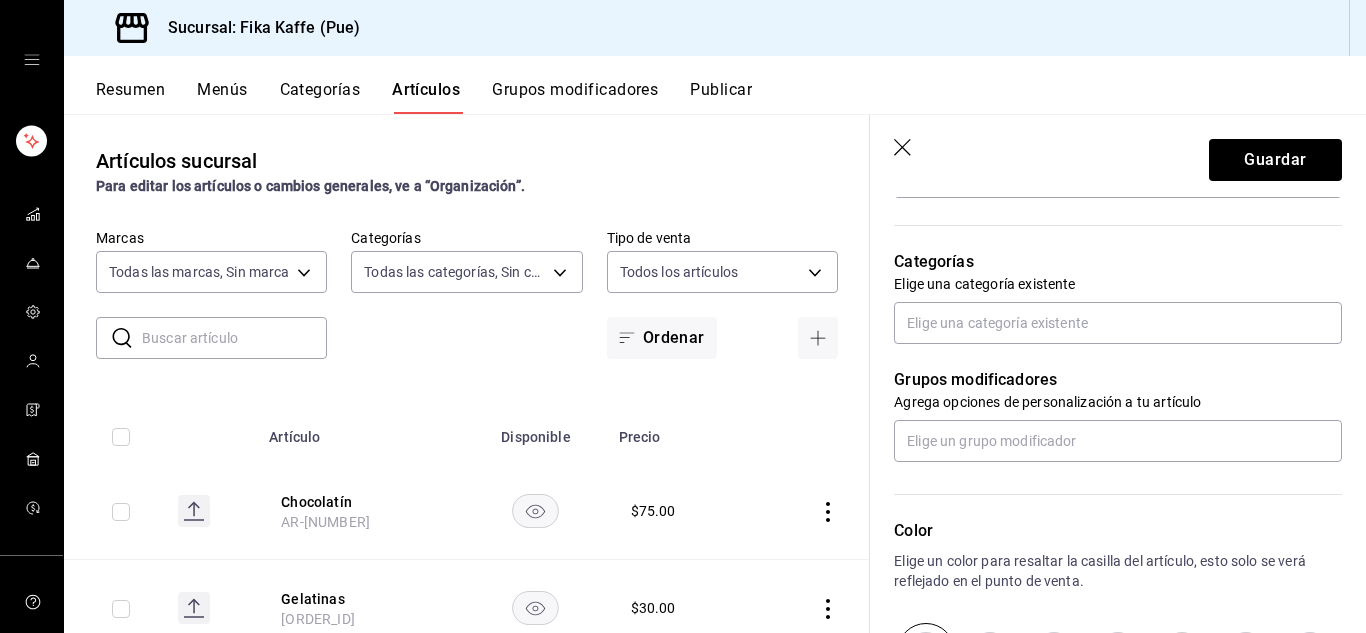 scroll, scrollTop: 700, scrollLeft: 0, axis: vertical 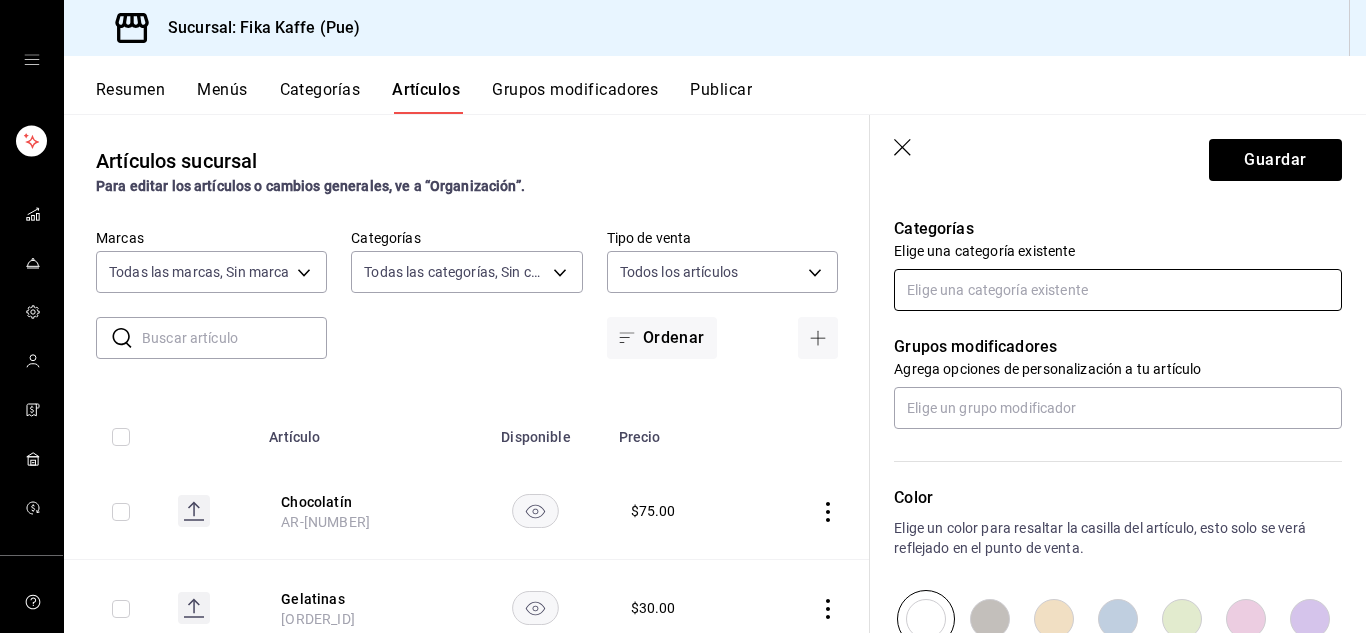 click at bounding box center (1118, 290) 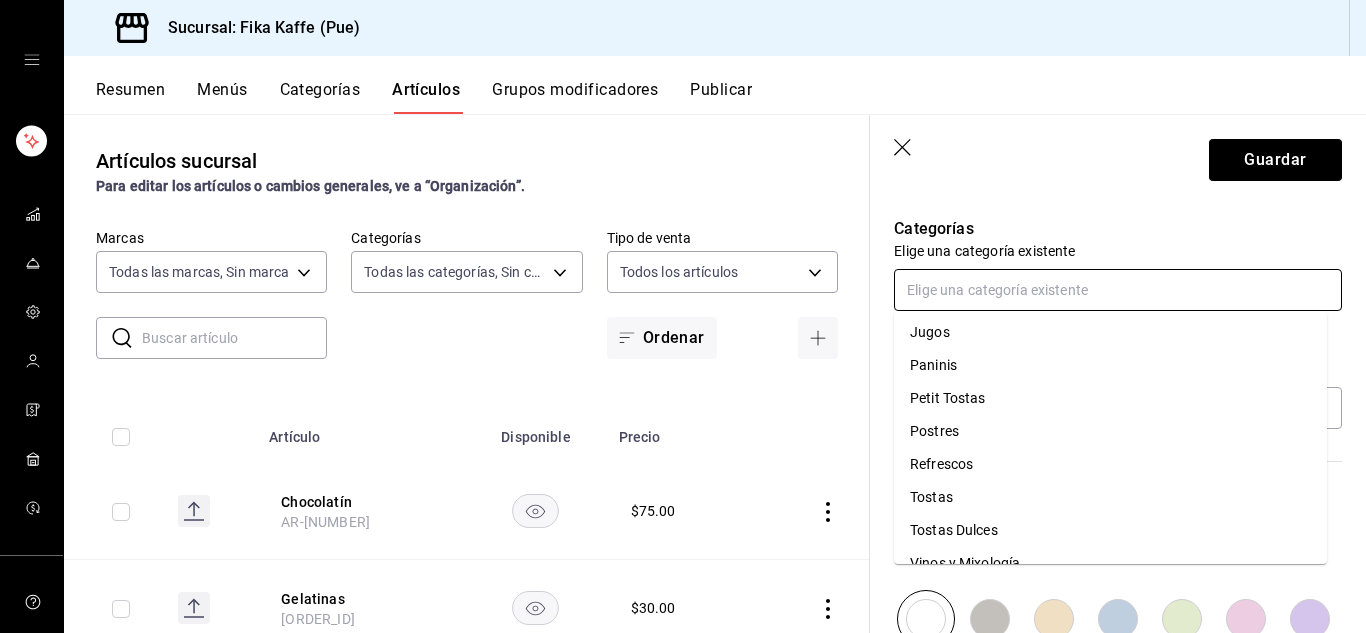 scroll, scrollTop: 291, scrollLeft: 0, axis: vertical 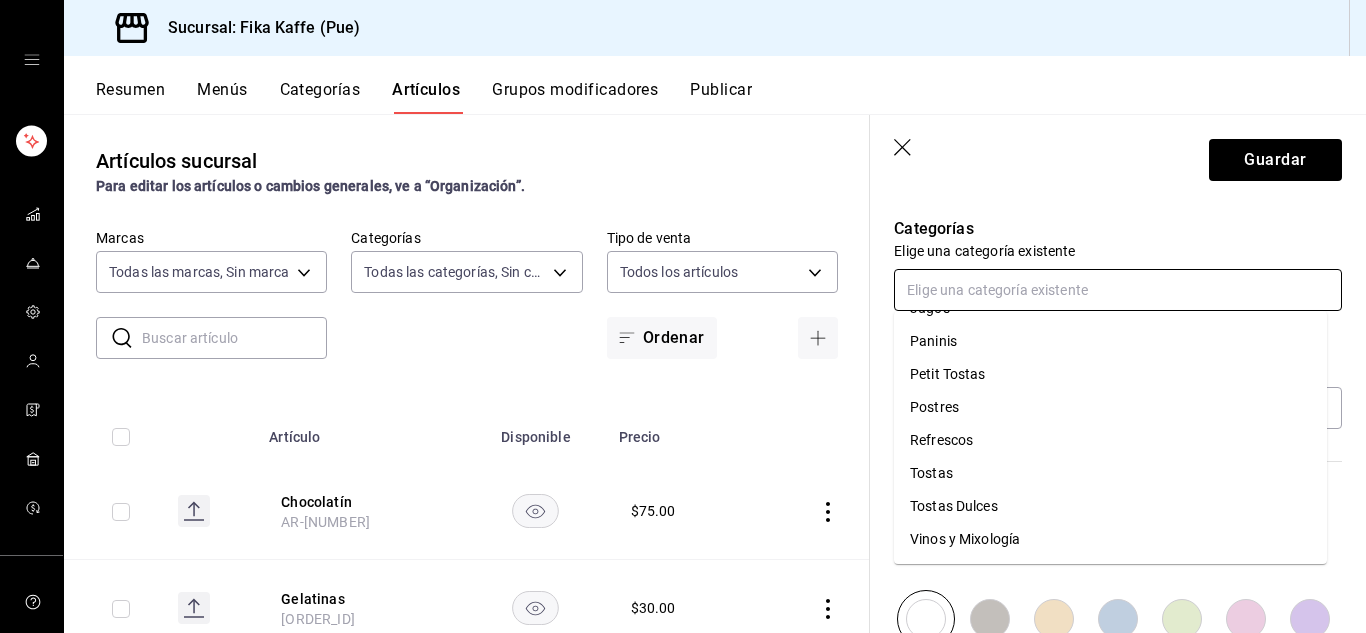 click on "Tostas" at bounding box center (1110, 473) 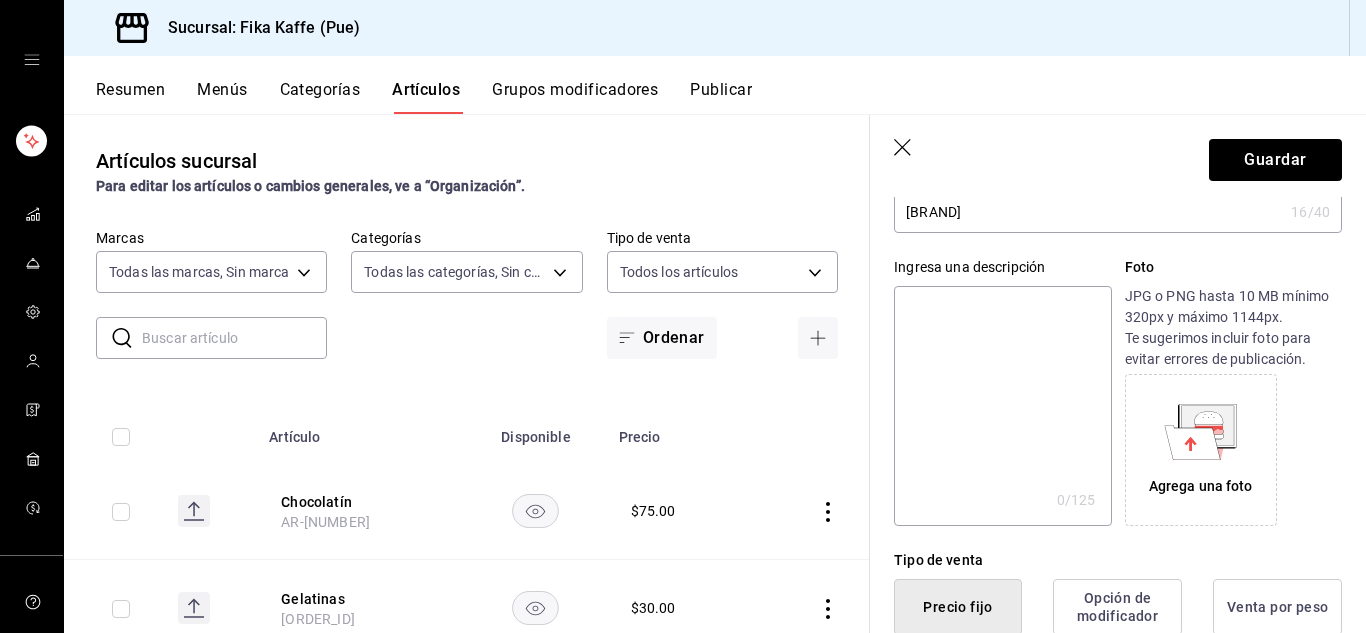 scroll, scrollTop: 0, scrollLeft: 0, axis: both 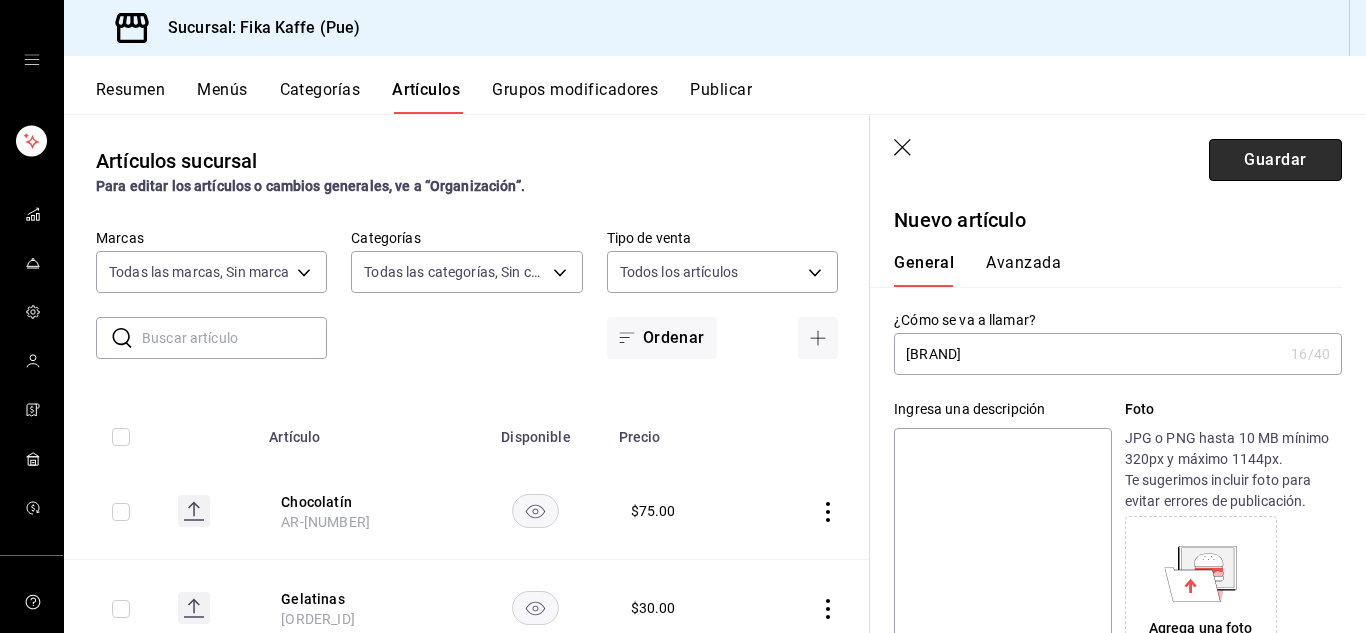 click on "Guardar" at bounding box center [1275, 160] 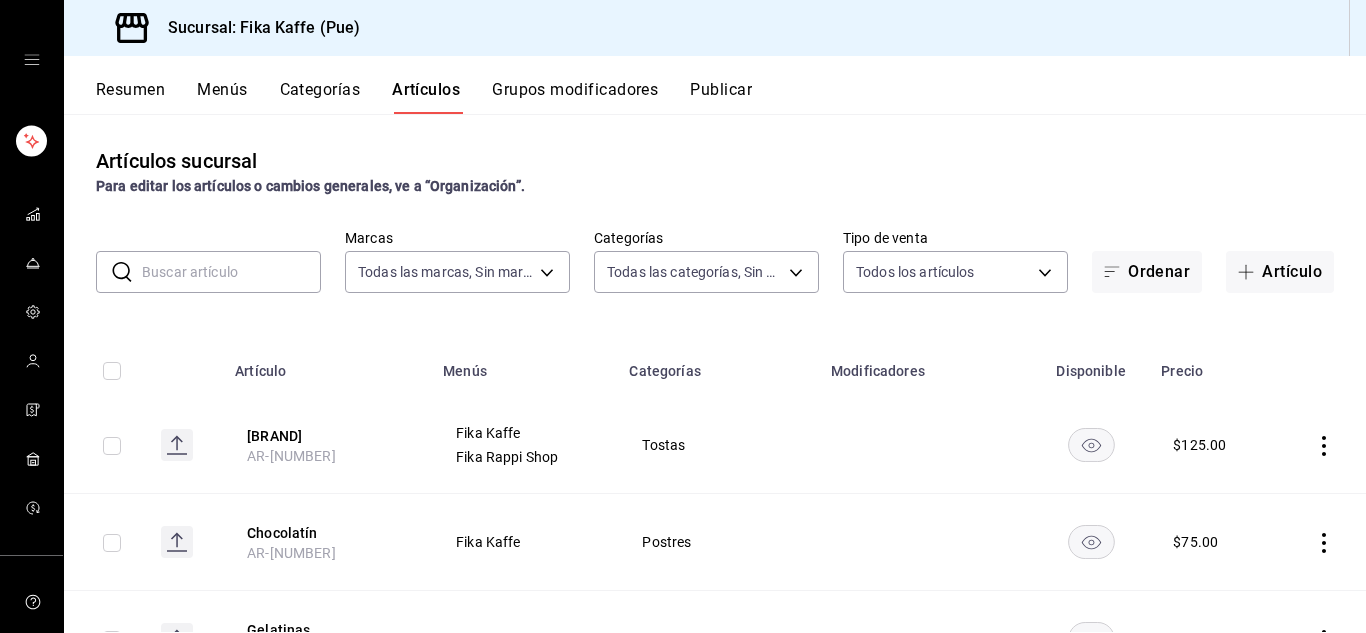 click on "Publicar" at bounding box center (721, 97) 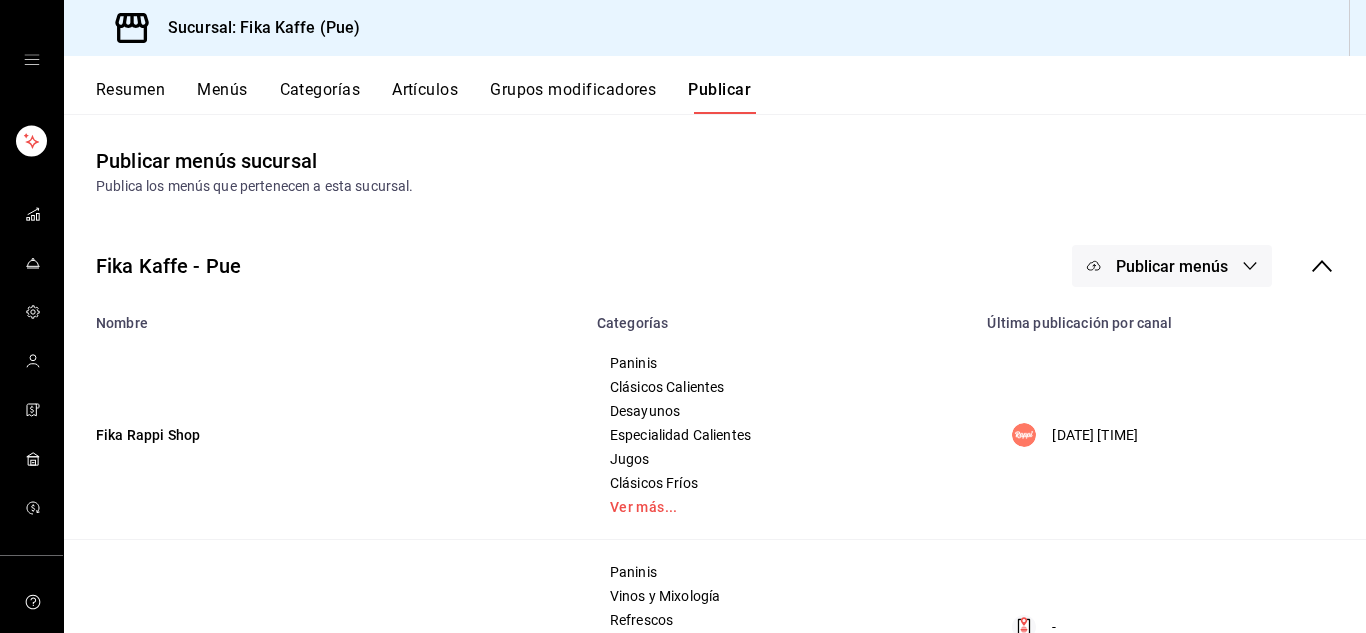 click on "Publicar menús" at bounding box center (1172, 266) 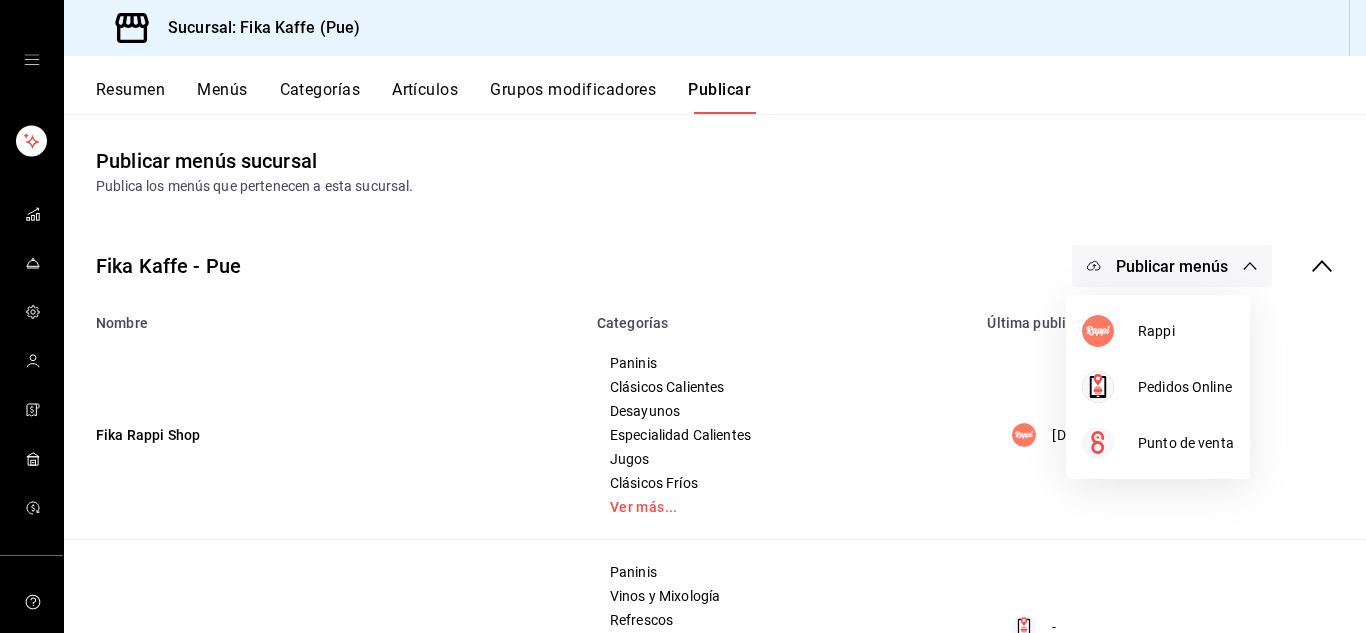 click at bounding box center [683, 316] 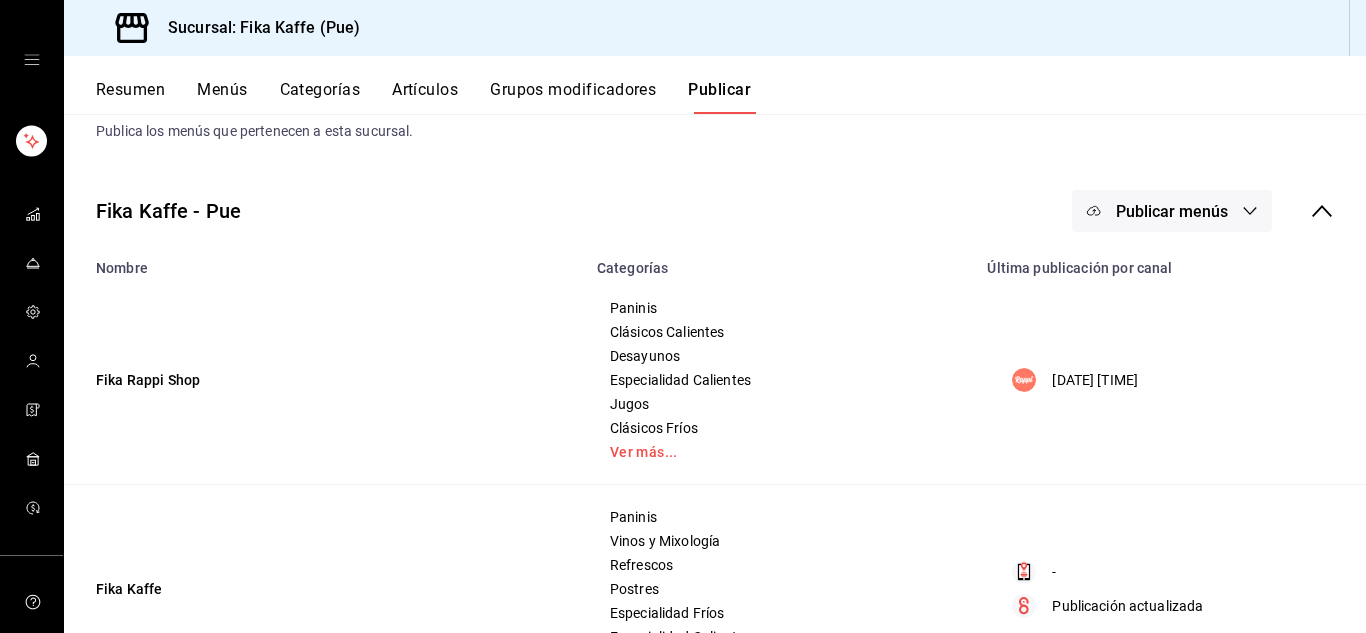 scroll, scrollTop: 149, scrollLeft: 0, axis: vertical 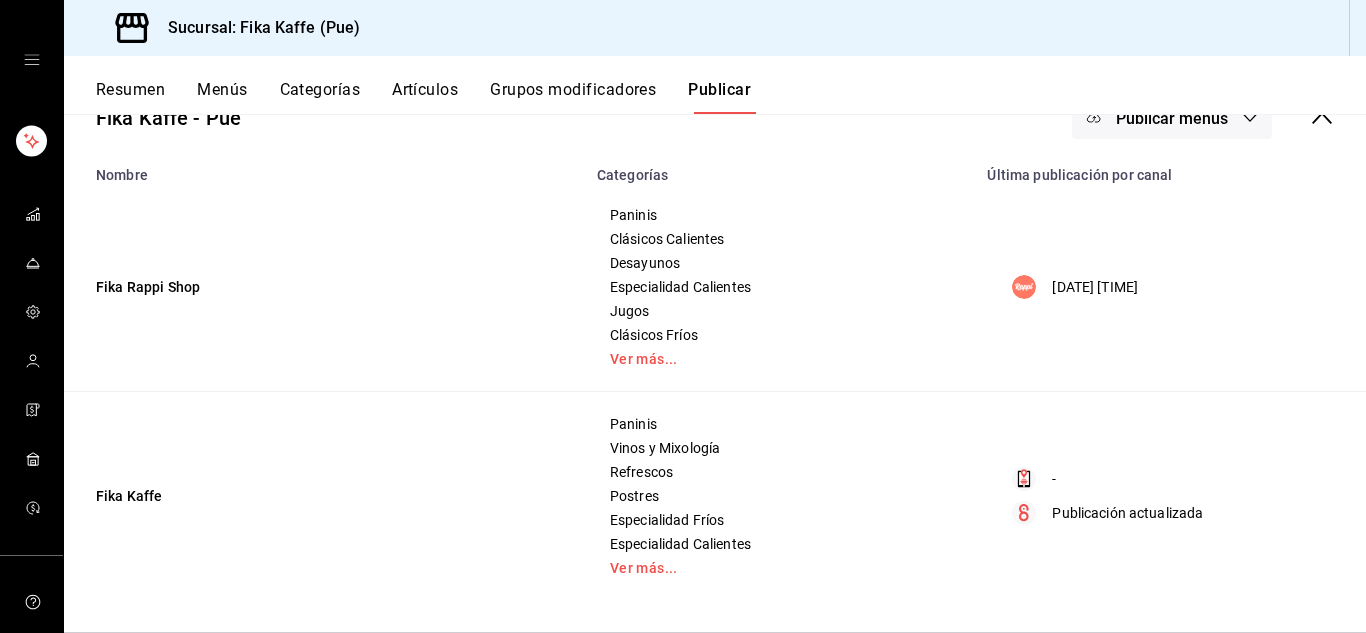 click on "Publicar menús" at bounding box center (1172, 118) 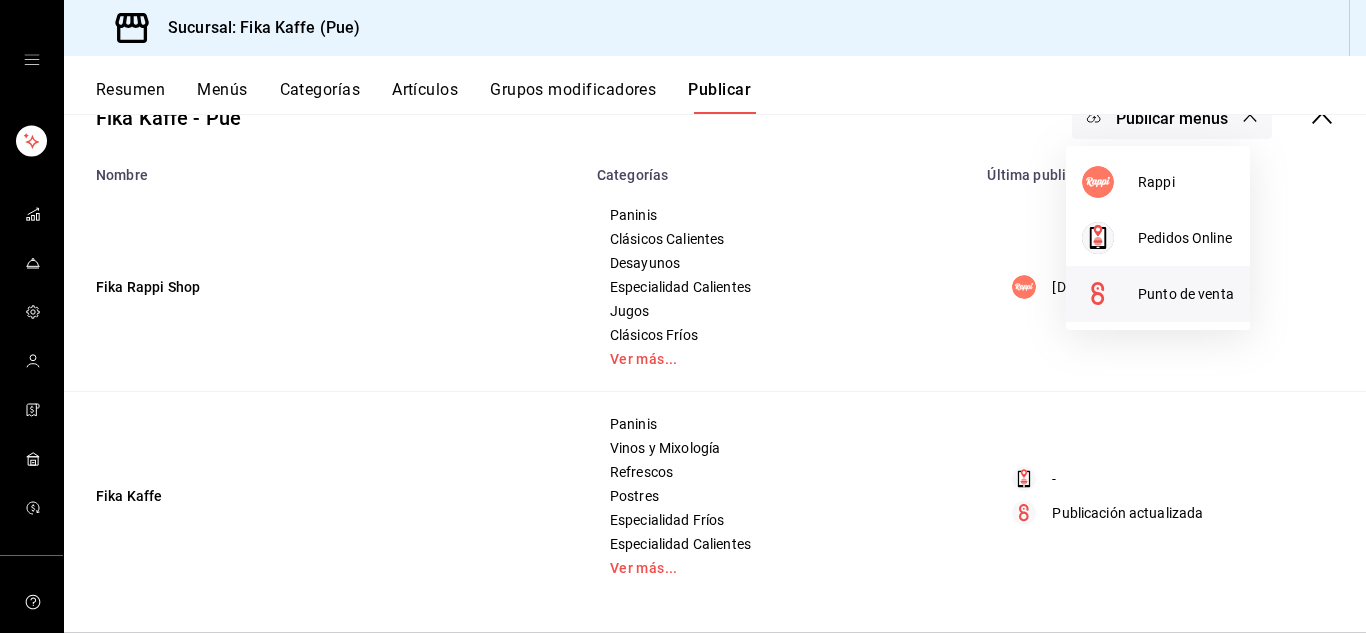 click on "Punto de venta" at bounding box center [1186, 294] 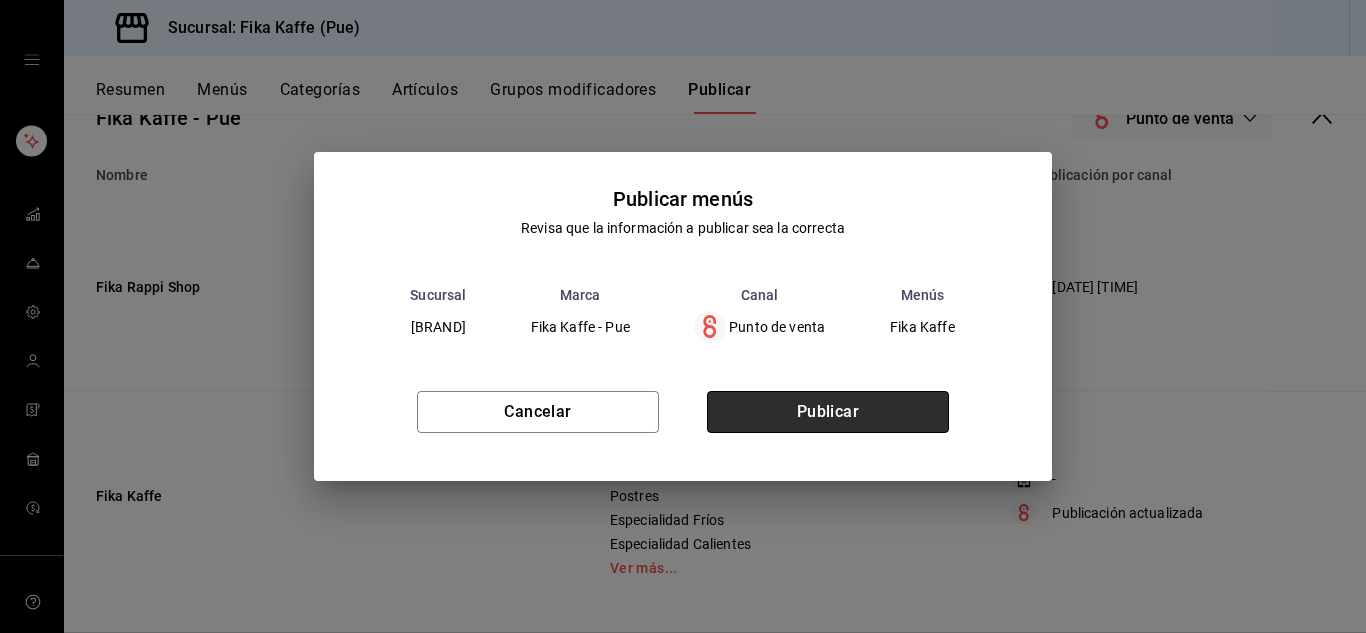 click on "Publicar" at bounding box center [828, 412] 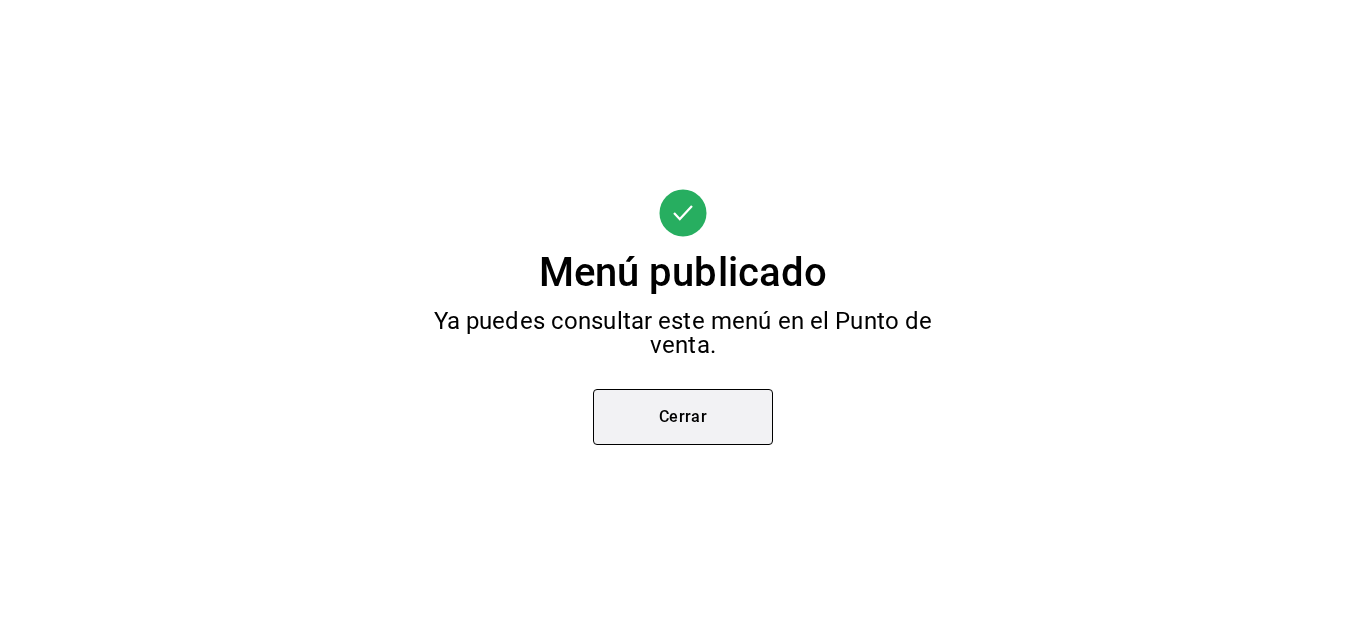 scroll, scrollTop: 56, scrollLeft: 0, axis: vertical 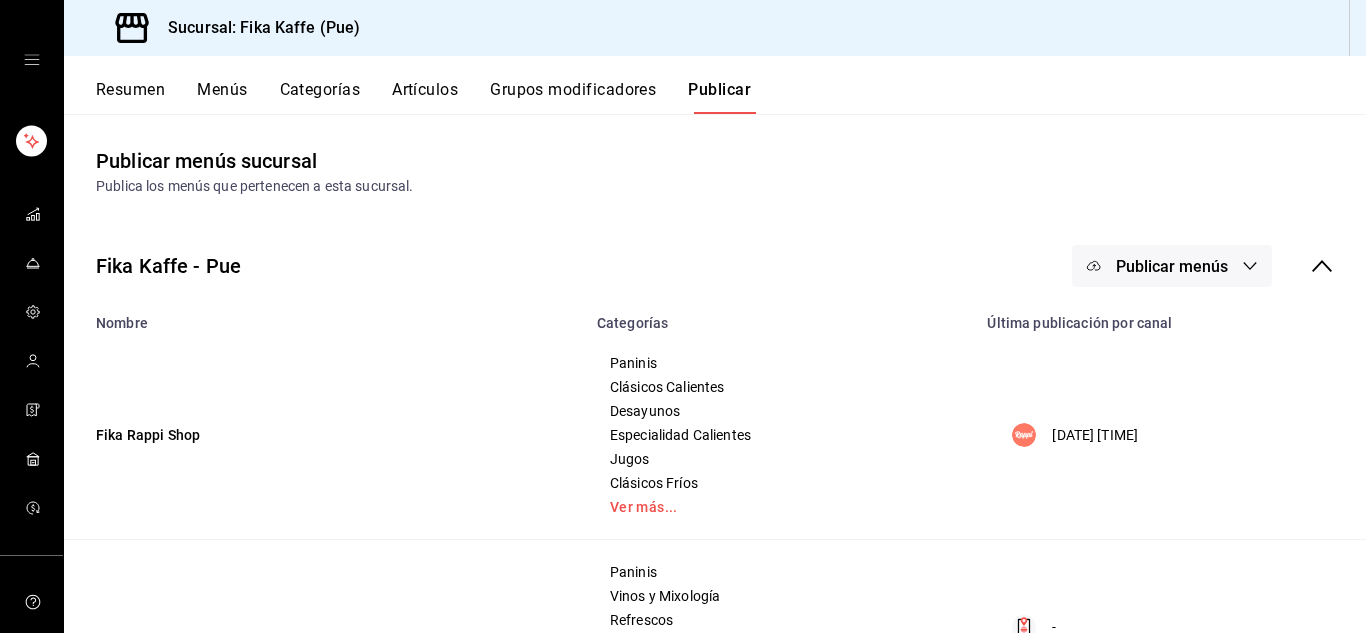 click on "Fika Kaffe - Pue Publicar menús" at bounding box center (715, 266) 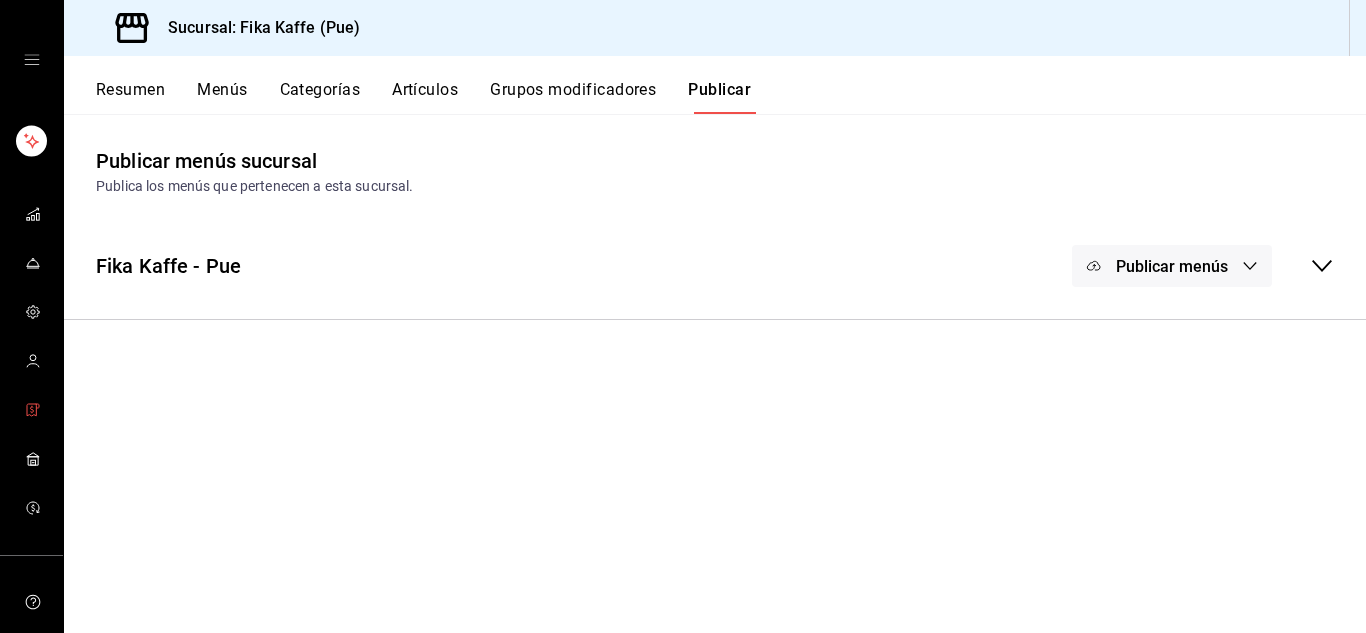 click at bounding box center (33, 411) 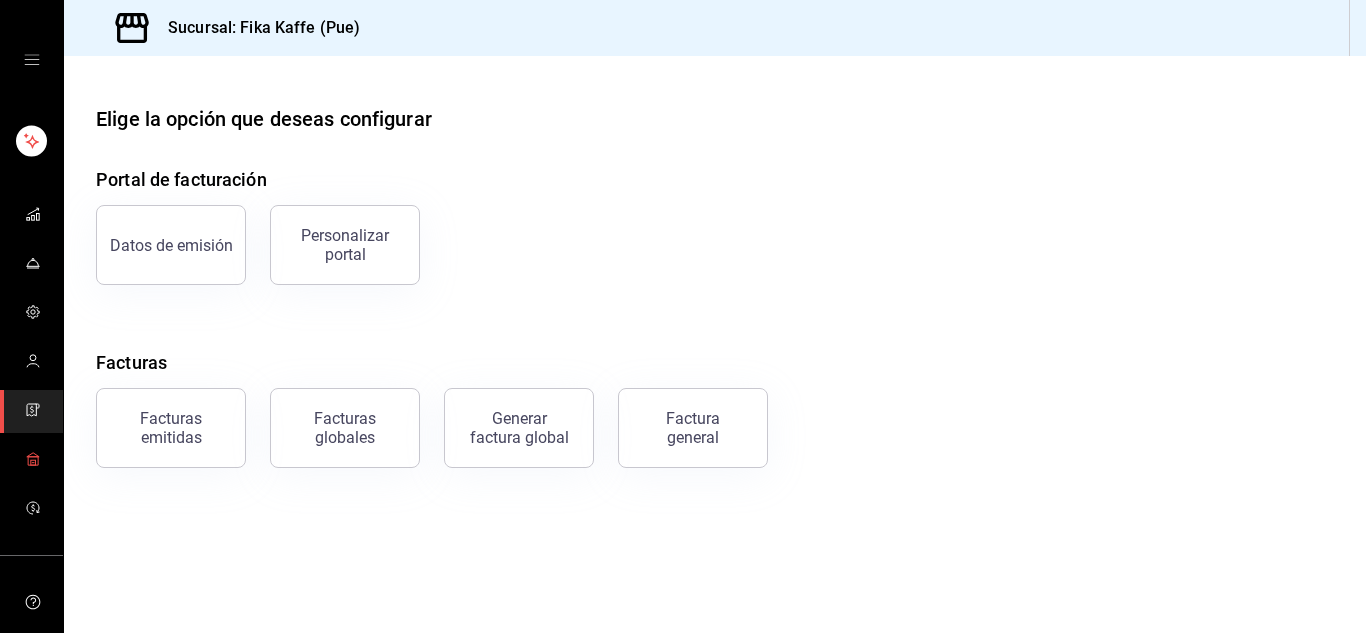 click 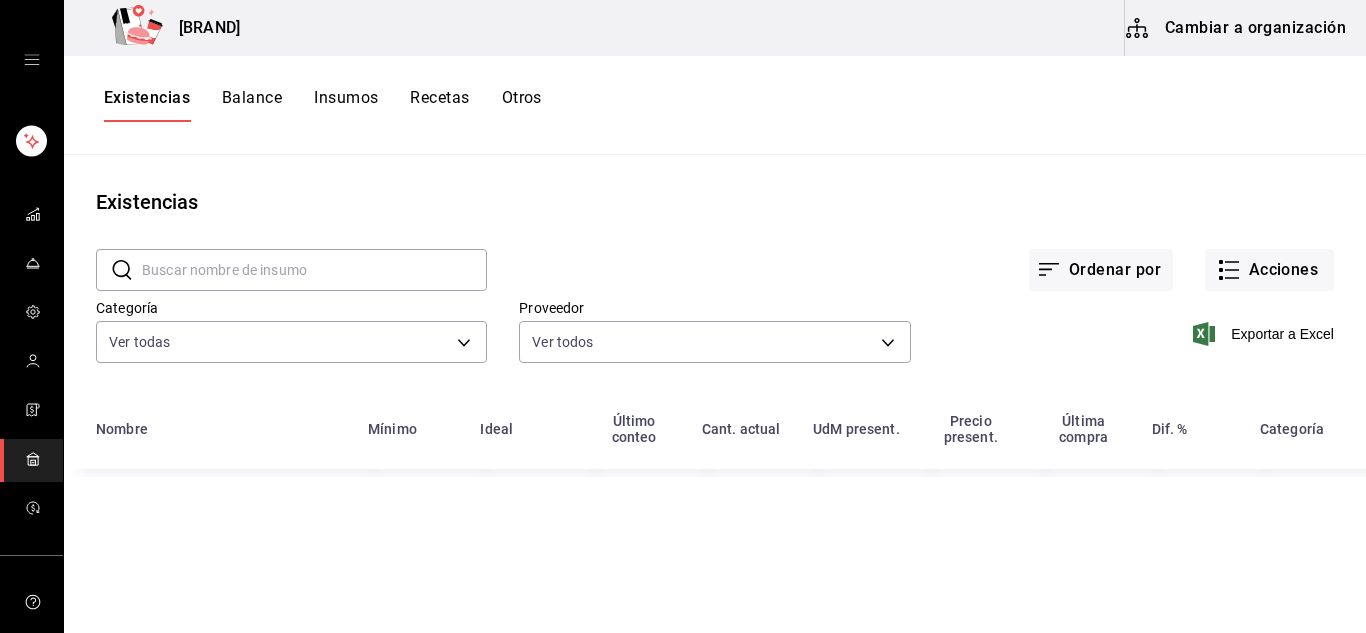 click on "Recetas" at bounding box center (439, 105) 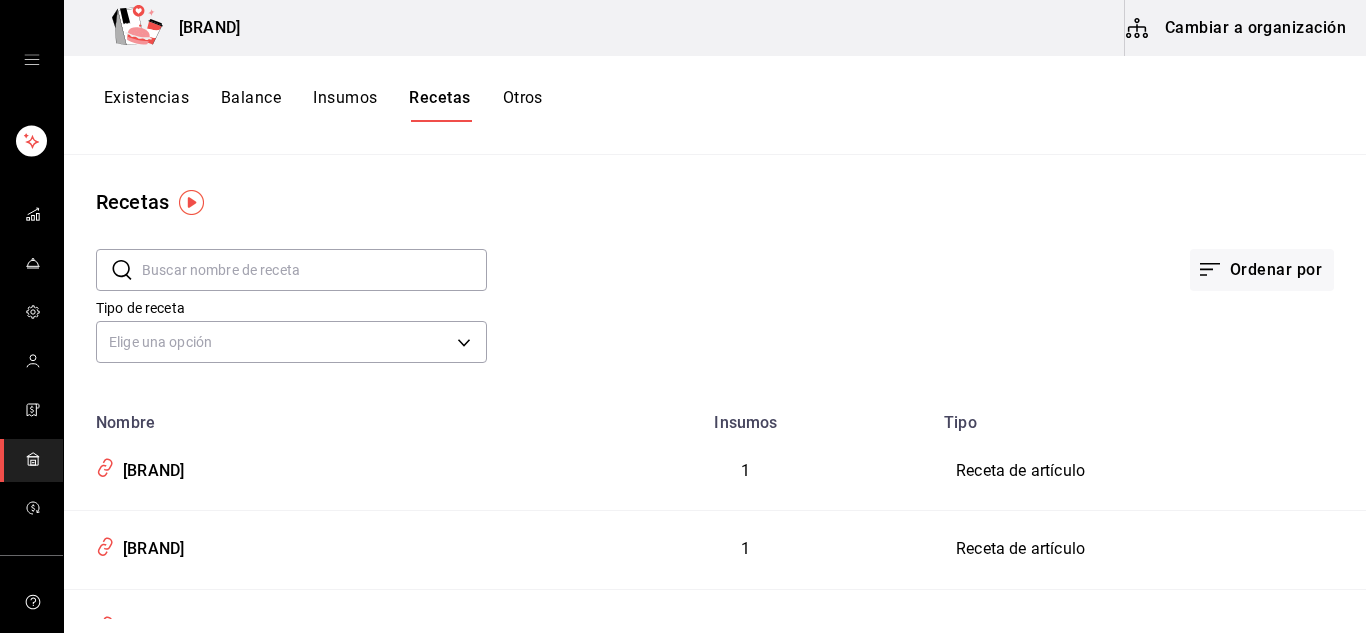 click on "Cambiar a organización" at bounding box center (1237, 28) 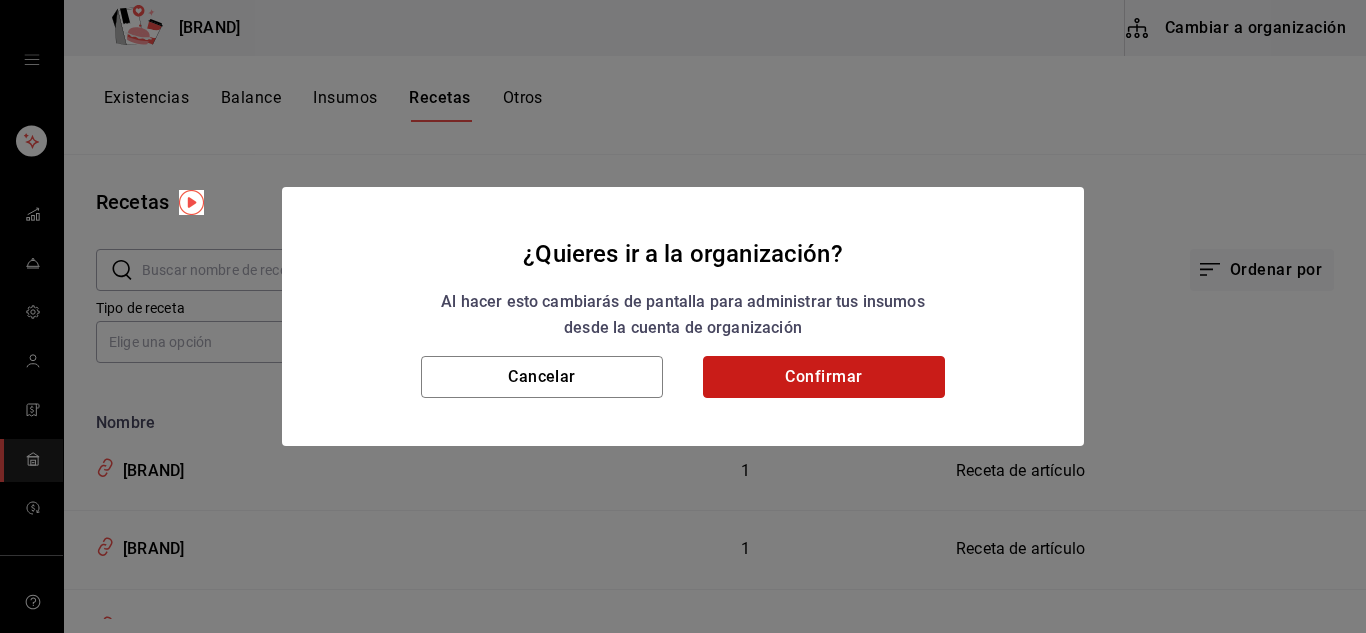 click on "Confirmar" at bounding box center [824, 377] 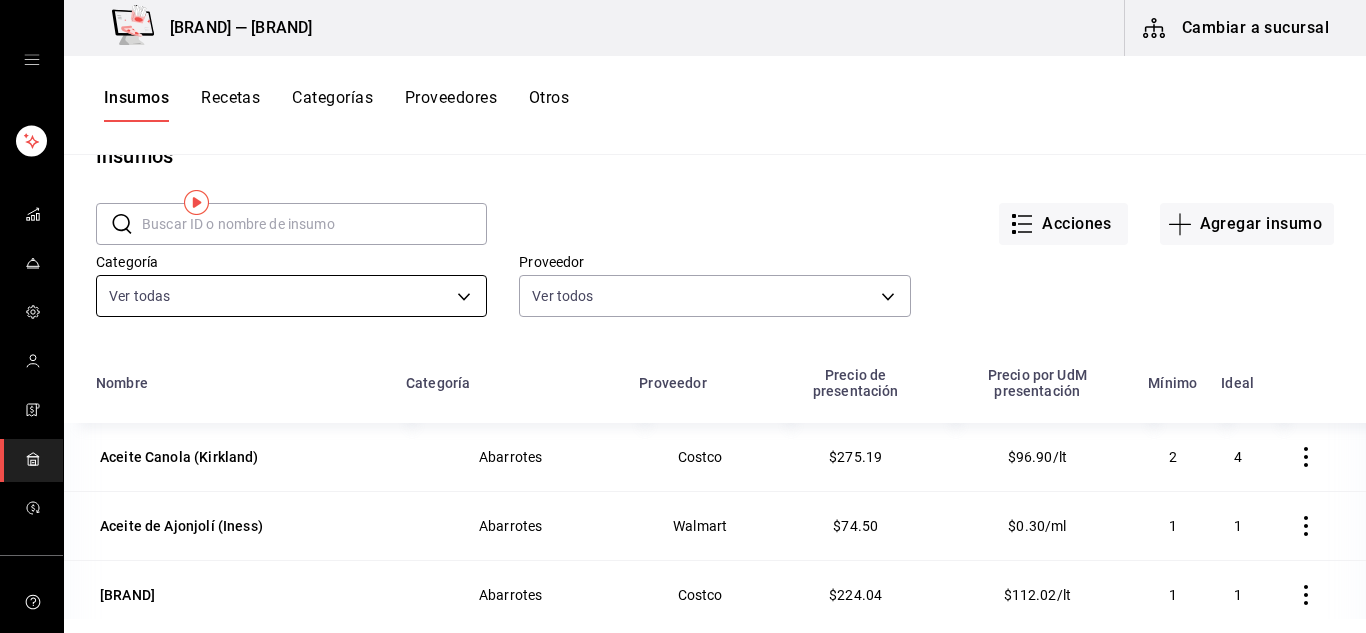 scroll, scrollTop: 0, scrollLeft: 0, axis: both 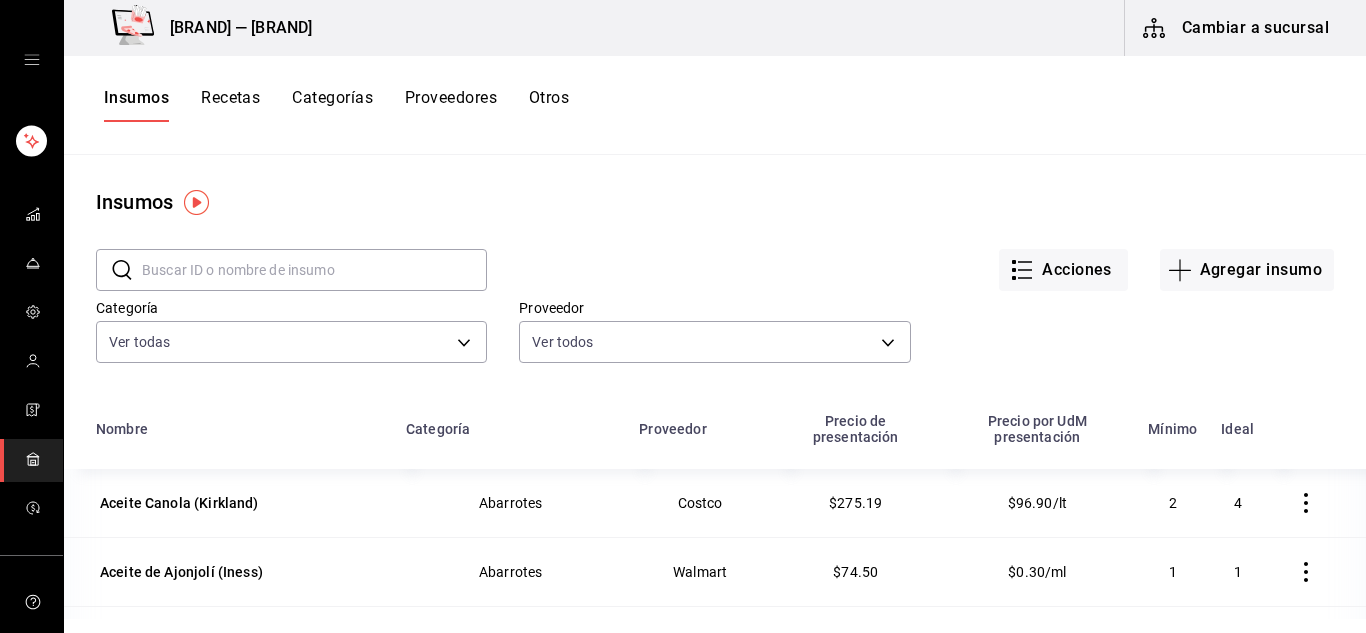 click at bounding box center (314, 270) 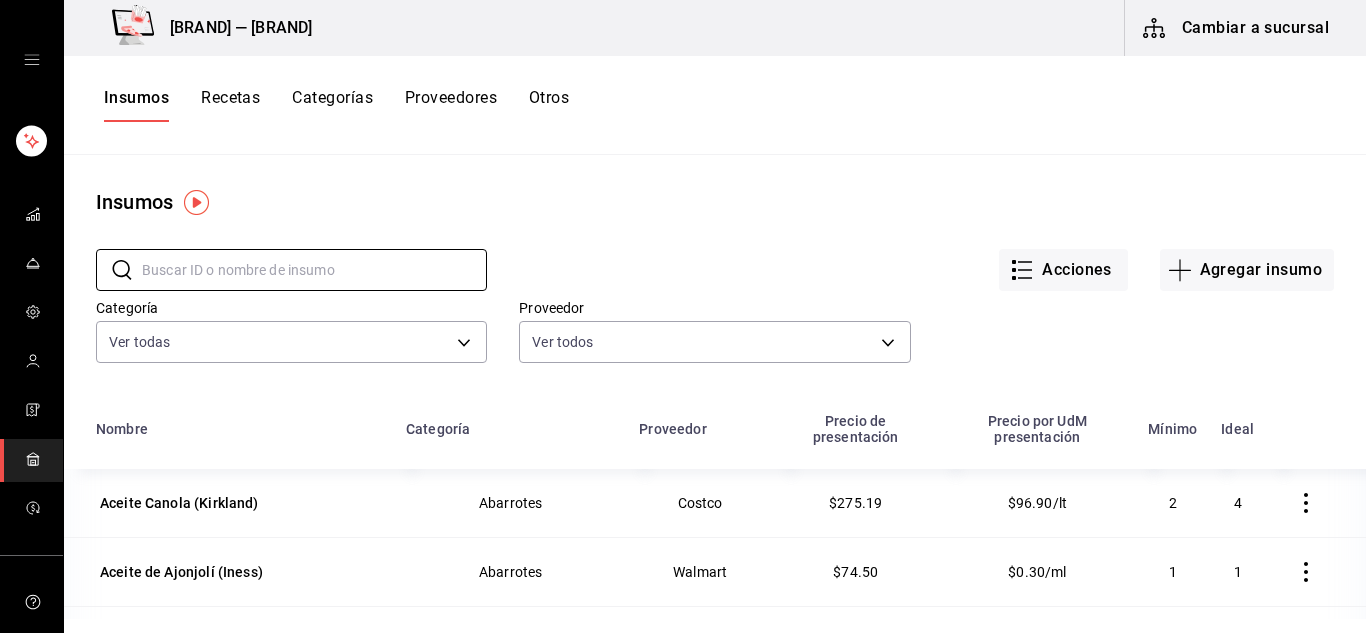 click on "Categoría" at bounding box center (510, 435) 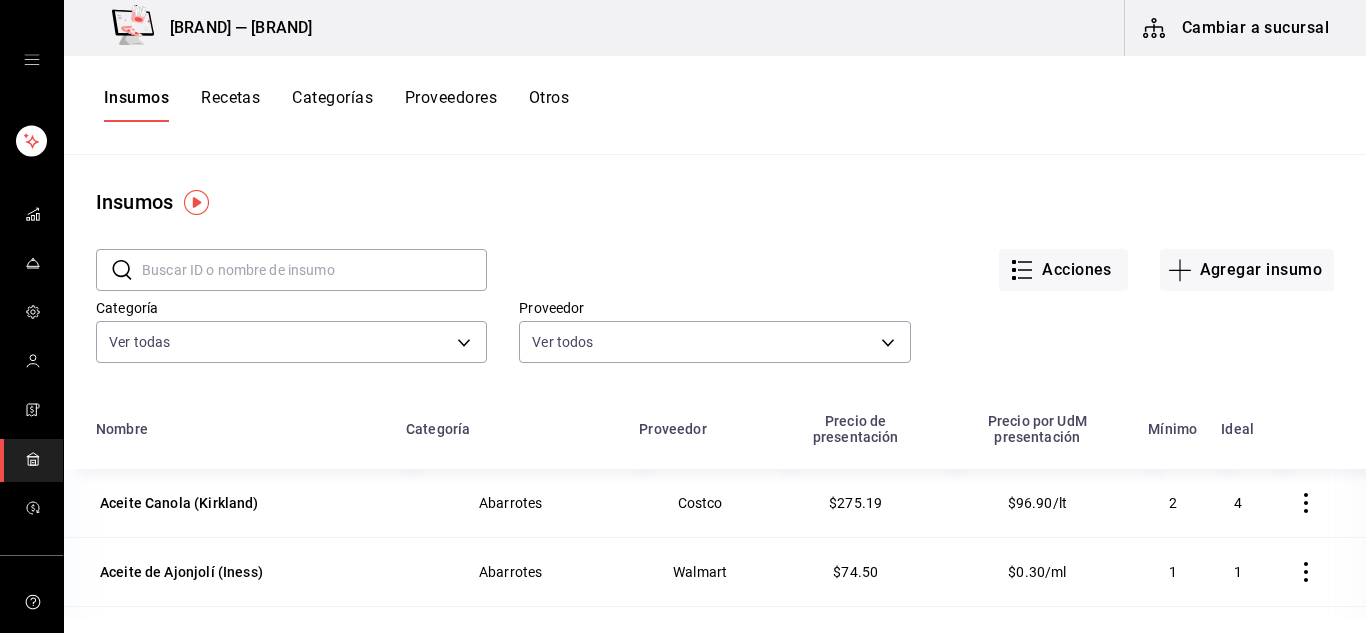 click at bounding box center (314, 270) 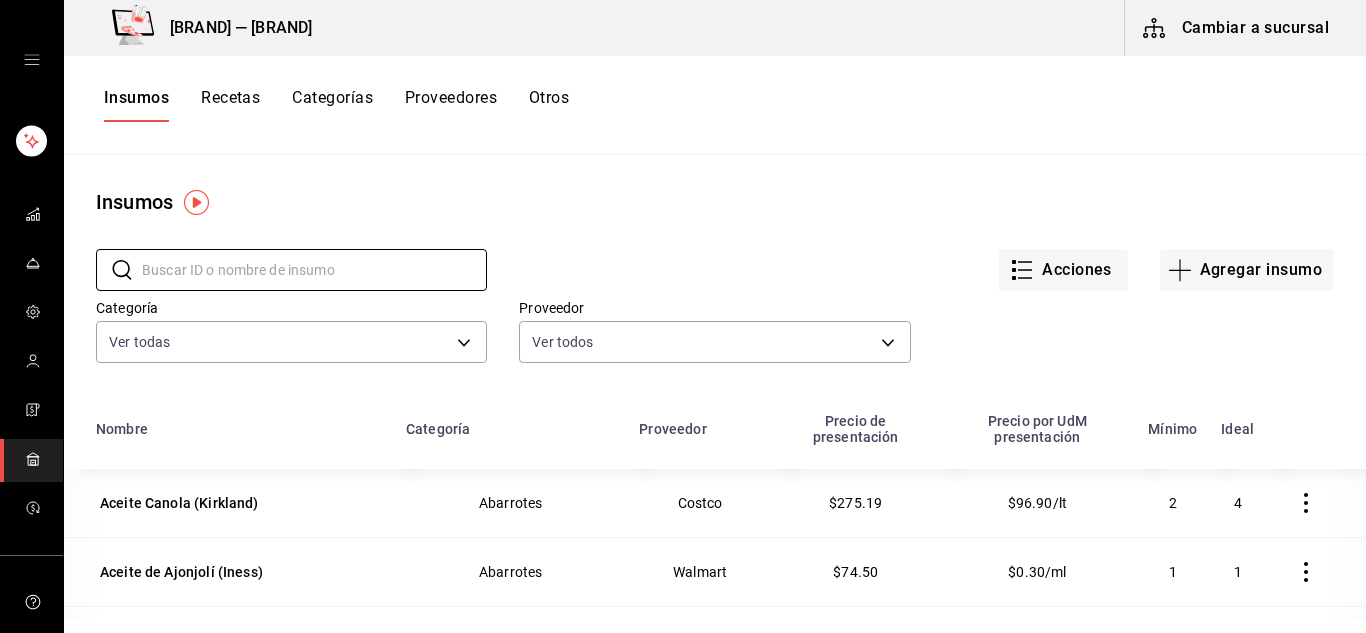 click on "​ ​ Acciones Agregar insumo Categoría Ver todas 51f0f99b-899e-4cff-9629-202776100529,b37ca7bb-8244-42d0-9473-bb263f4576d0,e585125a-5614-4de4-95d7-6706ad48232c,dcc5b722-3f79-4b46-9839-403f77a29792,304727f7-514b-4751-924f-2e1dbc0ba2ce,ec3023bb-595c-4d53-b659-b7651c7c5c73,3c310d1e-8039-46e0-85c1-0526b9e79b52,cb751332-debb-4230-9fe6-415d63dd6978,bdea93bd-abcb-4904-85e0-355d91c308bc,281780db-58e8-45d0-966f-a2c2918a74b4,04c29409-c803-4a25-a34c-5f7be5b5a469 Proveedor Ver todos" at bounding box center (715, 309) 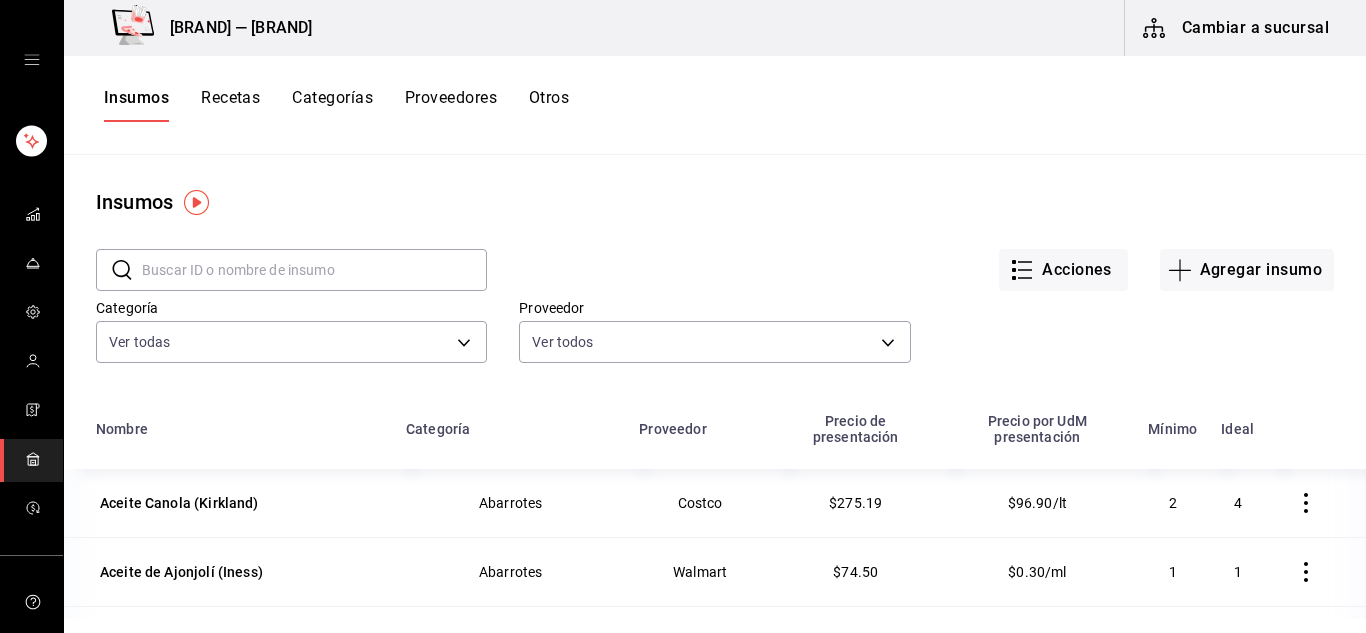 click on "Recetas" at bounding box center [230, 105] 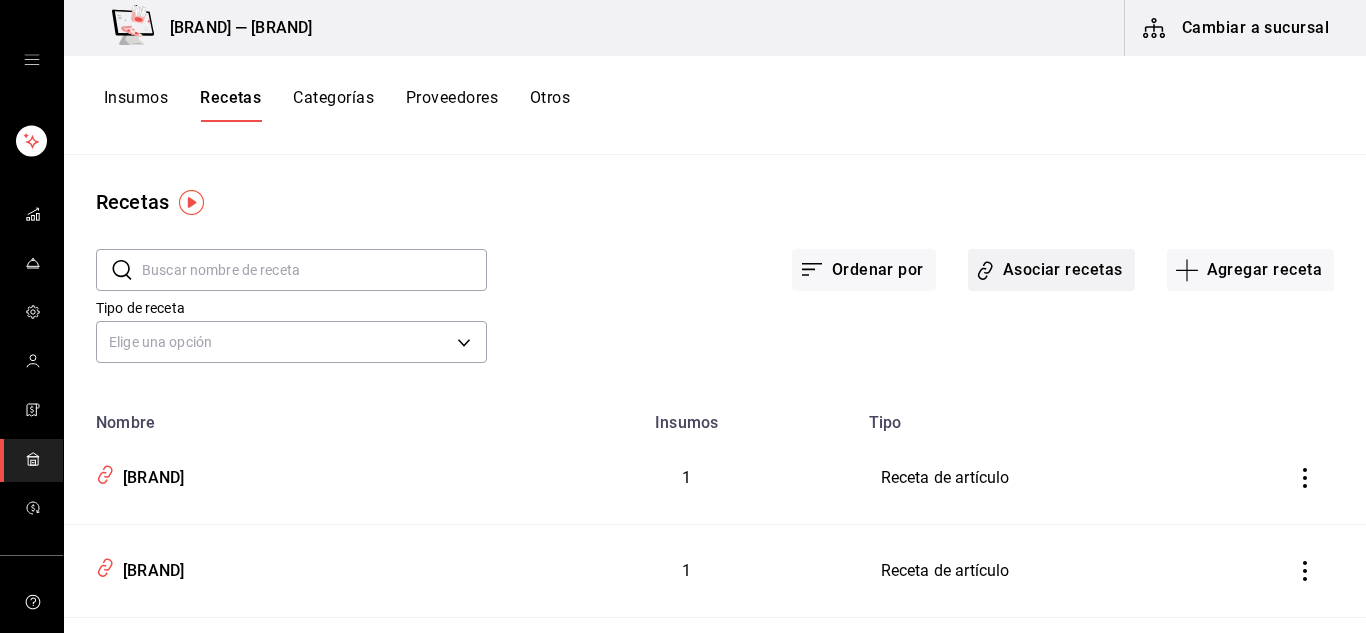 click on "Asociar recetas" at bounding box center [1051, 270] 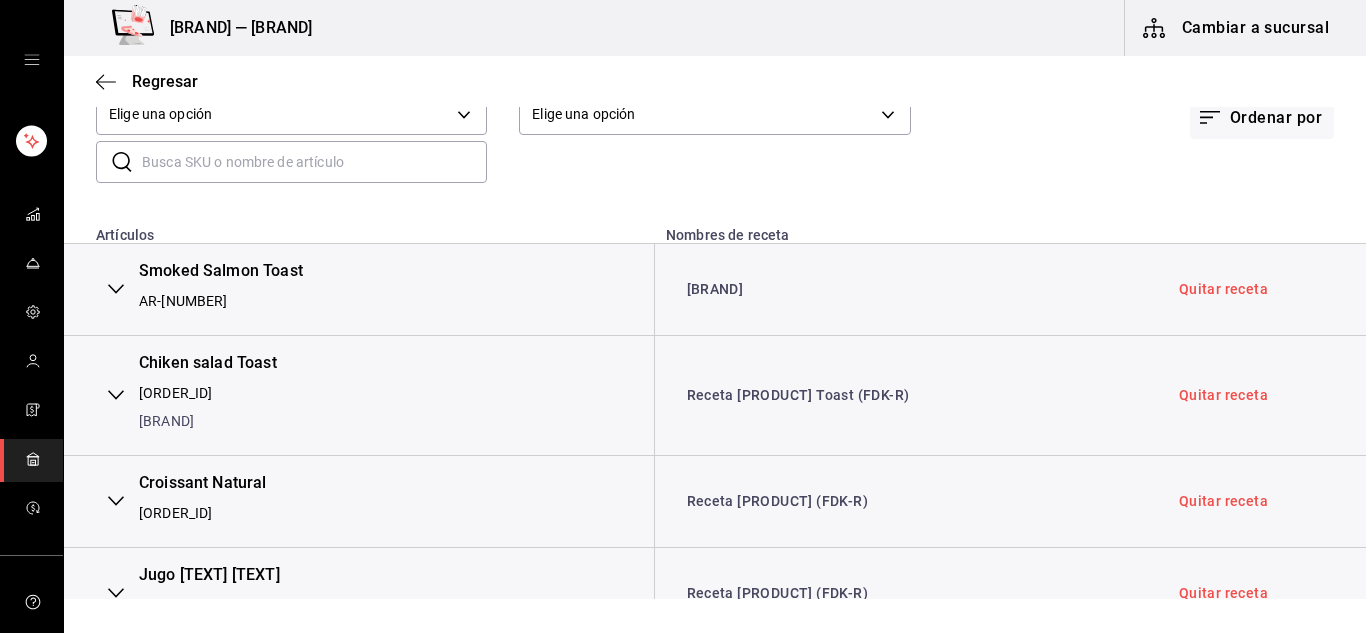 scroll, scrollTop: 0, scrollLeft: 0, axis: both 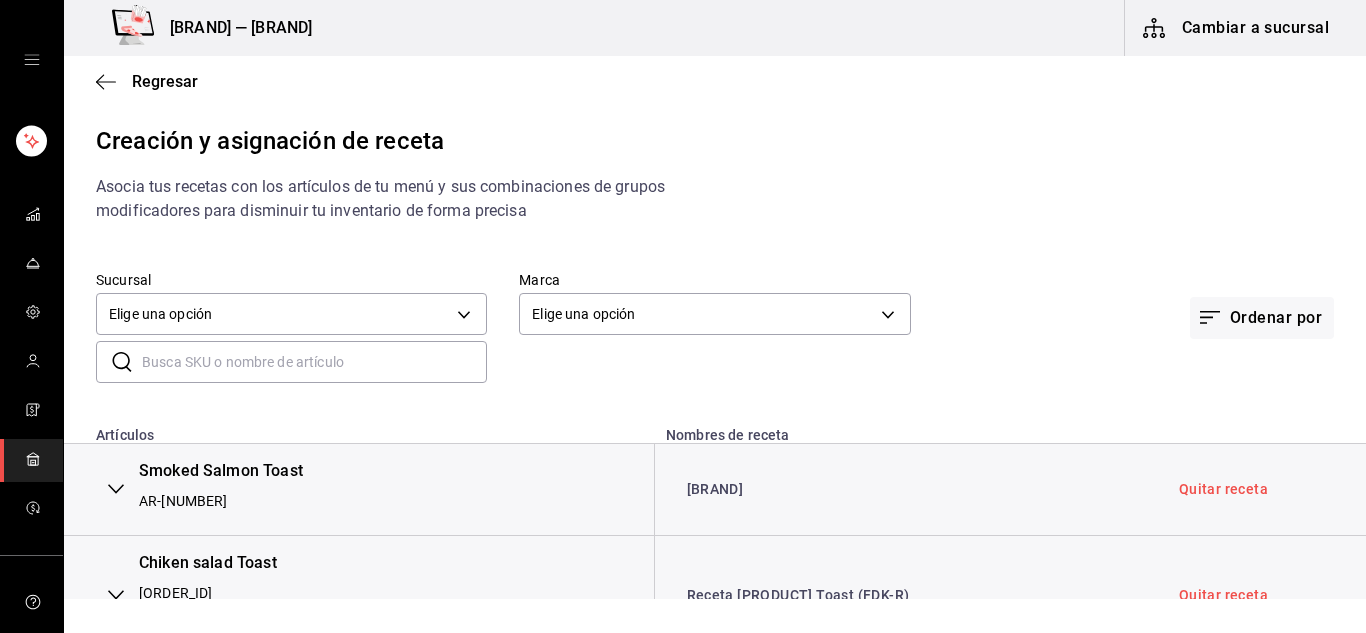click at bounding box center [314, 362] 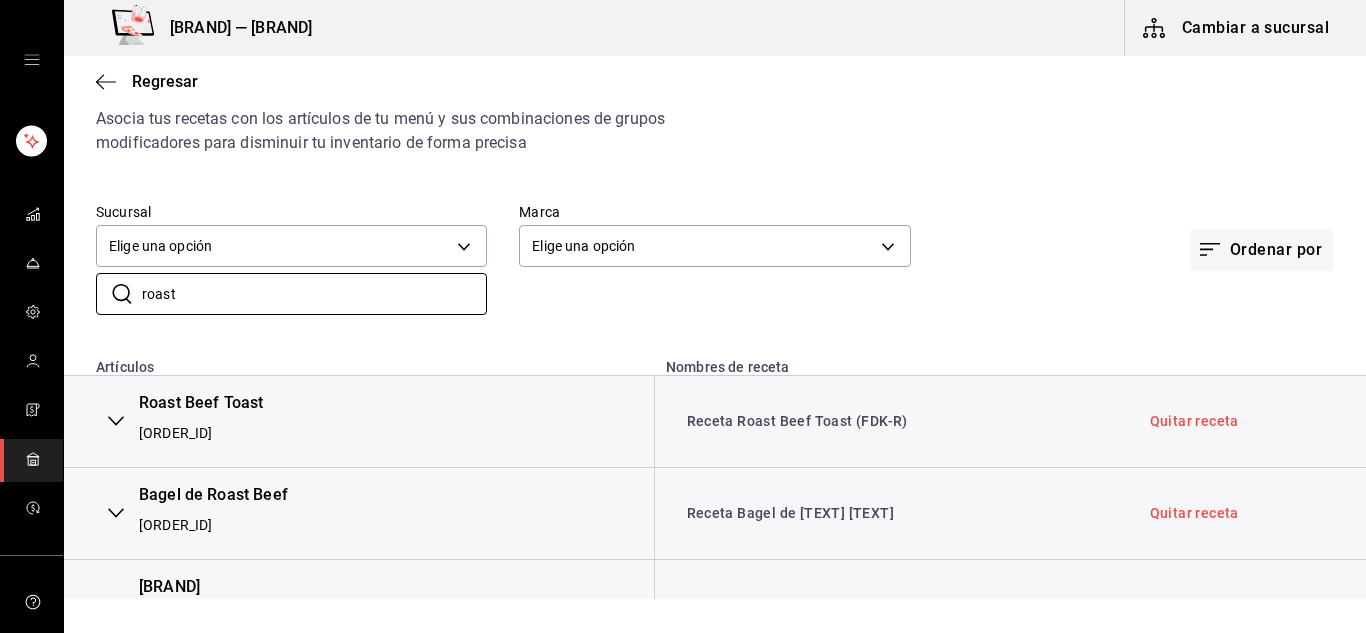 scroll, scrollTop: 100, scrollLeft: 0, axis: vertical 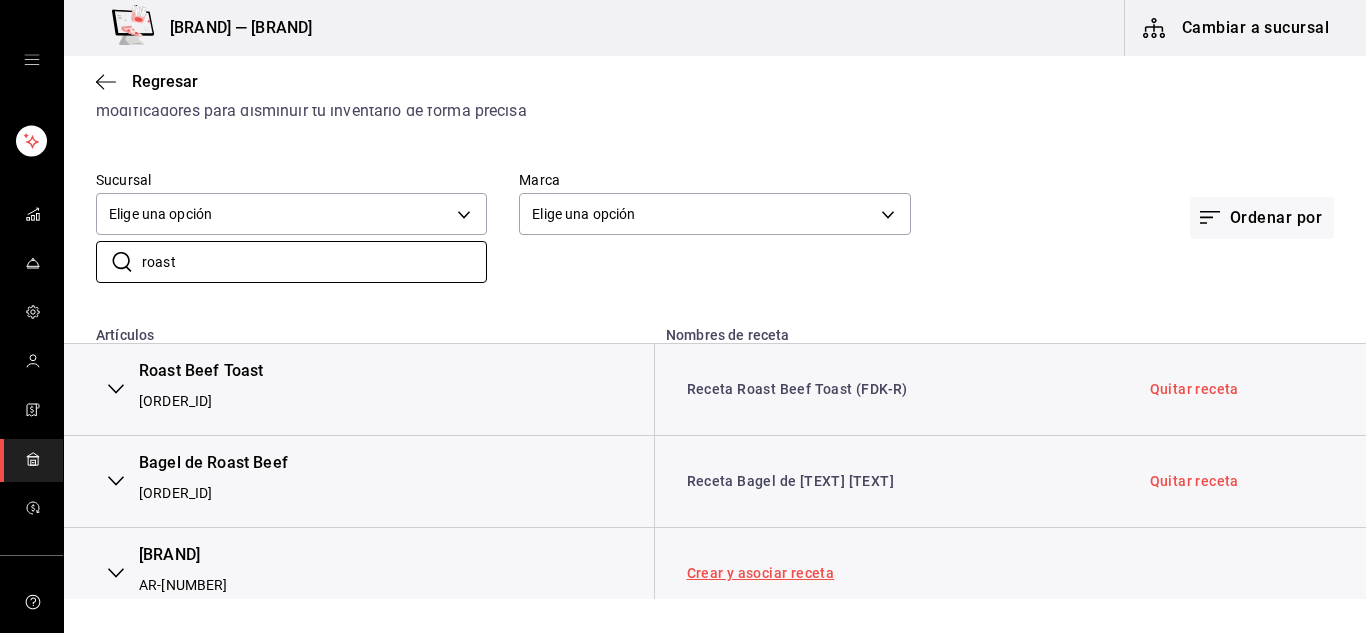 type on "roast" 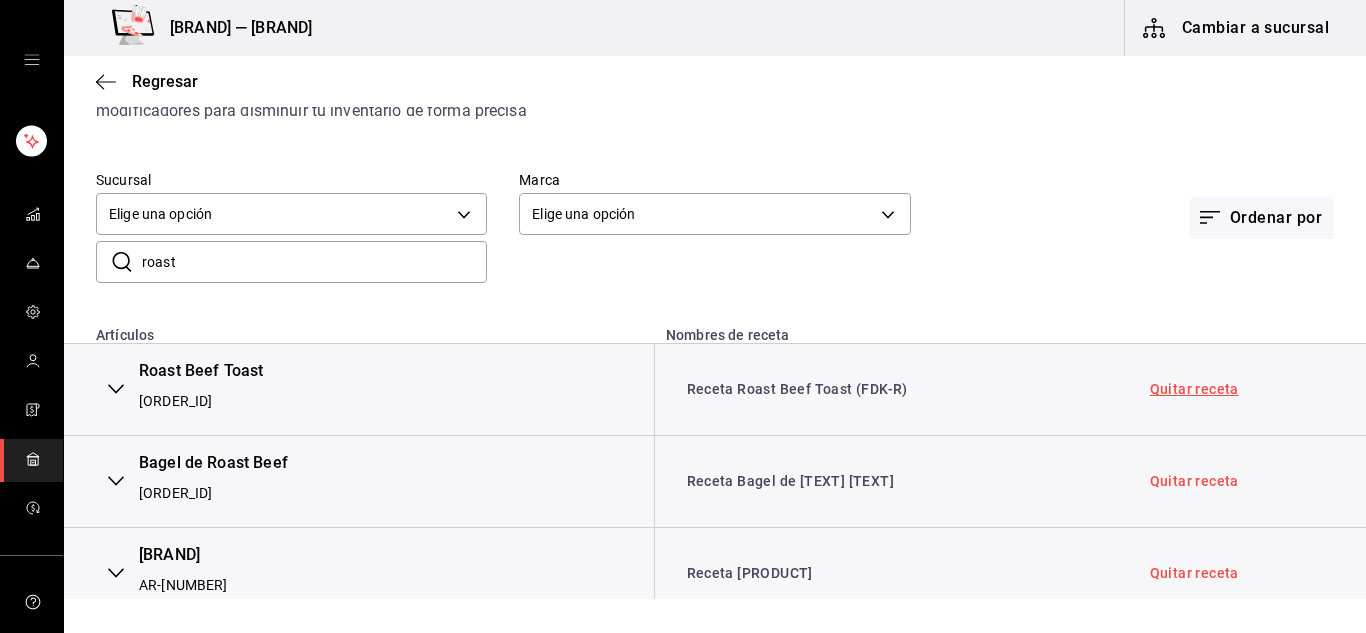click on "Quitar receta" at bounding box center [1194, 389] 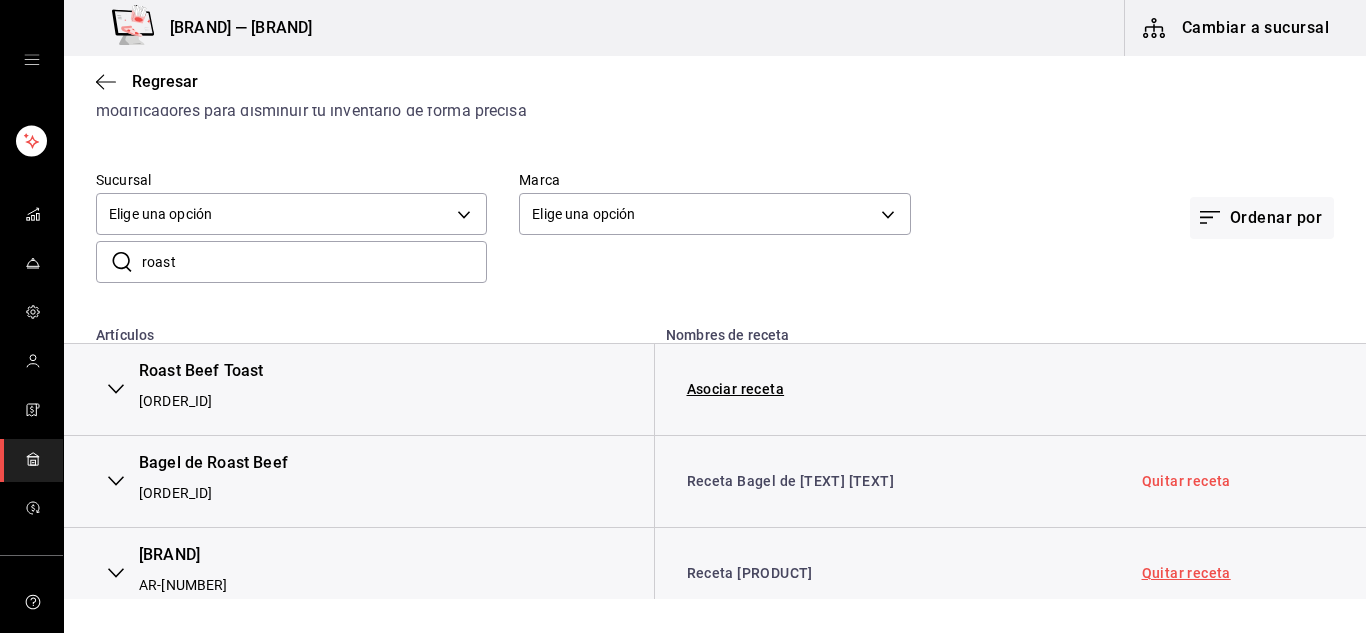 click on "Quitar receta" at bounding box center (1186, 573) 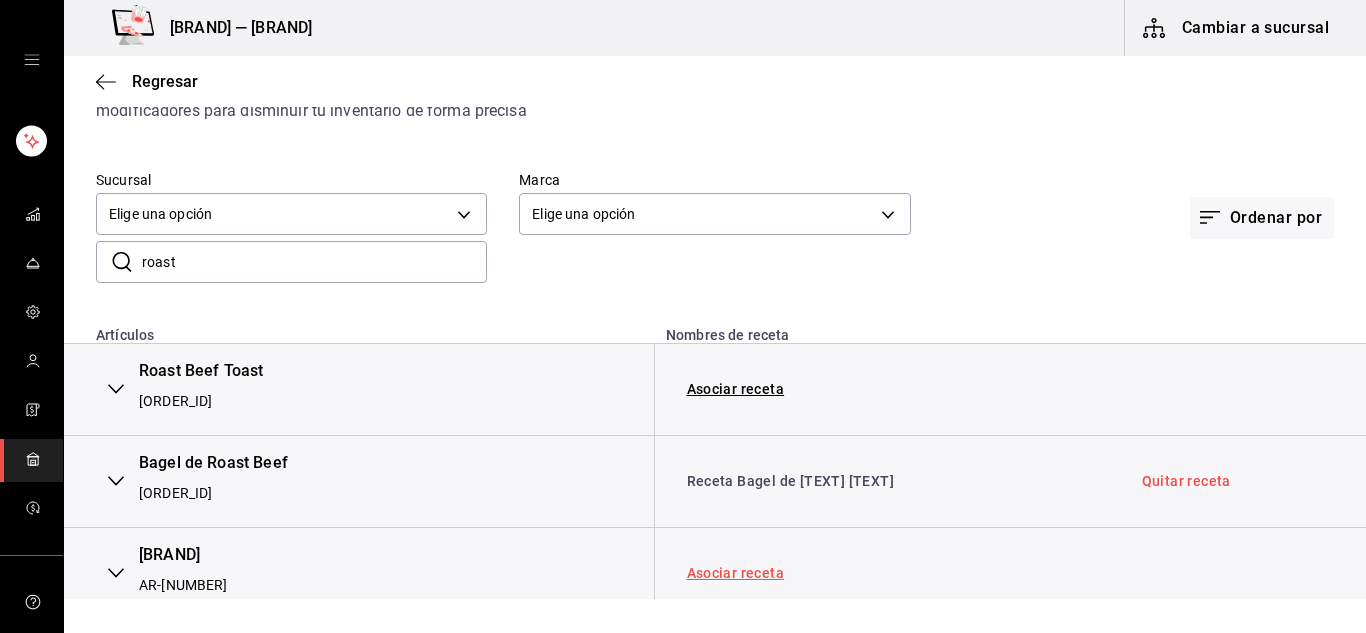 click on "Asociar receta" at bounding box center (736, 573) 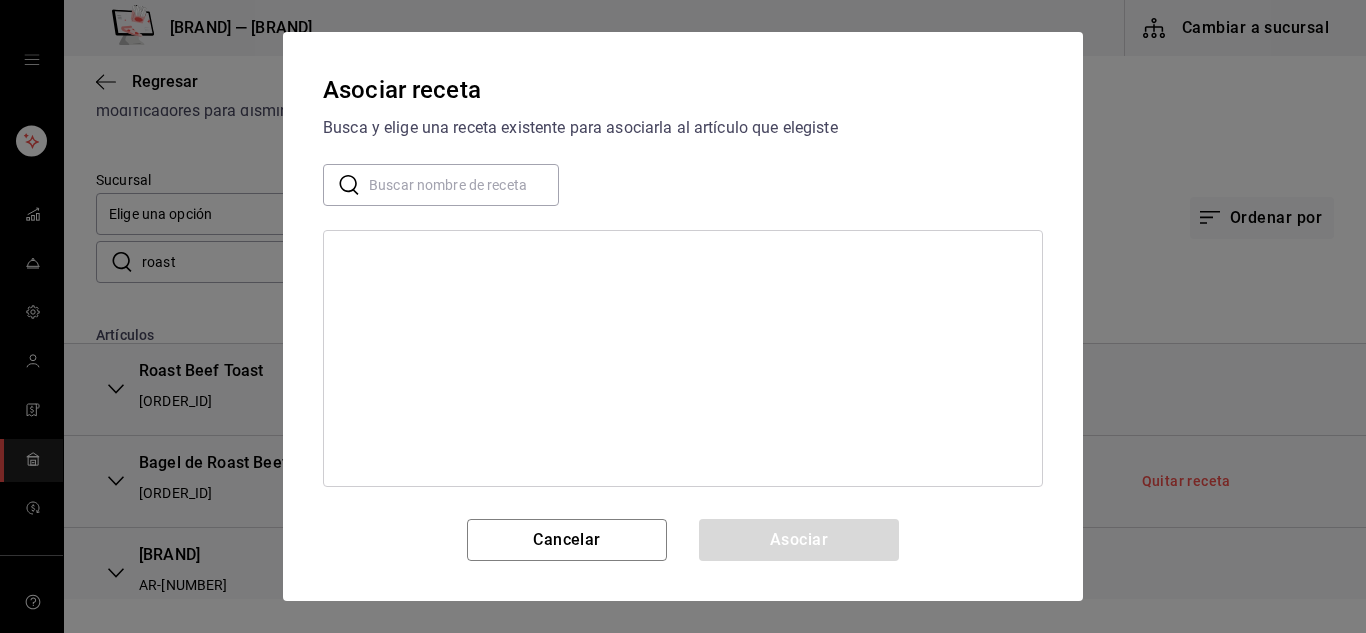 click at bounding box center (464, 185) 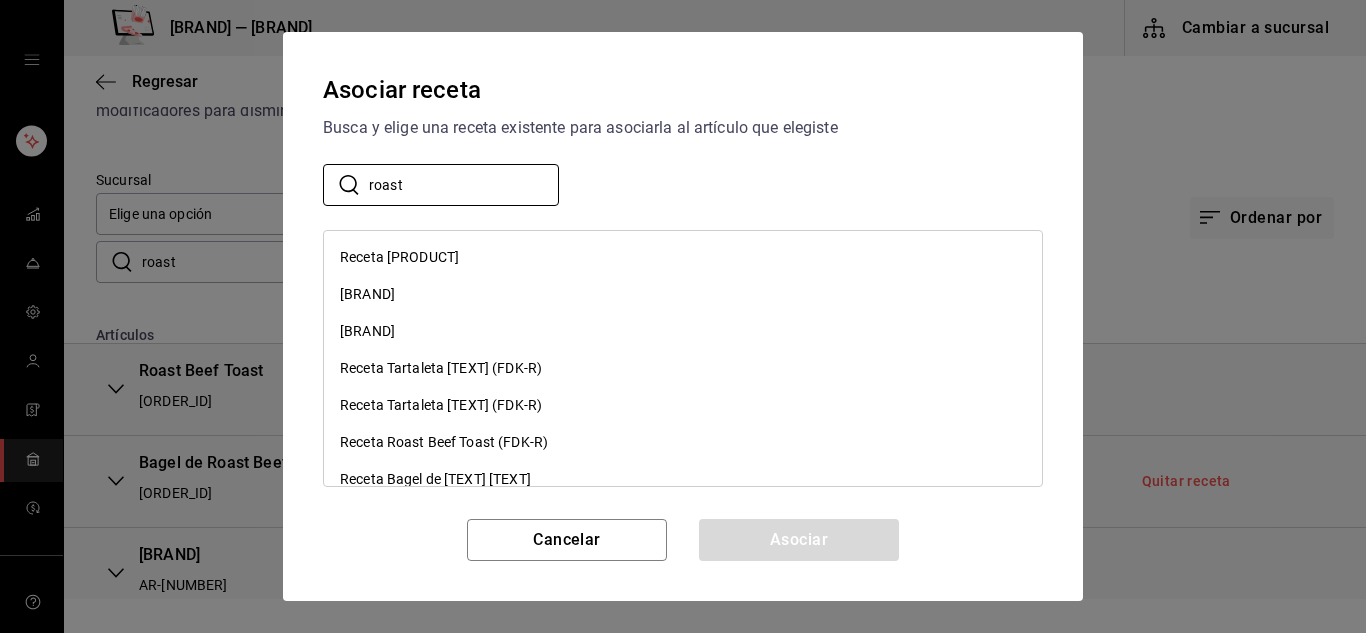 type on "roast" 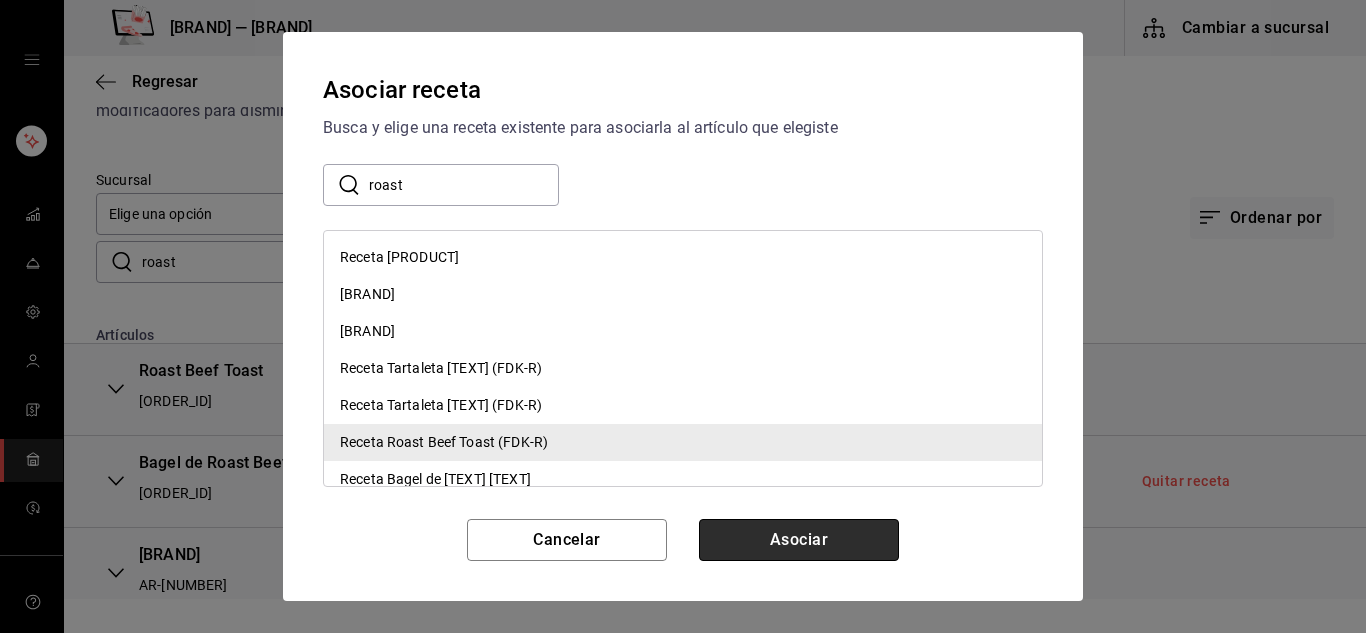 click on "Asociar" at bounding box center [799, 540] 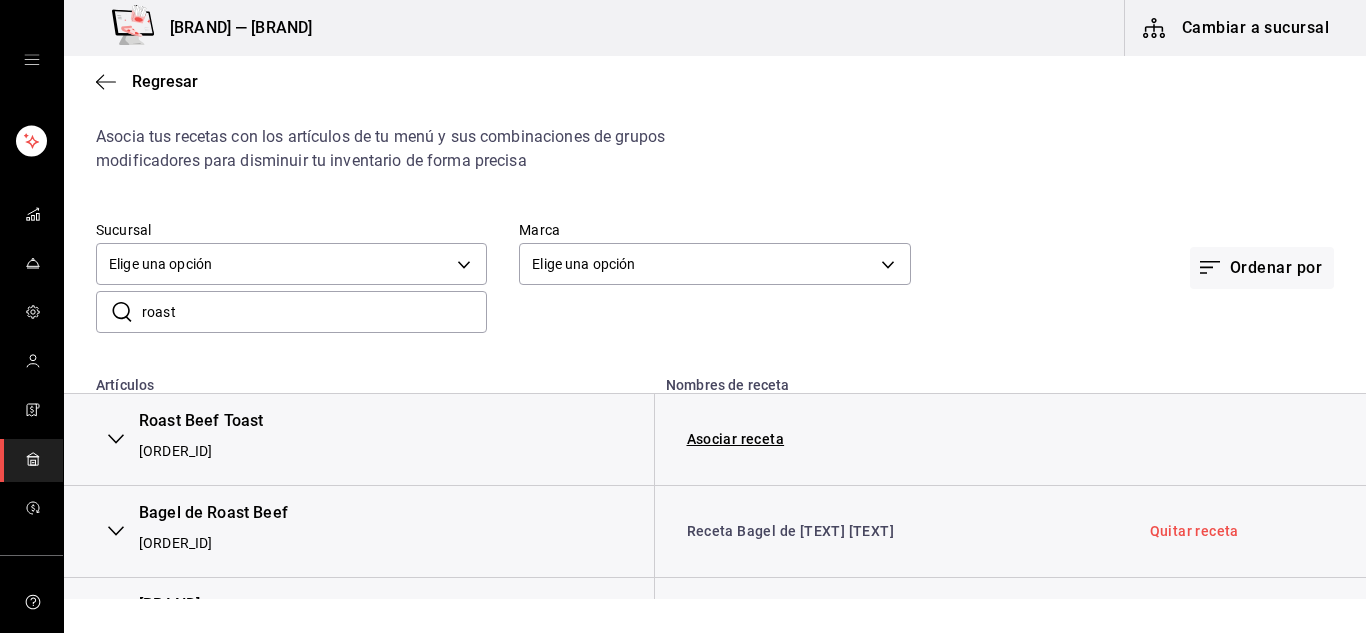 scroll, scrollTop: 0, scrollLeft: 0, axis: both 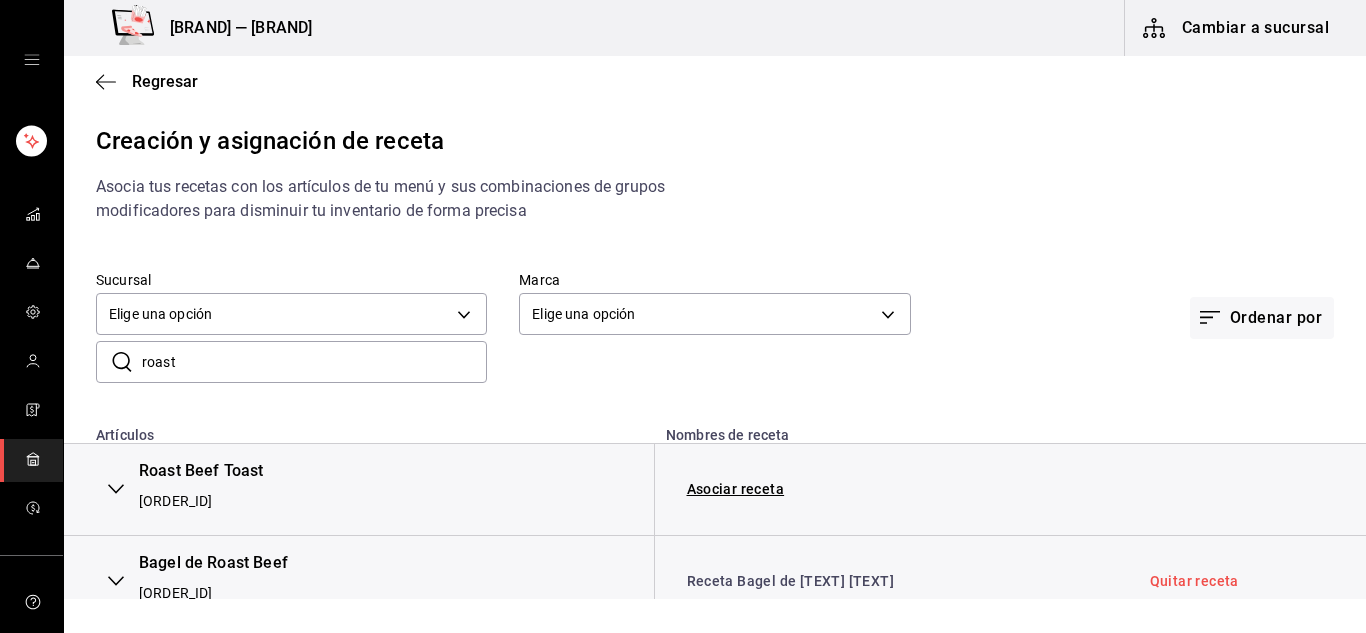click 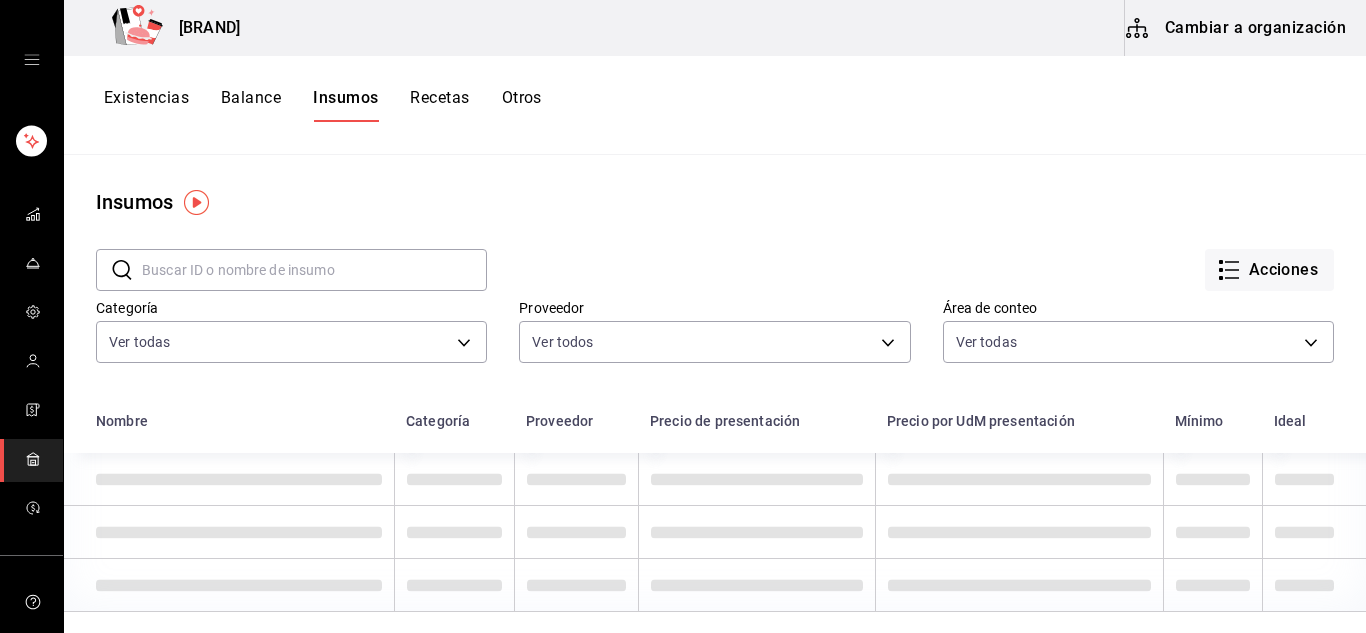 click on "Recetas" at bounding box center [439, 105] 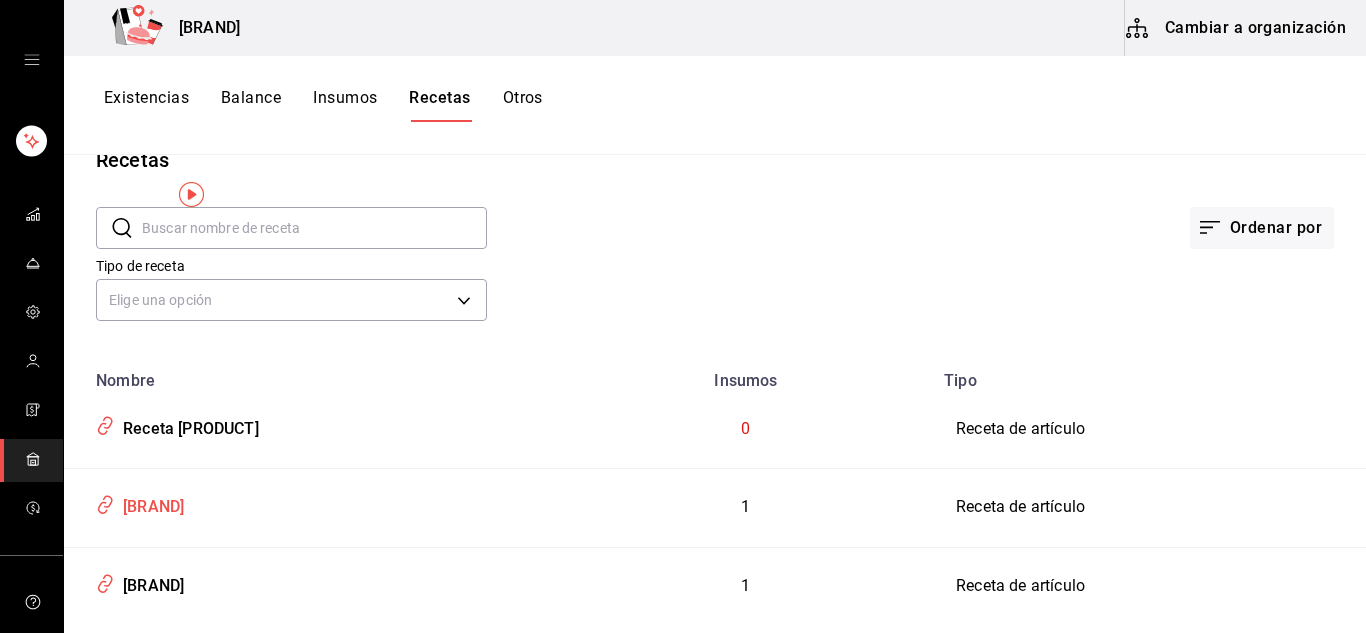 scroll, scrollTop: 0, scrollLeft: 0, axis: both 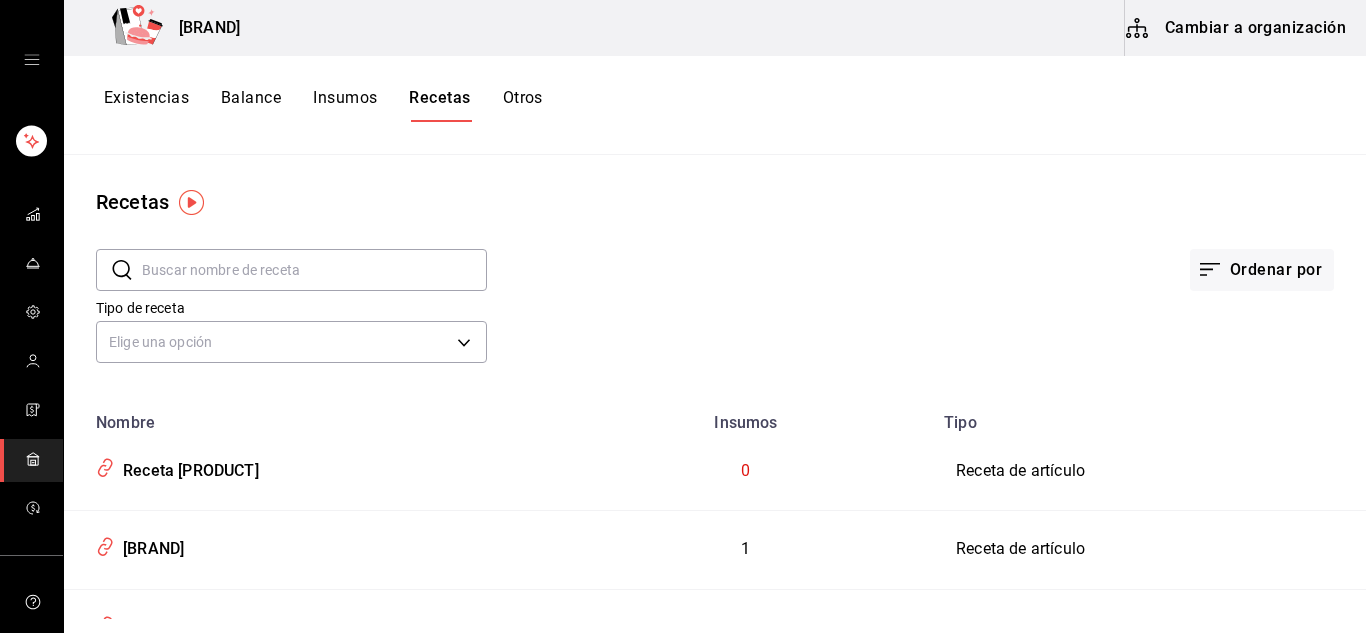 click on "​ ​" at bounding box center (275, 254) 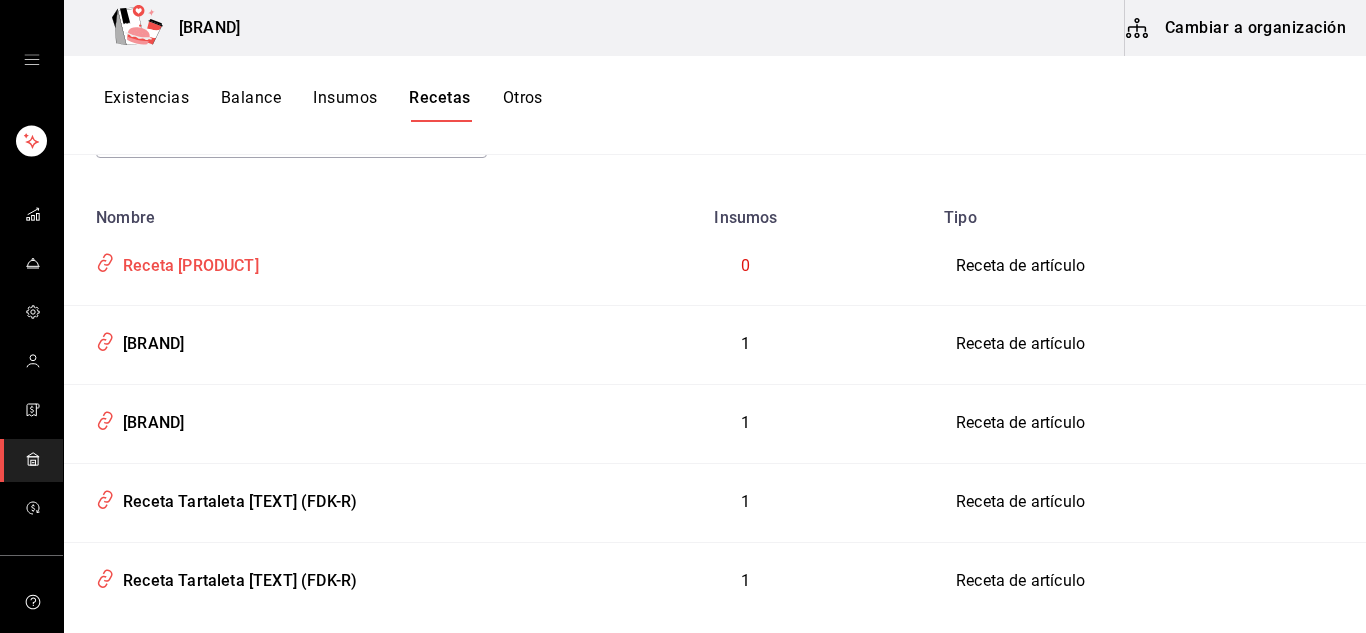 scroll, scrollTop: 0, scrollLeft: 0, axis: both 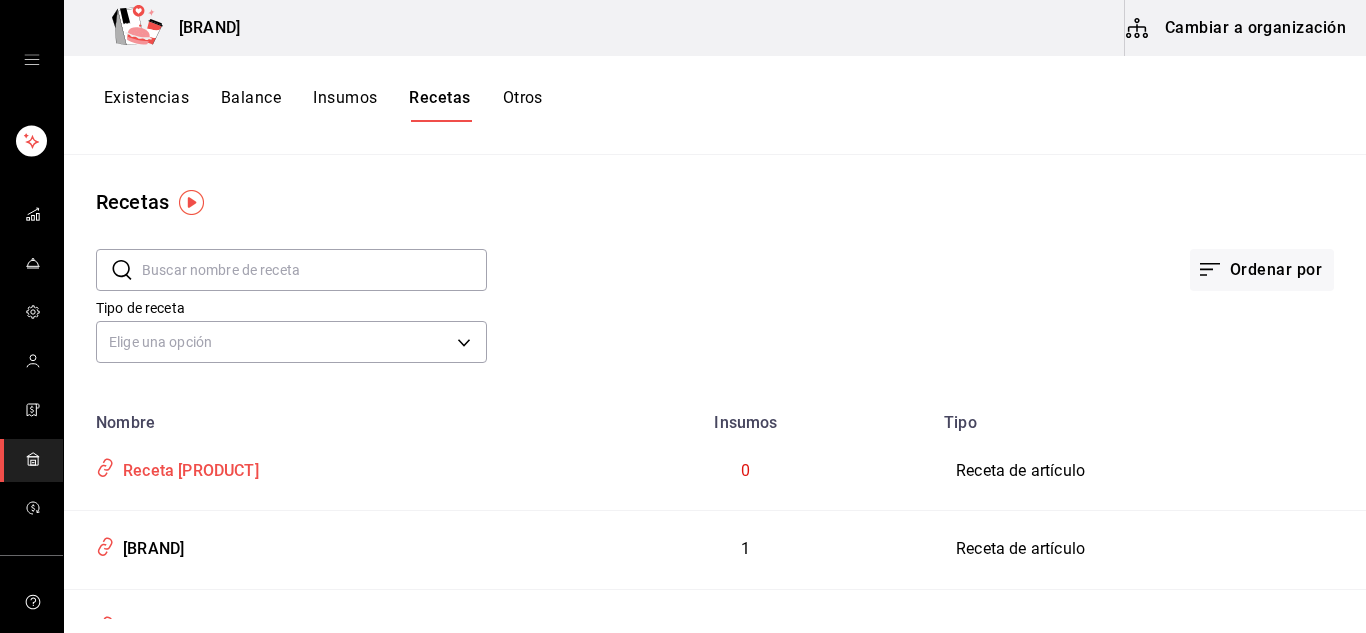 click on "Receta Tosta Roast Beef" at bounding box center [187, 467] 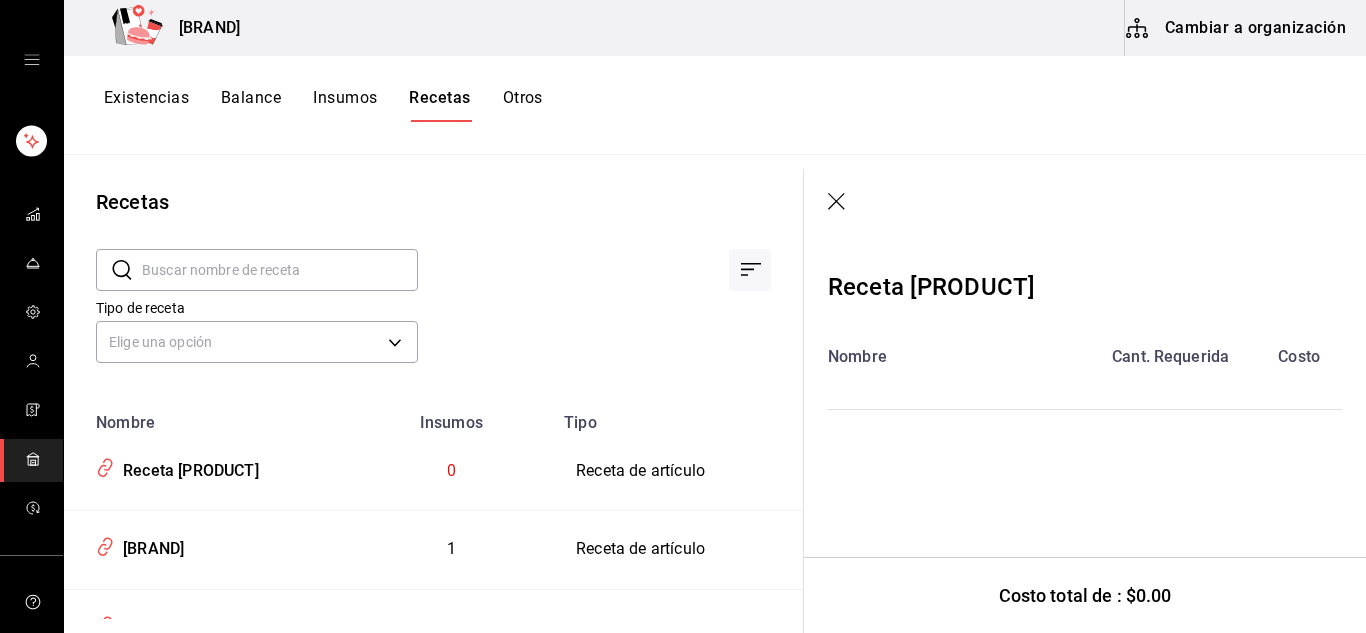 click 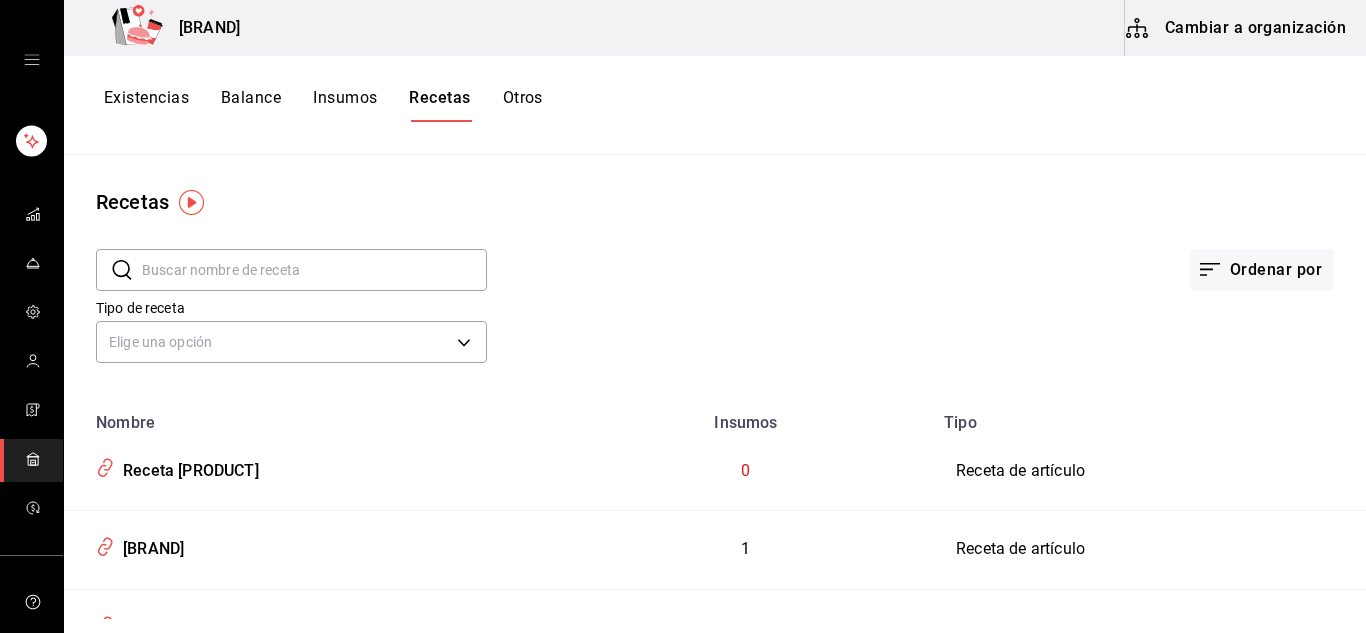 click at bounding box center [314, 270] 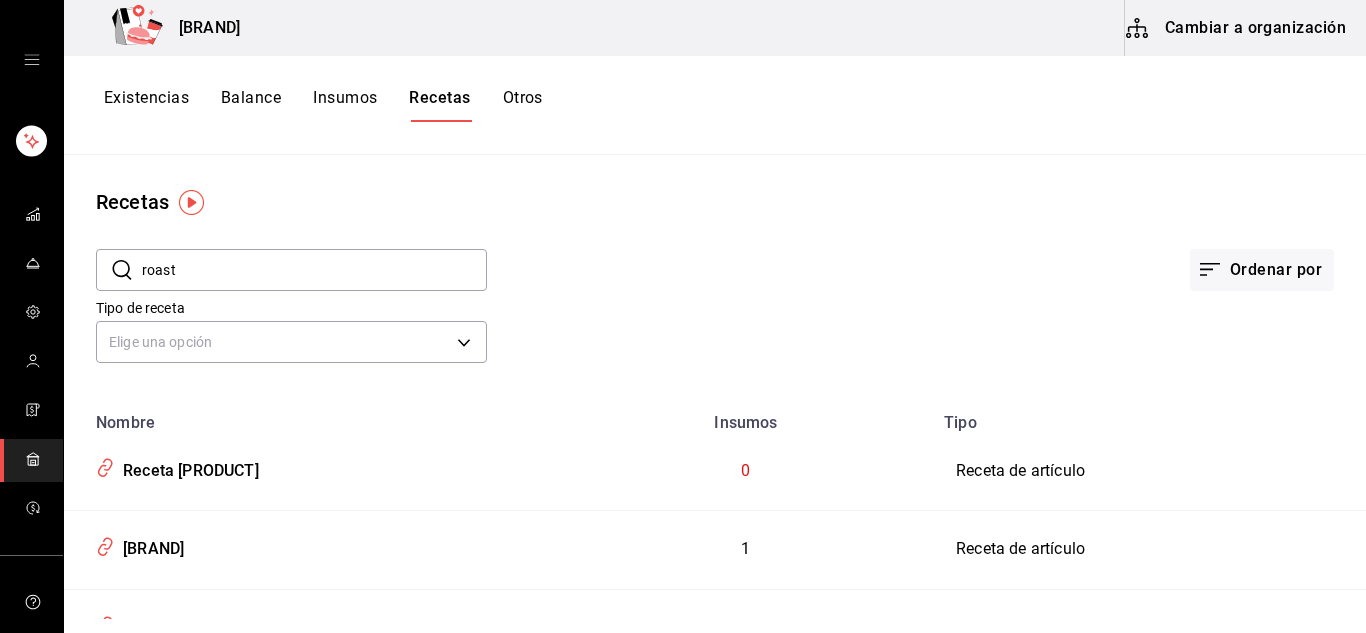 type on "roast" 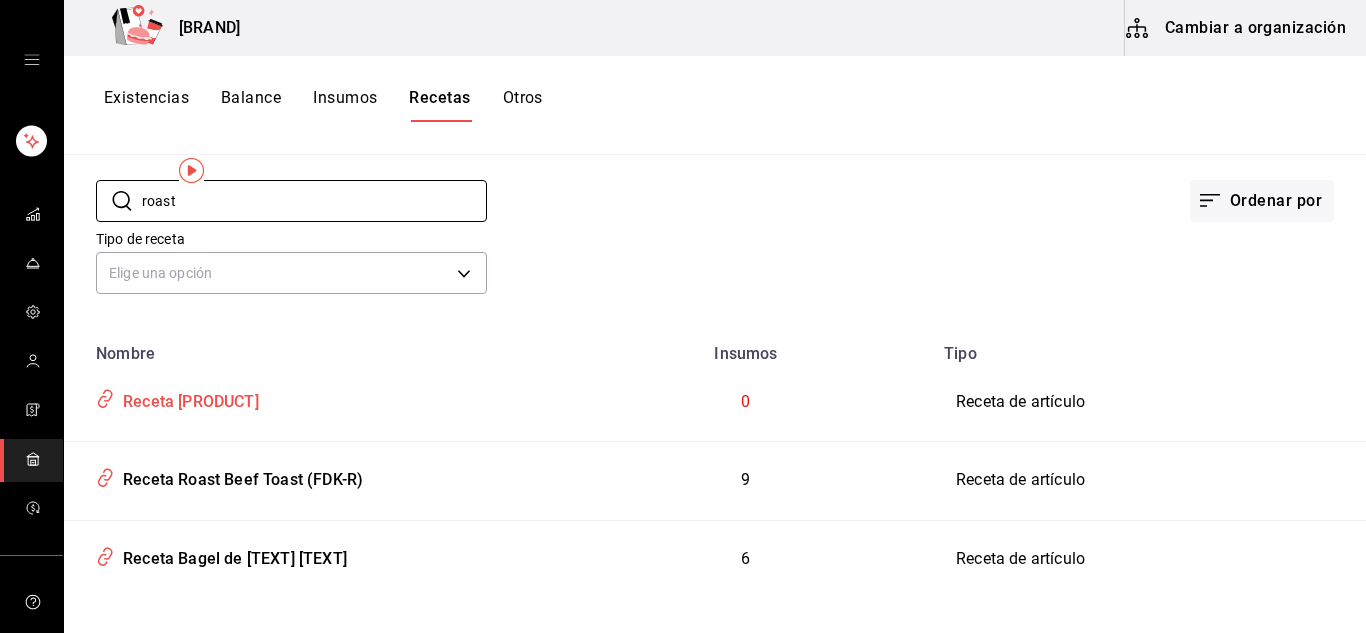 scroll, scrollTop: 89, scrollLeft: 0, axis: vertical 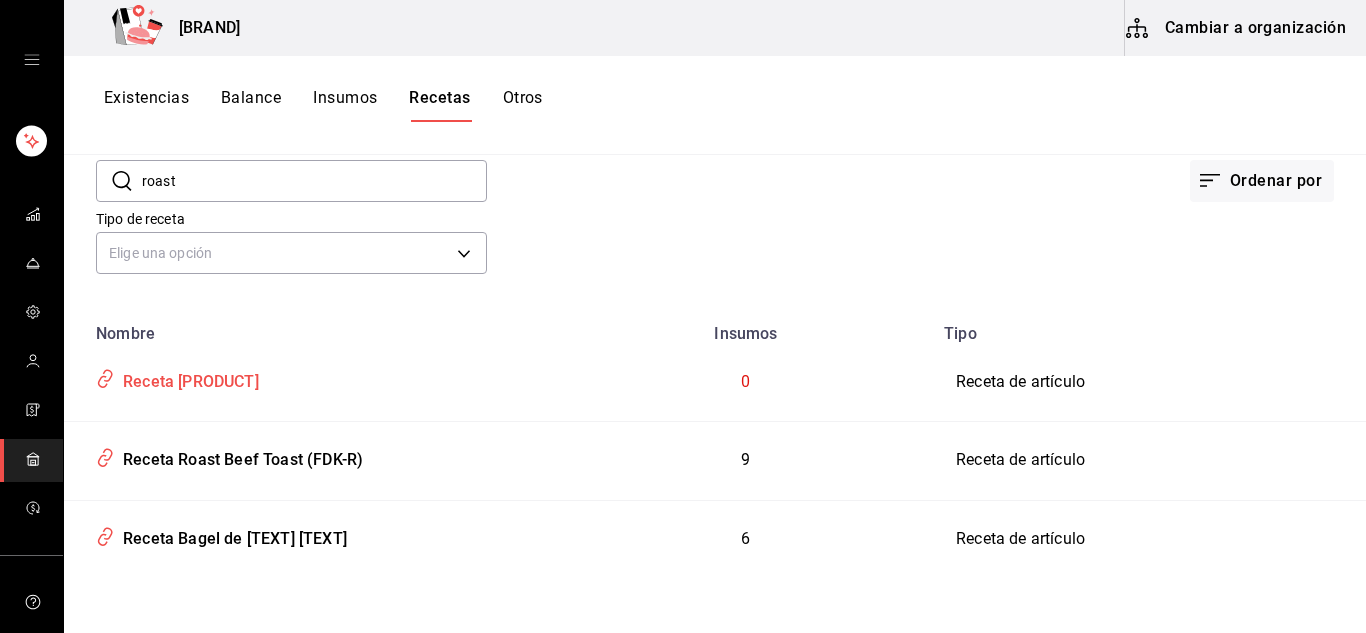 click on "Receta Tosta Roast Beef" at bounding box center [187, 378] 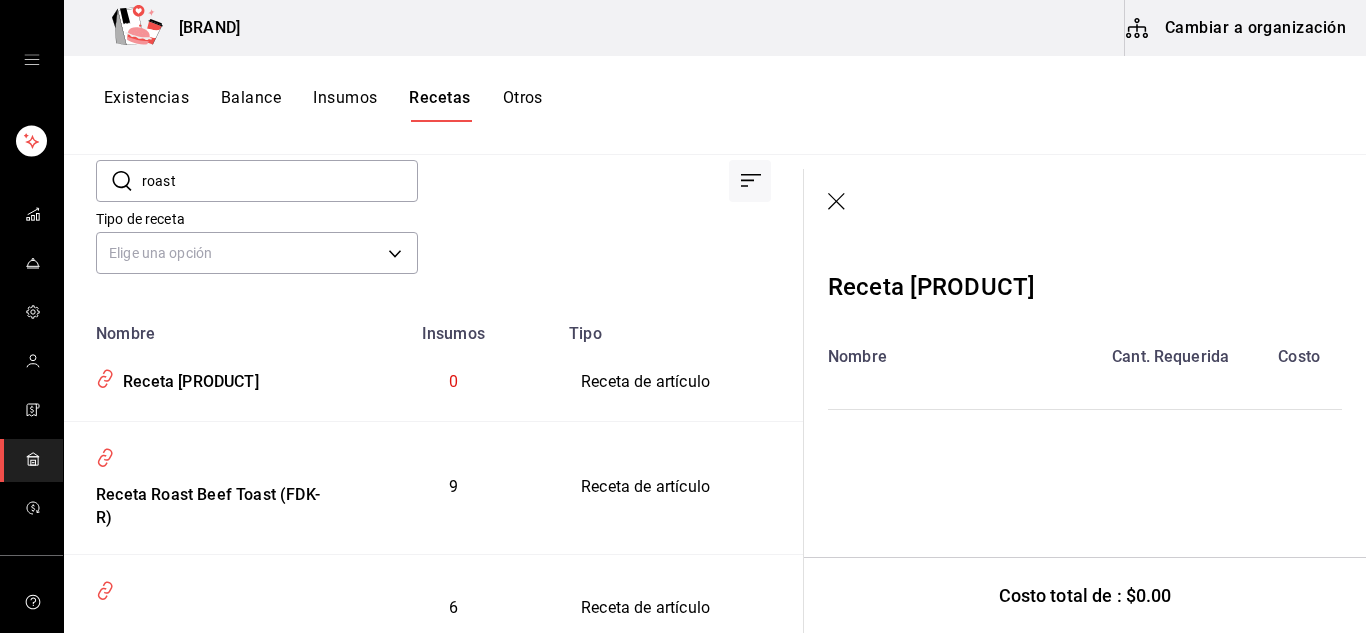 click 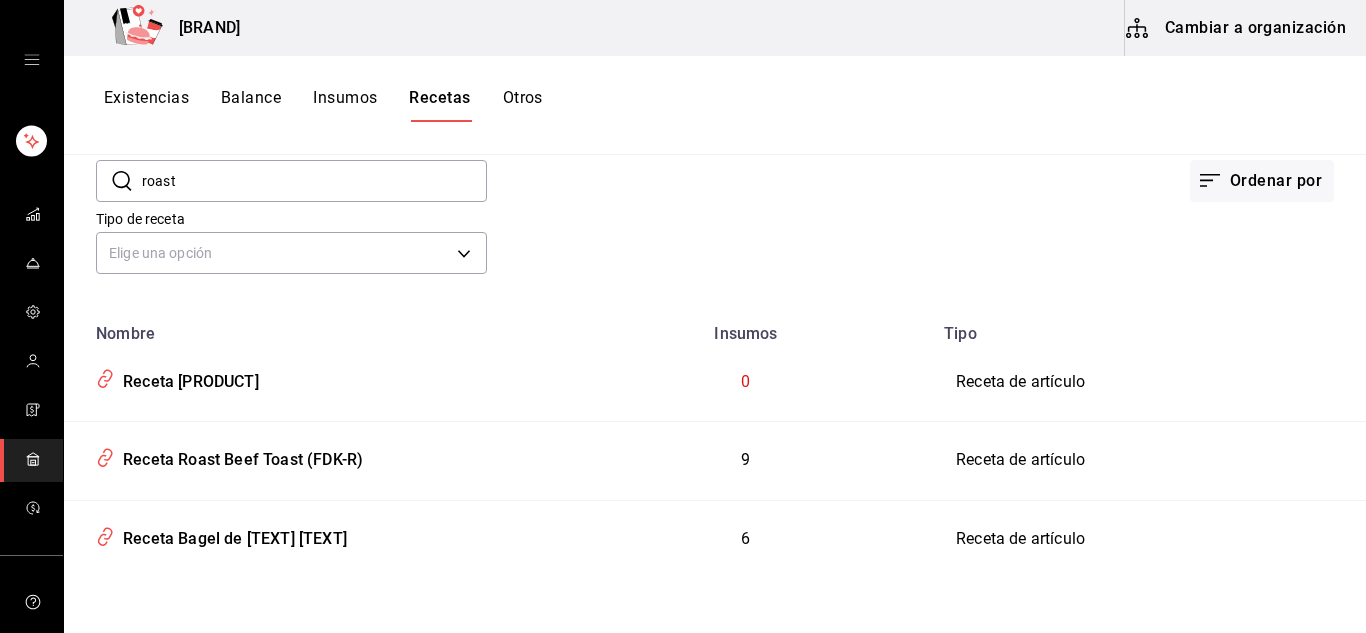 click on "Cambiar a organización" at bounding box center [1237, 28] 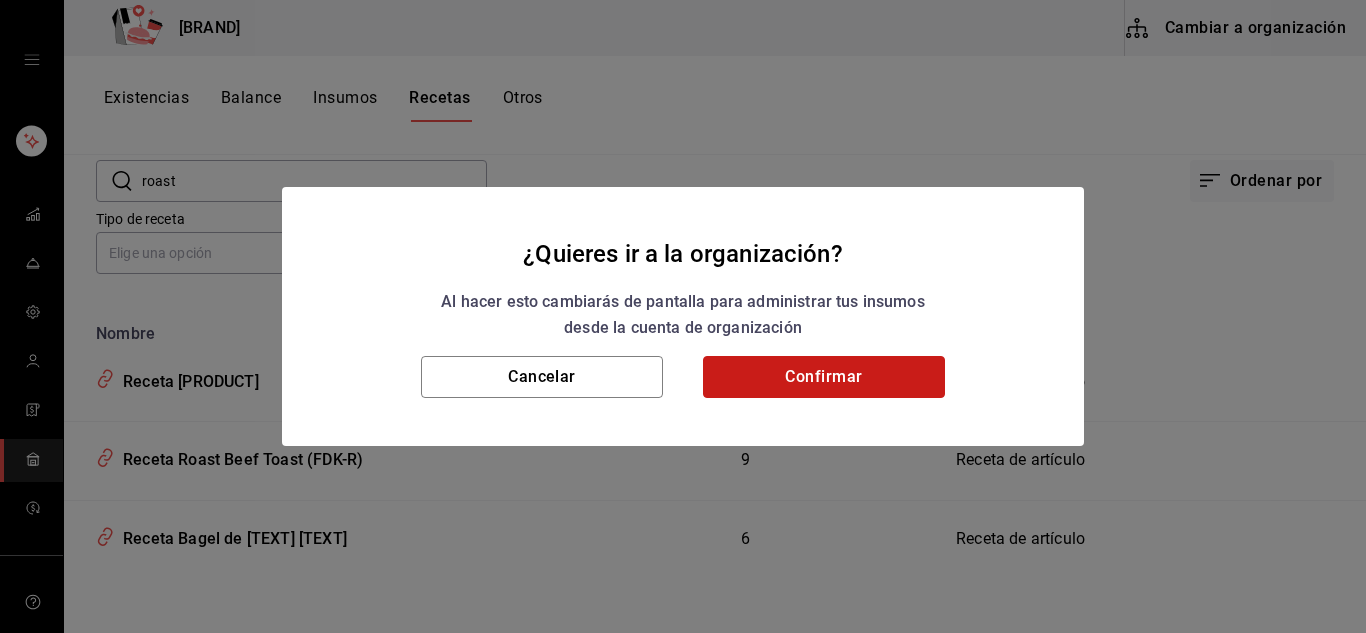 click on "Confirmar" at bounding box center [824, 377] 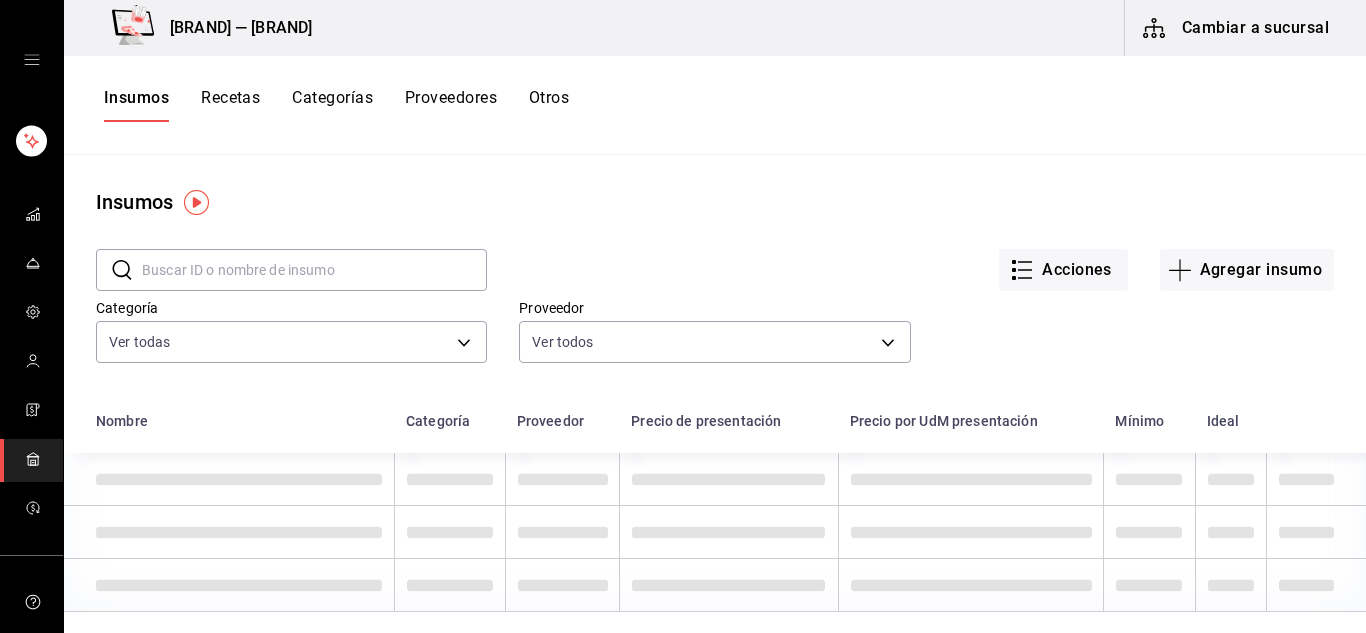 click at bounding box center [314, 270] 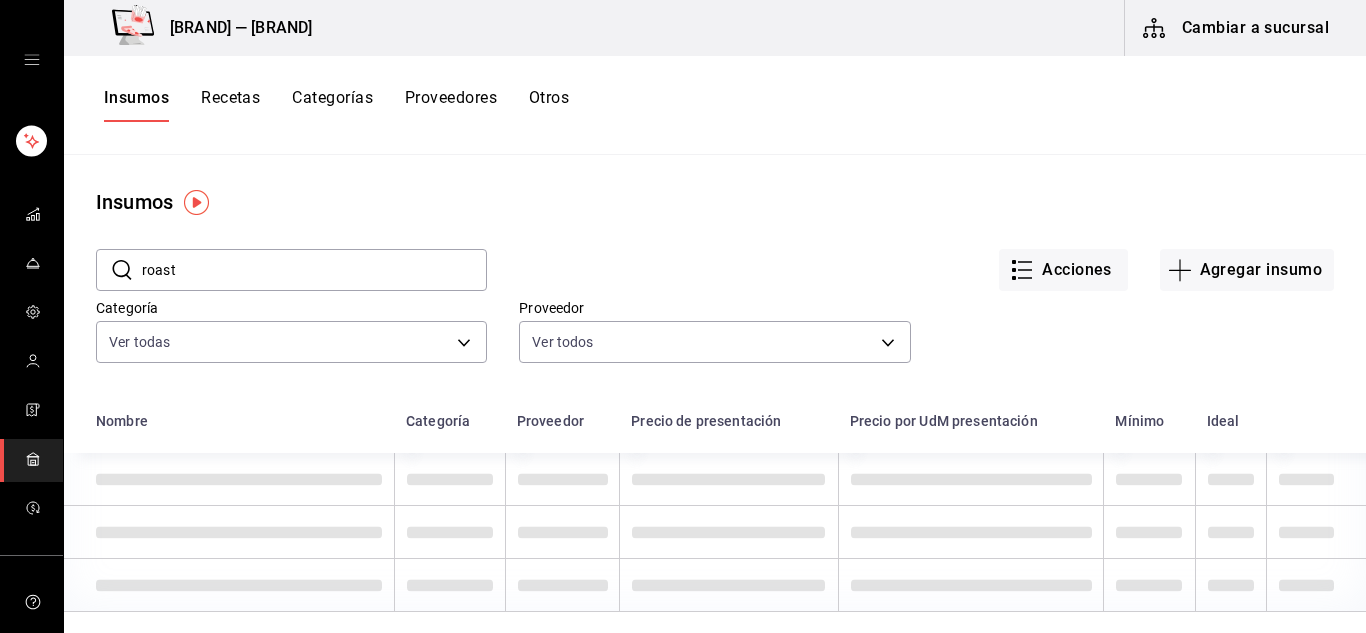 type on "roast" 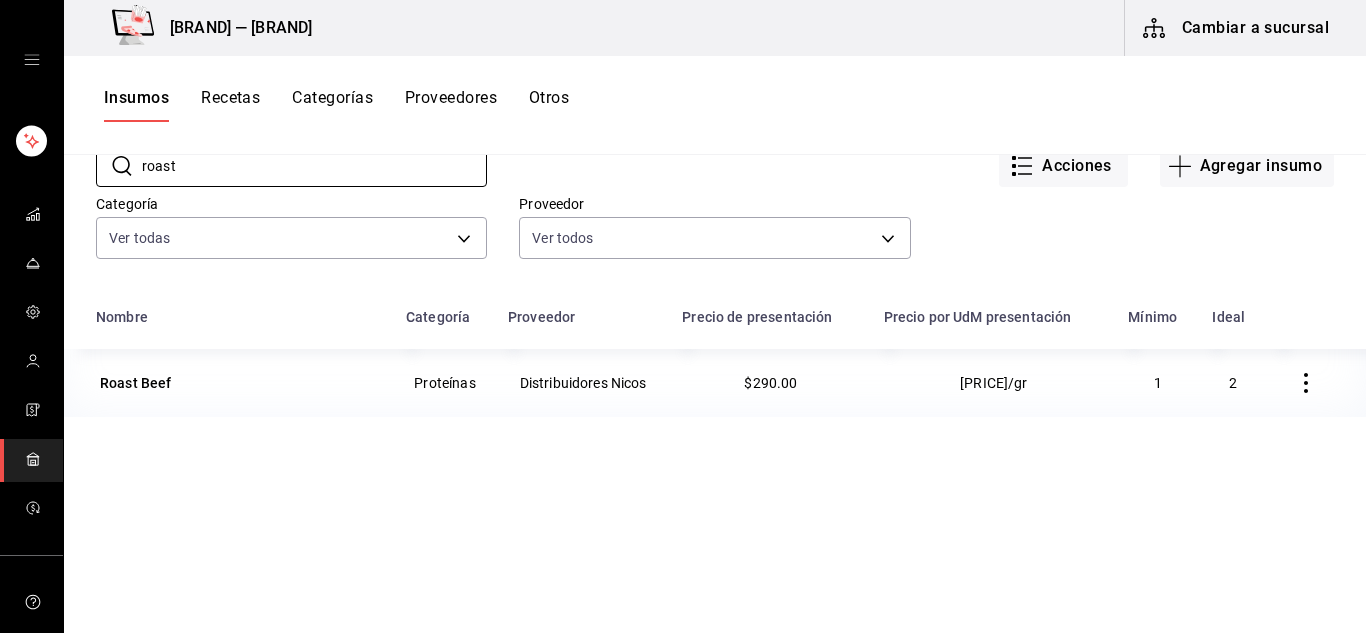 scroll, scrollTop: 0, scrollLeft: 0, axis: both 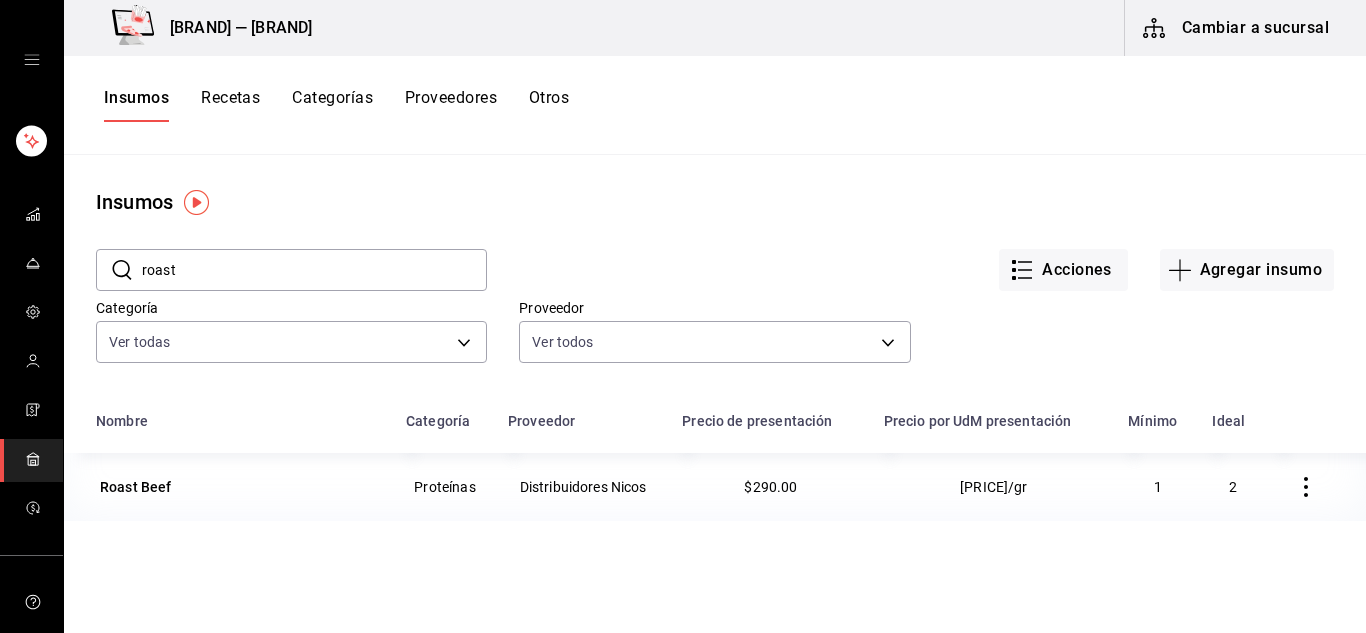 click on "Recetas" at bounding box center [230, 105] 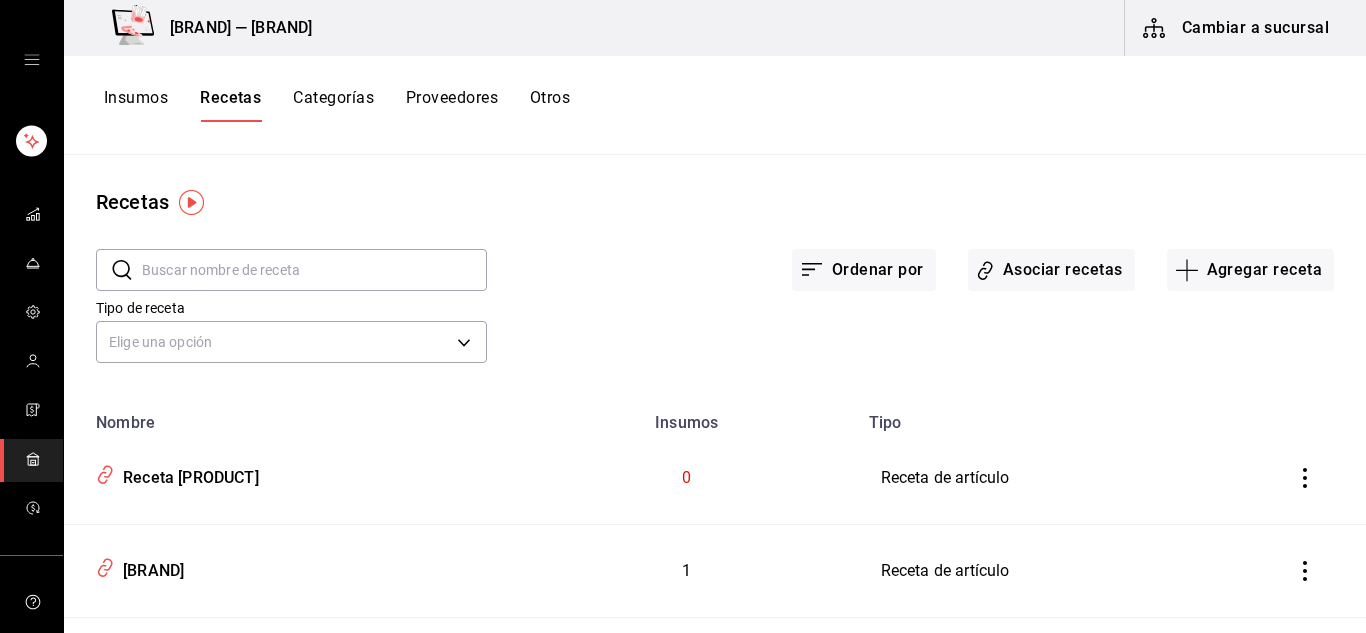 click at bounding box center [314, 270] 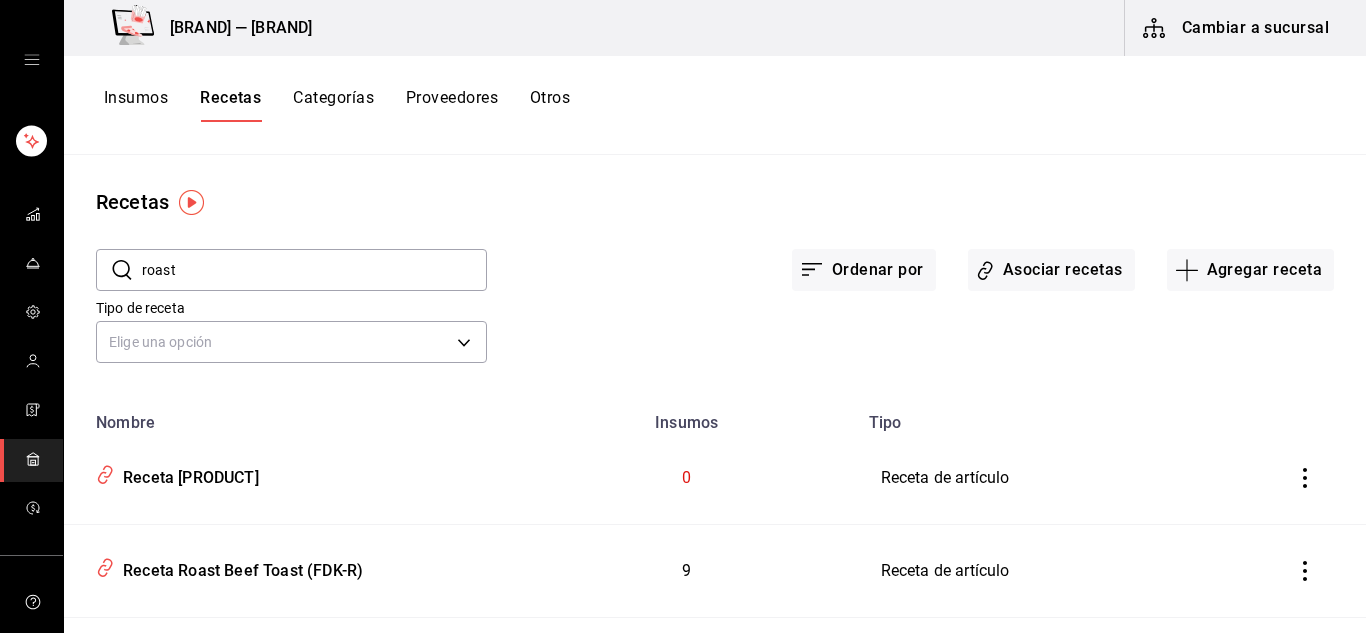type on "roast" 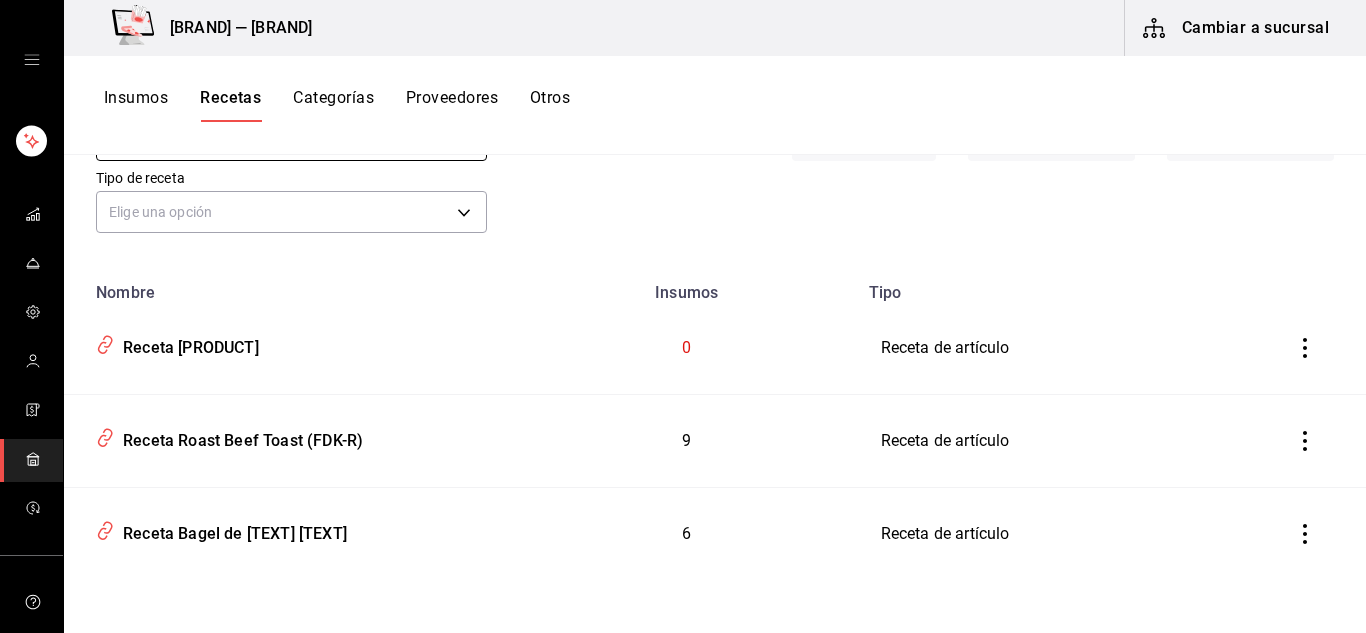 scroll, scrollTop: 131, scrollLeft: 0, axis: vertical 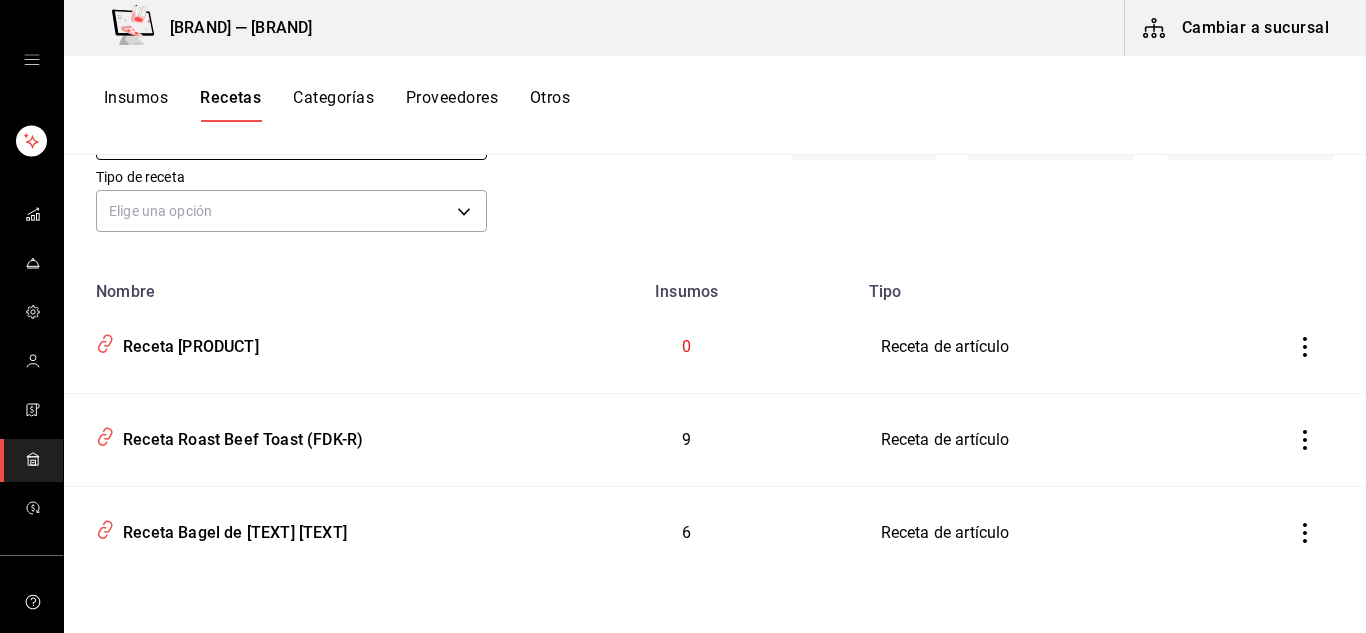 click 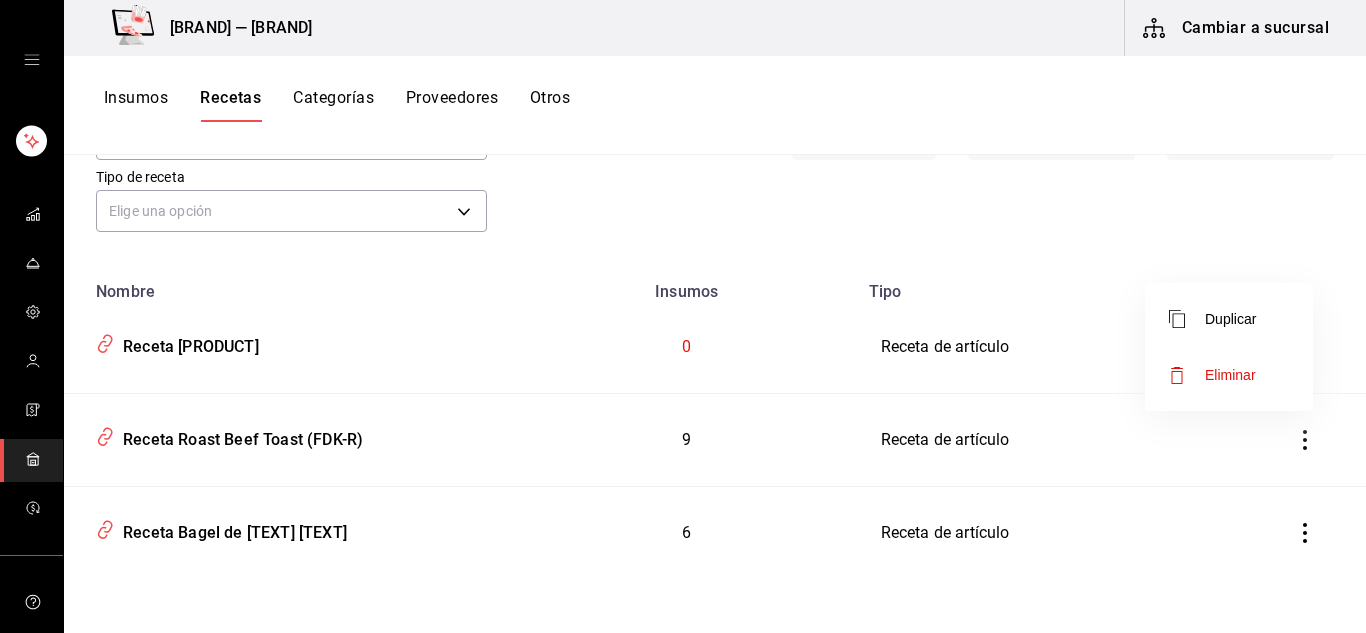 click on "Eliminar" at bounding box center [1230, 375] 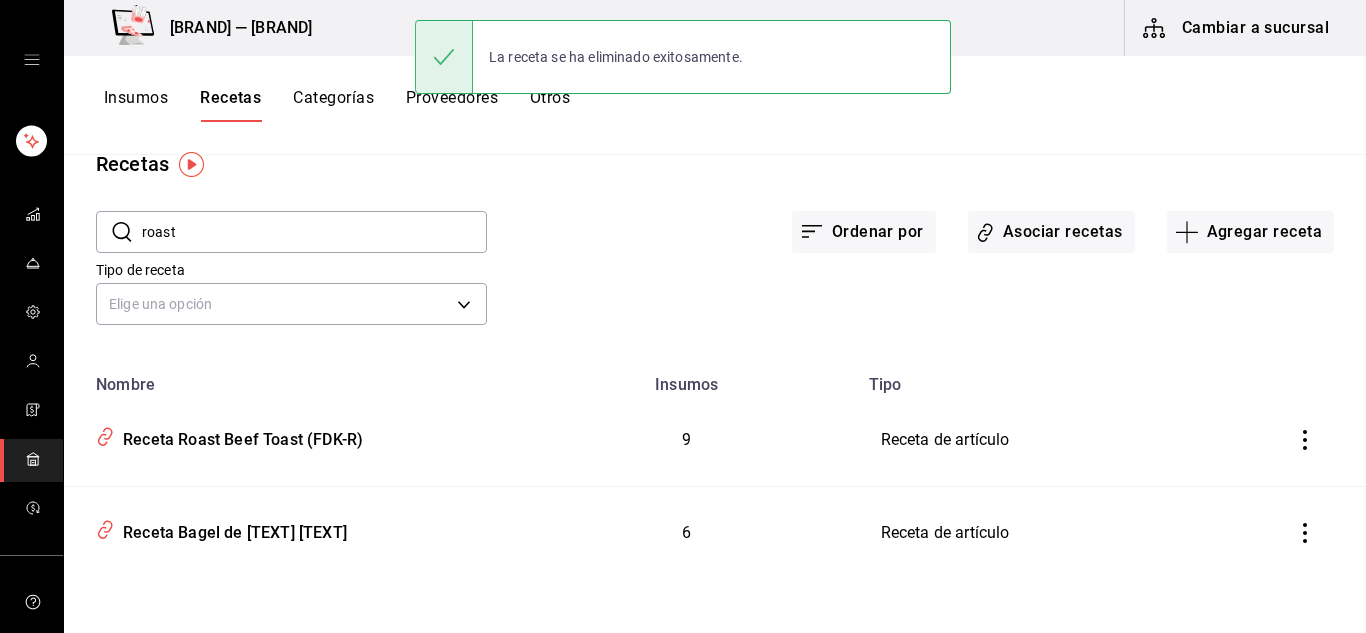 scroll, scrollTop: 38, scrollLeft: 0, axis: vertical 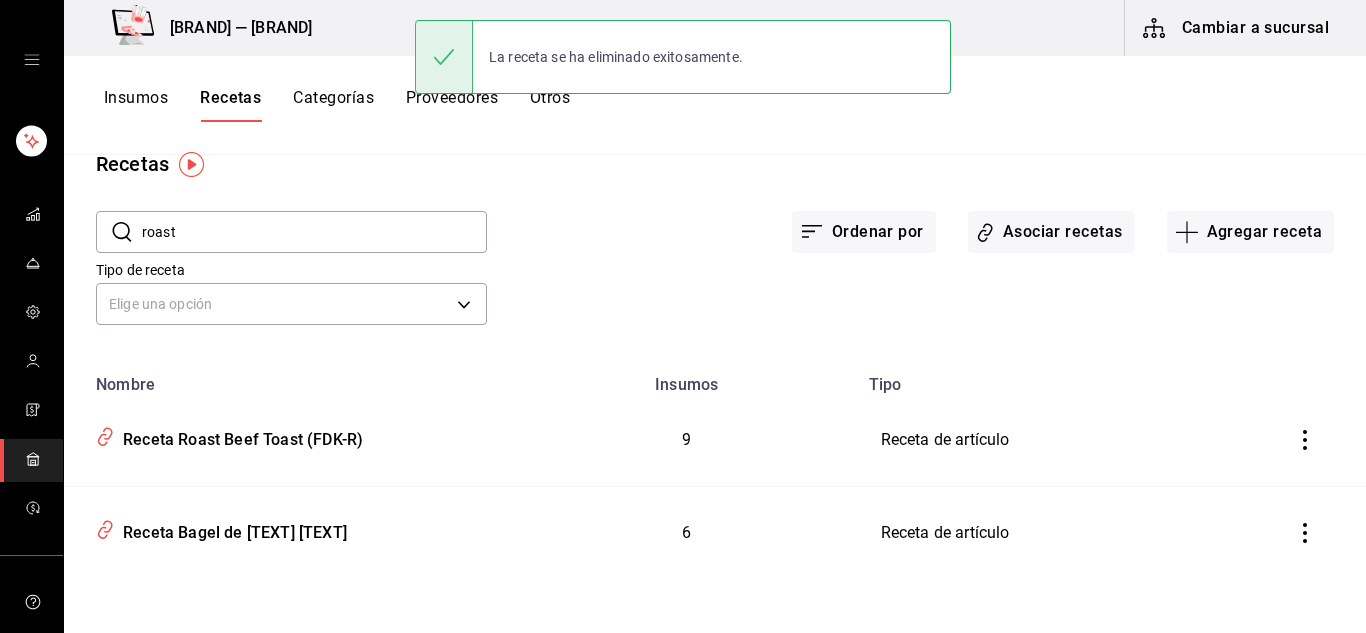 click on "Tipo de receta Elige una opción default" at bounding box center [699, 276] 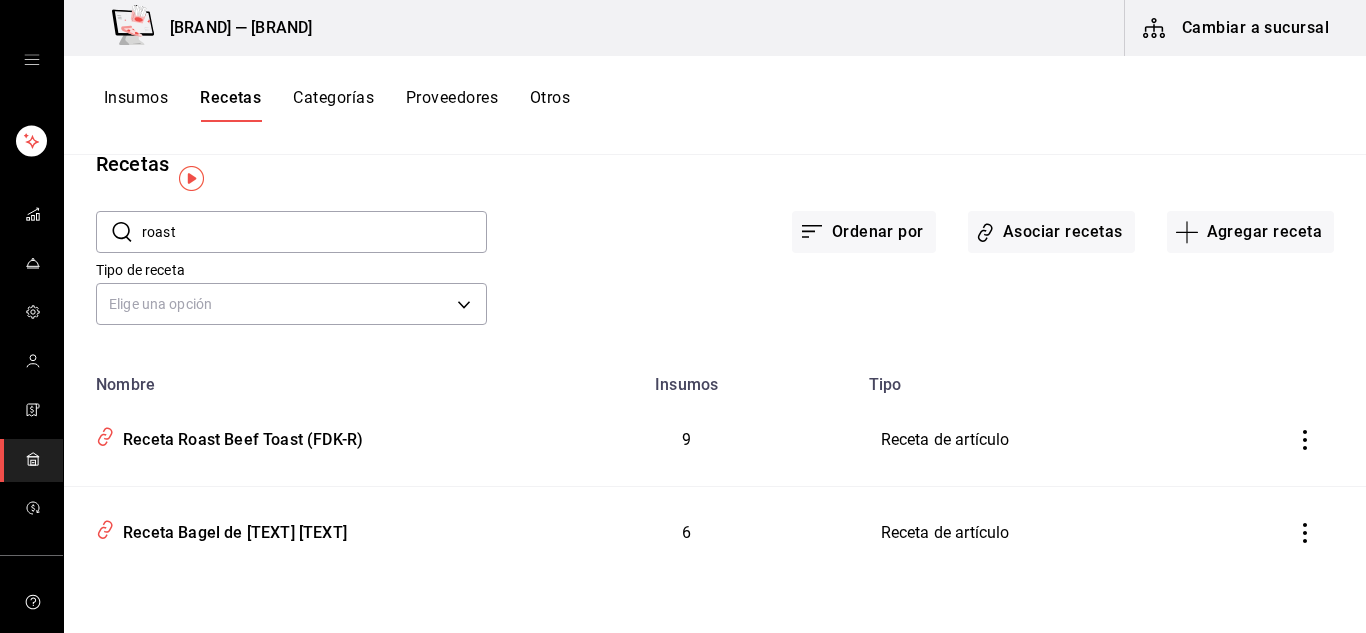 scroll, scrollTop: 0, scrollLeft: 0, axis: both 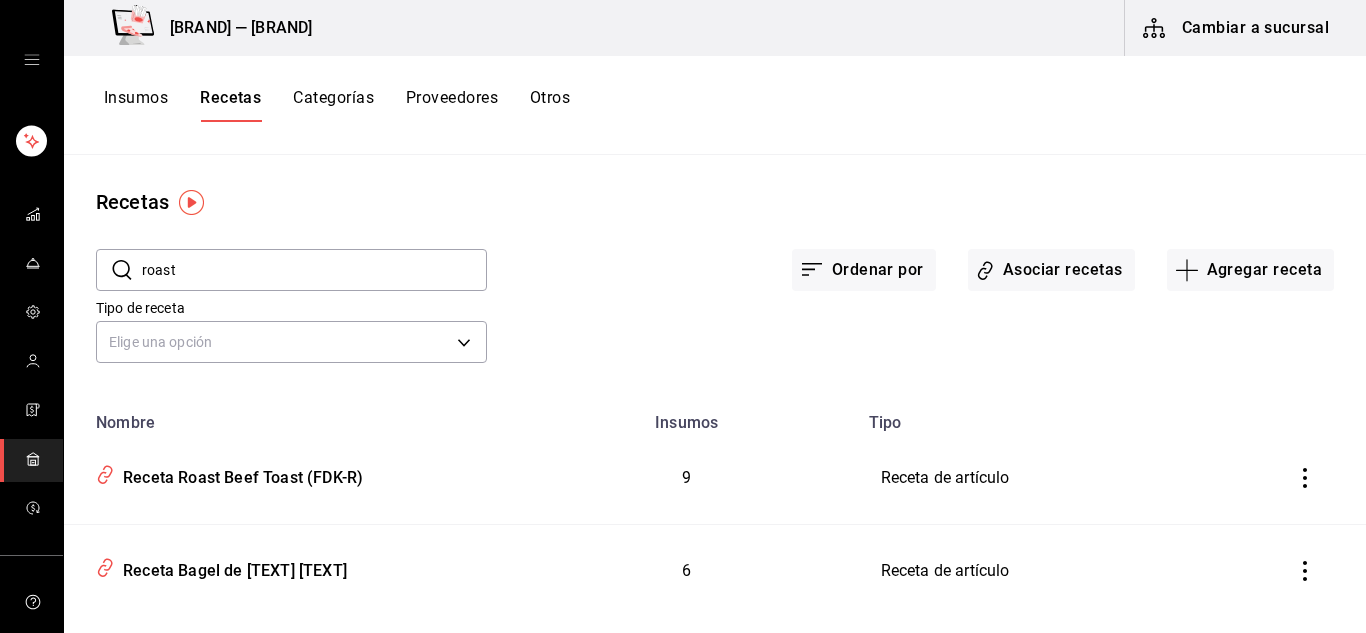 click on "Insumos" at bounding box center (687, 416) 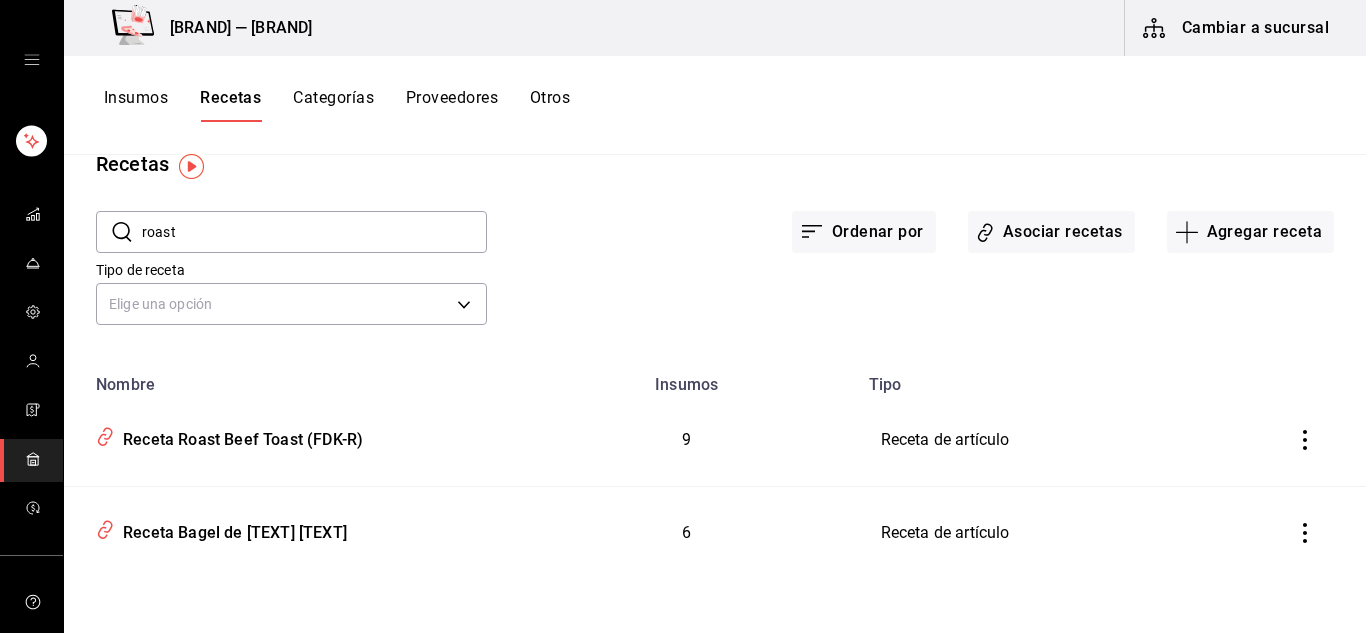 scroll, scrollTop: 0, scrollLeft: 0, axis: both 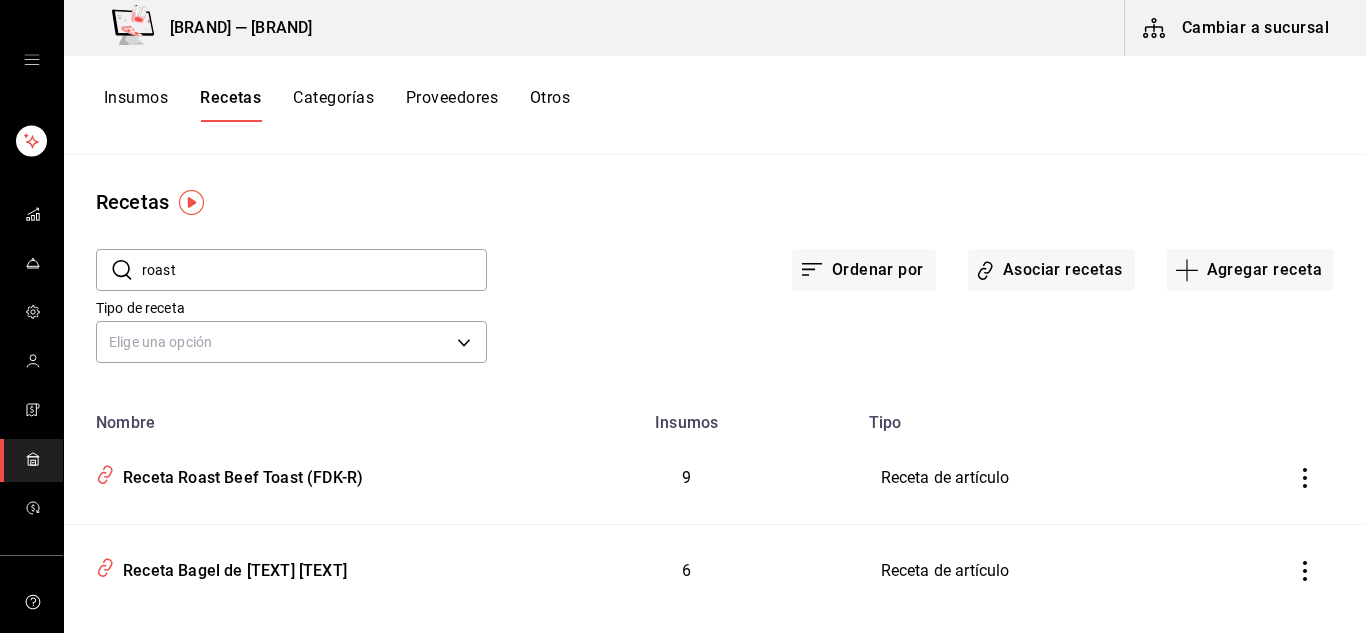 click on "Recetas" at bounding box center [715, 202] 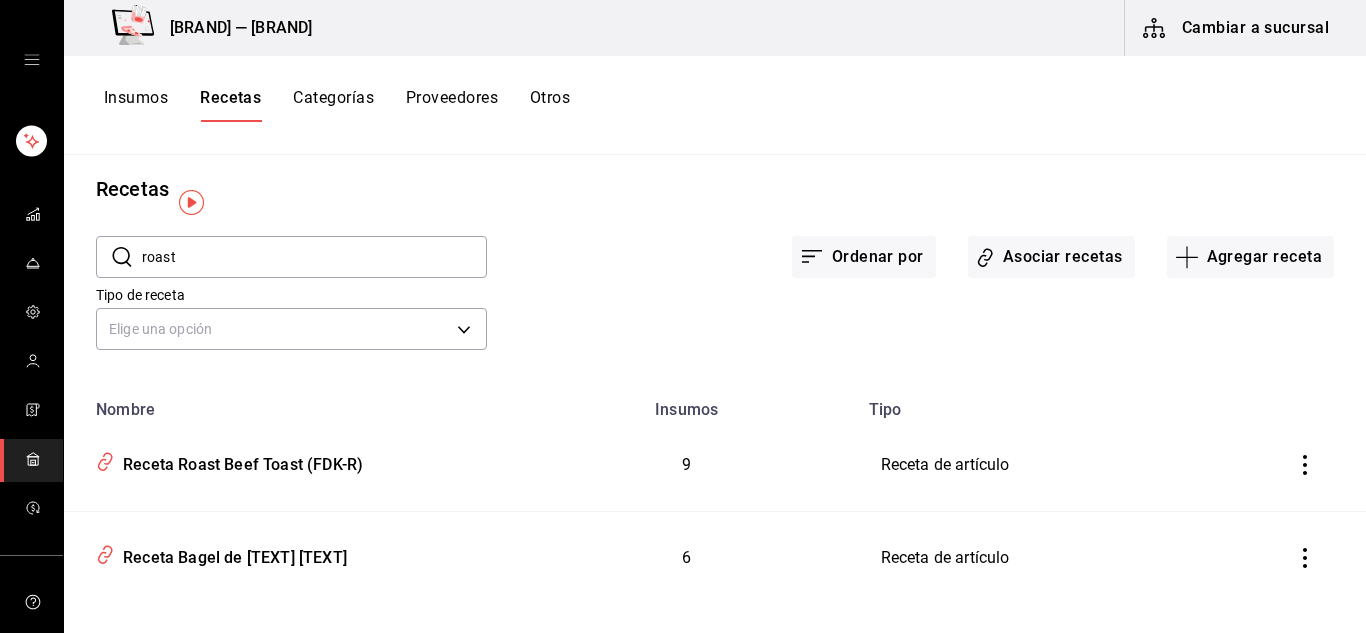 scroll, scrollTop: 0, scrollLeft: 0, axis: both 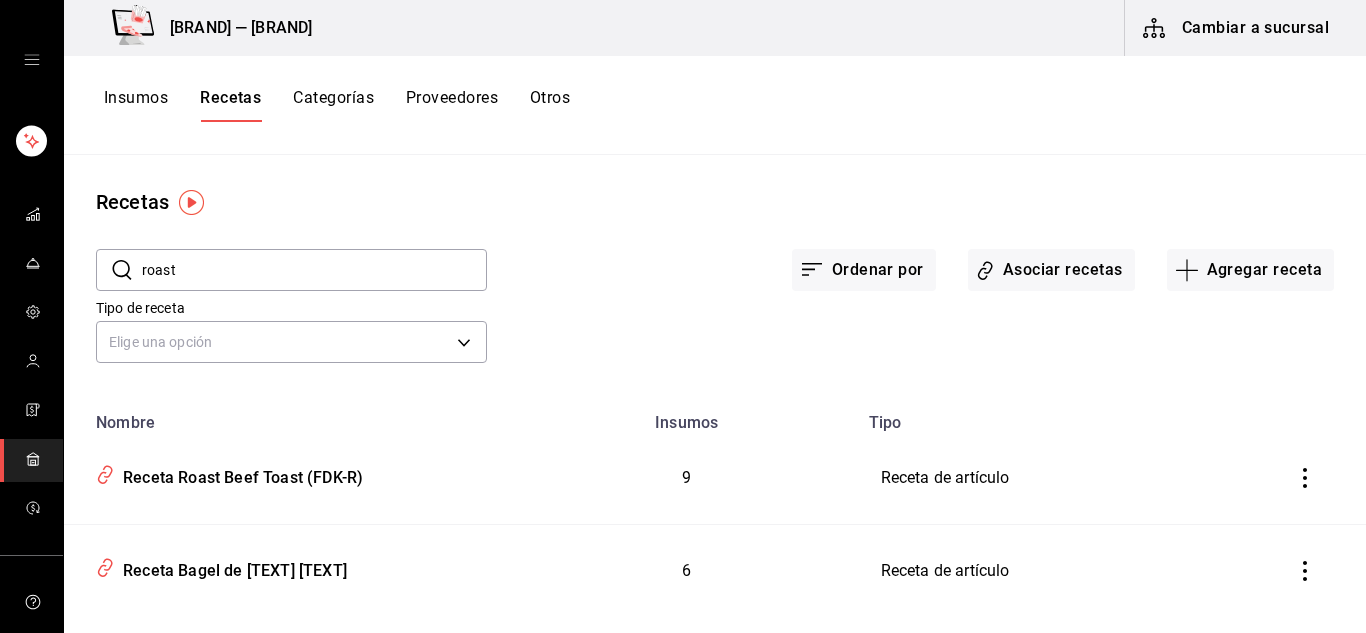 click on "Ordenar por Asociar recetas Agregar receta" at bounding box center (910, 254) 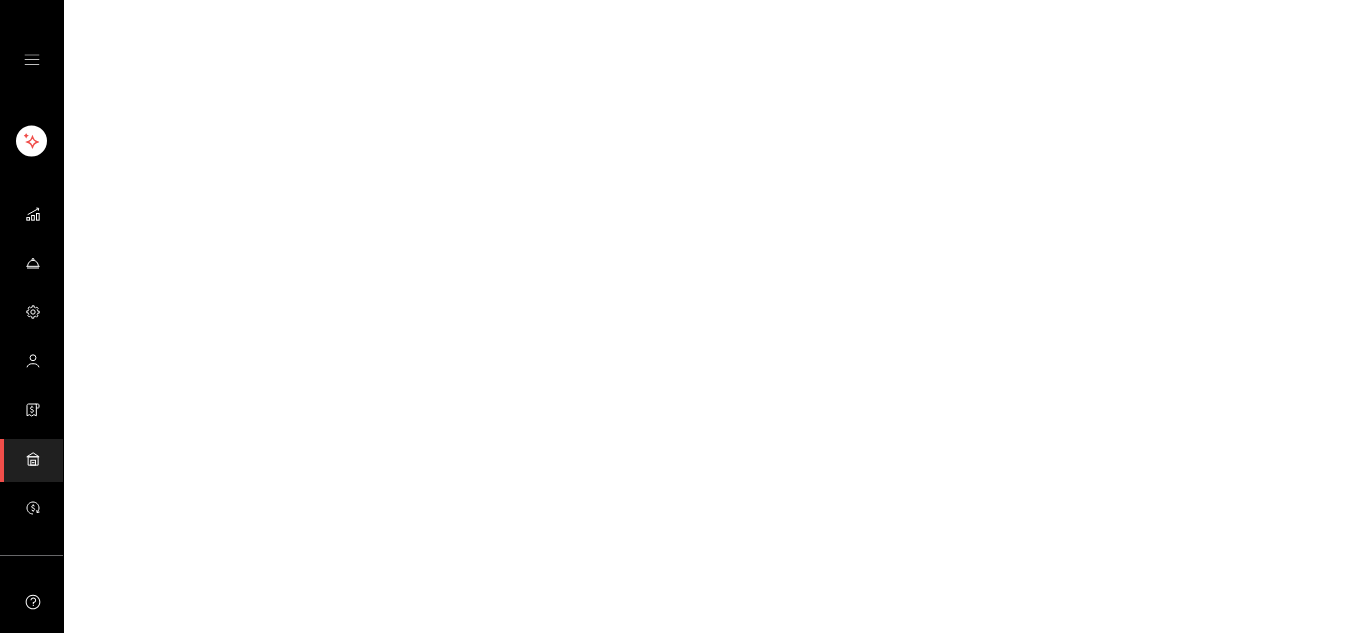 scroll, scrollTop: 0, scrollLeft: 0, axis: both 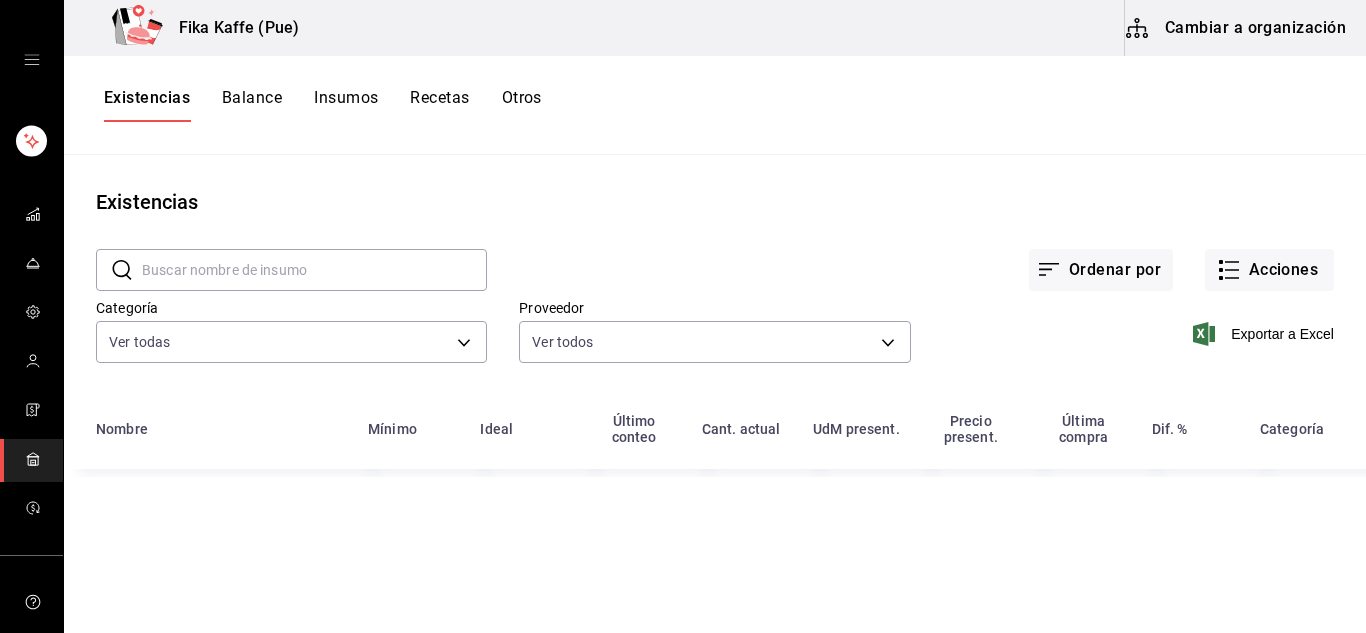 click on "Insumos" at bounding box center [346, 105] 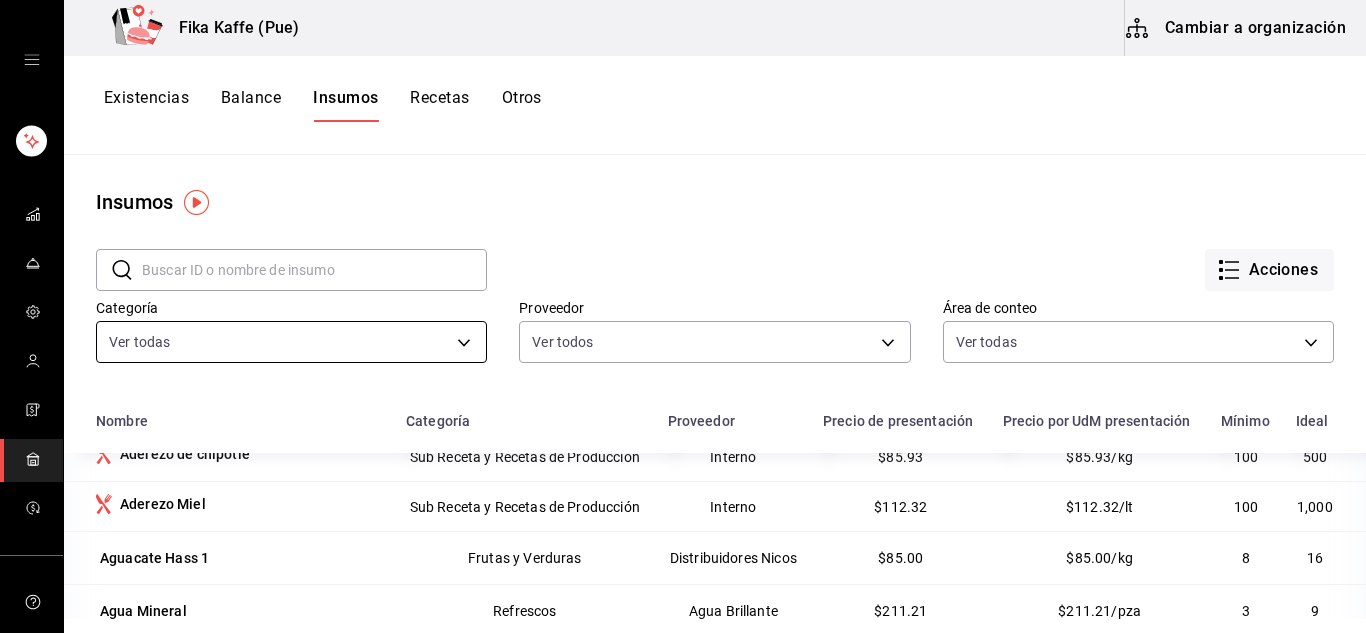 scroll, scrollTop: 0, scrollLeft: 0, axis: both 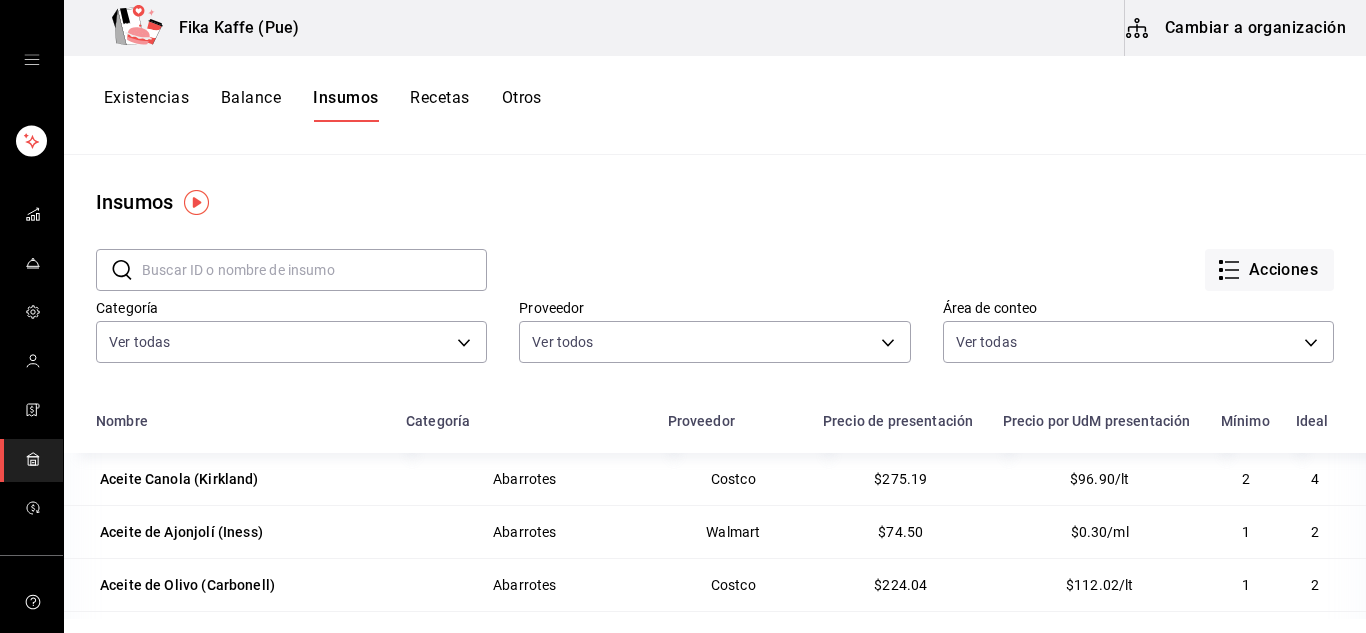 click at bounding box center [314, 270] 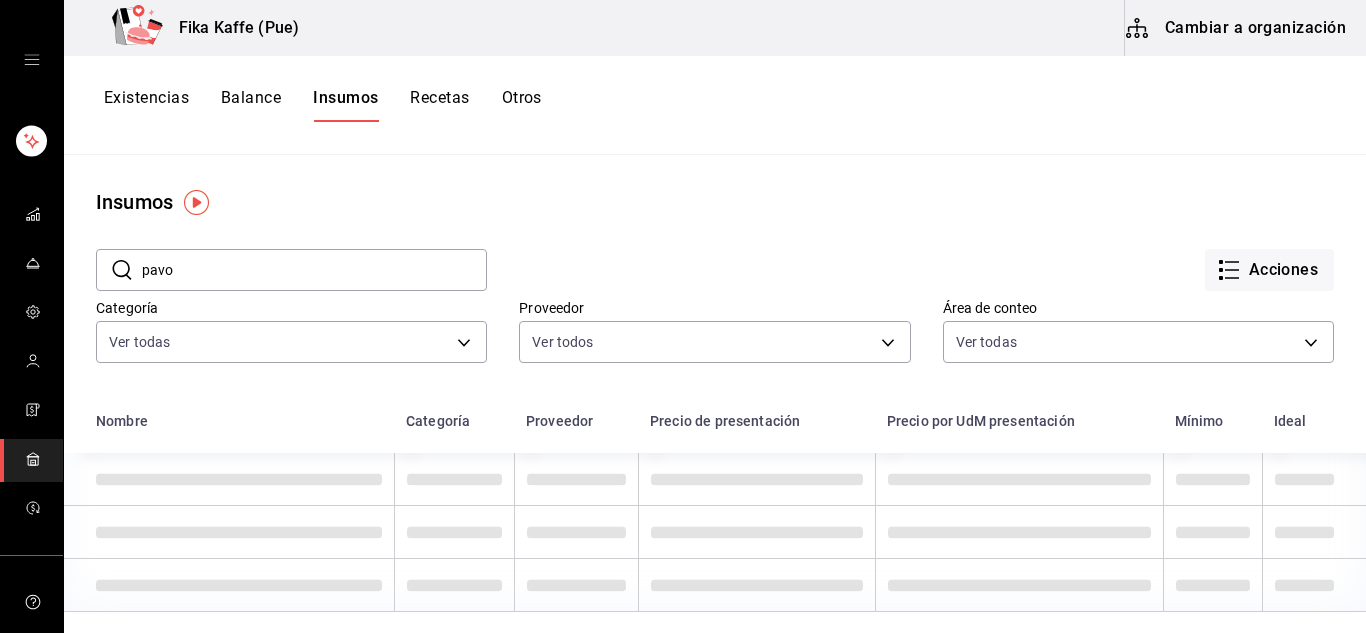 type on "pavo" 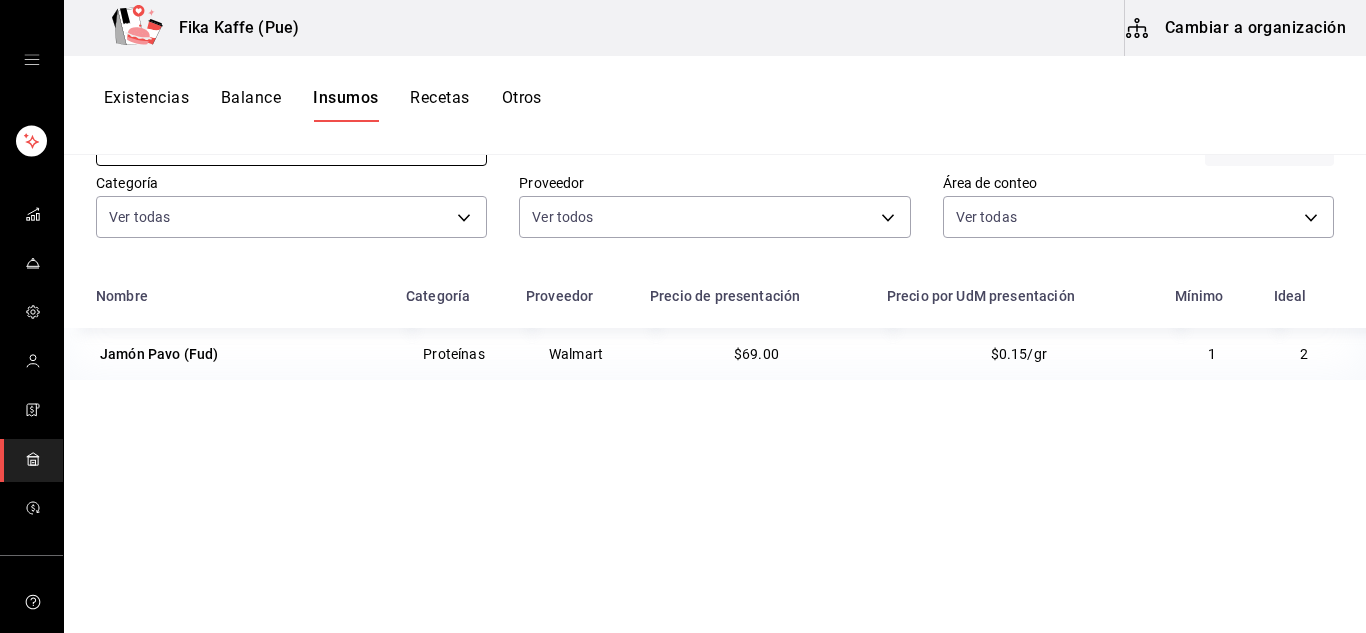 scroll, scrollTop: 246, scrollLeft: 0, axis: vertical 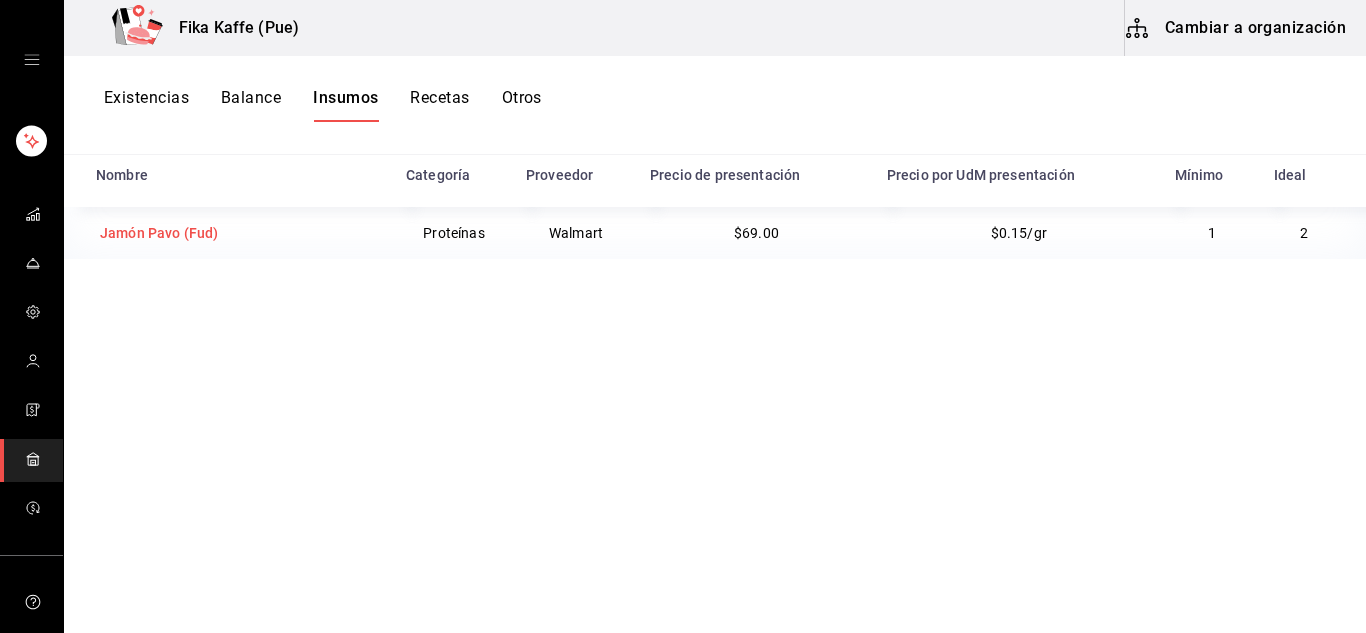 click on "Jamón Pavo (Fud)" at bounding box center (159, 233) 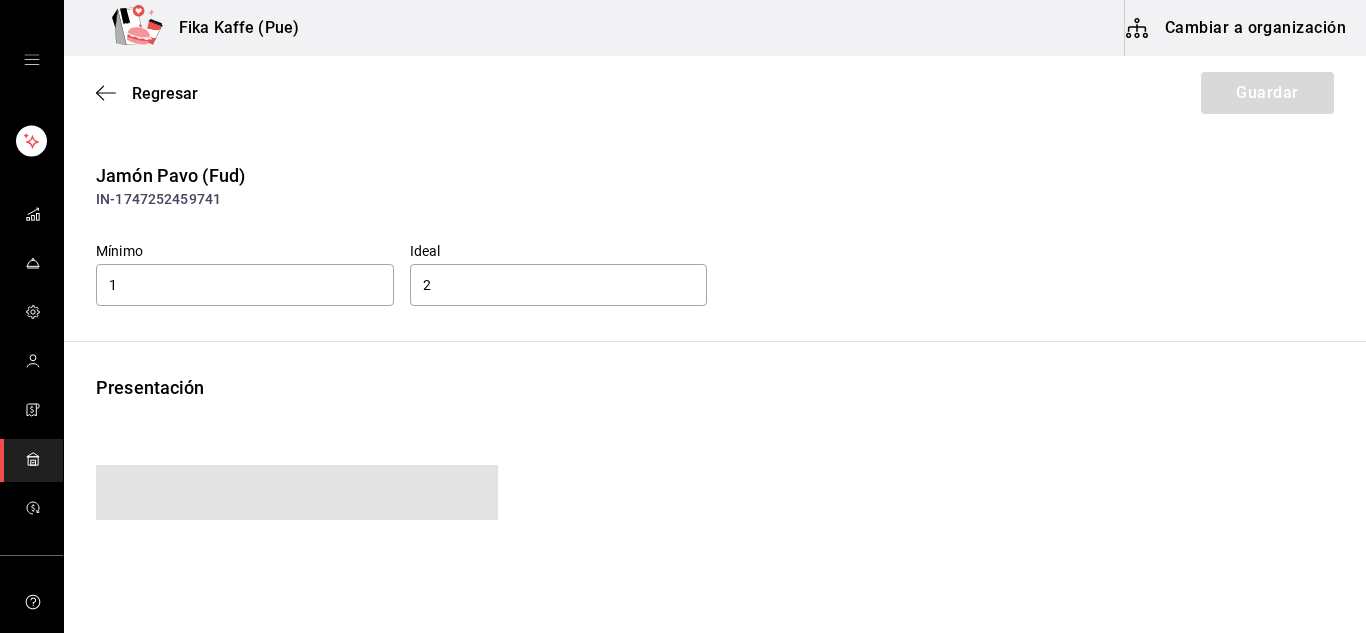 type on "69.00" 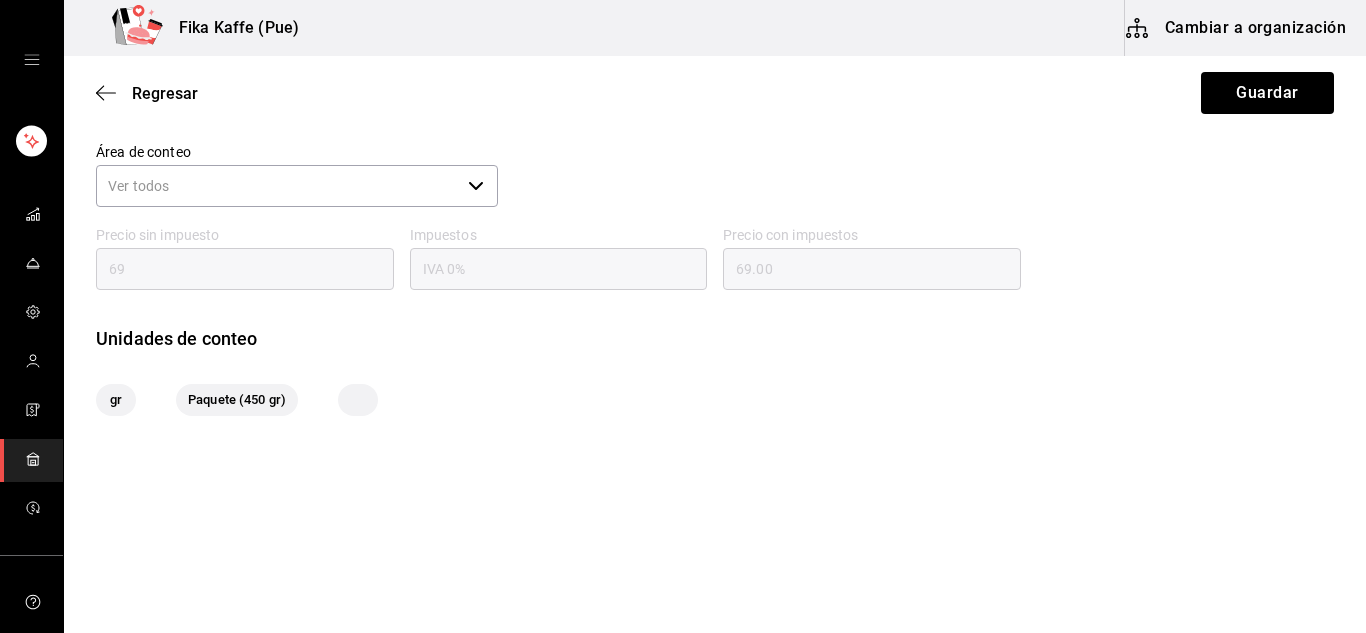 scroll, scrollTop: 300, scrollLeft: 0, axis: vertical 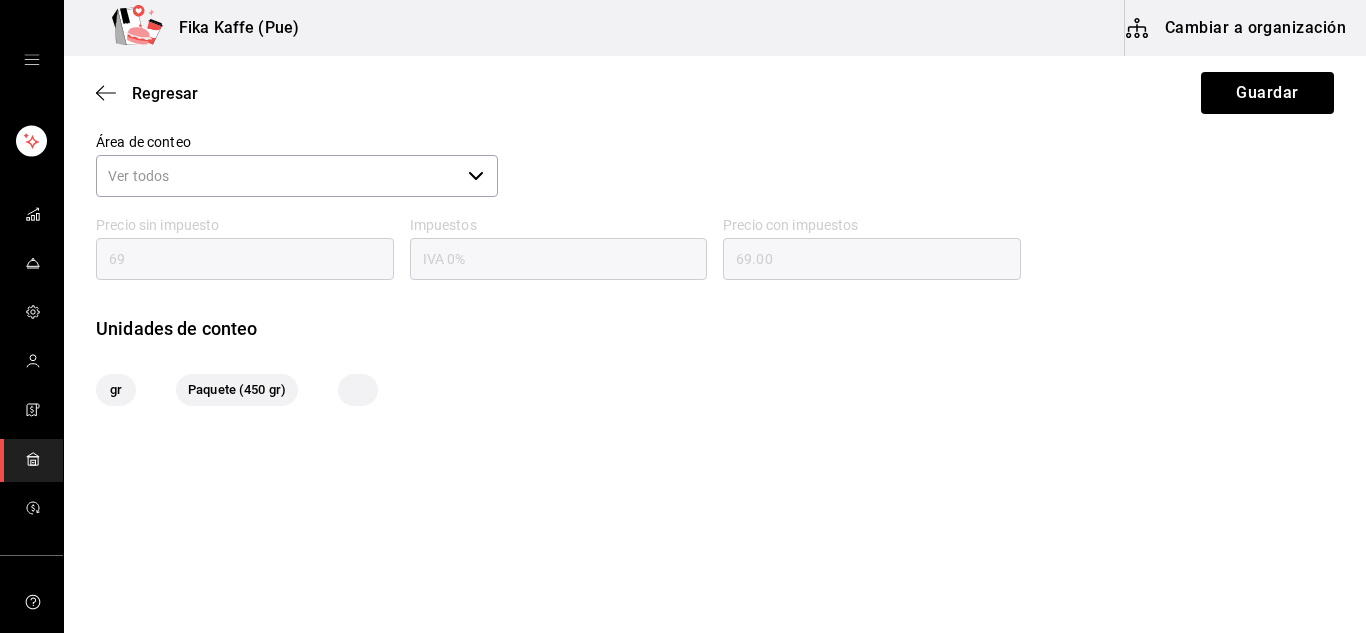 click on "Área de conteo" at bounding box center [278, 176] 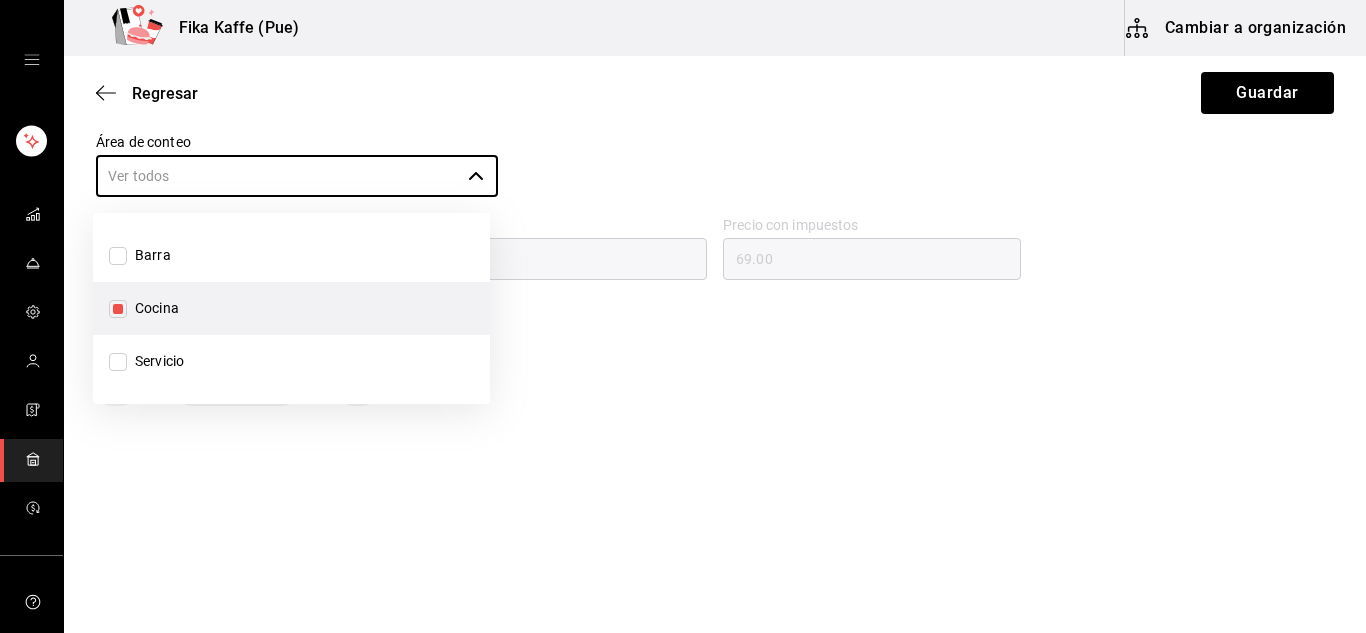click on "Presentación Área de conteo ​ Precio sin impuesto 69 Impuestos IVA 0% Precio con impuestos 69.00 Unidades de conteo gr Paquete (450 gr)" at bounding box center [715, 240] 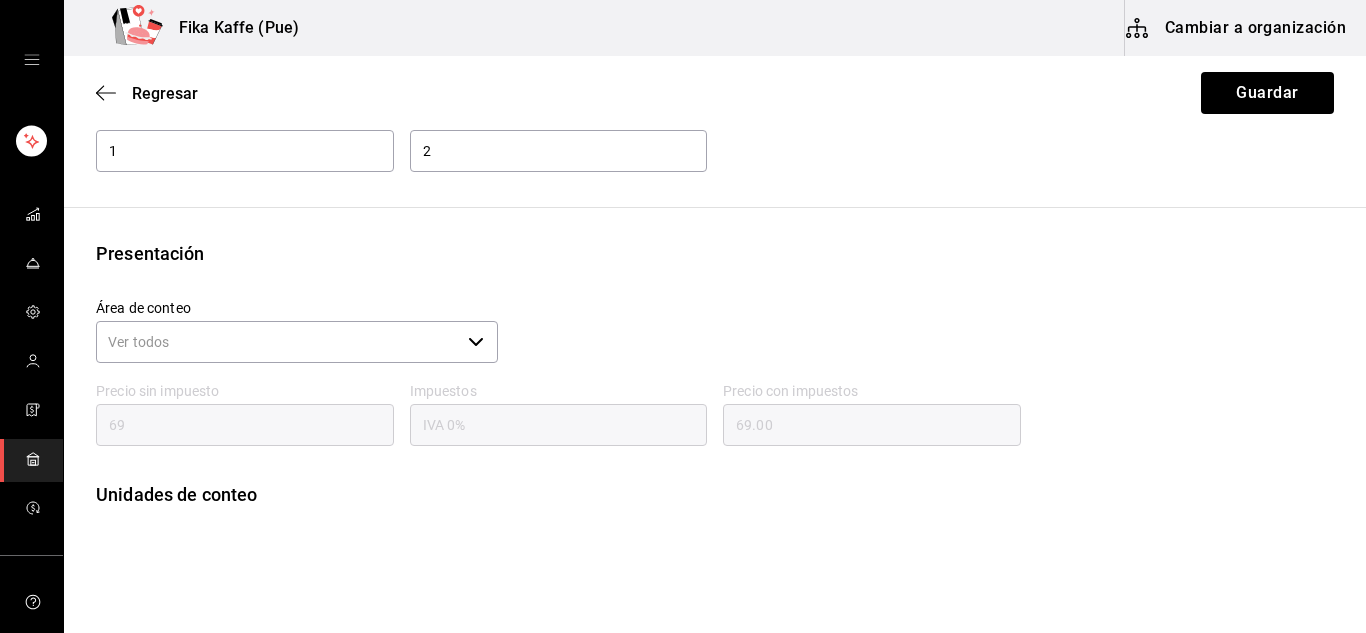scroll, scrollTop: 0, scrollLeft: 0, axis: both 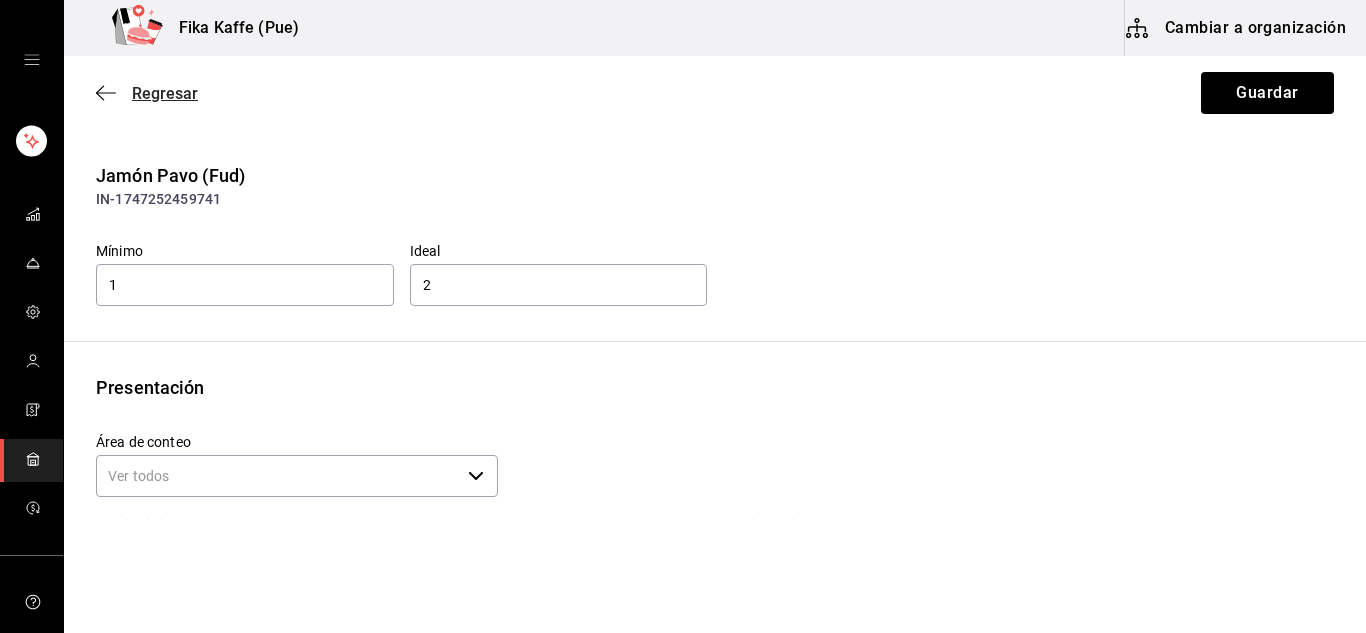 click 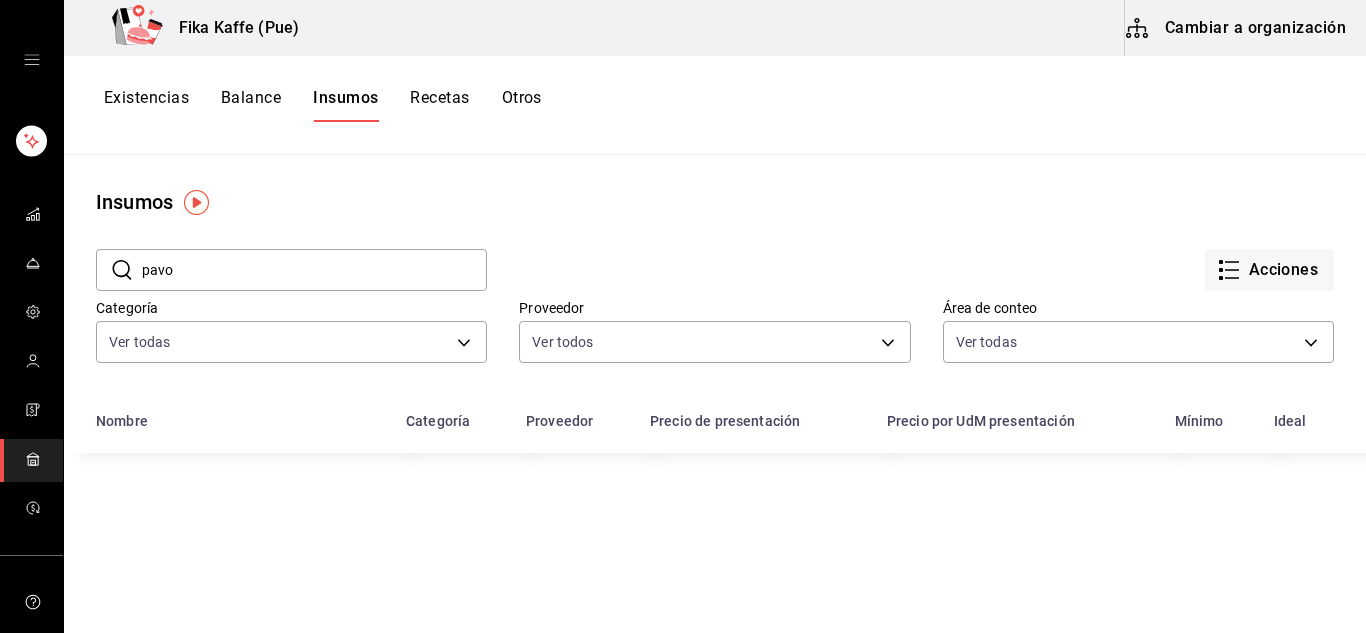 click on "Cambiar a organización" at bounding box center (1237, 28) 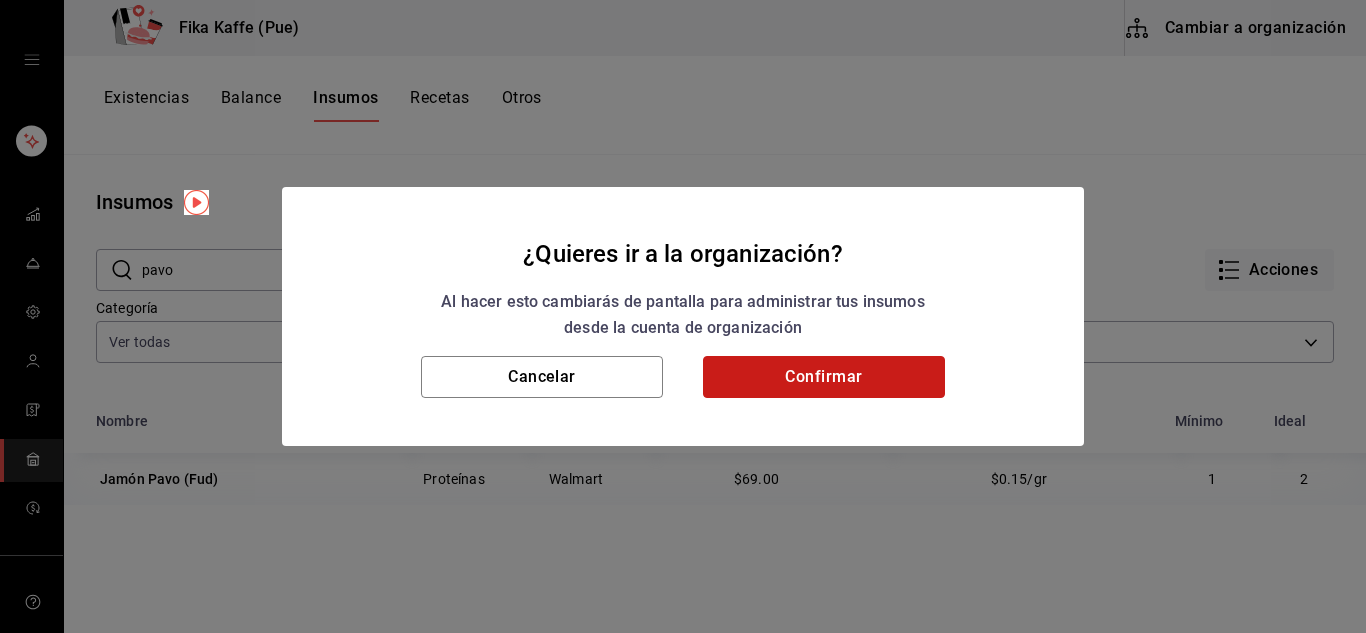 click on "Confirmar" at bounding box center (824, 377) 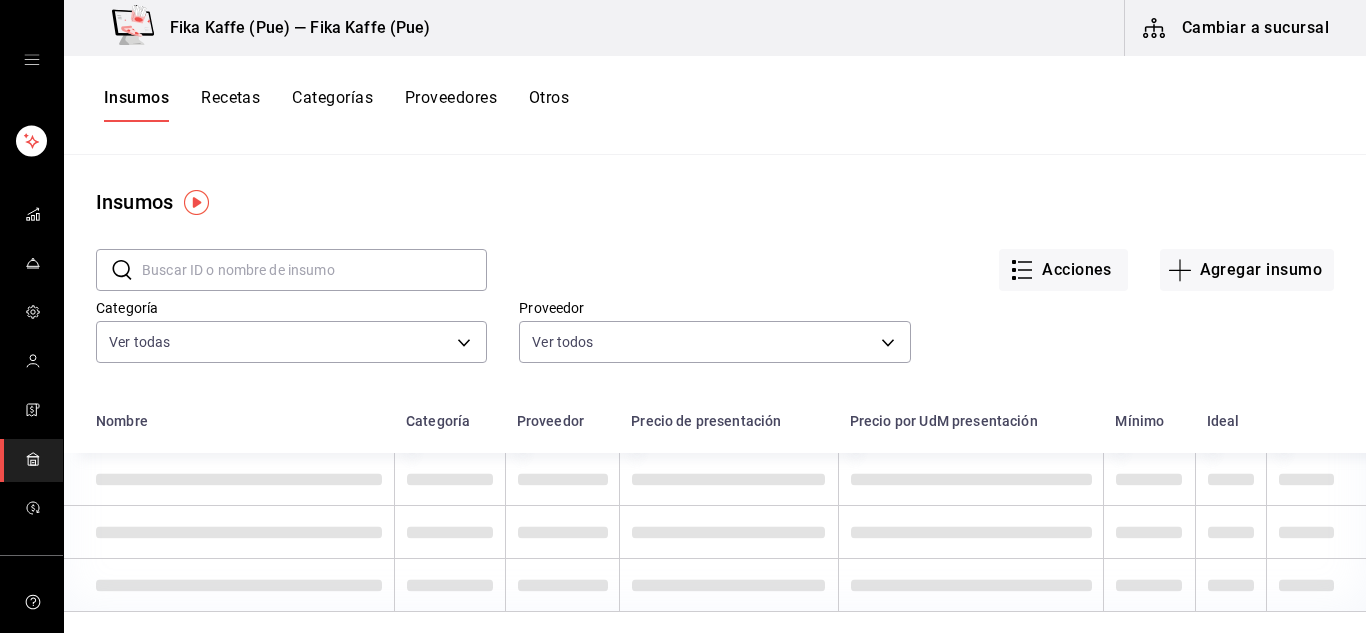 click at bounding box center [314, 270] 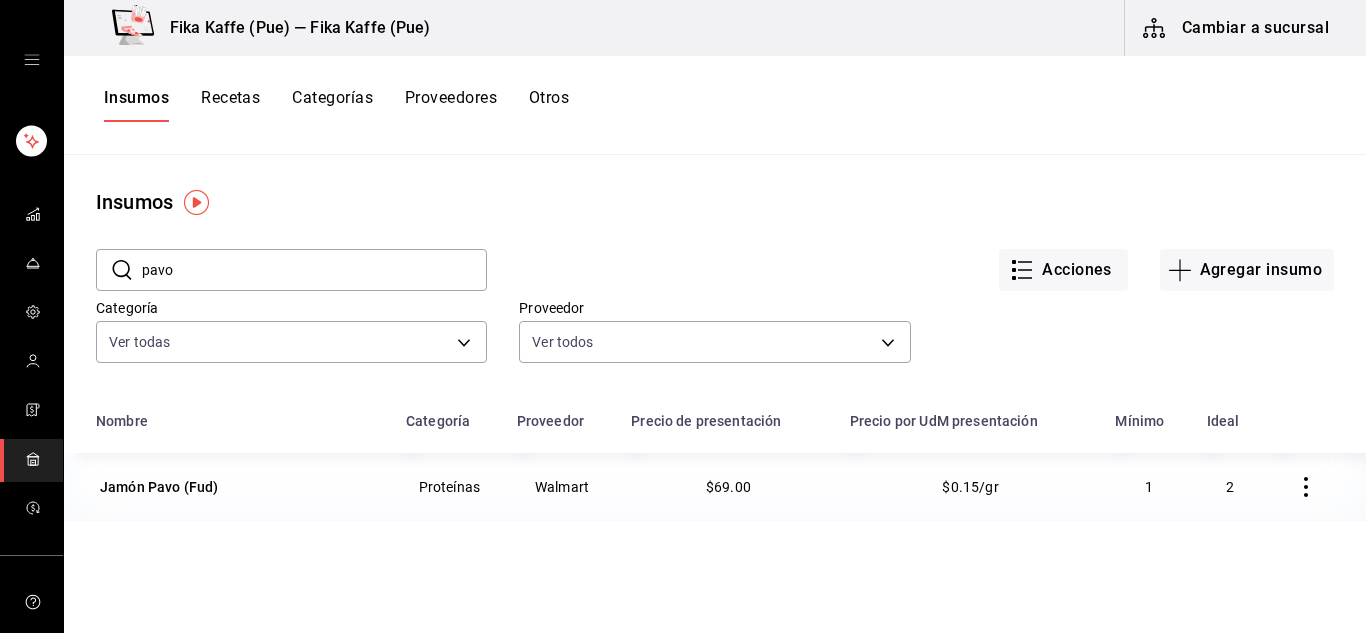 type on "pavo" 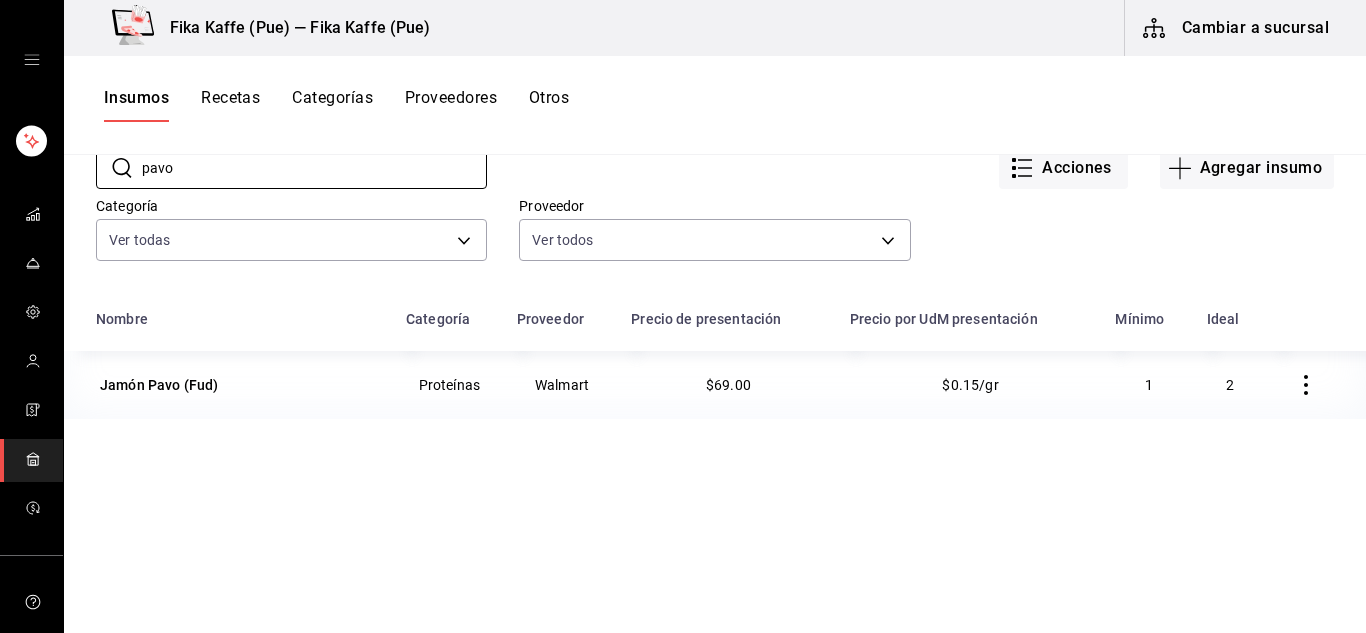 scroll, scrollTop: 246, scrollLeft: 0, axis: vertical 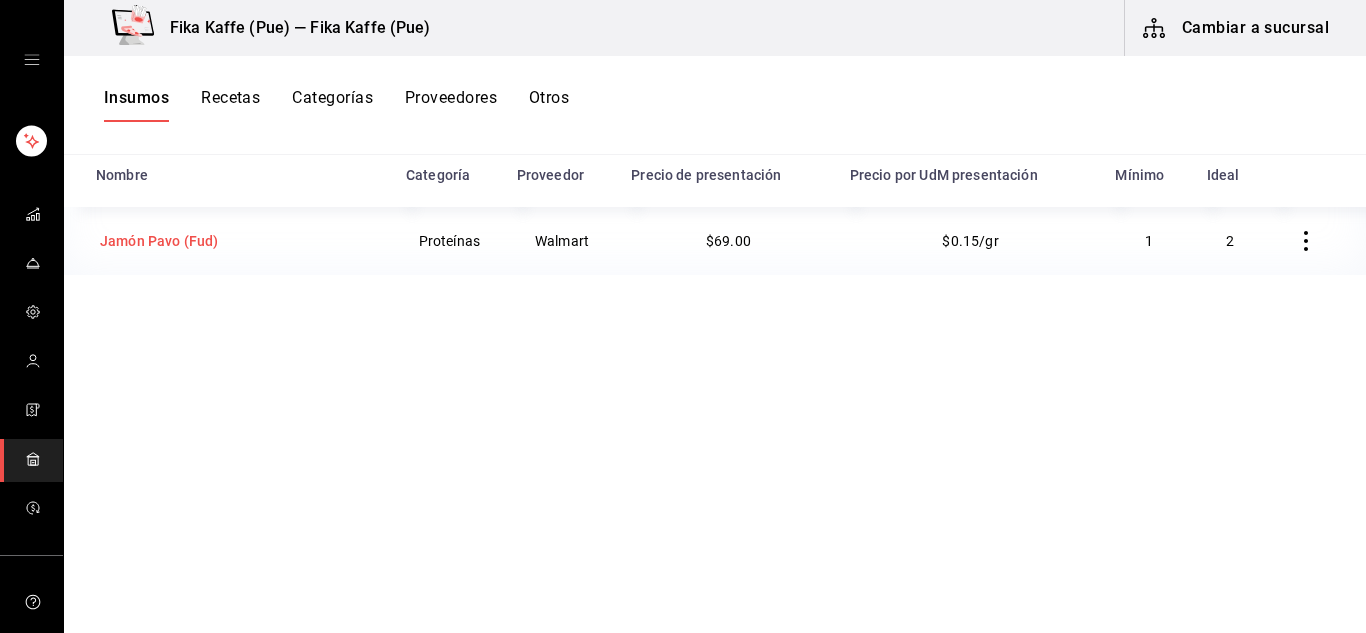 click on "Jamón Pavo (Fud)" at bounding box center [159, 241] 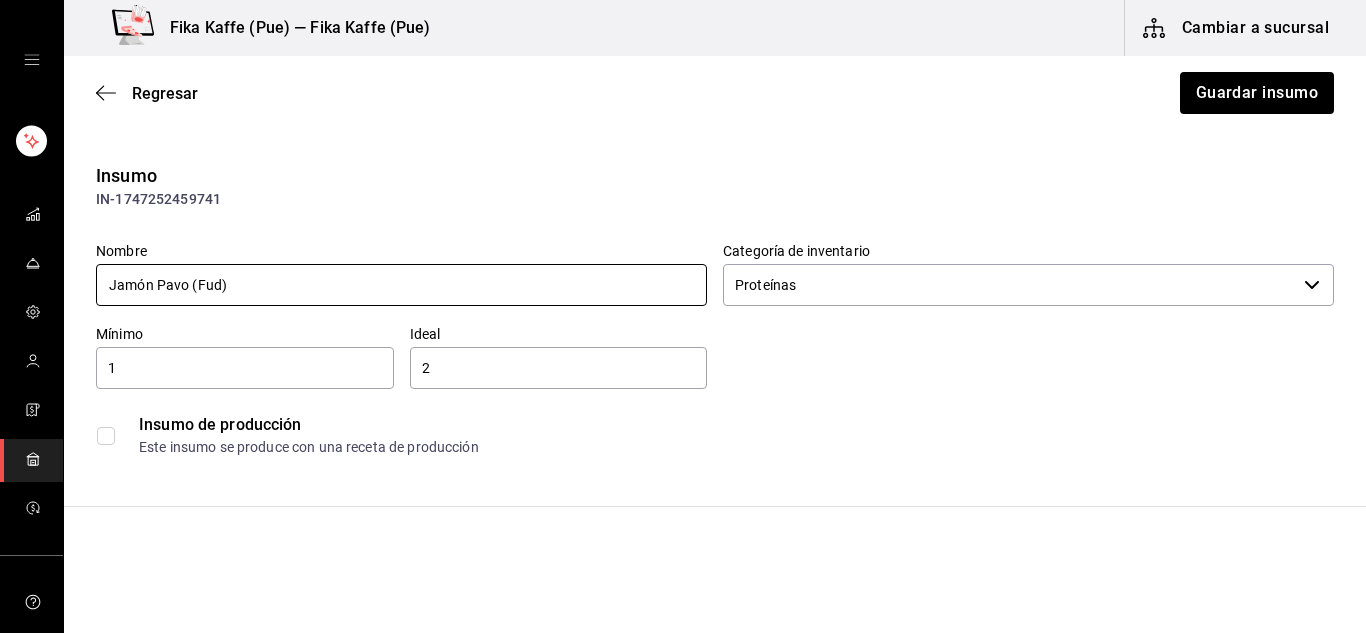 click on "Jamón Pavo (Fud)" at bounding box center [401, 285] 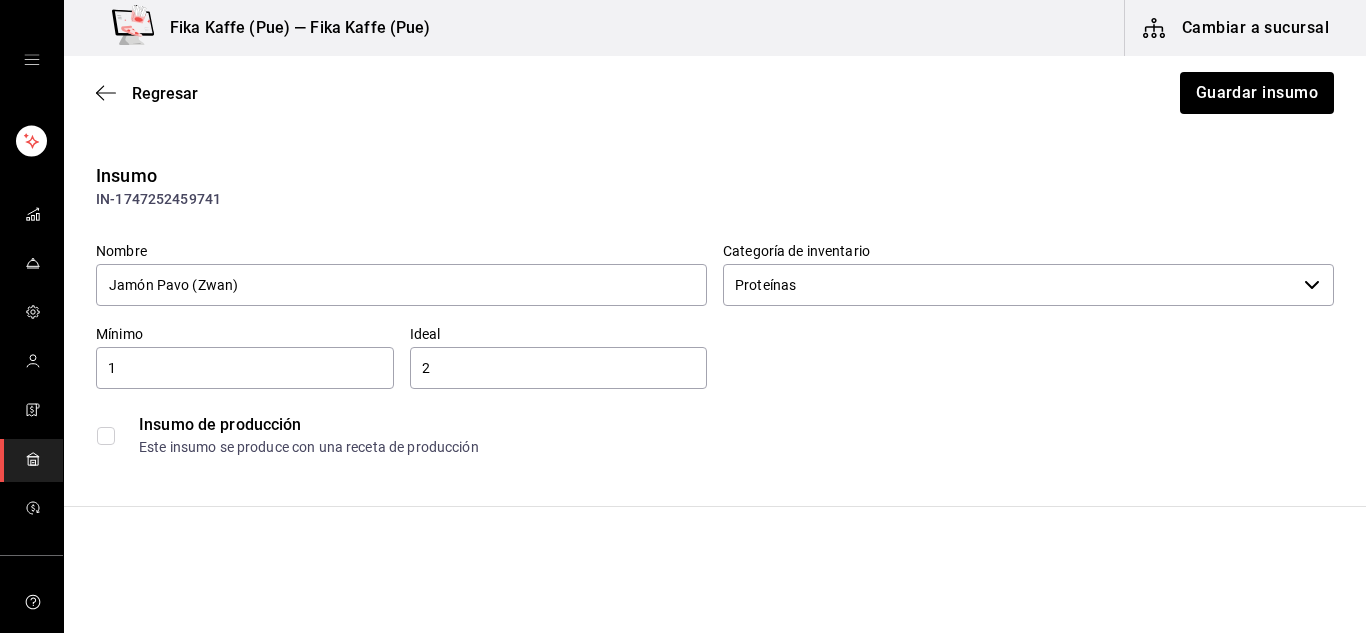 scroll, scrollTop: 300, scrollLeft: 0, axis: vertical 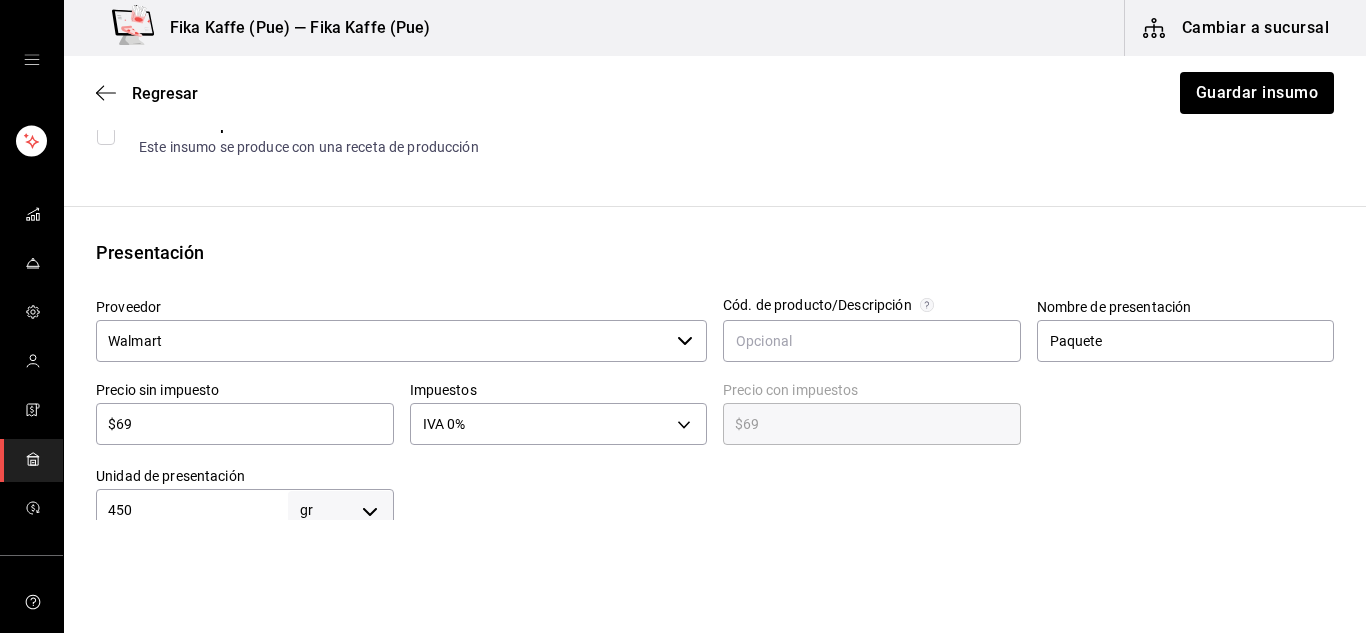 type on "Jamón Pavo (Zwan)" 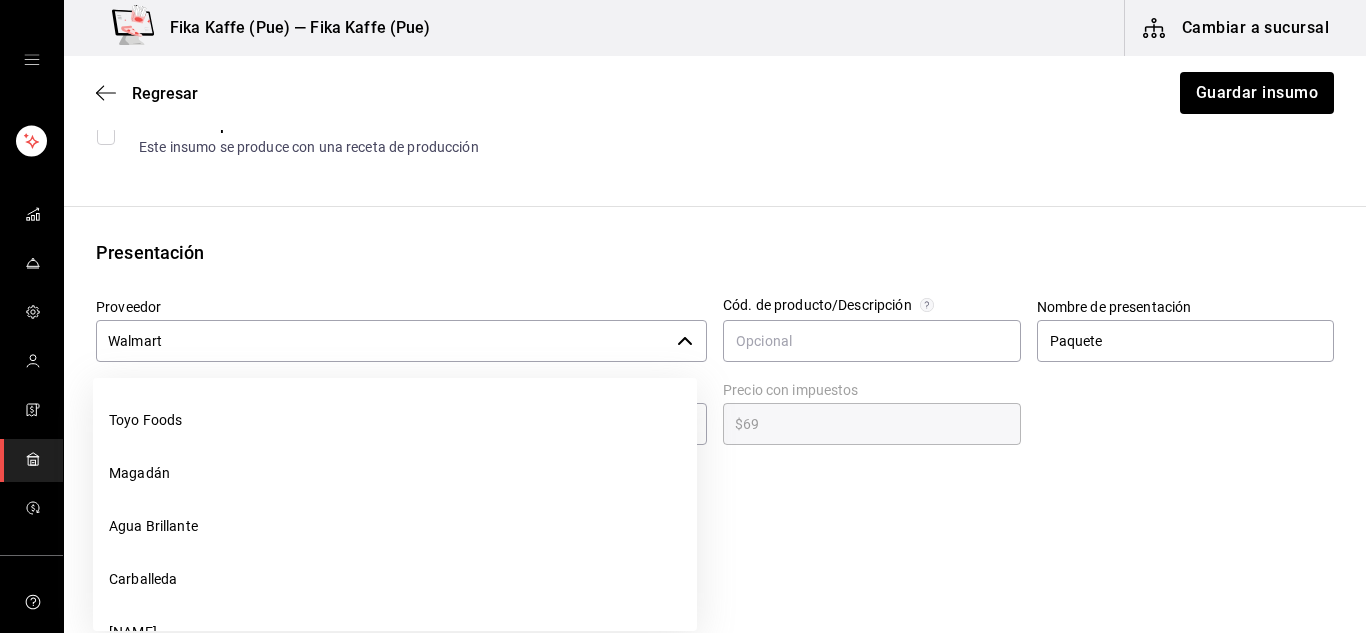 click on "Walmart" at bounding box center [382, 341] 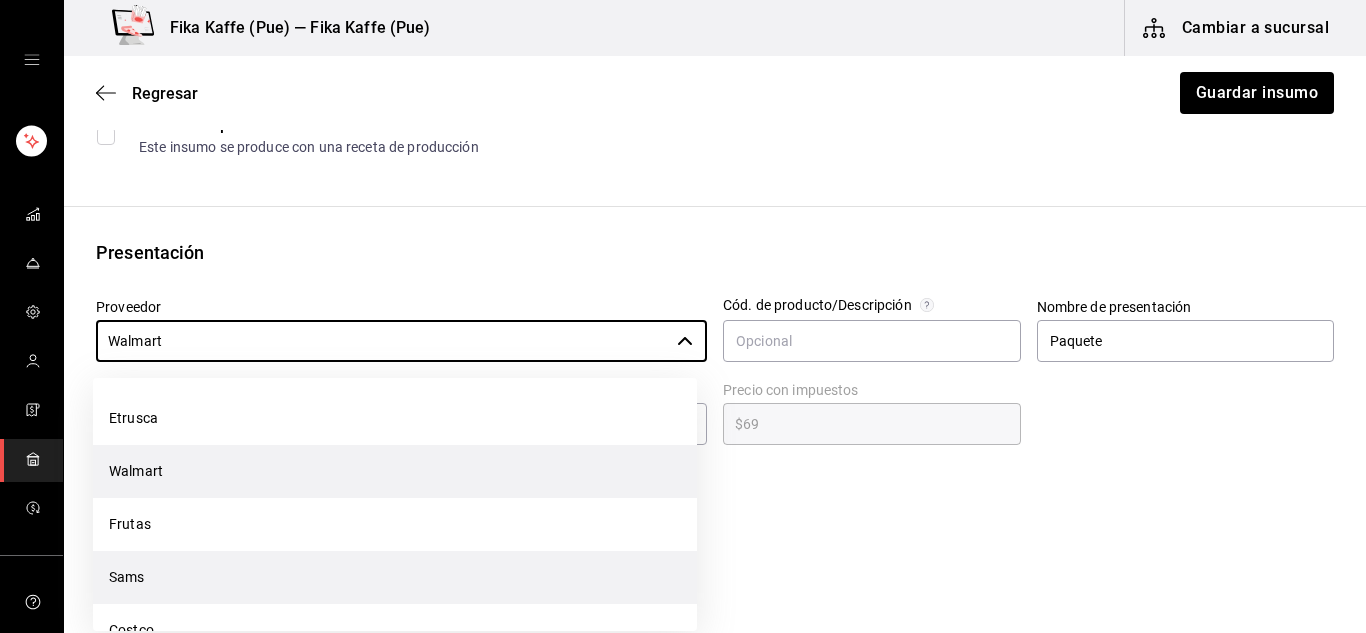 scroll, scrollTop: 980, scrollLeft: 0, axis: vertical 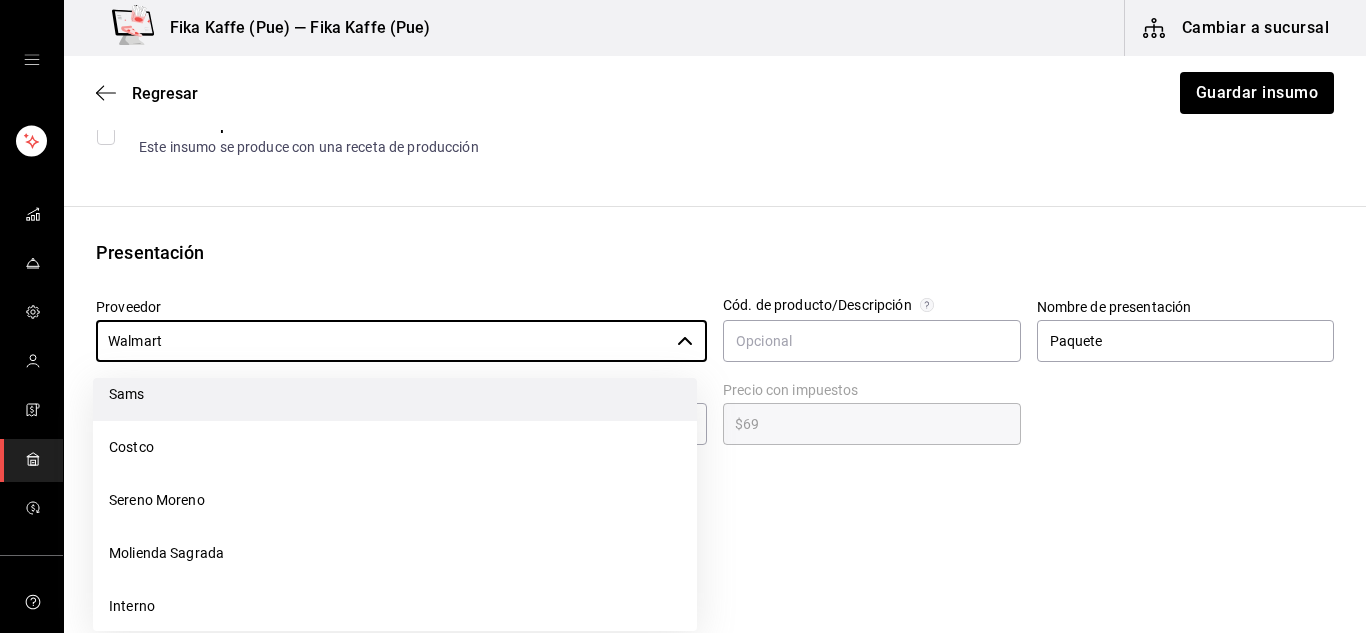 click on "Sams" at bounding box center [395, 394] 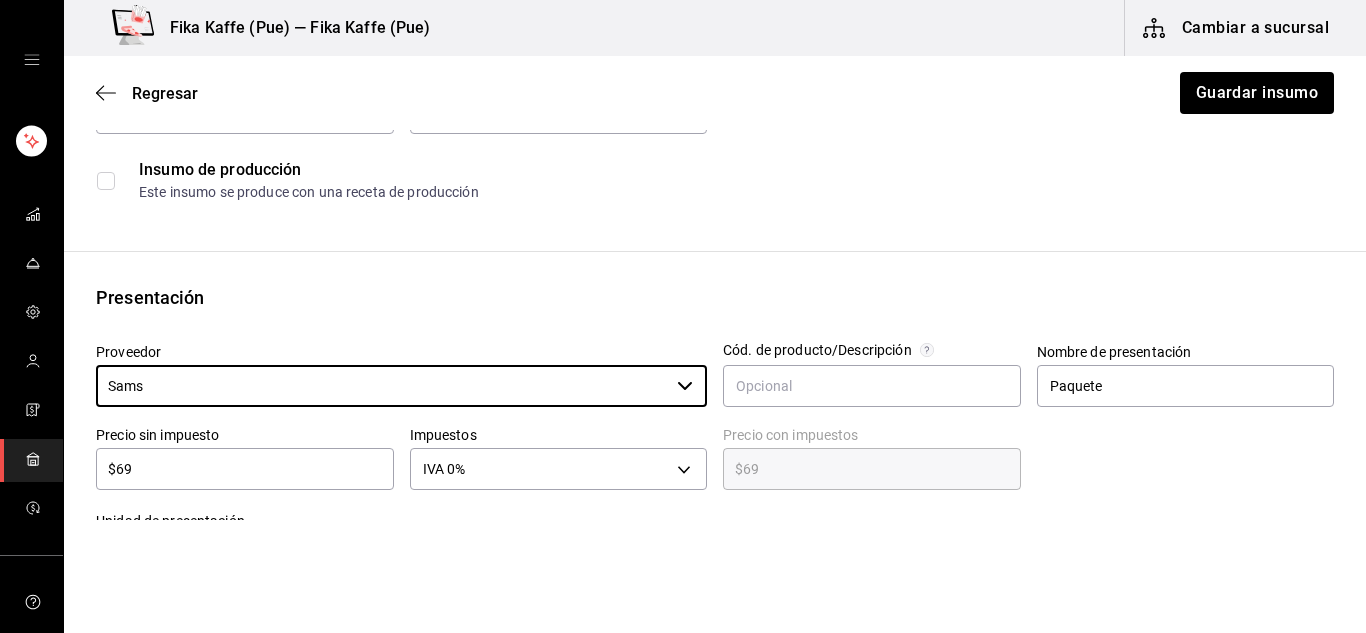 scroll, scrollTop: 400, scrollLeft: 0, axis: vertical 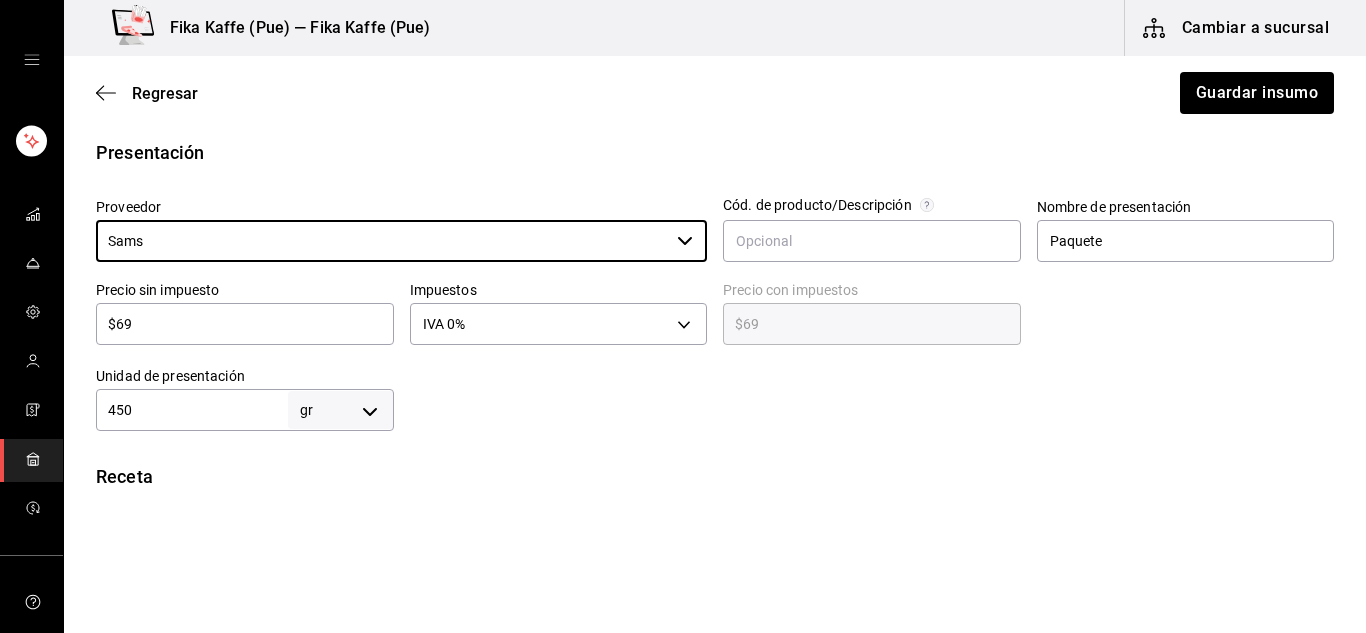 click on "$69" at bounding box center (245, 324) 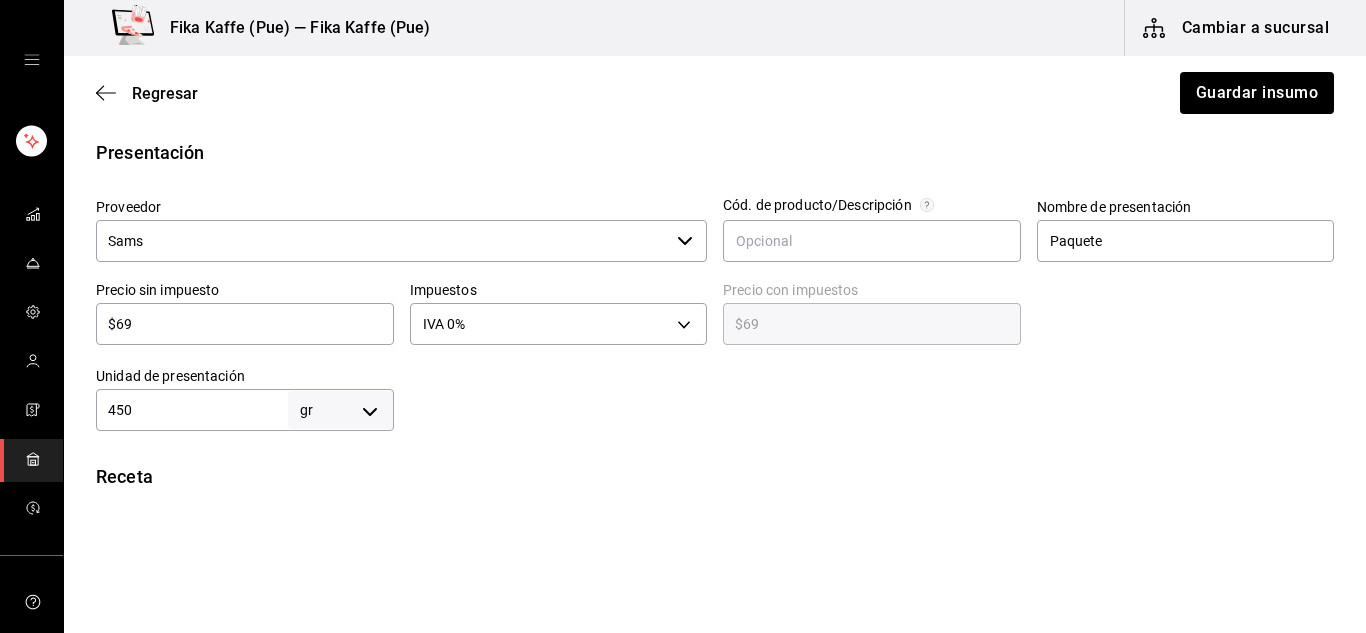 type on "$6" 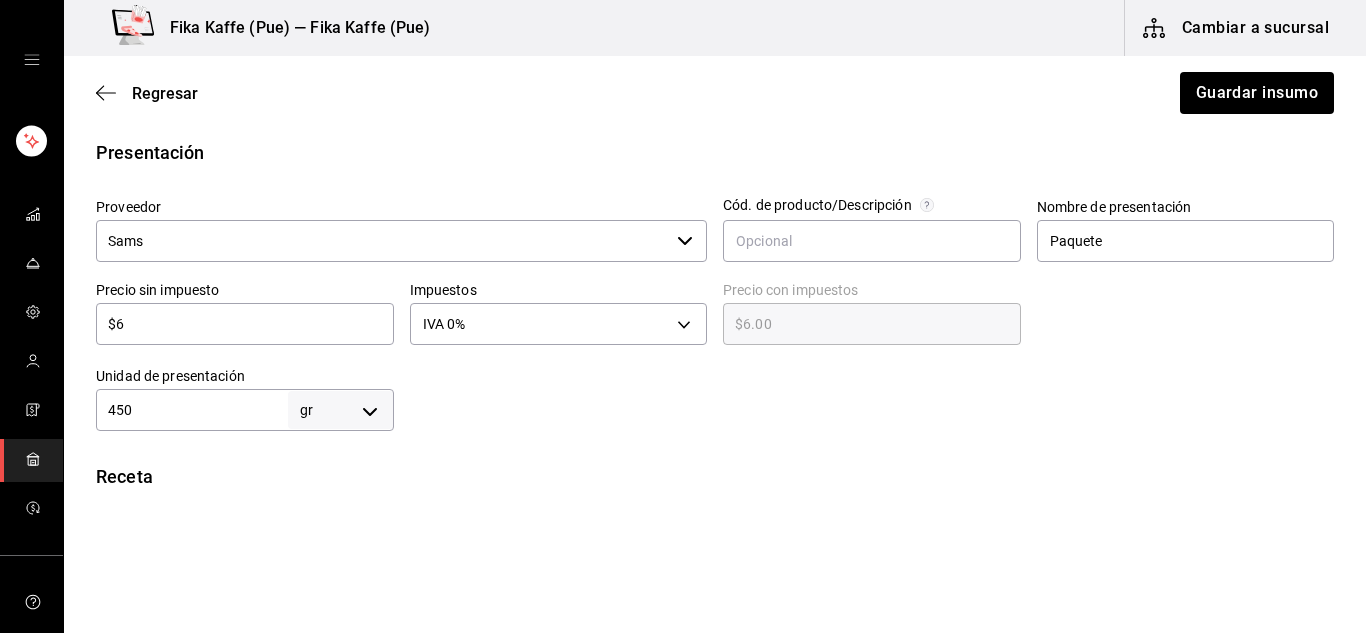 type on "$6.00" 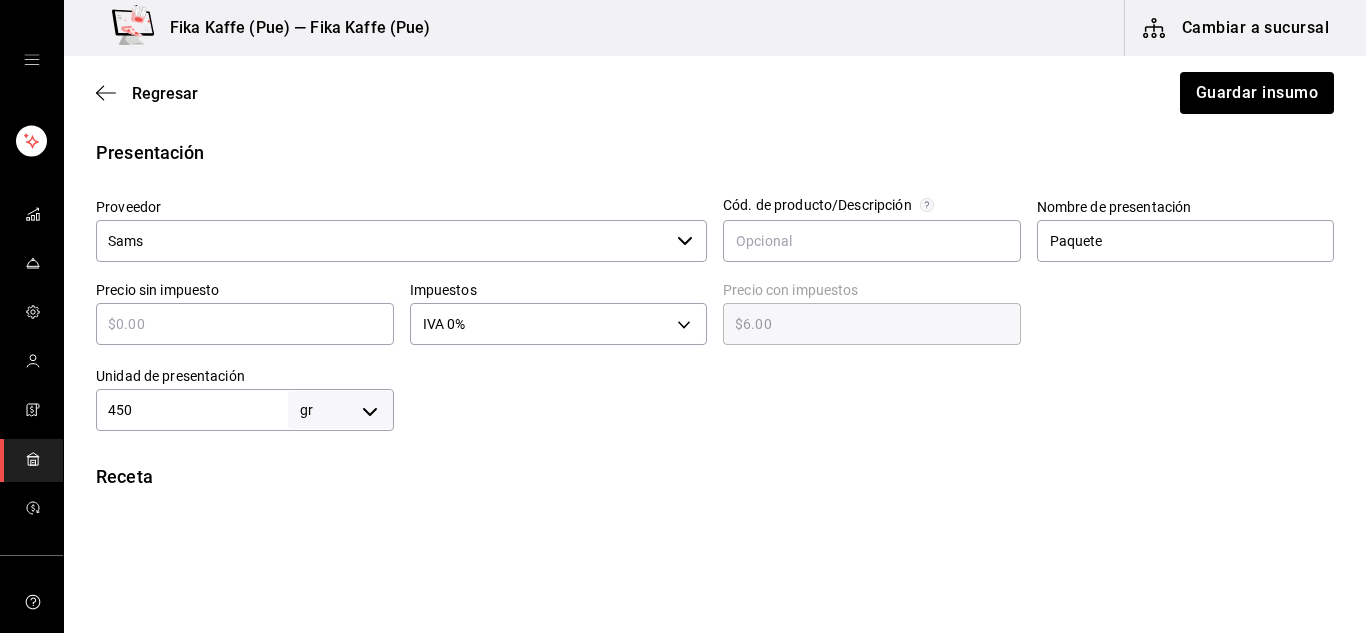 type on "$0.00" 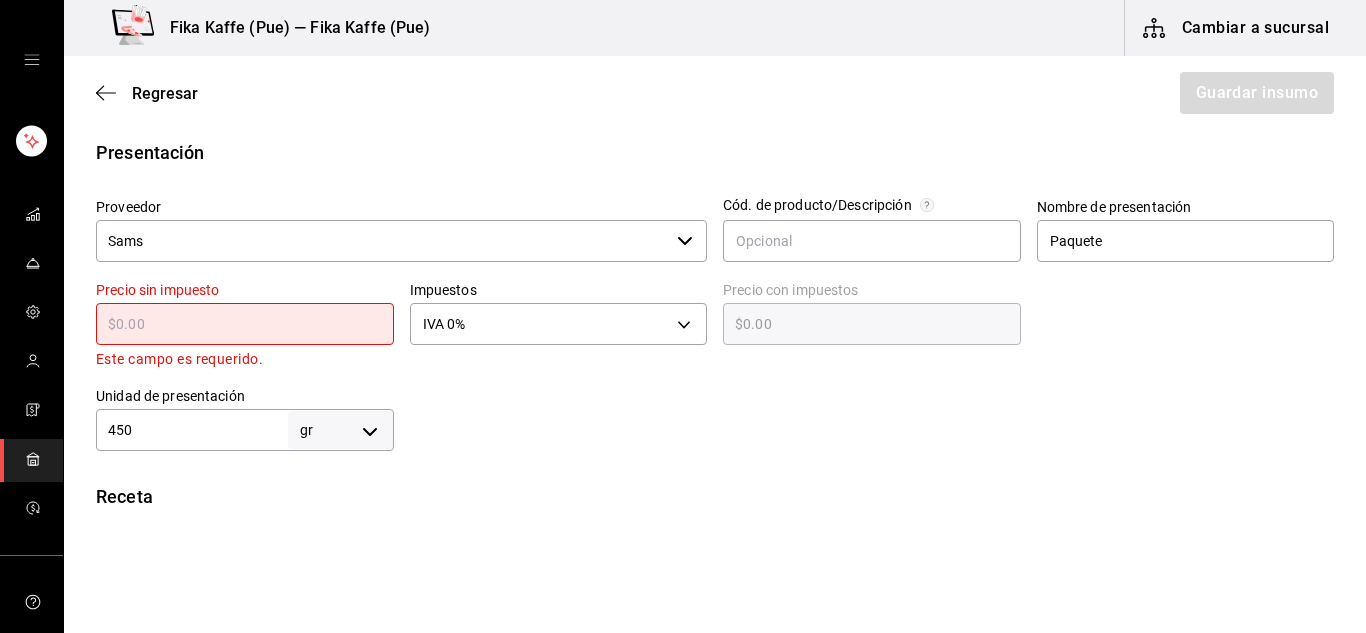 type on "$1" 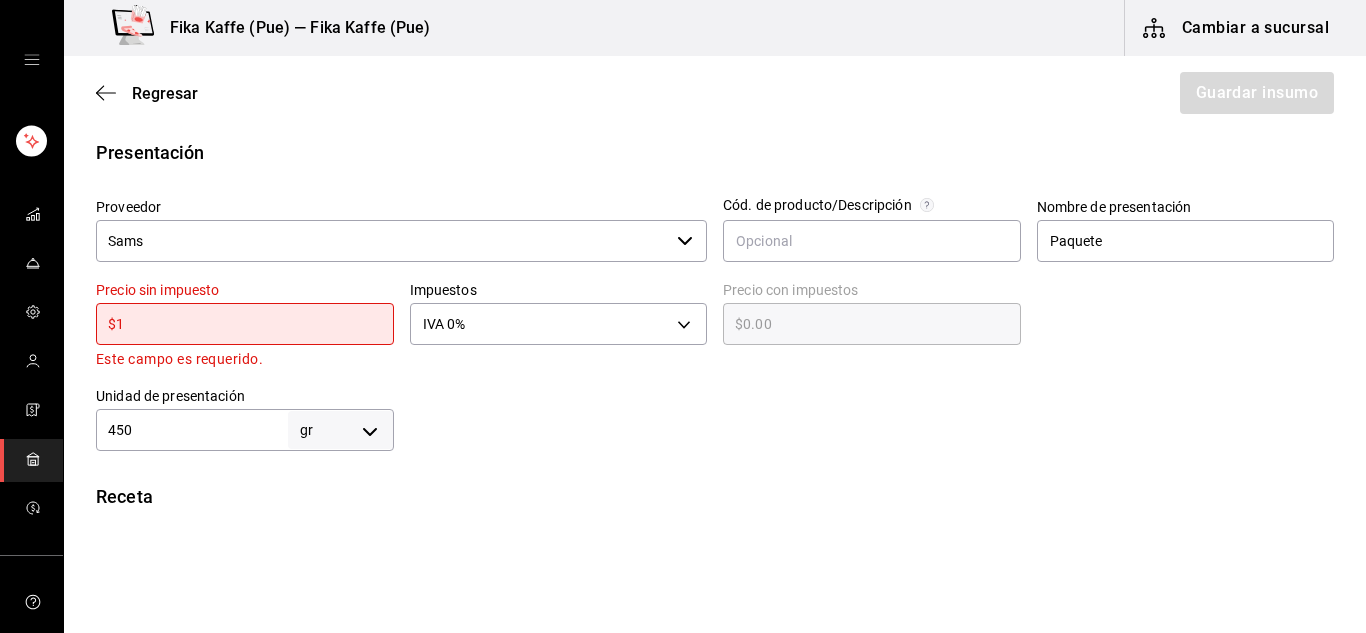 type on "$1.00" 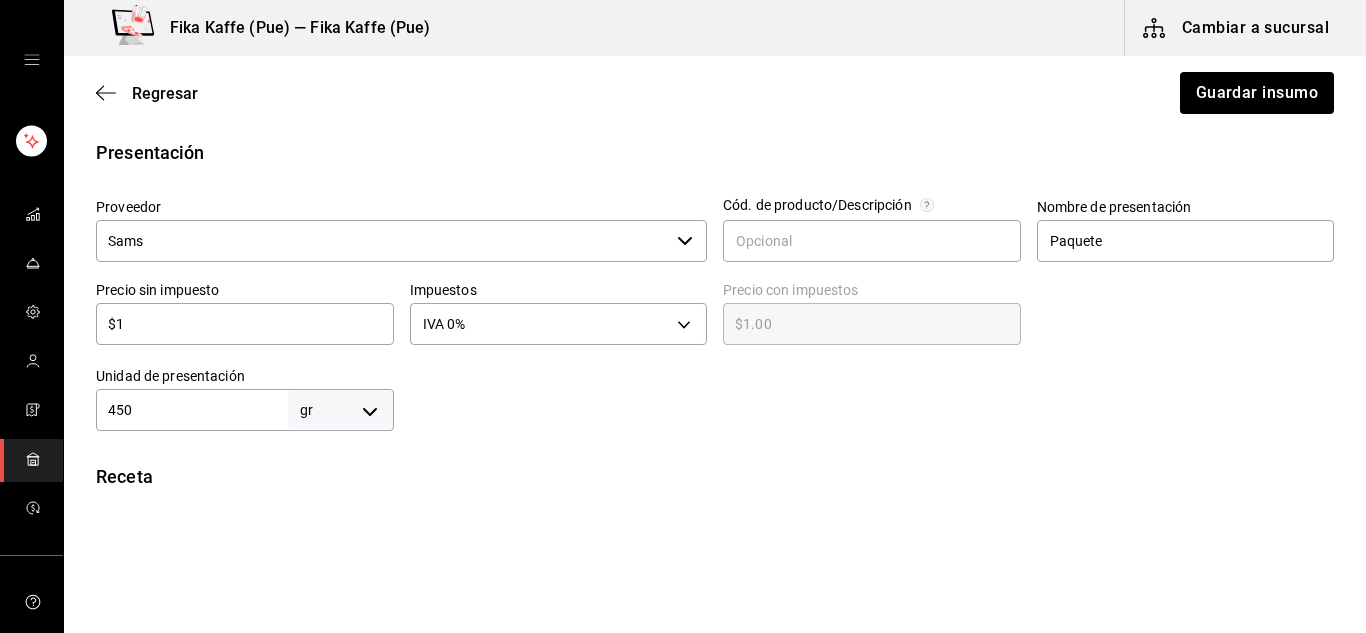 type on "$18" 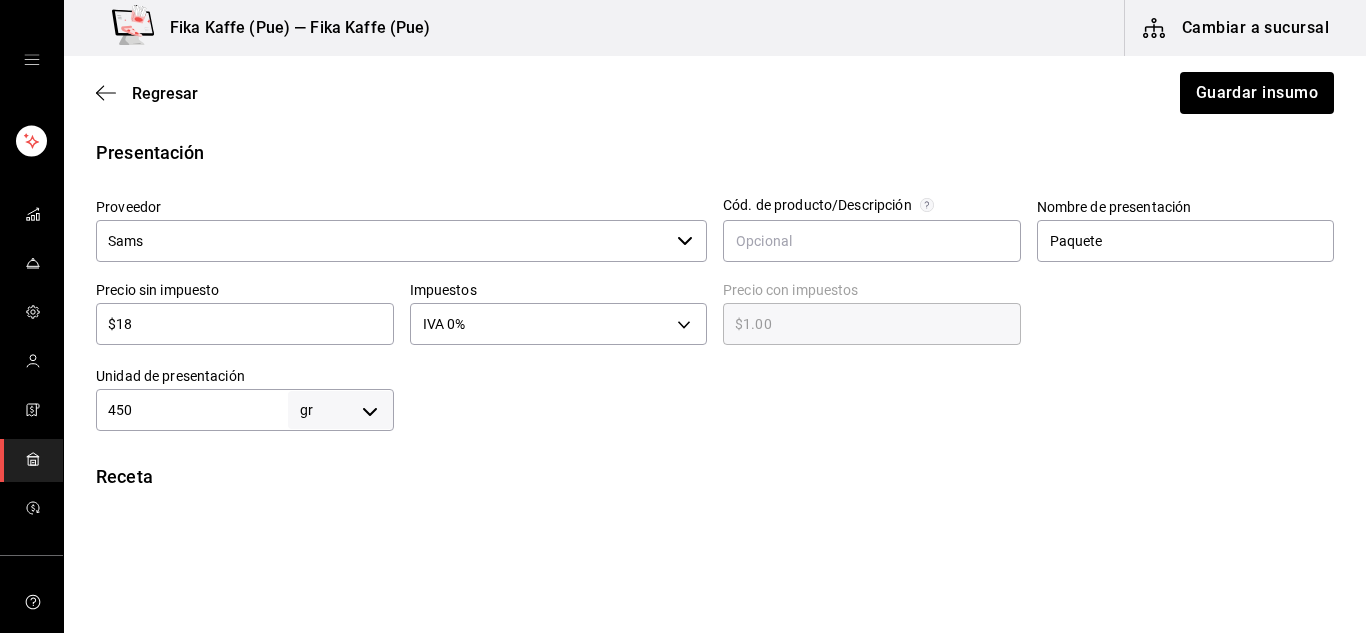 type on "$18.00" 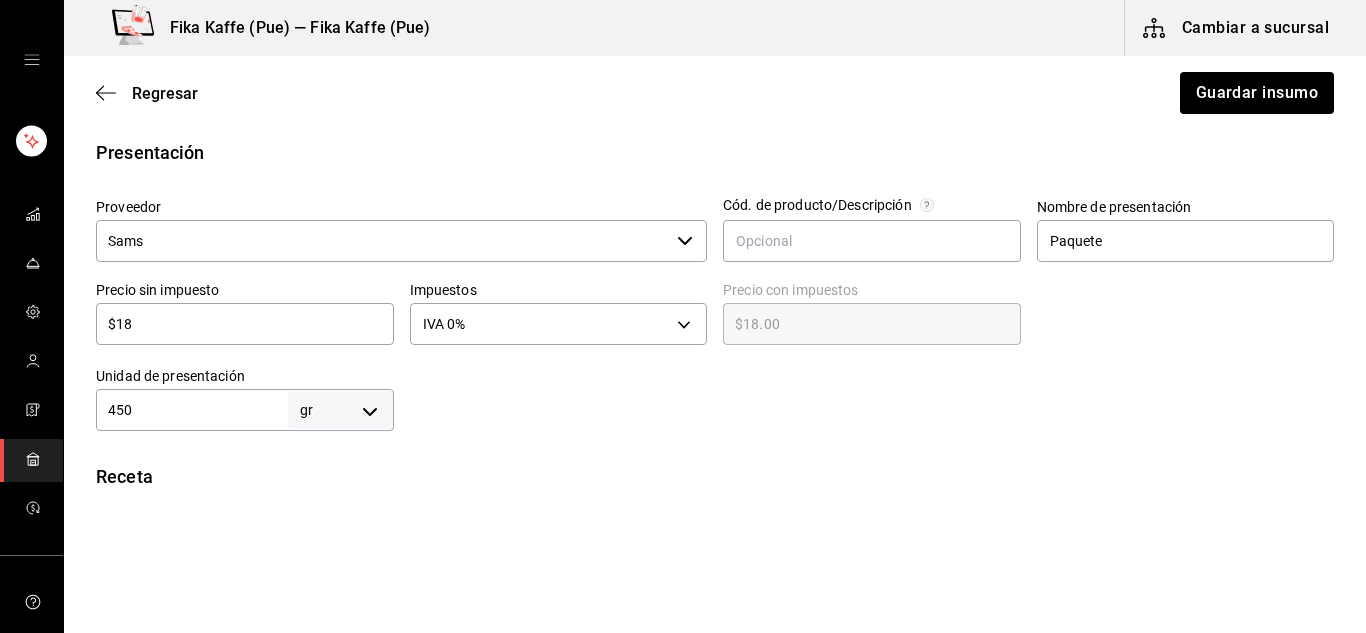 type on "$182" 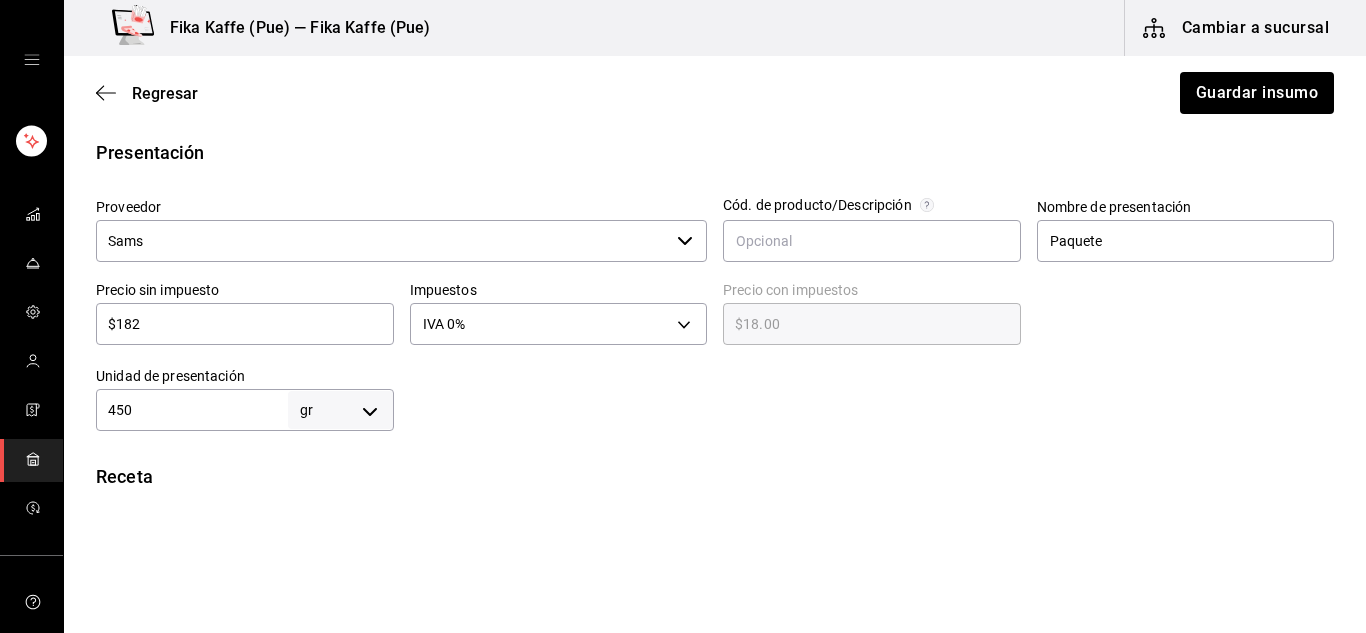 type on "$182.00" 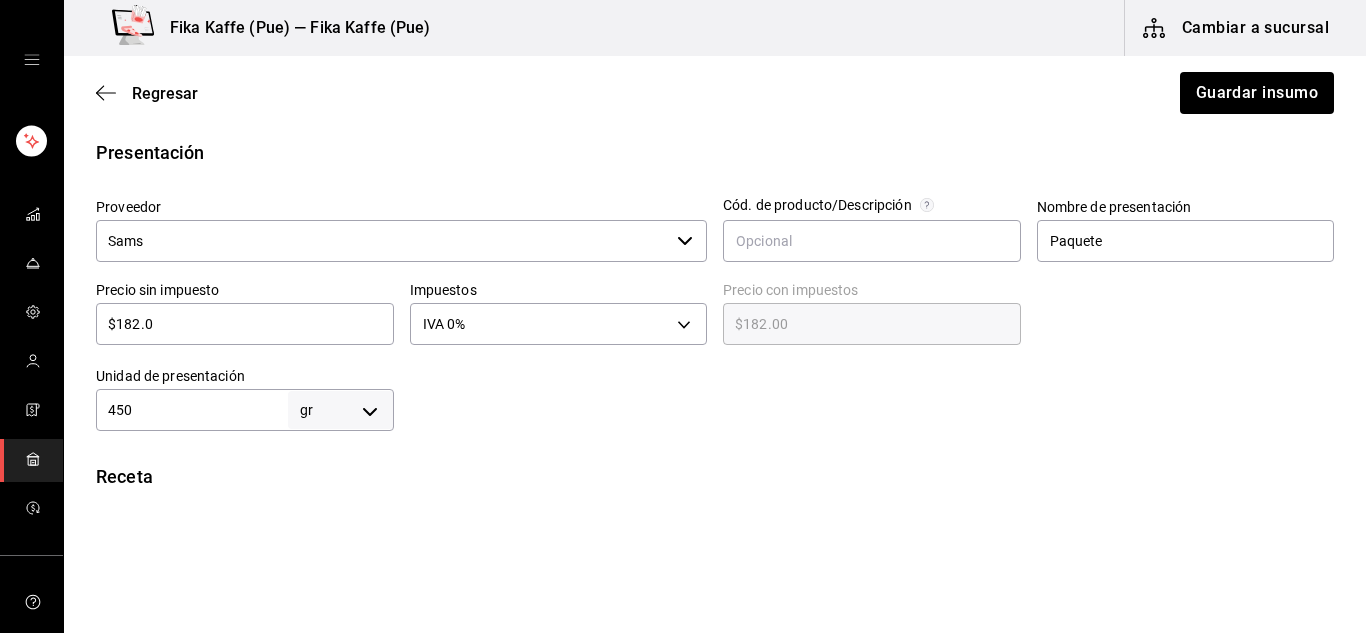 type on "$182.09" 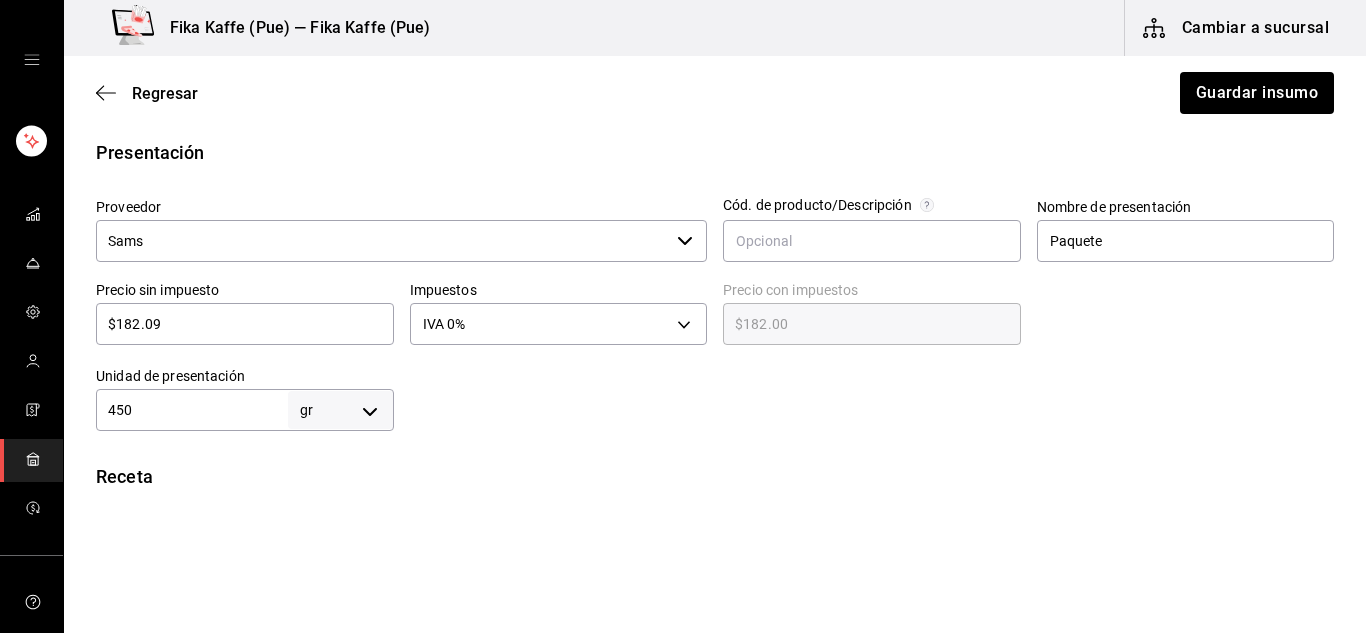type on "$182.09" 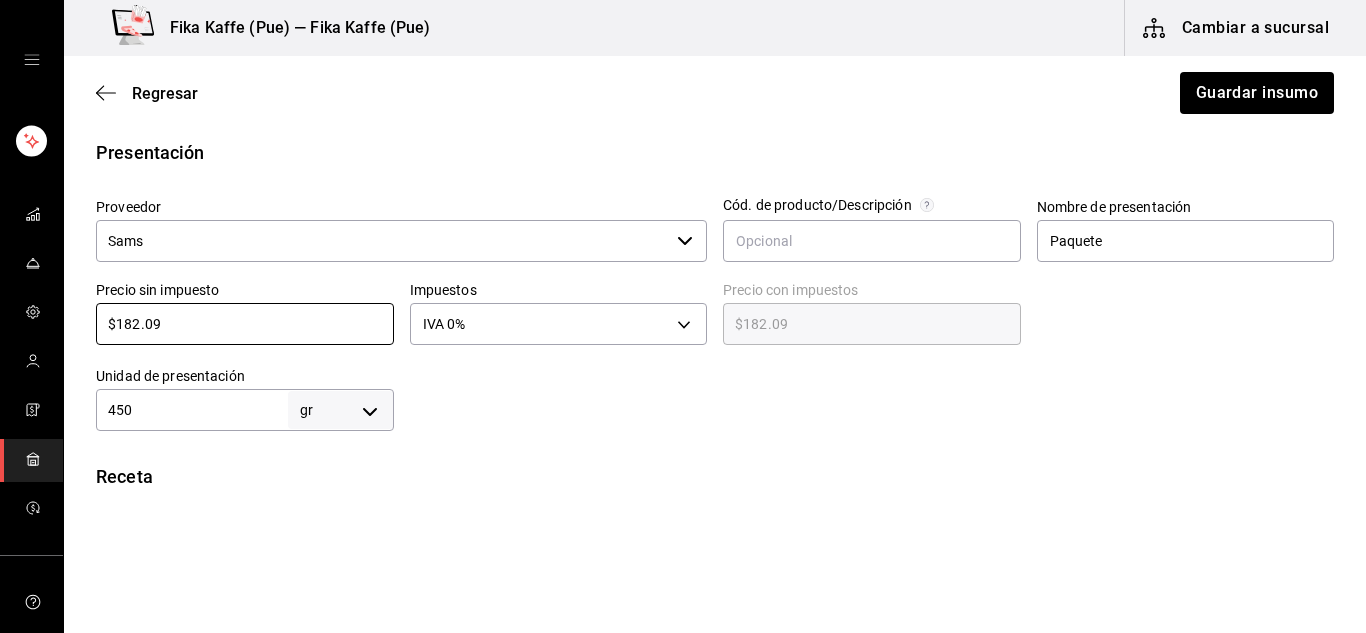 type on "$182.09" 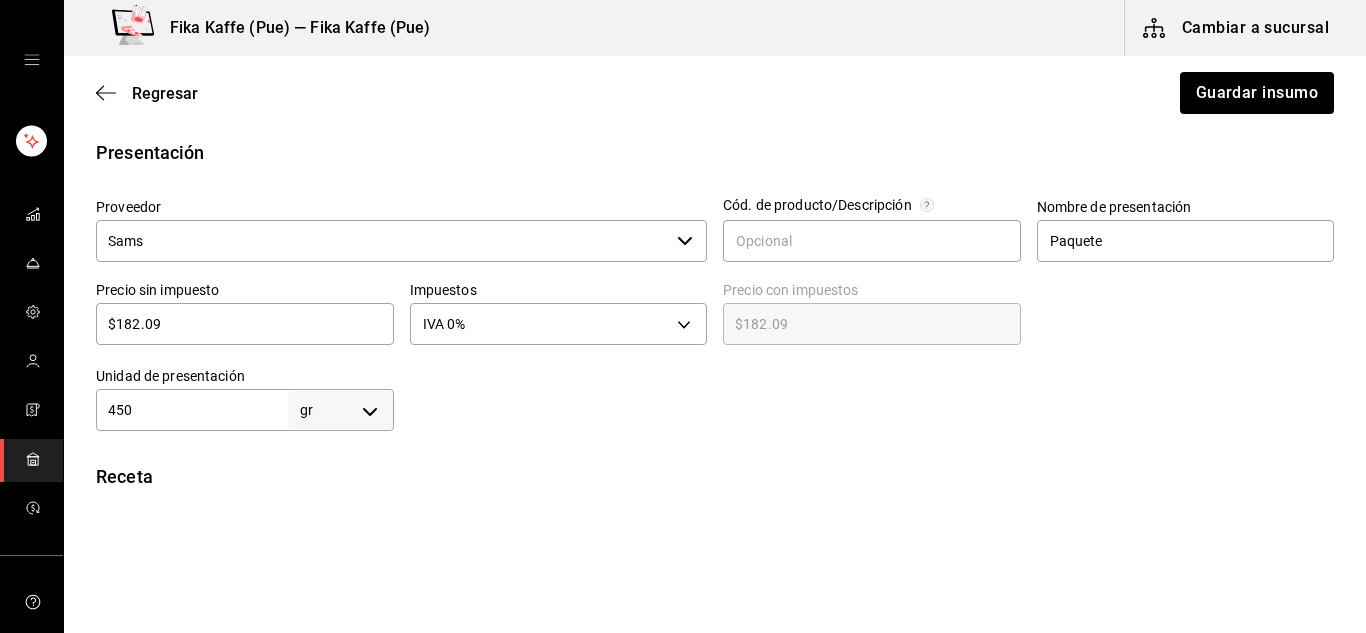 click on "450" at bounding box center (192, 410) 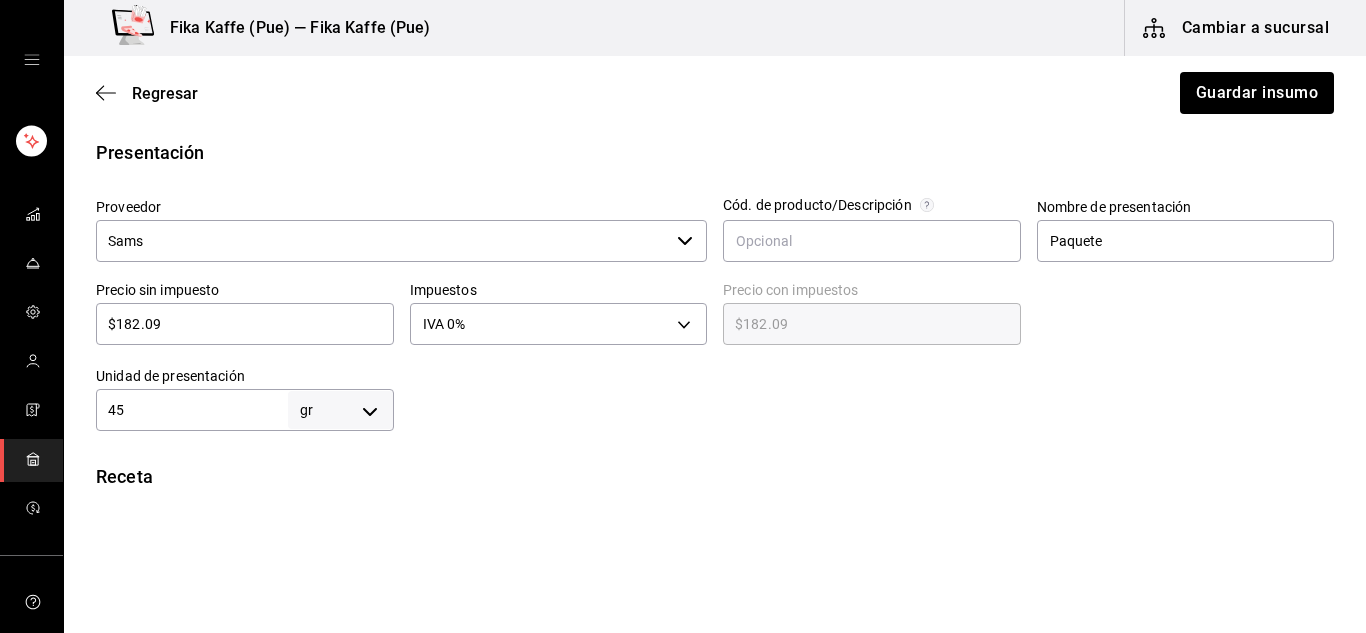 type on "45" 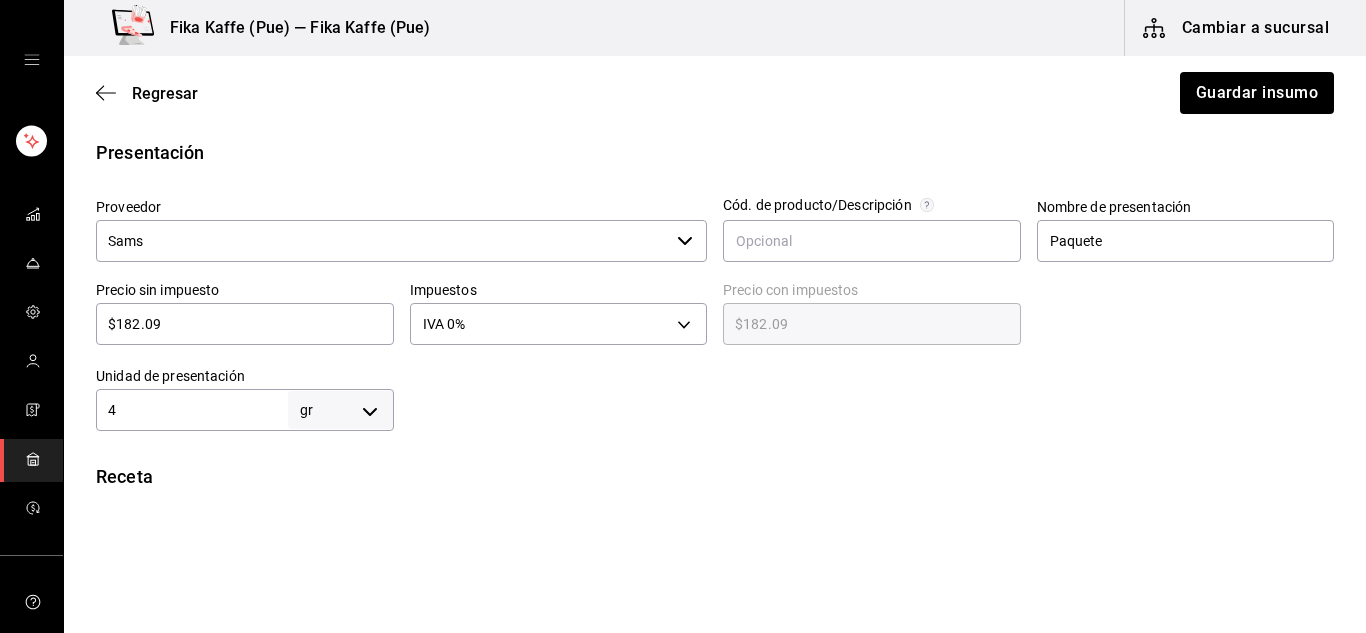 type on "4" 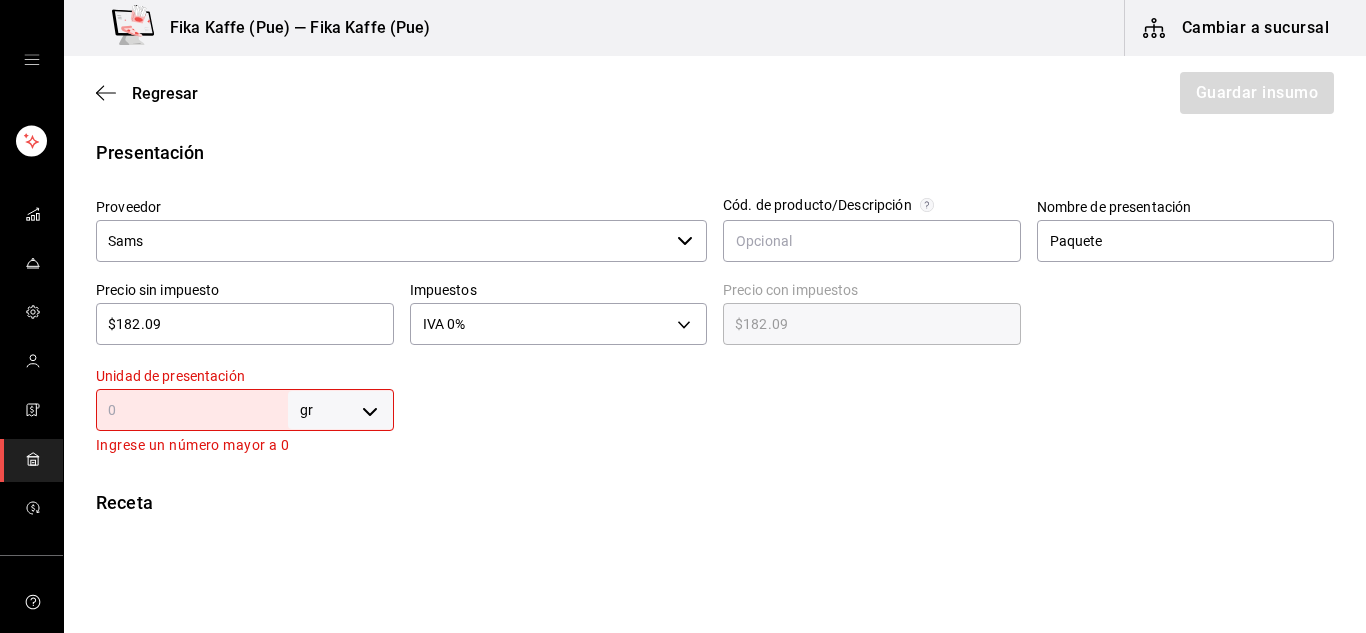 type on "1" 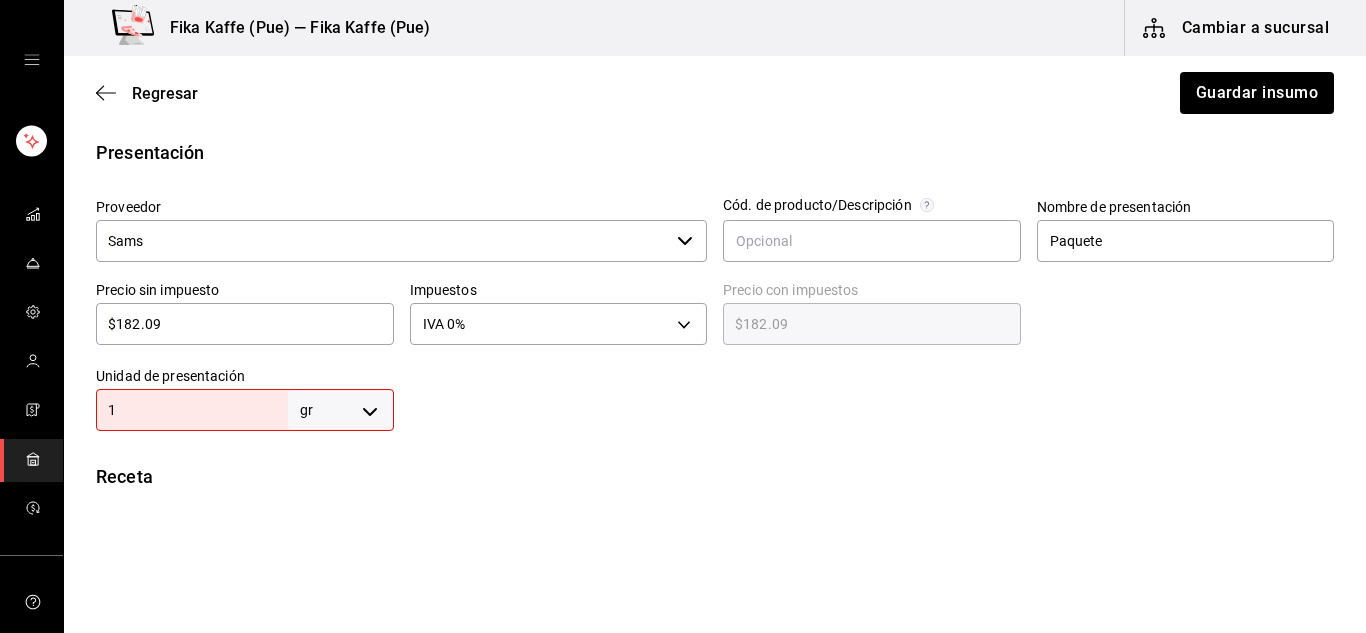 type on "1" 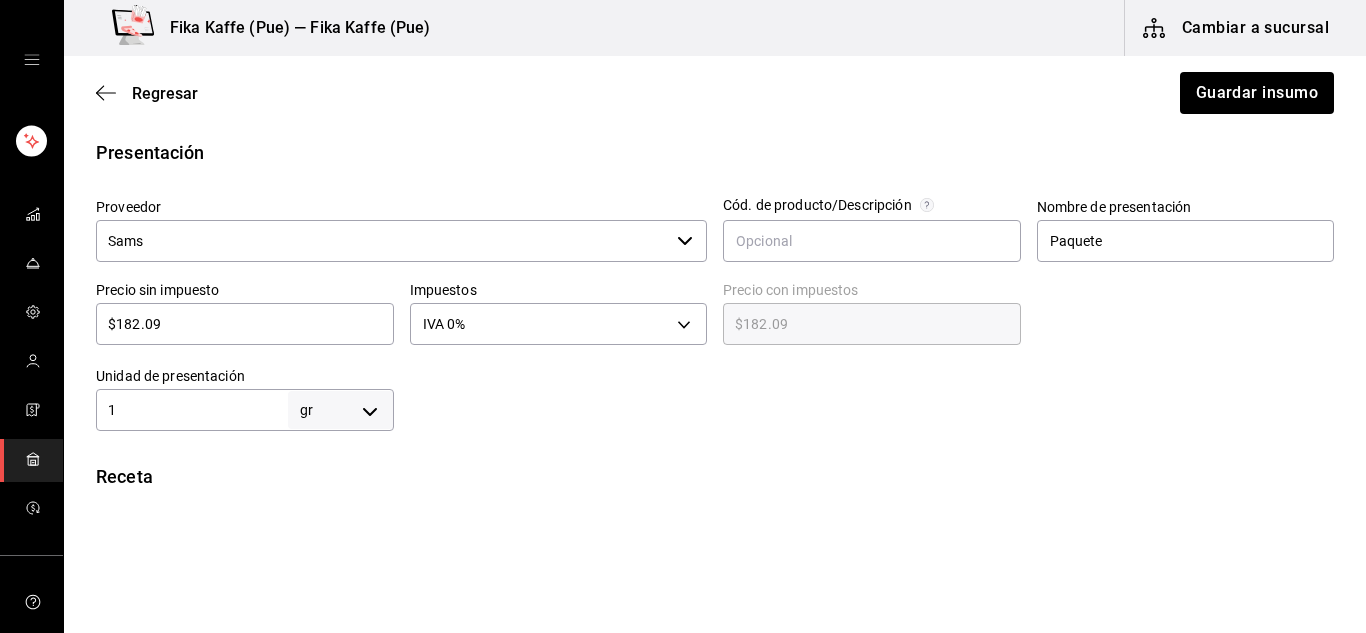 type on "10" 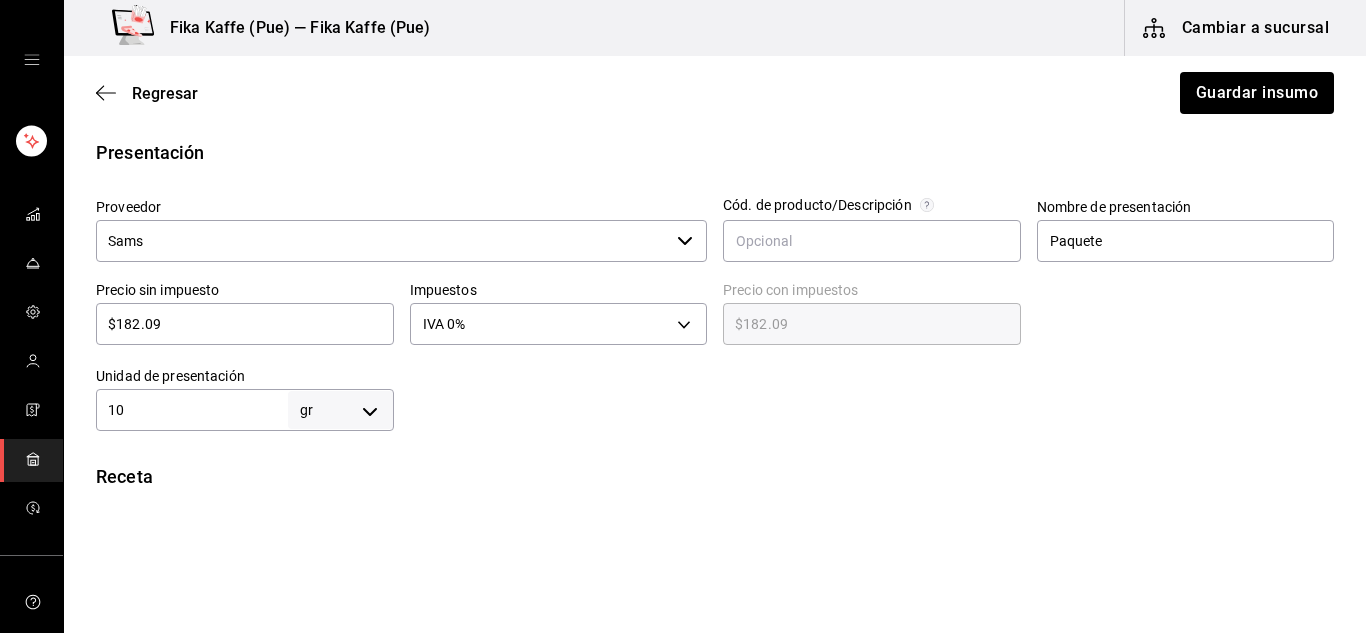 type on "10" 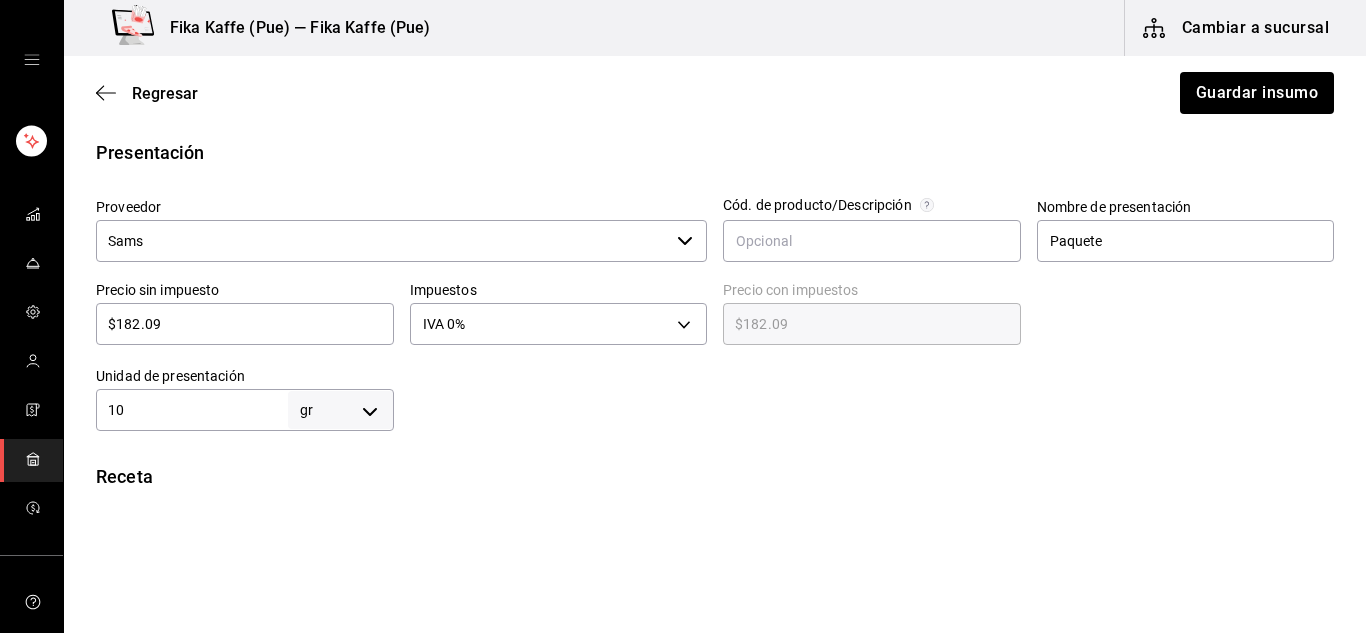 type on "100" 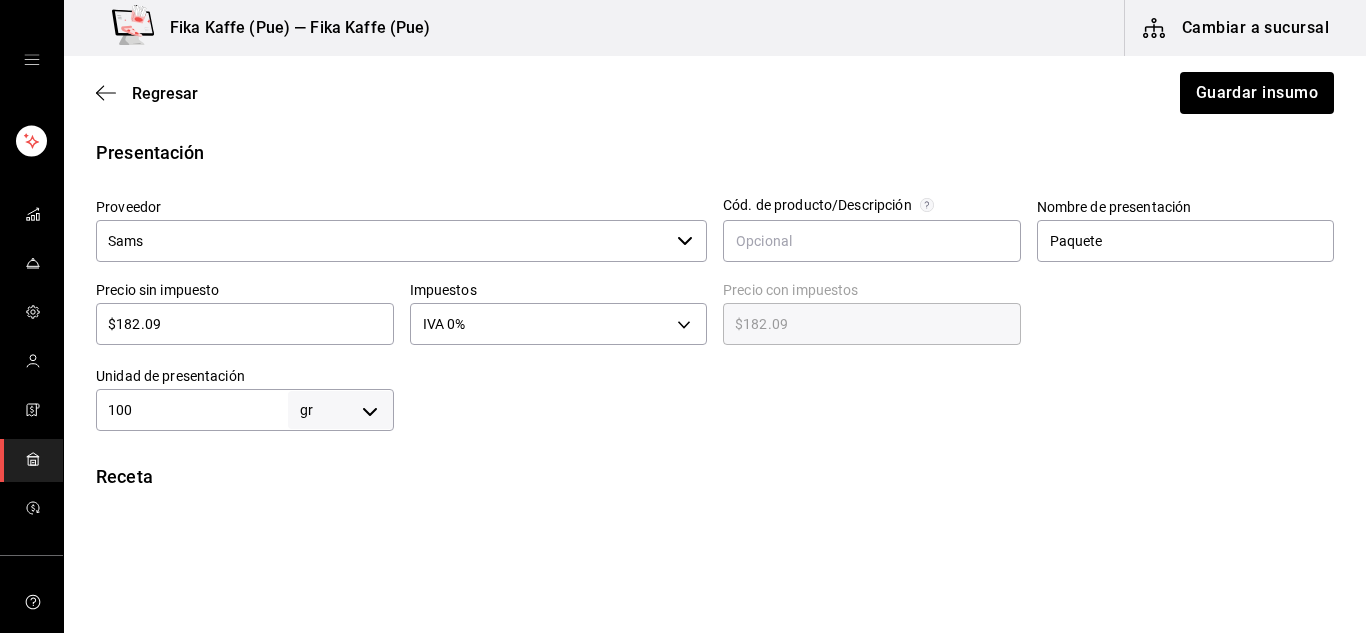 type on "100" 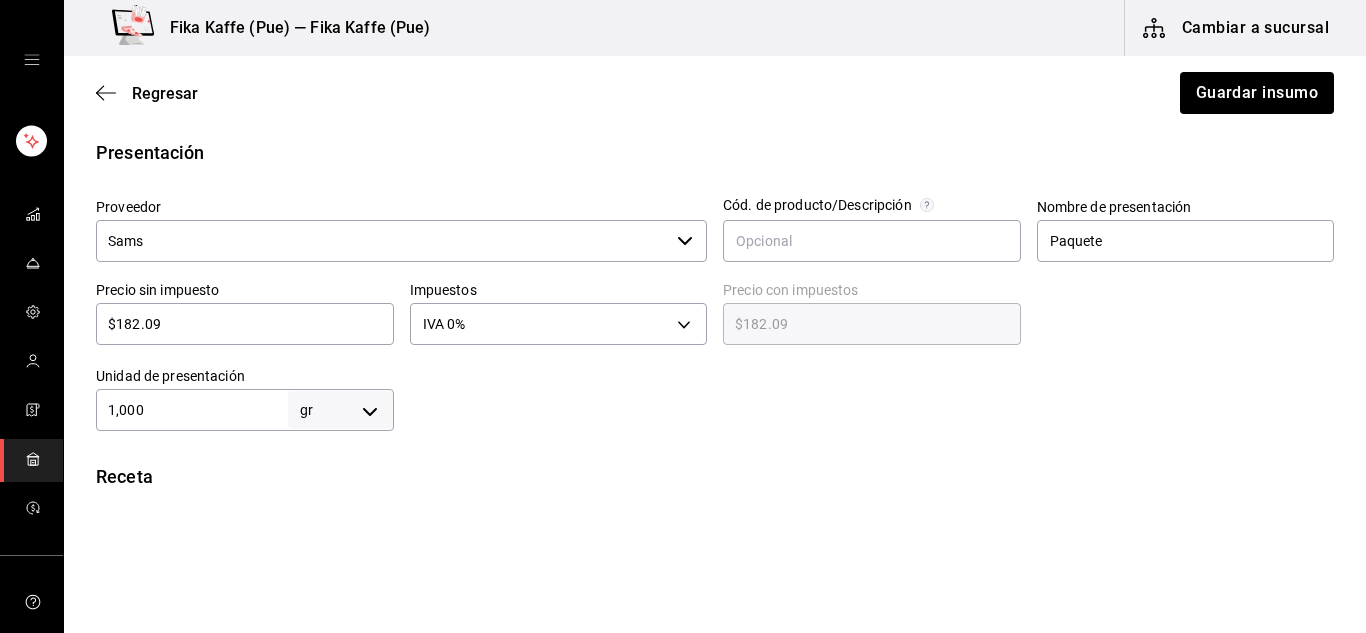 type on "1,000" 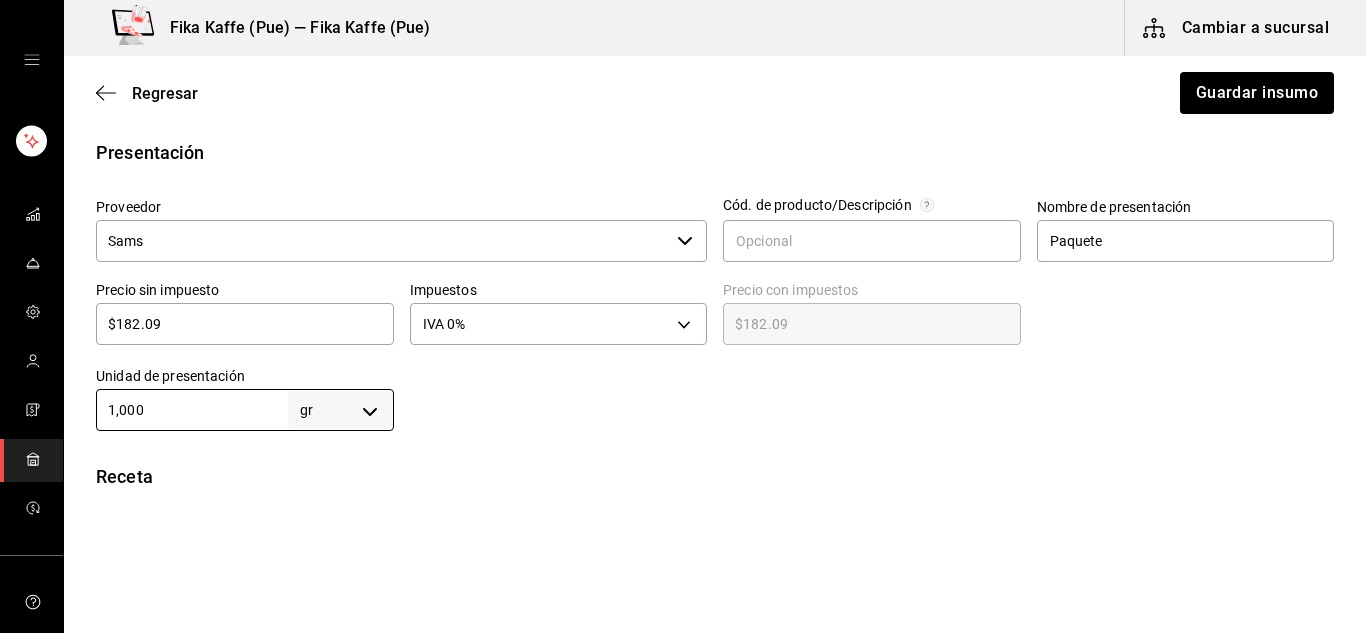 type on "1,000" 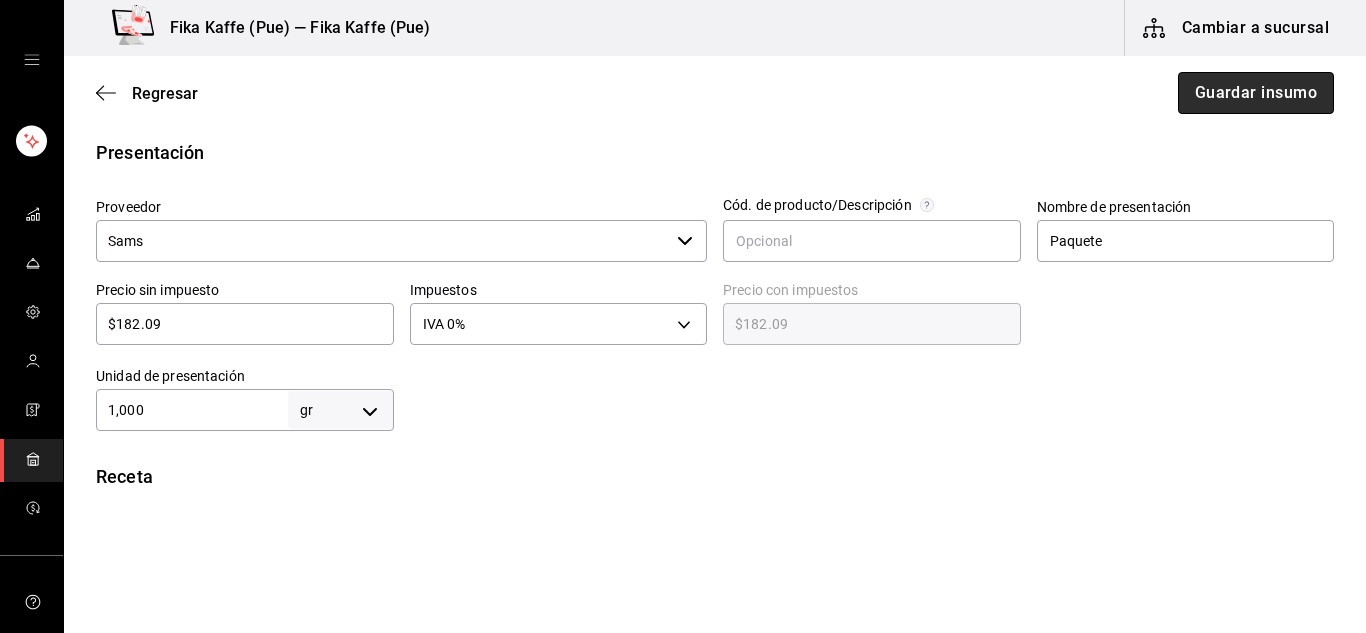 click on "Guardar insumo" at bounding box center [1256, 93] 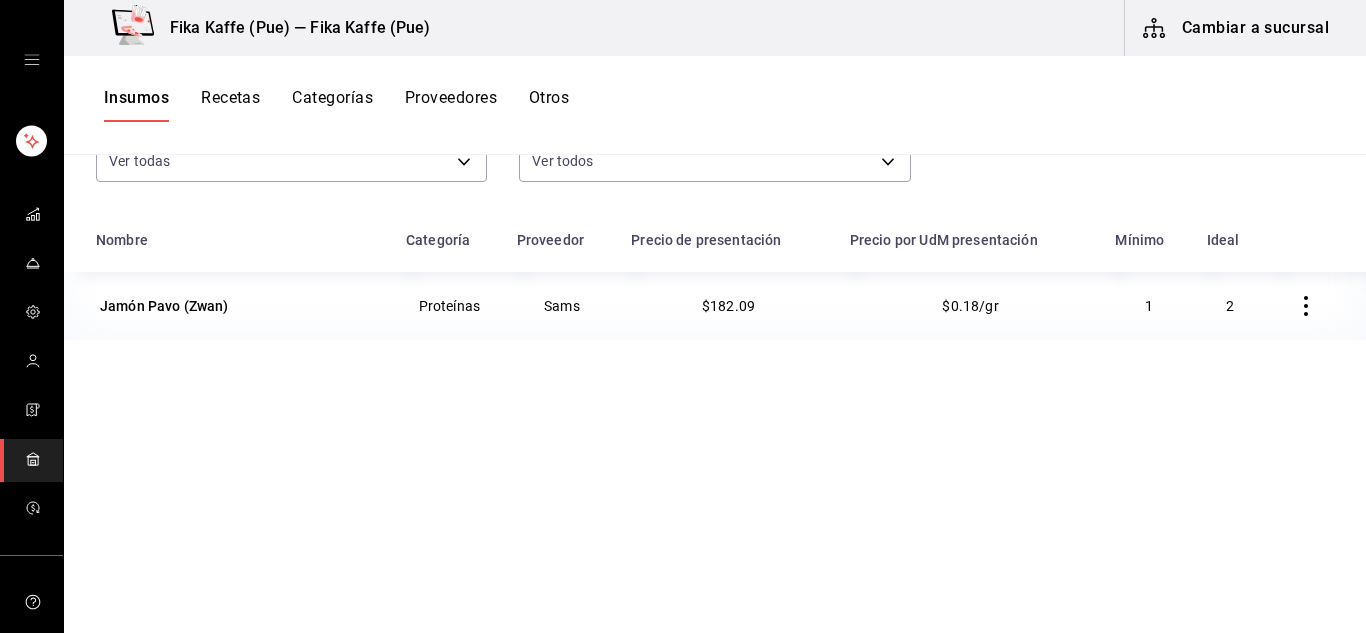 scroll, scrollTop: 200, scrollLeft: 0, axis: vertical 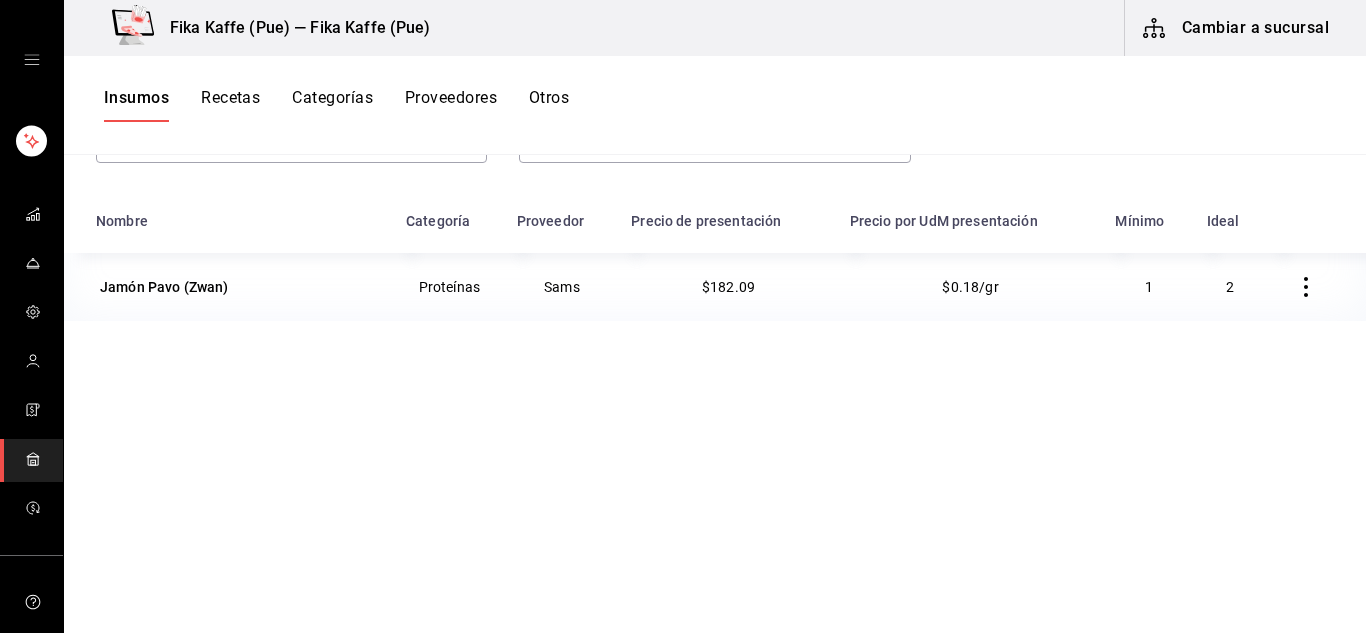 click on "Insumos" at bounding box center [136, 105] 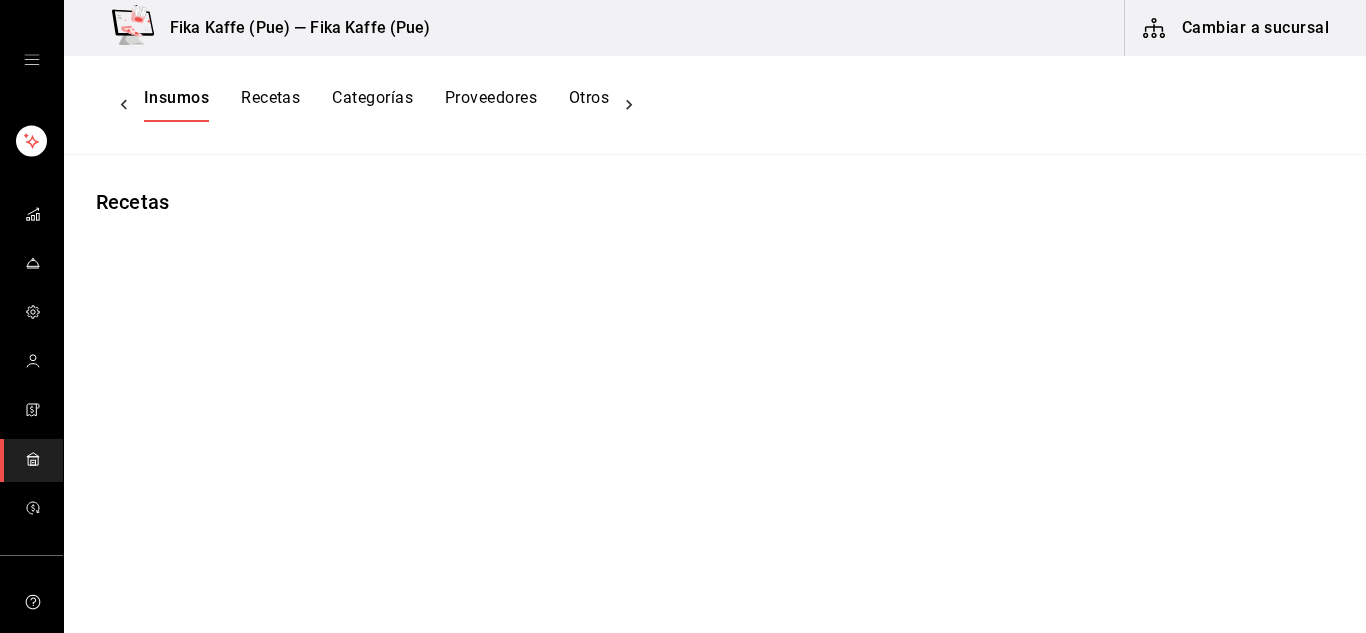 scroll, scrollTop: 0, scrollLeft: 0, axis: both 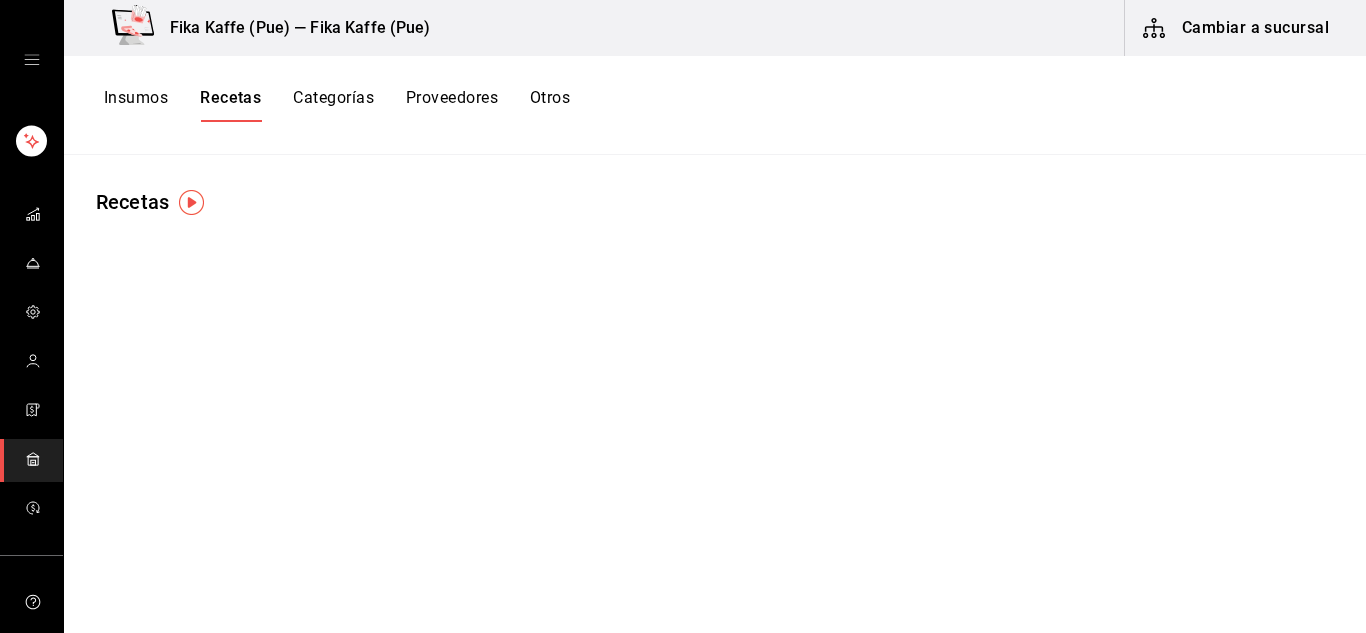 click on "Insumos" at bounding box center [136, 105] 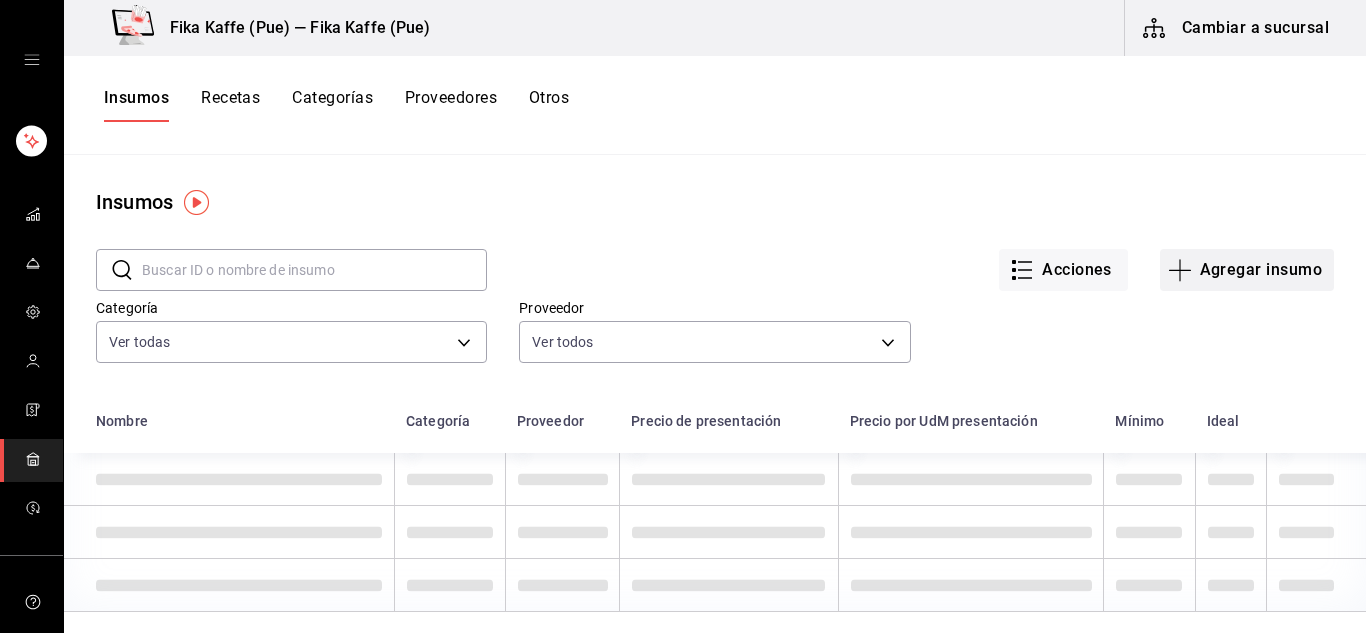click on "Agregar insumo" at bounding box center (1247, 270) 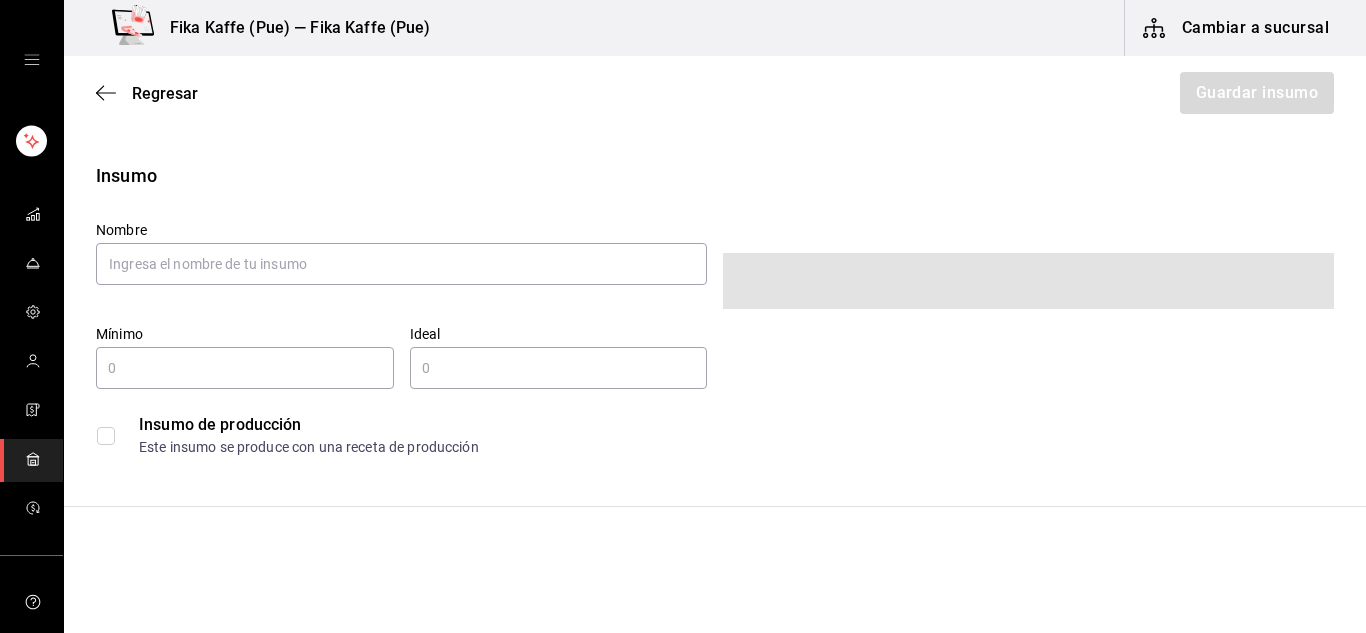 type on "$0.00" 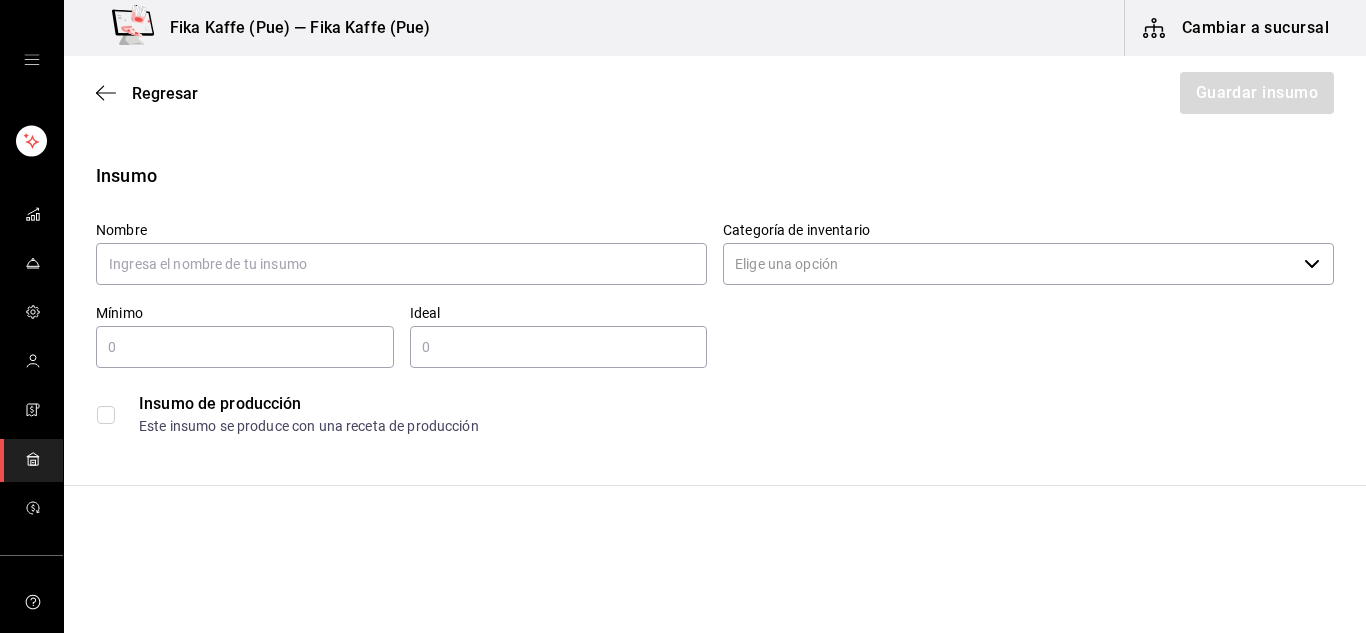 click on "Nombre" at bounding box center [401, 230] 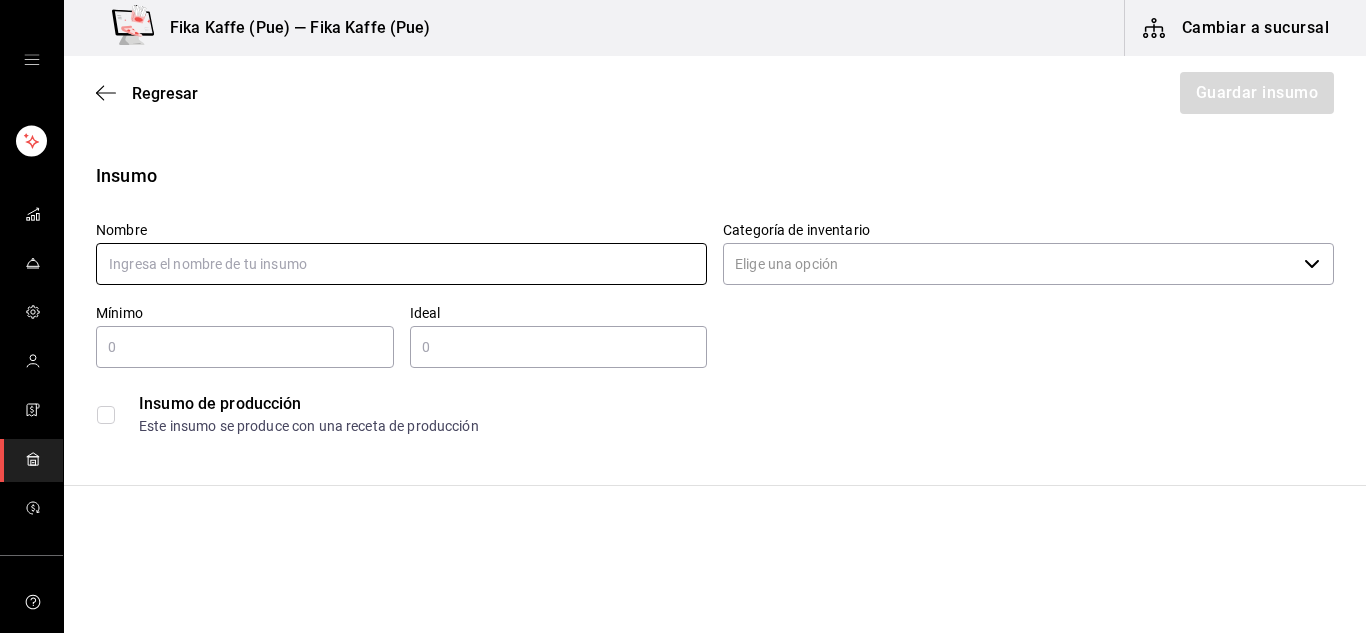 click at bounding box center [401, 264] 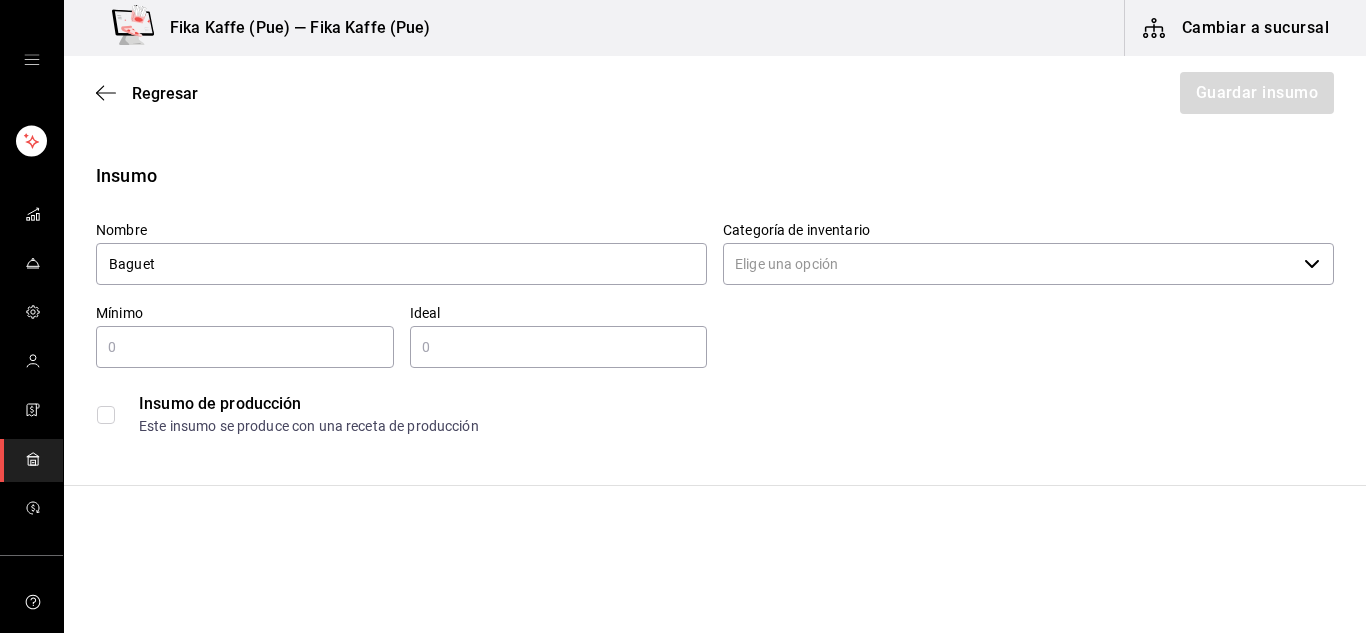 click at bounding box center (245, 347) 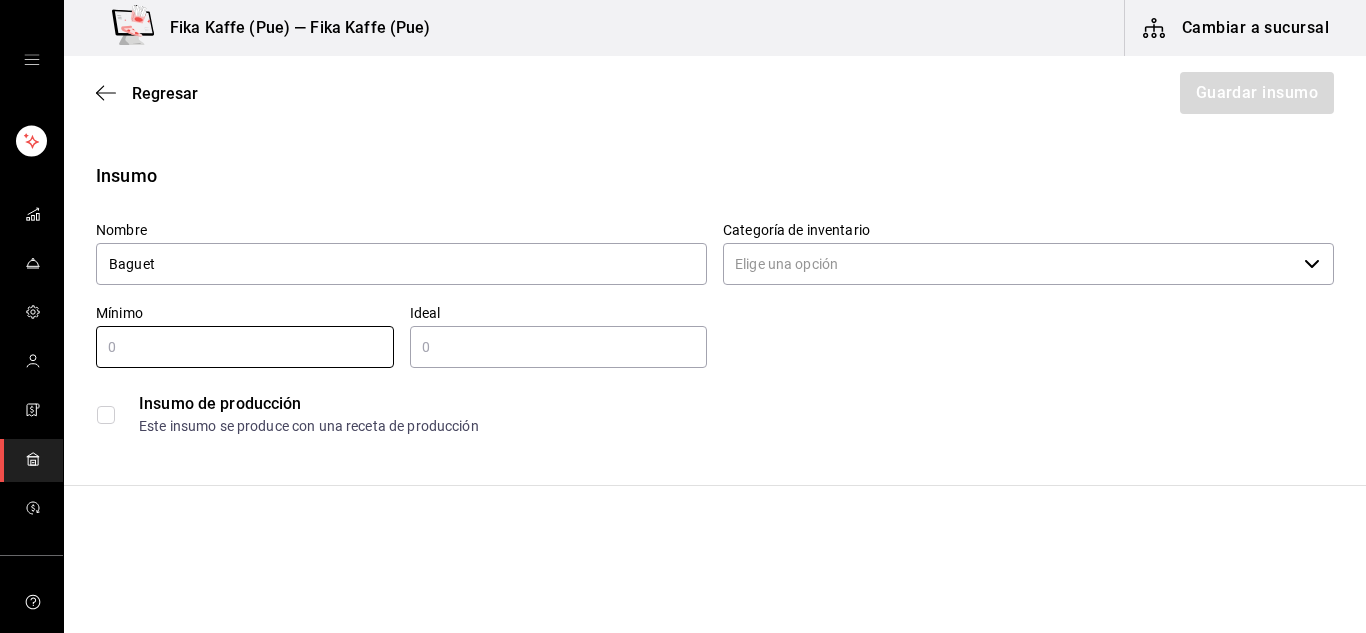 click on "Mínimo" at bounding box center [245, 313] 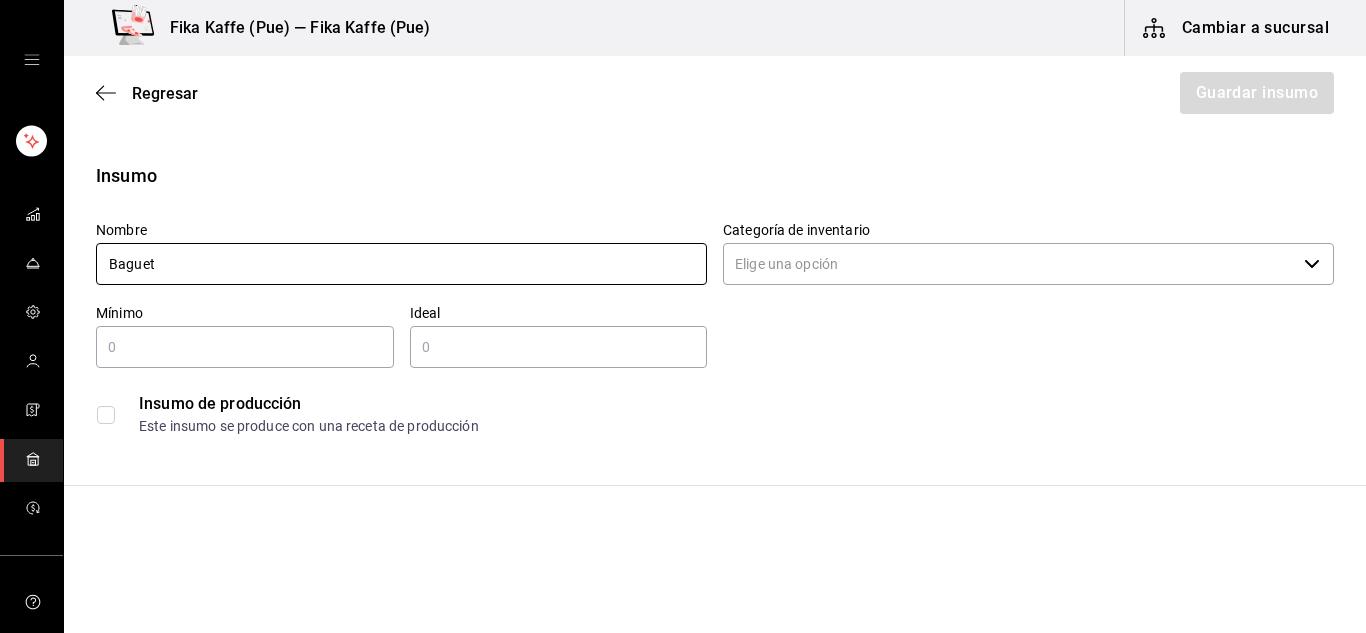click on "Baguet" at bounding box center (401, 264) 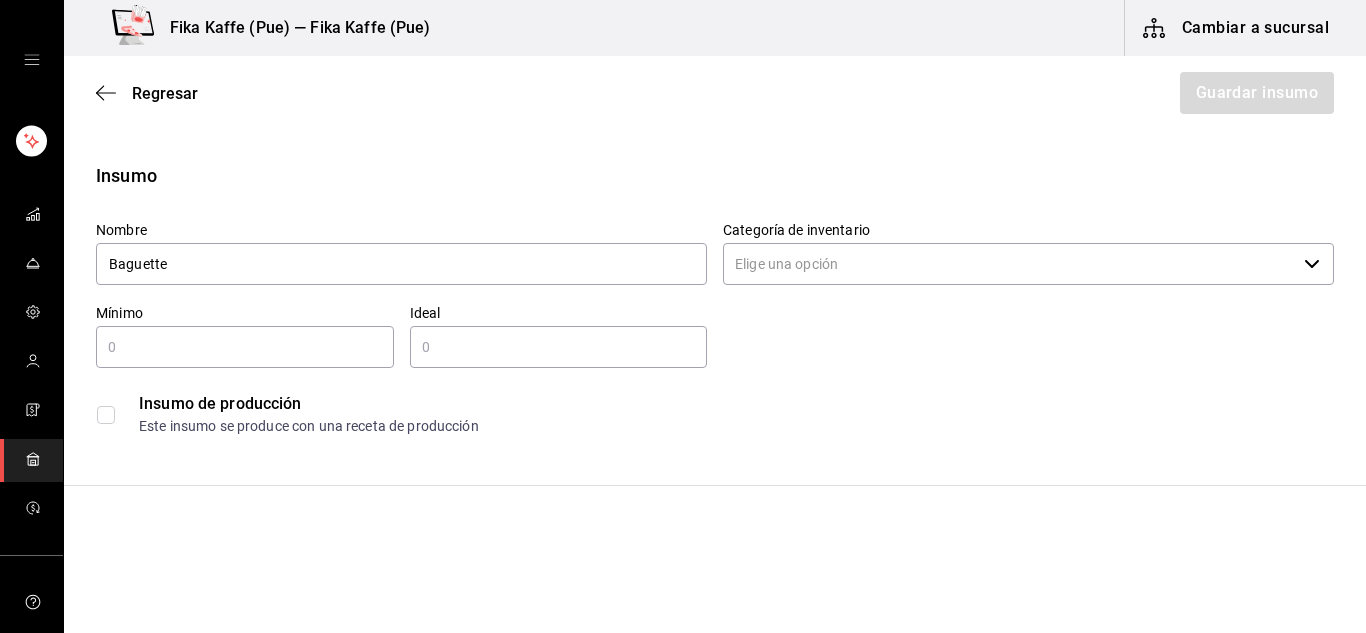 click at bounding box center [245, 347] 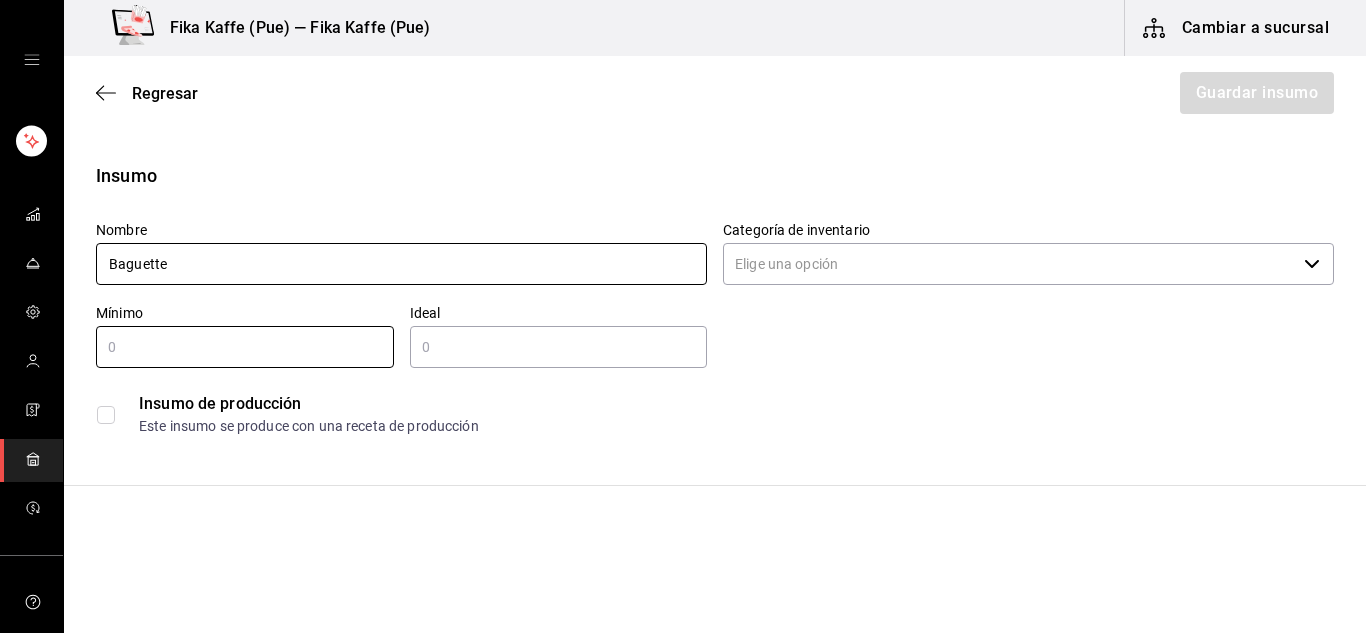 click on "Baguette" at bounding box center (401, 264) 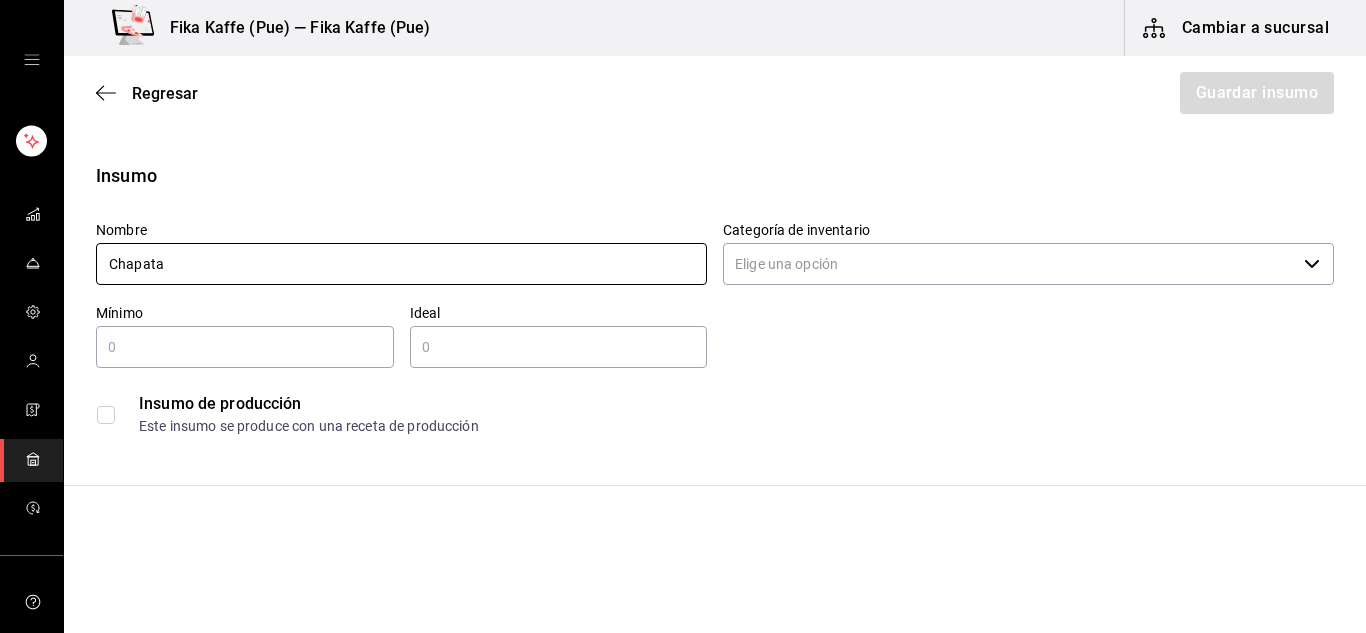 type on "Chapata" 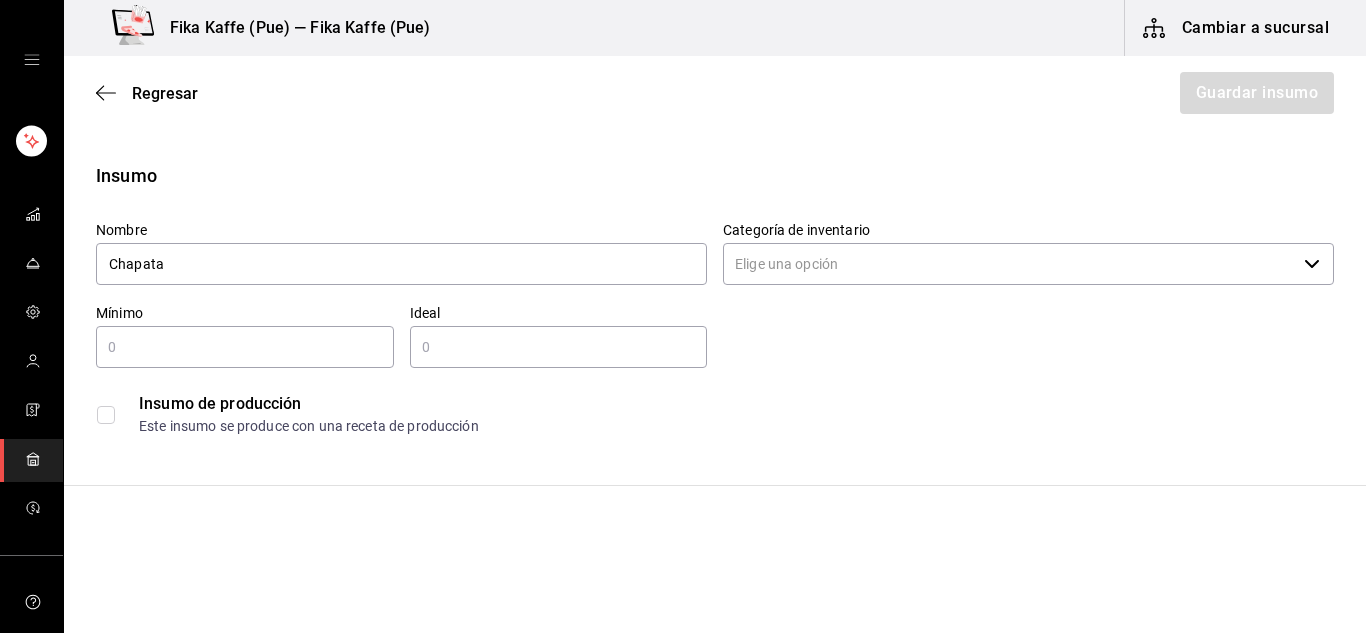 click on "​" at bounding box center (245, 347) 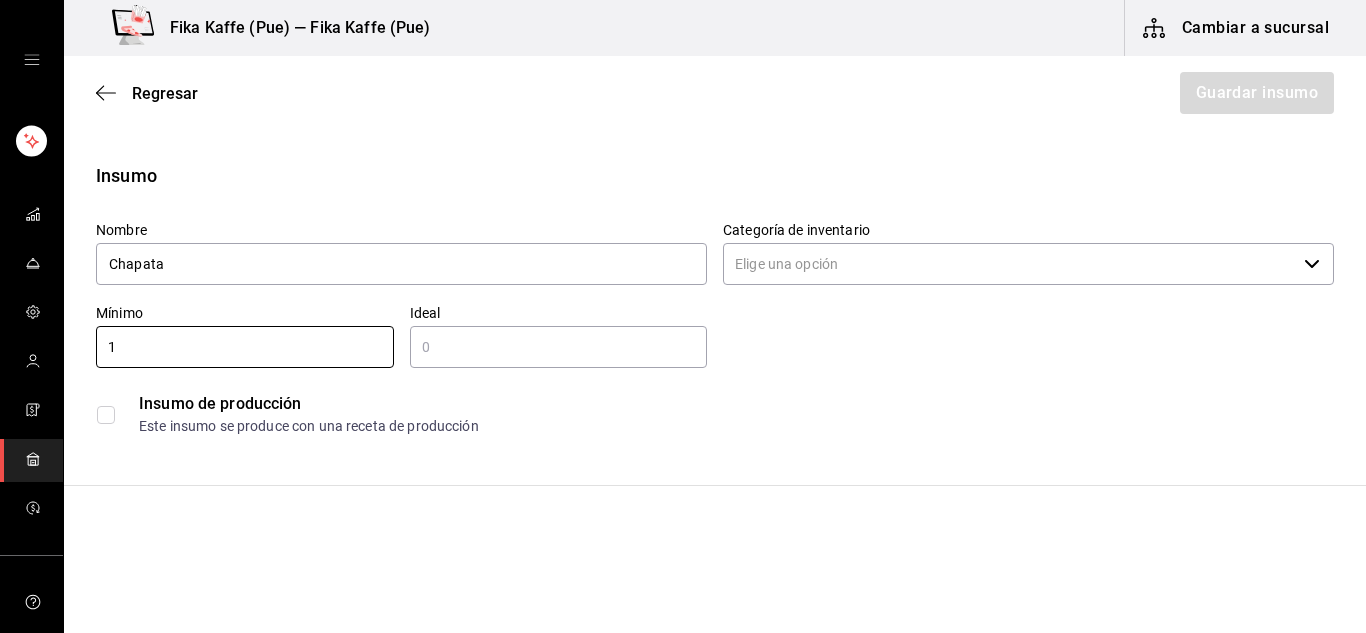type on "1" 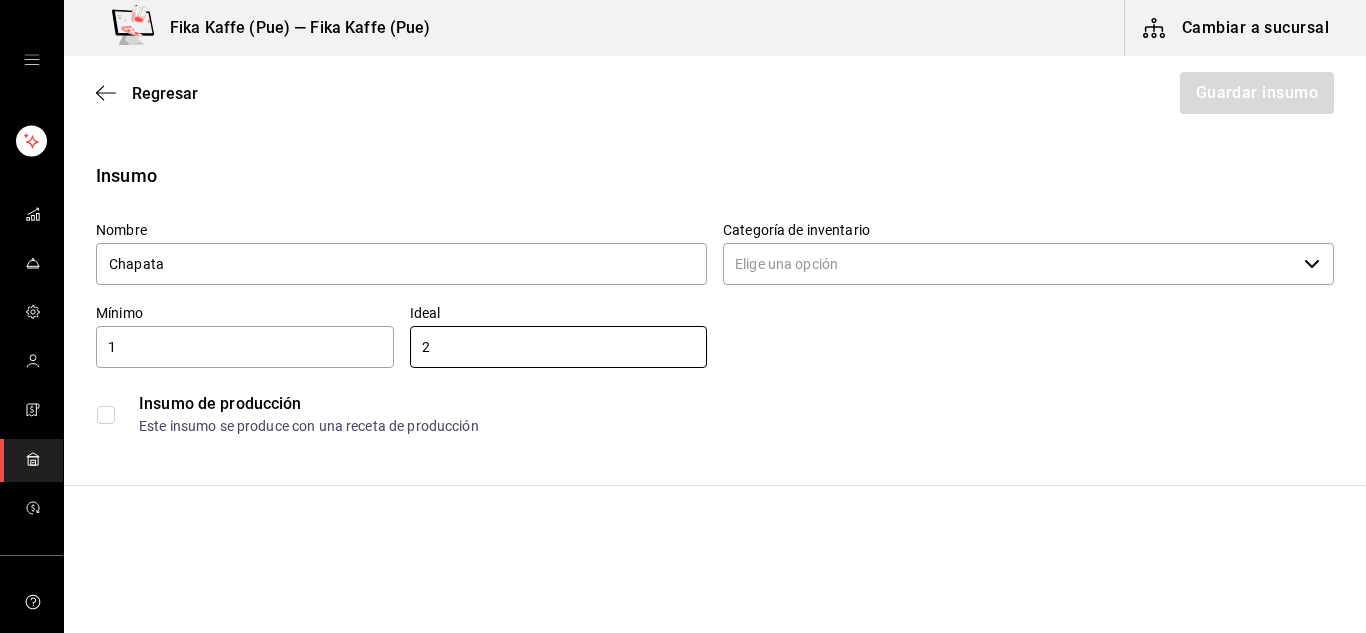 type on "2" 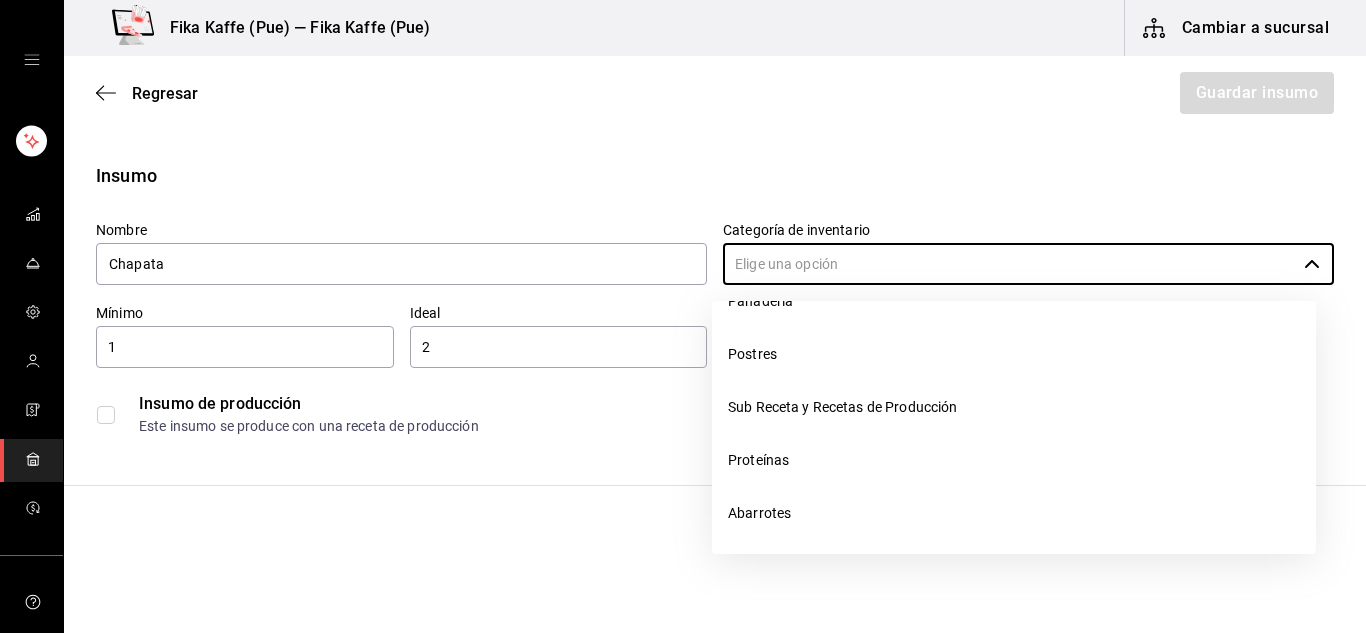 scroll, scrollTop: 100, scrollLeft: 0, axis: vertical 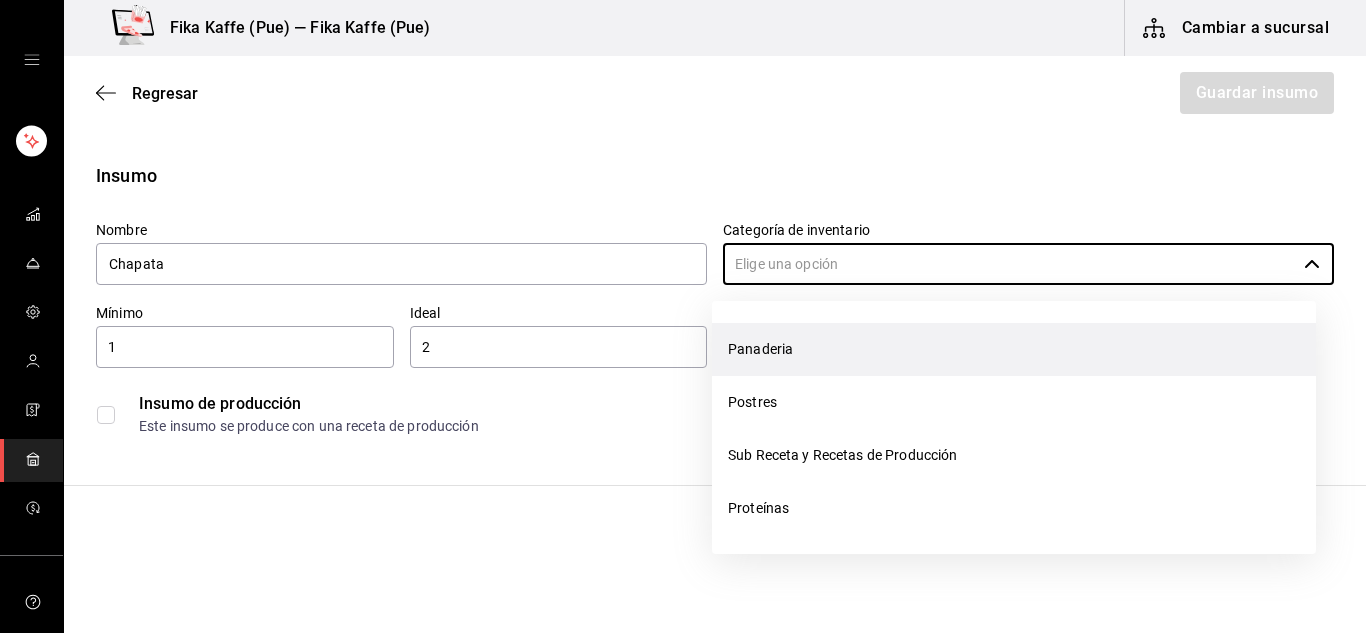 click on "Panaderia" at bounding box center (1014, 349) 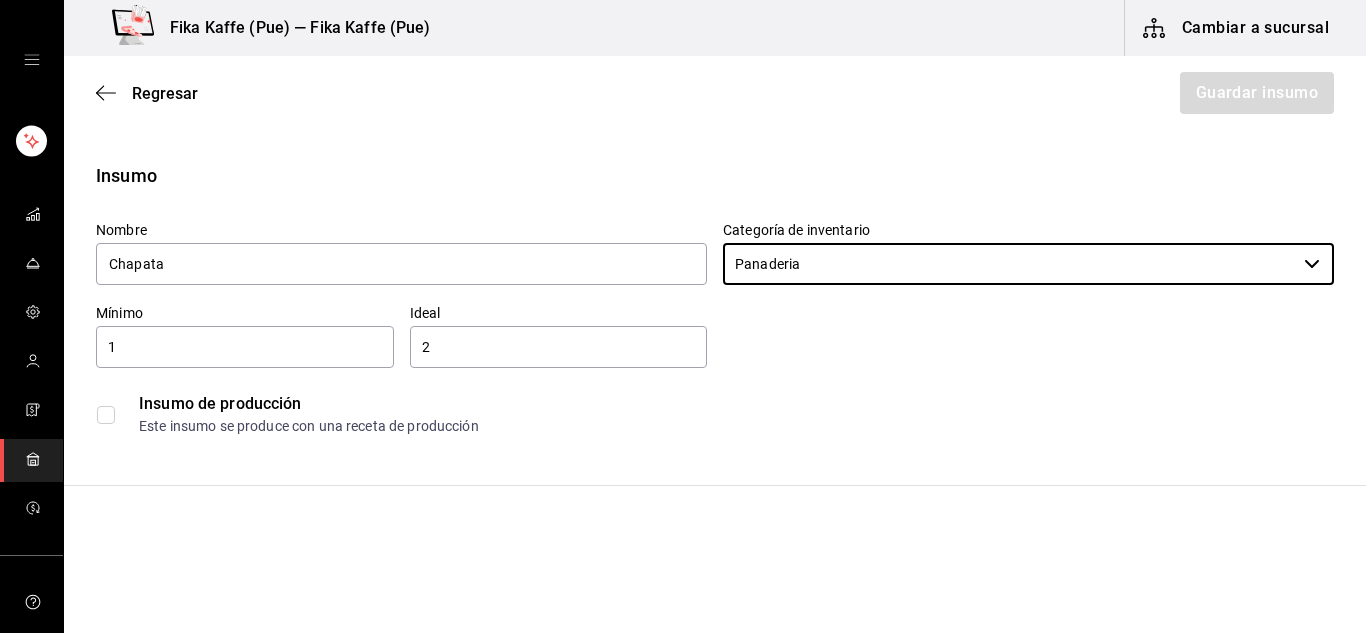 click on "Insumo de producción" at bounding box center [736, 404] 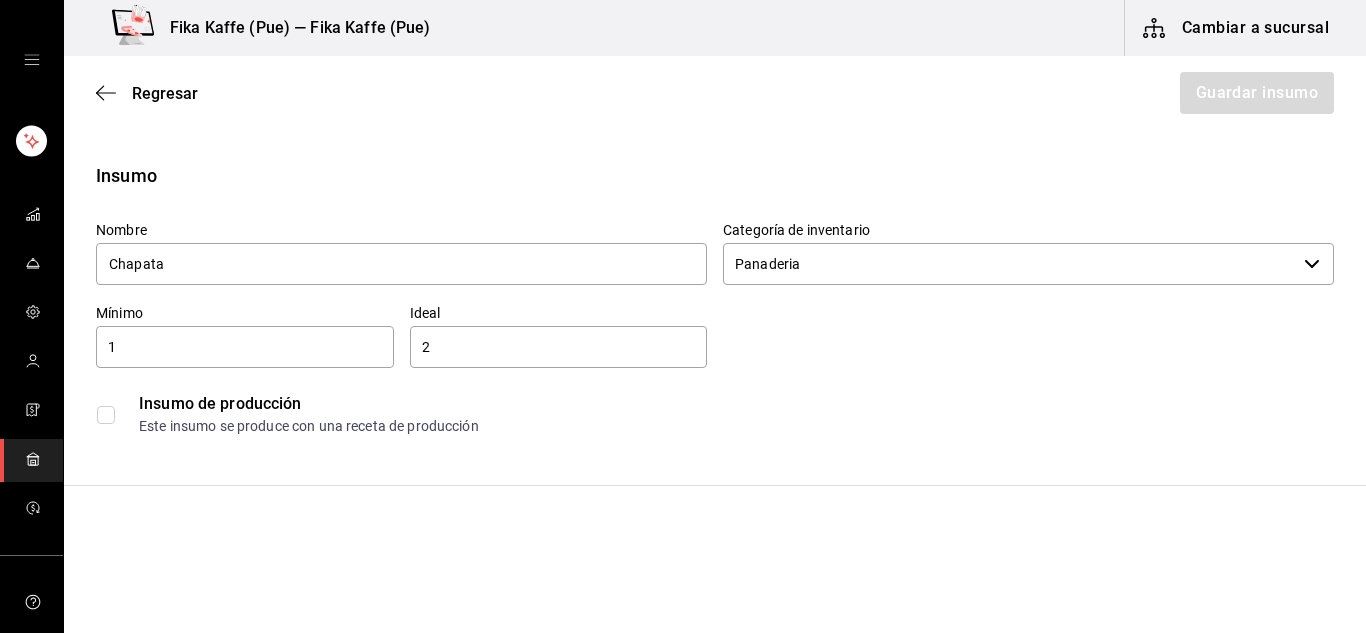 scroll, scrollTop: 300, scrollLeft: 0, axis: vertical 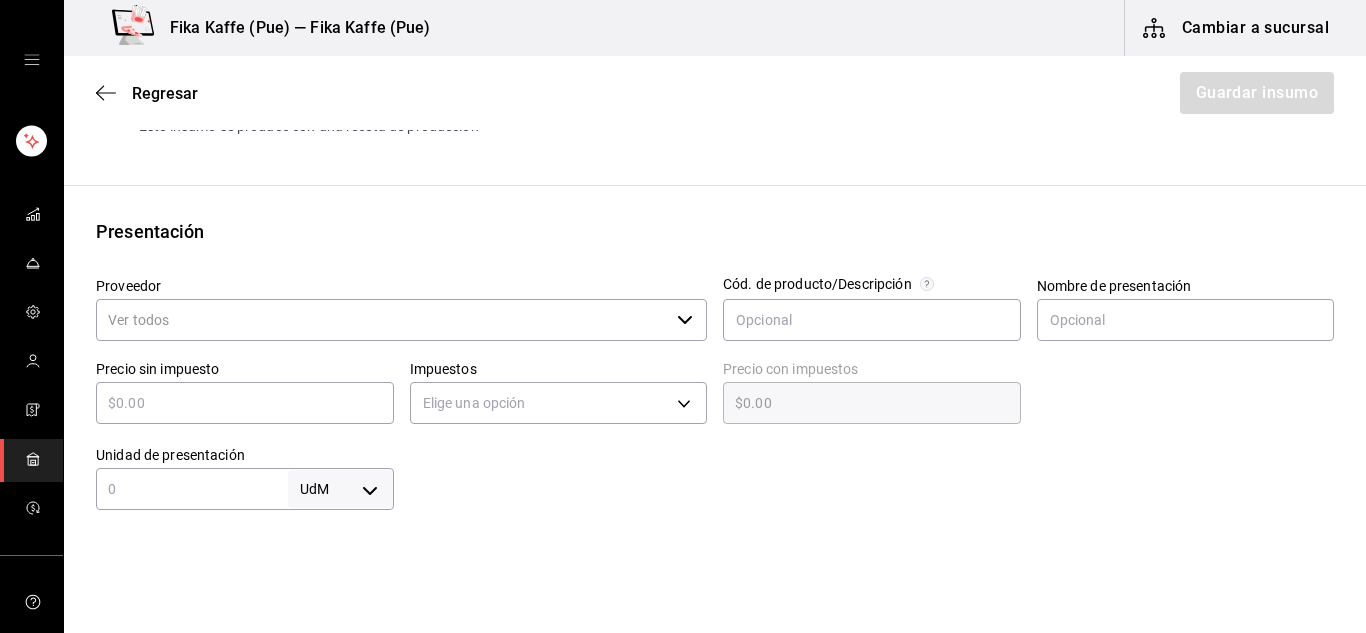 click on "Proveedor" at bounding box center (382, 320) 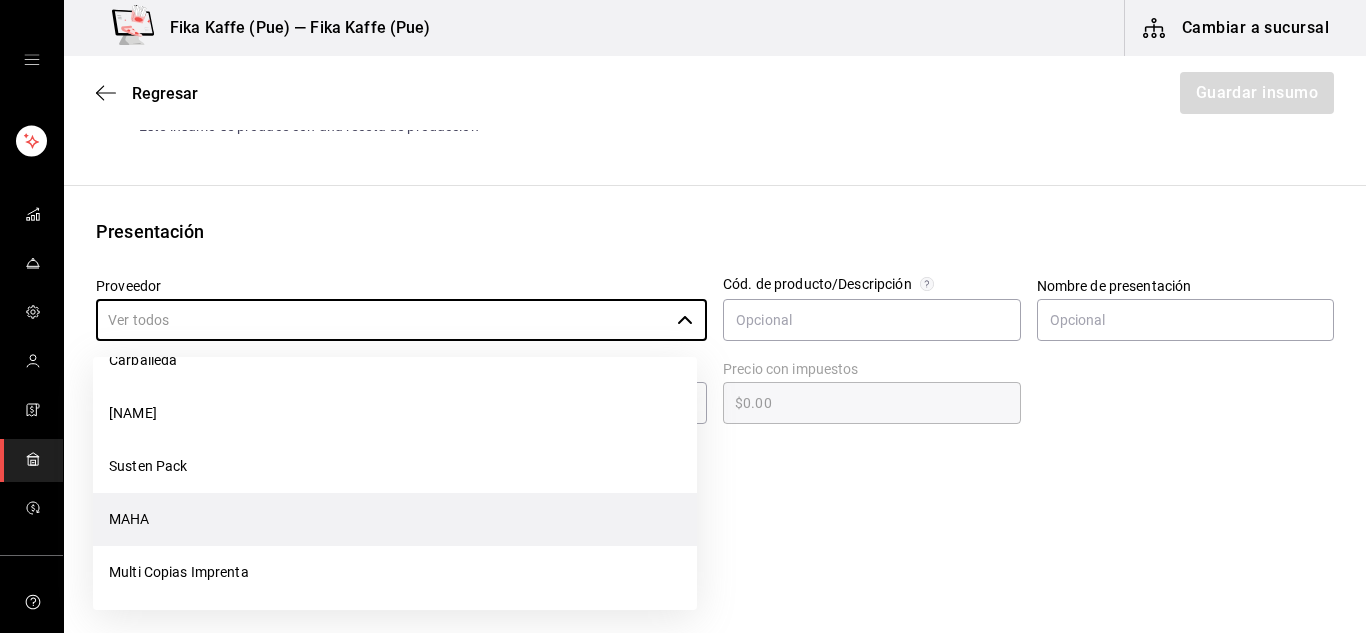 scroll, scrollTop: 200, scrollLeft: 0, axis: vertical 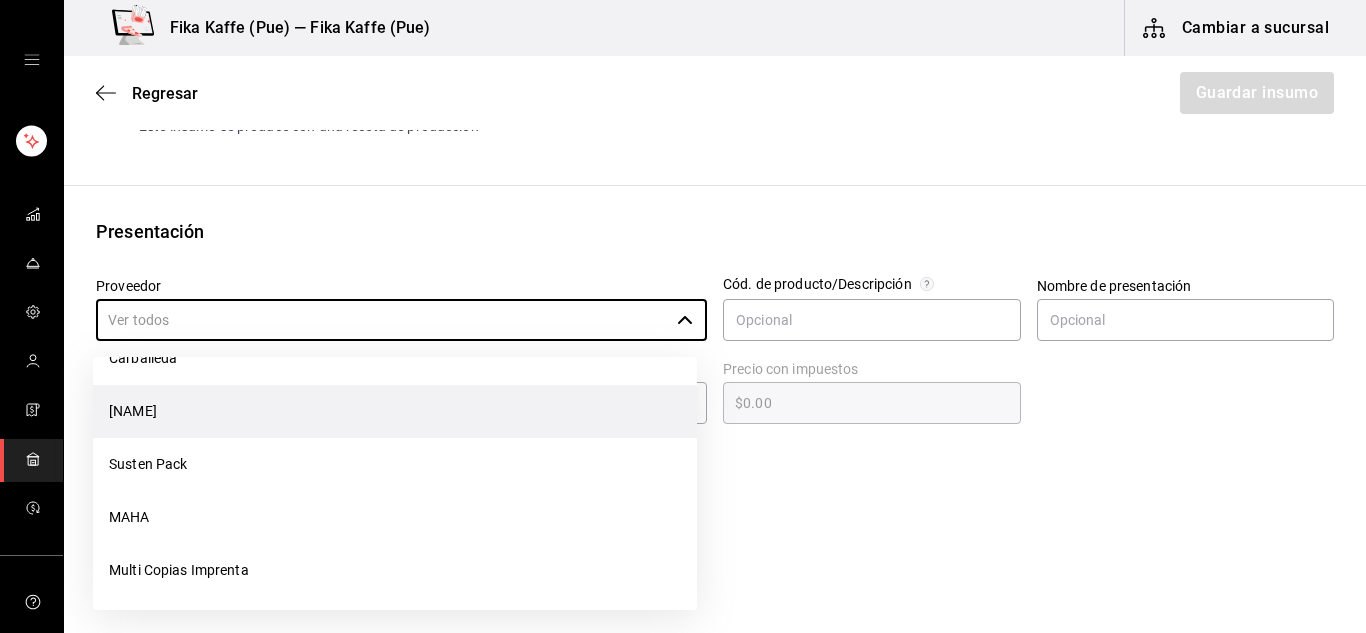 click on "[FIRST]" at bounding box center [395, 411] 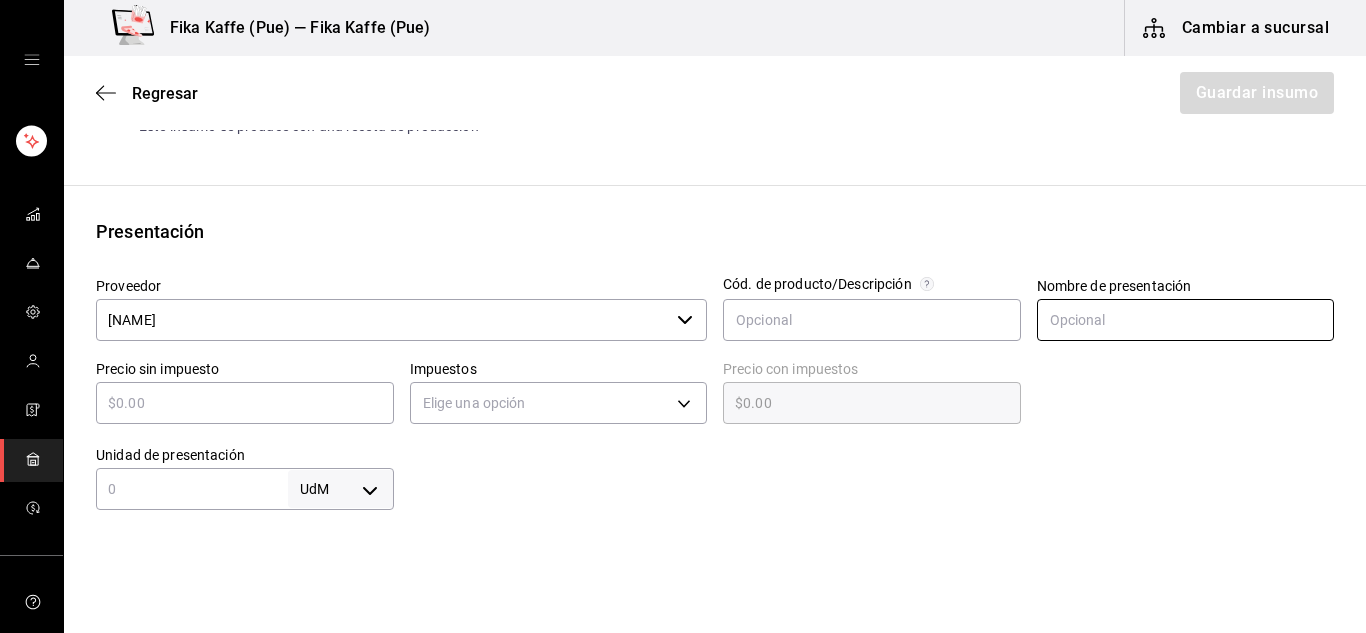 click at bounding box center (1186, 320) 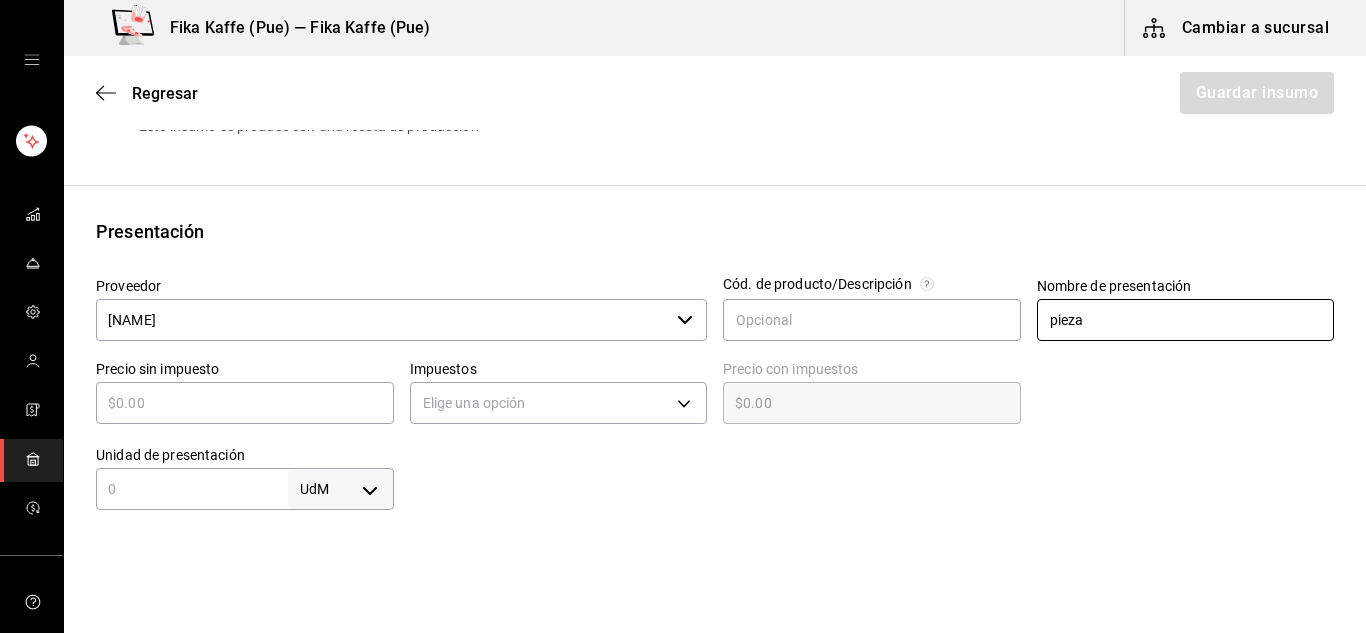 type on "pieza" 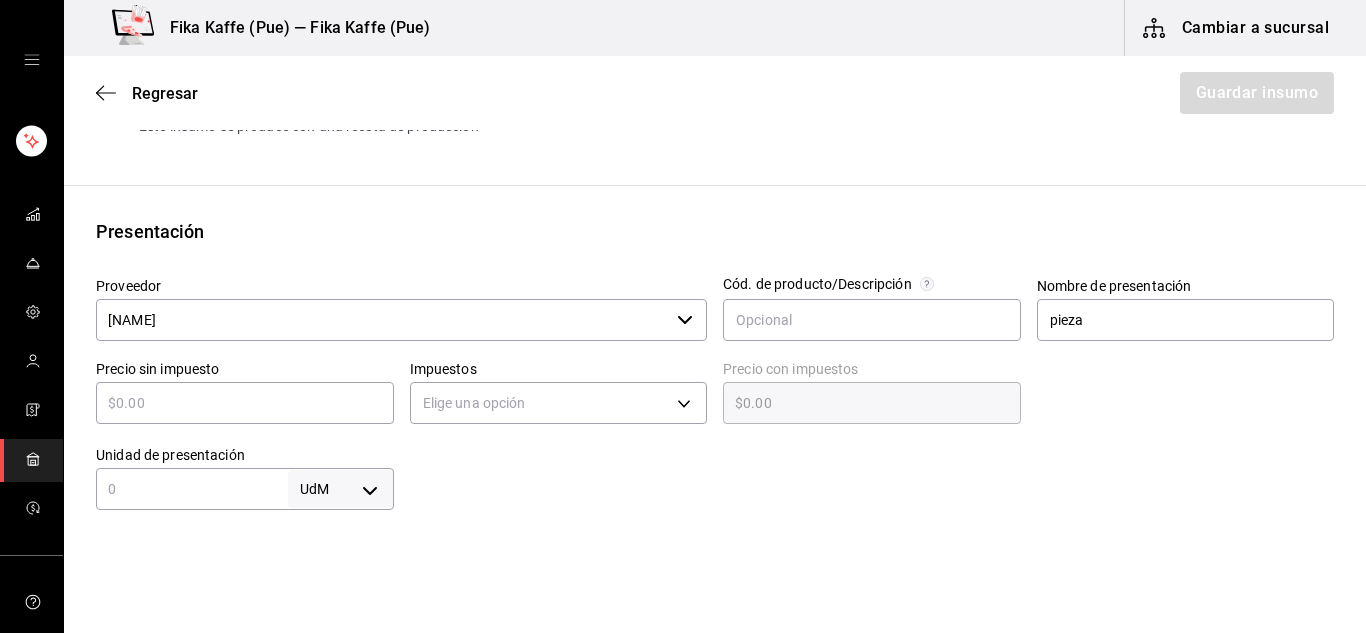 click at bounding box center [245, 403] 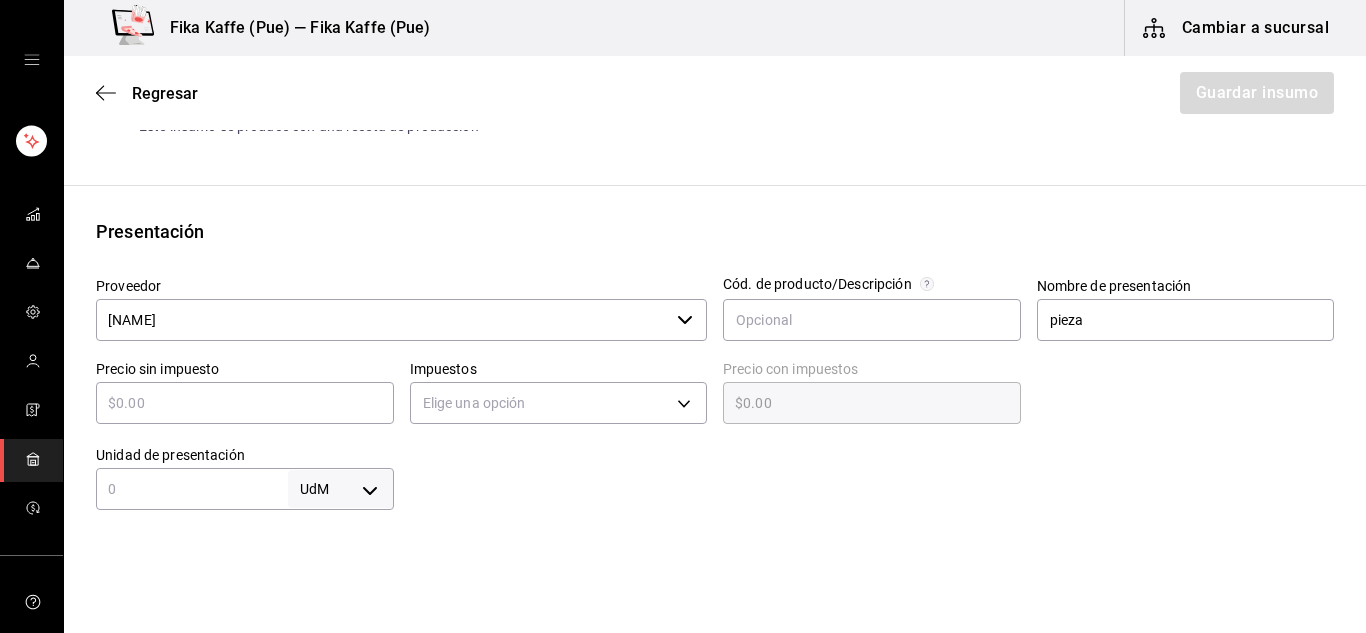 type on "$1" 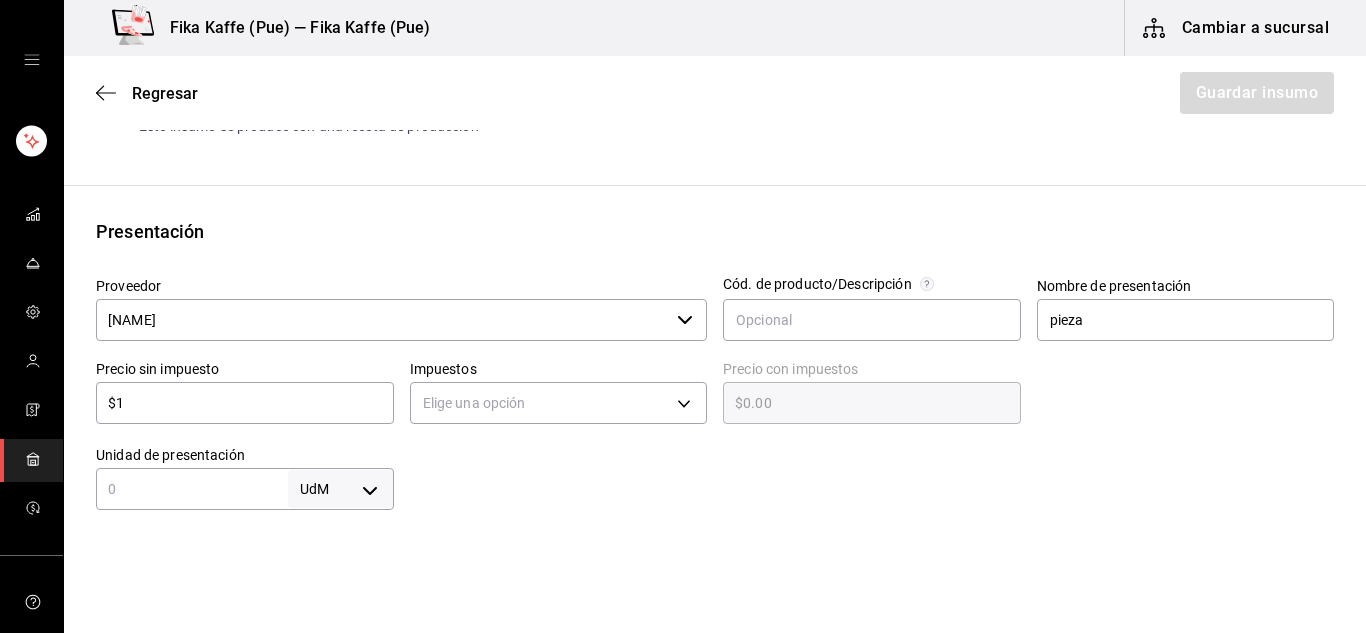 type on "$1.00" 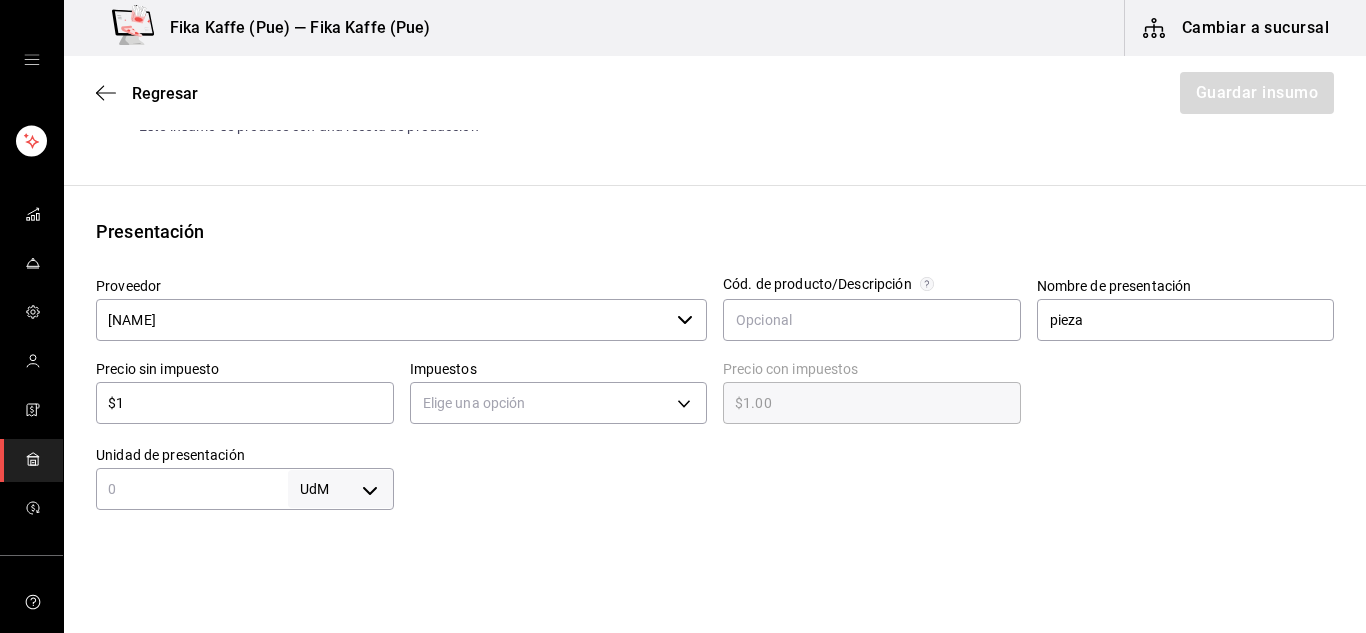 type on "$13" 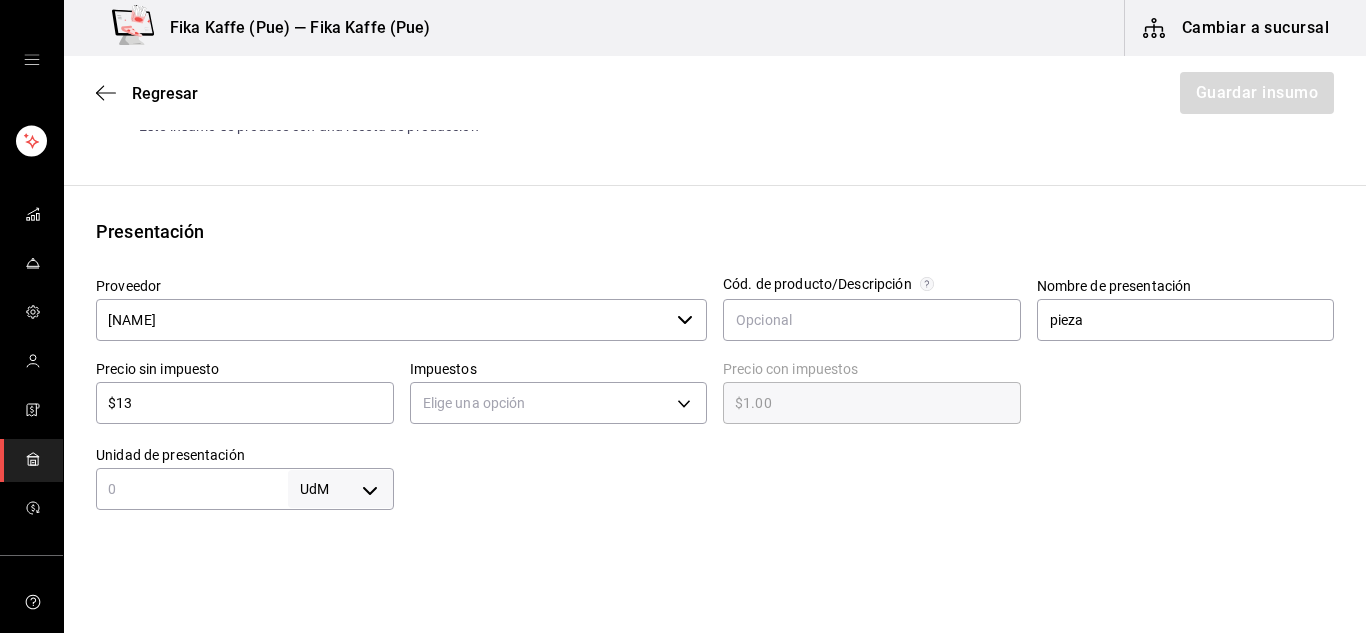 type on "$13.00" 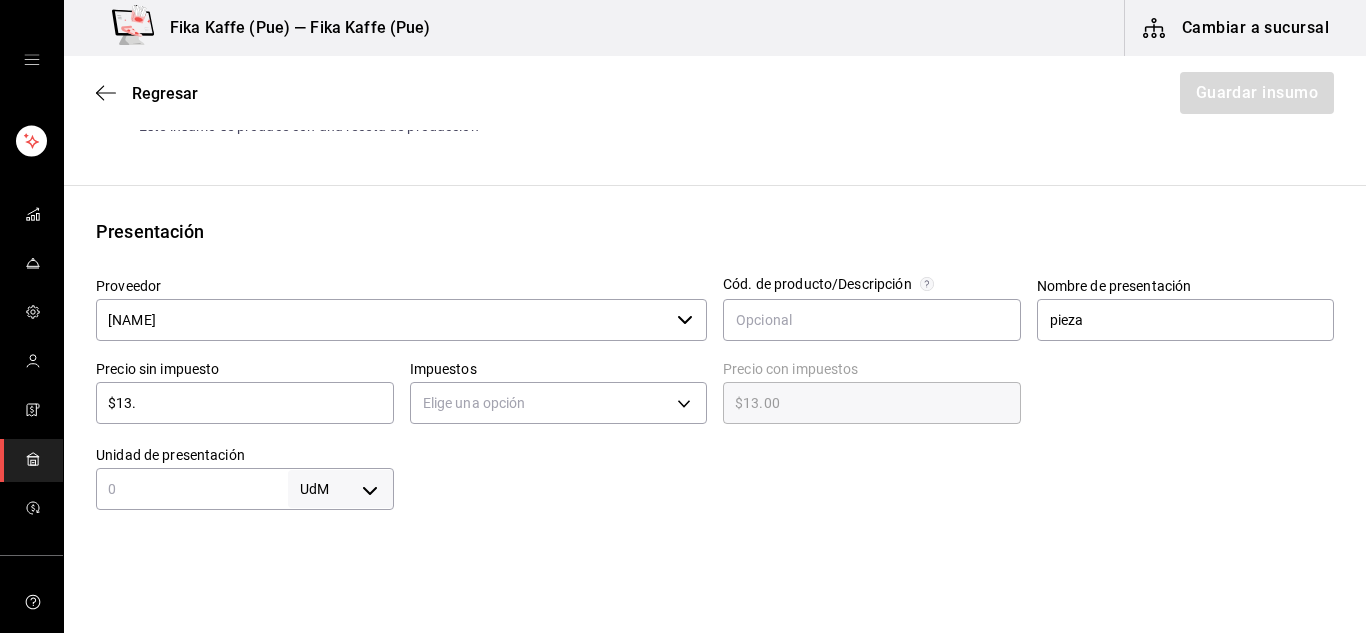 type on "$13.5" 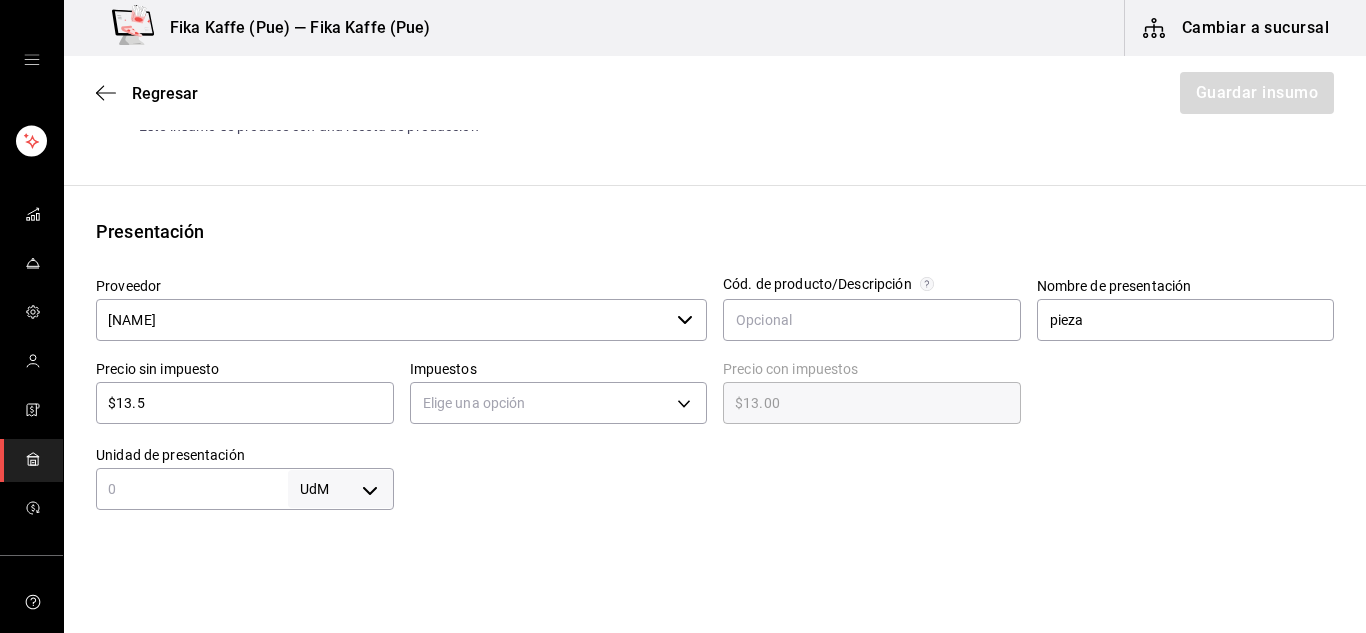 type on "$13.50" 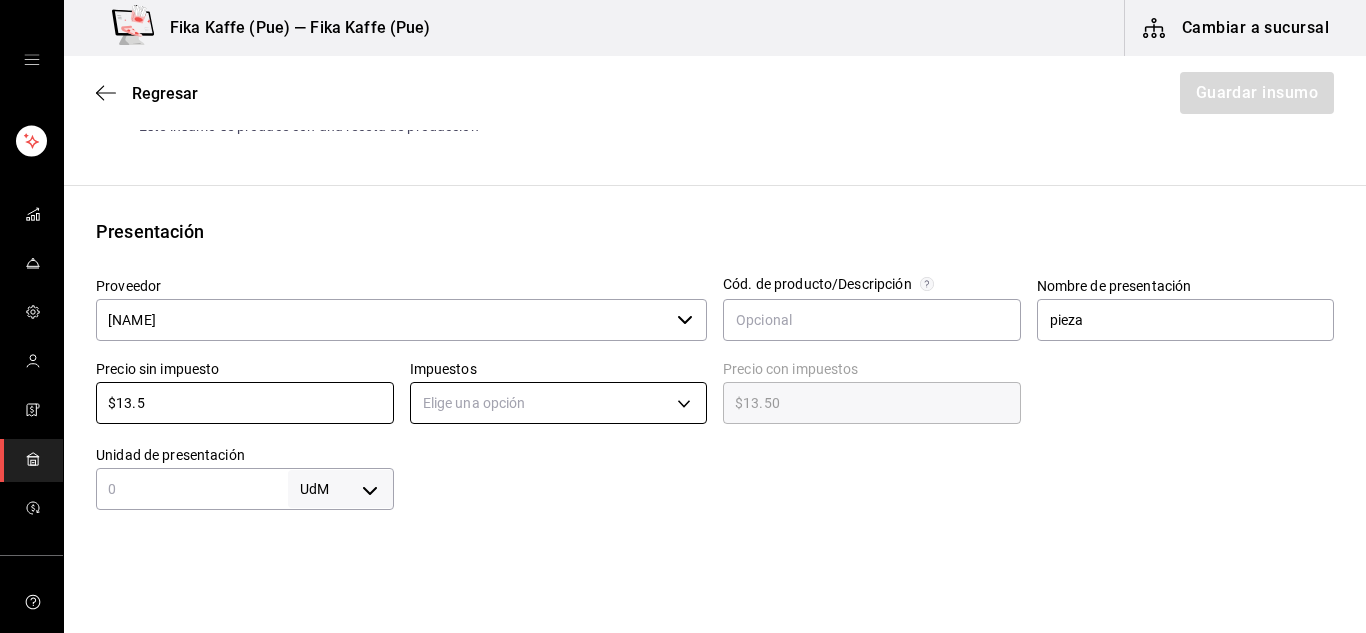 type on "$13.5" 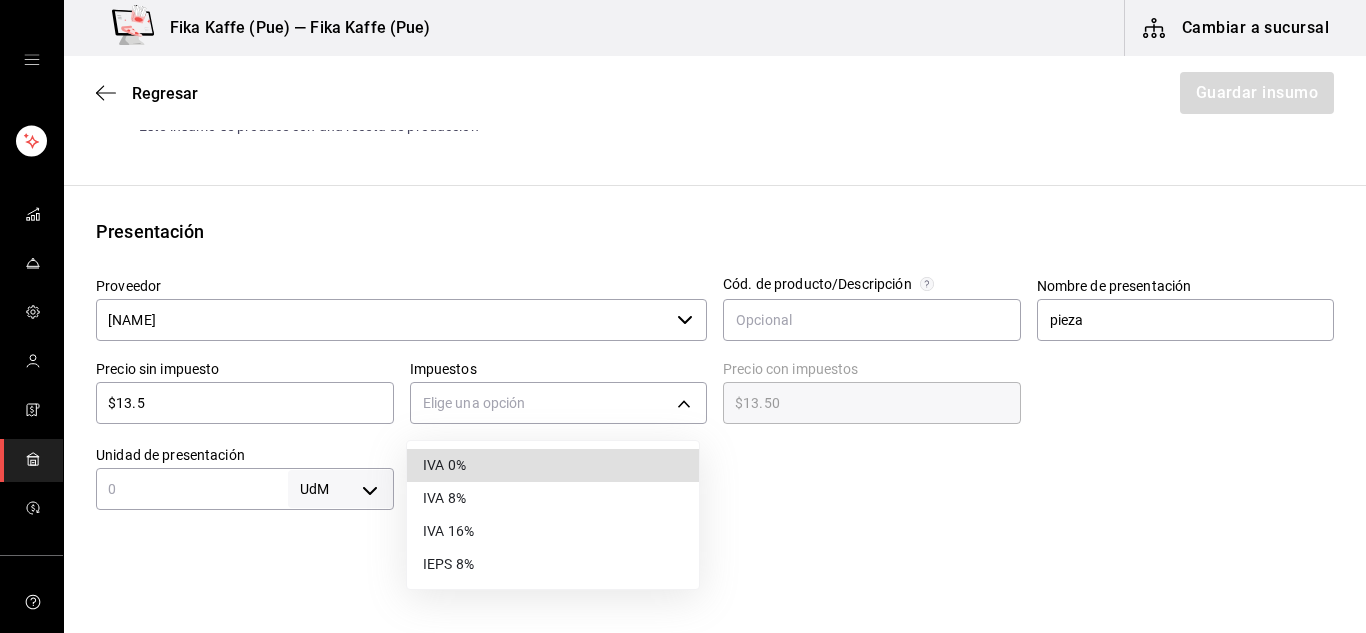 click on "IVA 0%" at bounding box center [553, 465] 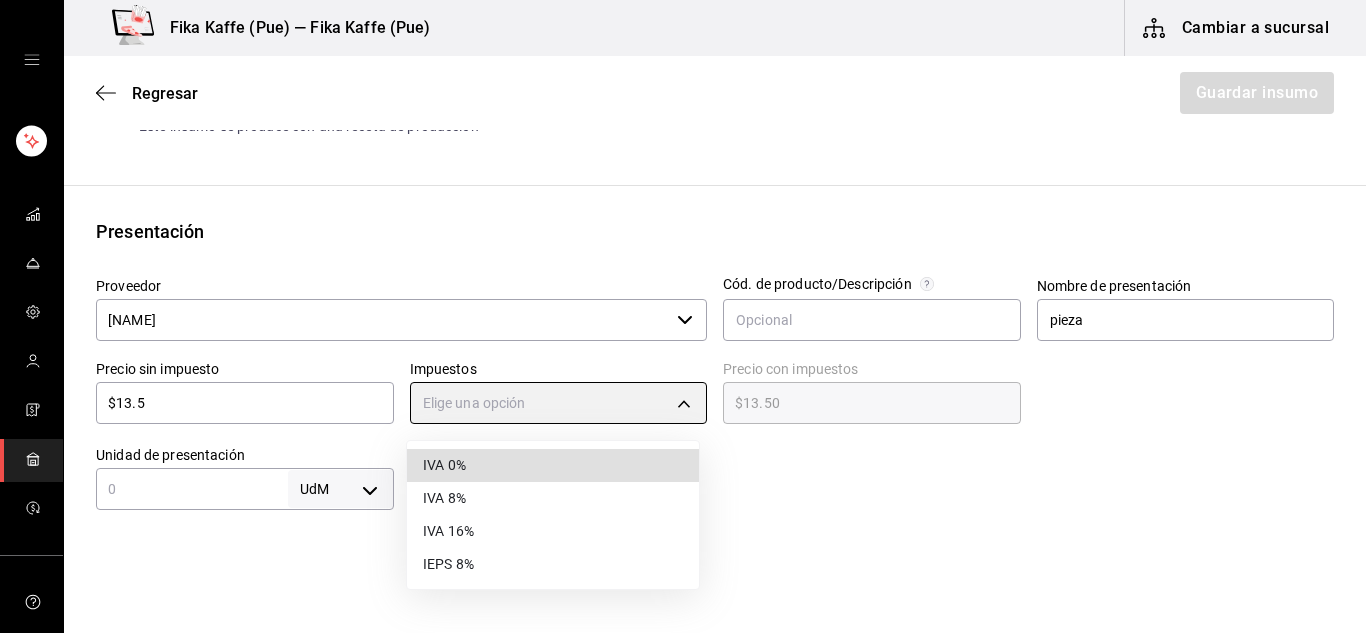 type on "IVA_0" 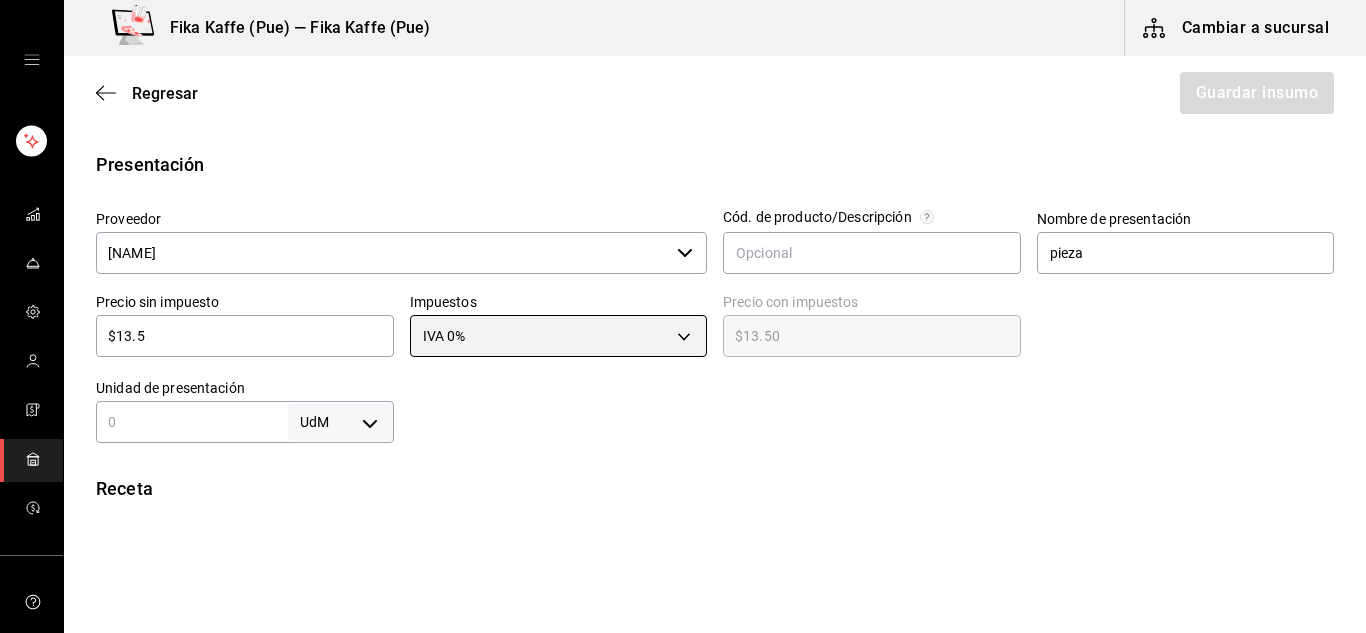scroll, scrollTop: 400, scrollLeft: 0, axis: vertical 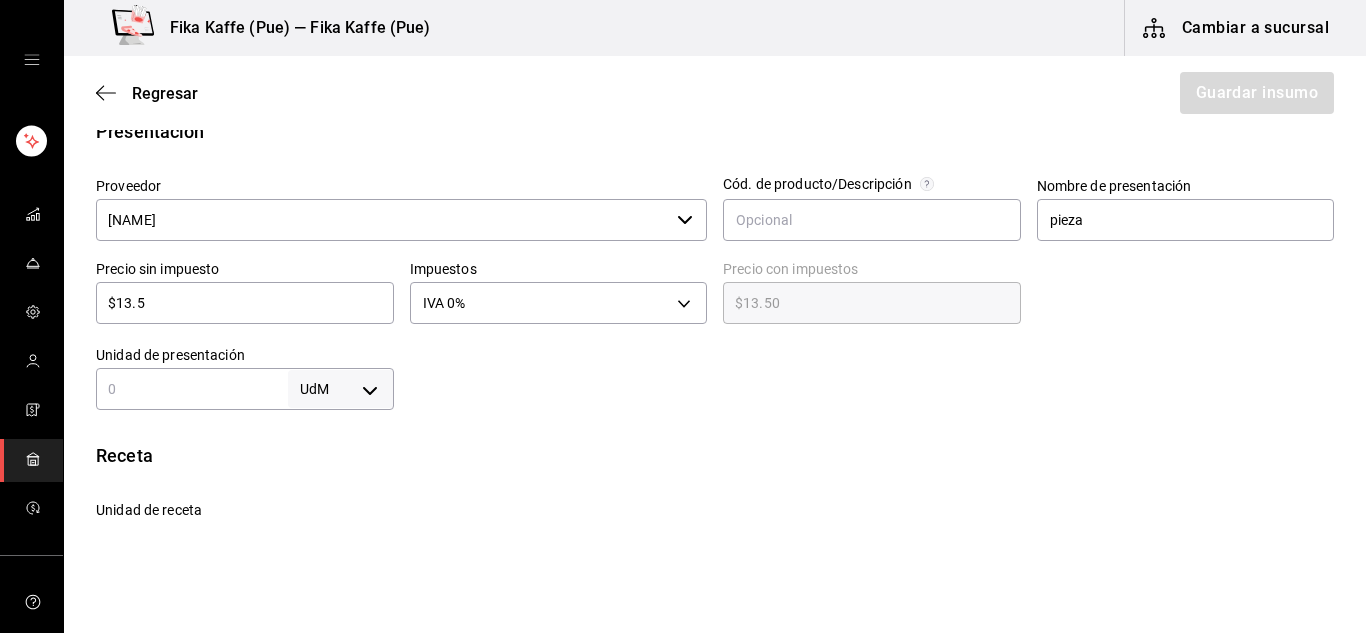 click at bounding box center (192, 389) 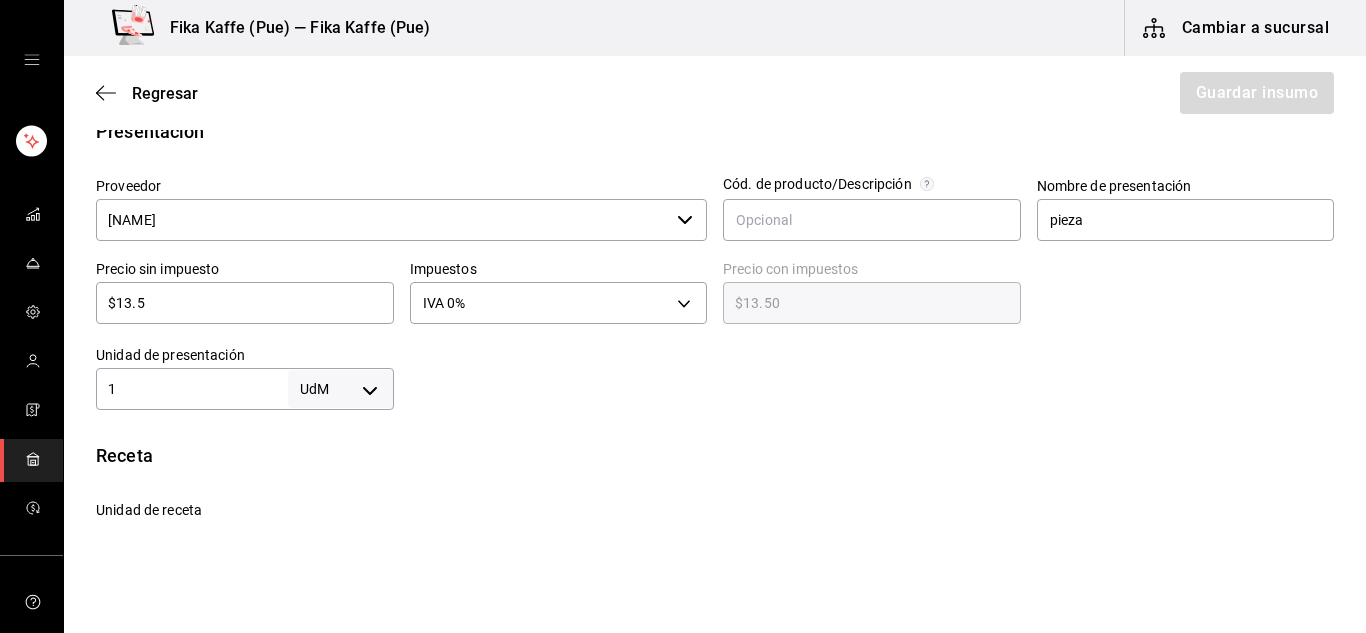 type on "1" 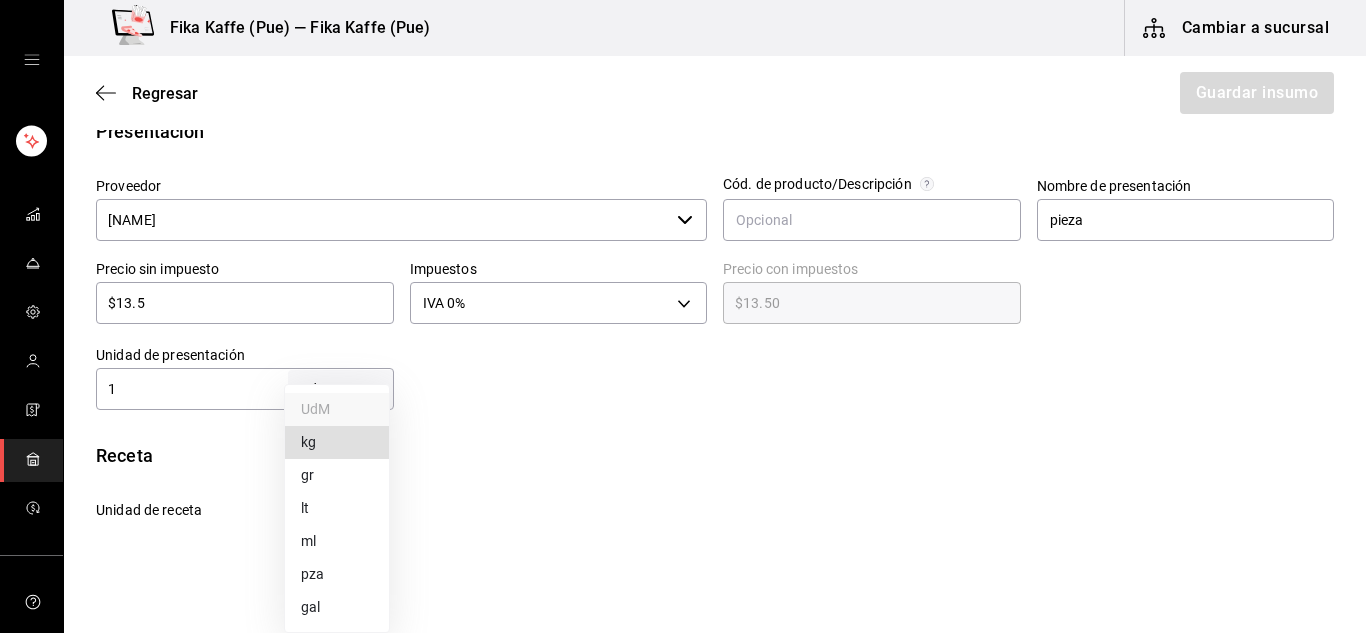 click on "Fika Kaffe (Pue) — Fika Kaffe (Pue) Cambiar a sucursal Regresar Guardar insumo Insumo Nombre Chapata Categoría de inventario Panaderia ​ Mínimo 1 ​ Ideal 2 ​ Insumo de producción Este insumo se produce con una receta de producción Presentación Proveedor Raiza ​ Cód. de producto/Descripción Nombre de presentación pieza Precio sin impuesto $13.5 ​ Impuestos IVA 0% IVA_0 Precio con impuestos $13.50 ​ Unidad de presentación 1 UdM ​ Receta Unidad de receta Elige una opción Factor de conversión ​ Ver ayuda de conversiones ¿La presentación (pieza) viene en otra caja? Si No Presentaciones por caja ​ Sin definir Unidades de conteo GANA 1 MES GRATIS EN TU SUSCRIPCIÓN AQUÍ ¿Recuerdas cómo empezó tu restaurante?
Hoy puedes ayudar a un colega a tener el mismo cambio que tú viviste.
Recomienda Parrot directamente desde tu Portal Administrador.
Es fácil y rápido.
🎁 Por cada restaurante que se una, ganas 1 mes gratis. Visitar centro de ayuda (81) 2046 6363 (81) 2046 6363 UdM kg" at bounding box center [683, 260] 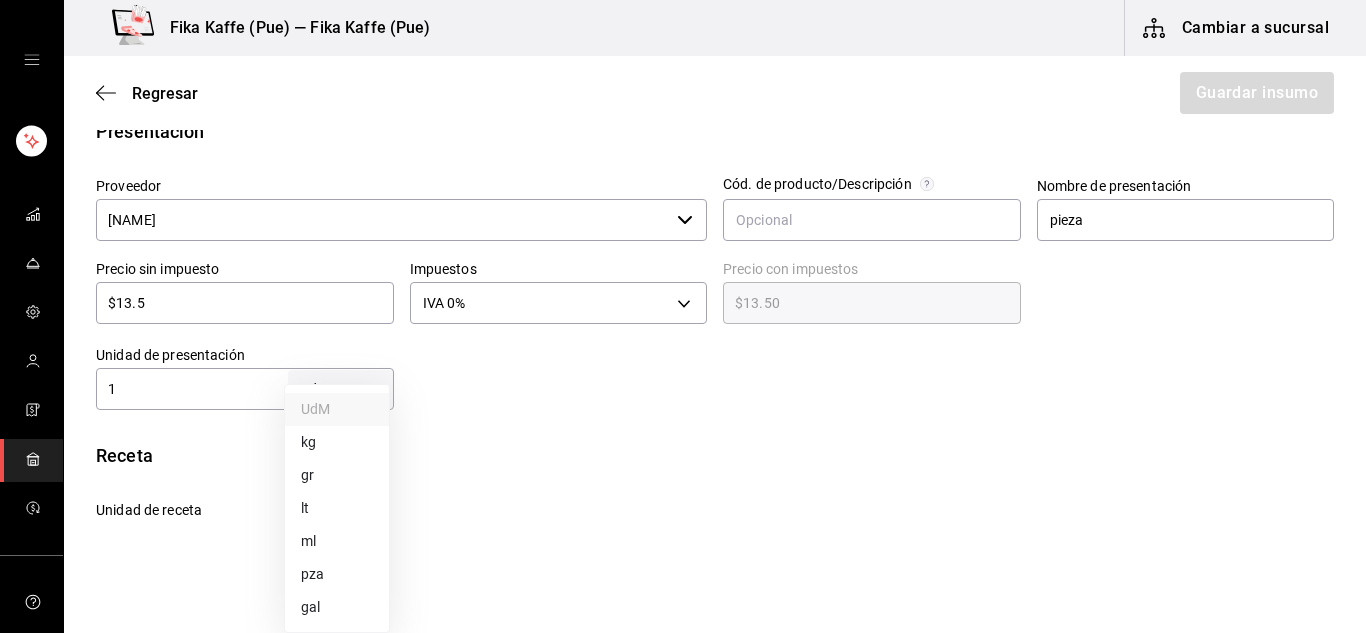 click on "pza" at bounding box center (337, 574) 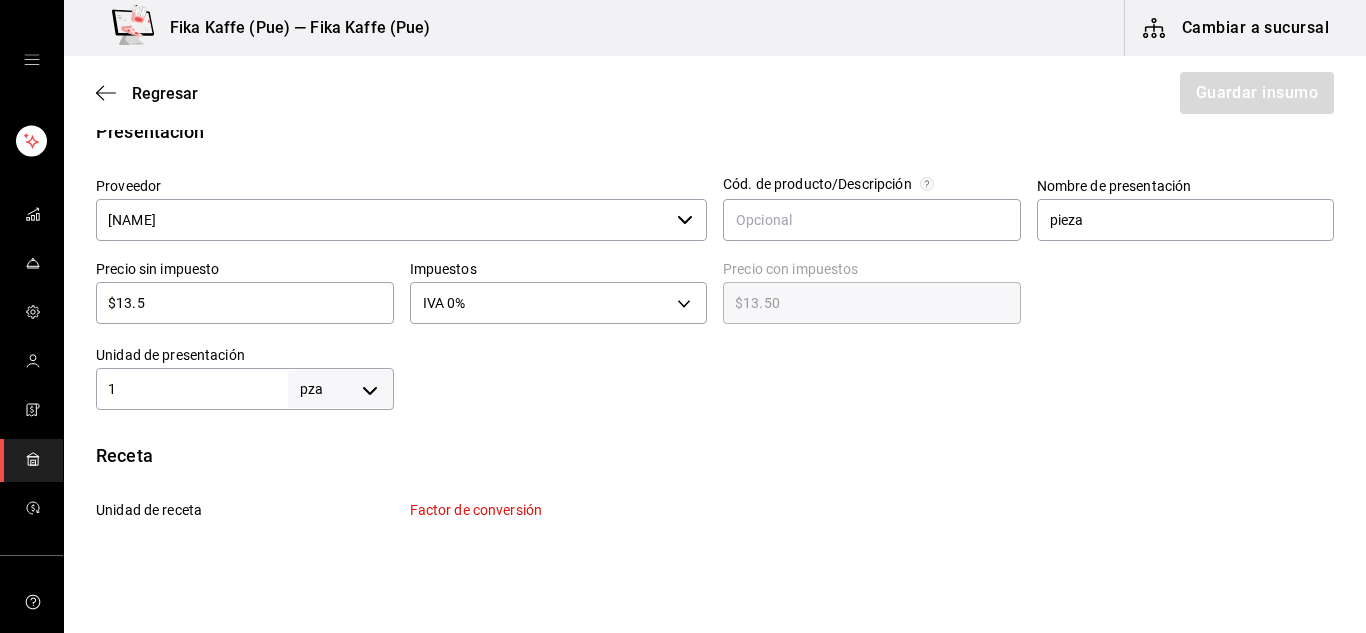 click on "Factor de conversión ​ Ingrese un número mayor a 0" at bounding box center [551, 538] 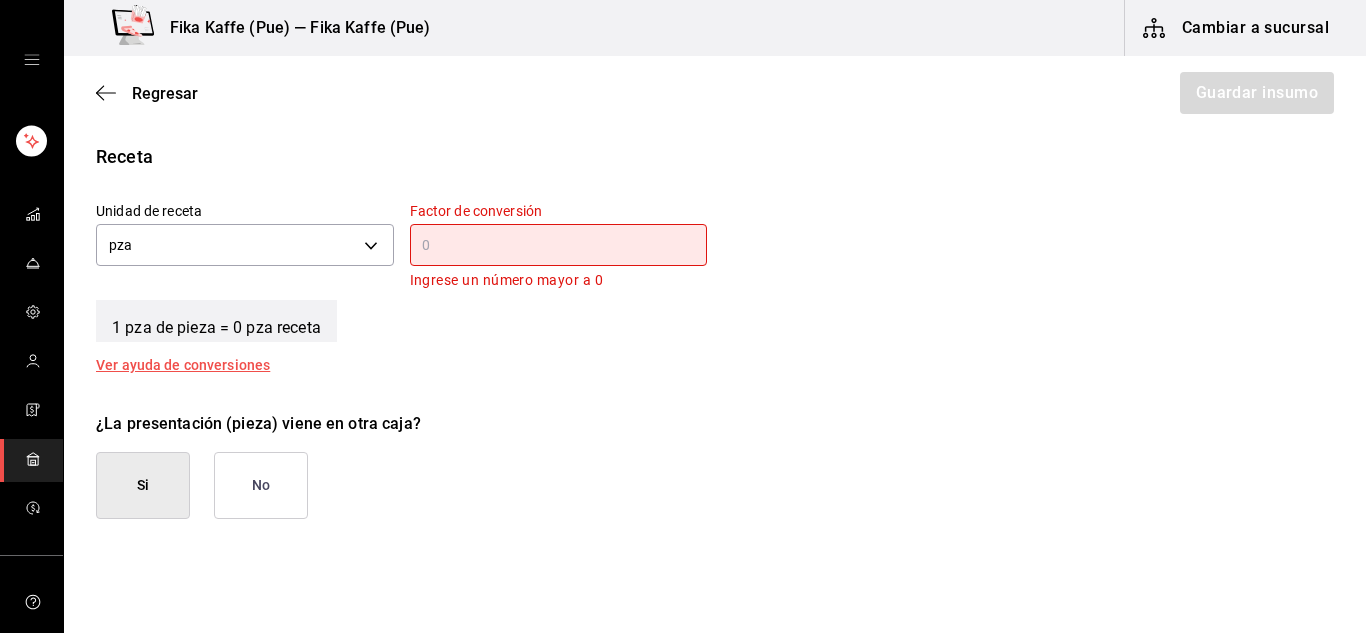 scroll, scrollTop: 700, scrollLeft: 0, axis: vertical 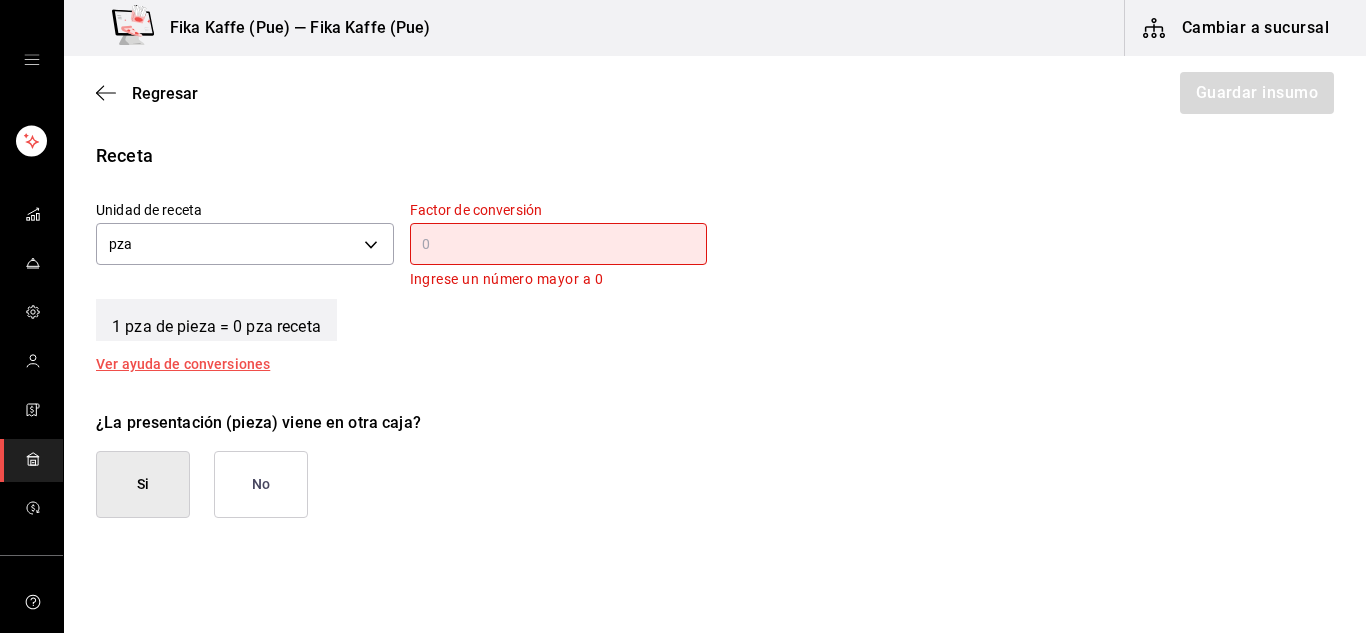 click on "Factor de conversión ​ Ingrese un número mayor a 0" at bounding box center (559, 246) 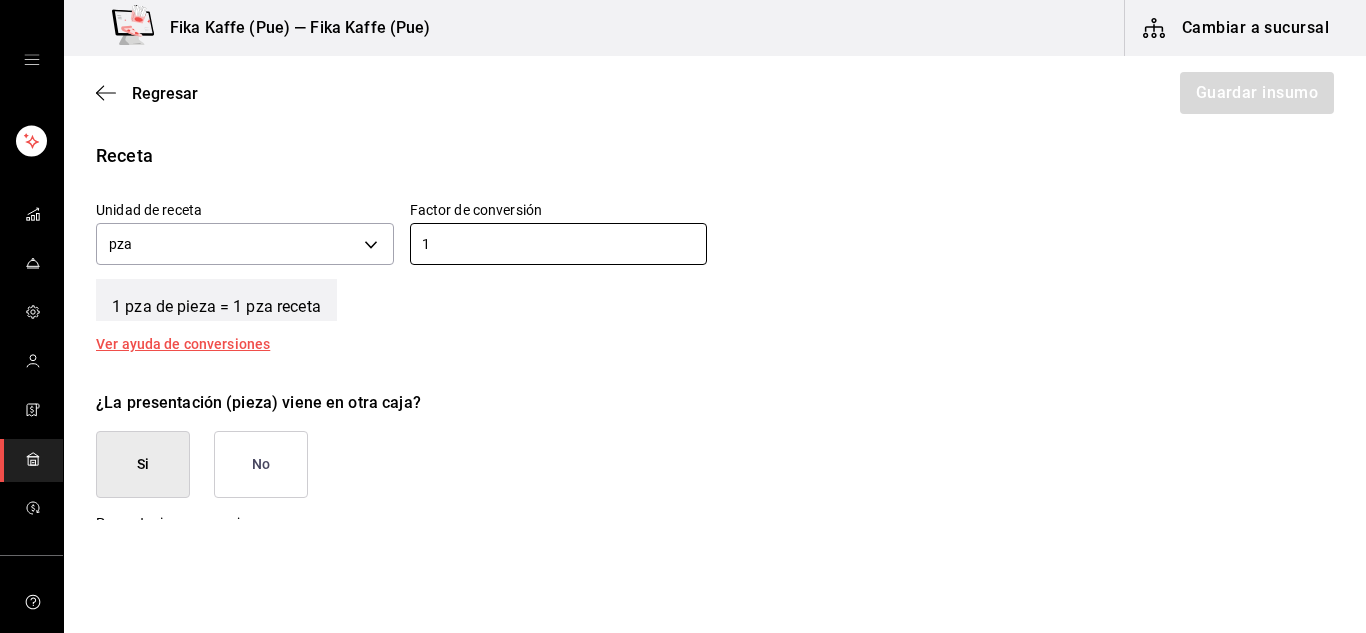 type on "1" 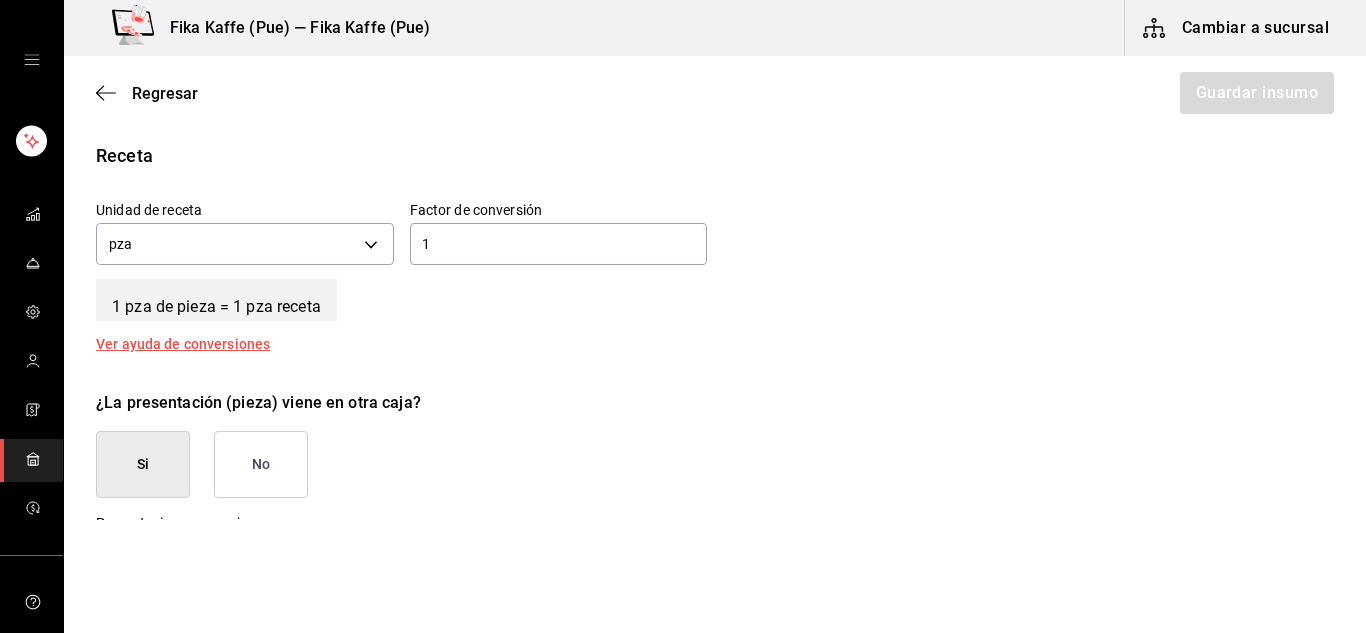 click on "¿La presentación (pieza) viene en otra caja?" at bounding box center [715, 403] 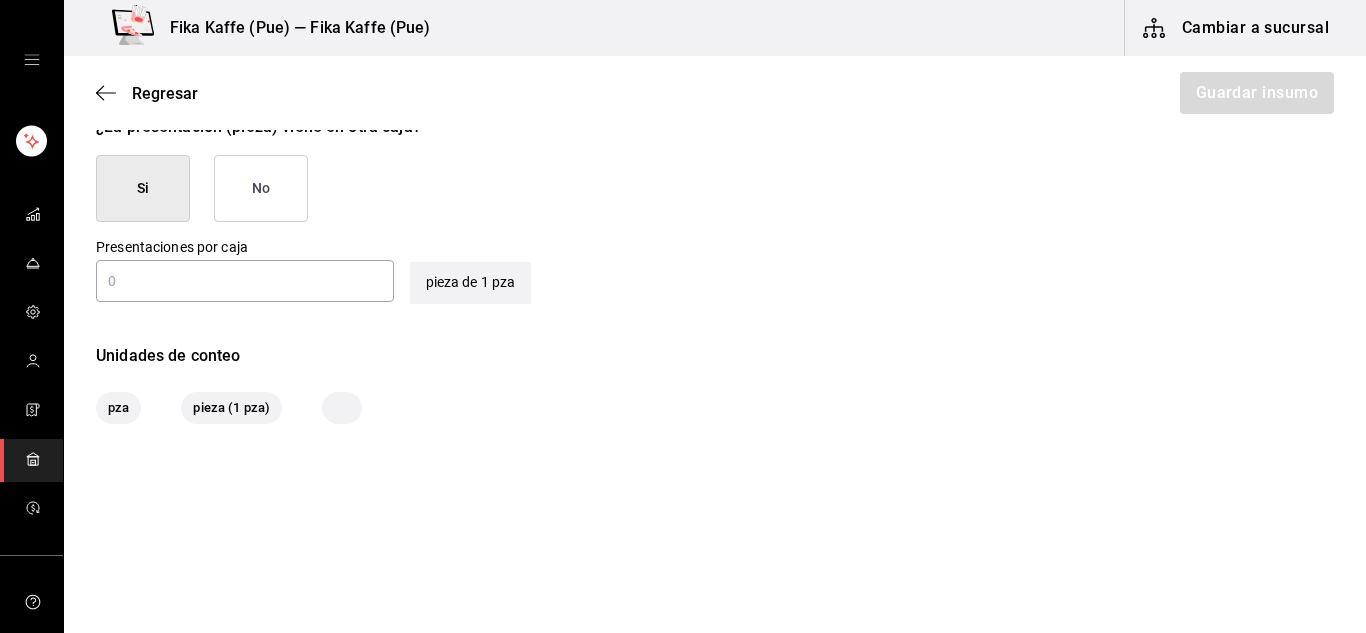 click on "No" at bounding box center [261, 188] 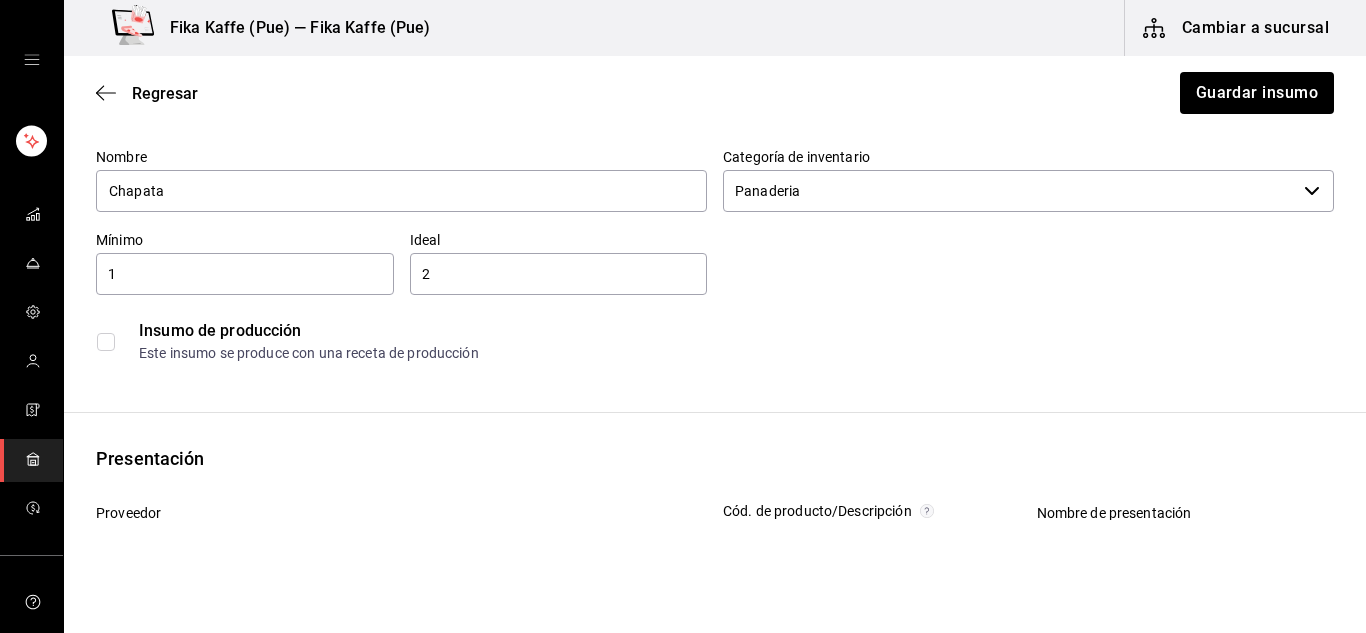 scroll, scrollTop: 0, scrollLeft: 0, axis: both 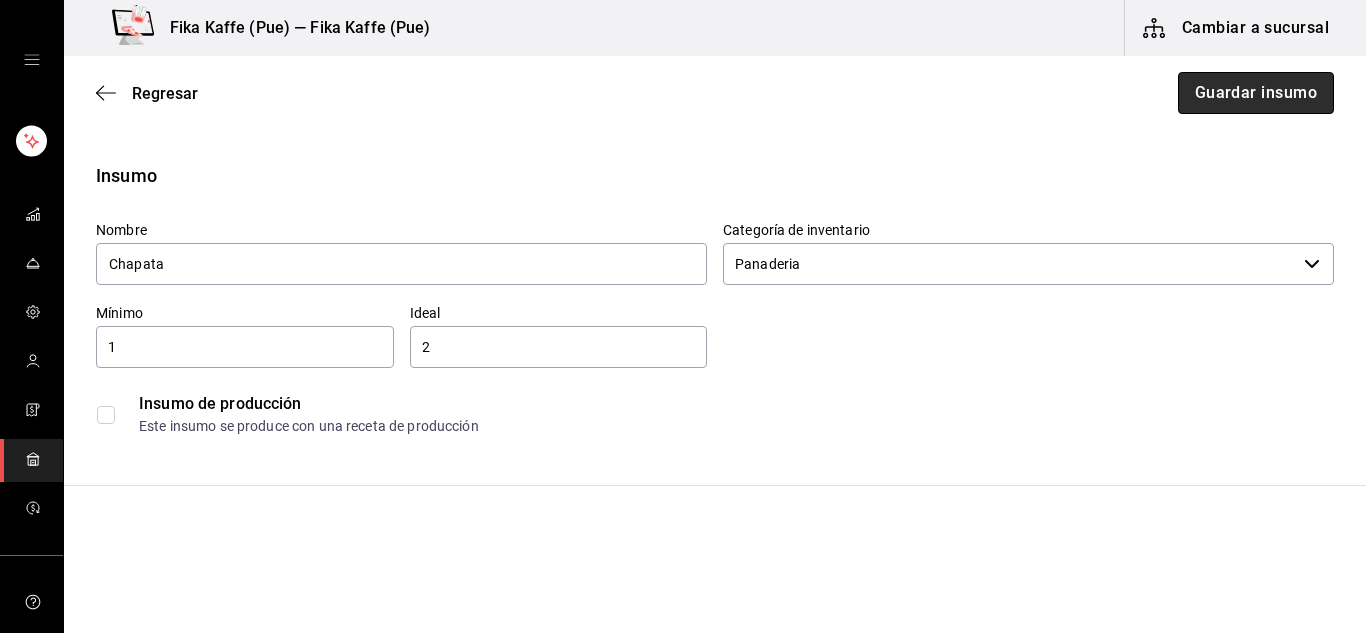 click on "Guardar insumo" at bounding box center (1256, 93) 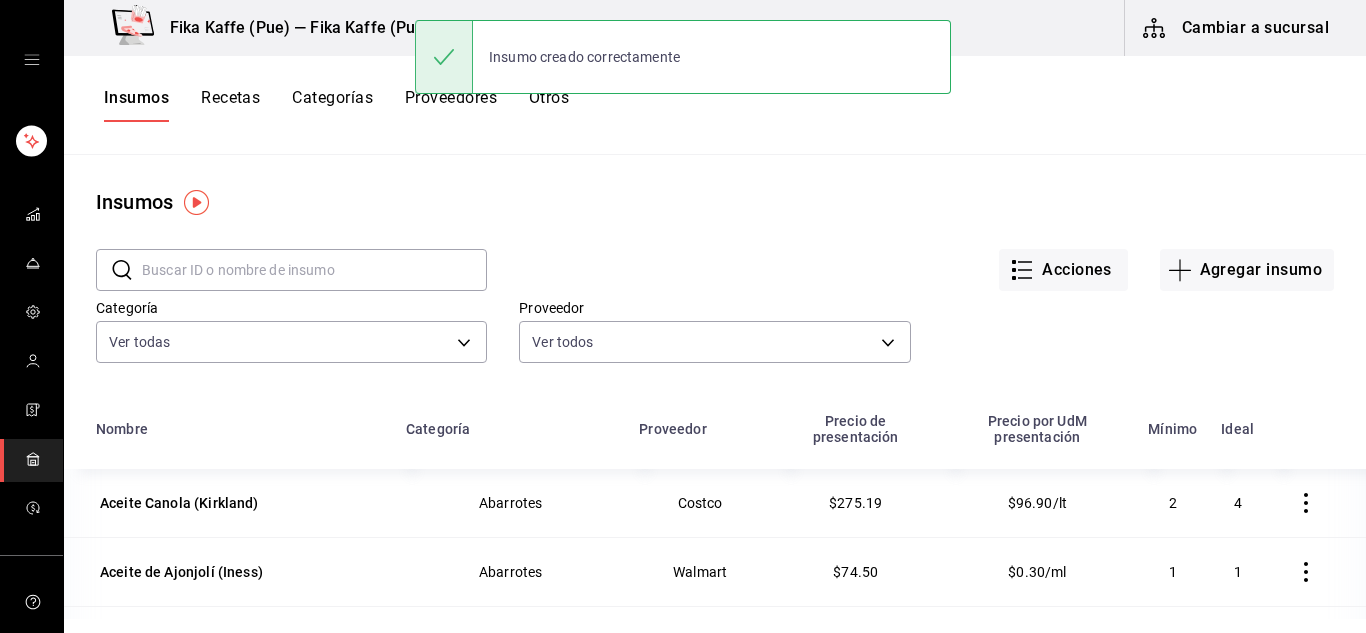click on "Acciones Agregar insumo" at bounding box center [910, 254] 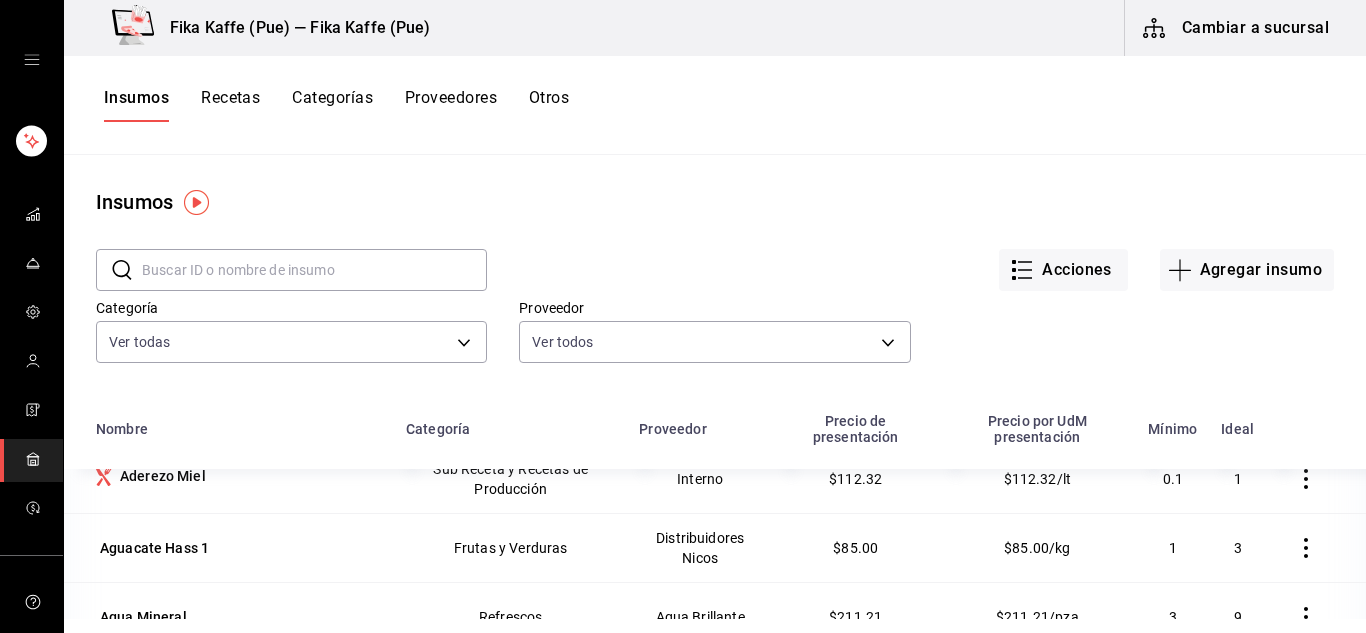 scroll, scrollTop: 0, scrollLeft: 0, axis: both 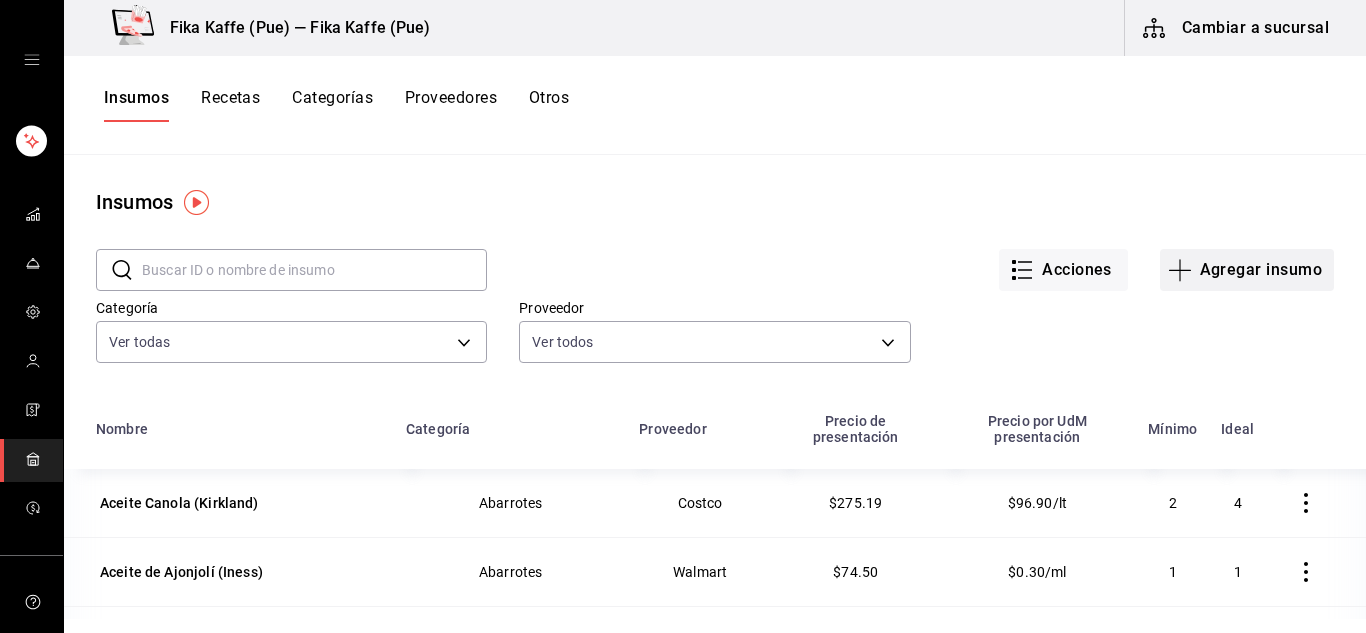 click on "Agregar insumo" at bounding box center (1247, 270) 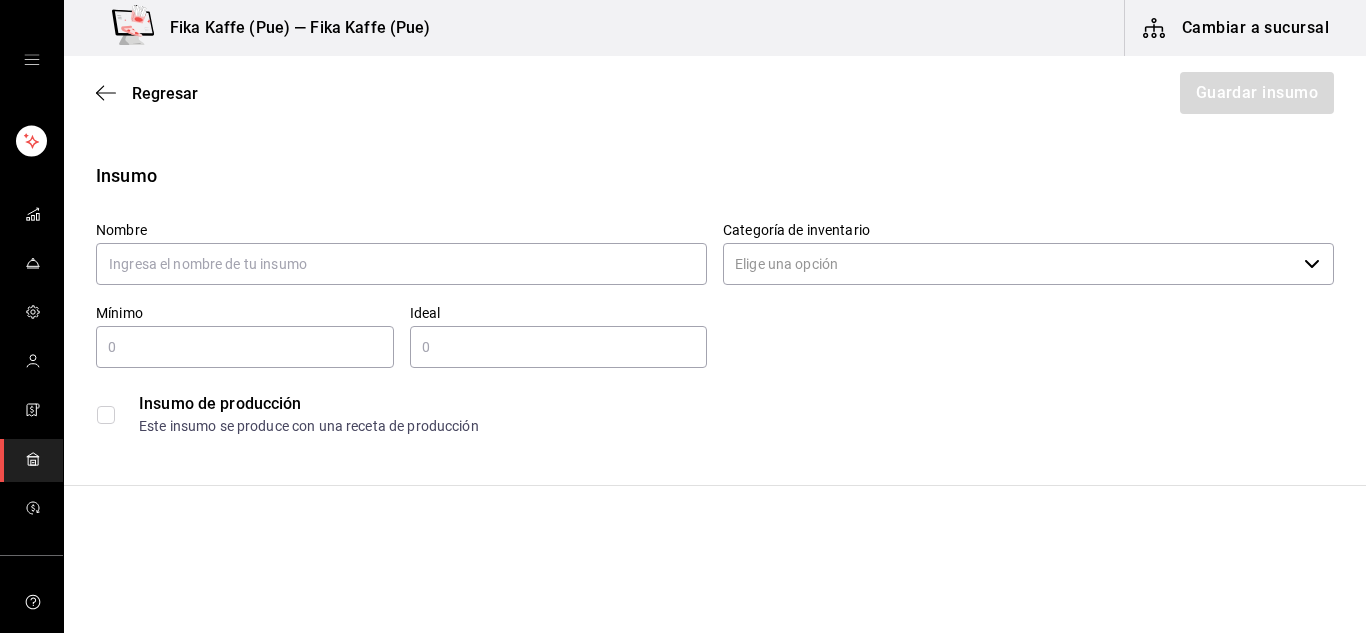 click on "Insumo Nombre Categoría de inventario ​ Mínimo ​ Ideal ​ Insumo de producción Este insumo se produce con una receta de producción" at bounding box center [715, 303] 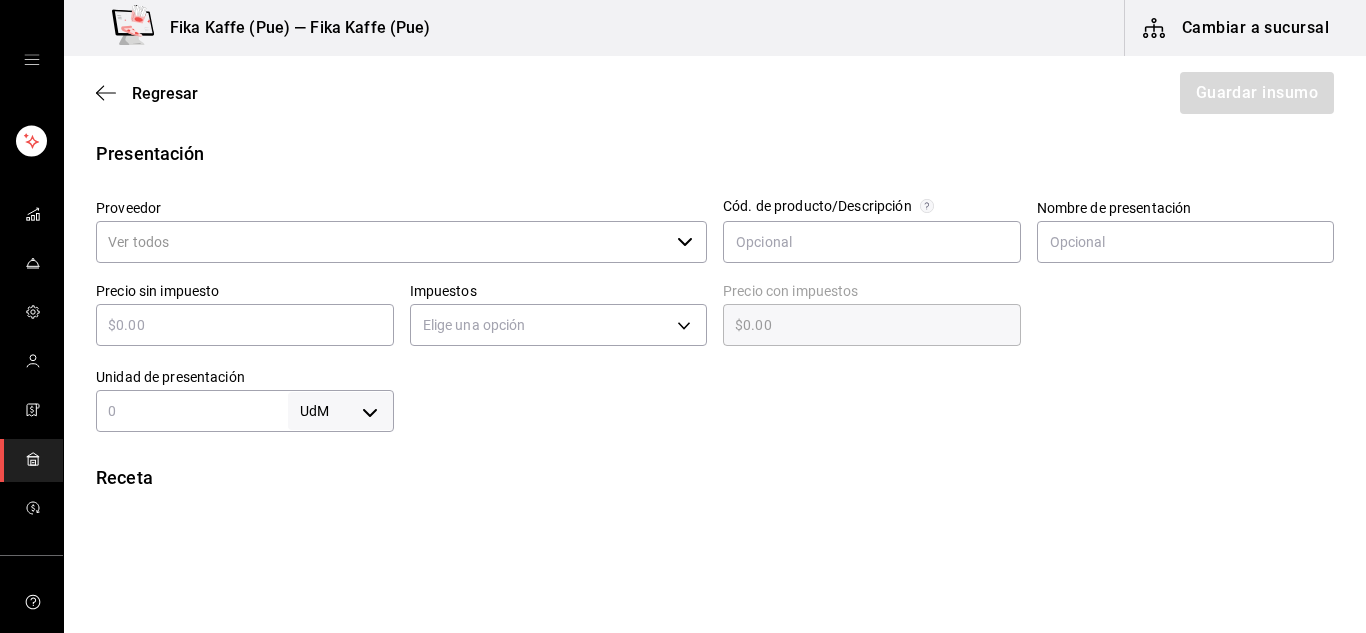scroll, scrollTop: 600, scrollLeft: 0, axis: vertical 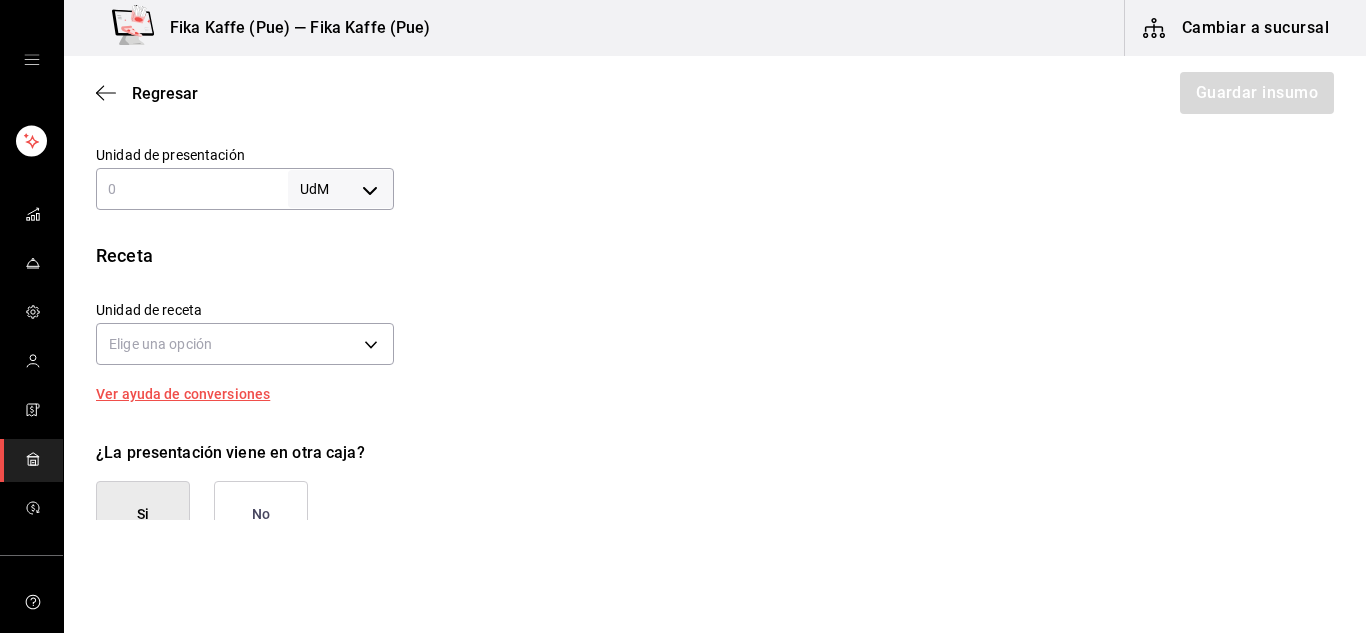 click on "Receta" at bounding box center (715, 255) 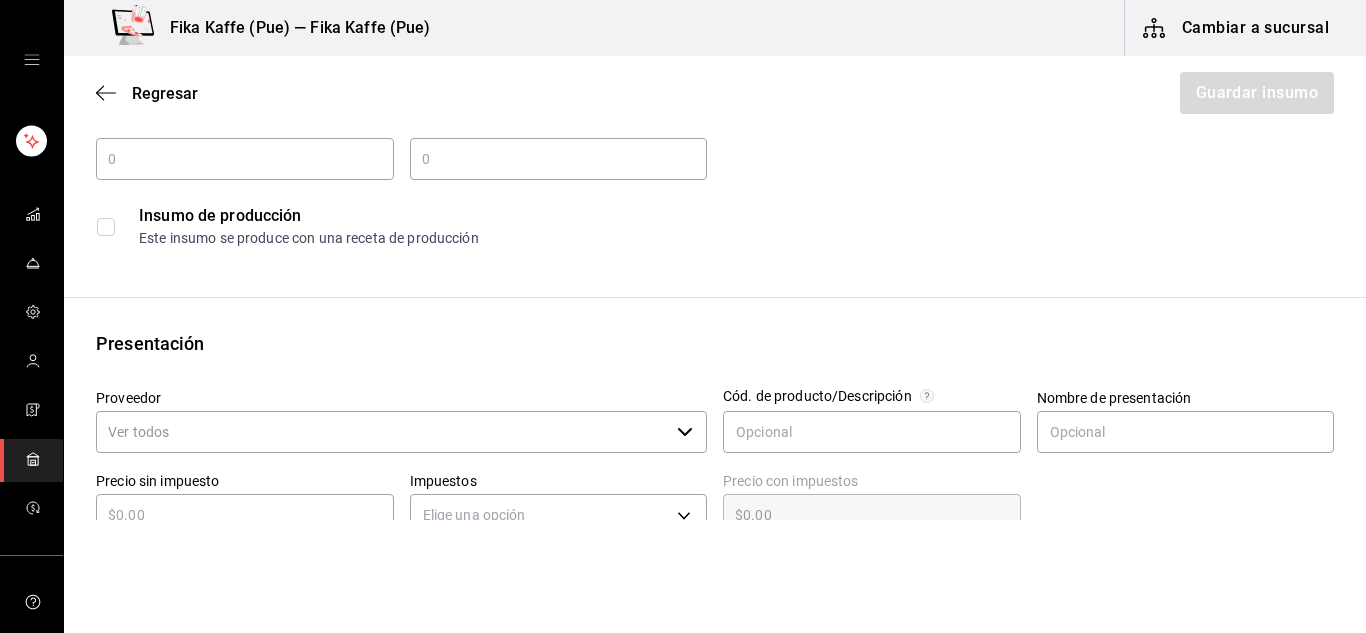 scroll, scrollTop: 0, scrollLeft: 0, axis: both 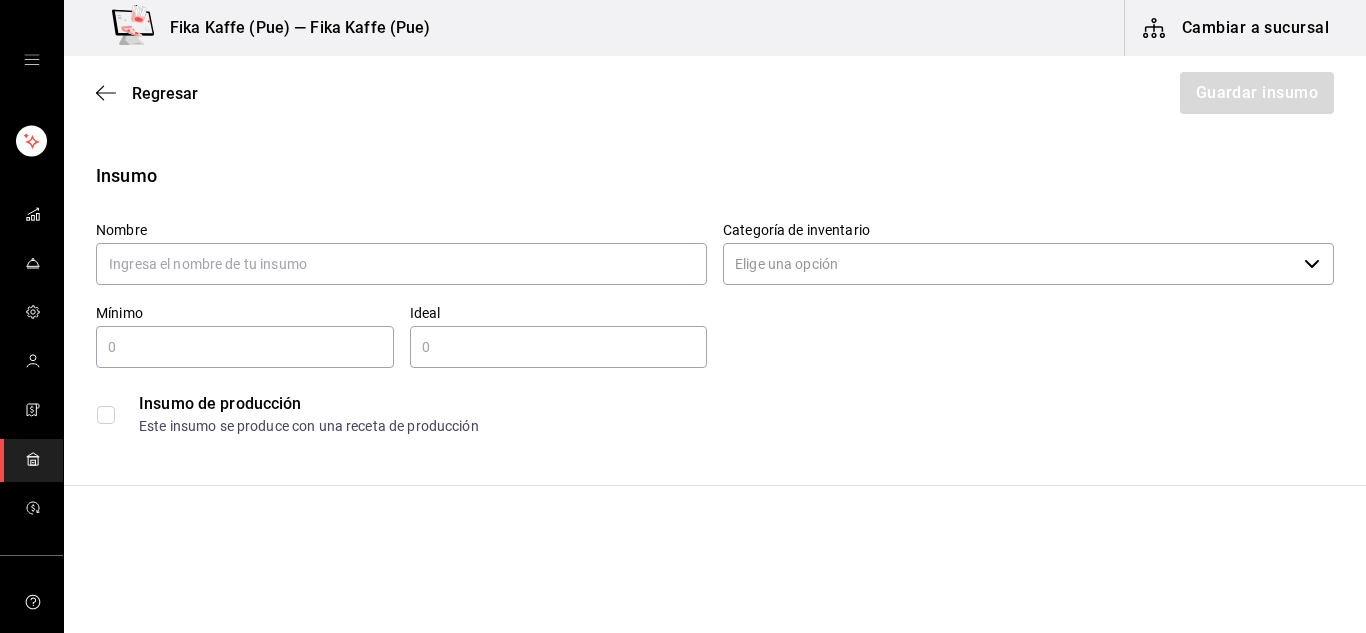 click on "Nombre Categoría de inventario ​ Mínimo ​ Ideal ​ Insumo de producción Este insumo se produce con una receta de producción" at bounding box center (707, 325) 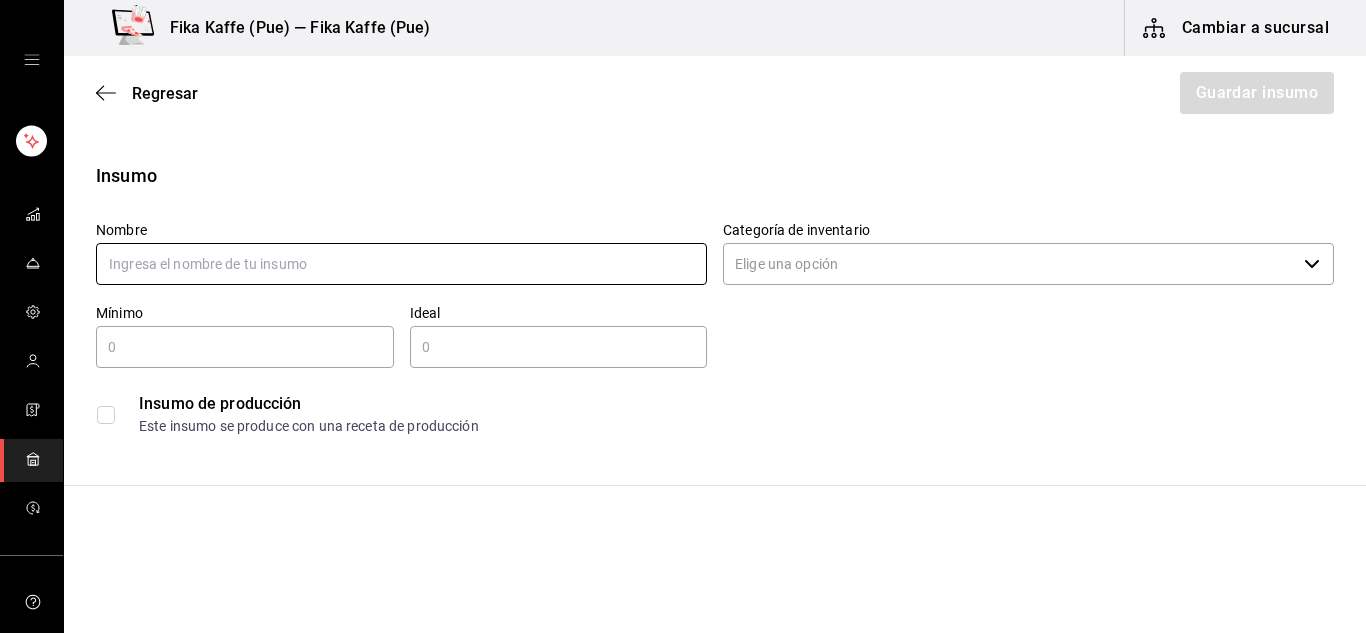 click at bounding box center [401, 264] 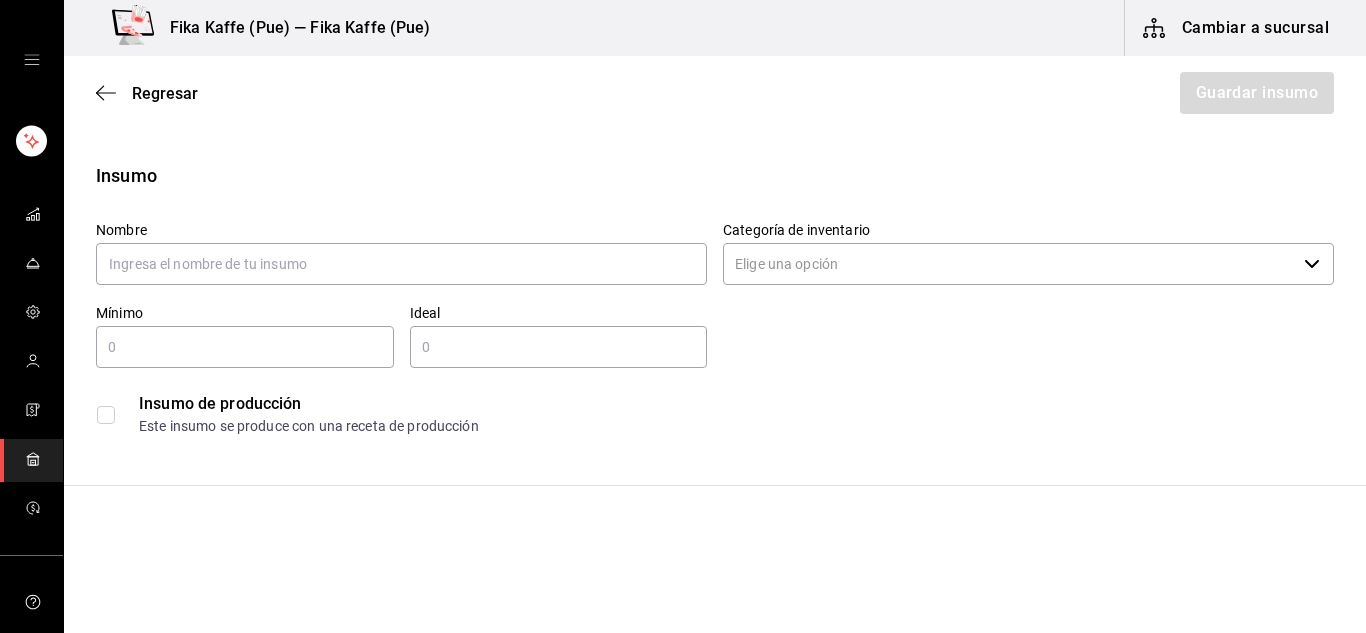 click 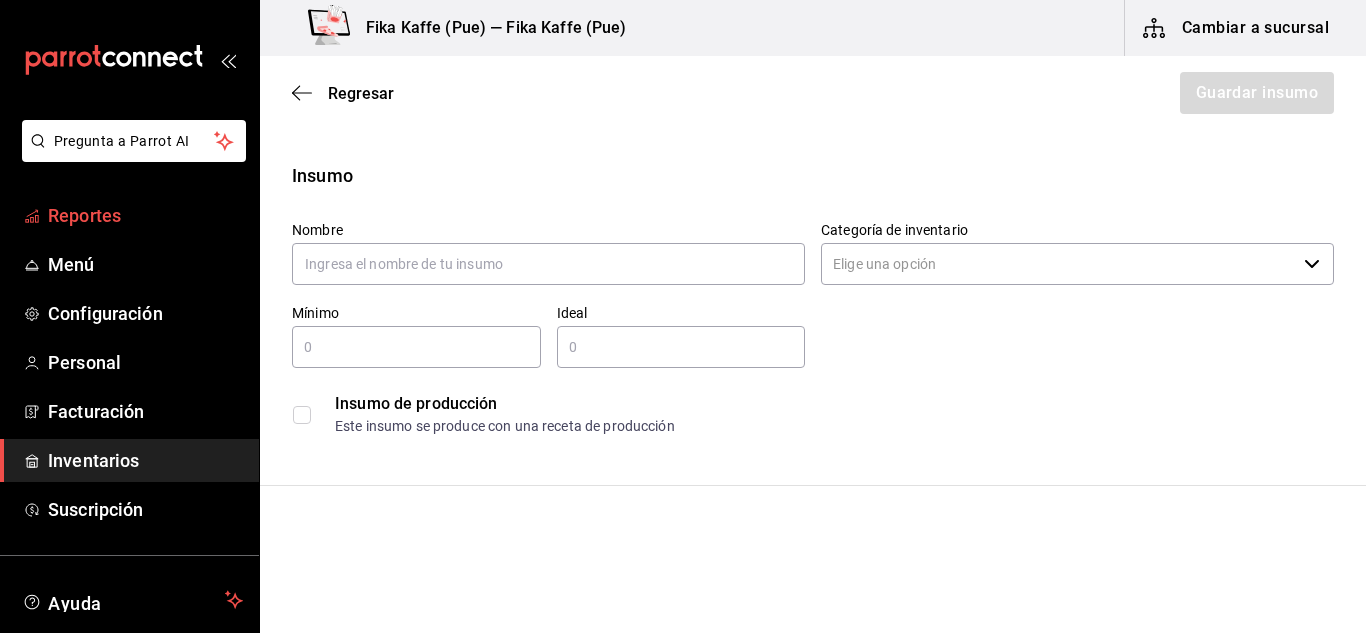 click on "Reportes" at bounding box center [145, 215] 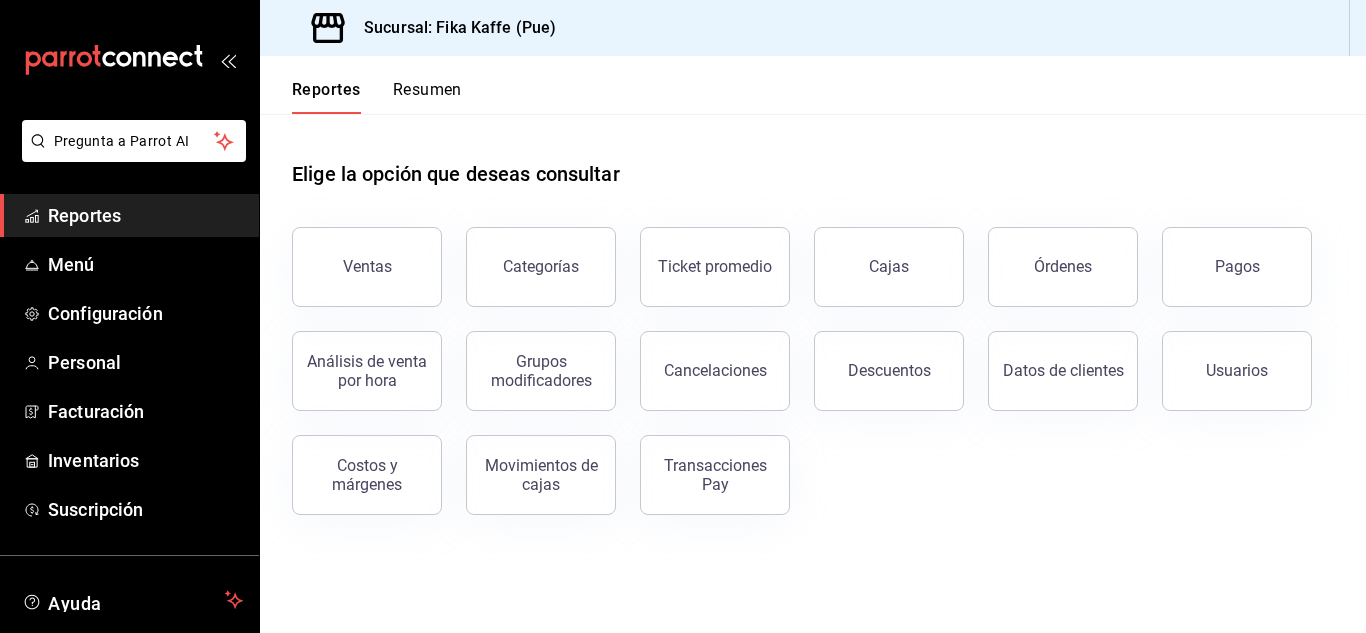 click 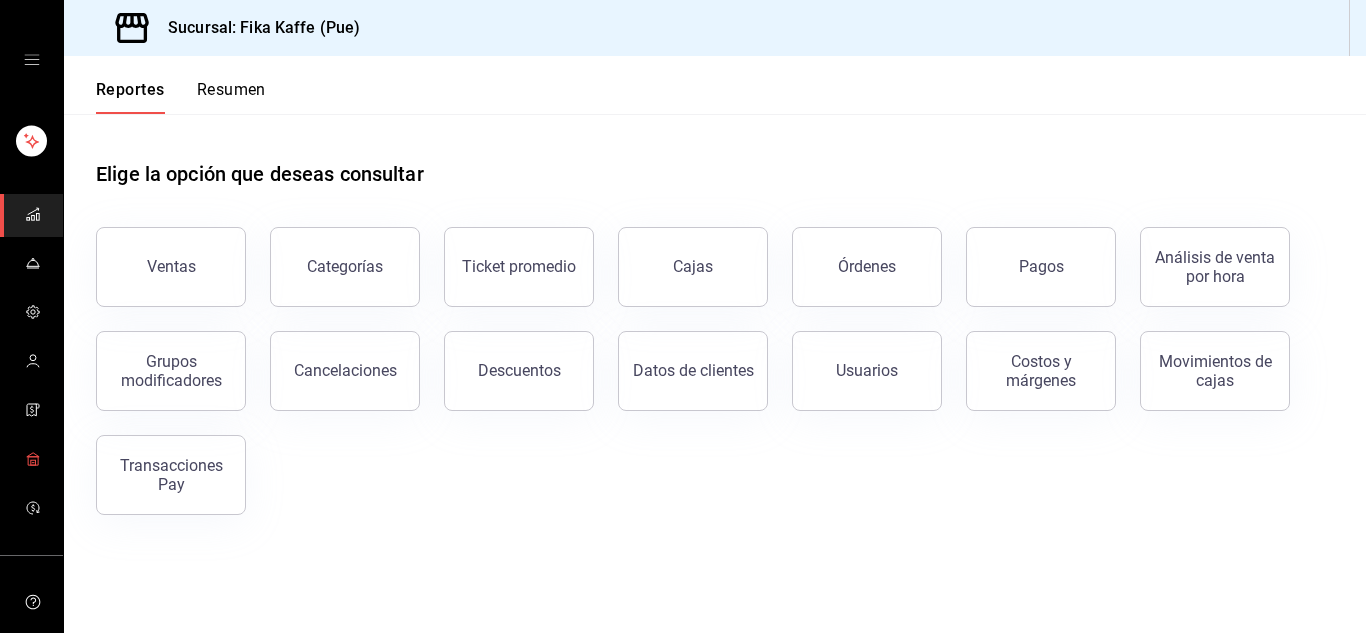 click 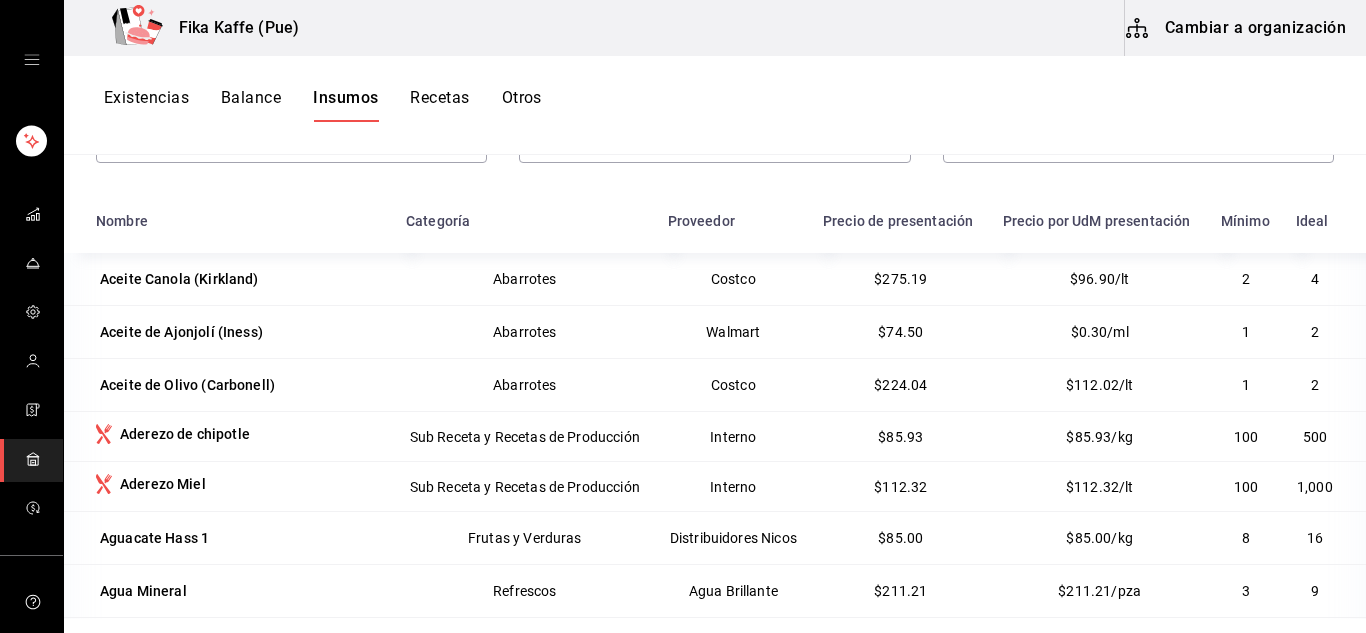 scroll, scrollTop: 0, scrollLeft: 0, axis: both 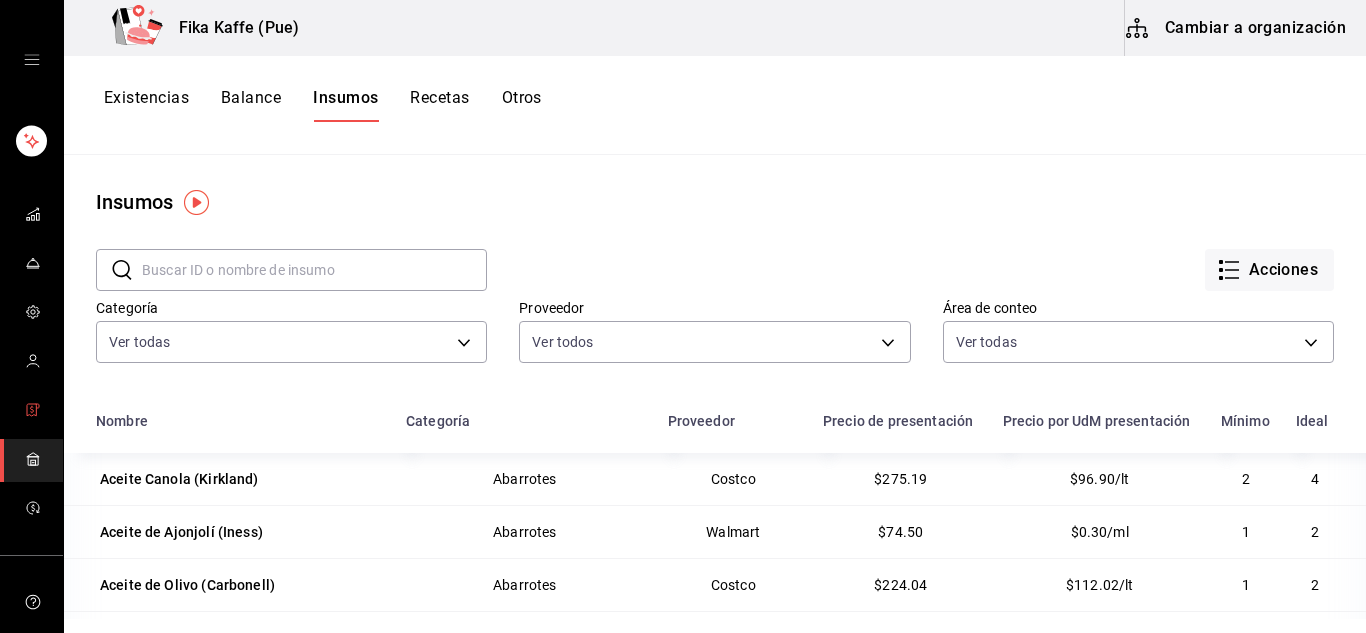 click at bounding box center (33, 411) 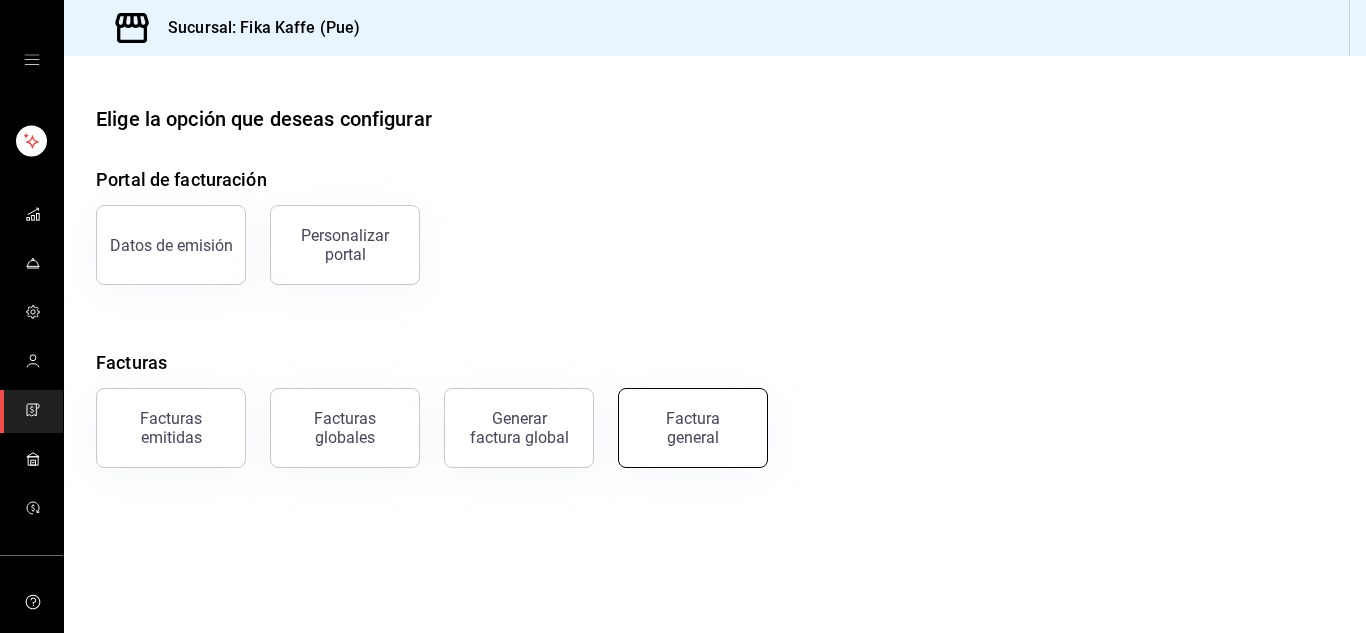 click on "Factura general" at bounding box center [693, 428] 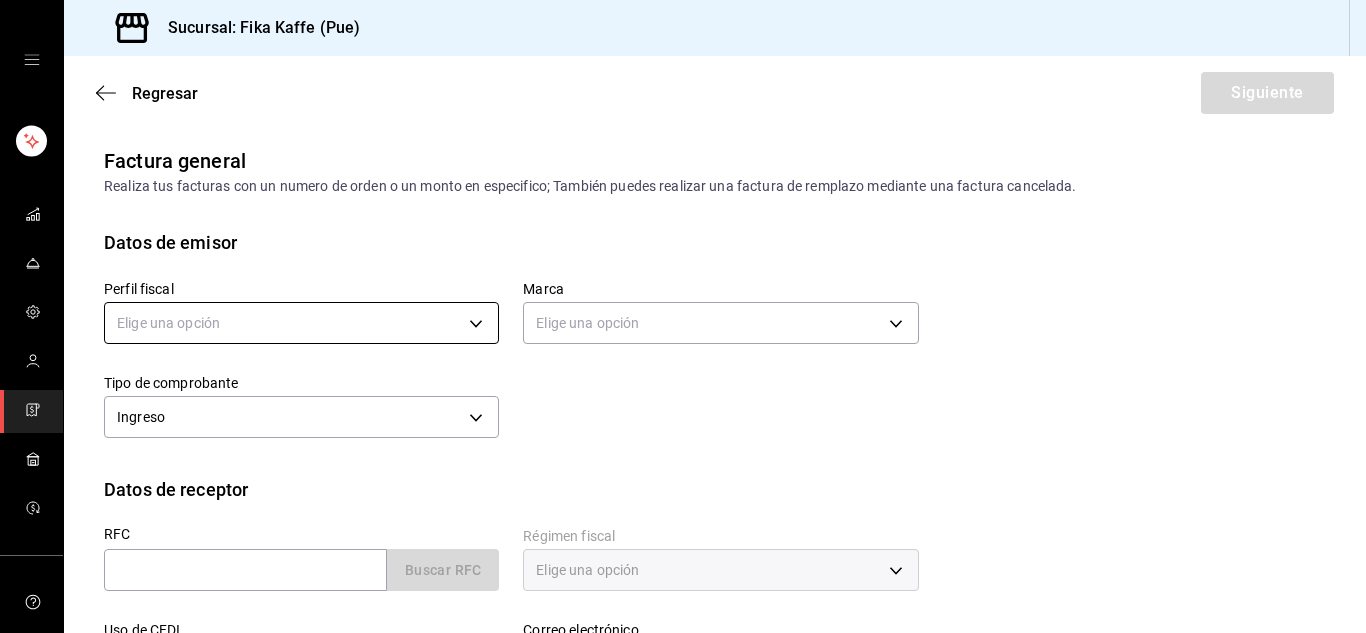 click on "Sucursal: Fika Kaffe (Pue) Regresar Siguiente Factura general Realiza tus facturas con un numero de orden o un monto en especifico; También puedes realizar una factura de remplazo mediante una factura cancelada. Datos de emisor Perfil fiscal Elige una opción Marca Elige una opción Tipo de comprobante Ingreso I Datos de receptor RFC Buscar RFC Régimen fiscal Elige una opción Uso de CFDI Elige una opción Correo electrónico Dirección Calle # exterior # interior Código postal Estado ​ Municipio ​ Colonia ​ GANA 1 MES GRATIS EN TU SUSCRIPCIÓN AQUÍ ¿Recuerdas cómo empezó tu restaurante?
Hoy puedes ayudar a un colega a tener el mismo cambio que tú viviste.
Recomienda Parrot directamente desde tu Portal Administrador.
Es fácil y rápido.
🎁 Por cada restaurante que se una, ganas 1 mes gratis. Visitar centro de ayuda (81) 2046 6363 soporte@parrotsoftware.io Visitar centro de ayuda (81) 2046 6363 soporte@parrotsoftware.io" at bounding box center (683, 316) 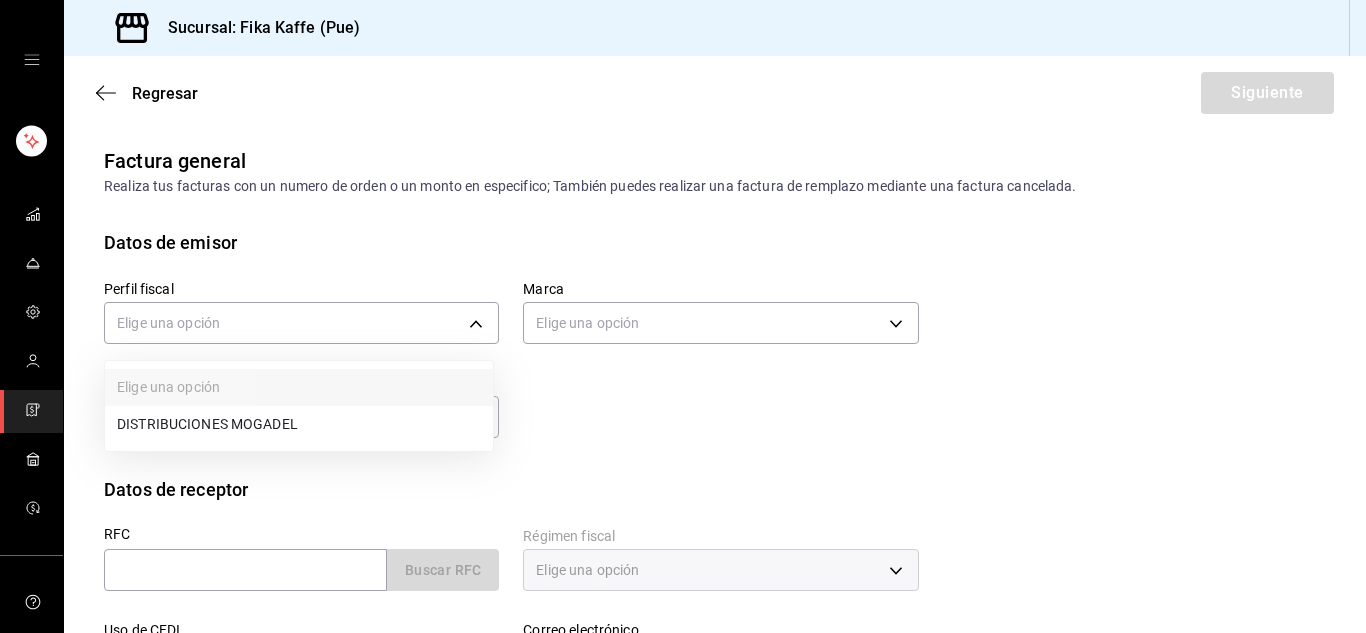 click on "DISTRIBUCIONES MOGADEL" at bounding box center [299, 424] 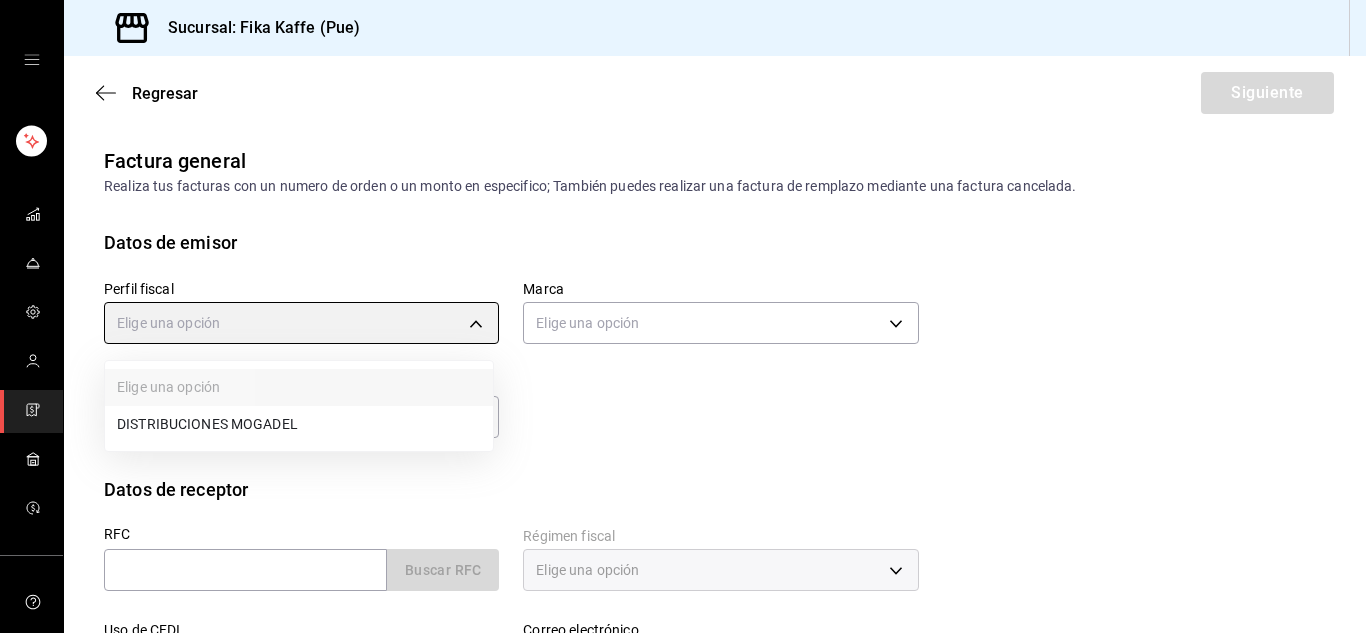 type on "7b073cd3-efc3-4cc0-81bd-dcd3264472e9" 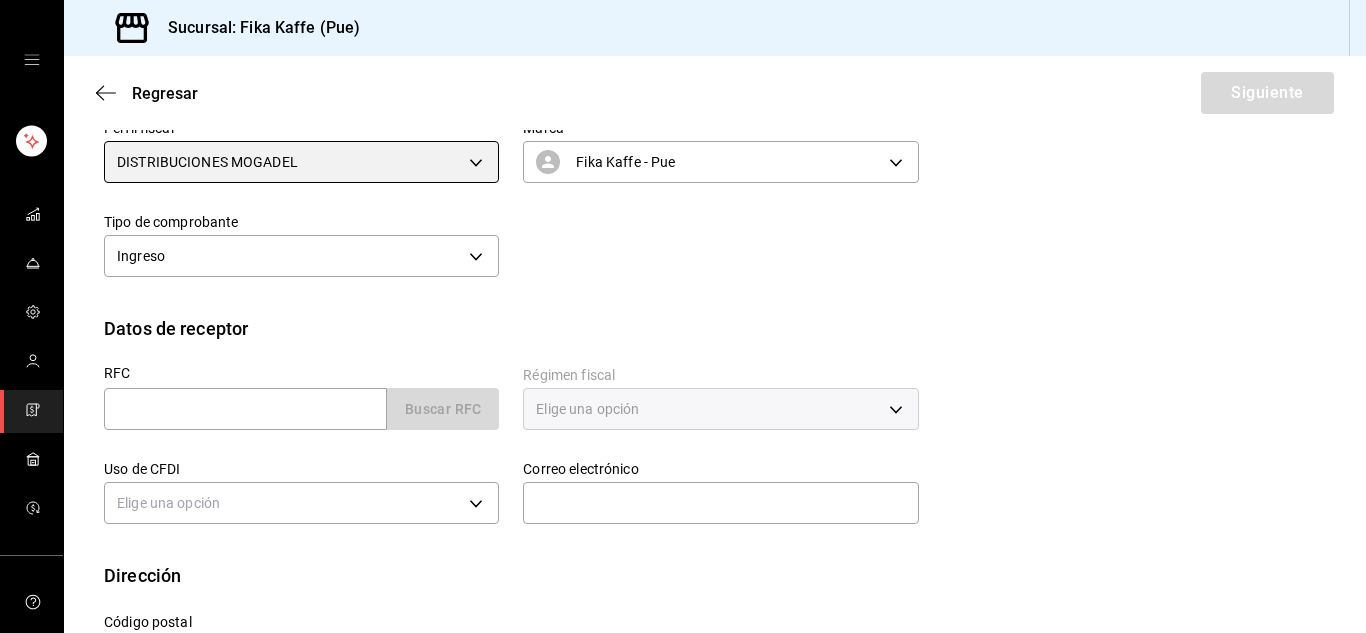 scroll, scrollTop: 200, scrollLeft: 0, axis: vertical 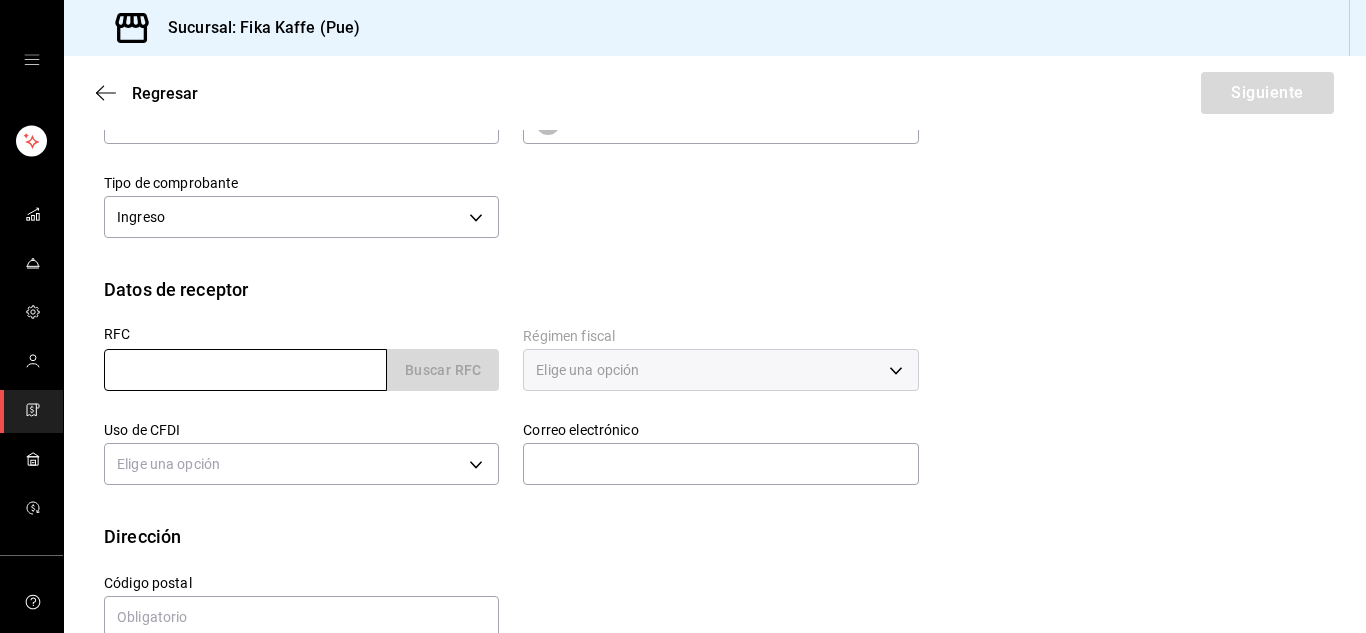 click at bounding box center (245, 370) 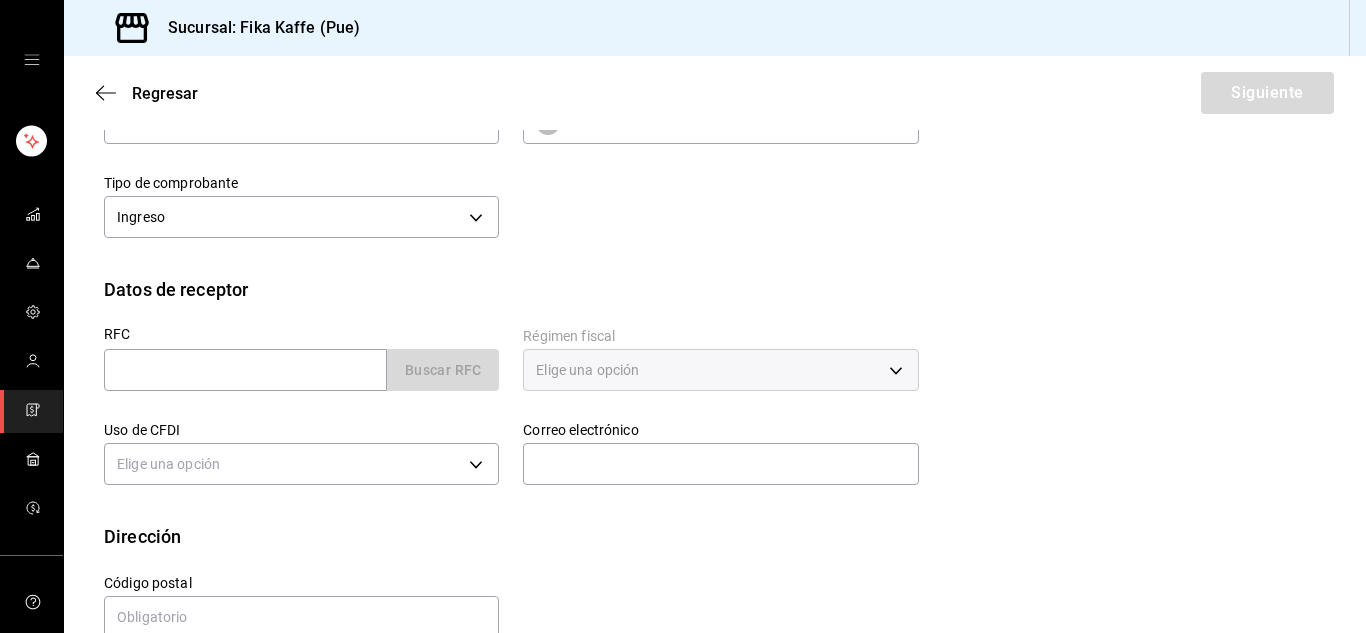 click on "Correo electrónico" at bounding box center [720, 430] 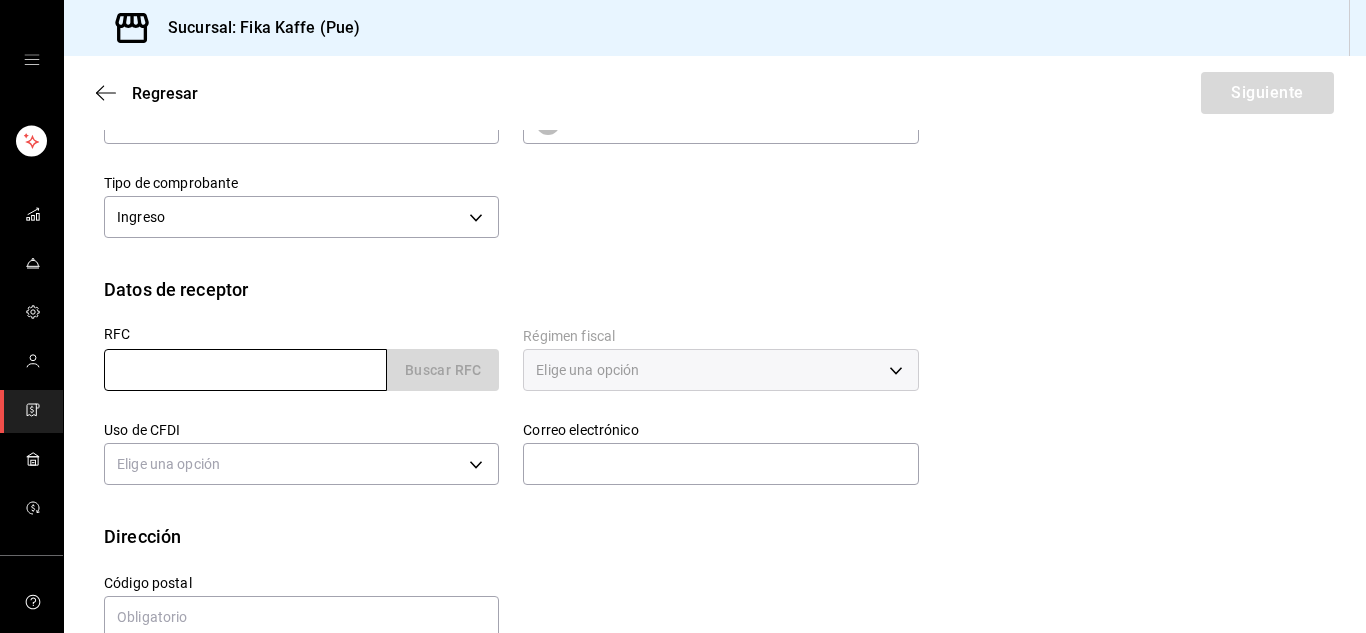 click at bounding box center [245, 370] 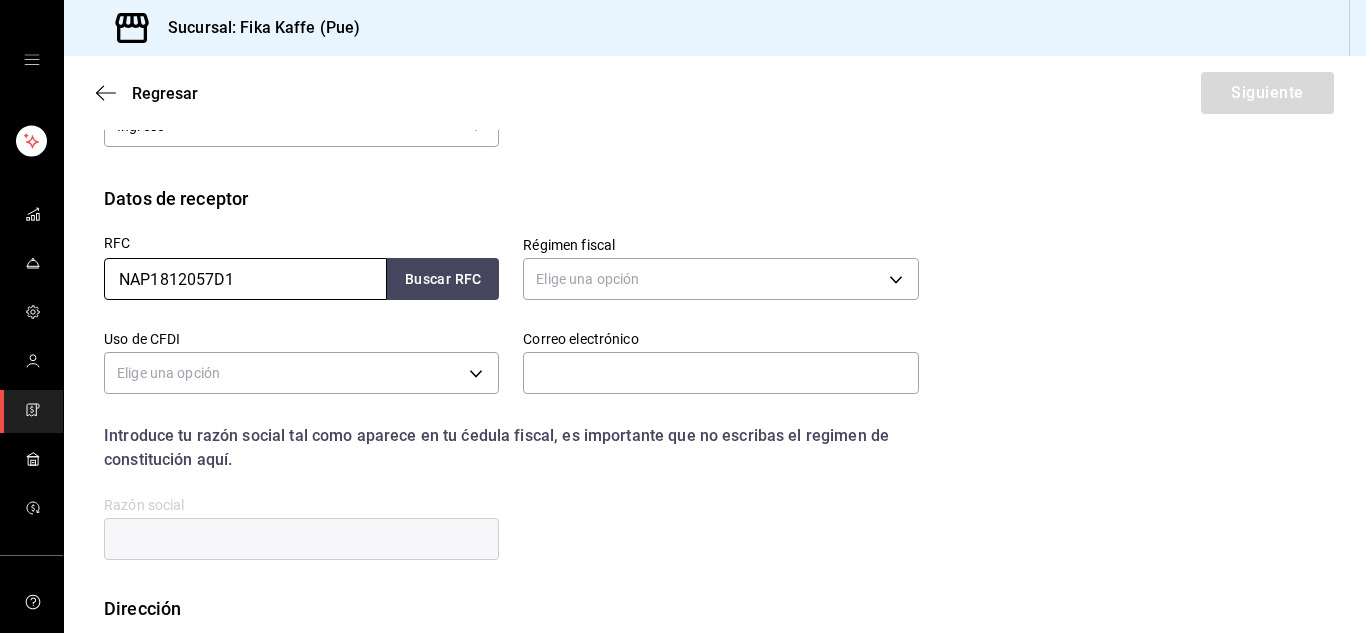 scroll, scrollTop: 403, scrollLeft: 0, axis: vertical 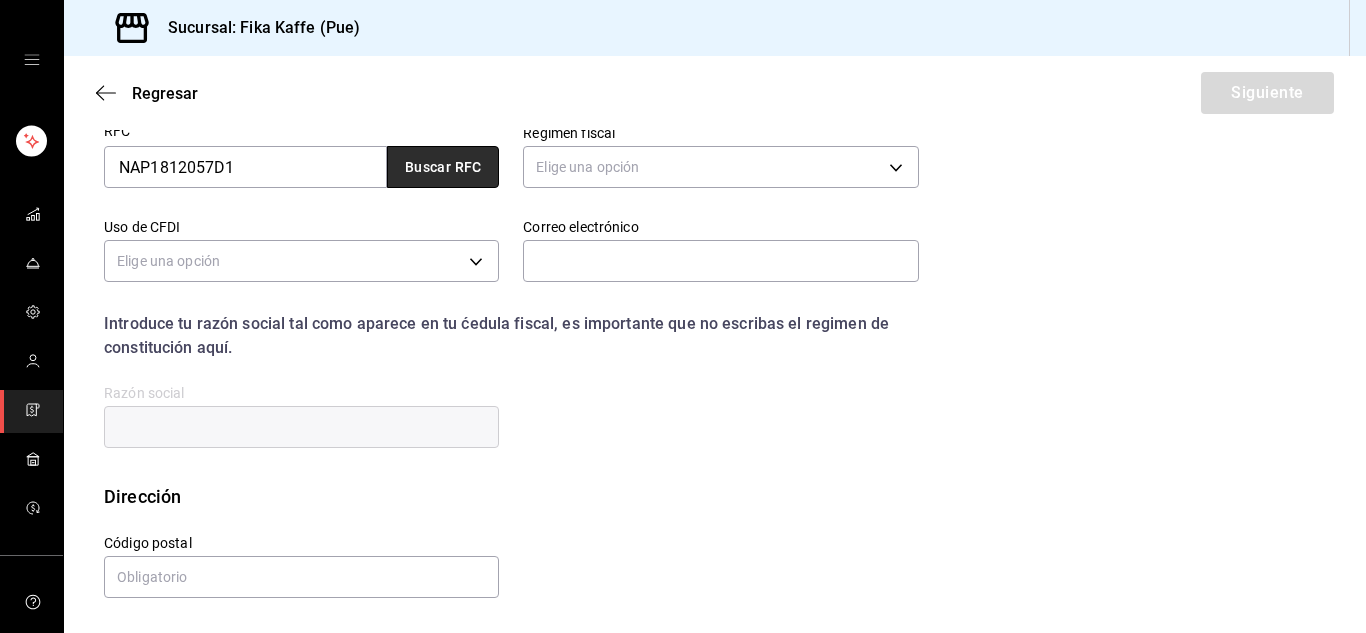 click on "Buscar RFC" at bounding box center [443, 167] 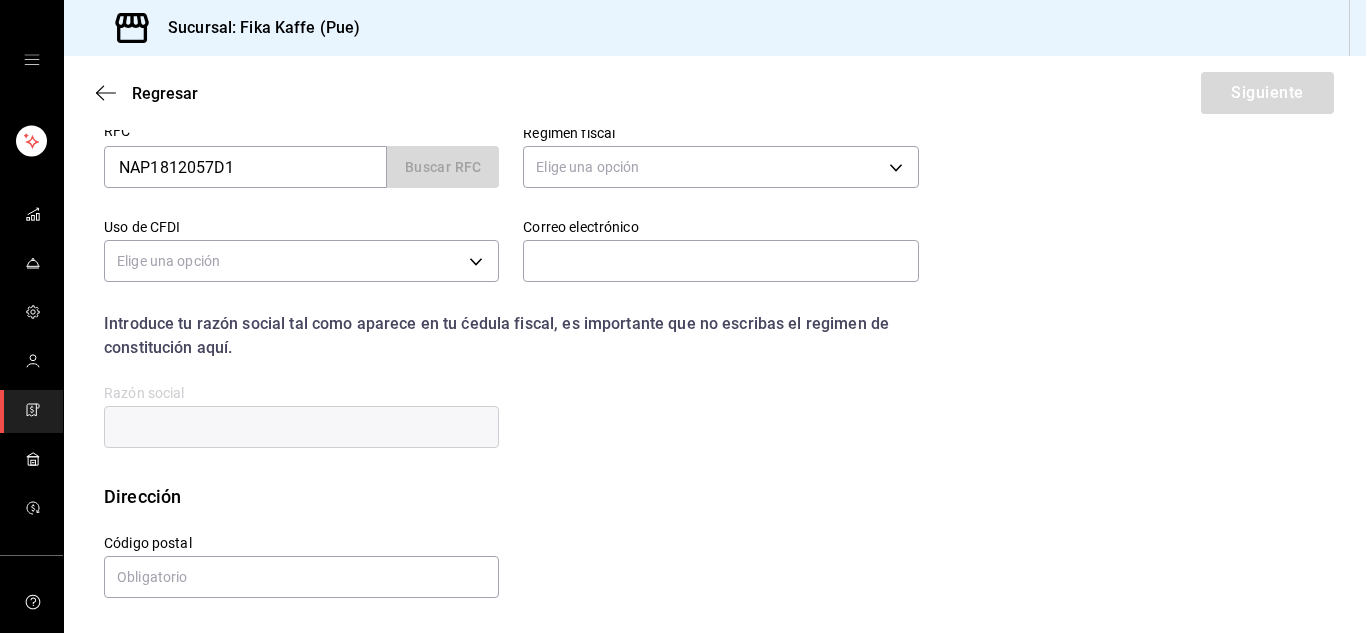 type on "601" 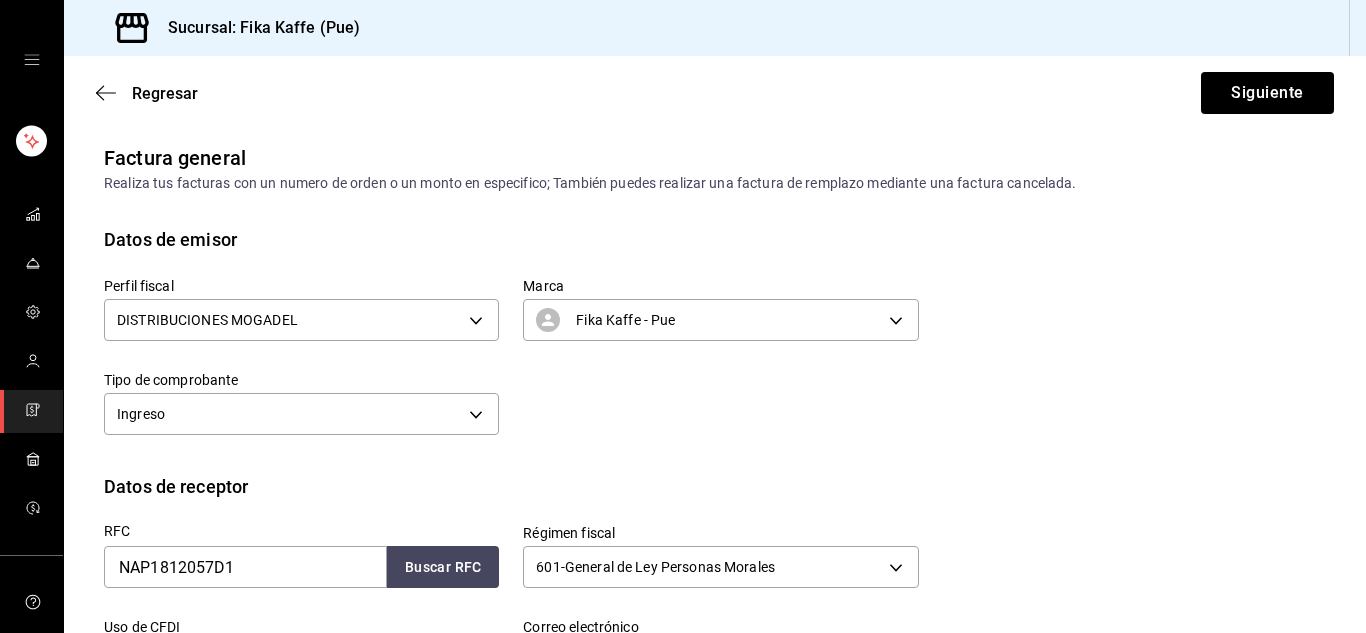 scroll, scrollTop: 0, scrollLeft: 0, axis: both 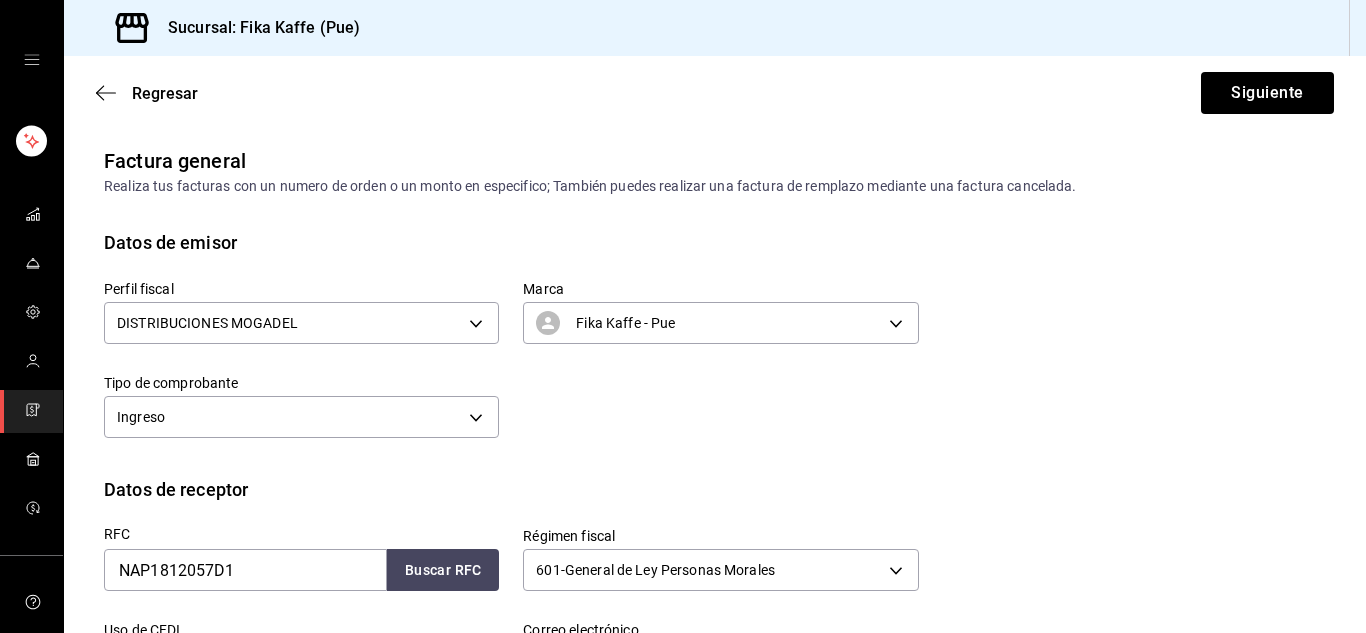 click on "Tipo de comprobante Ingreso I" at bounding box center [289, 397] 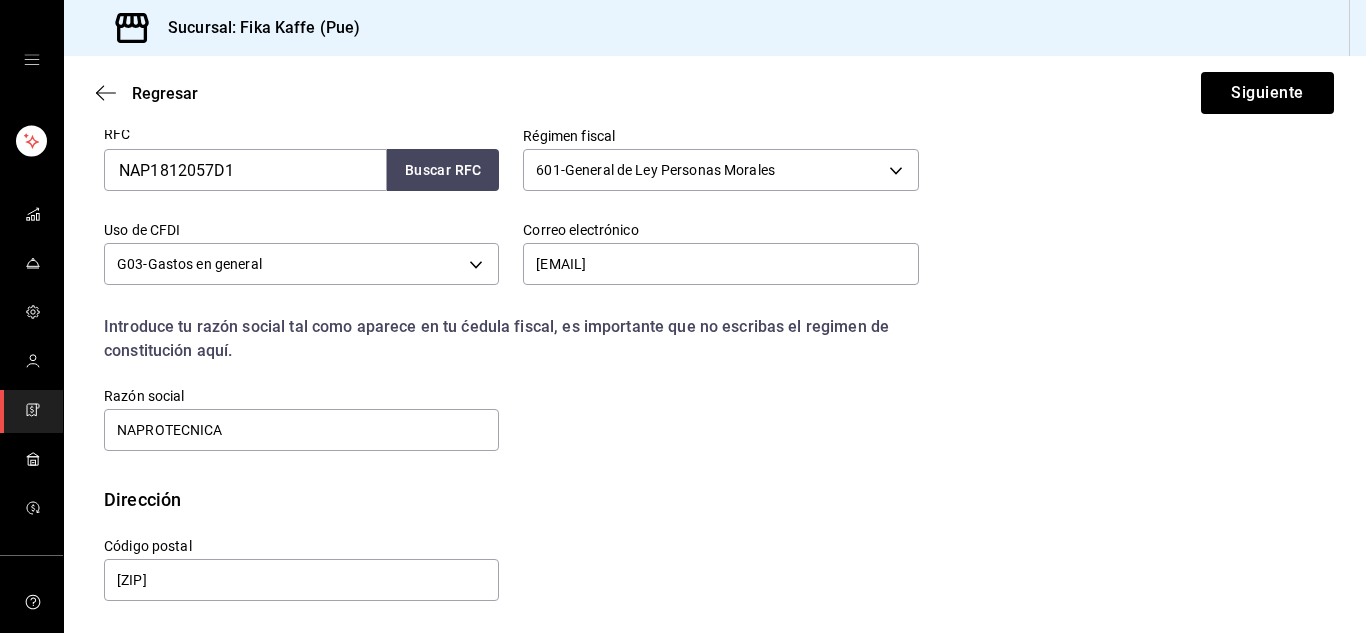 scroll, scrollTop: 403, scrollLeft: 0, axis: vertical 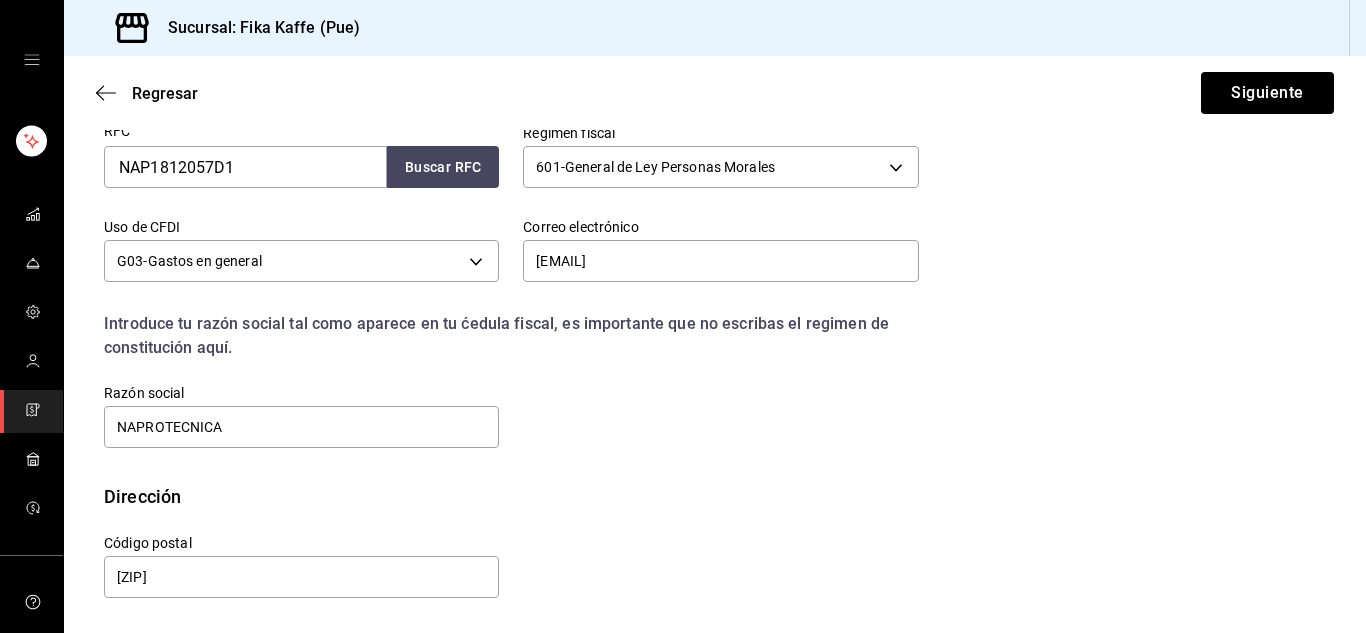 click on "G03  -  Gastos en general G03" at bounding box center [301, 258] 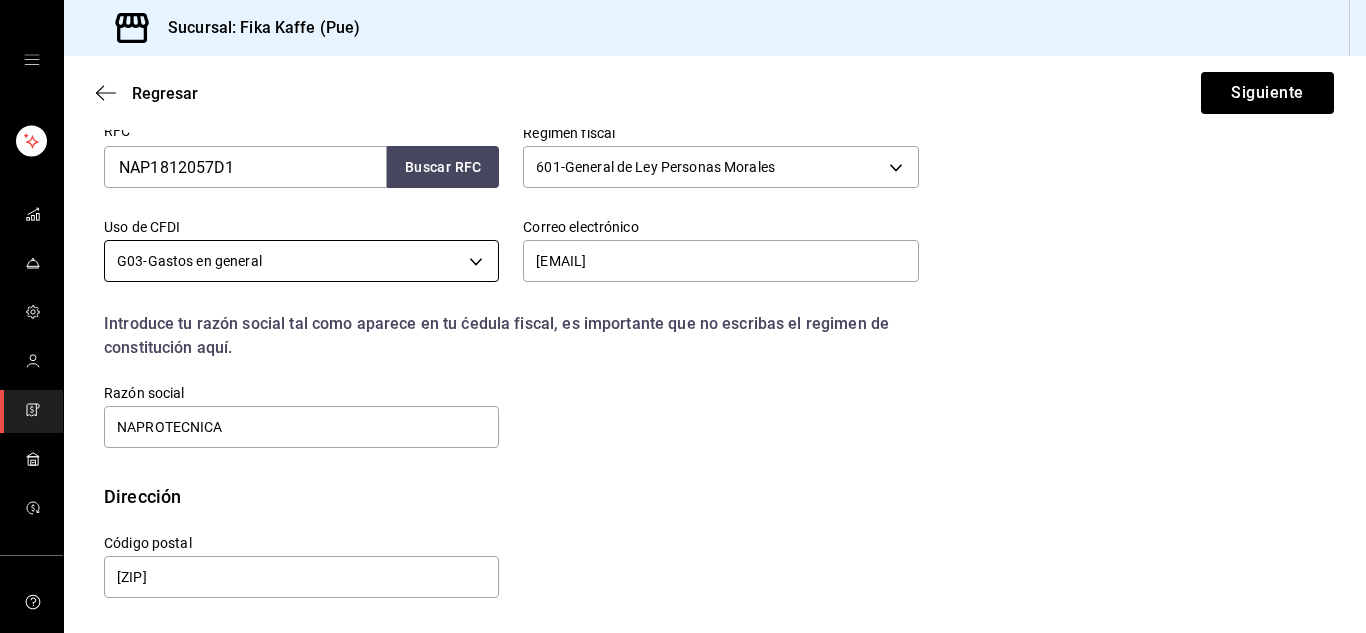 click on "Sucursal: Fika Kaffe (Pue) Regresar Siguiente Factura general Realiza tus facturas con un numero de orden o un monto en especifico; También puedes realizar una factura de remplazo mediante una factura cancelada. Datos de emisor Perfil fiscal DISTRIBUCIONES MOGADEL 7b073cd3-efc3-4cc0-81bd-dcd3264472e9 Marca Fika Kaffe - Pue 34ad27b6-2ad7-4e09-8c47-bff0ca000e3b Tipo de comprobante Ingreso I Datos de receptor RFC NAP1812057D1 Buscar RFC Régimen fiscal 601  -  General de Ley Personas Morales 601 Uso de CFDI G03  -  Gastos en general G03 Correo electrónico clinicanapro@gmail.com Introduce tu razón social tal como aparece en tu ćedula fiscal, es importante que no escribas el regimen de constitución aquí. company Razón social NAPROTECNICA Dirección Calle # exterior # interior Código postal 72820 Estado ​ Municipio ​ Colonia ​ GANA 1 MES GRATIS EN TU SUSCRIPCIÓN AQUÍ Visitar centro de ayuda (81) 2046 6363 soporte@parrotsoftware.io Visitar centro de ayuda (81) 2046 6363 soporte@parrotsoftware.io" at bounding box center (683, 316) 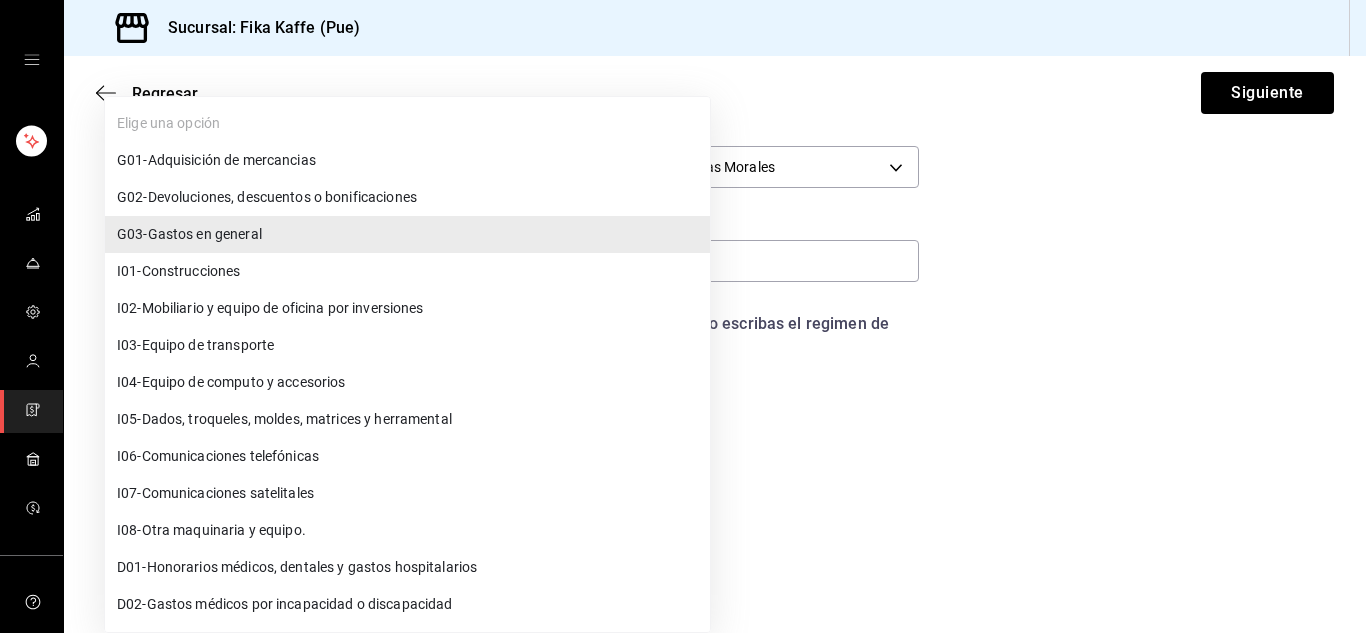 click at bounding box center [683, 316] 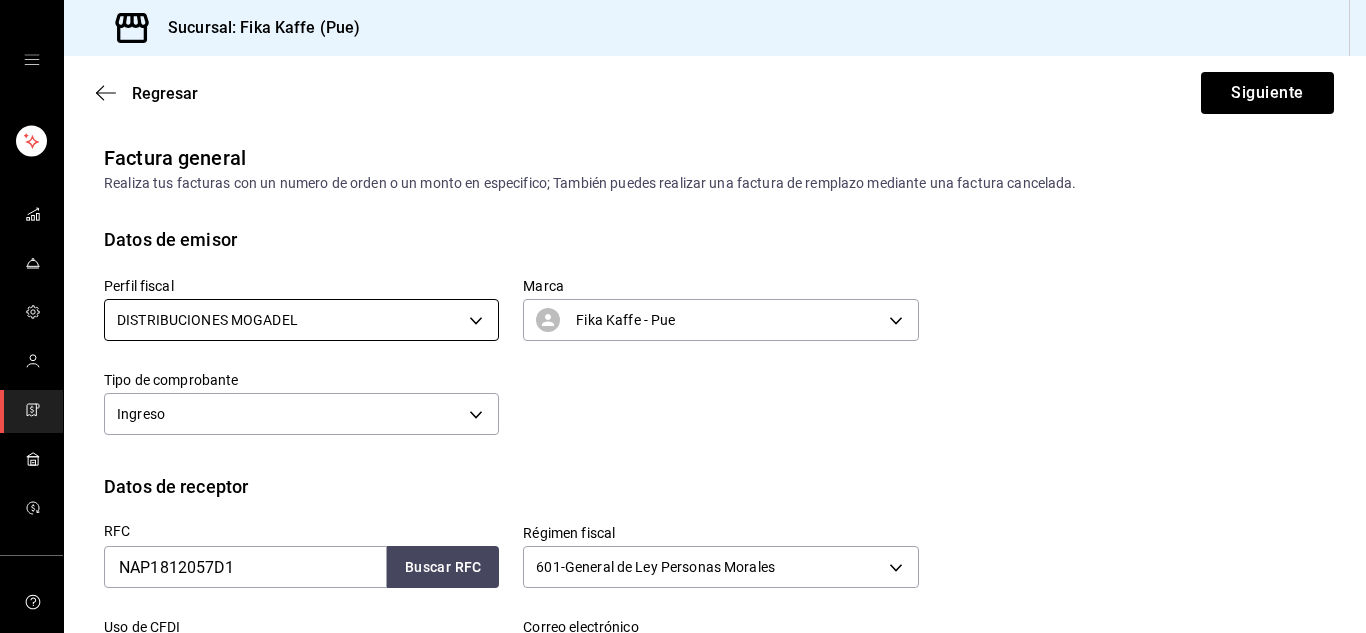 scroll, scrollTop: 403, scrollLeft: 0, axis: vertical 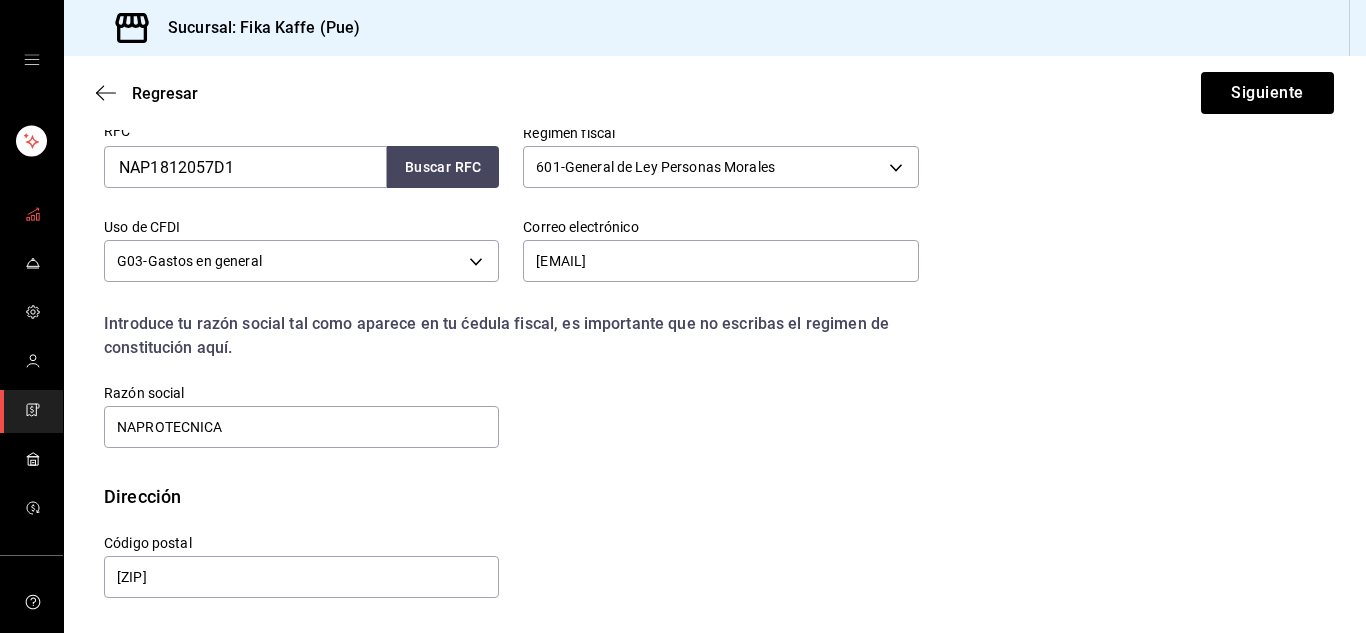 click at bounding box center (31, 215) 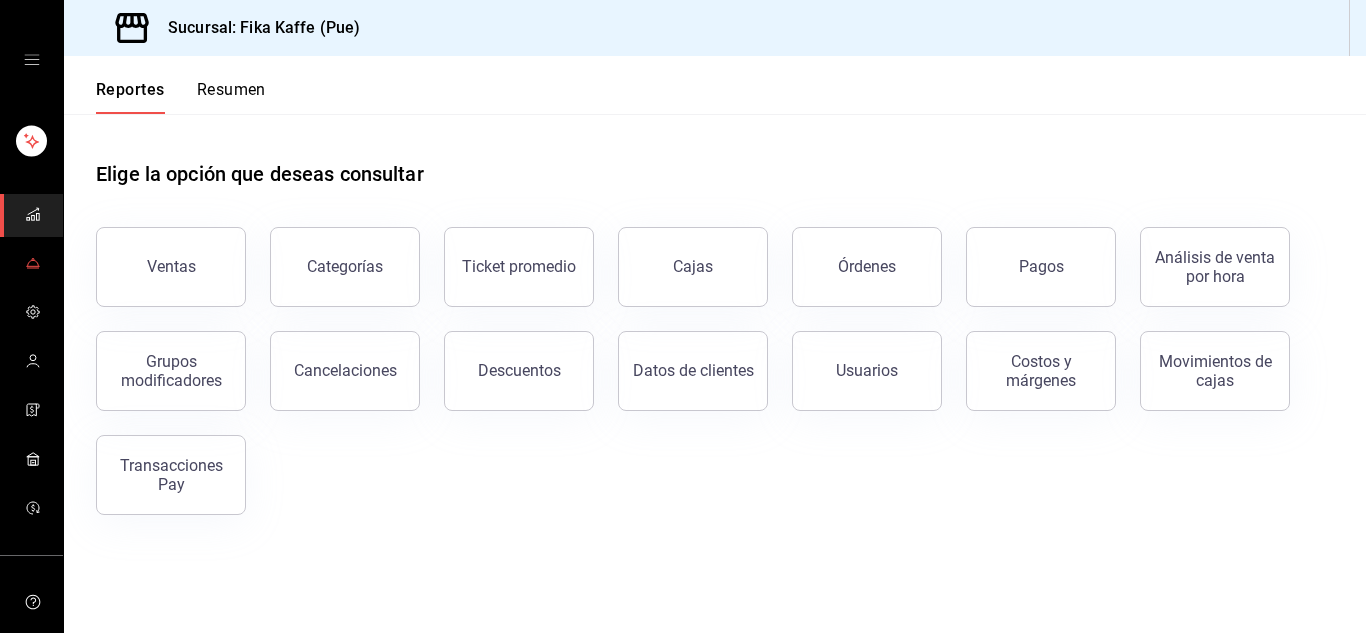 click 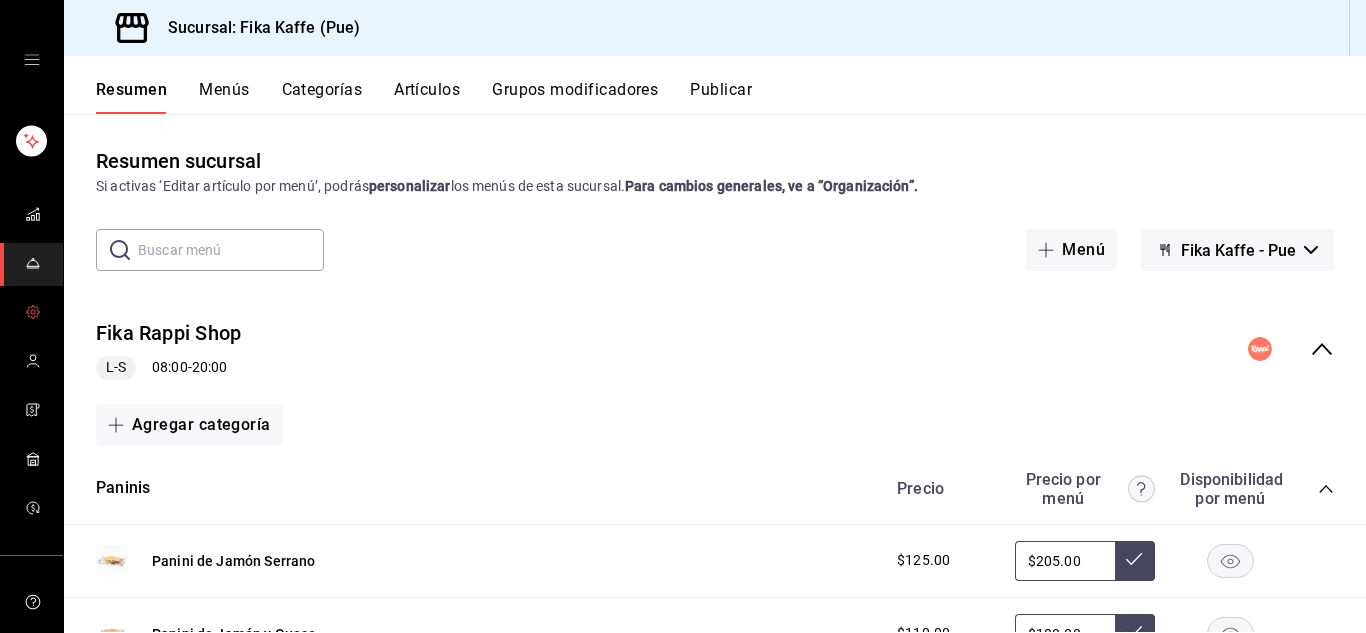 click 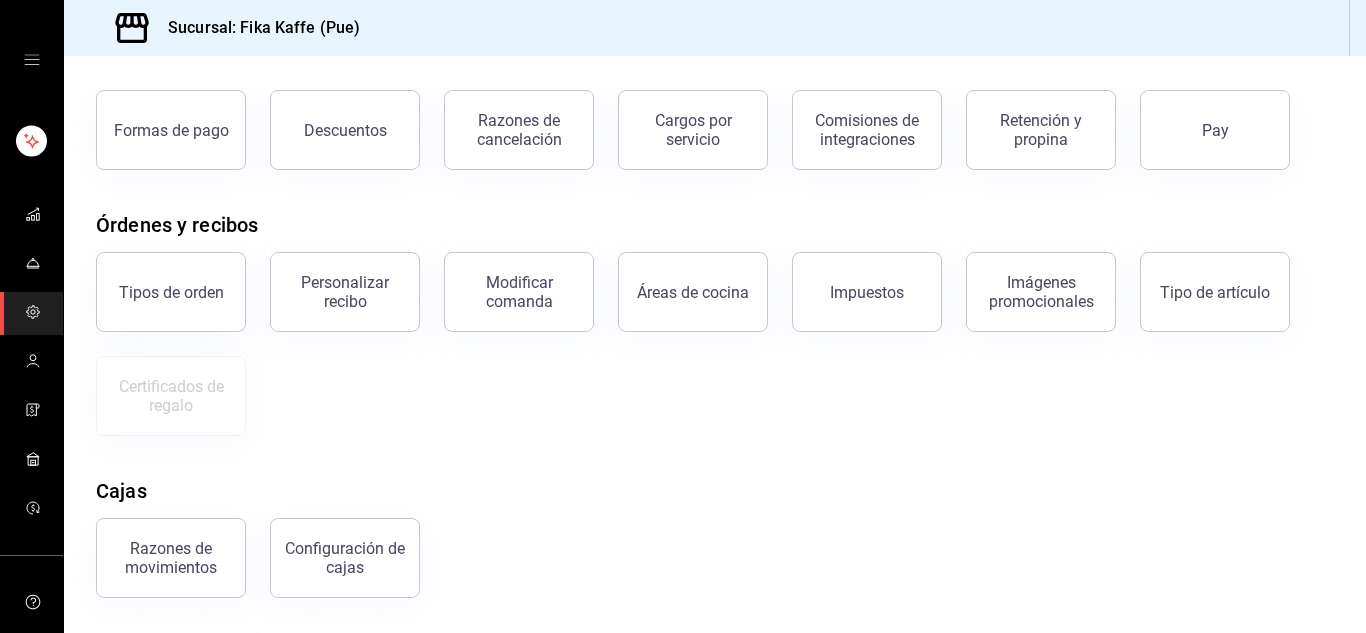 scroll, scrollTop: 0, scrollLeft: 0, axis: both 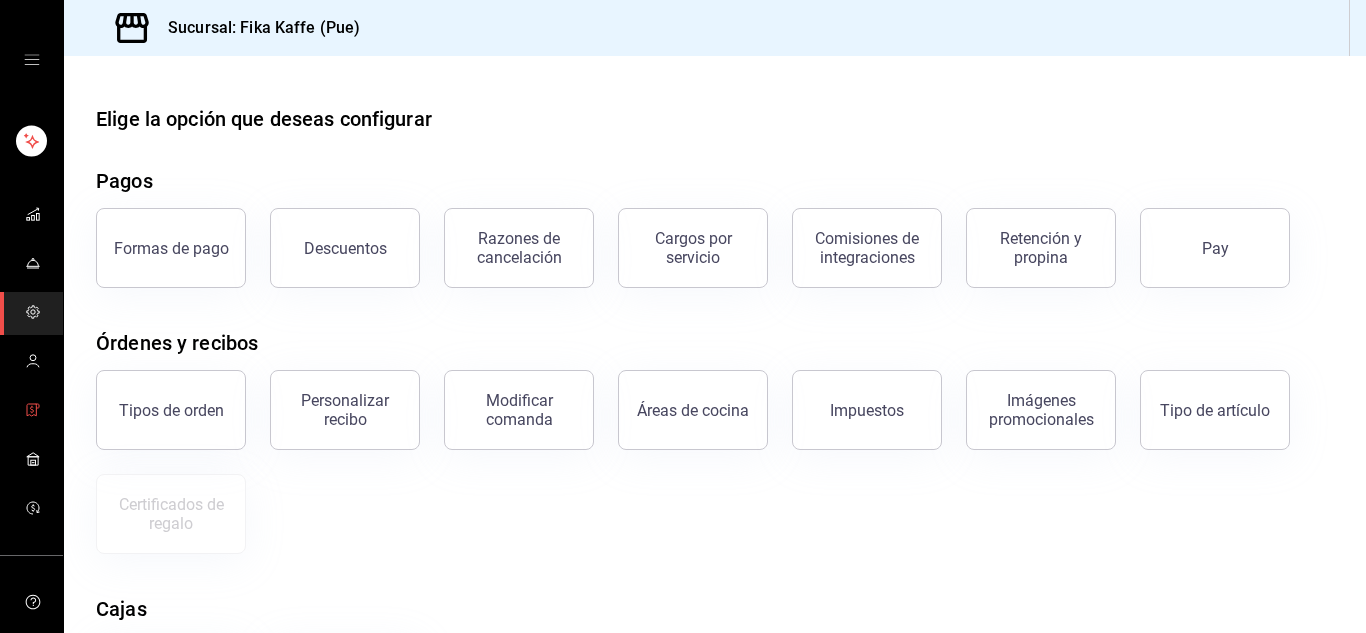 click 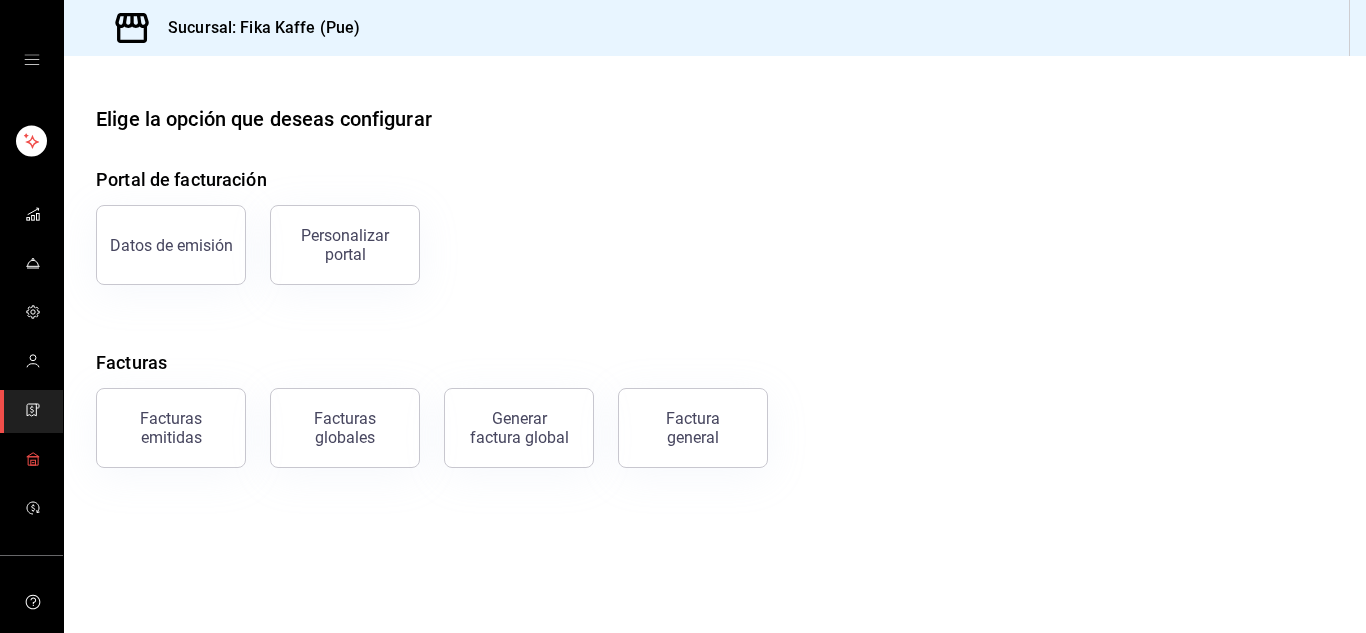 click 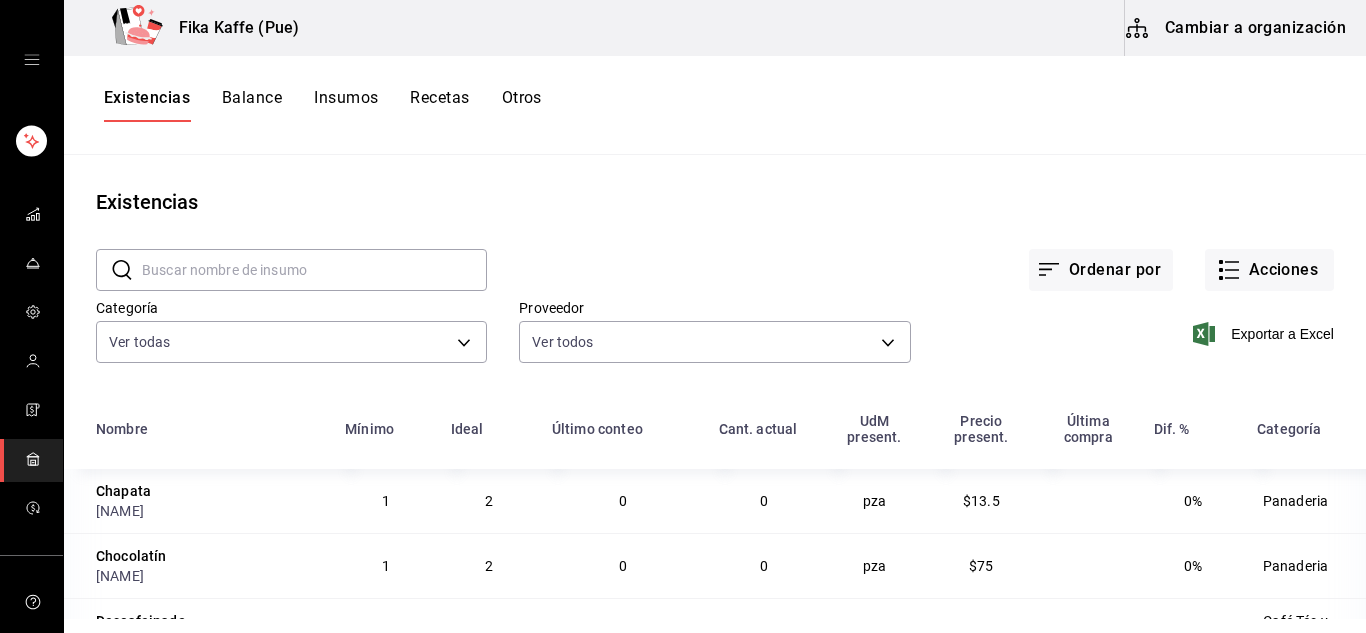 click on "Recetas" at bounding box center (439, 105) 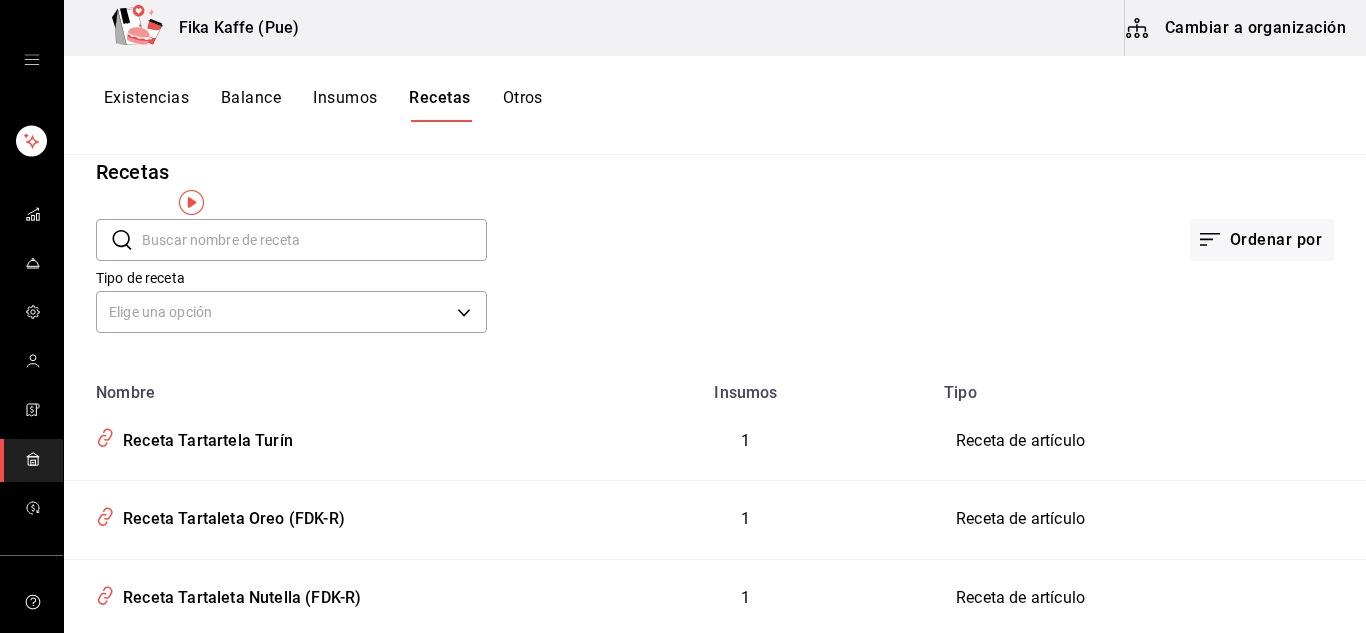 scroll, scrollTop: 0, scrollLeft: 0, axis: both 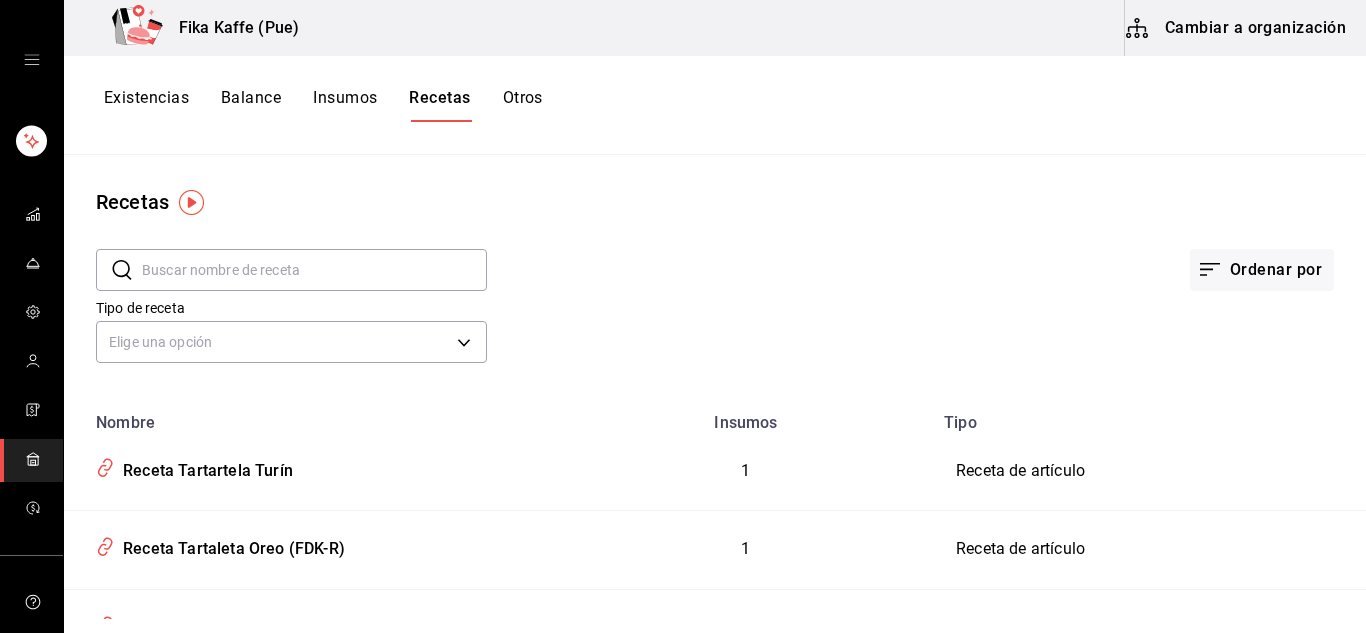 click on "Cambiar a organización" at bounding box center [1237, 28] 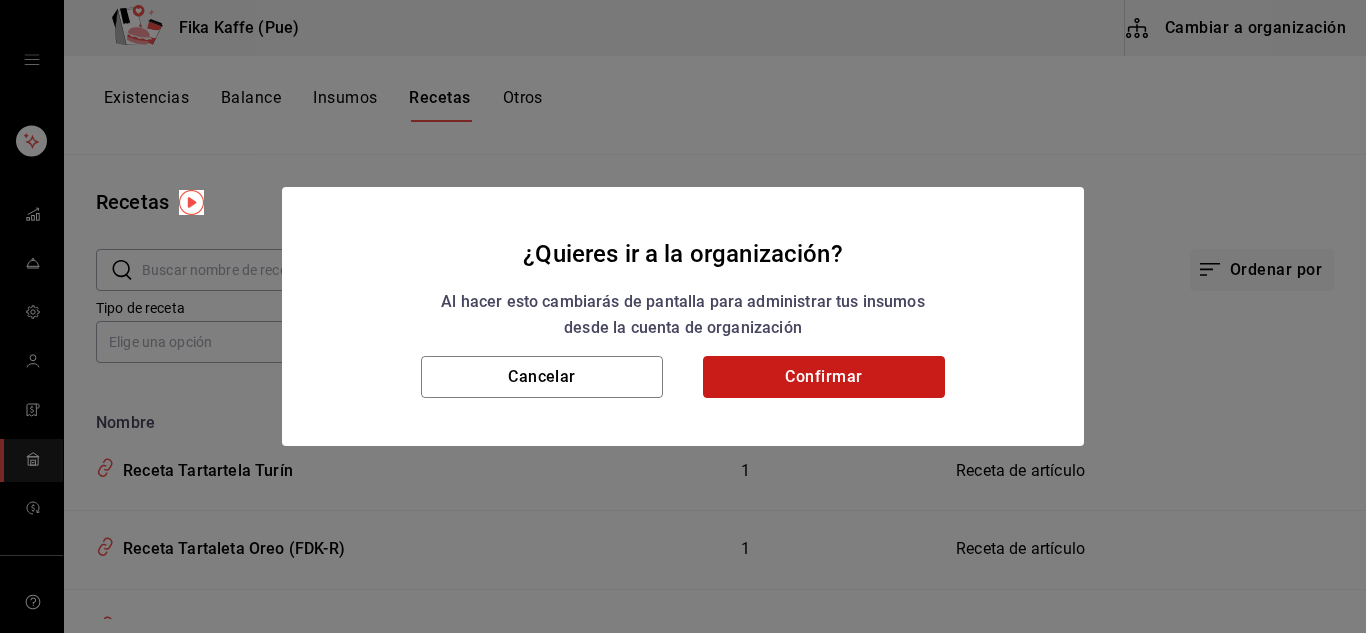 click on "Confirmar" at bounding box center (824, 377) 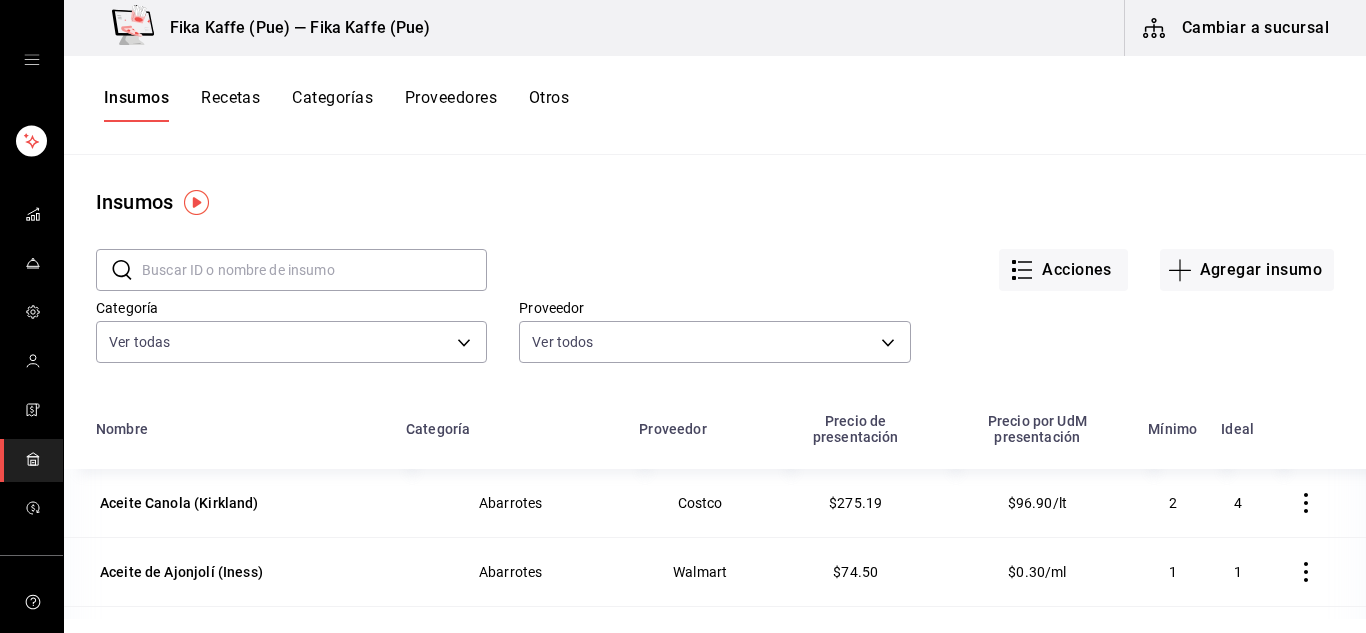 click on "Insumos Recetas Categorías Proveedores Otros" at bounding box center [336, 105] 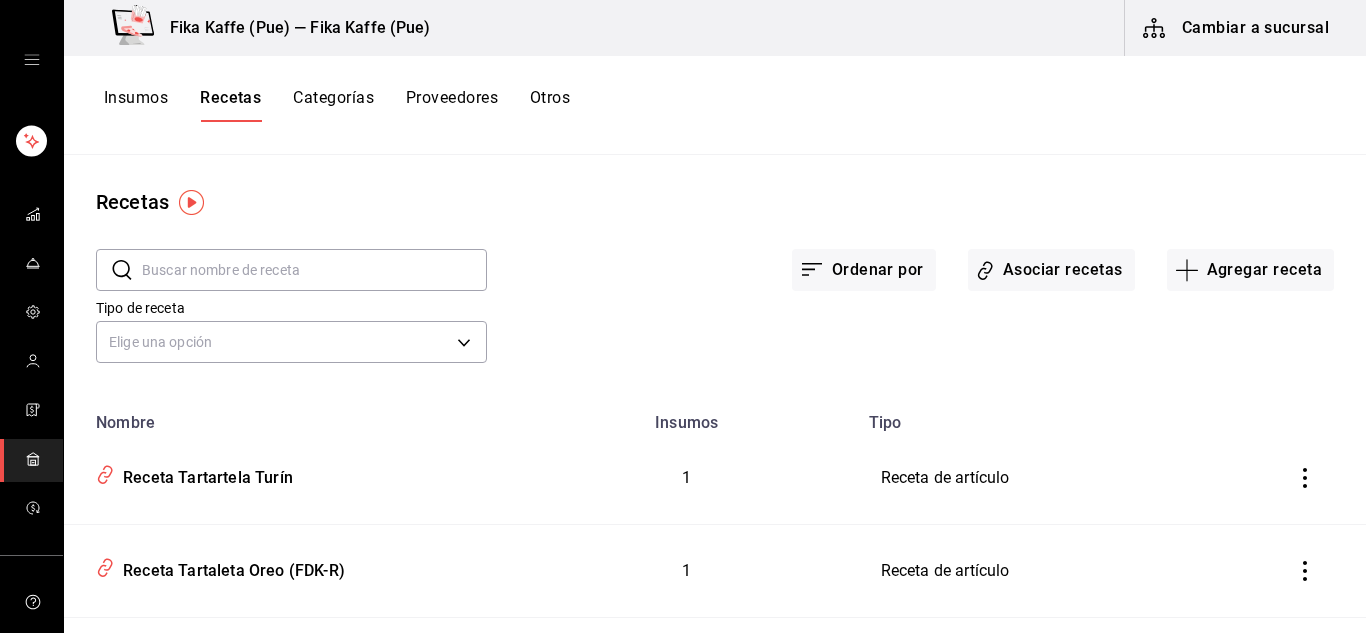 click at bounding box center (314, 270) 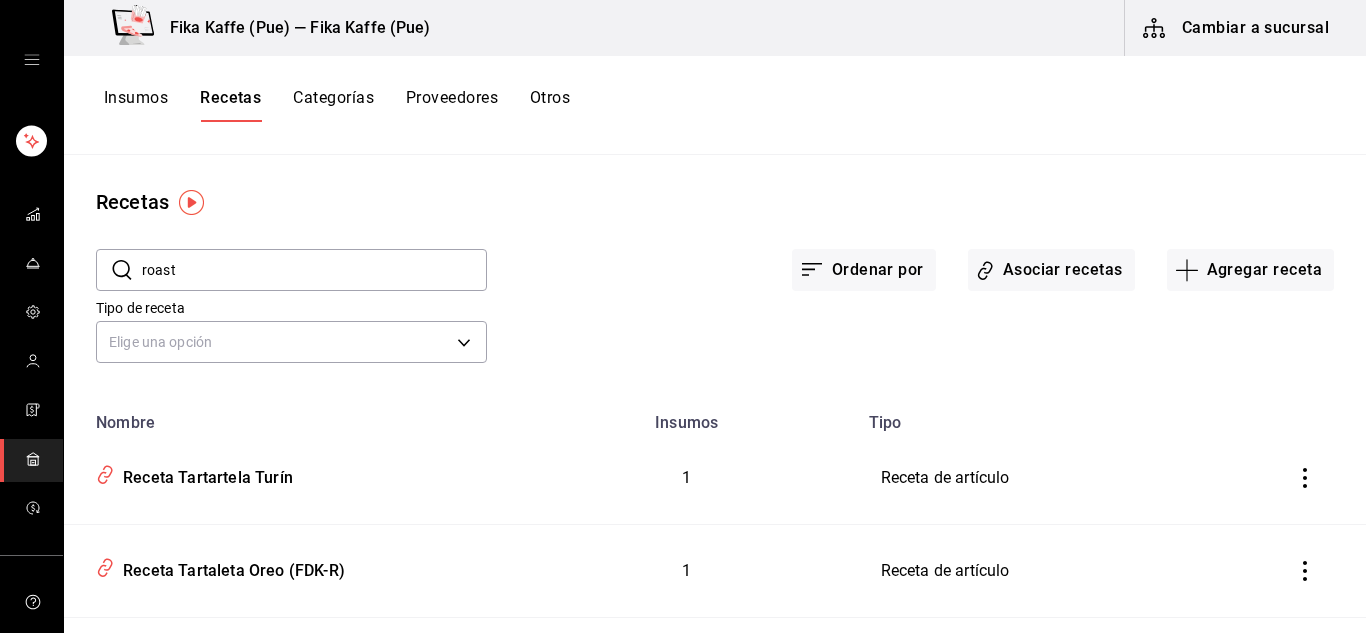 type on "roast" 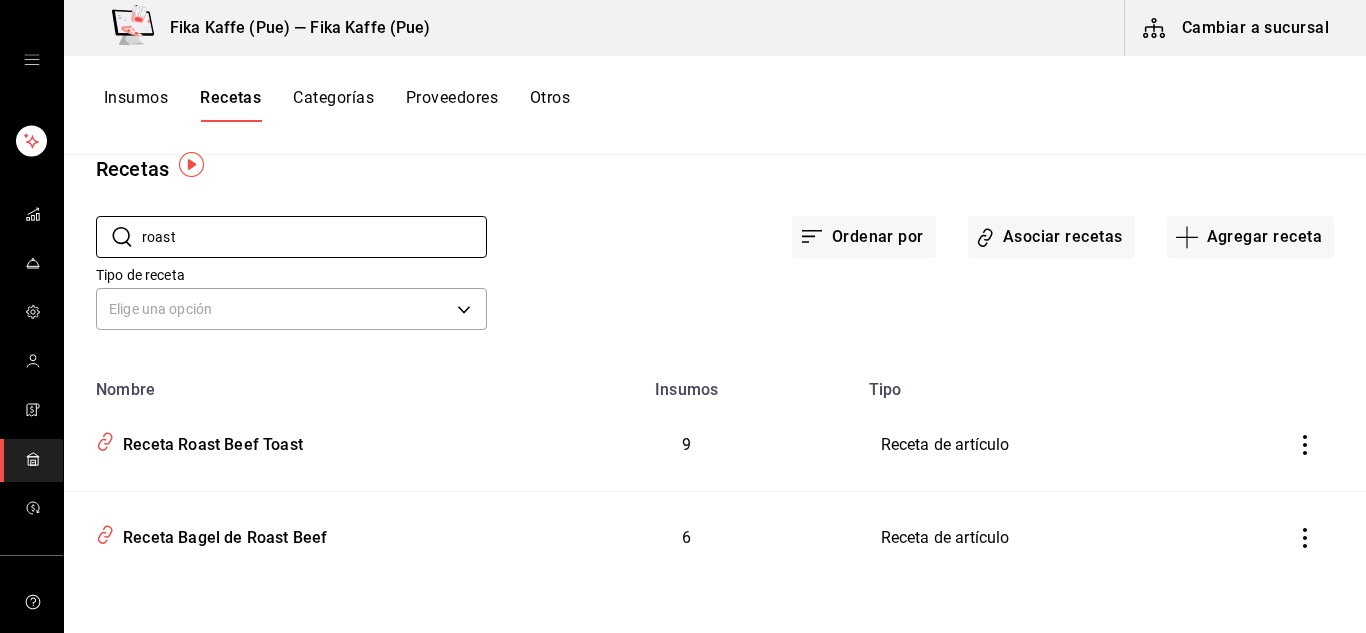 scroll, scrollTop: 38, scrollLeft: 0, axis: vertical 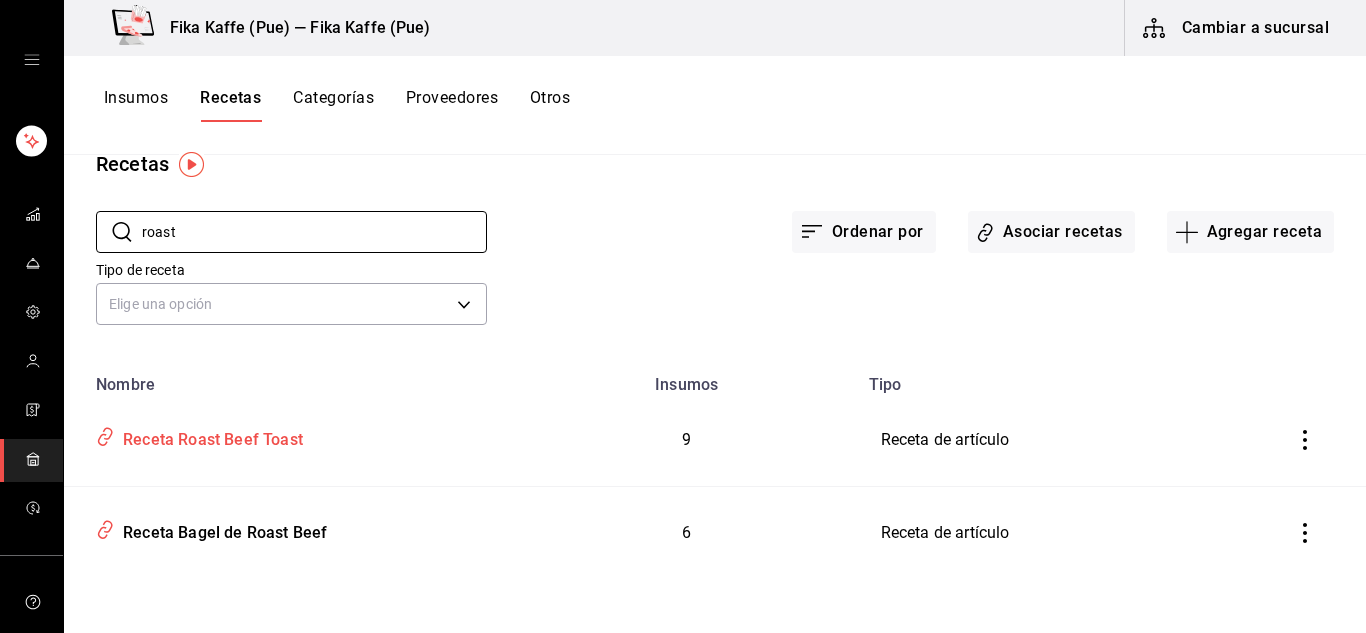 click on "Receta Roast Beef Toast" at bounding box center (209, 436) 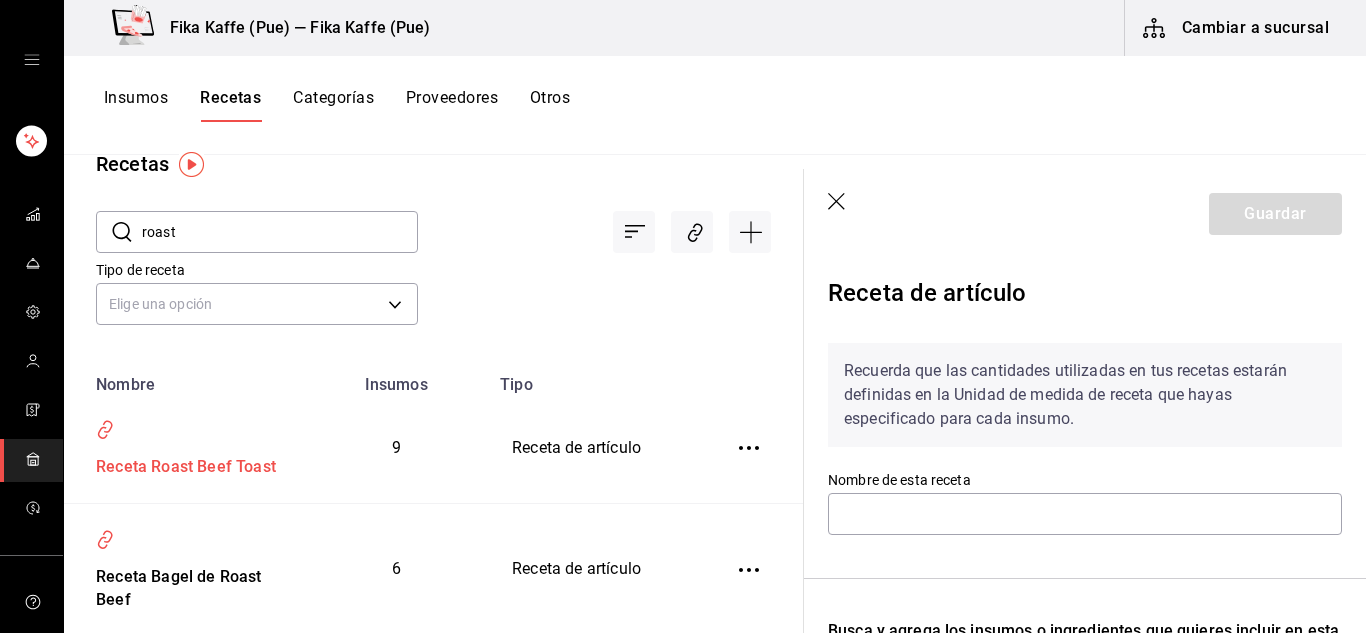 type on "Receta Roast Beef Toast" 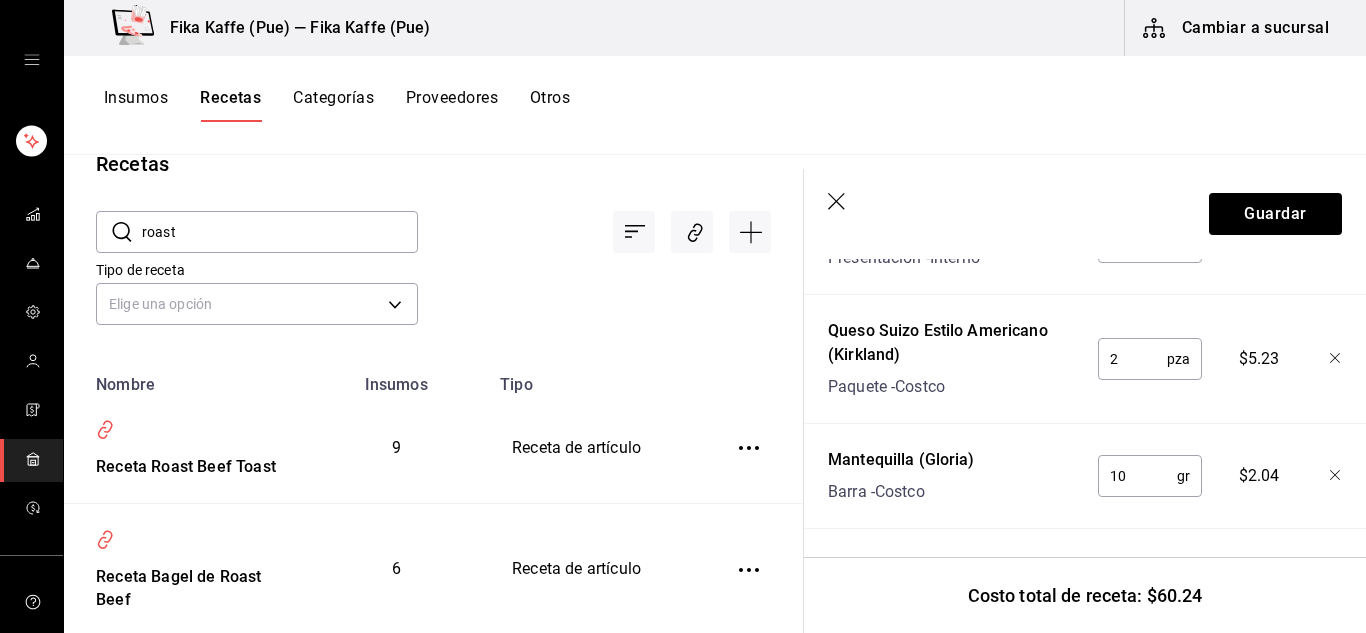 scroll, scrollTop: 1294, scrollLeft: 0, axis: vertical 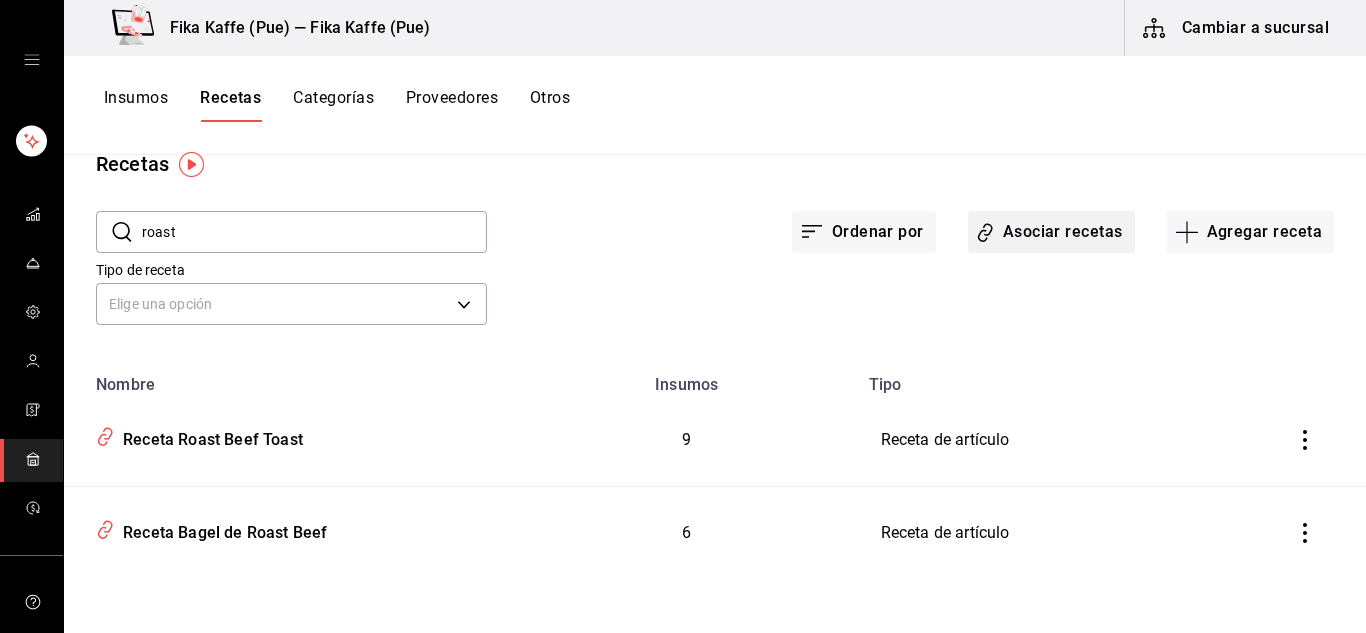 click on "Asociar recetas" at bounding box center (1051, 232) 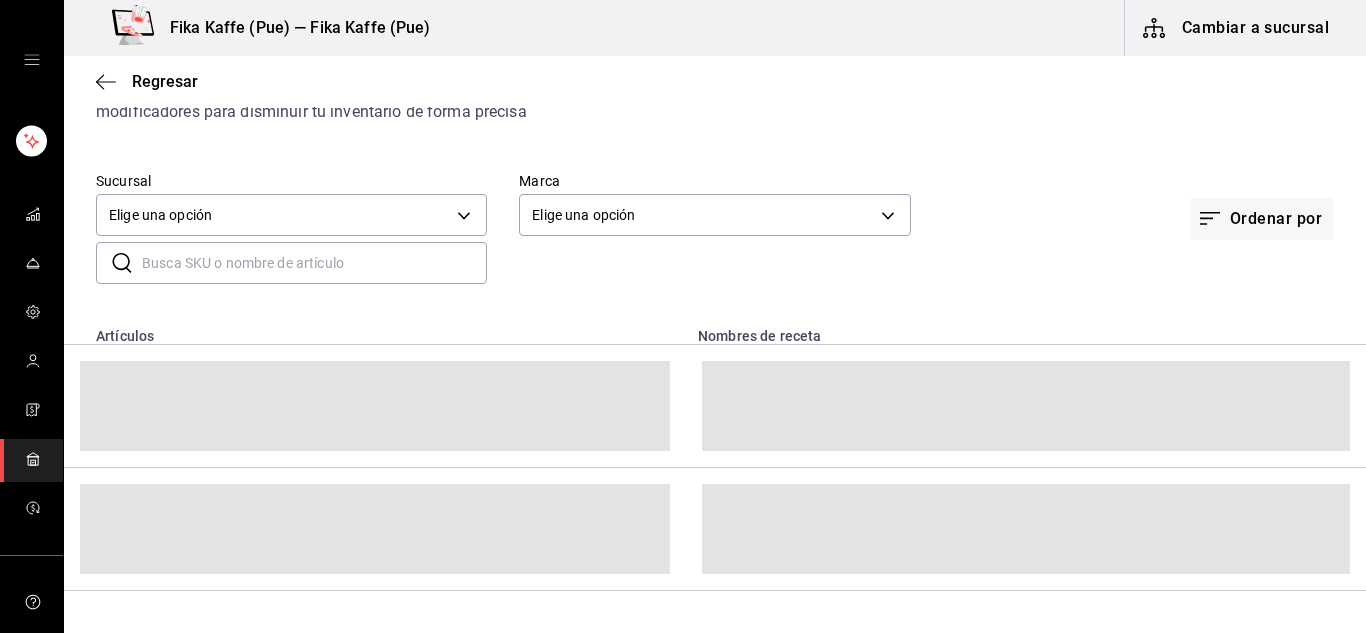 scroll, scrollTop: 200, scrollLeft: 0, axis: vertical 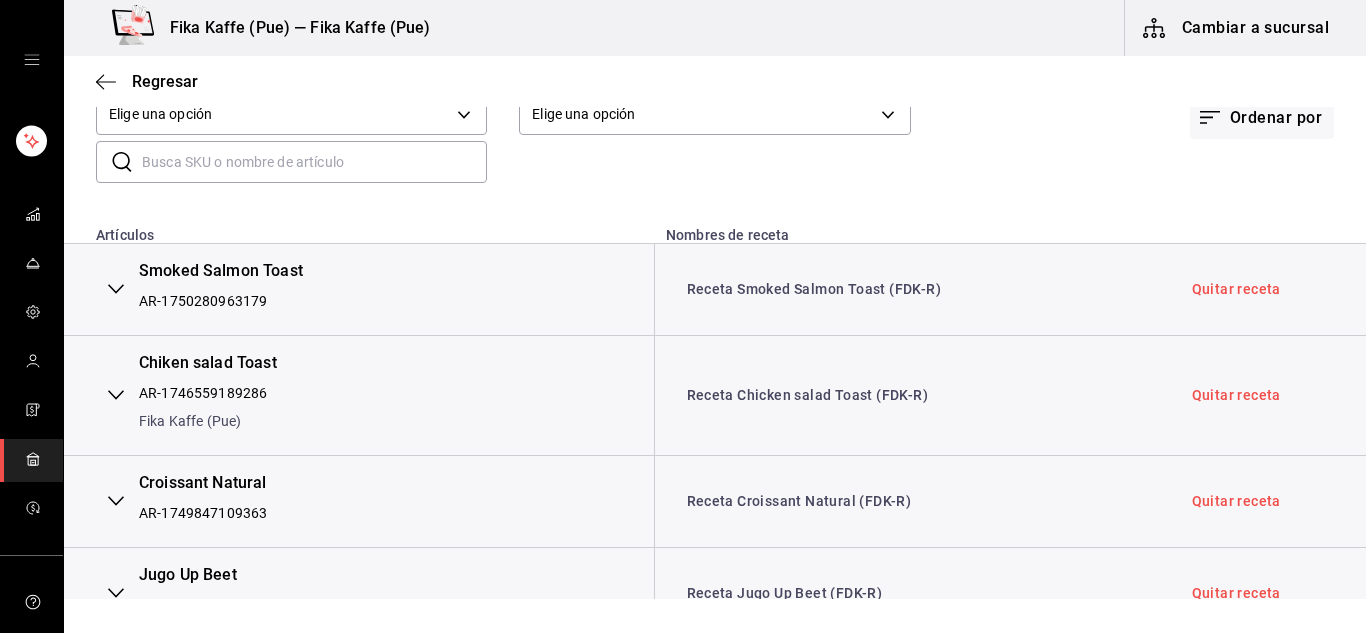 click at bounding box center (314, 162) 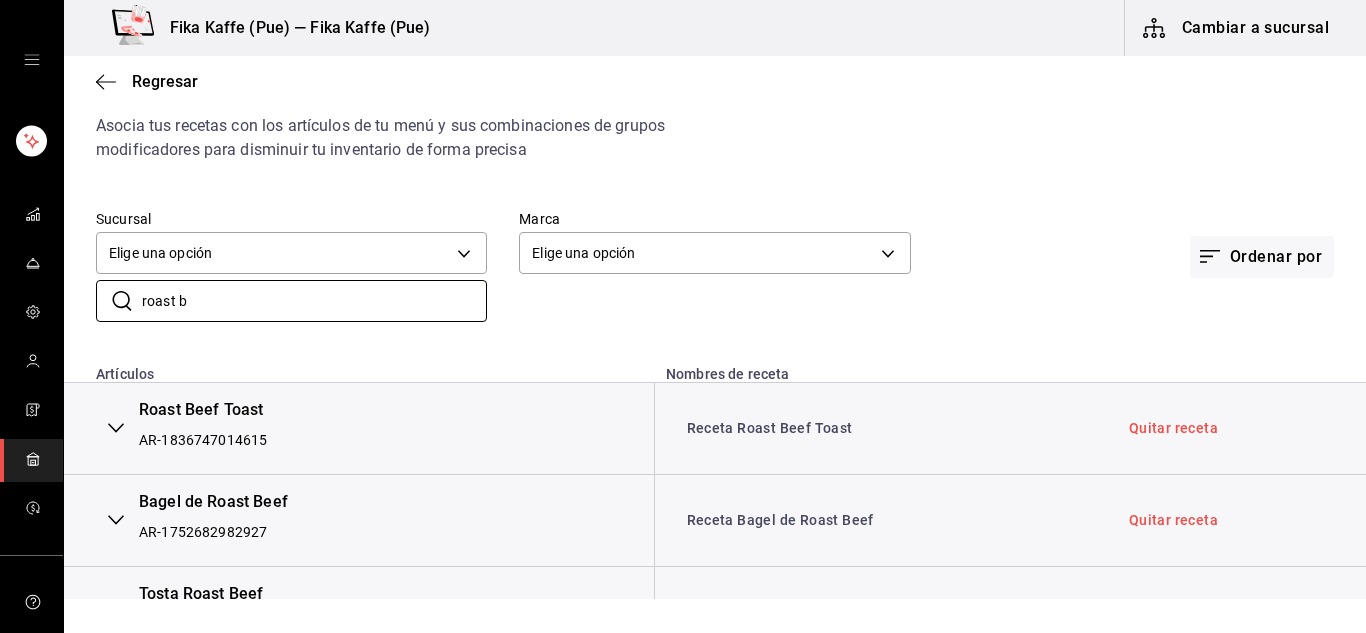 scroll, scrollTop: 122, scrollLeft: 0, axis: vertical 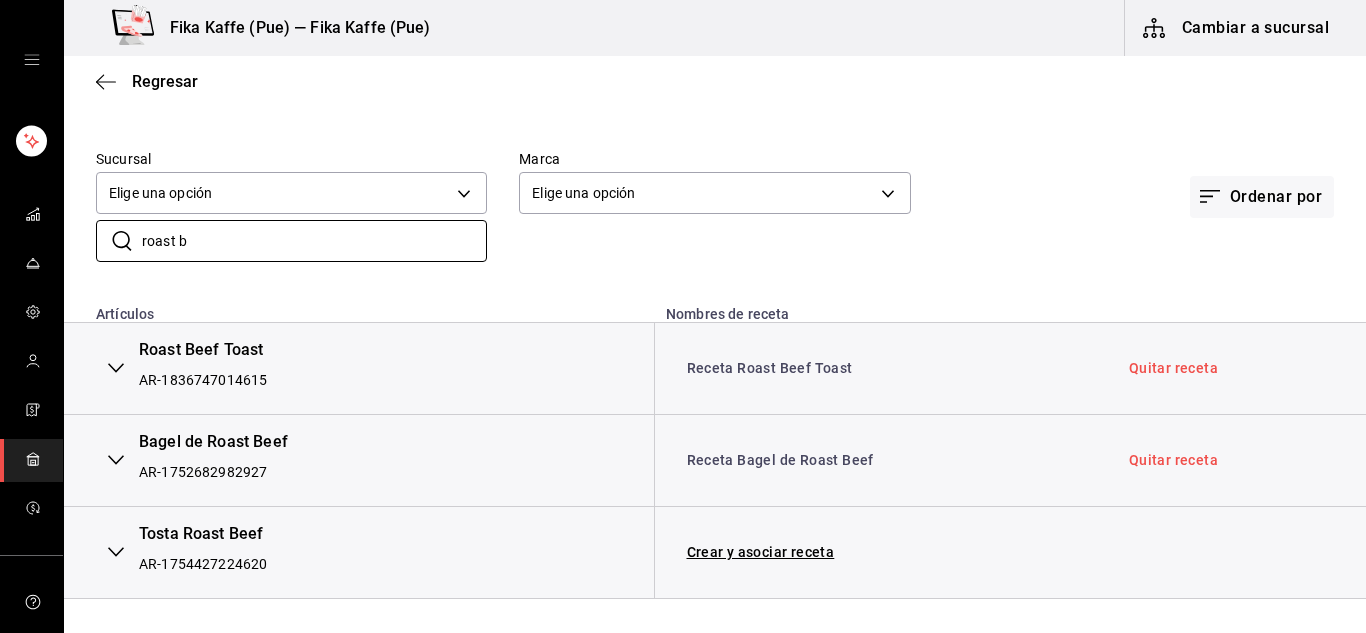 type on "roast b" 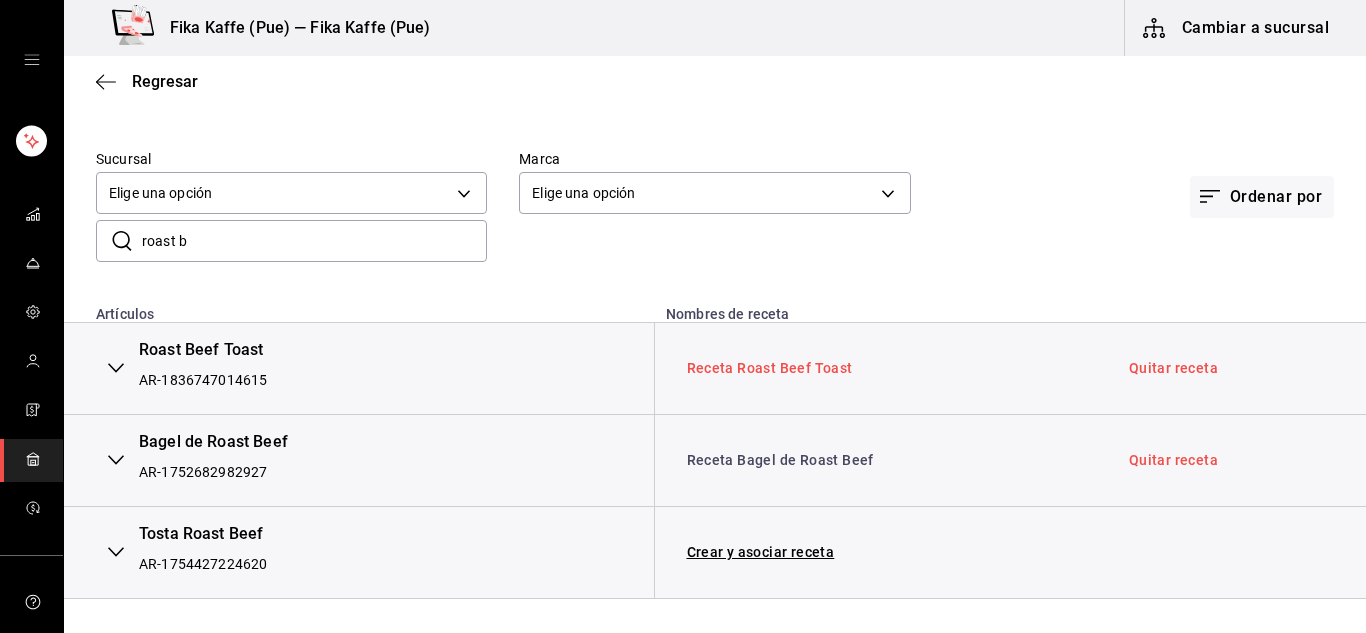 click on "Receta Roast Beef Toast" at bounding box center [770, 368] 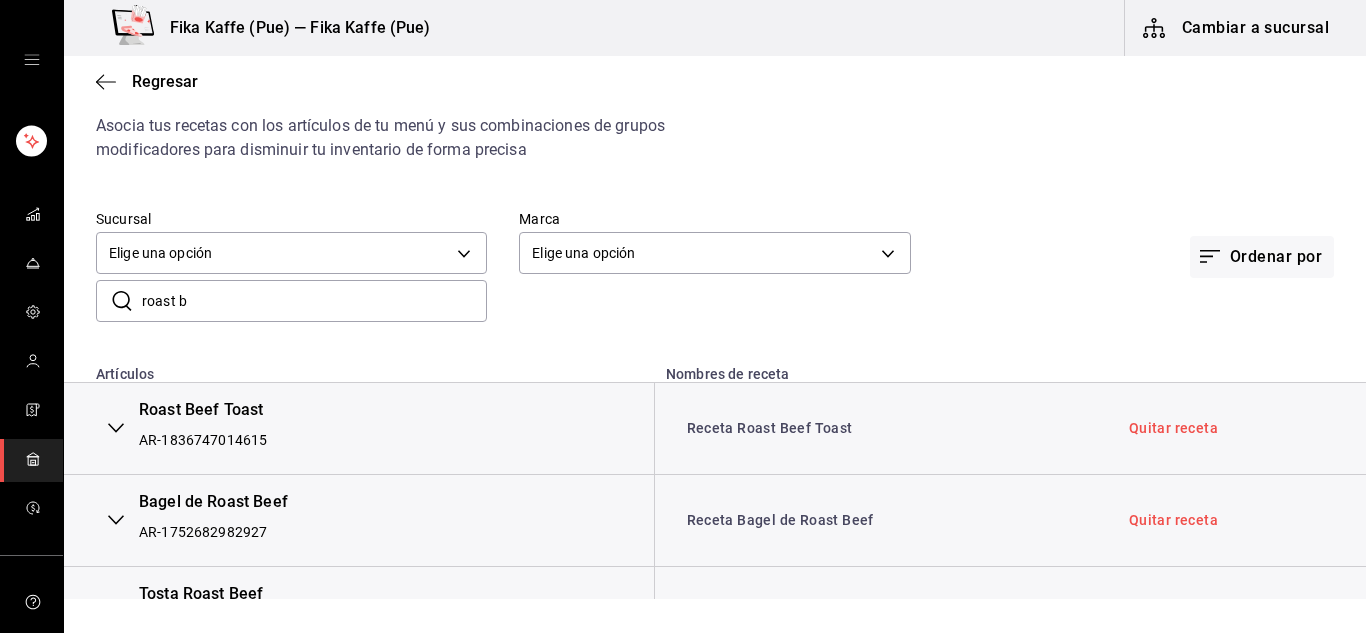 scroll, scrollTop: 0, scrollLeft: 0, axis: both 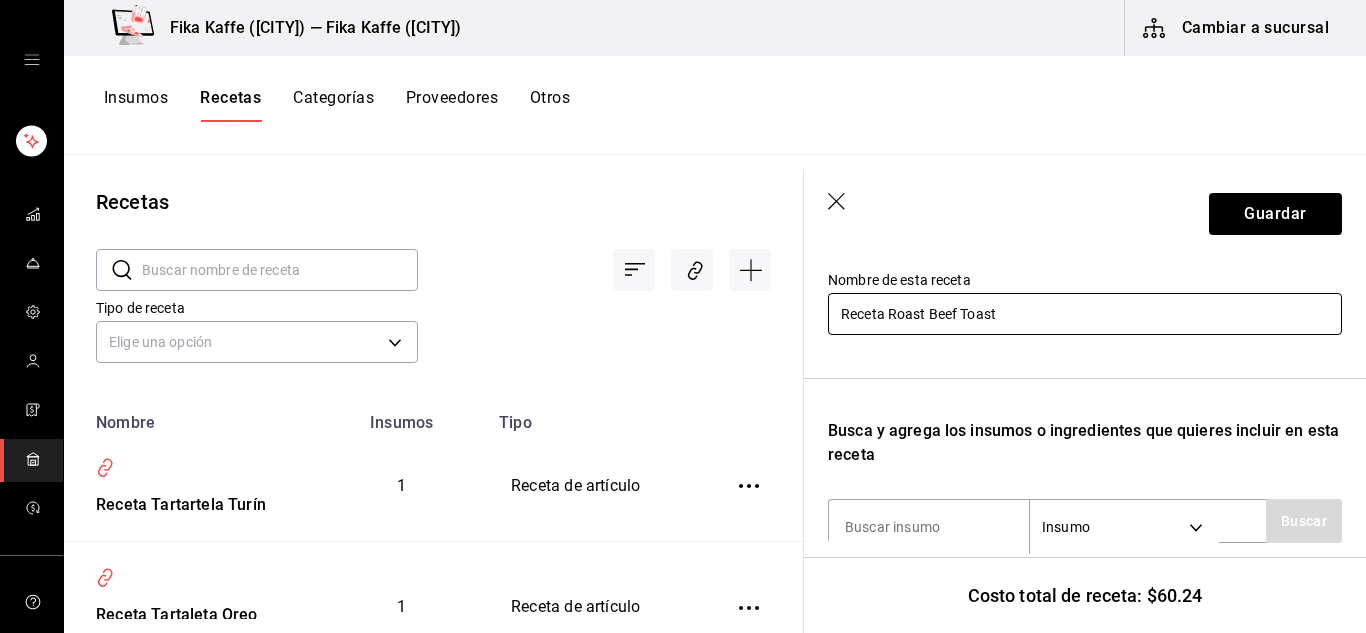 click on "Receta Roast Beef Toast" at bounding box center [1085, 314] 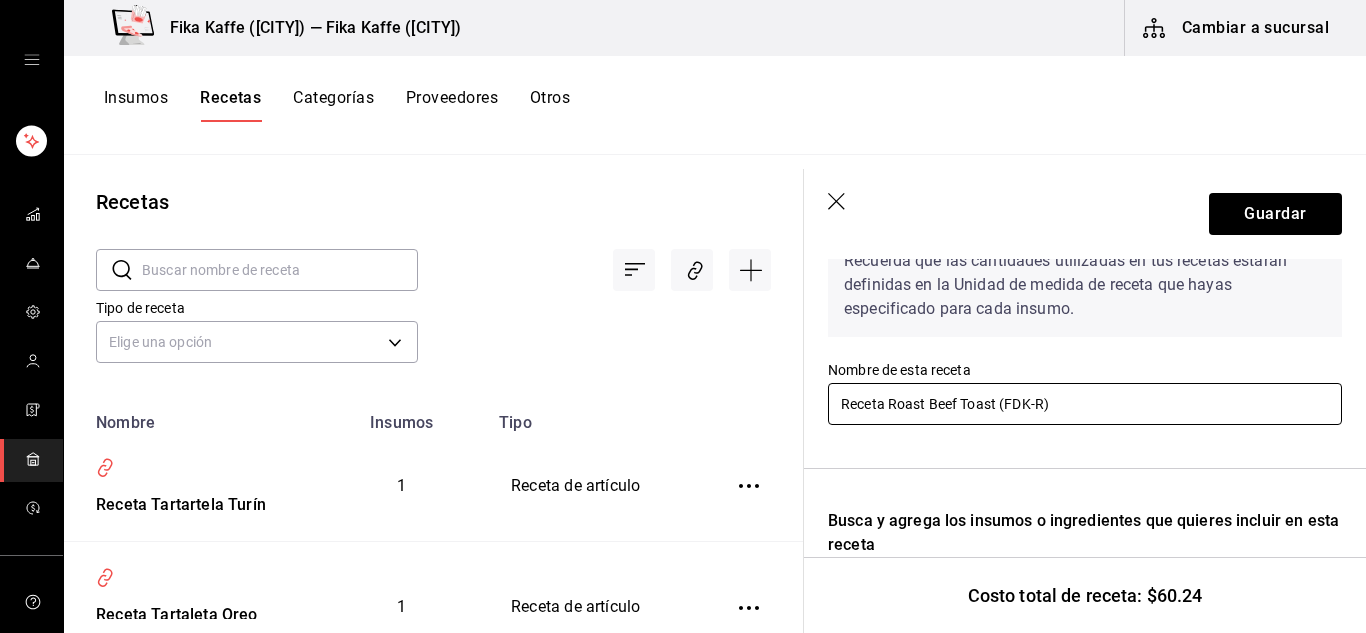 scroll, scrollTop: 0, scrollLeft: 0, axis: both 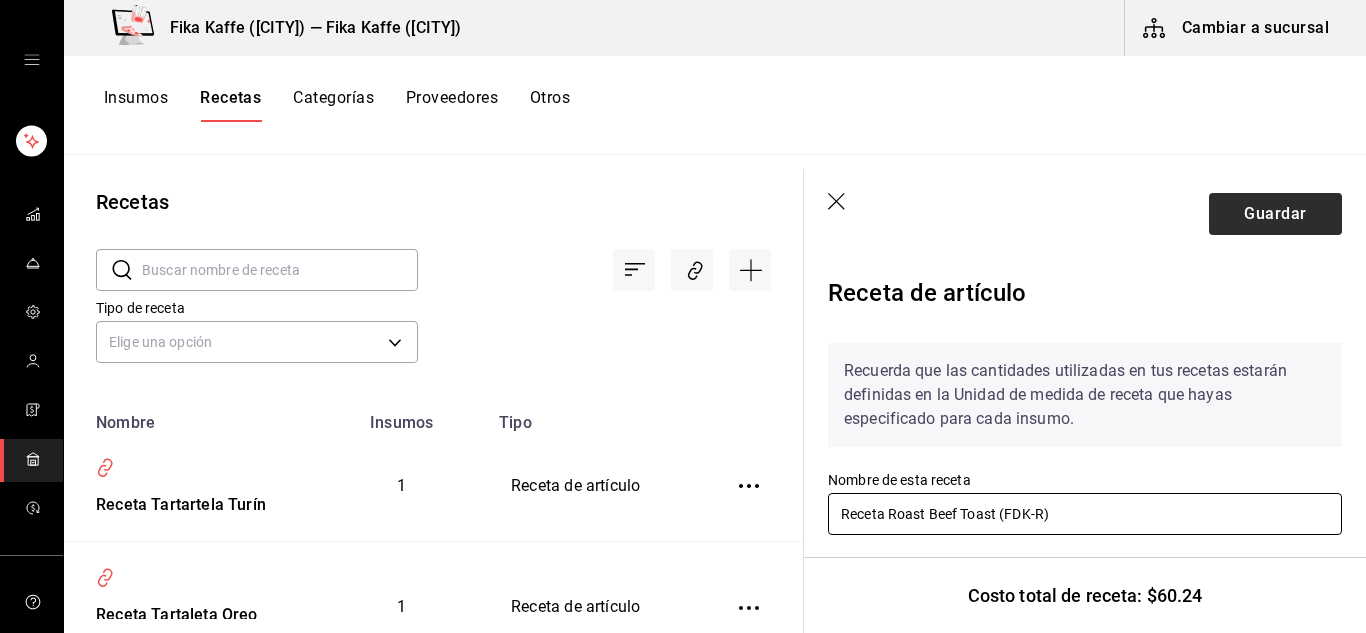 type on "Receta Roast Beef Toast (FDK-R)" 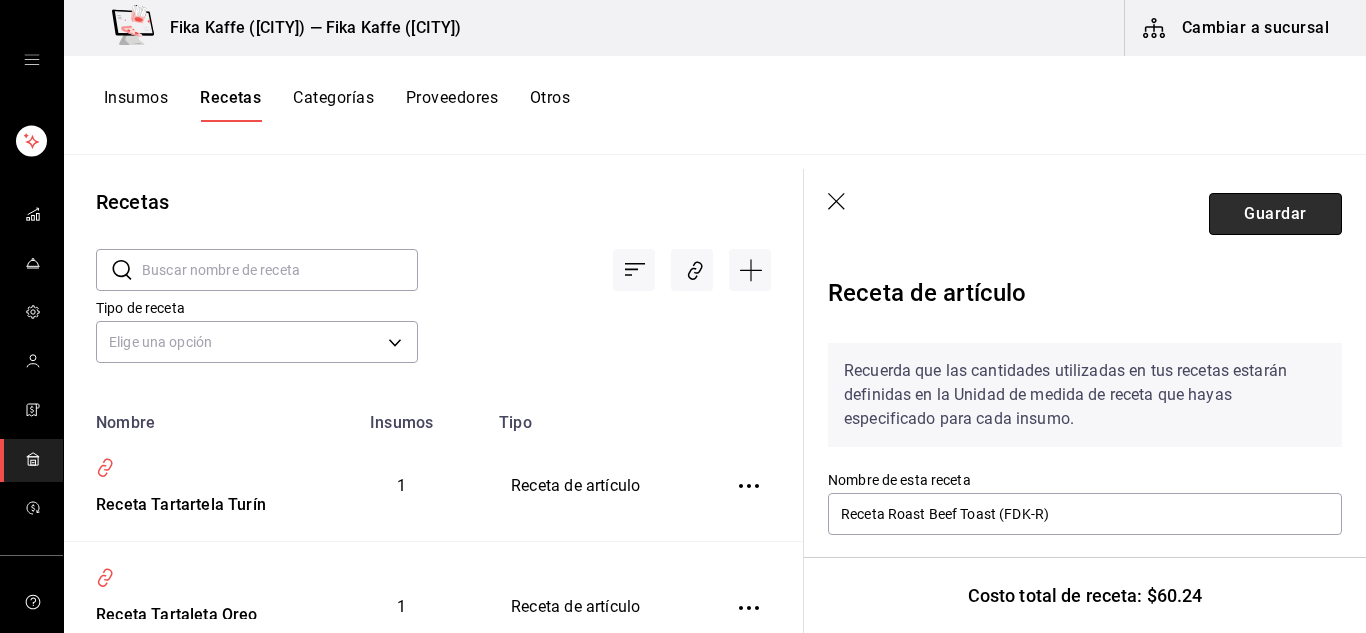 click on "Guardar" at bounding box center [1275, 214] 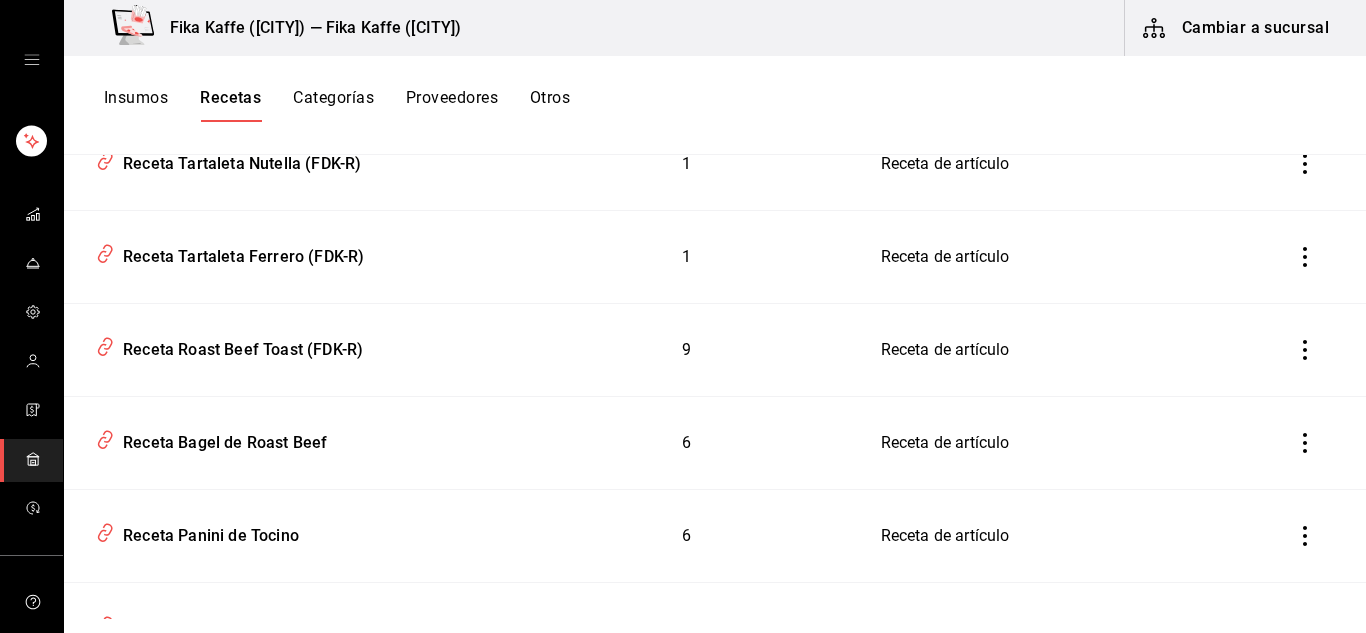 scroll, scrollTop: 0, scrollLeft: 0, axis: both 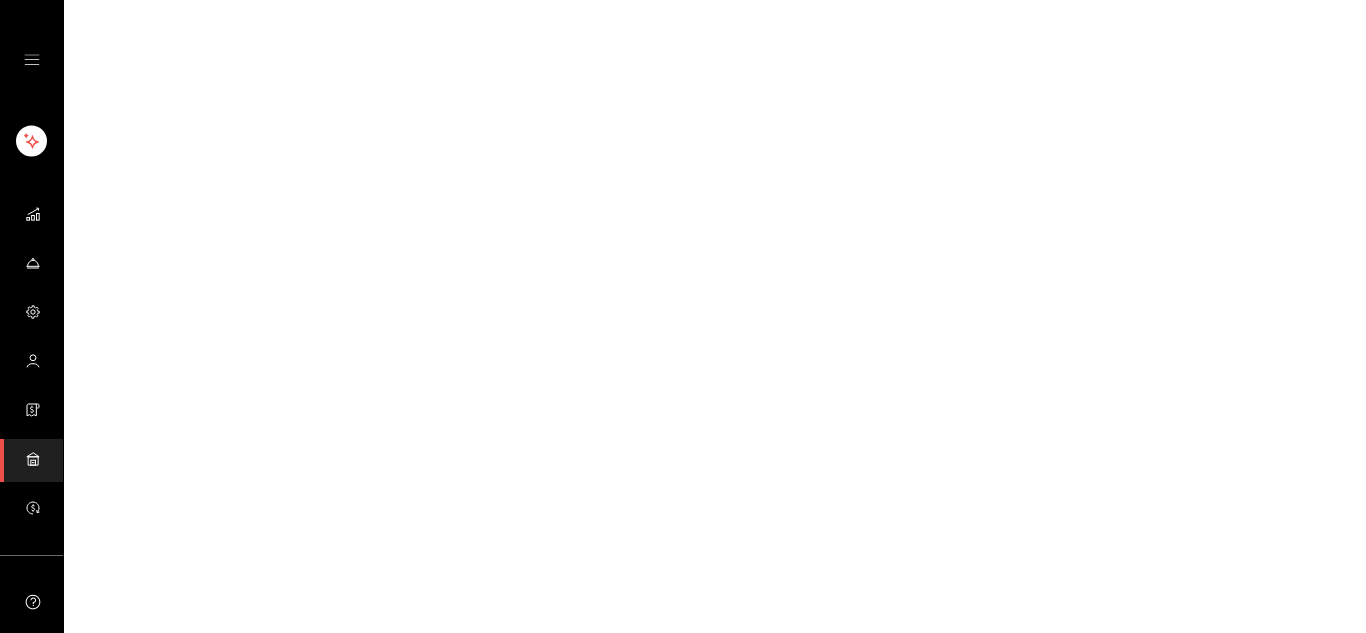 click on "GANA 1 MES GRATIS EN TU SUSCRIPCIÓN AQUÍ ¿Recuerdas cómo empezó tu restaurante?
Hoy puedes ayudar a un colega a tener el mismo cambio que tú viviste.
Recomienda Parrot directamente desde tu Portal Administrador.
Es fácil y rápido.
🎁 Por cada restaurante que se una, ganas 1 mes gratis. Visitar centro de ayuda [PHONE] [EMAIL] Visitar centro de ayuda [PHONE] [EMAIL]" at bounding box center (683, 0) 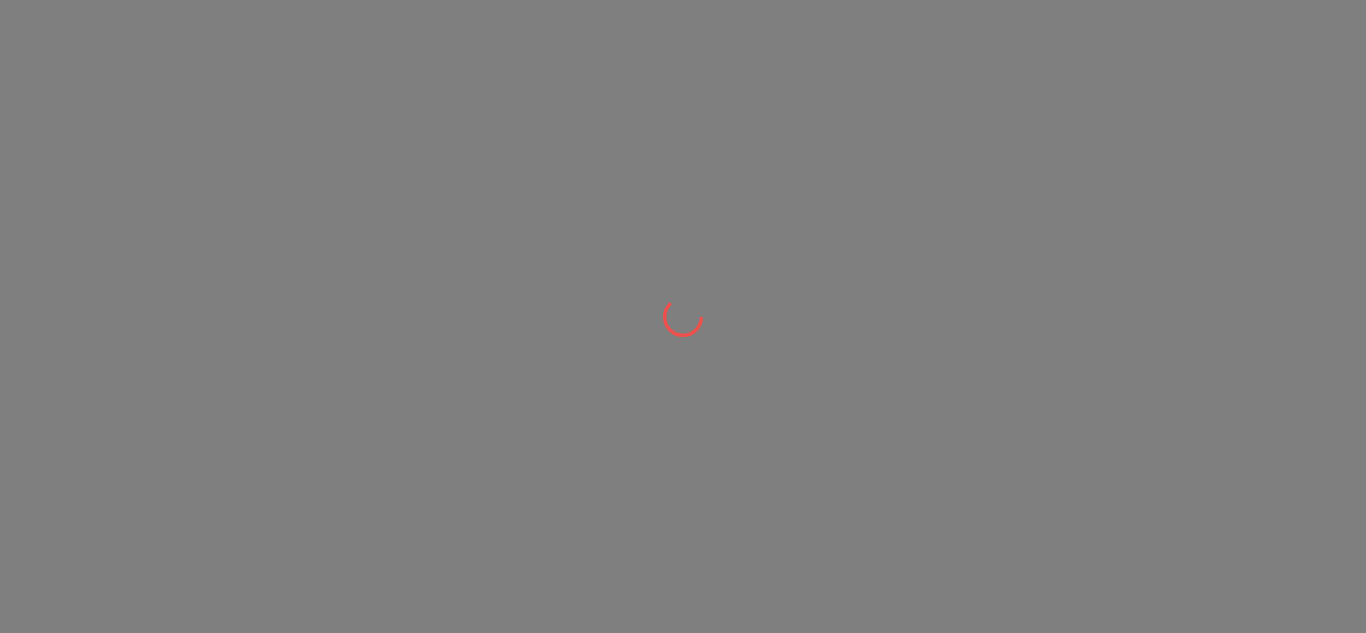 scroll, scrollTop: 0, scrollLeft: 0, axis: both 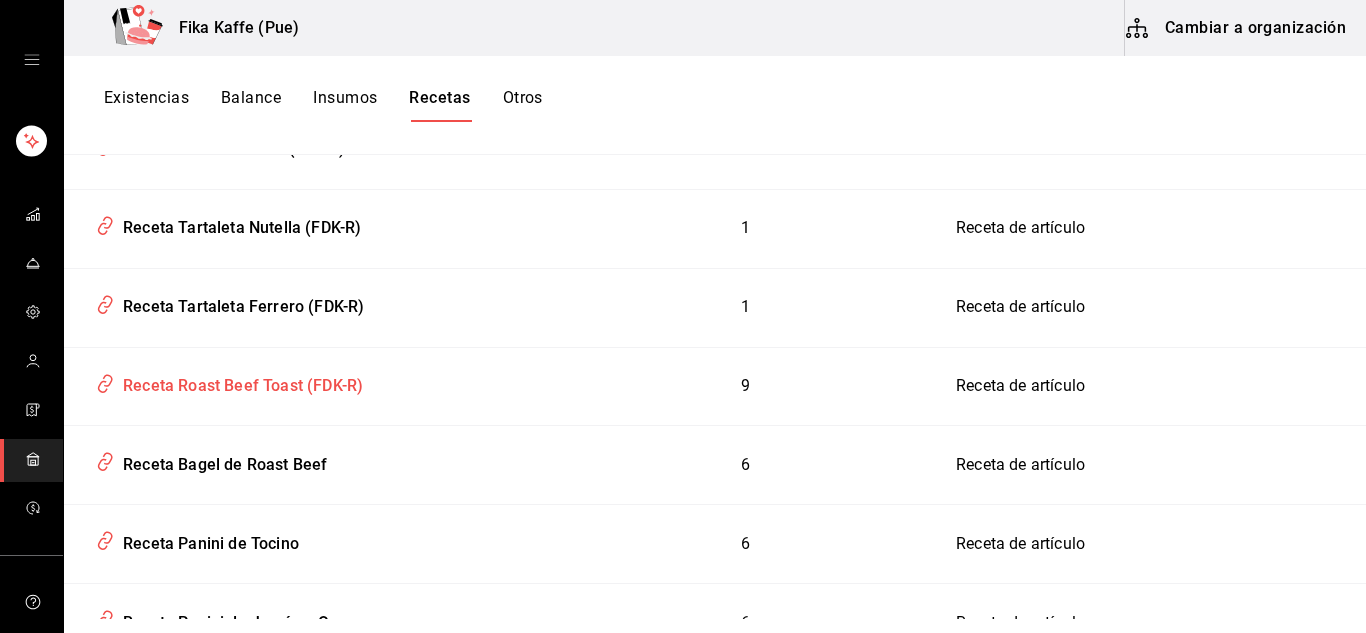 click on "Receta Roast Beef Toast (FDK-R)" at bounding box center (239, 382) 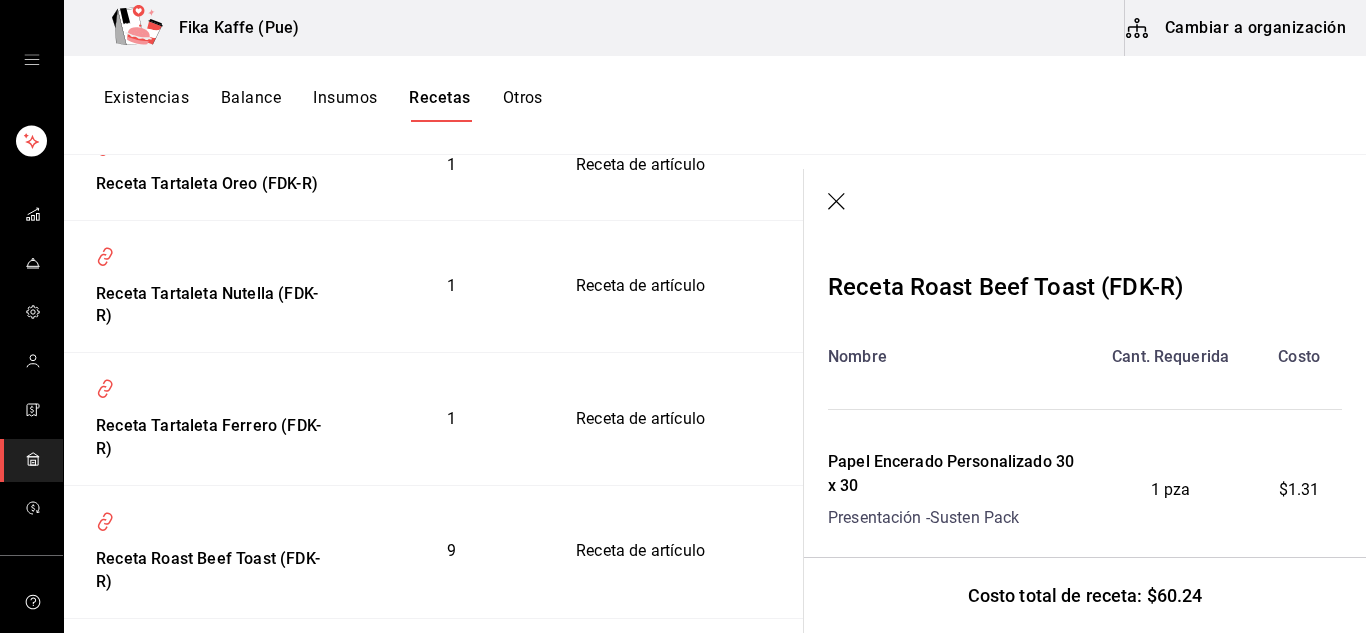 scroll, scrollTop: 300, scrollLeft: 0, axis: vertical 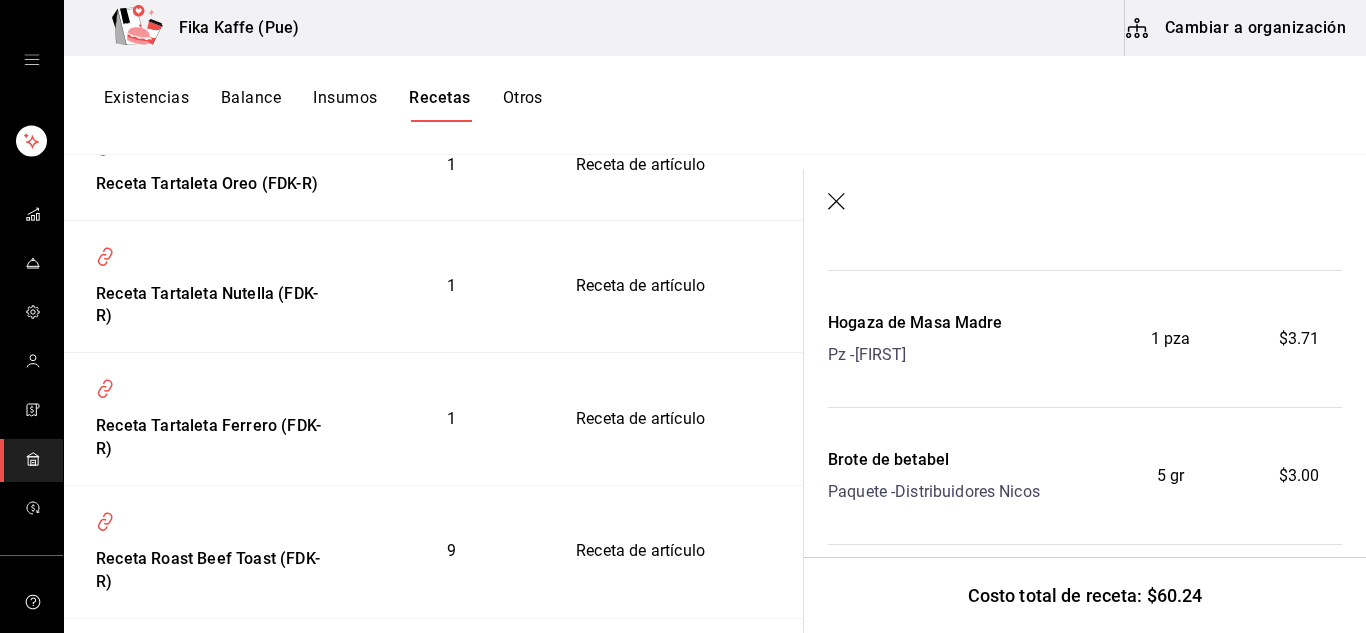 click 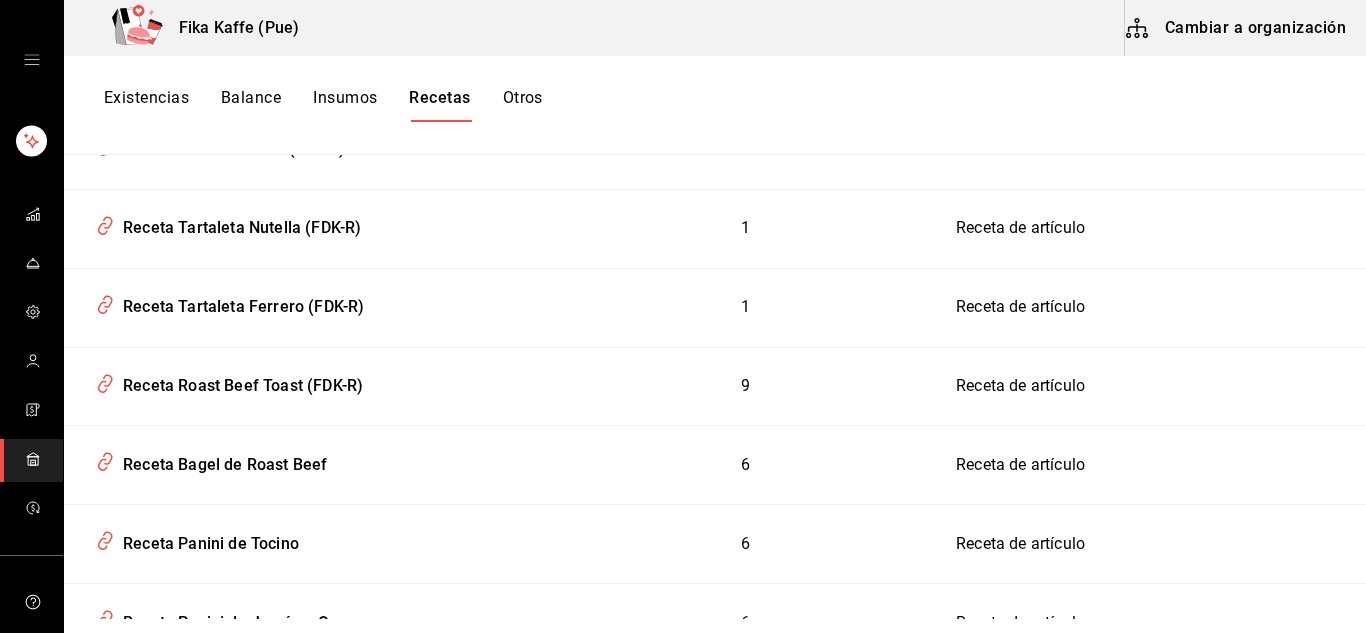 scroll, scrollTop: 0, scrollLeft: 0, axis: both 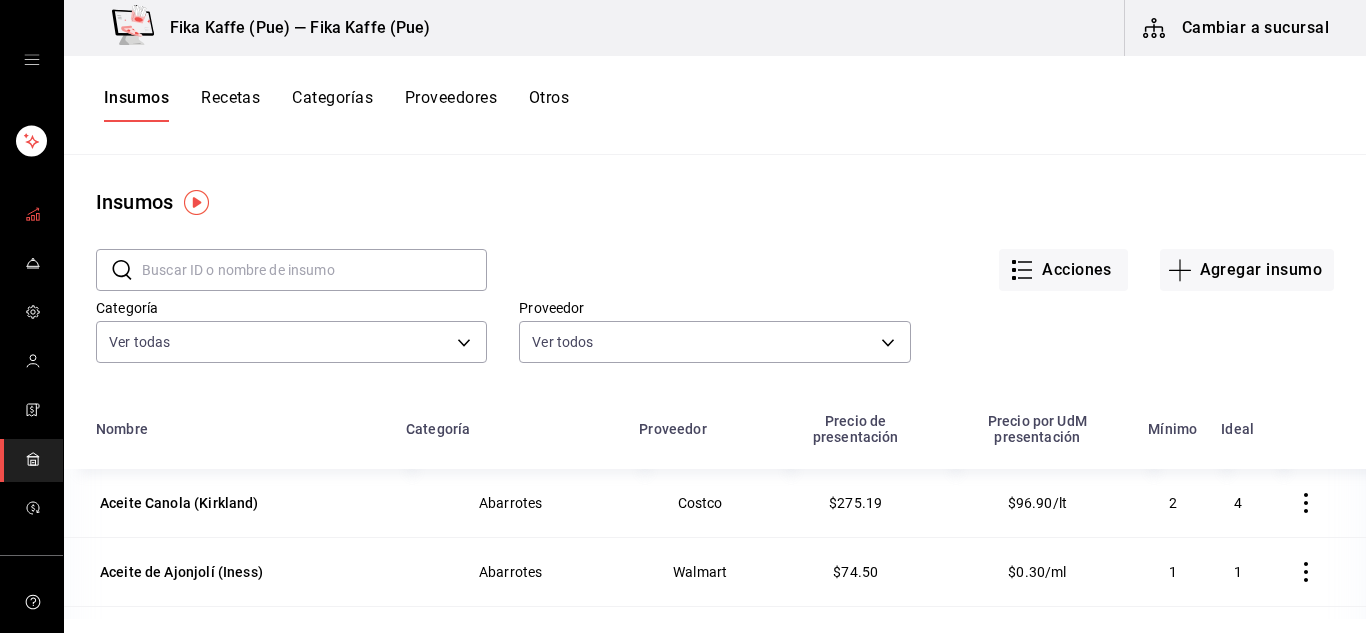 type 